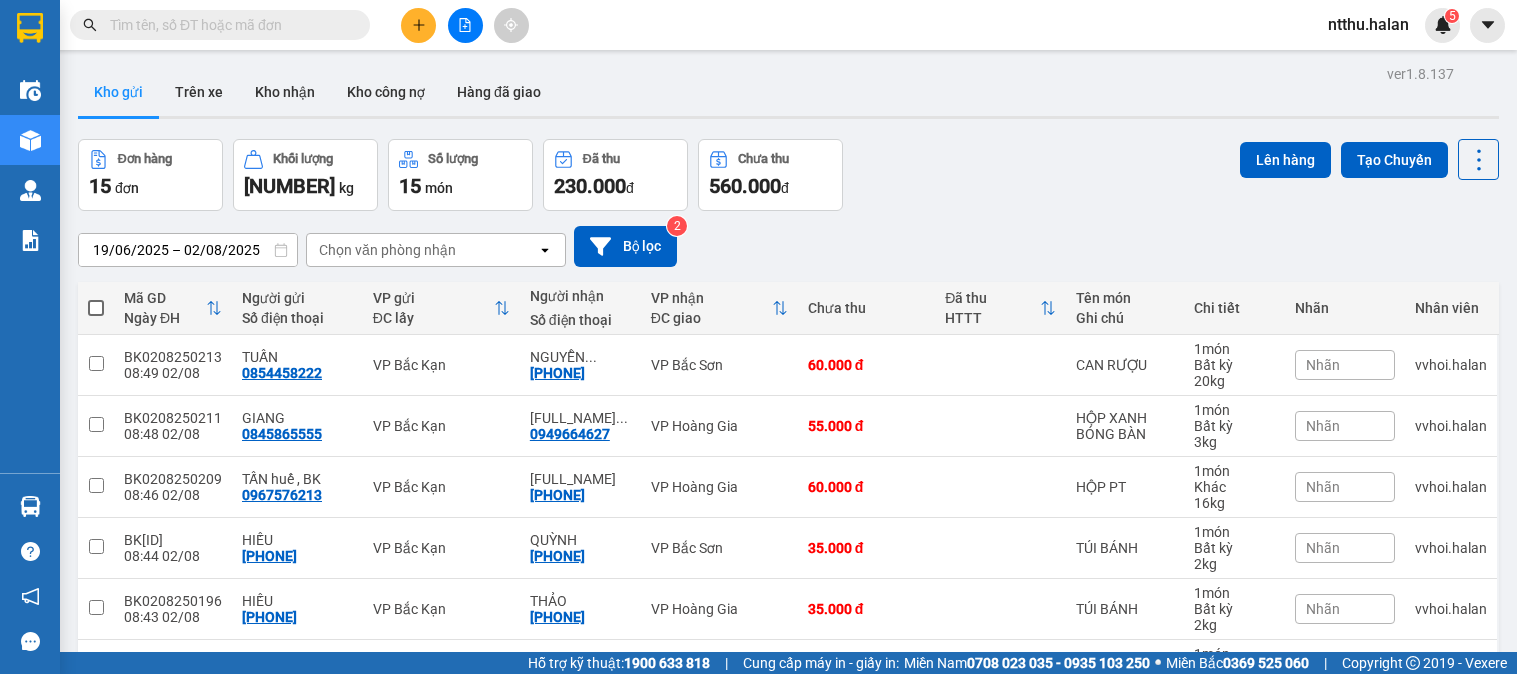 scroll, scrollTop: 0, scrollLeft: 0, axis: both 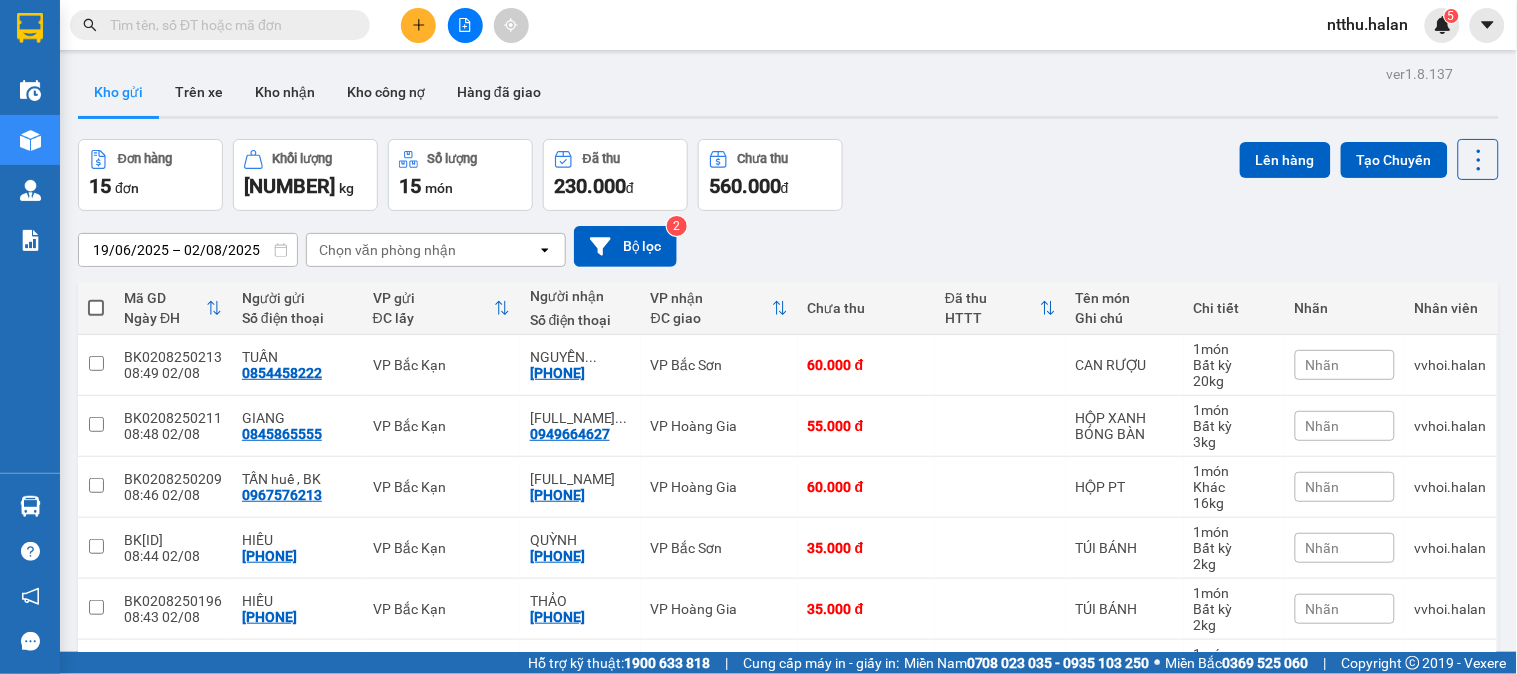 click at bounding box center (228, 25) 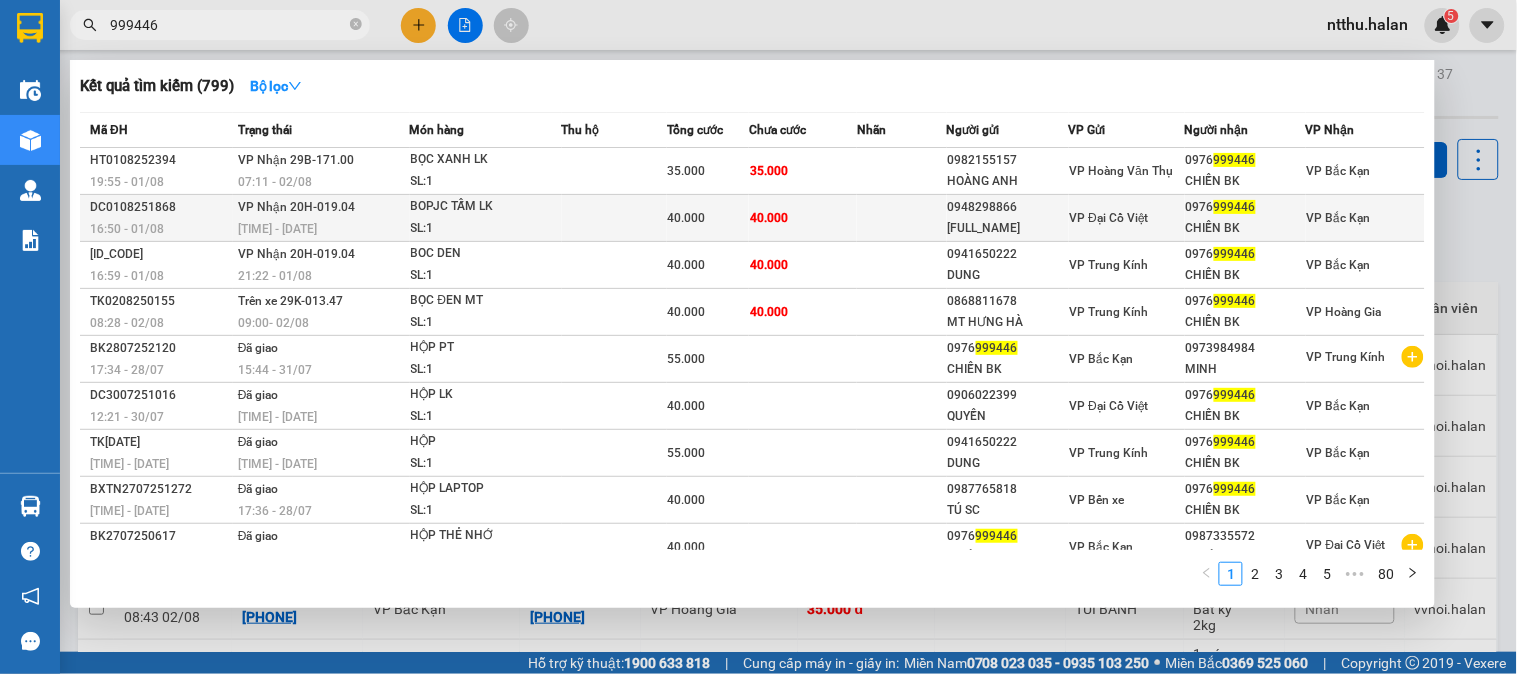 type on "999446" 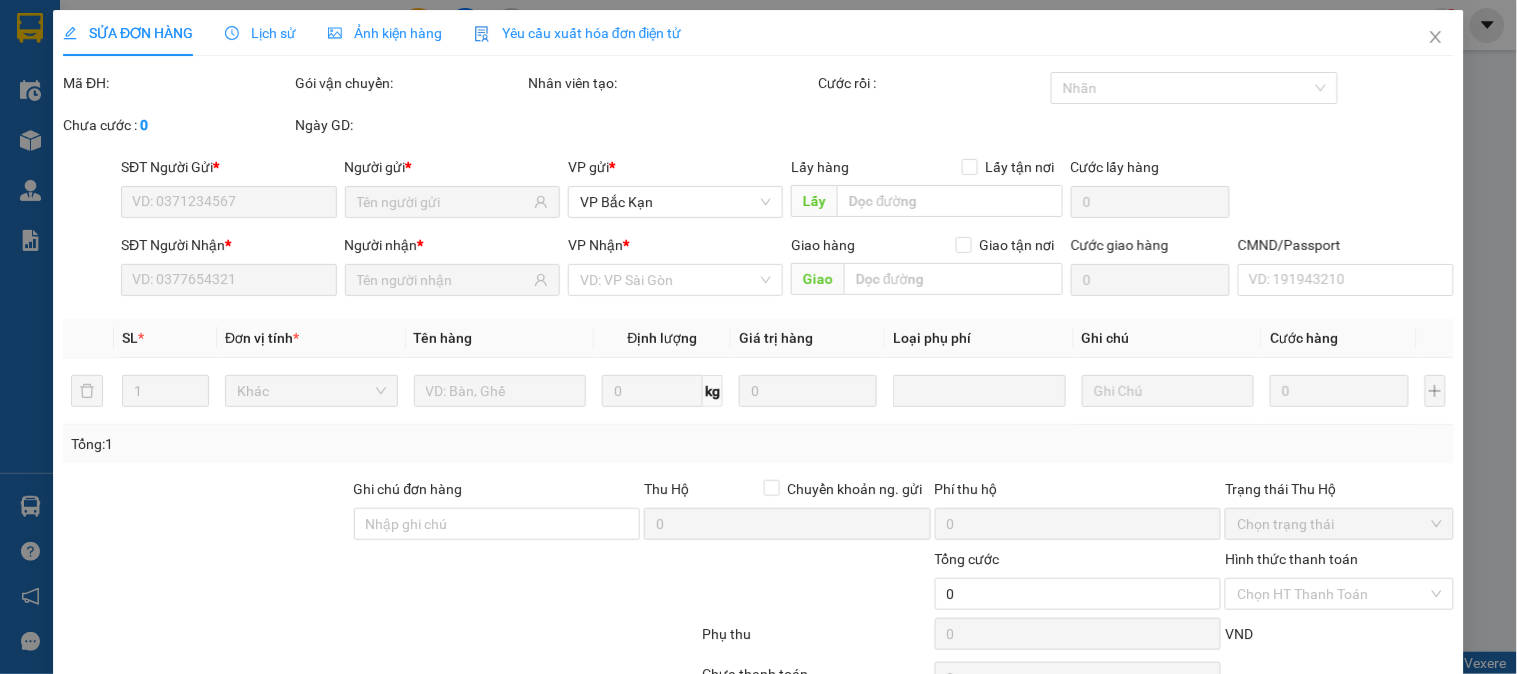 scroll, scrollTop: 0, scrollLeft: 0, axis: both 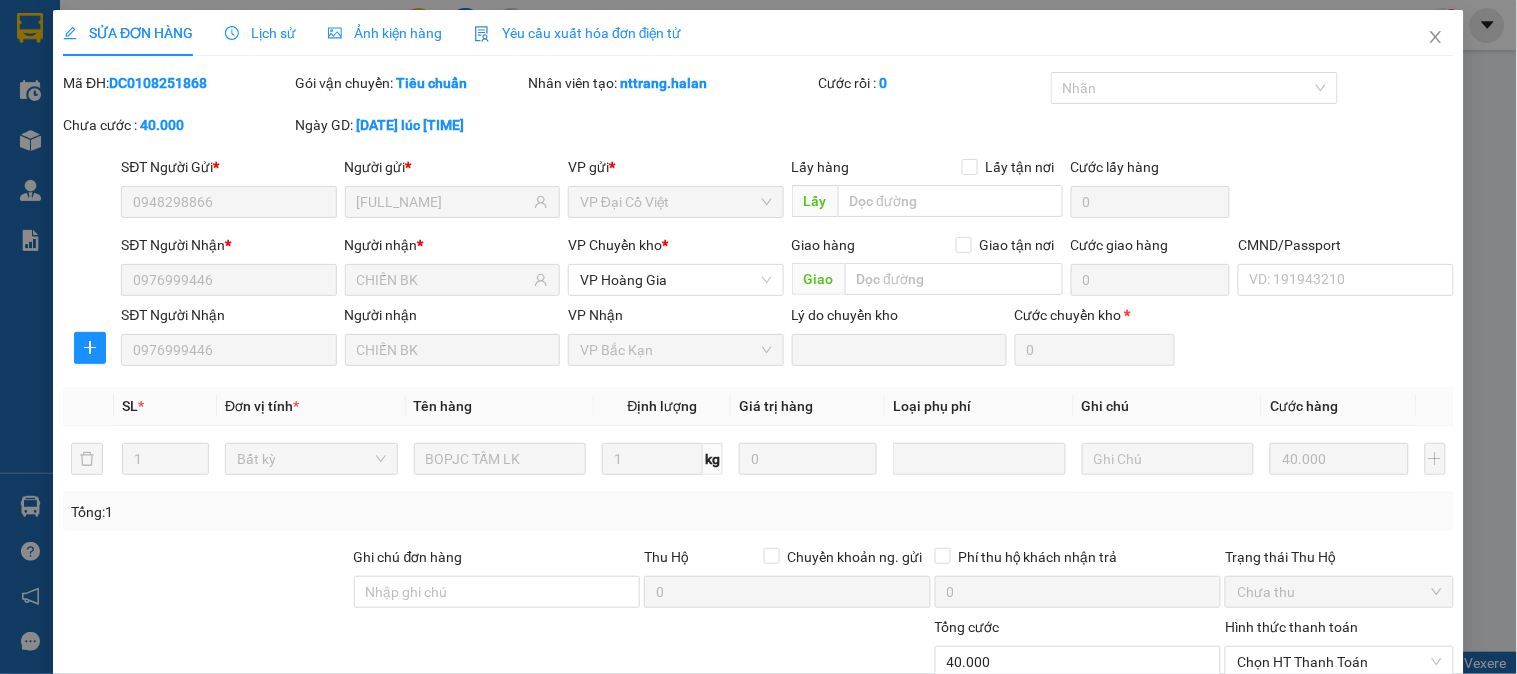 type on "0948298866" 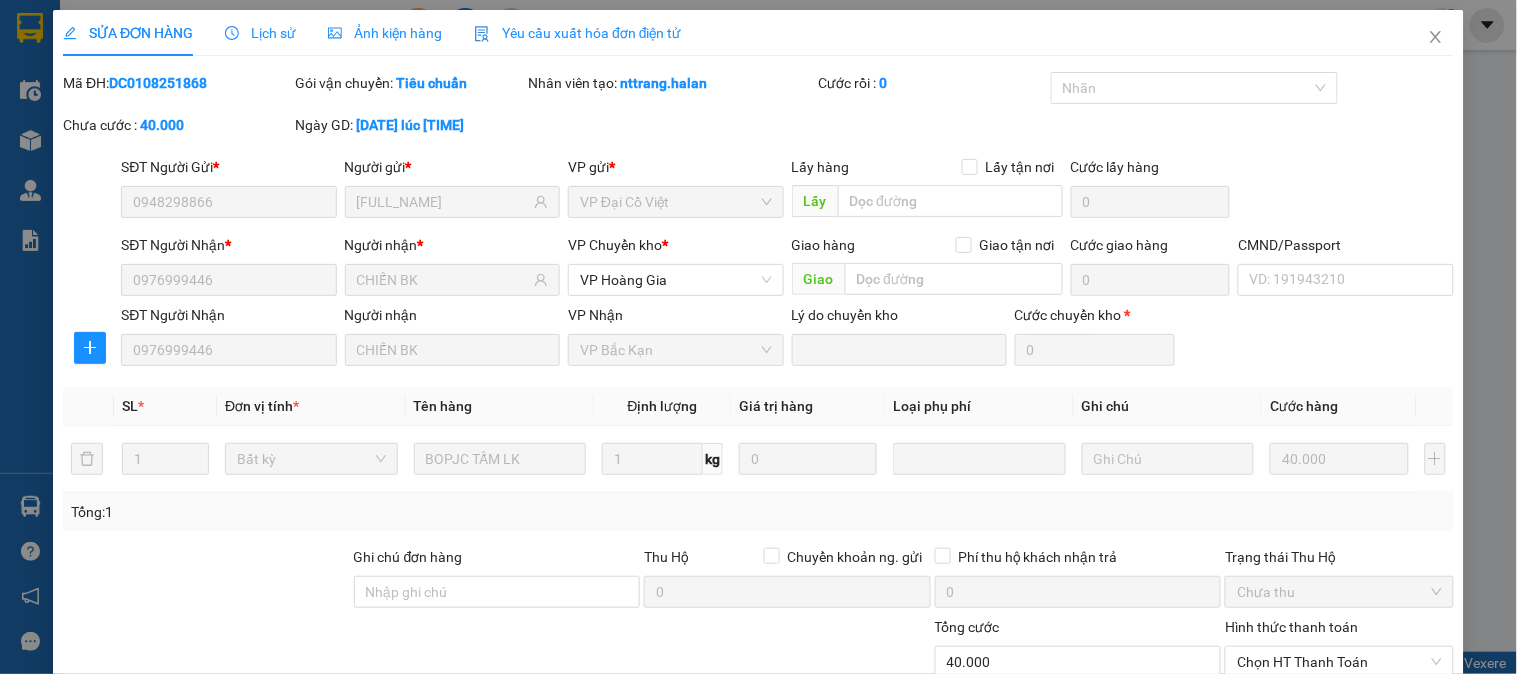 type on "[FULL_NAME]" 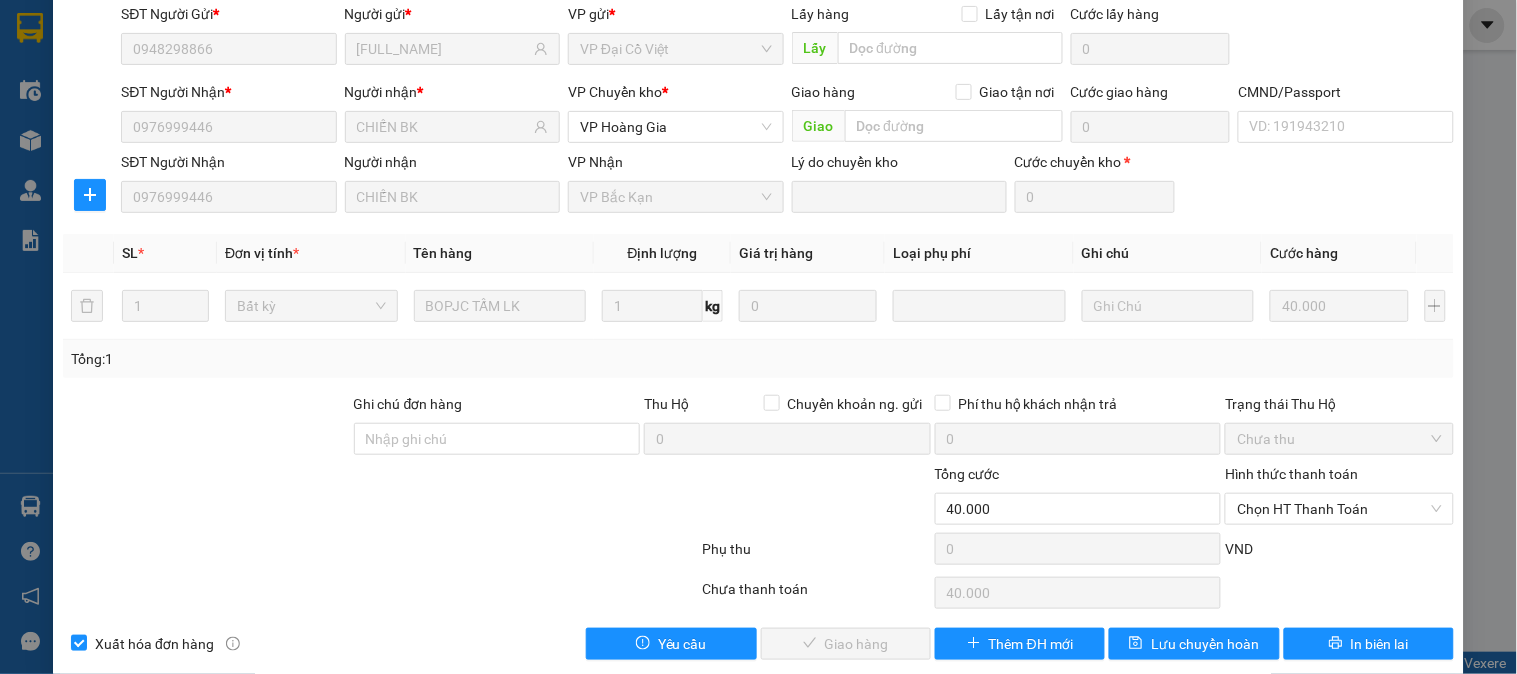 scroll, scrollTop: 177, scrollLeft: 0, axis: vertical 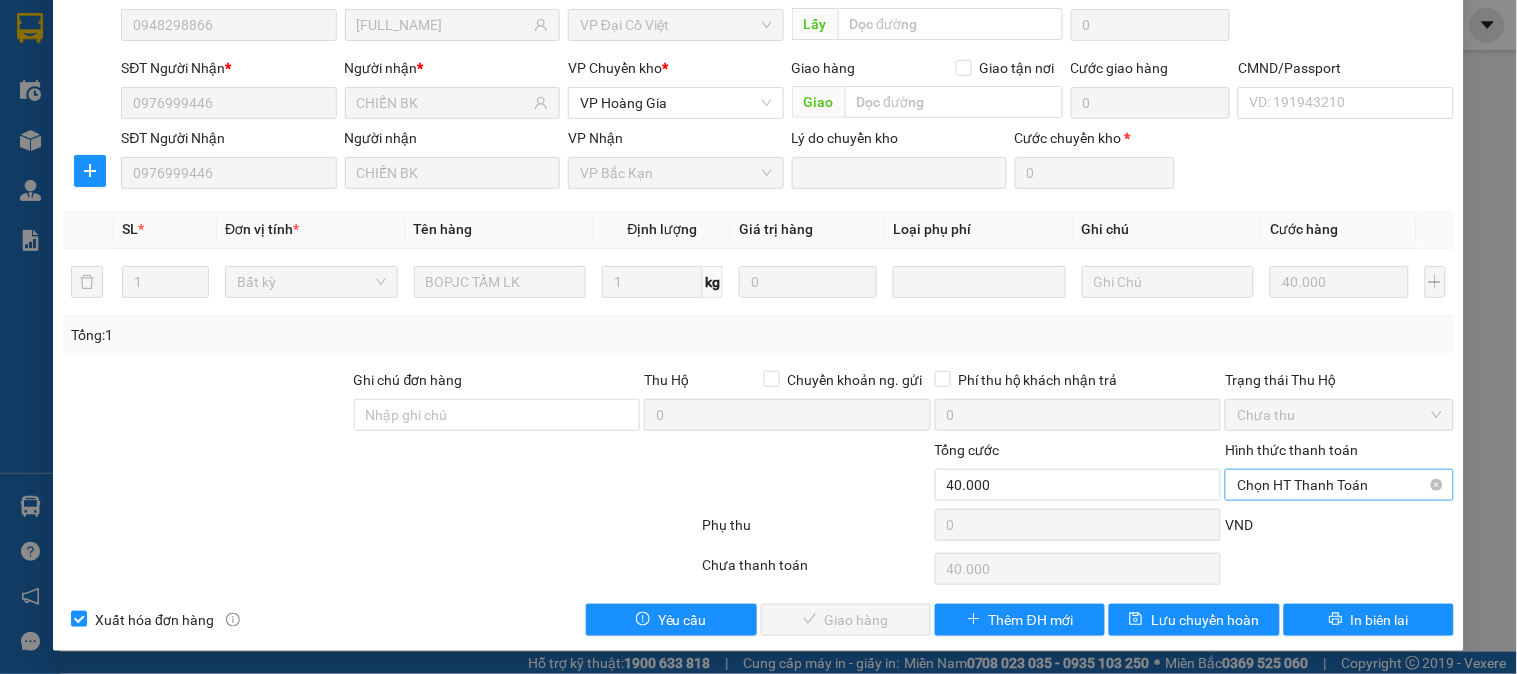 click on "Chọn HT Thanh Toán" at bounding box center [1339, 485] 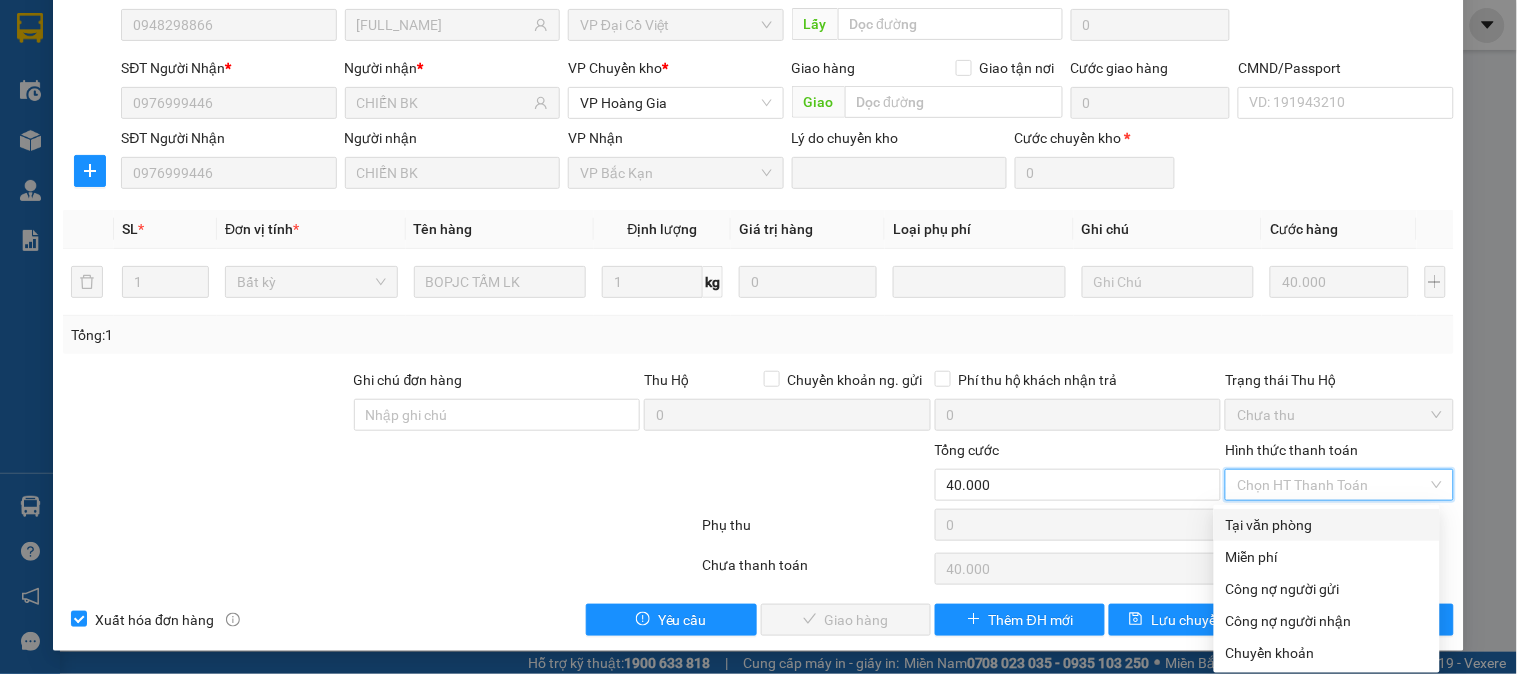 drag, startPoint x: 1258, startPoint y: 522, endPoint x: 1015, endPoint y: 564, distance: 246.60292 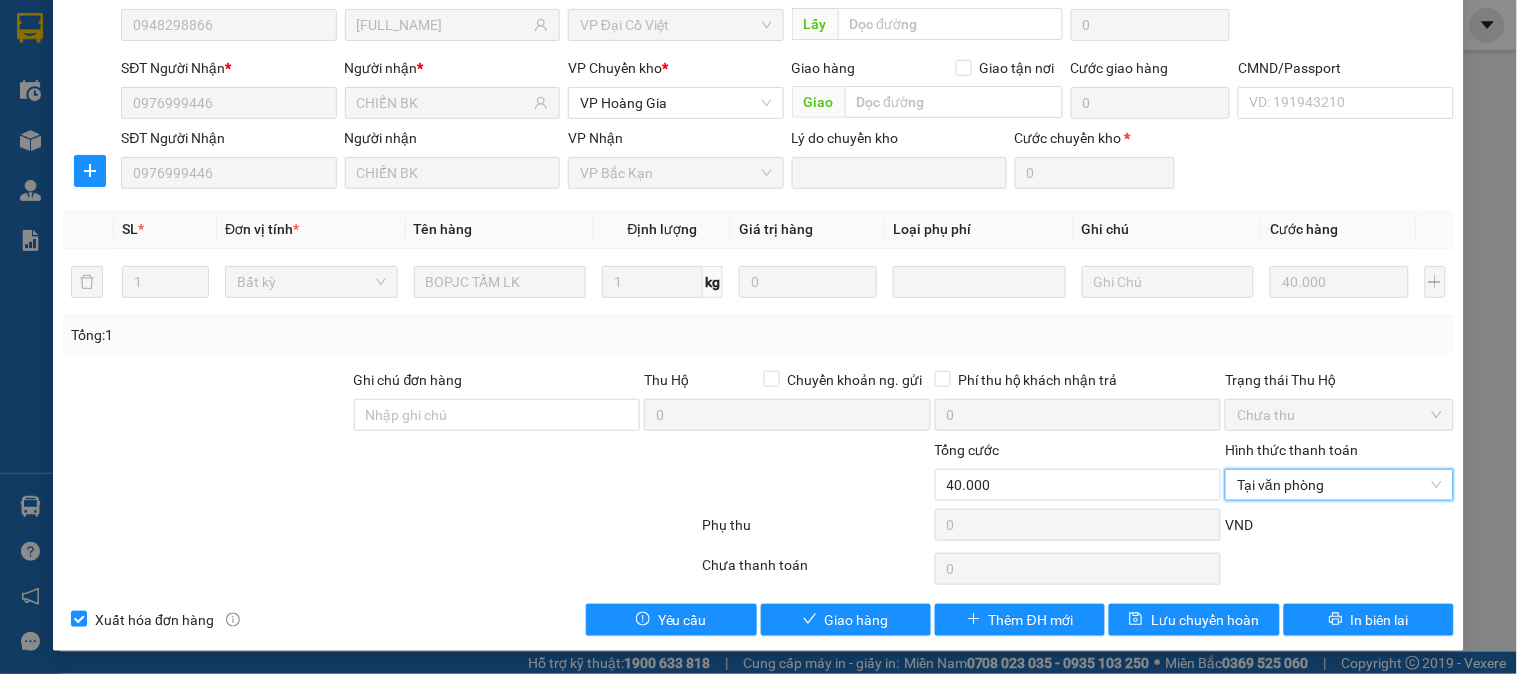 click on "Total Paid Fee 0 Total UnPaid Fee 40.000 Cash Collection Total Fee Mã ĐH:  DC0108251868 Gói vận chuyển:   Tiêu chuẩn Nhân viên tạo:   nttrang.halan Cước rồi :   0   Nhãn Chưa cước :   0 Ngày GD:   01-08-2025 lúc 16:50 SĐT Người Gửi  * [PHONE] Người gửi  * TƯỜNG CHÍ LÂM VP gửi  * VP Đại Cồ Việt Lấy hàng Lấy tận nơi Lấy Cước lấy hàng 0 SĐT Người Nhận  * [PHONE] Người nhận  * CHIẾN BK VP Chuyển kho  * VP Hoàng Gia Giao hàng Giao tận nơi Giao Cước giao hàng 0 CMND/Passport VD: [ID_NUMBER] SĐT Người Nhận [PHONE] Người nhận CHIẾN BK VP Nhận VP Bắc Kạn Lý do chuyển kho Cước chuyển kho    * 0 SL  * Đơn vị tính  * Tên hàng  Định lượng Giá trị hàng Loại phụ phí Ghi chú Cước hàng                     1 Bất kỳ BOPJC TẤM LK 1 kg 0   40.000 Tổng:  1 Ghi chú đơn hàng Thu Hộ Chuyển khoản ng. gửi 0 Phí thu hộ khách nhận trả 0   Chưa thu" at bounding box center (758, 265) 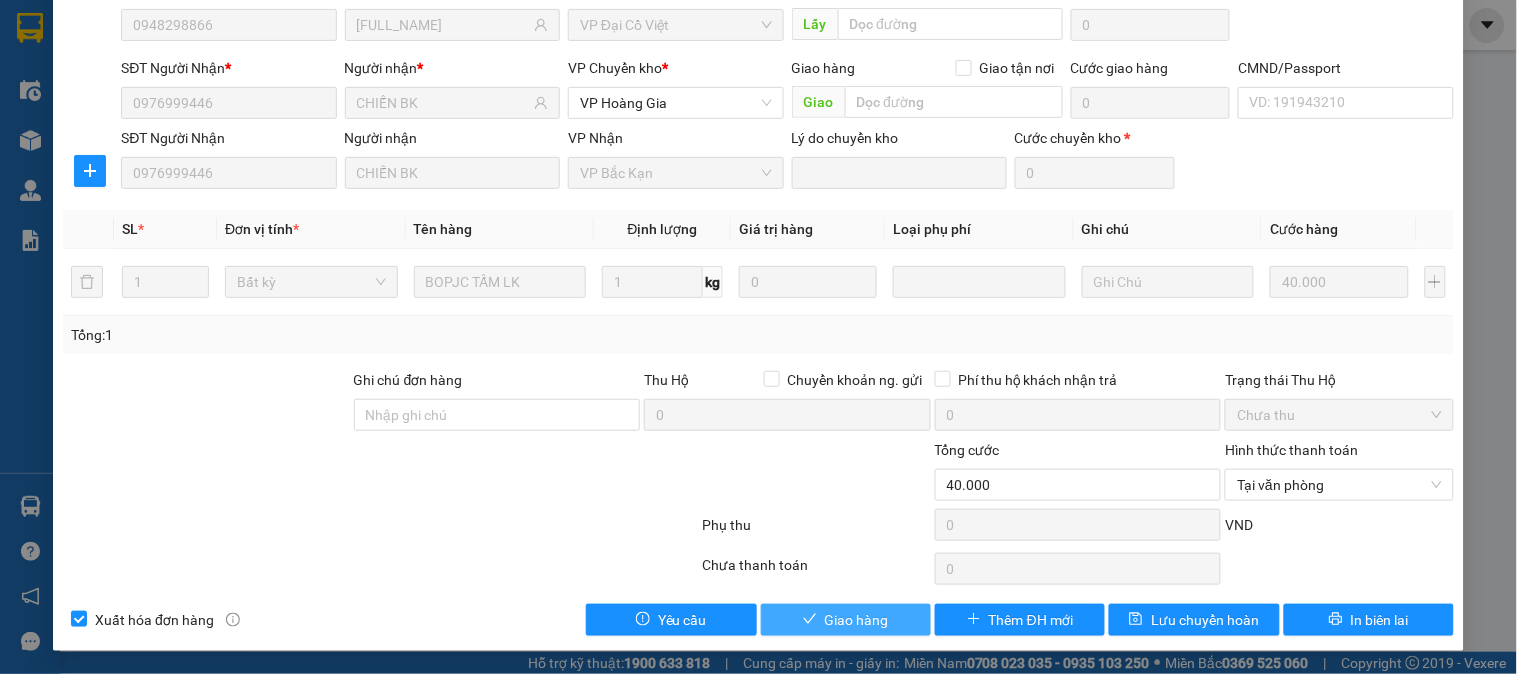 click on "Giao hàng" at bounding box center [857, 620] 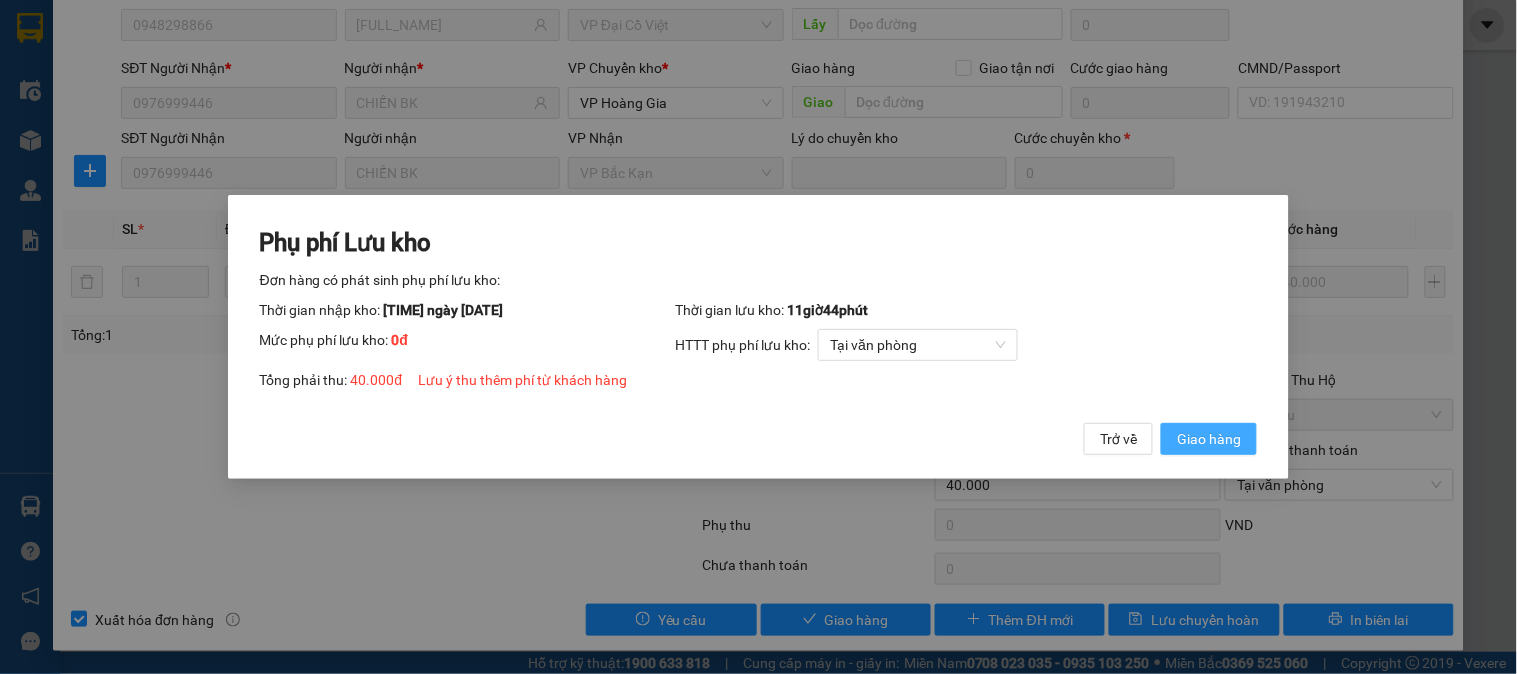 click on "Giao hàng" at bounding box center (1209, 439) 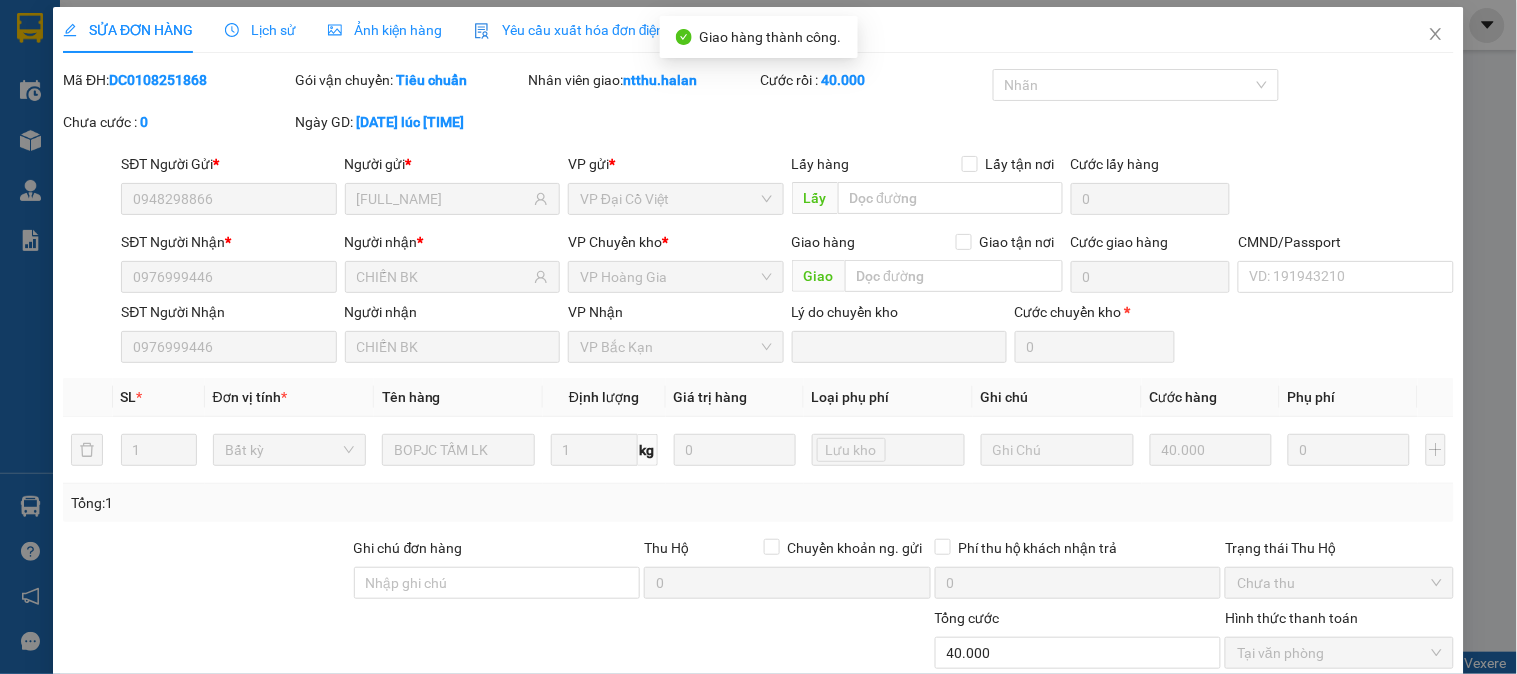 scroll, scrollTop: 0, scrollLeft: 0, axis: both 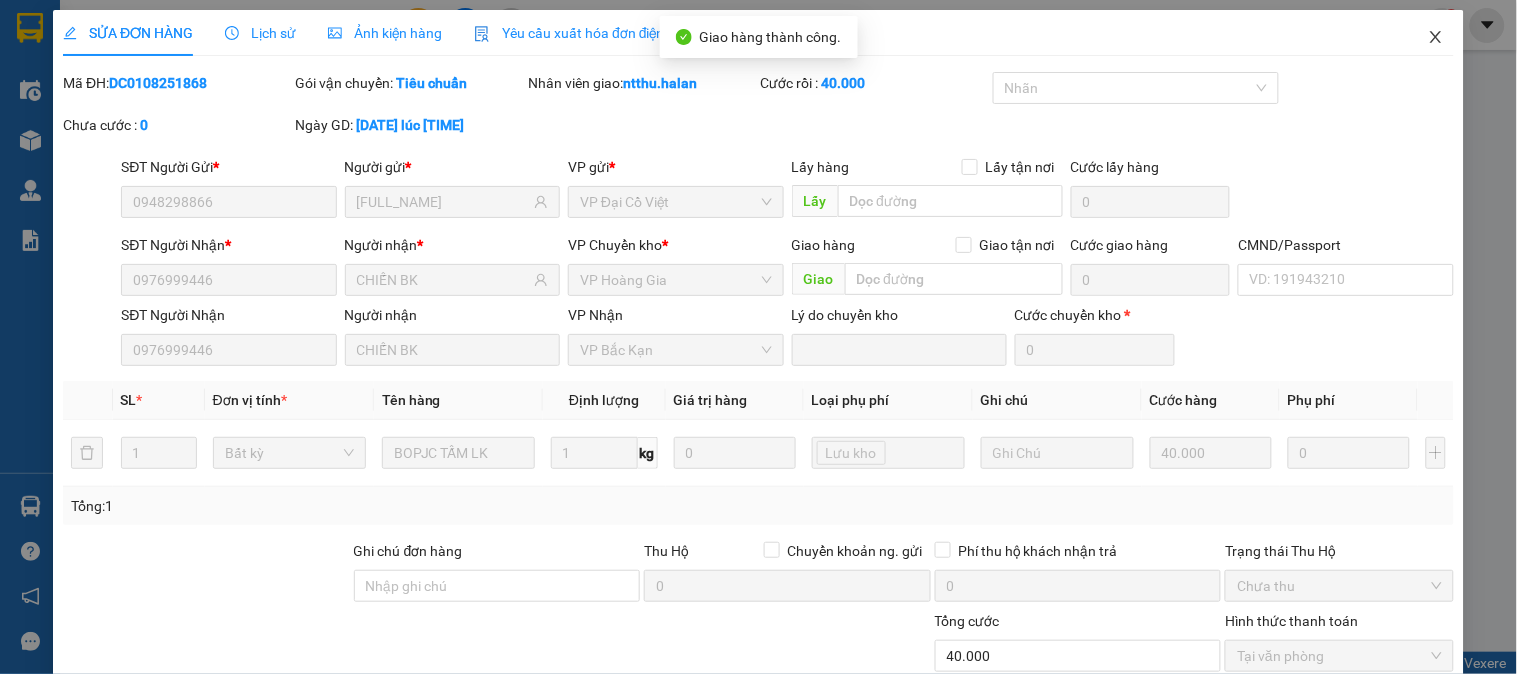 click at bounding box center [1436, 38] 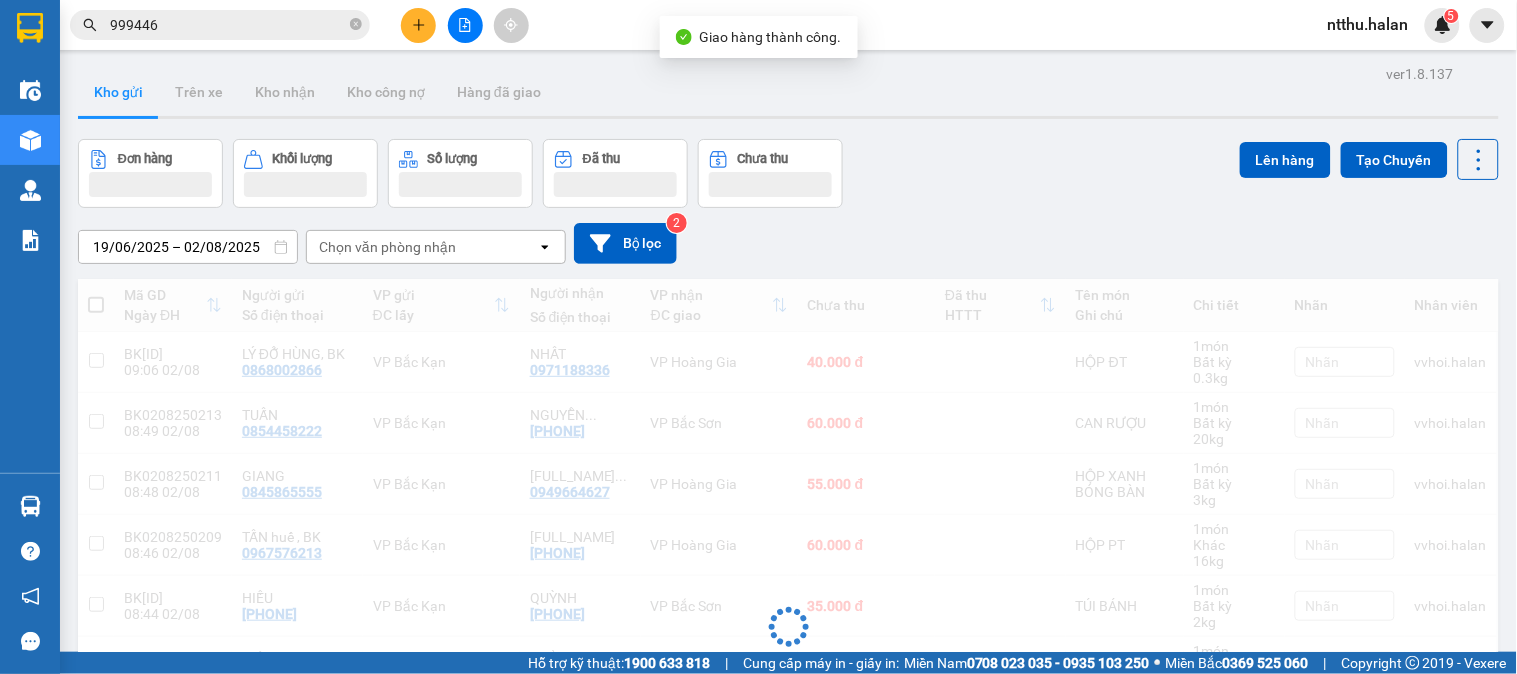 click on "999446" at bounding box center [220, 25] 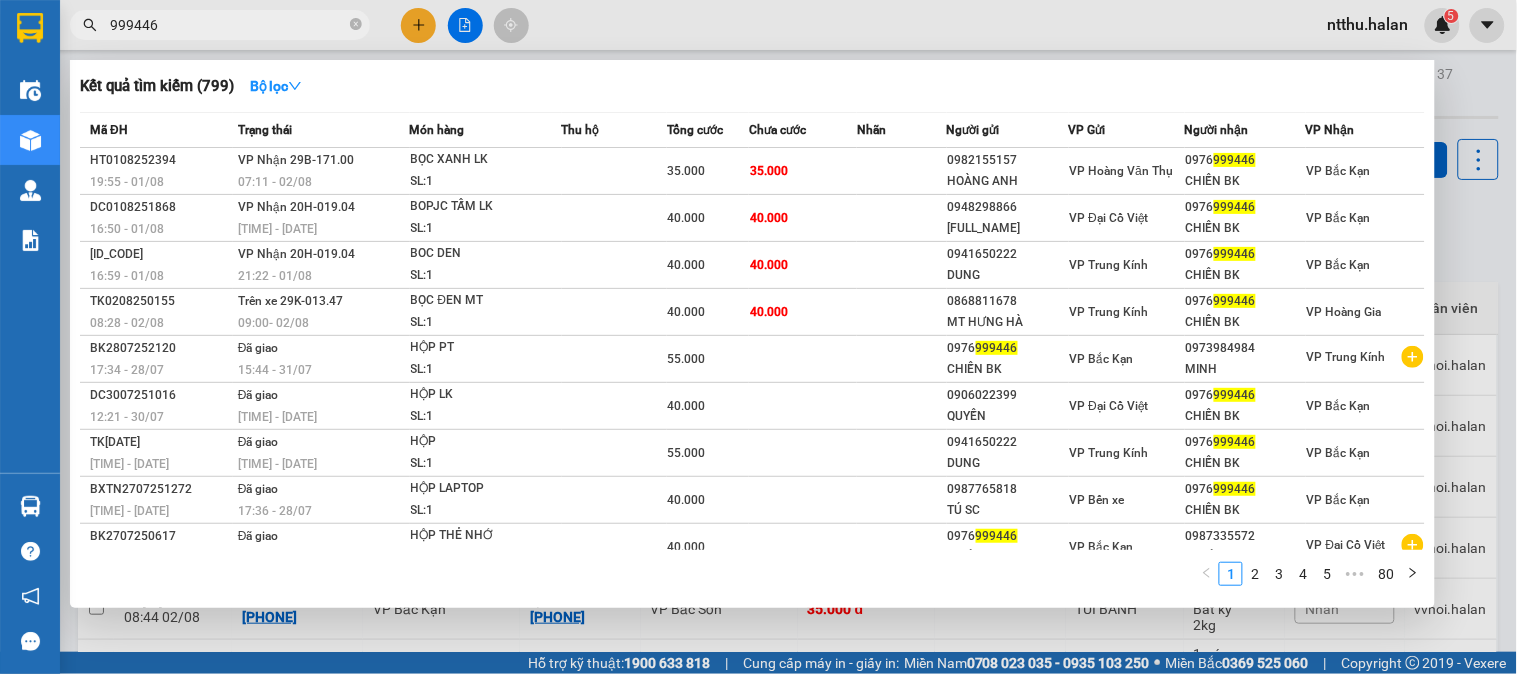 click on "999446" at bounding box center [228, 25] 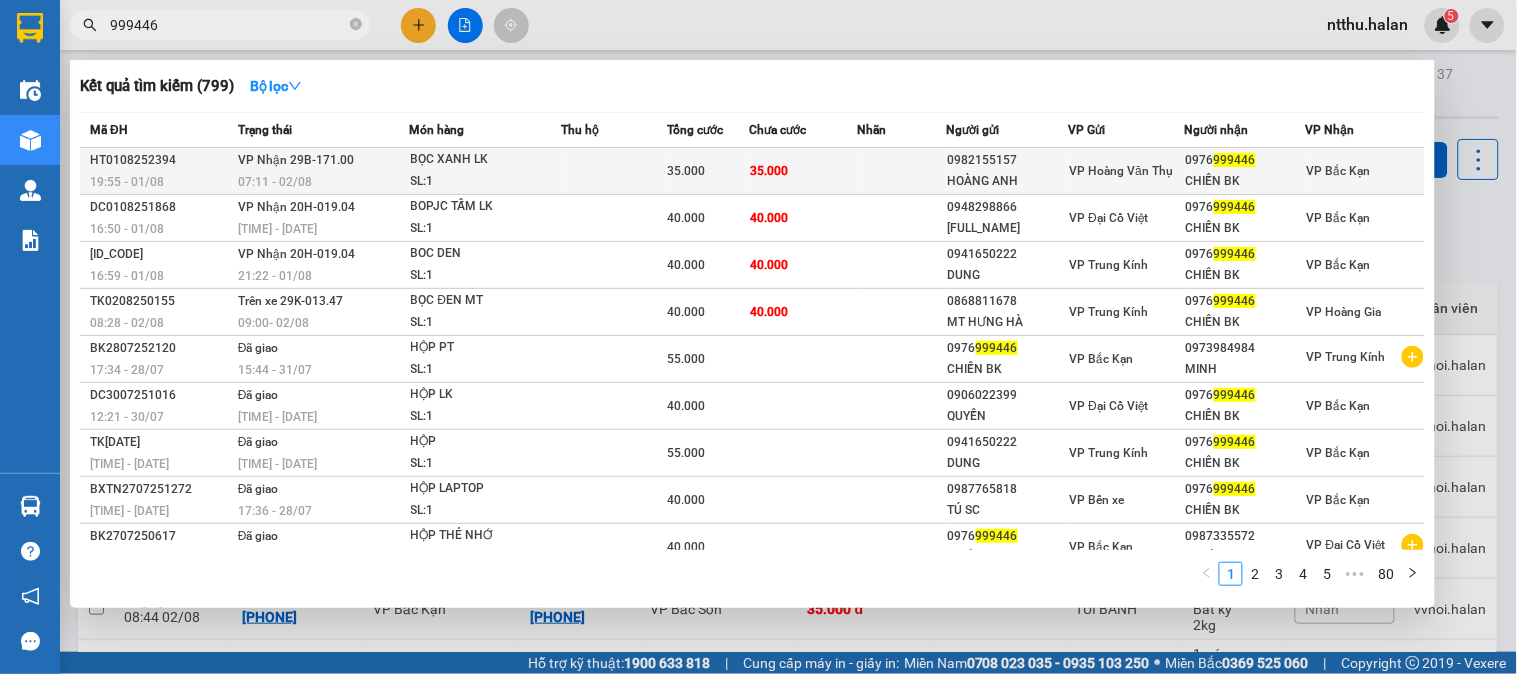 click on "VP Nhận   [PLATE_NUMBER] [TIME] - [DATE]" at bounding box center [321, 171] 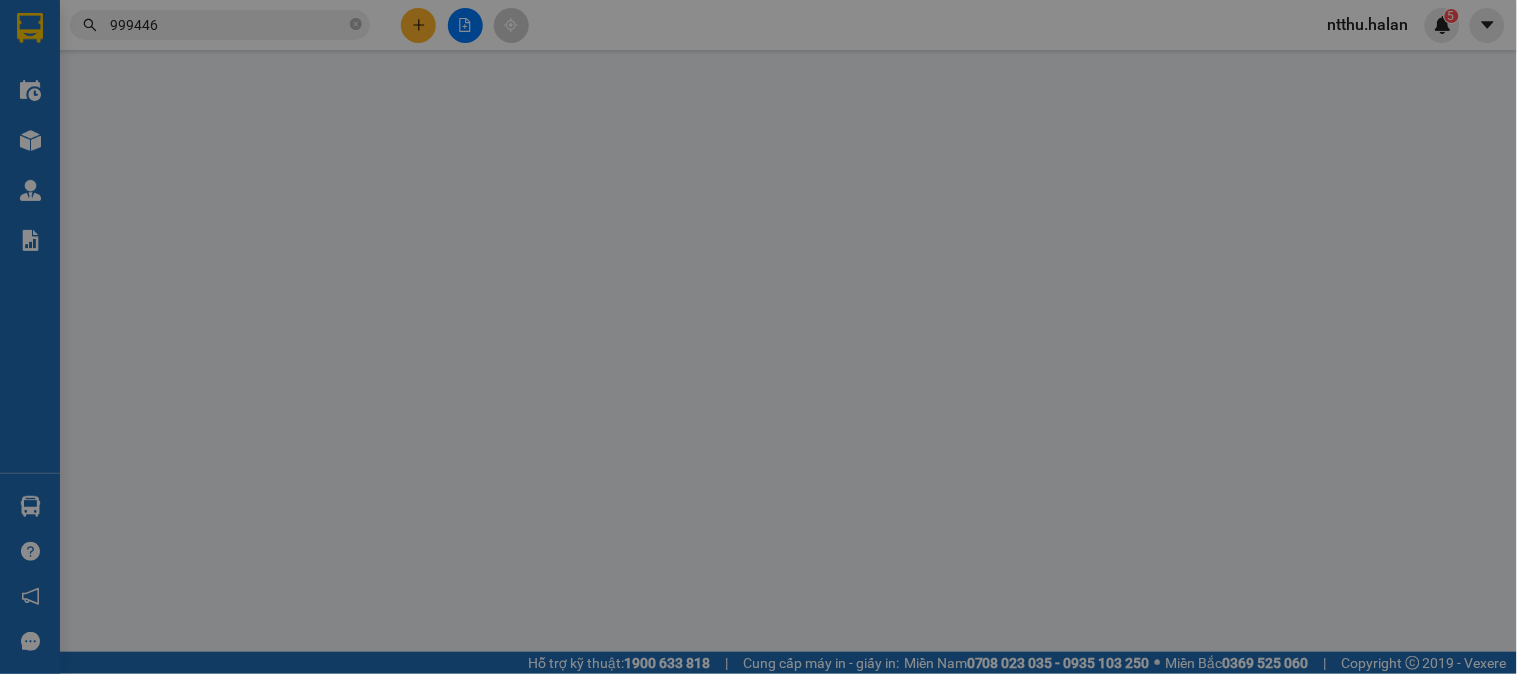 type on "0982155157" 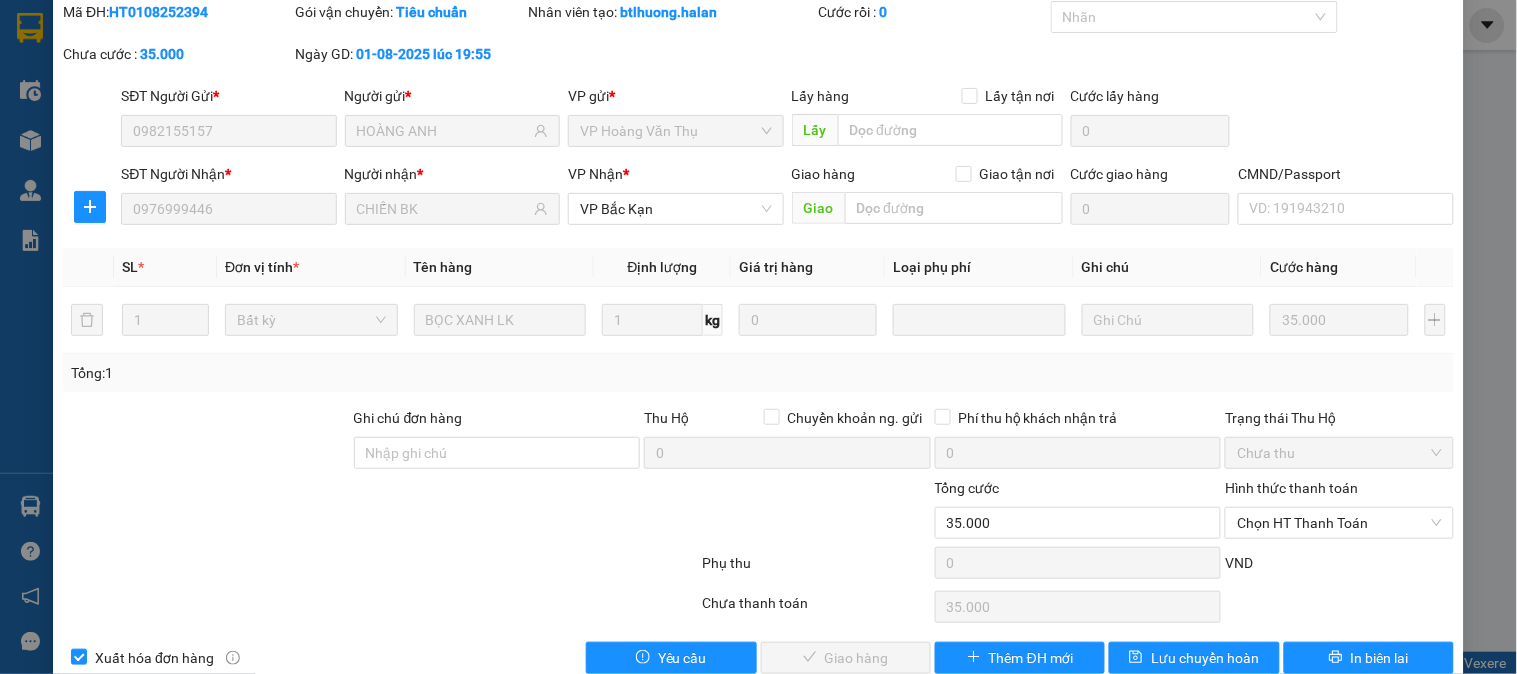 scroll, scrollTop: 110, scrollLeft: 0, axis: vertical 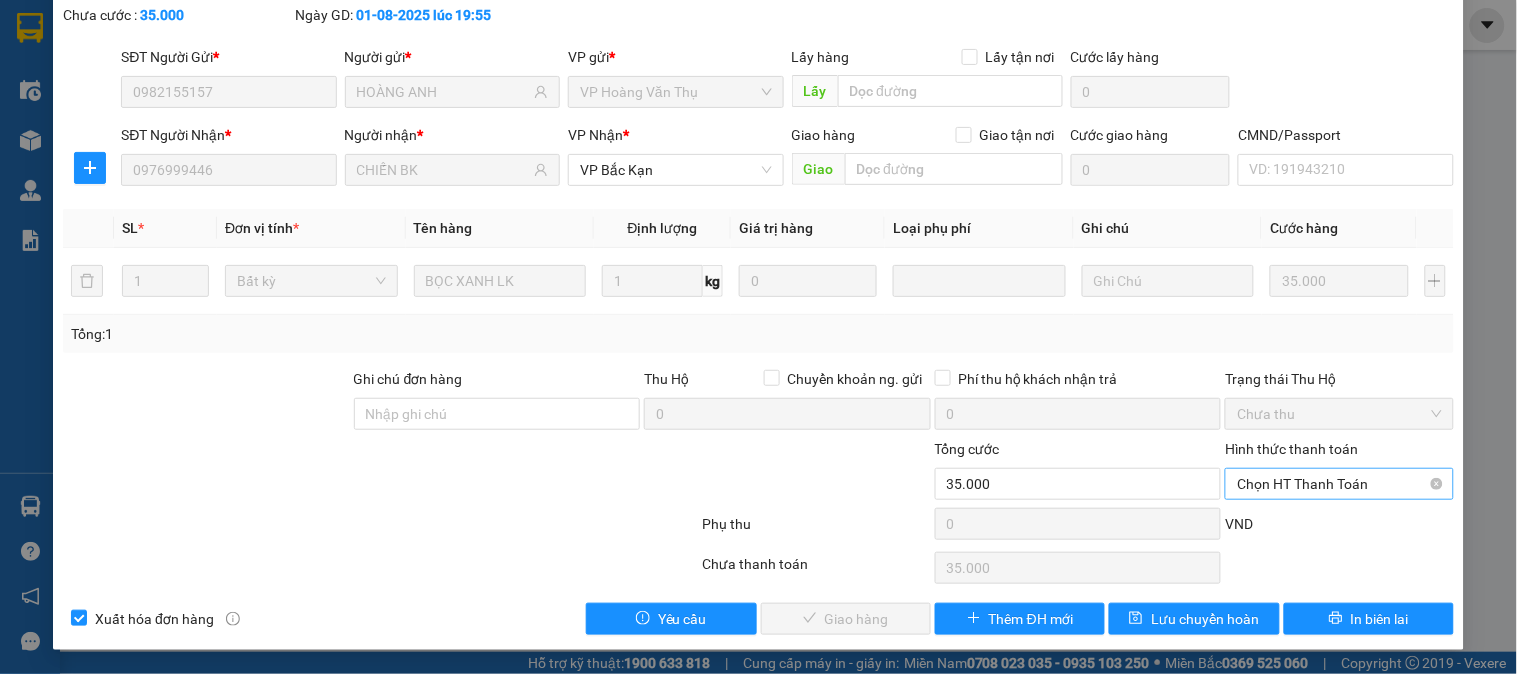 click on "Chọn HT Thanh Toán" at bounding box center [1339, 484] 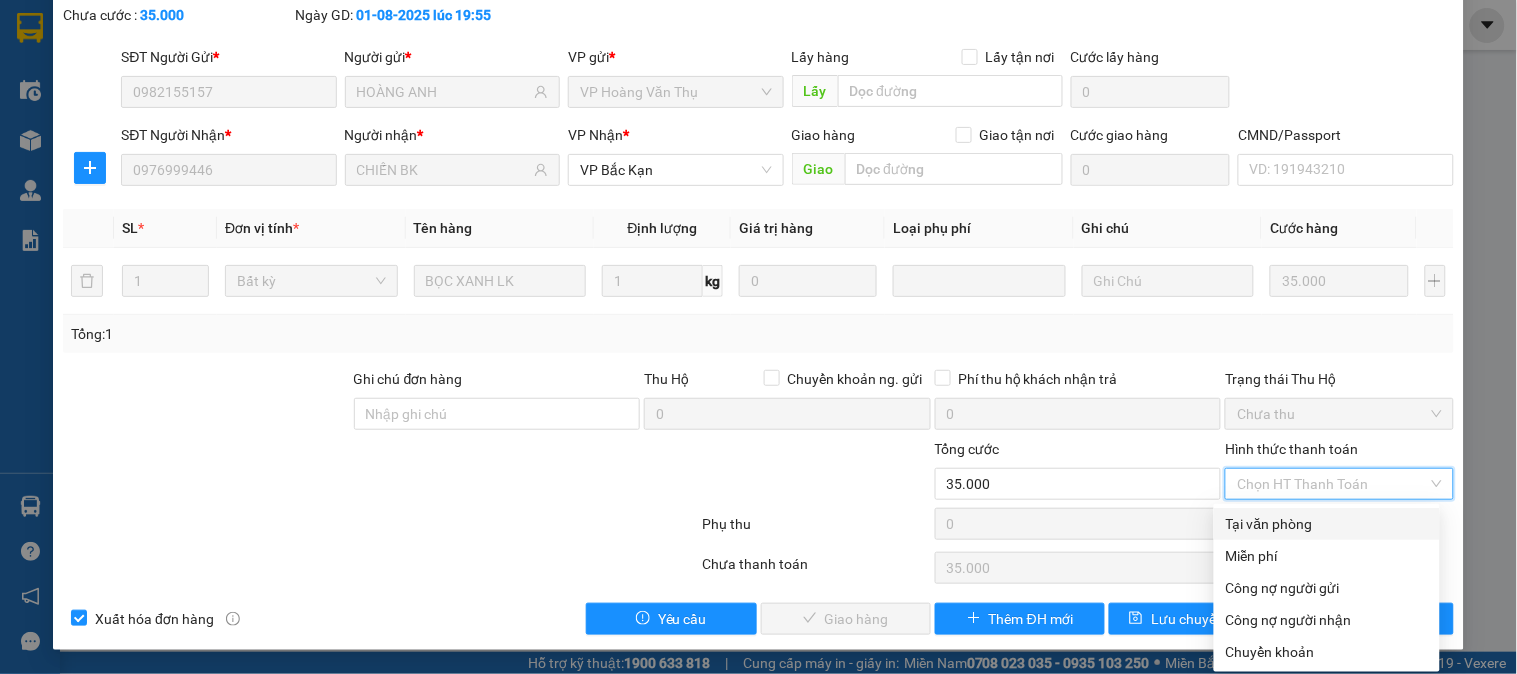click on "Tại văn phòng" at bounding box center [1327, 524] 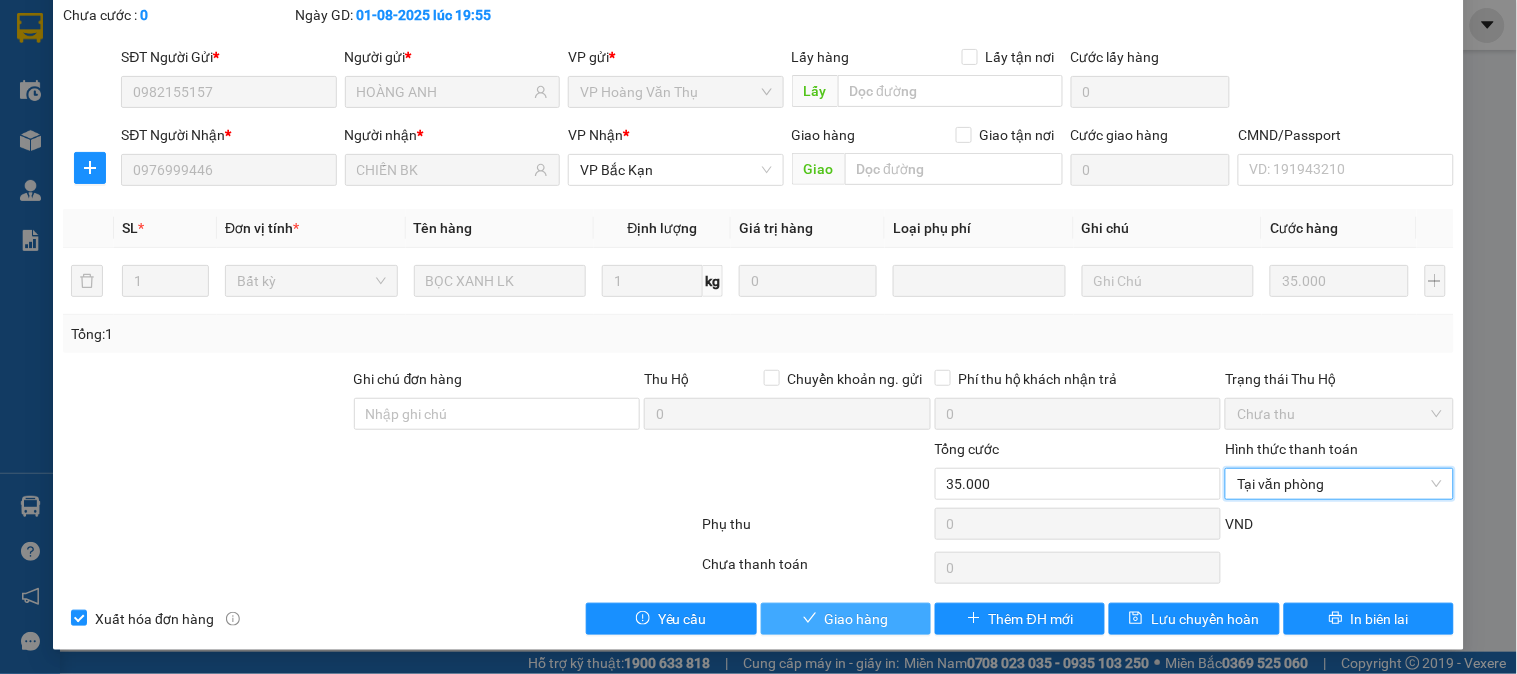 click on "Giao hàng" at bounding box center (857, 619) 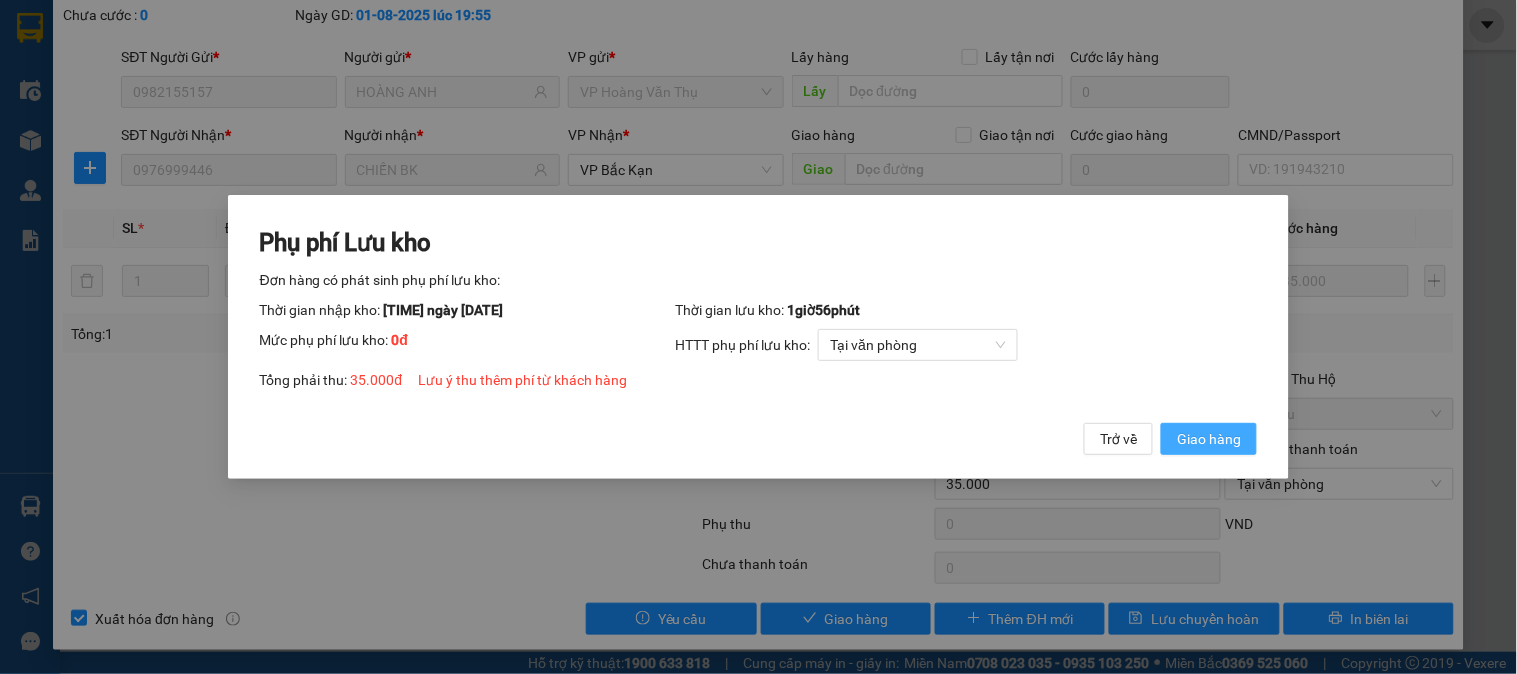 click on "Giao hàng" at bounding box center [1209, 439] 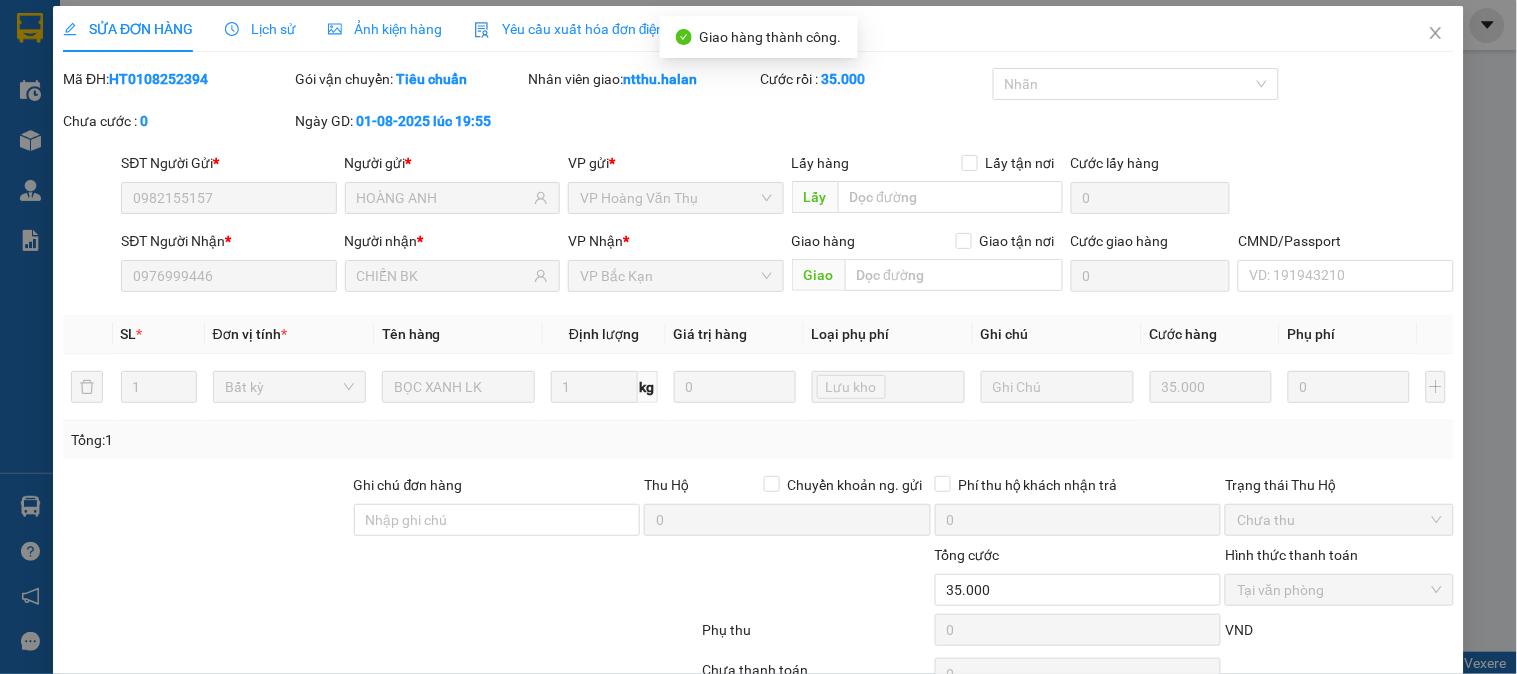 scroll, scrollTop: 0, scrollLeft: 0, axis: both 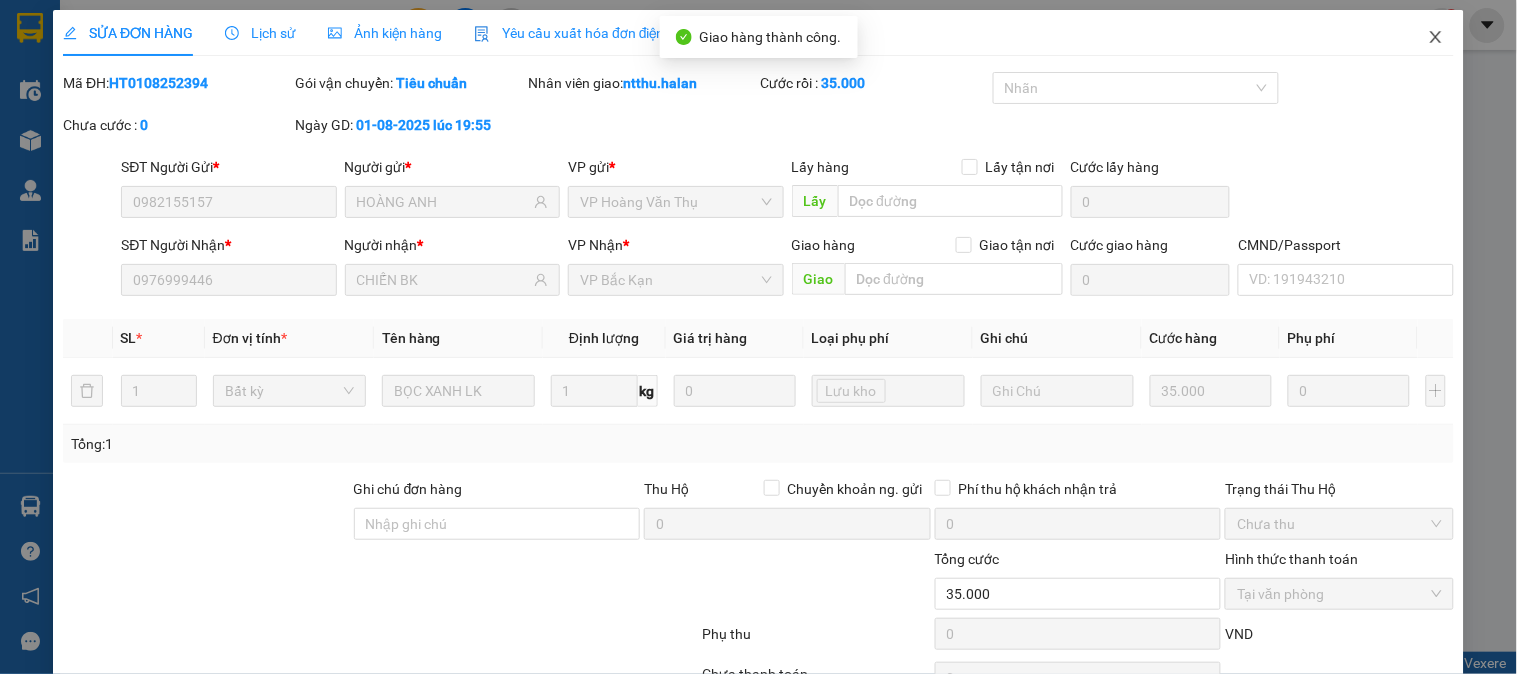 click at bounding box center [1436, 38] 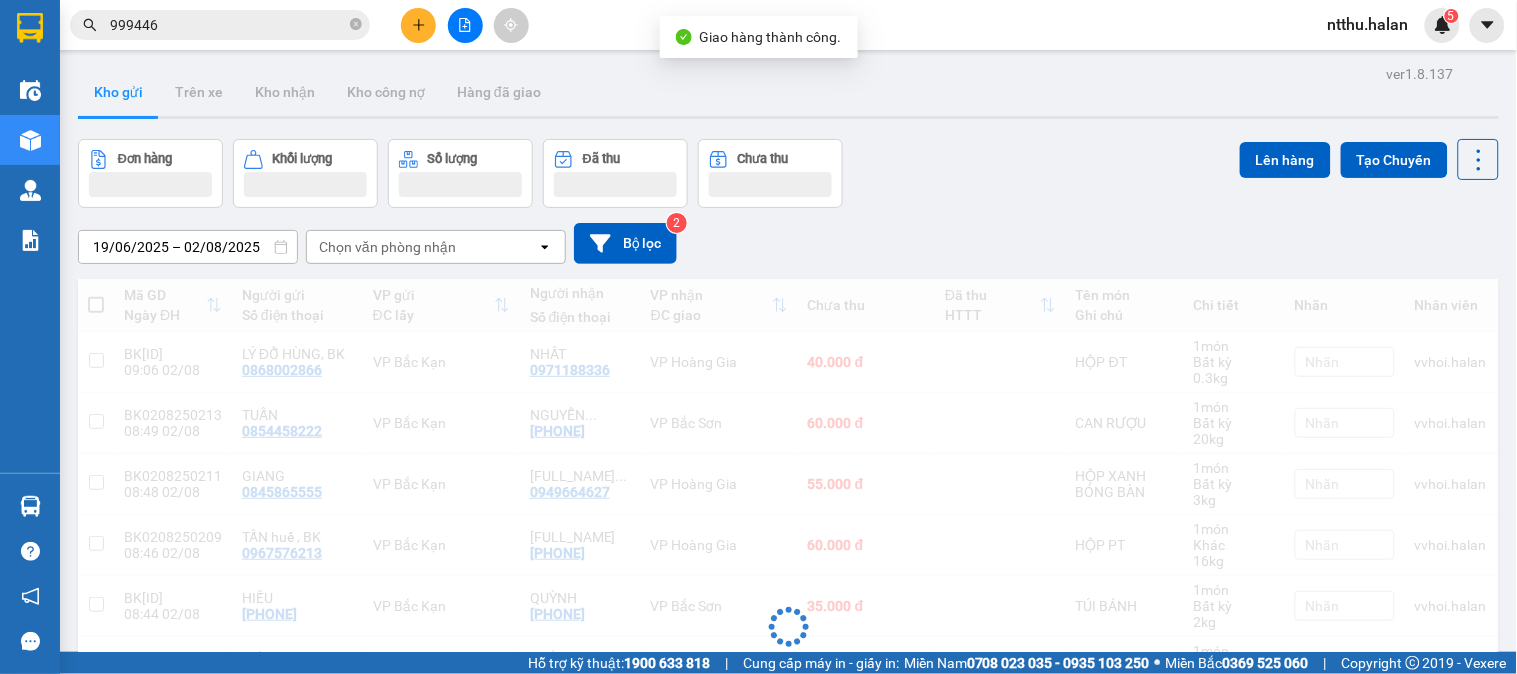 click on "999446" at bounding box center (228, 25) 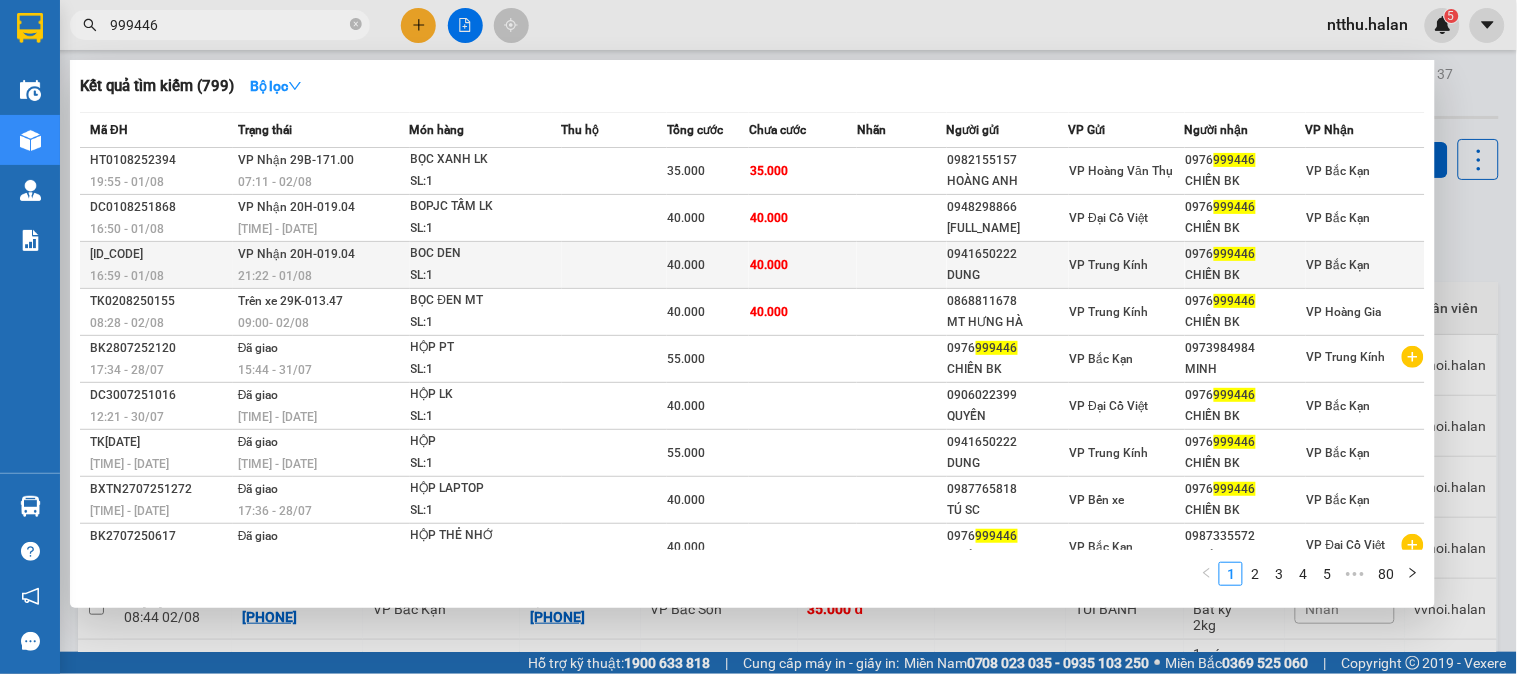 click on "VP Nhận   20H-019.04" at bounding box center [296, 254] 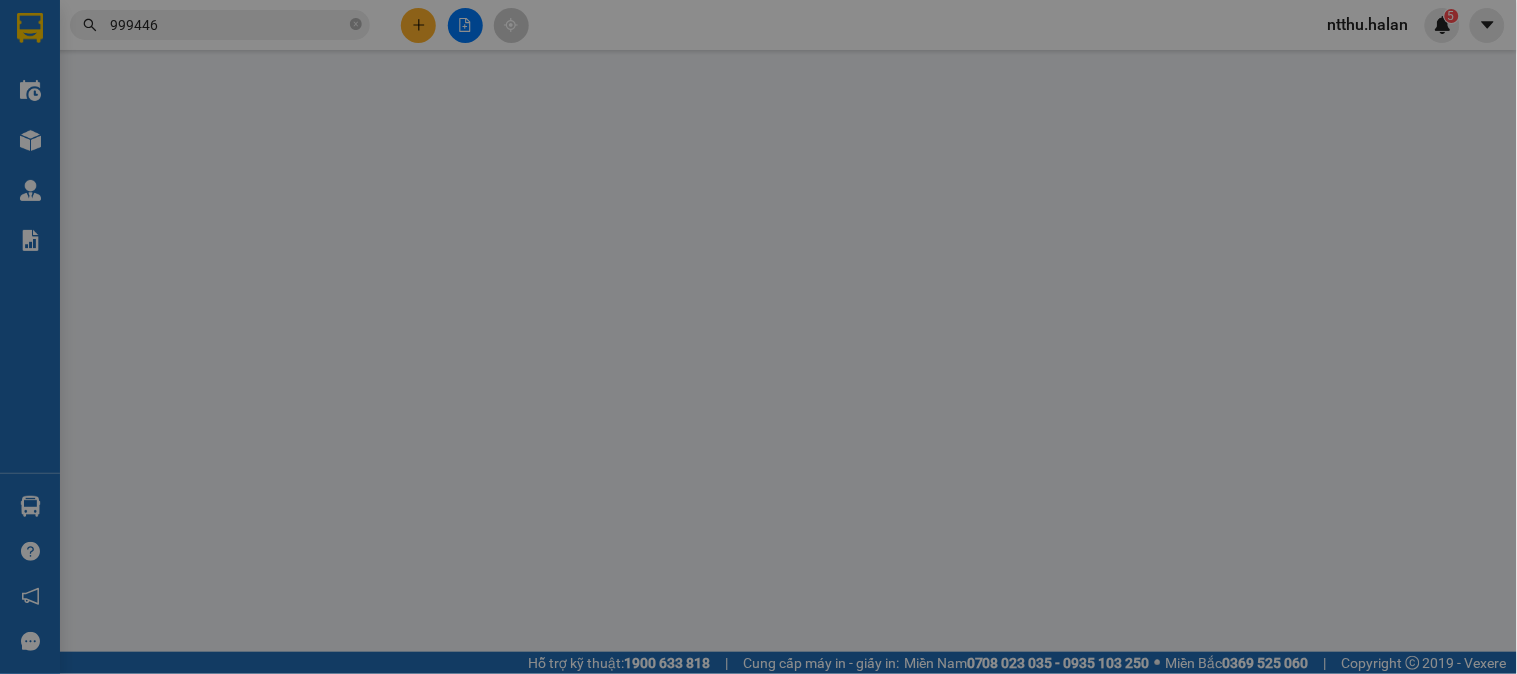 type on "0941650222" 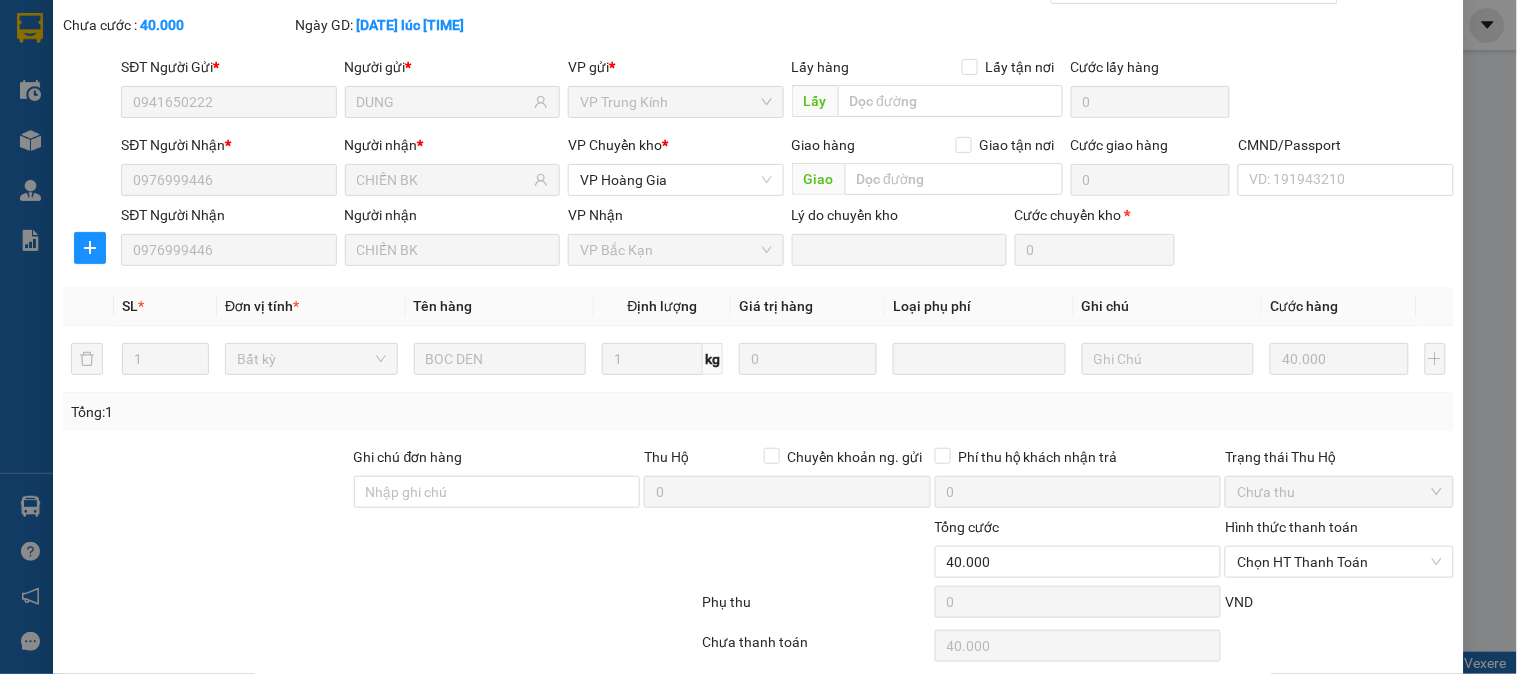 scroll, scrollTop: 177, scrollLeft: 0, axis: vertical 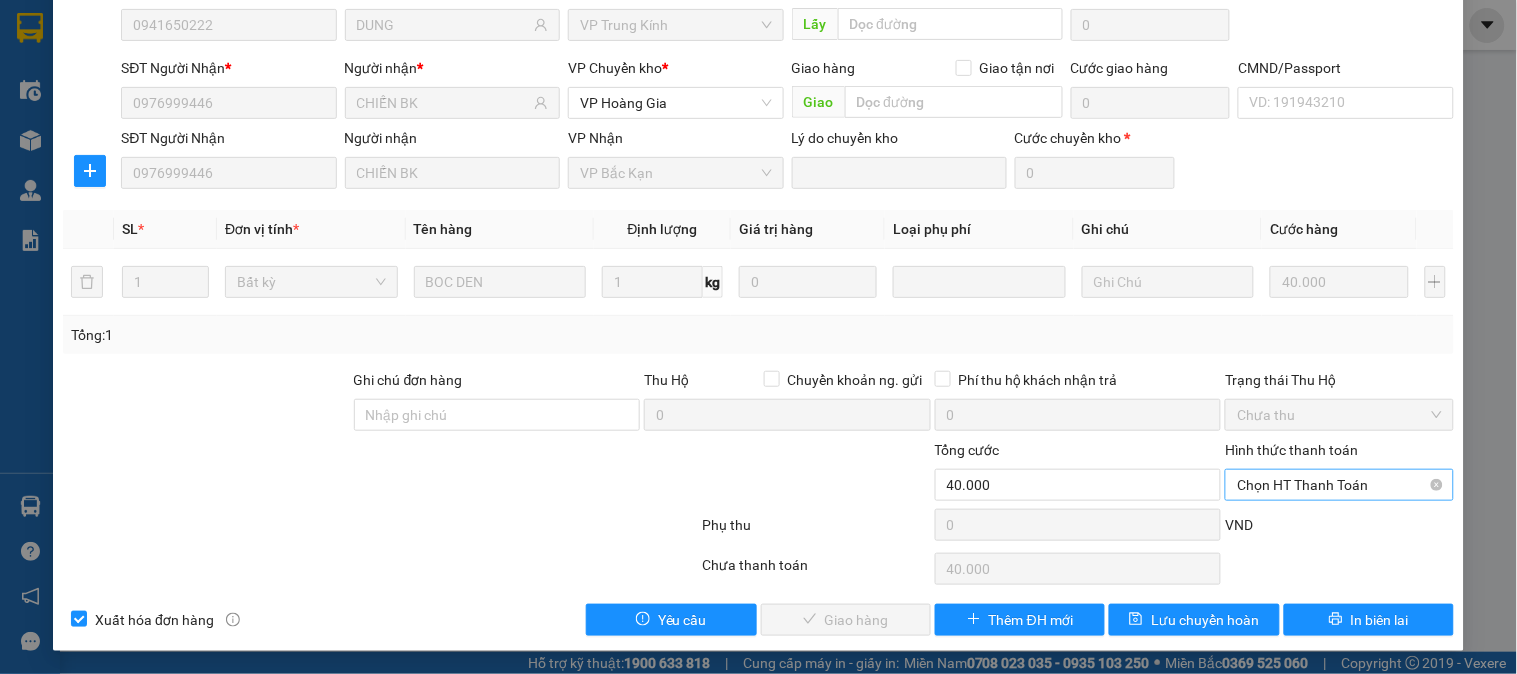 click on "Chọn HT Thanh Toán" at bounding box center (1339, 485) 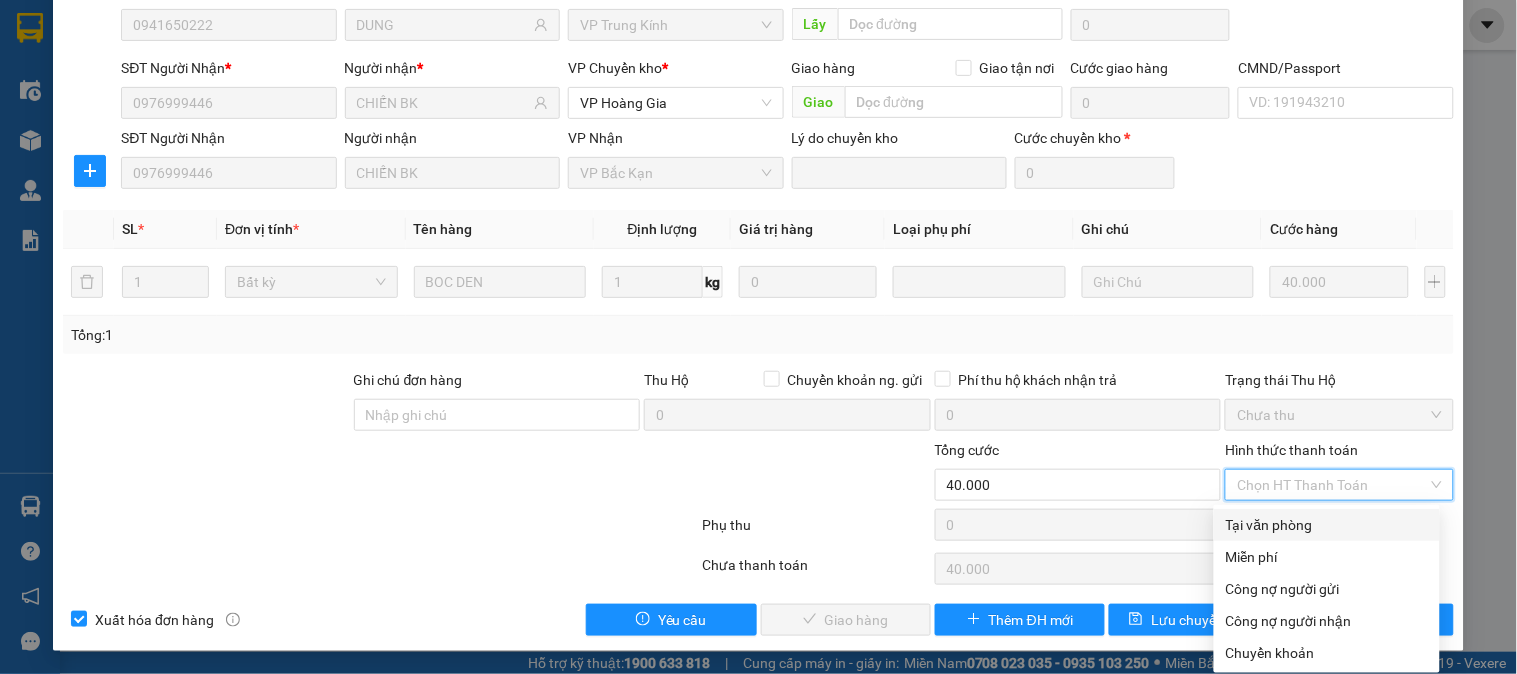 click on "Tại văn phòng" at bounding box center [1327, 525] 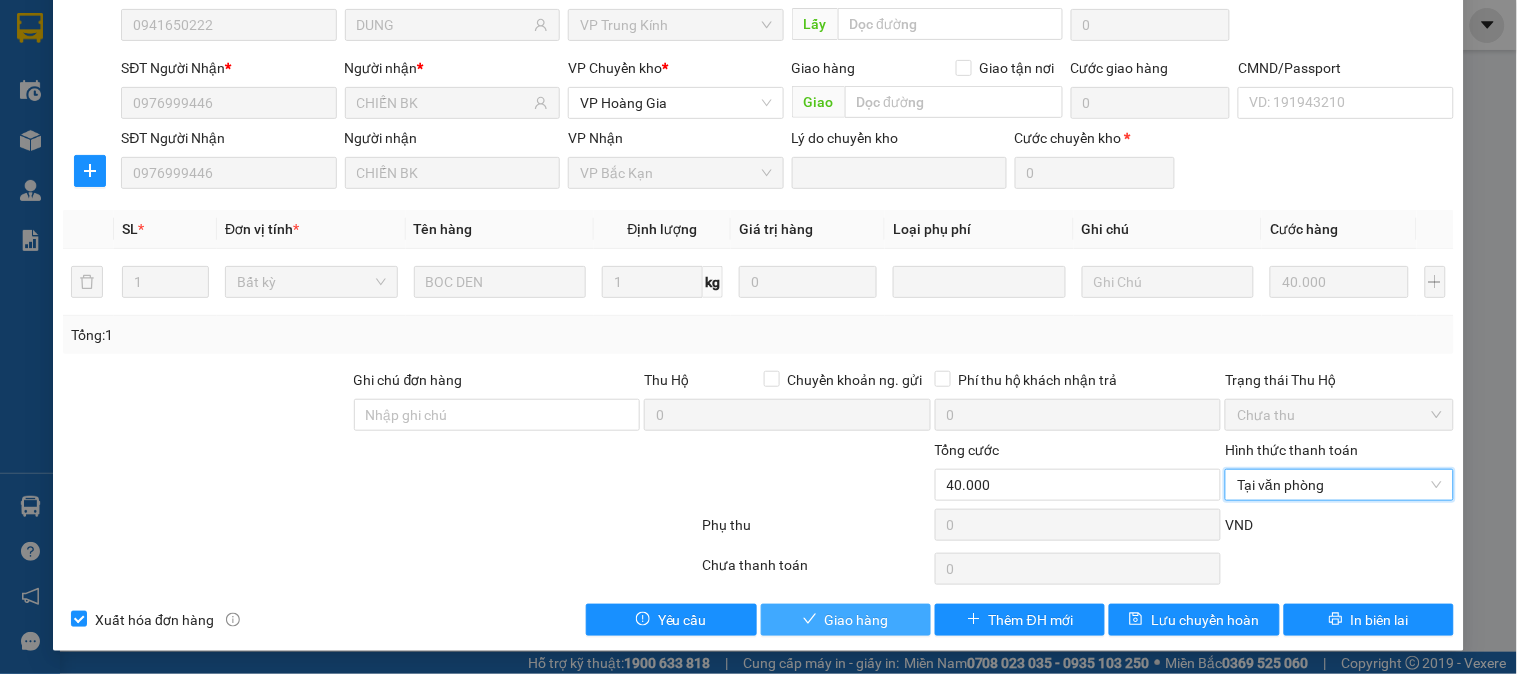 click on "Giao hàng" at bounding box center [857, 620] 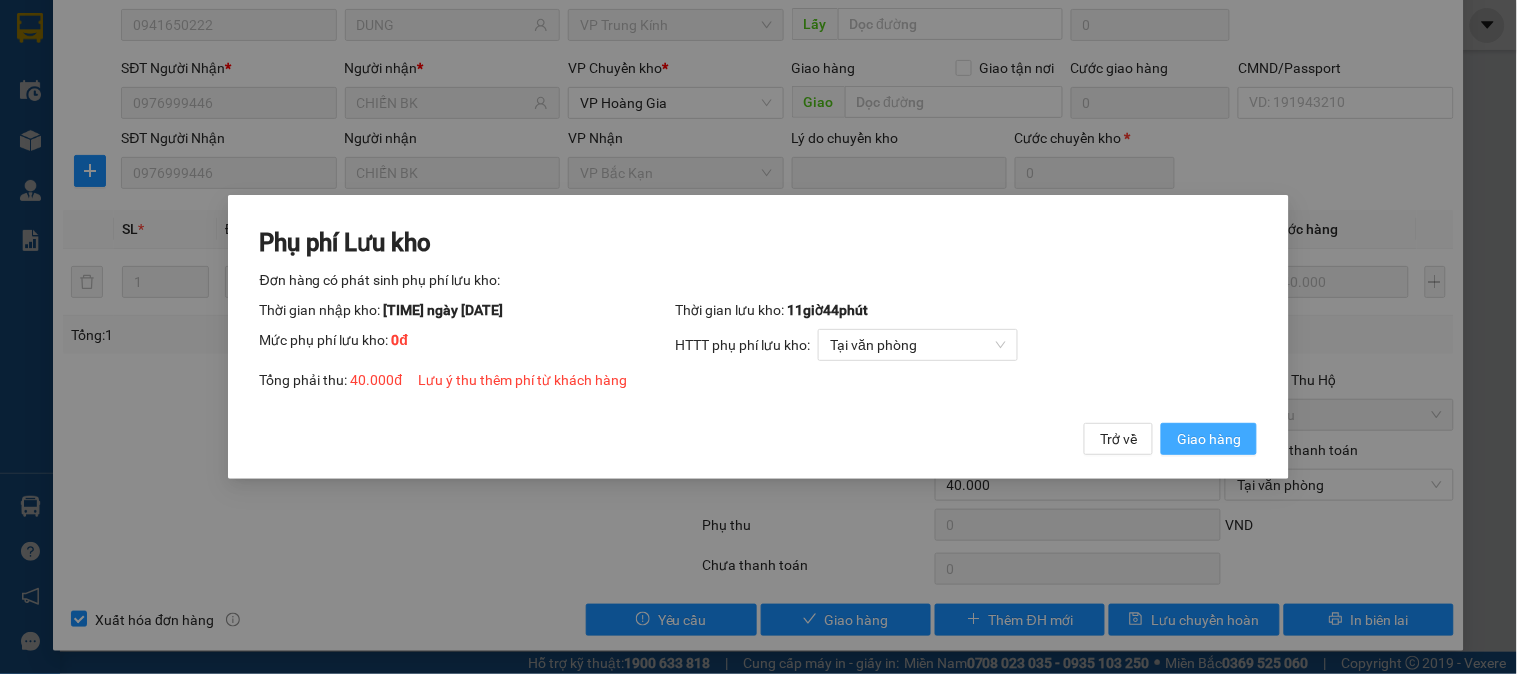 click on "Giao hàng" at bounding box center [1209, 439] 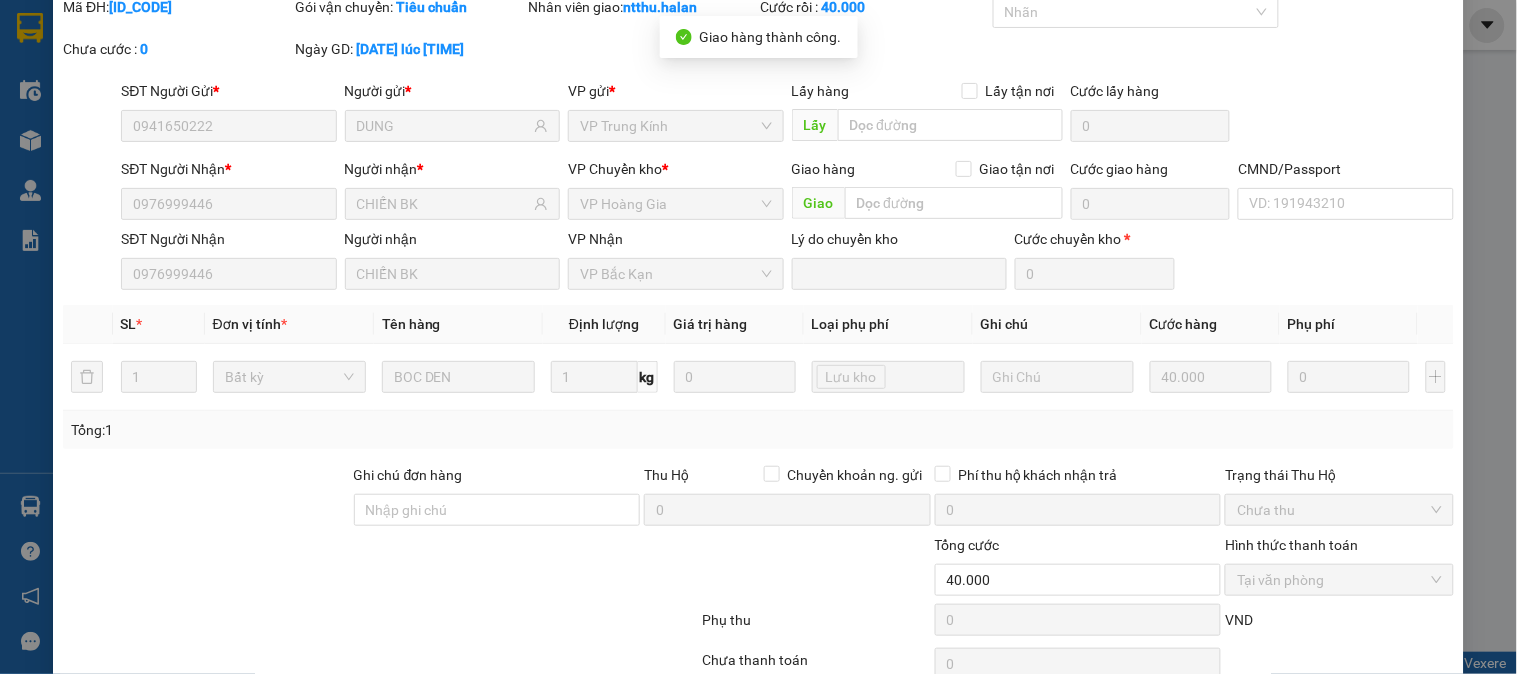 scroll, scrollTop: 0, scrollLeft: 0, axis: both 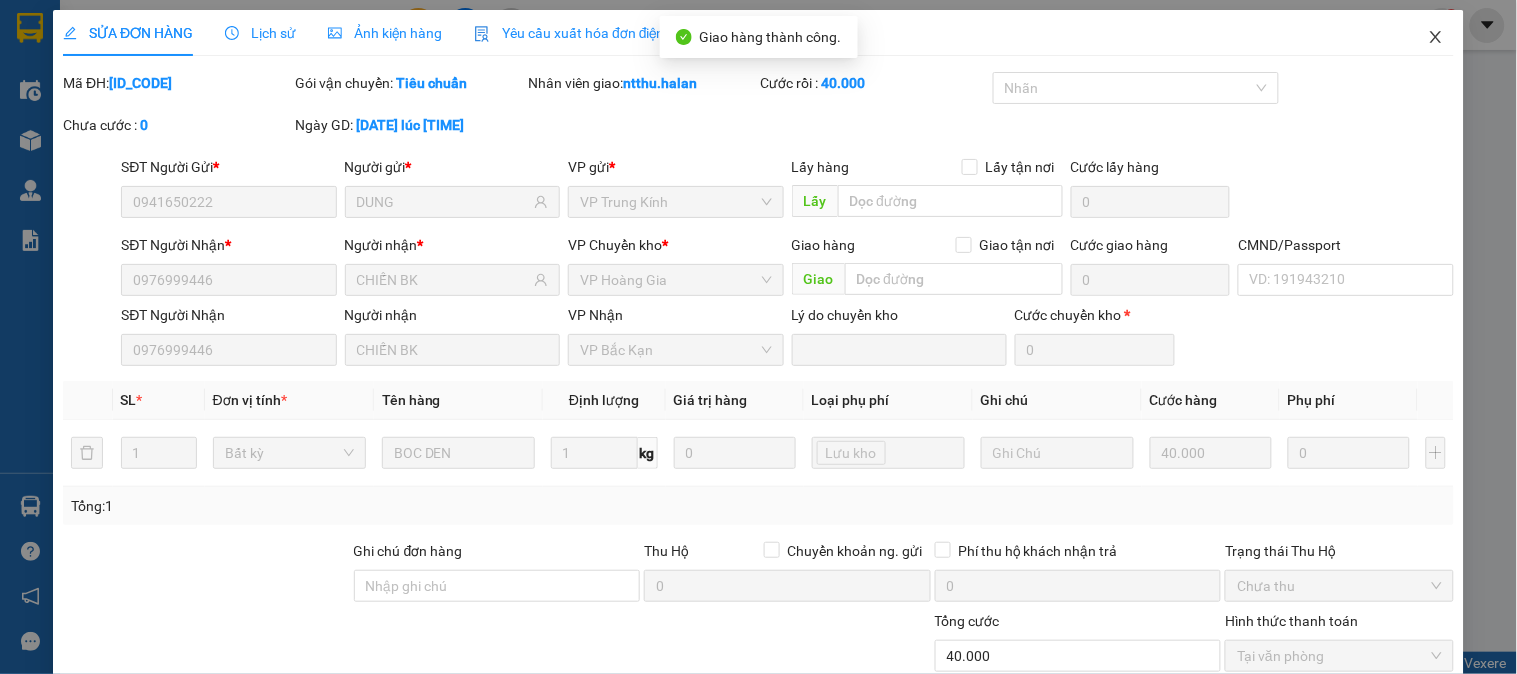 click at bounding box center [1436, 38] 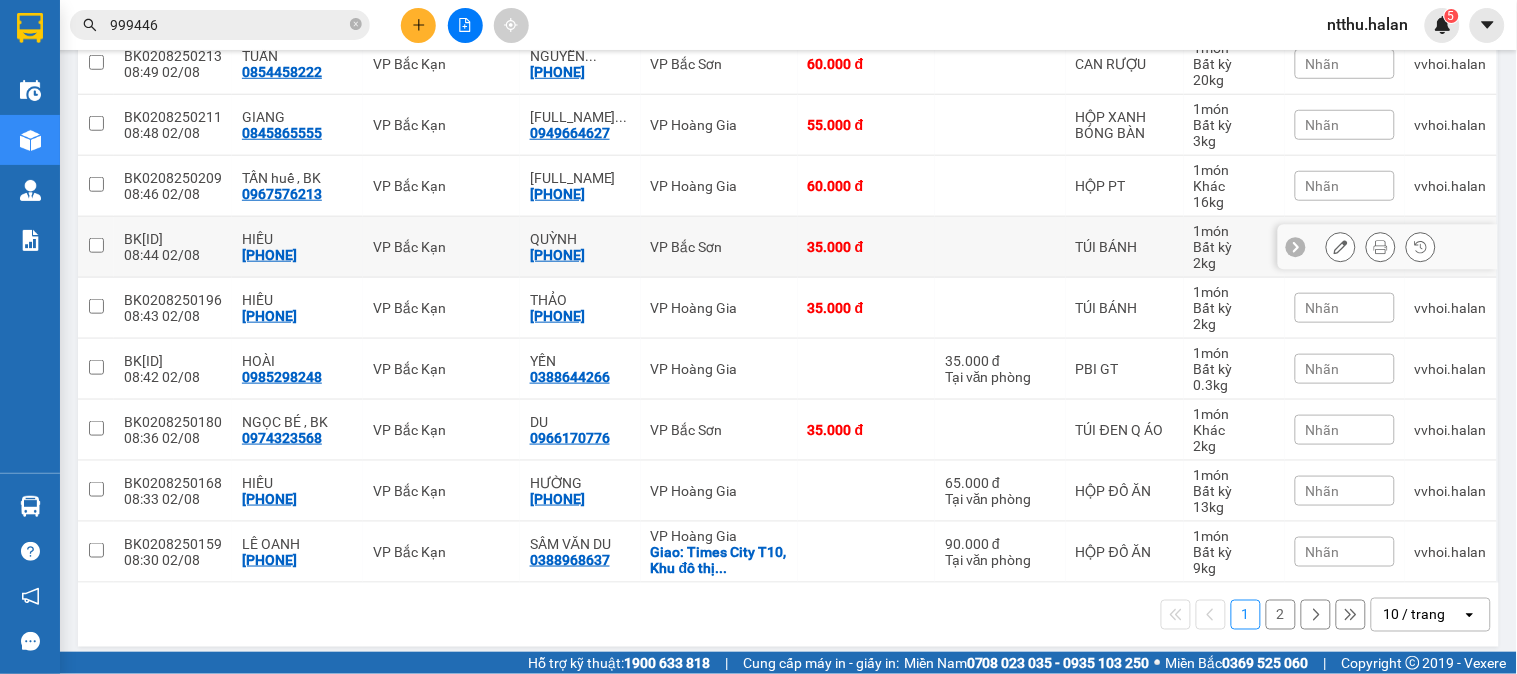 scroll, scrollTop: 376, scrollLeft: 0, axis: vertical 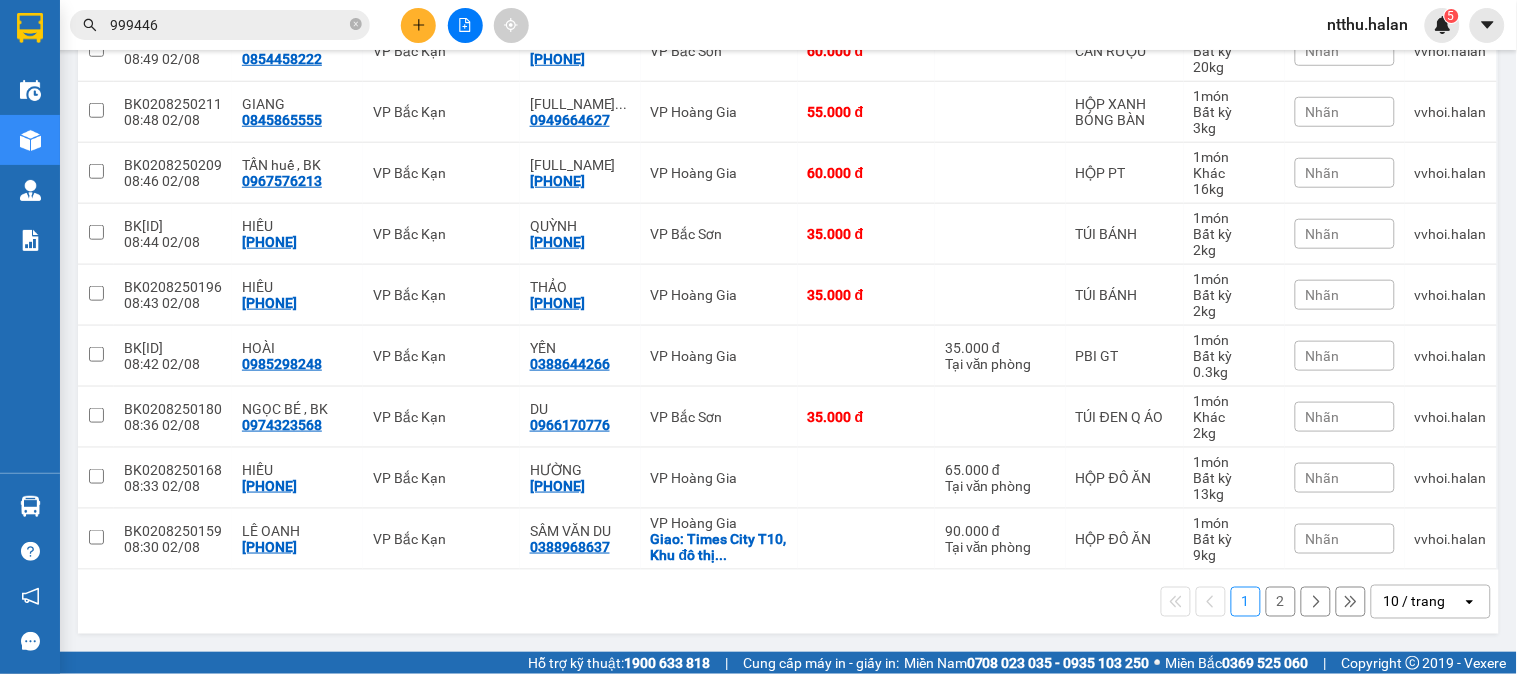 click on "10 / trang" at bounding box center (1415, 602) 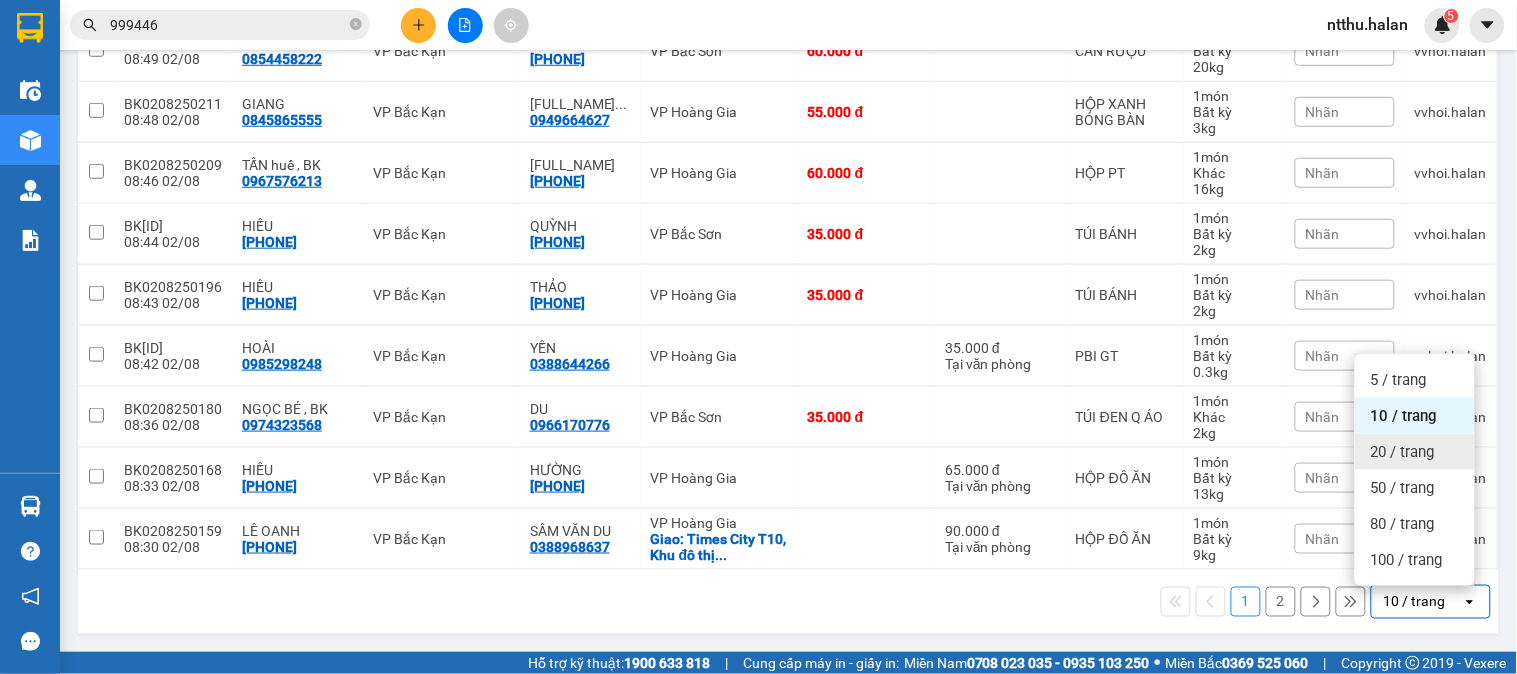 click on "20 / trang" at bounding box center [1403, 452] 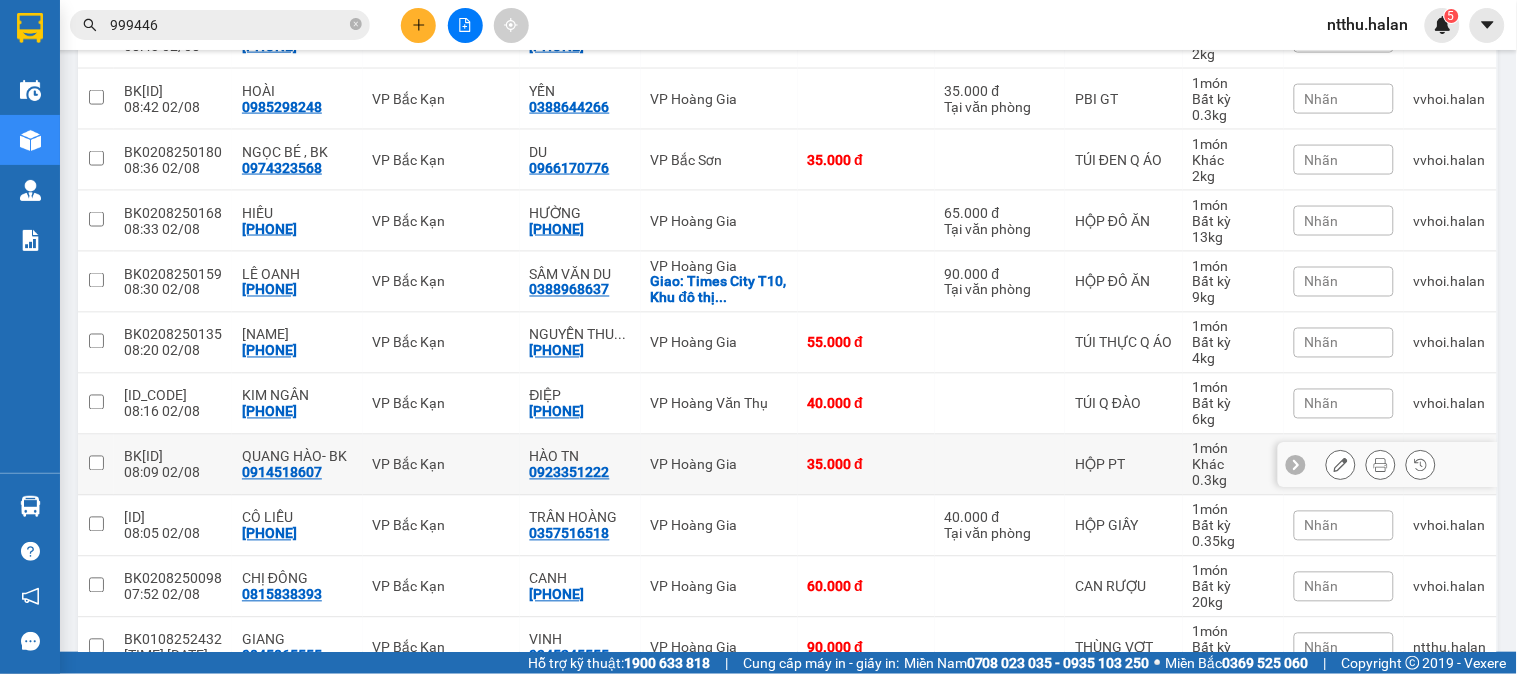 scroll, scrollTop: 804, scrollLeft: 0, axis: vertical 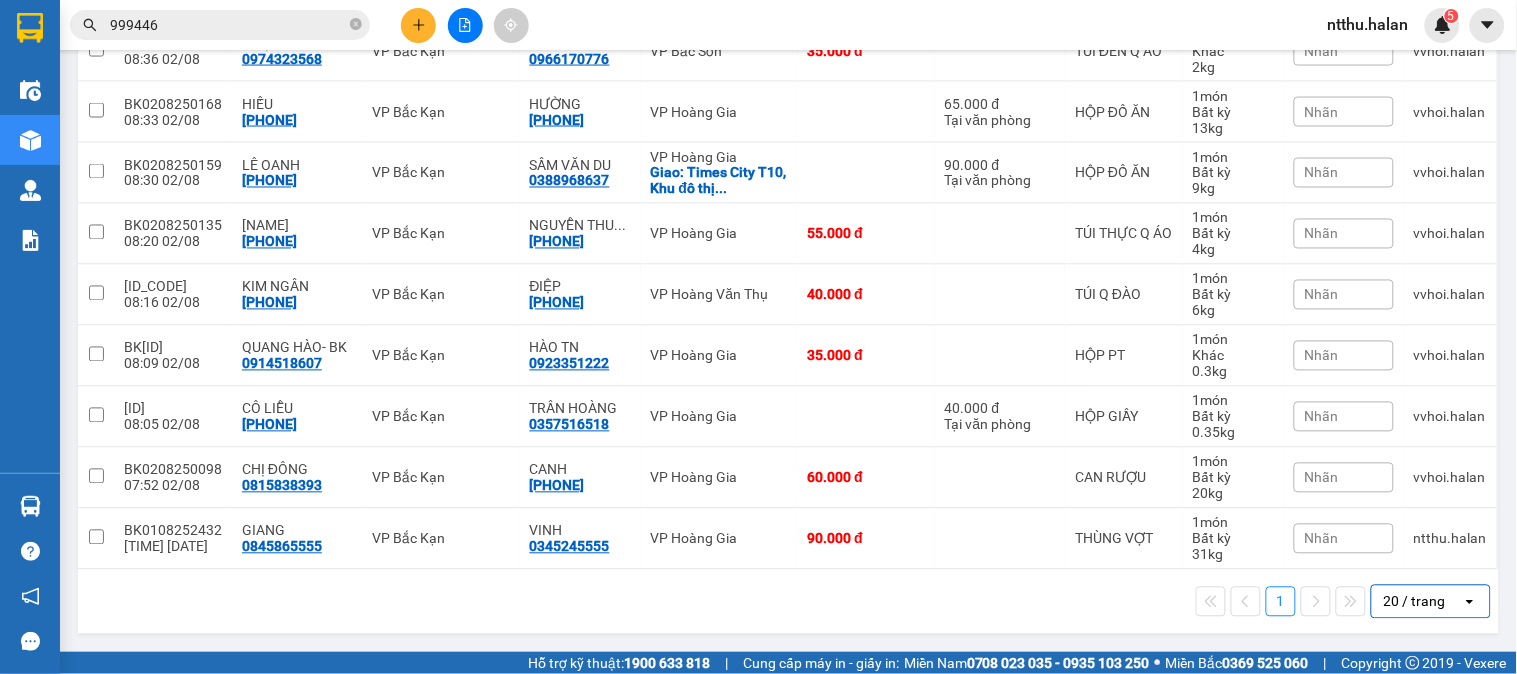 click 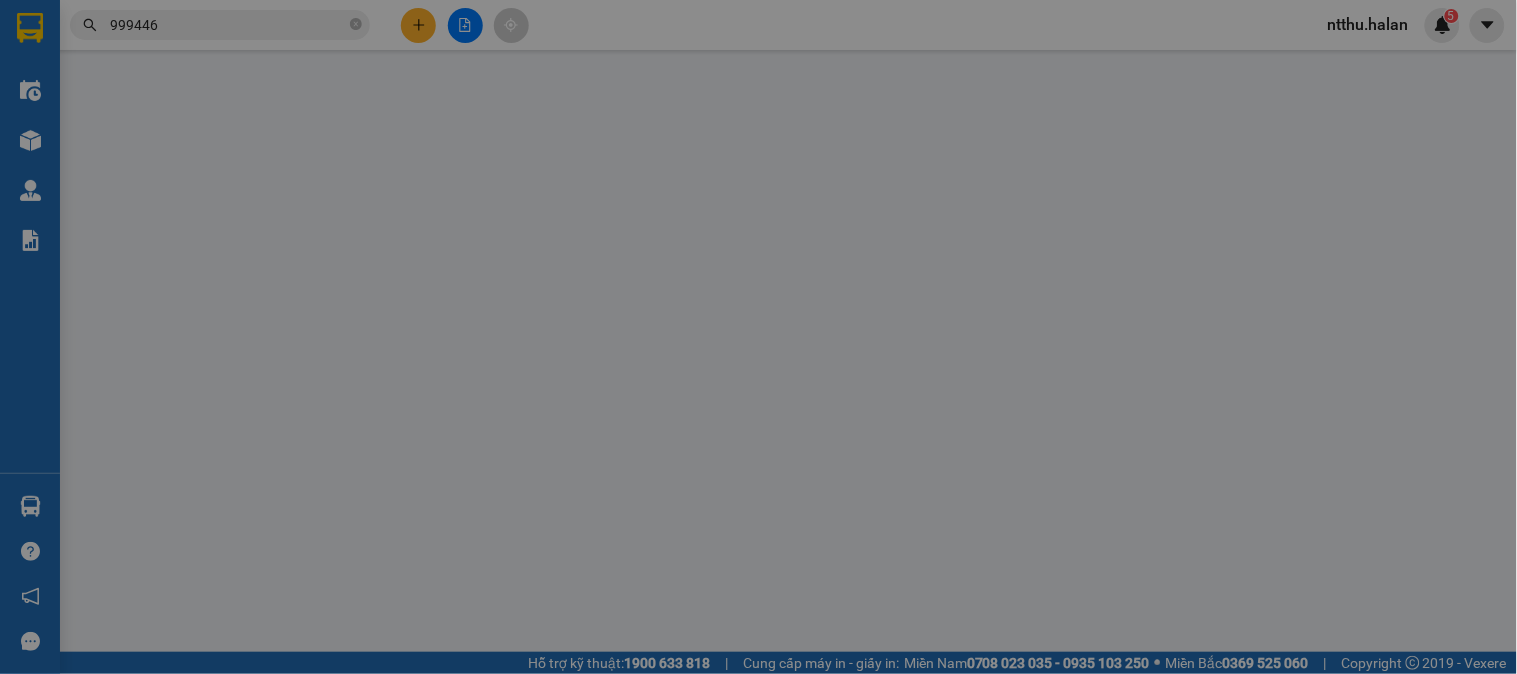 scroll, scrollTop: 0, scrollLeft: 0, axis: both 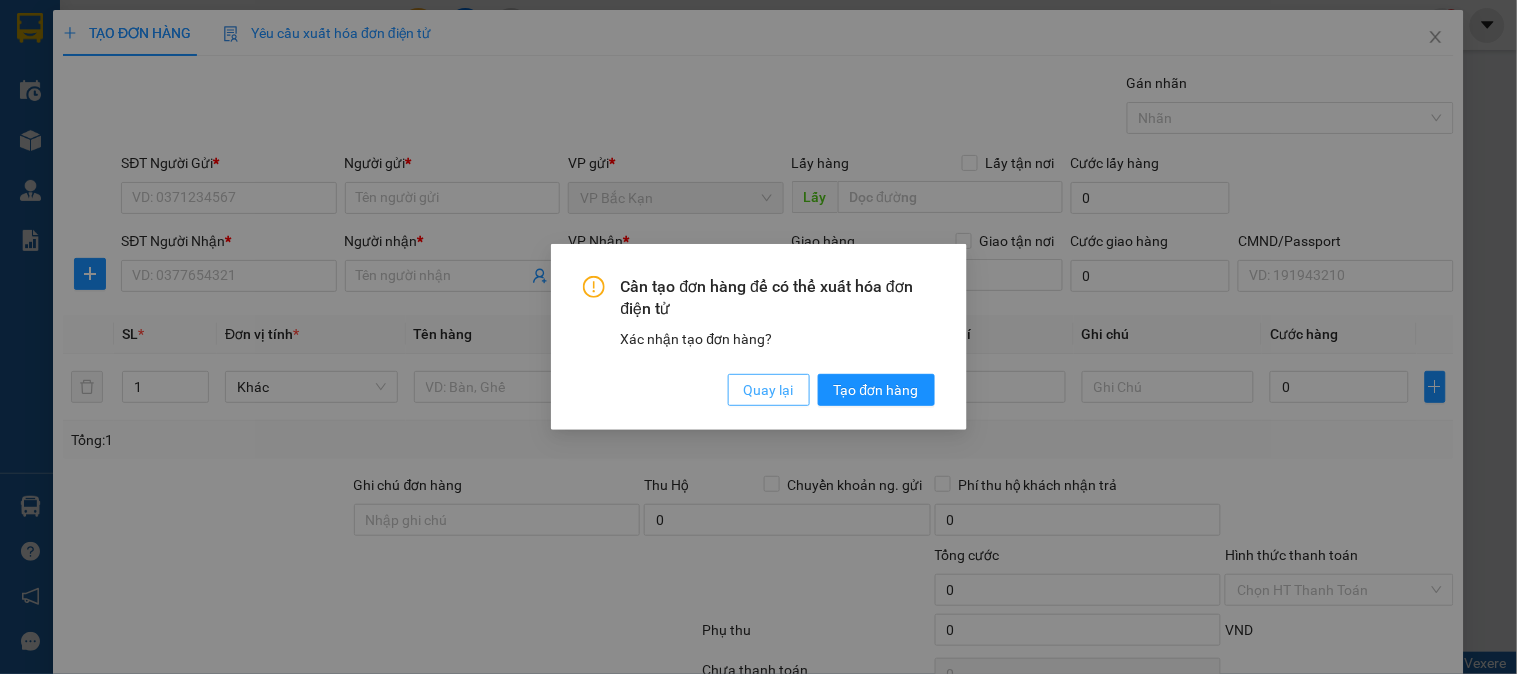 click on "Quay lại" at bounding box center (769, 390) 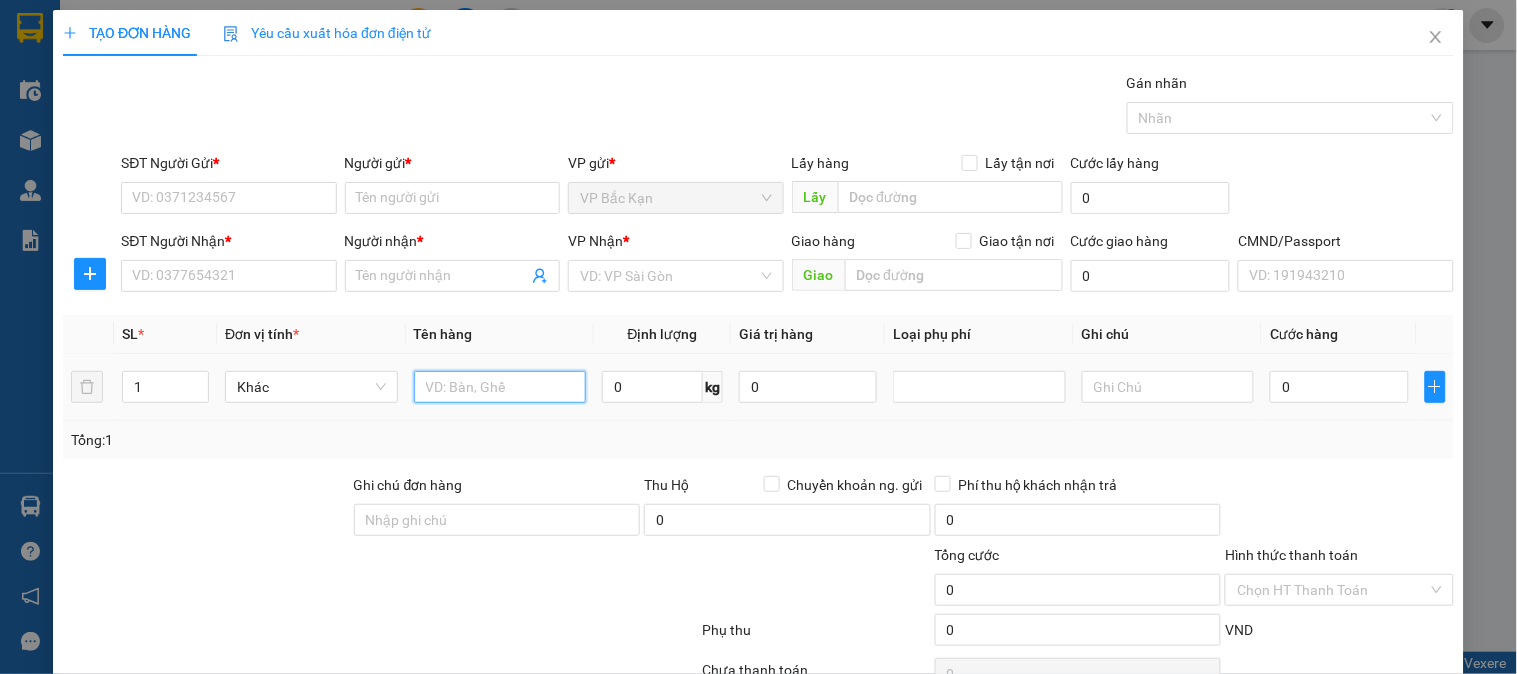 click at bounding box center [500, 387] 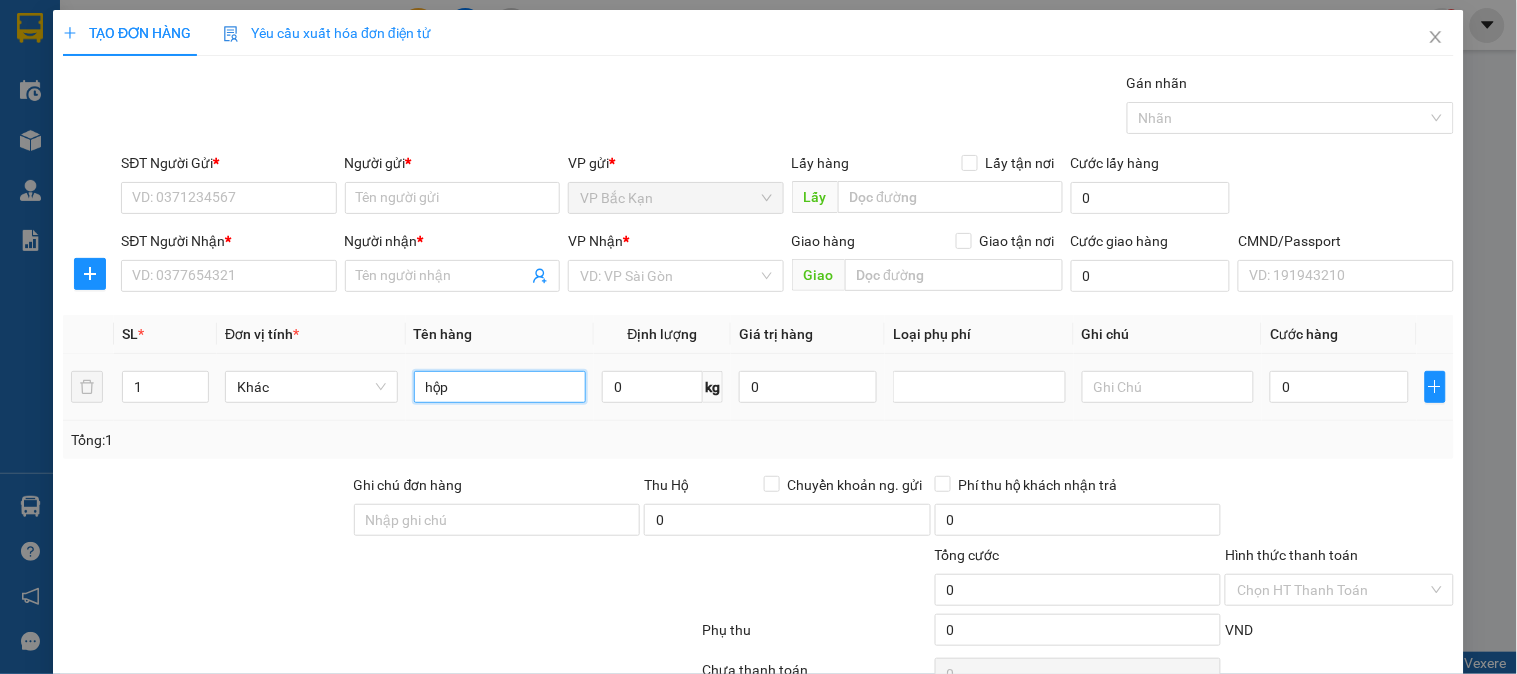 type on "hộp" 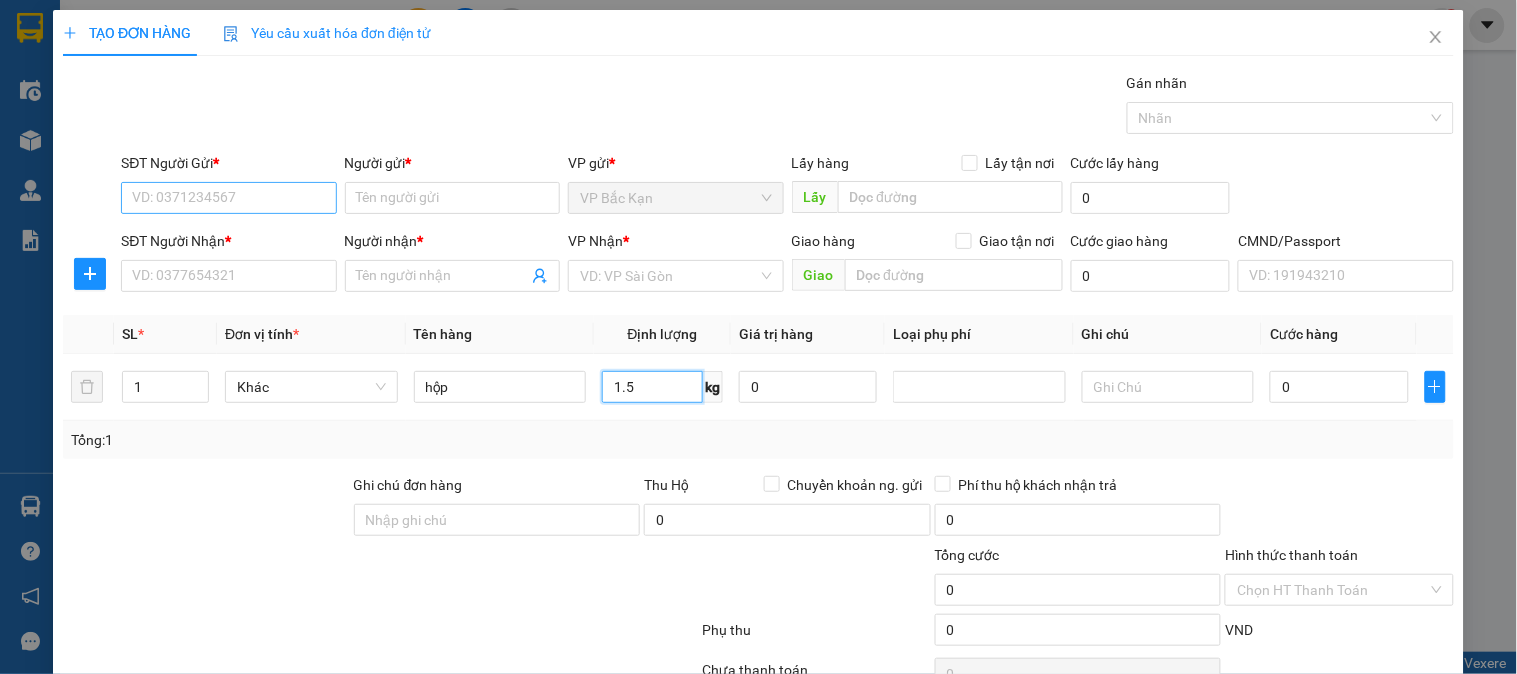 type on "1.5" 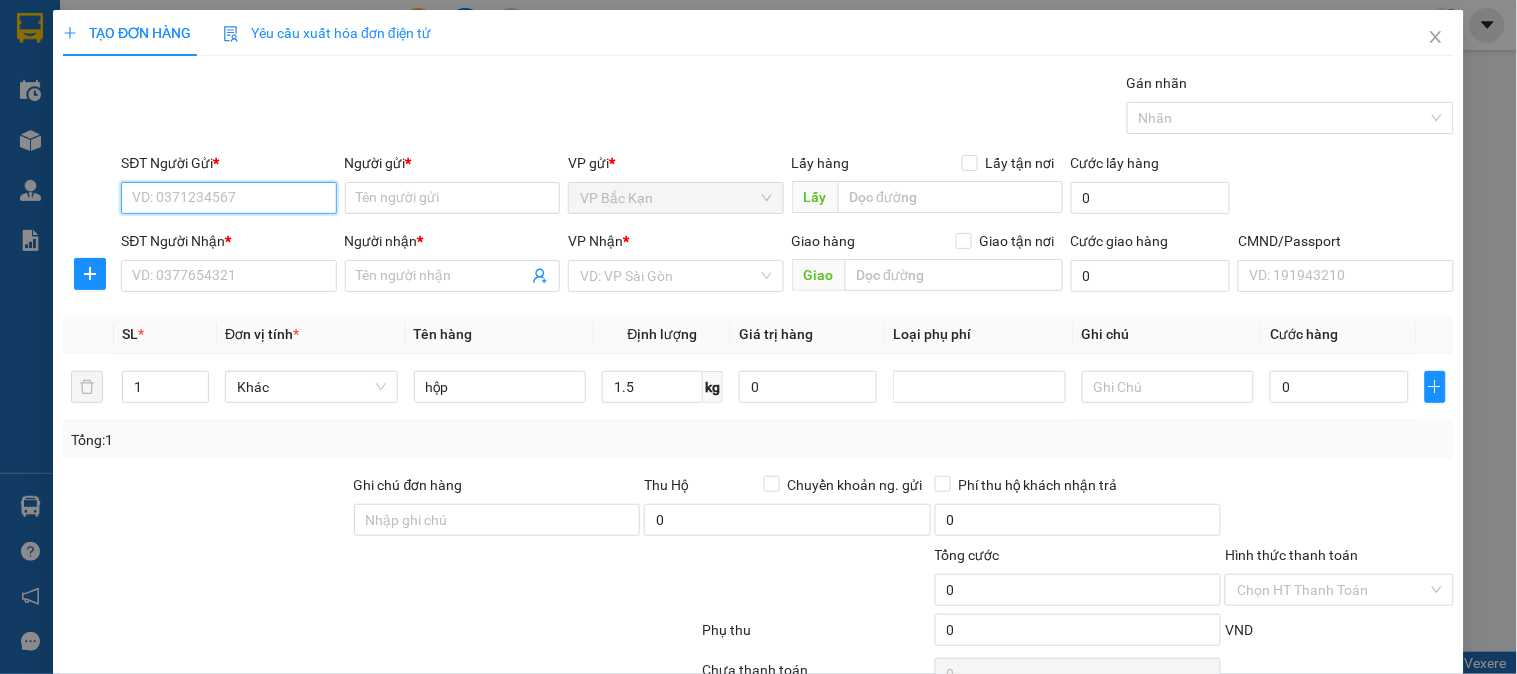 click on "SĐT Người Gửi  *" at bounding box center (228, 198) 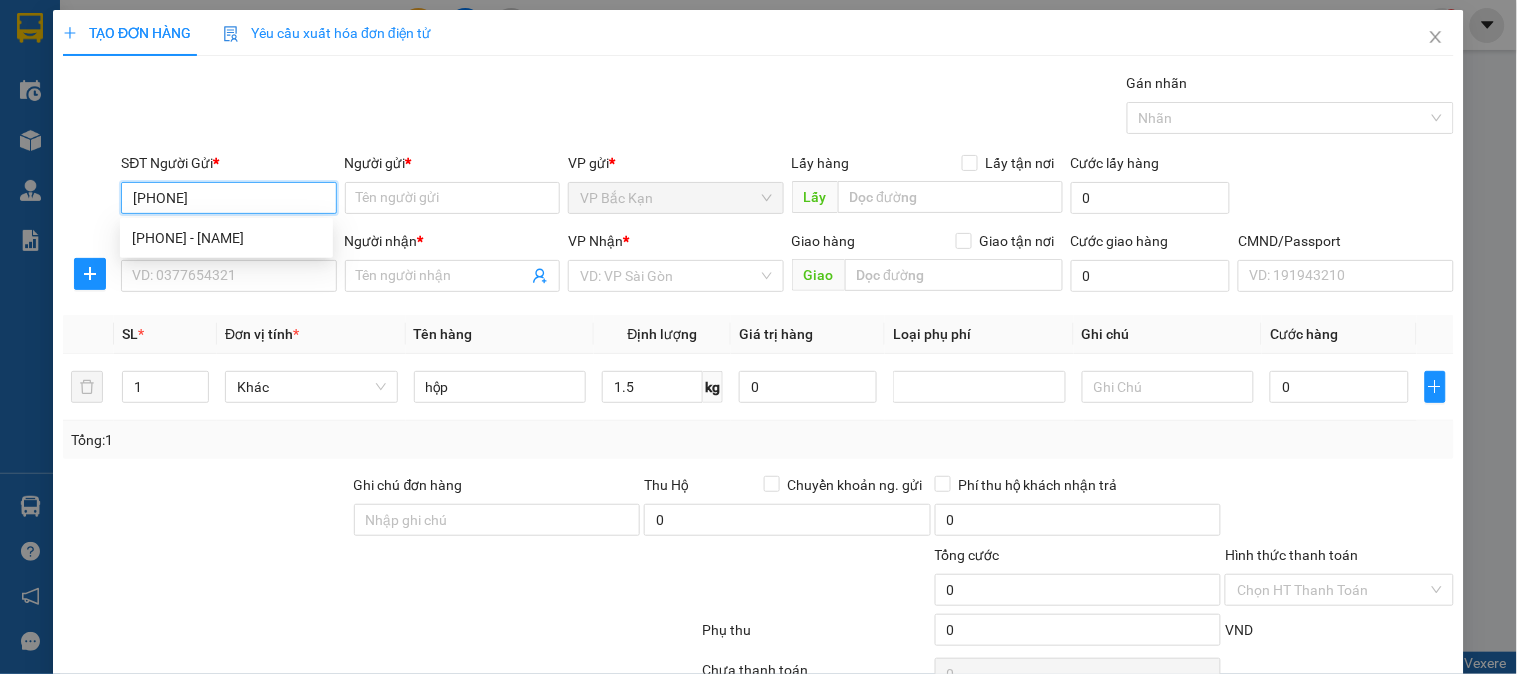 type on "0387259297" 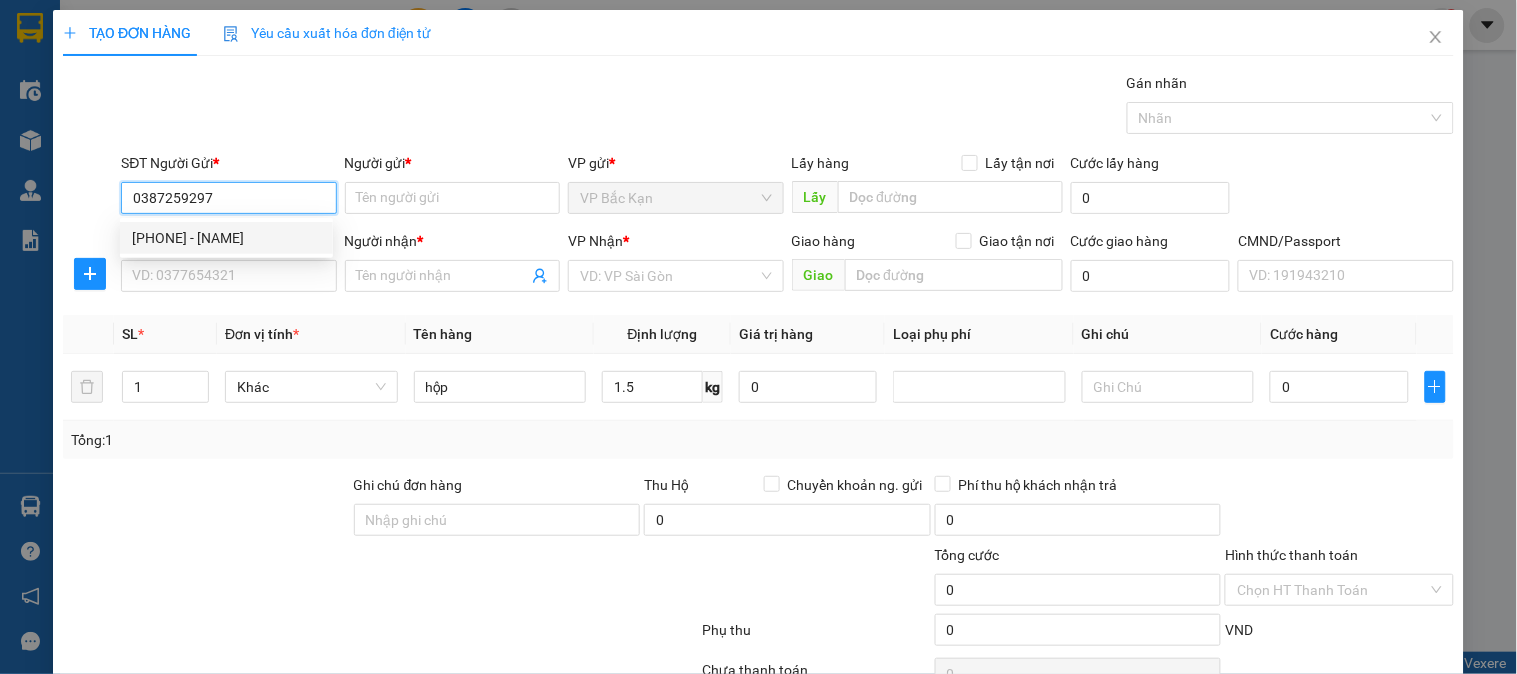 click on "[PHONE] - [NAME]" at bounding box center [226, 238] 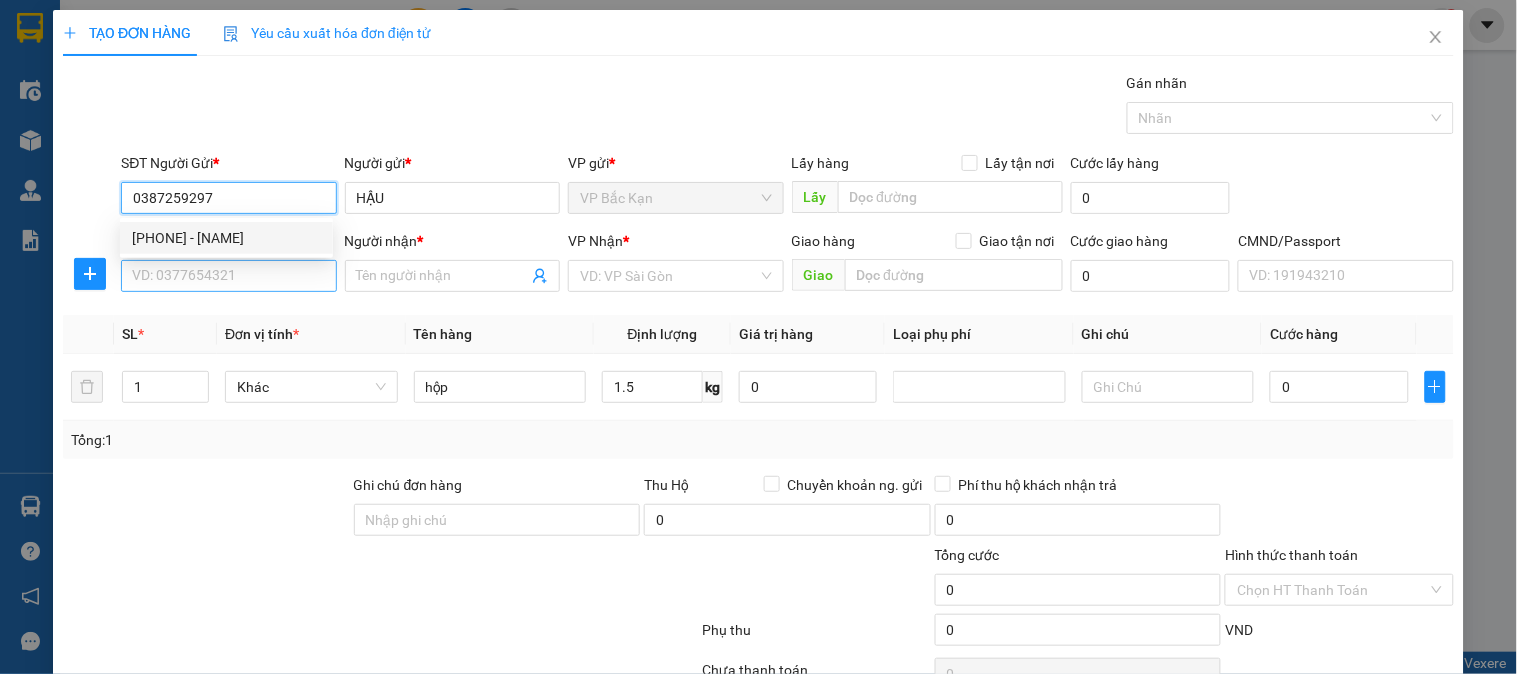 type on "0387259297" 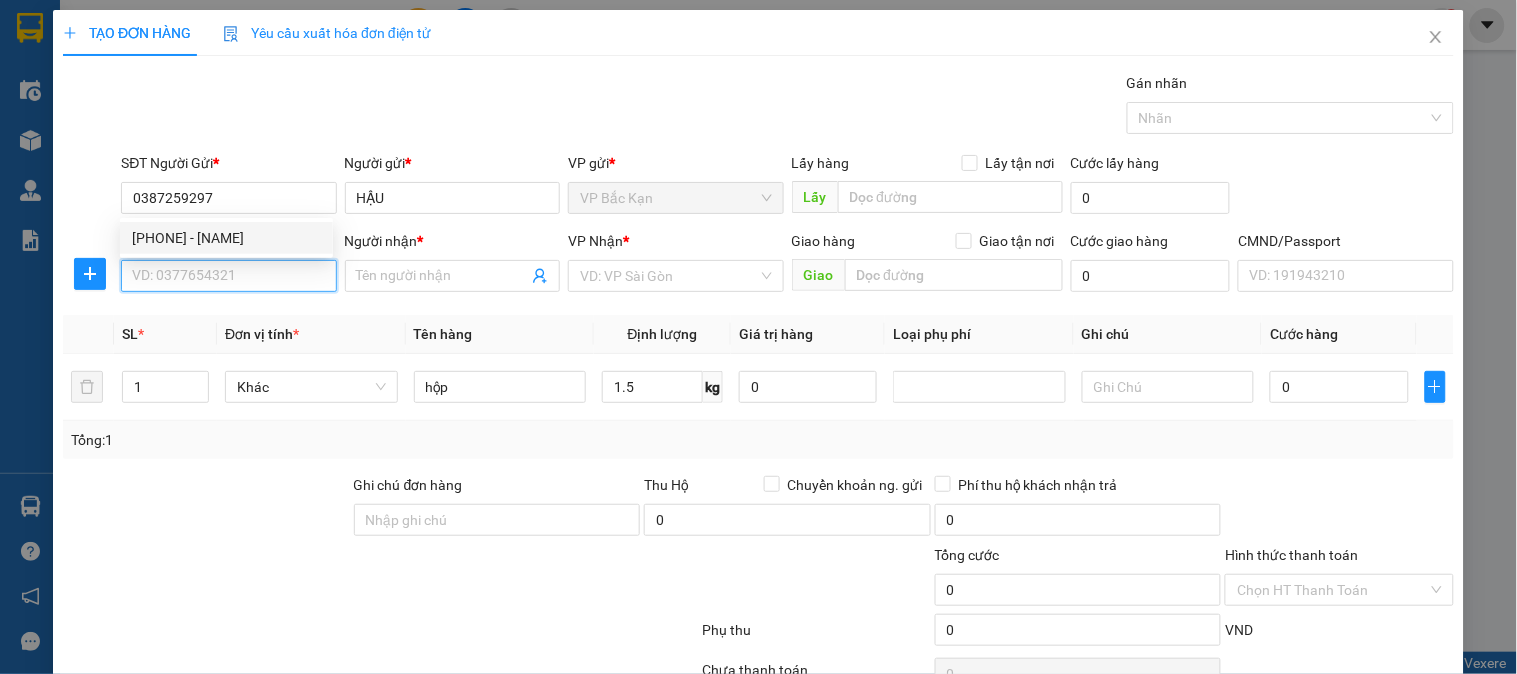 click on "SĐT Người Nhận  *" at bounding box center (228, 276) 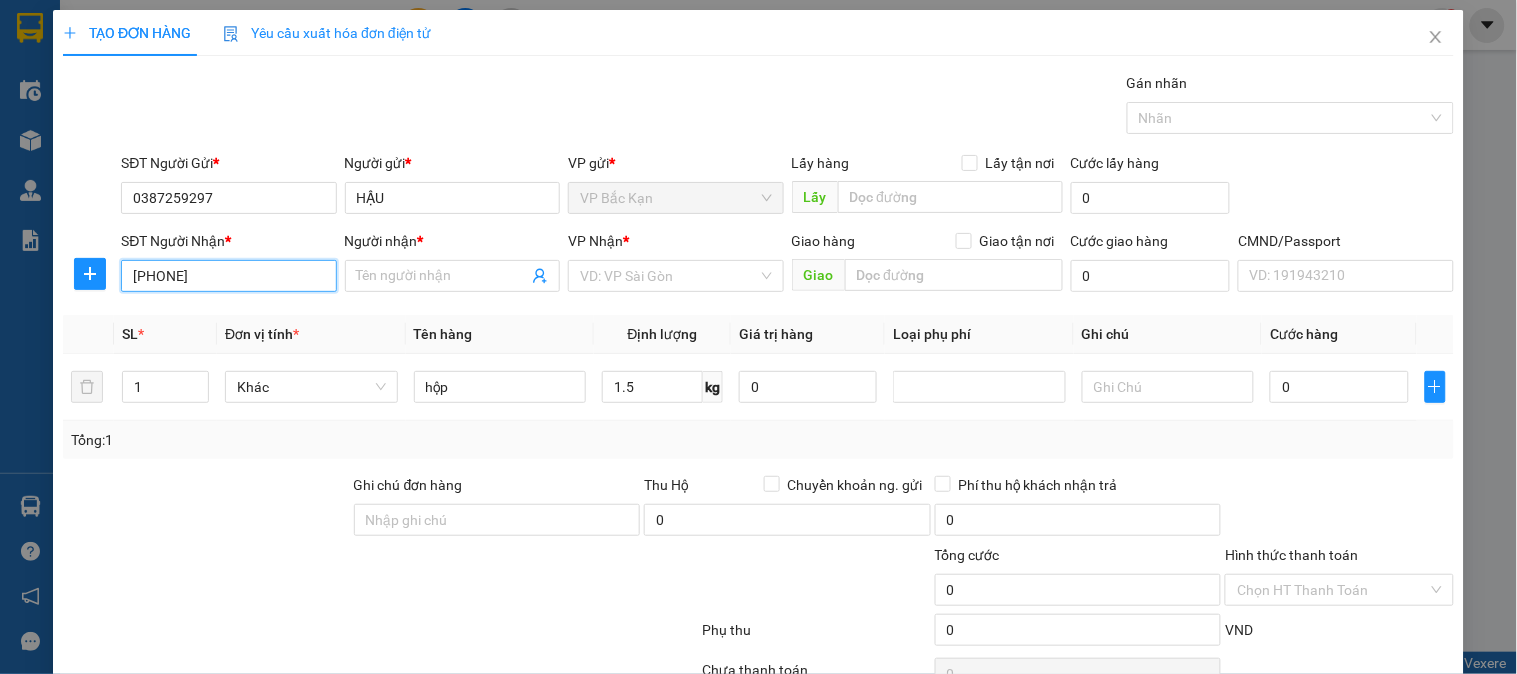type on "[PHONE]" 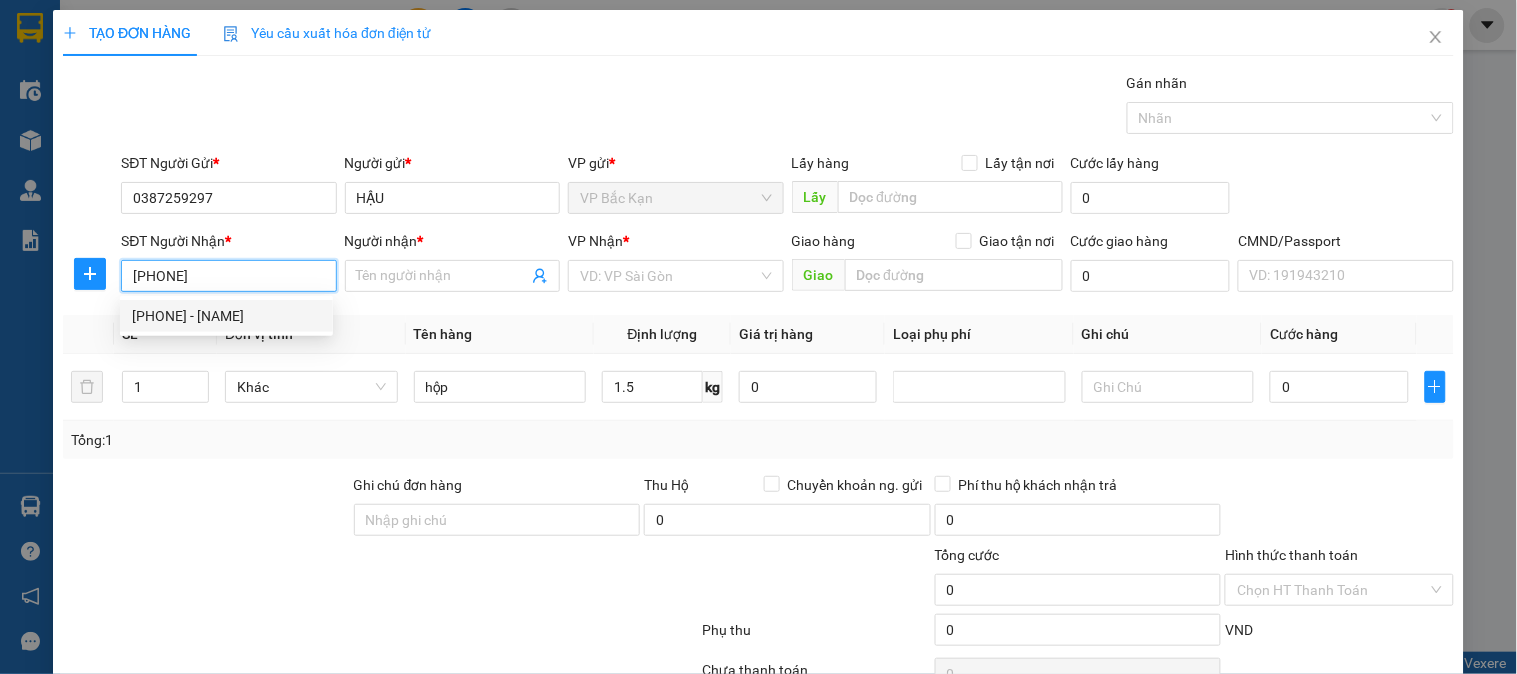 click on "[PHONE] - [NAME]" at bounding box center [226, 316] 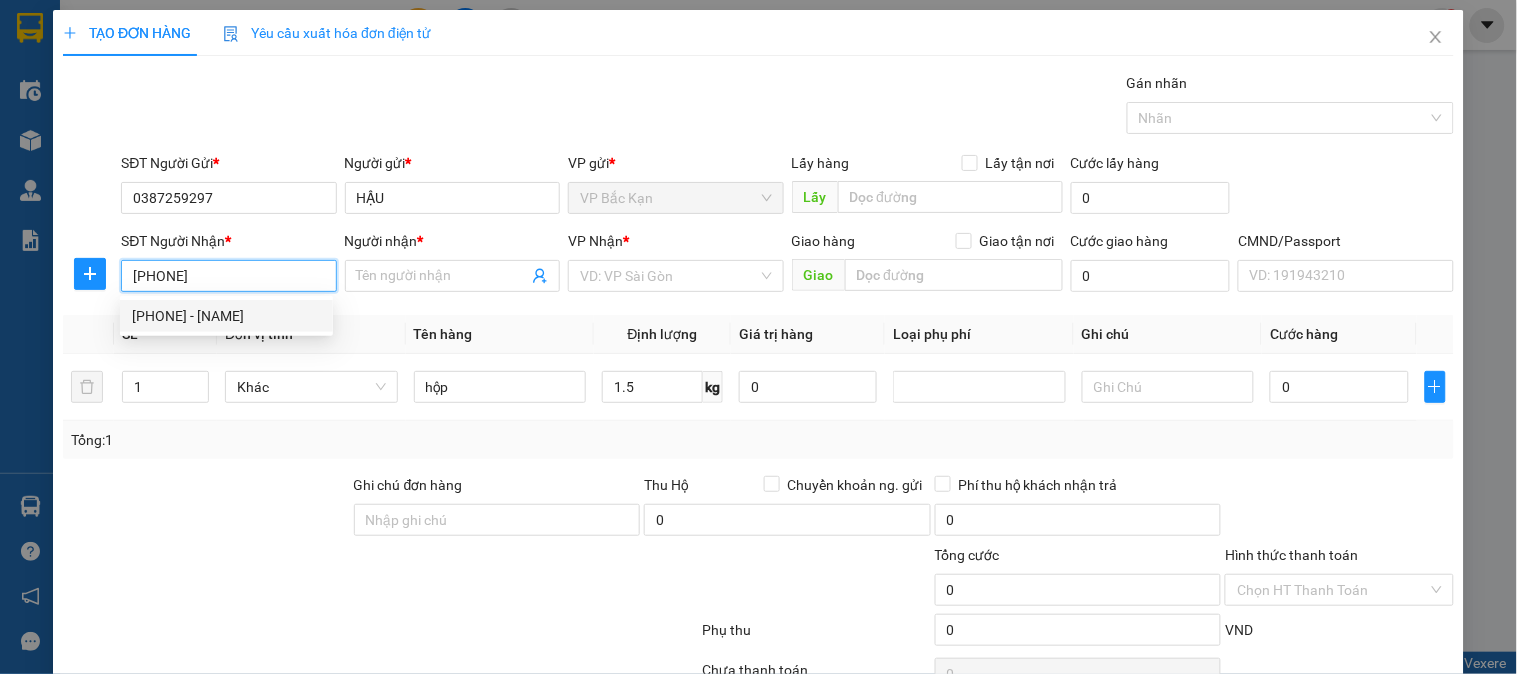 type on "QUỲNH TÚI" 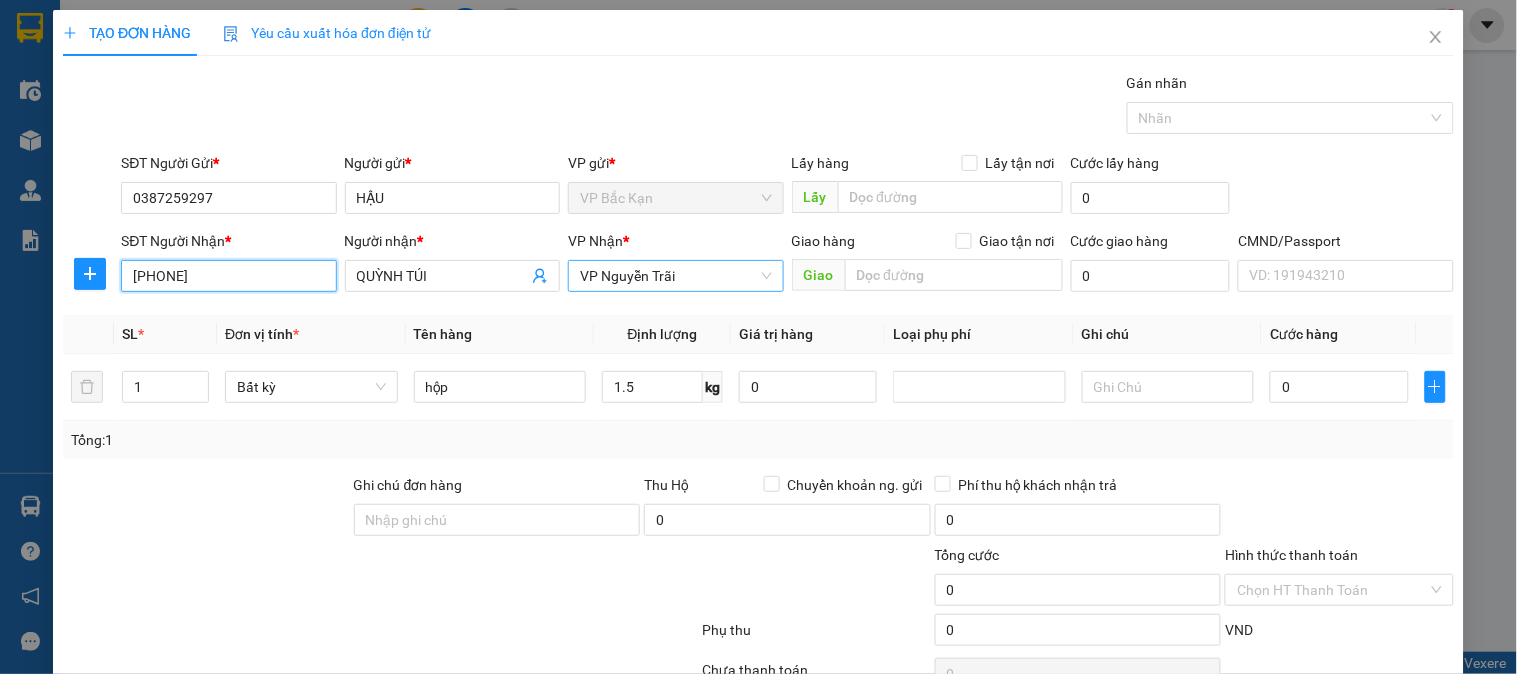 click on "VP Nguyễn Trãi" at bounding box center [675, 276] 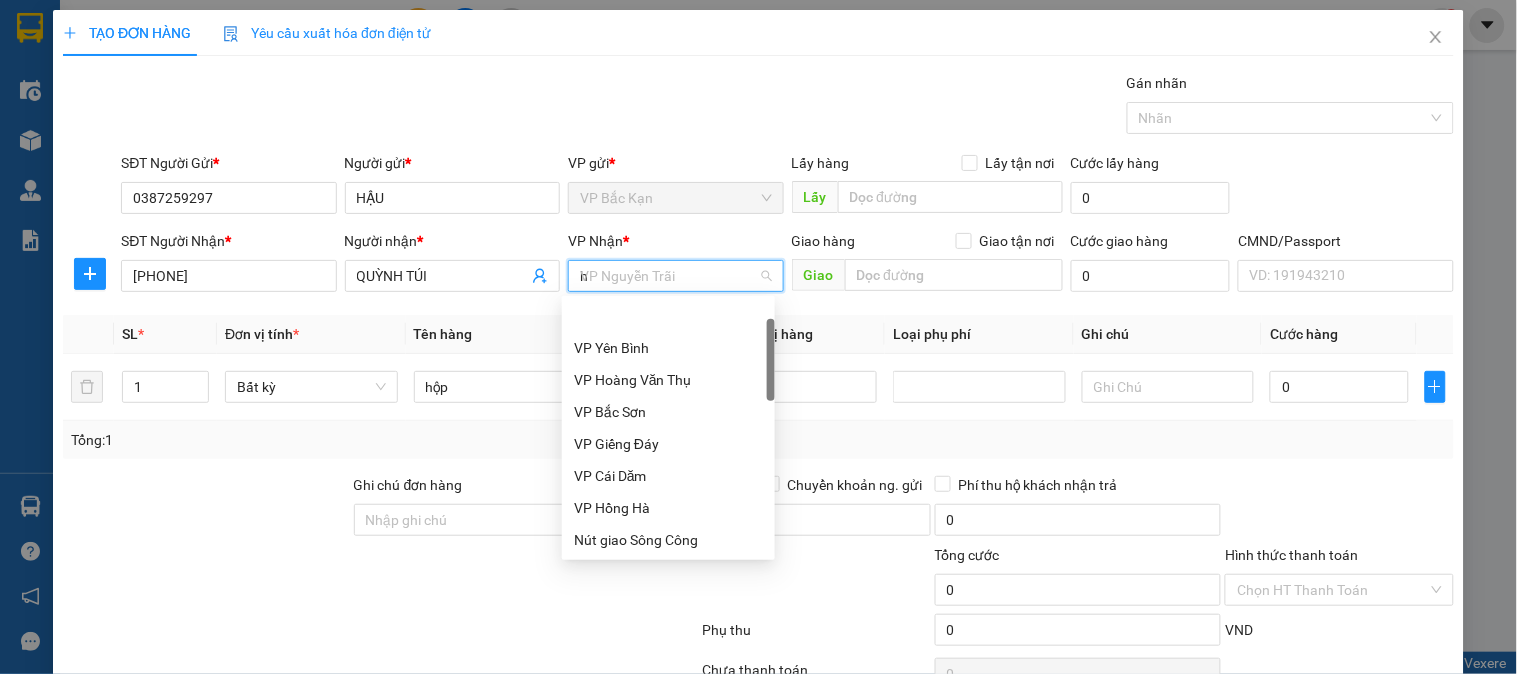 scroll, scrollTop: 64, scrollLeft: 0, axis: vertical 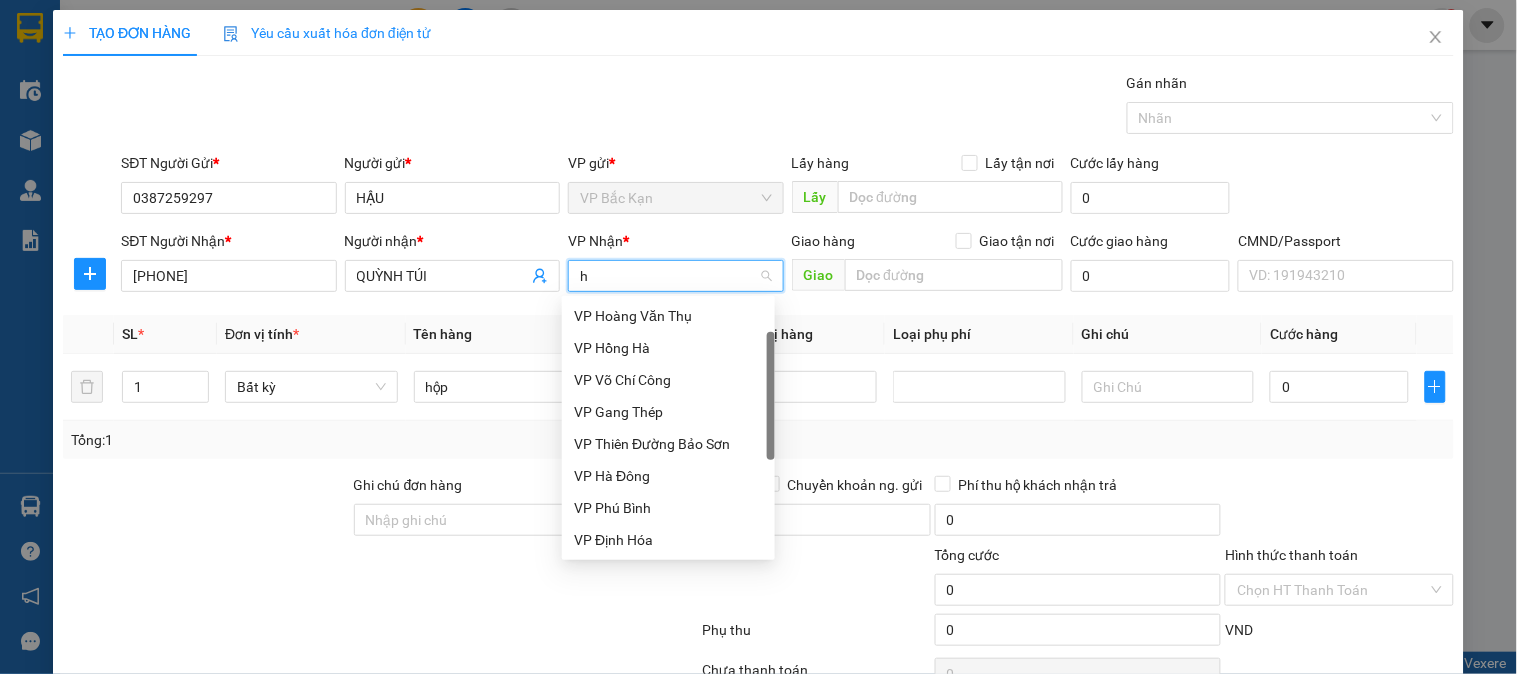 type on "ho" 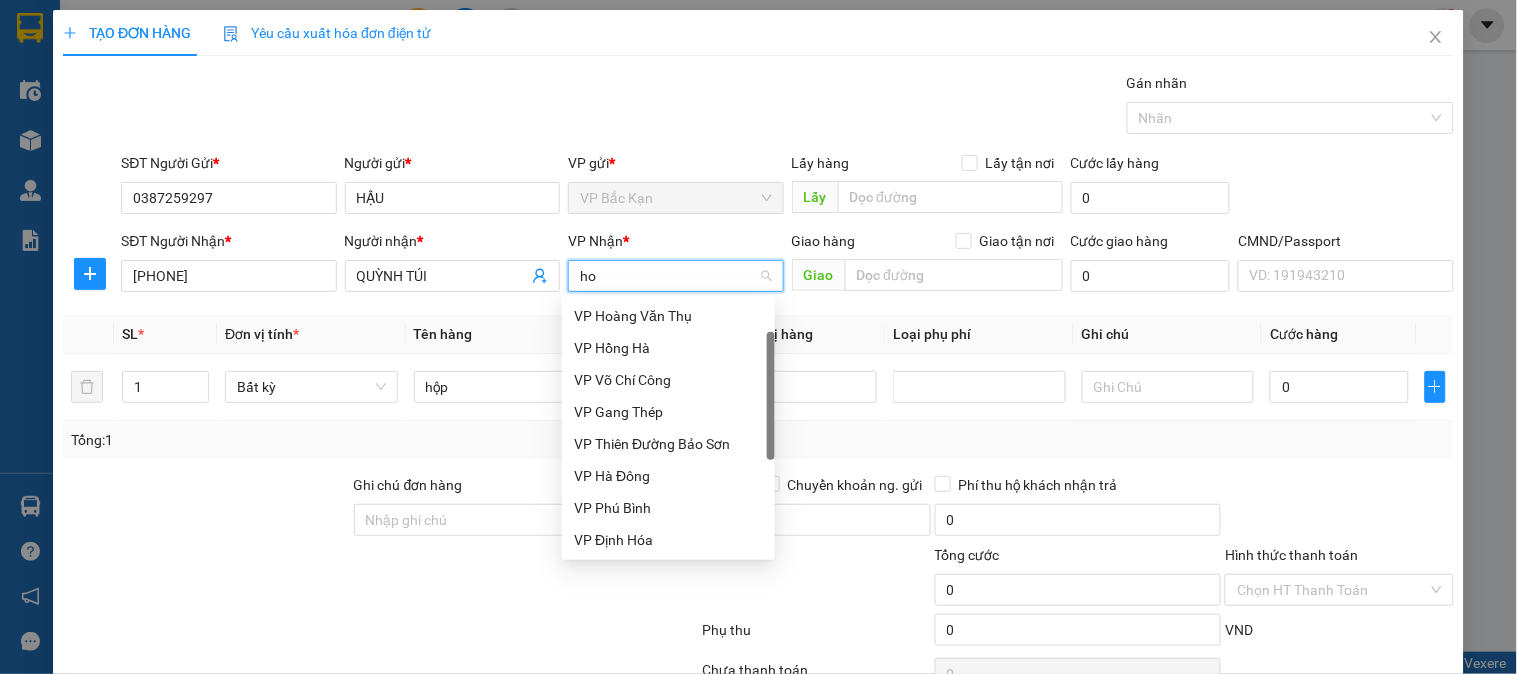scroll, scrollTop: 0, scrollLeft: 0, axis: both 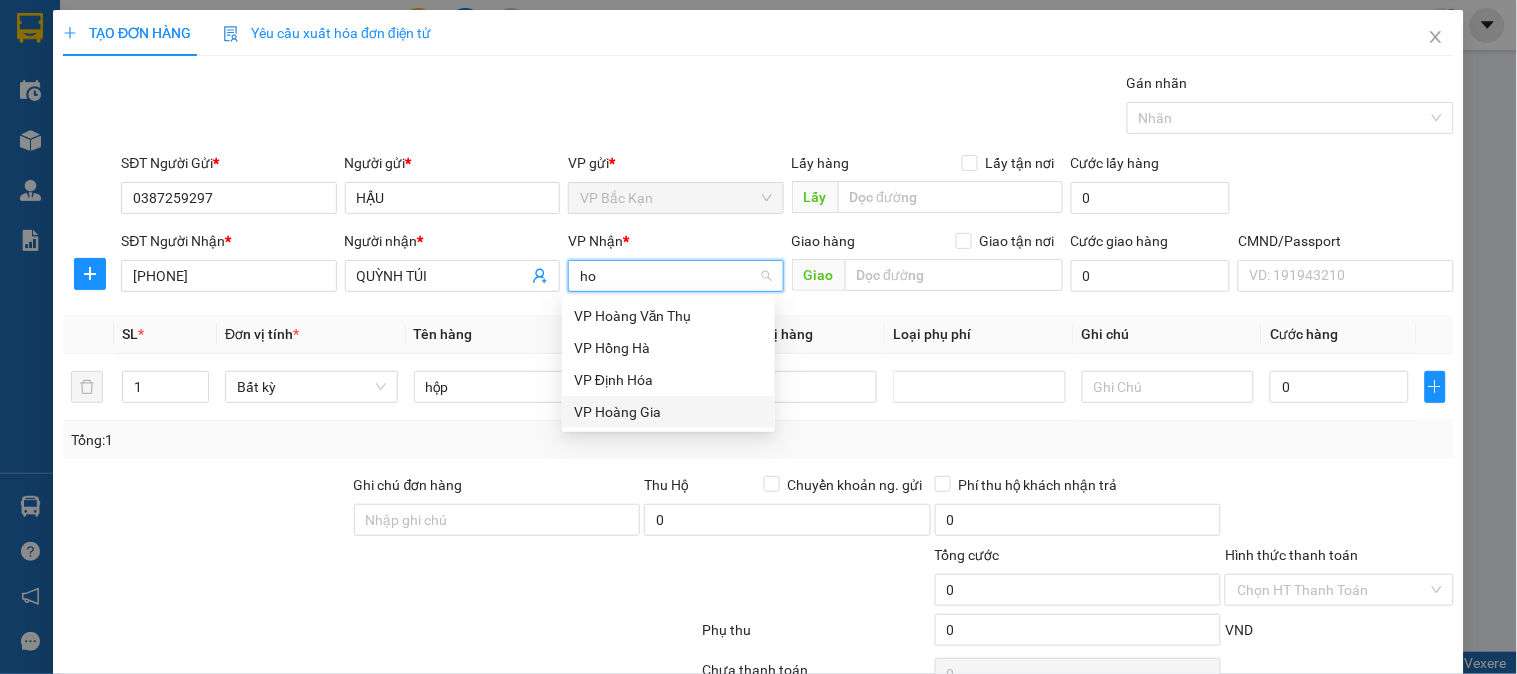 click on "VP Hoàng Gia" at bounding box center (668, 412) 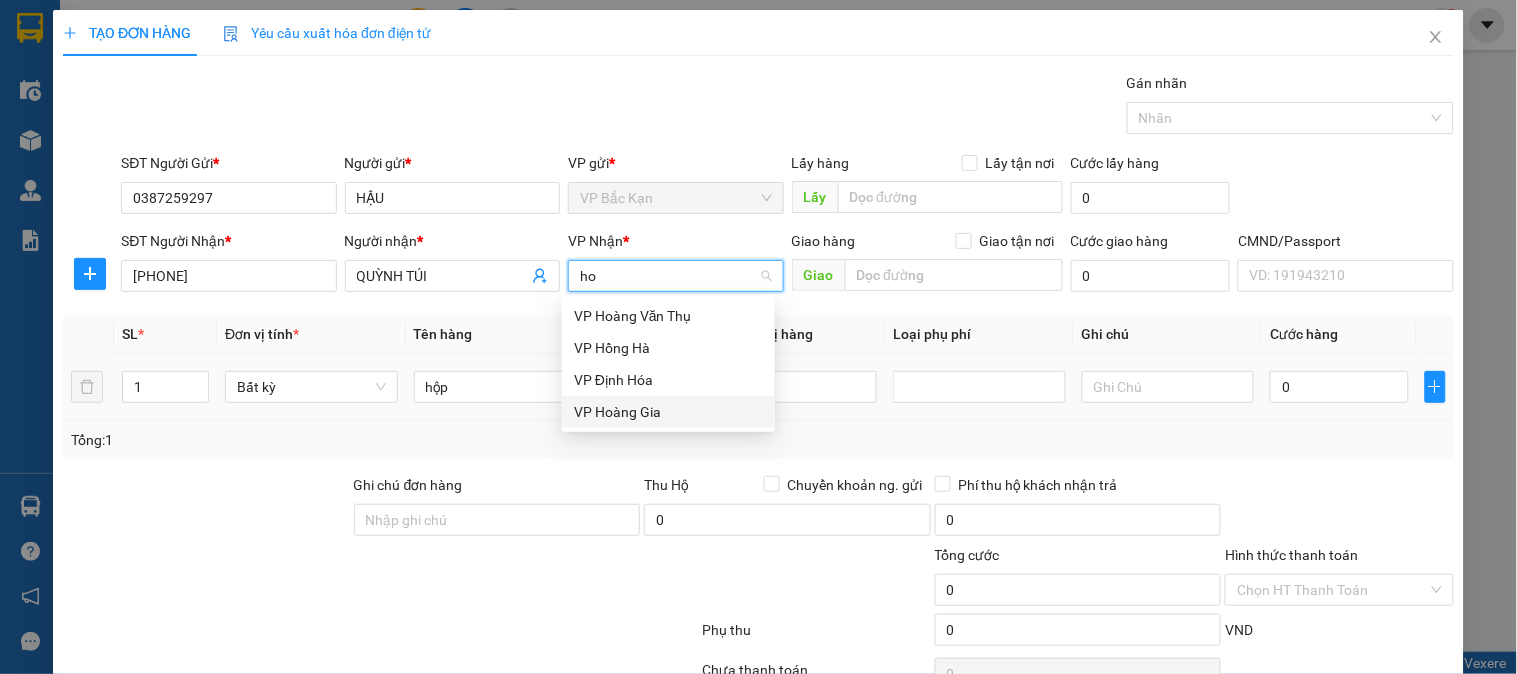 type 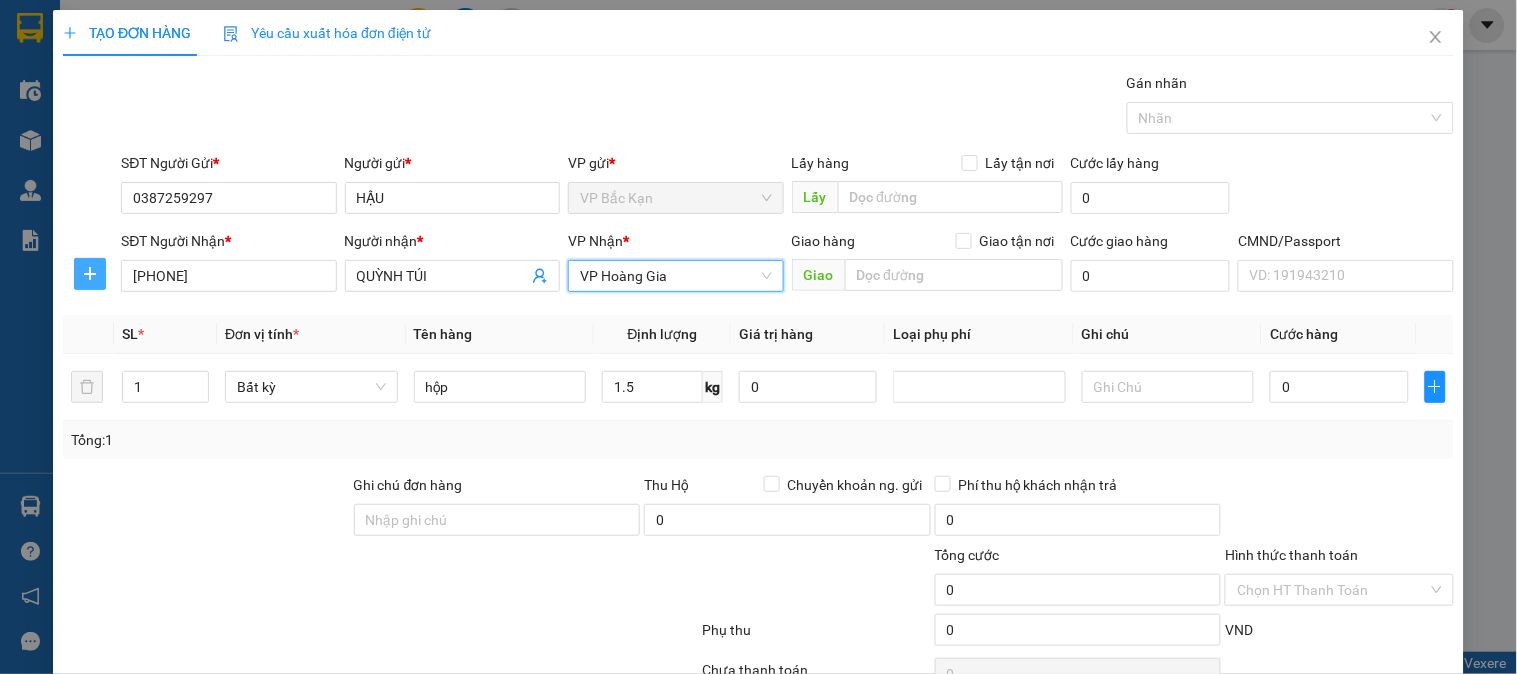 click 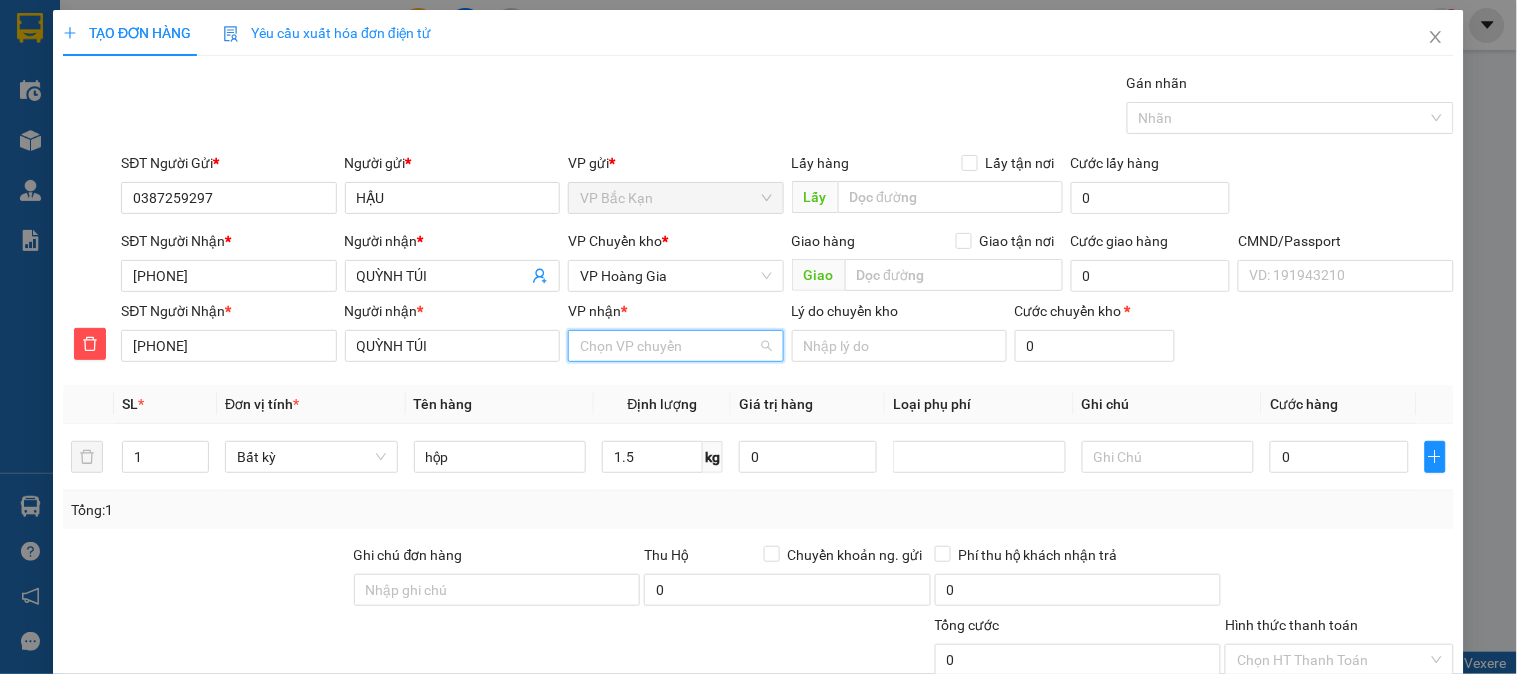 click on "VP nhận  *" at bounding box center [668, 346] 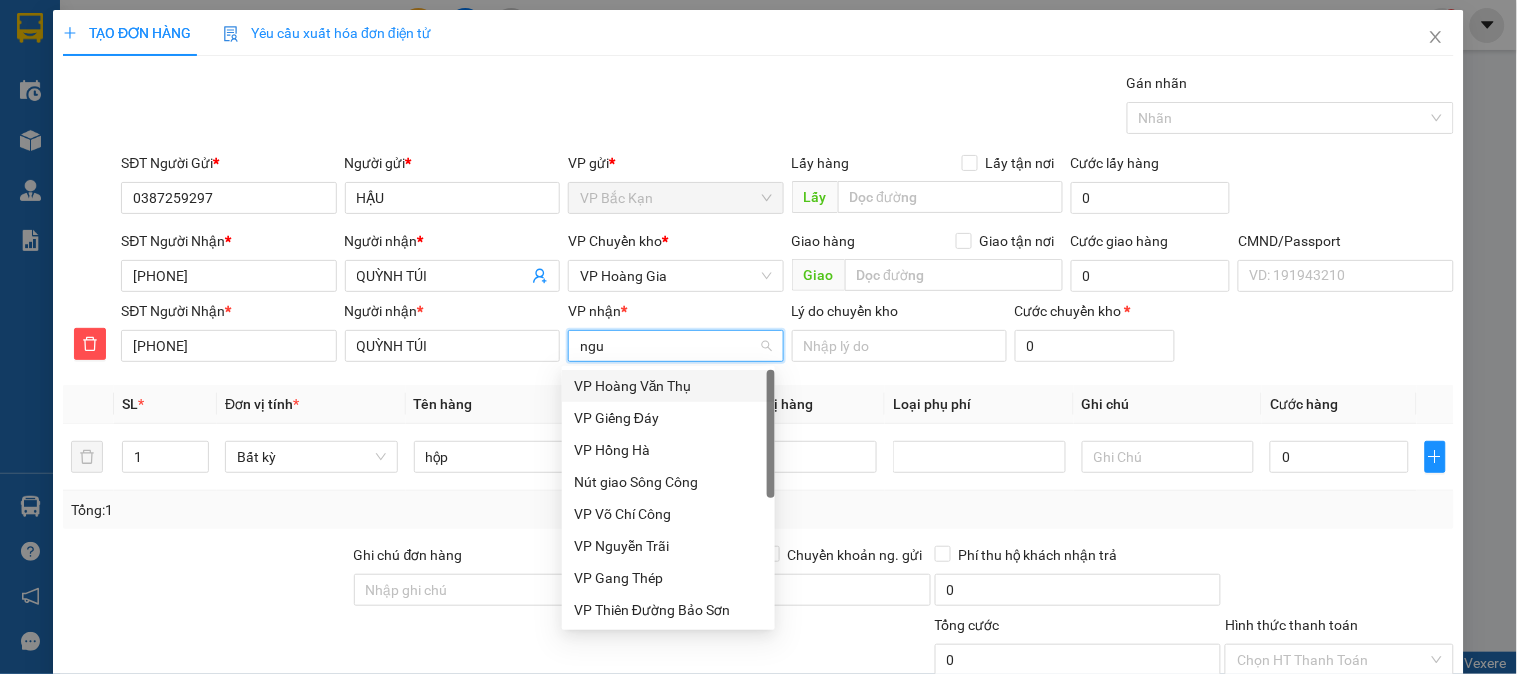 type on "nguy" 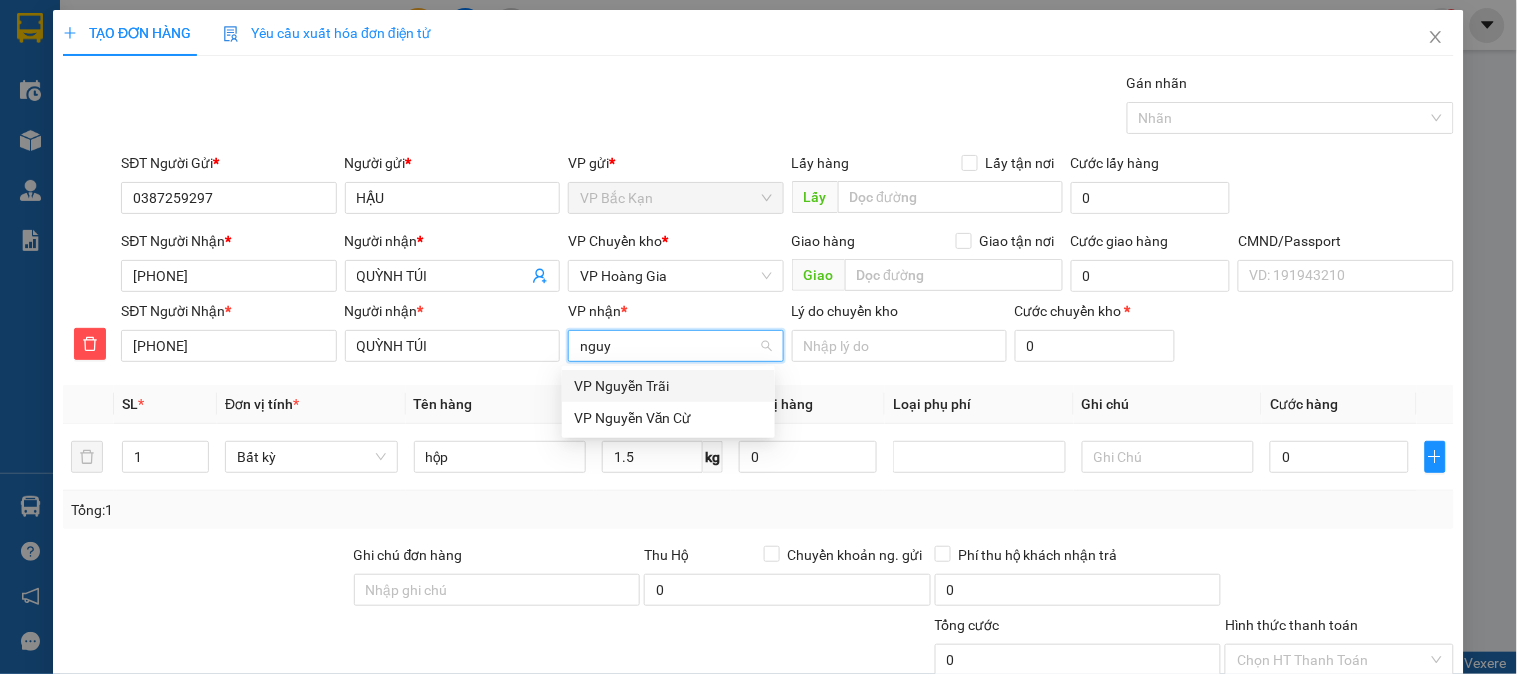 click on "VP Nguyễn Trãi" at bounding box center (668, 386) 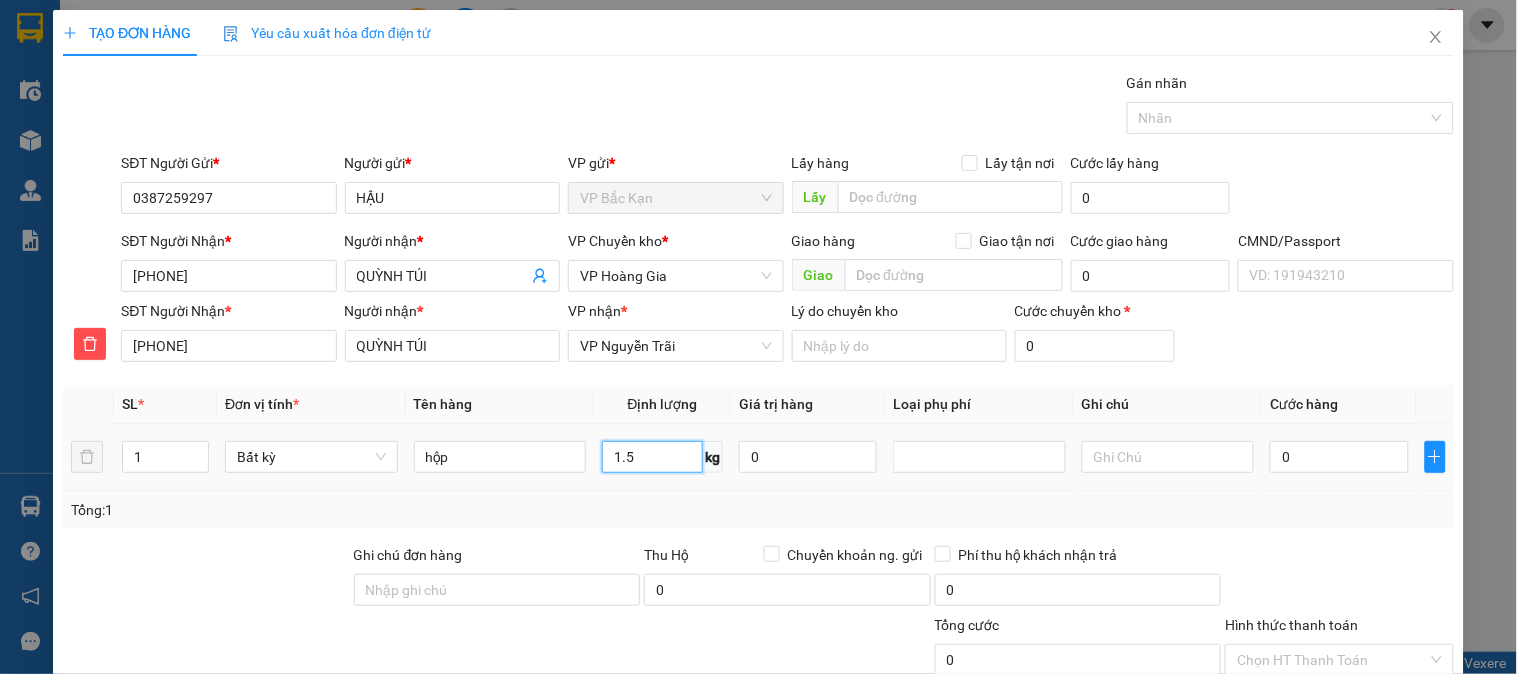 click on "1.5" at bounding box center [652, 457] 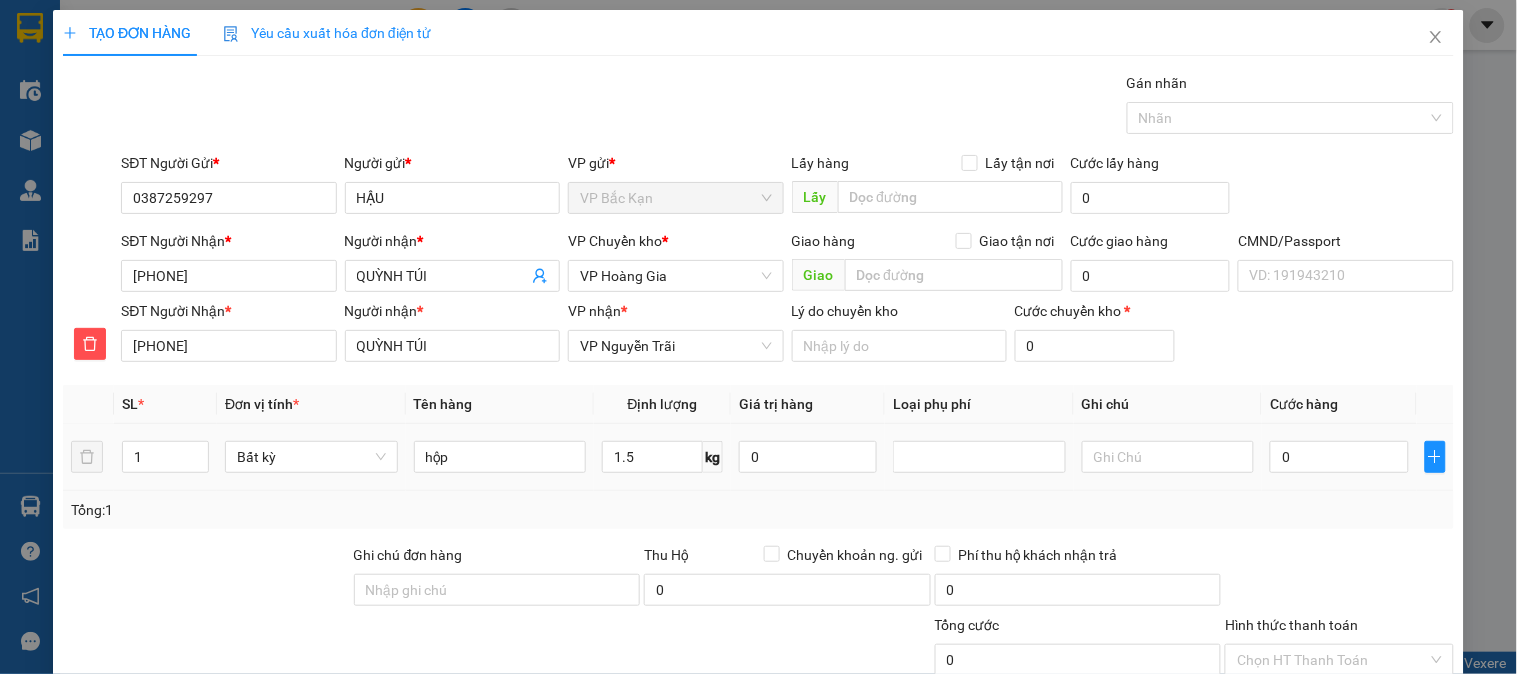 drag, startPoint x: 615, startPoint y: 523, endPoint x: 526, endPoint y: 474, distance: 101.597244 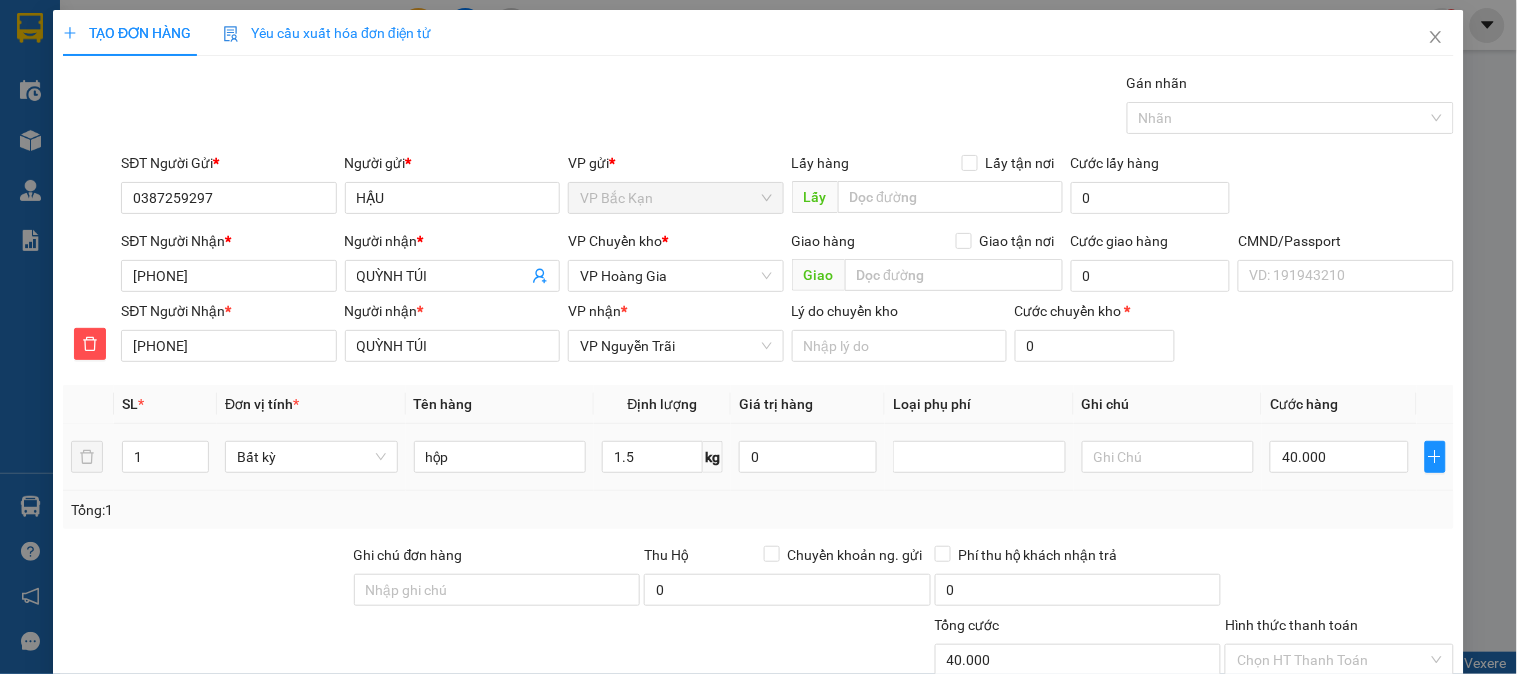 type on "40.000" 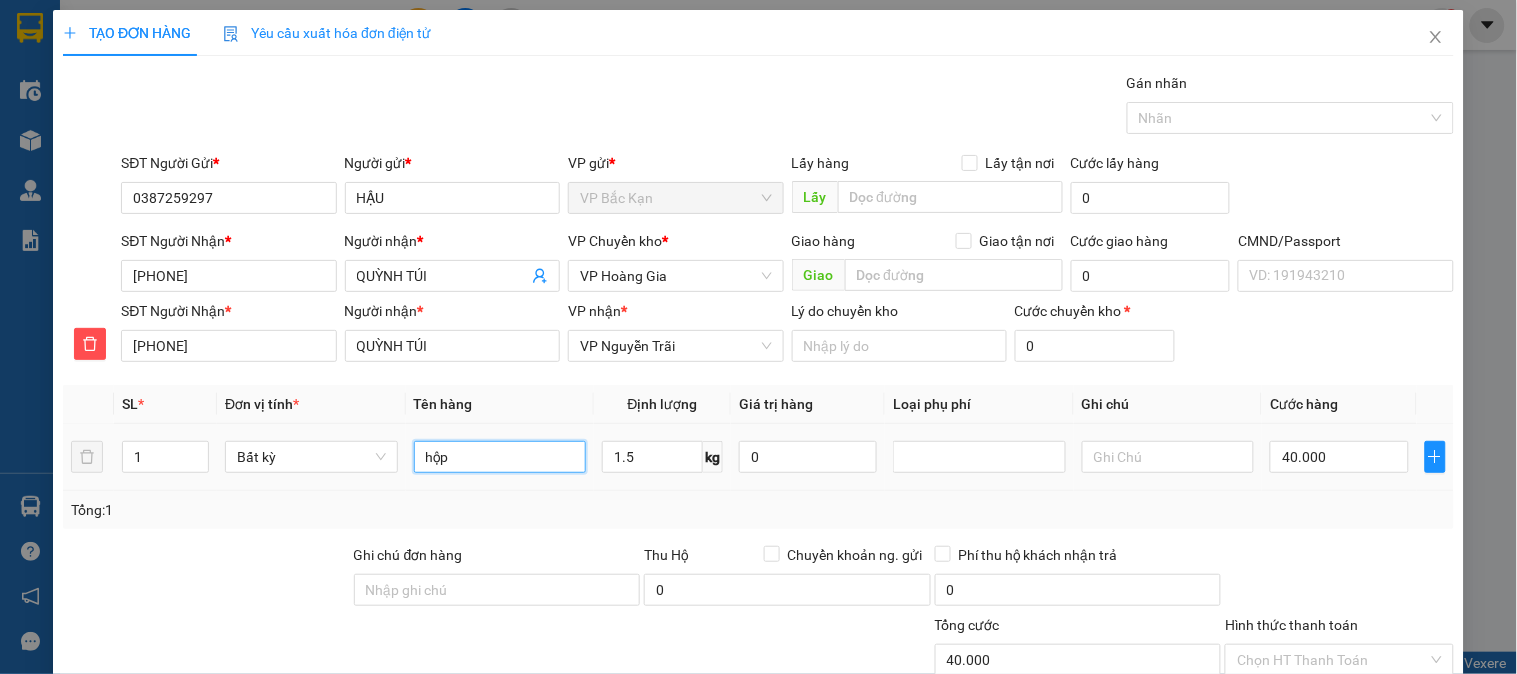 click on "hộp" at bounding box center (500, 457) 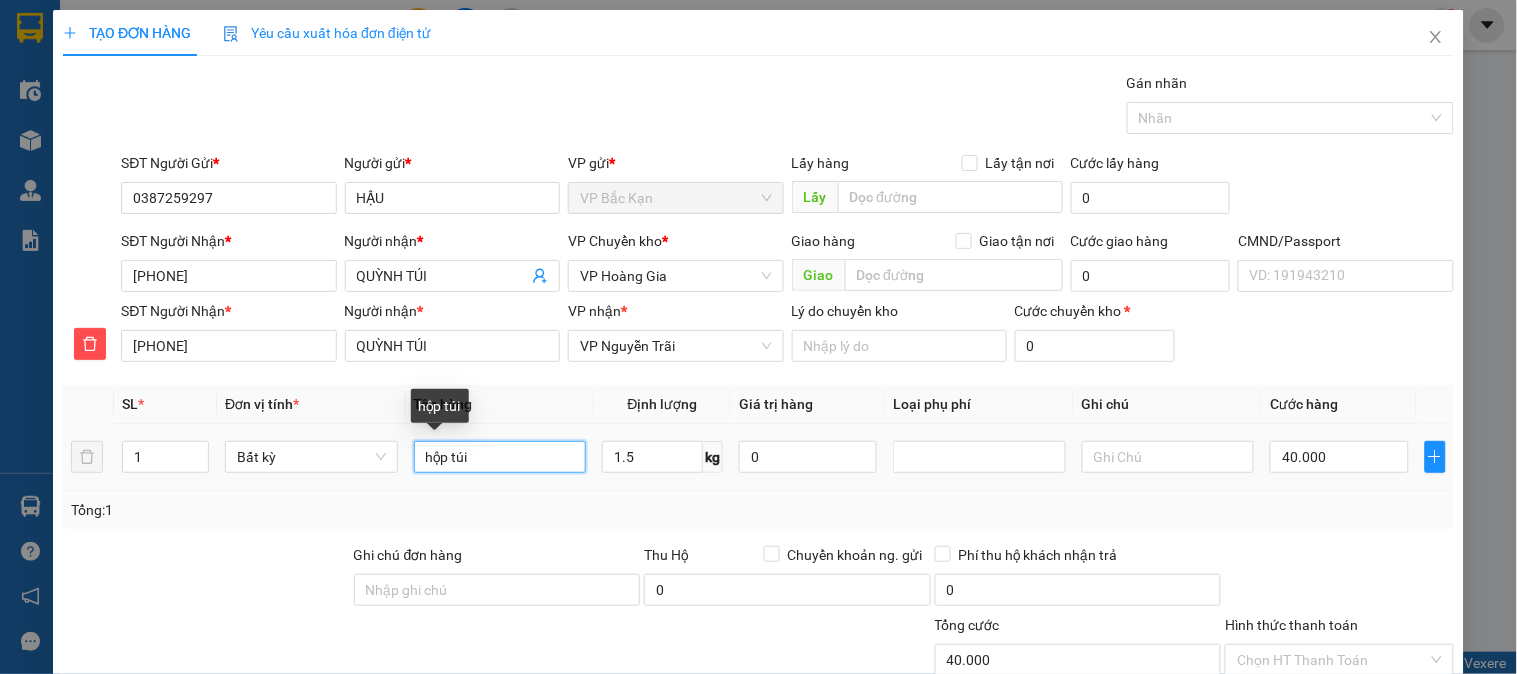 type on "hộp túi" 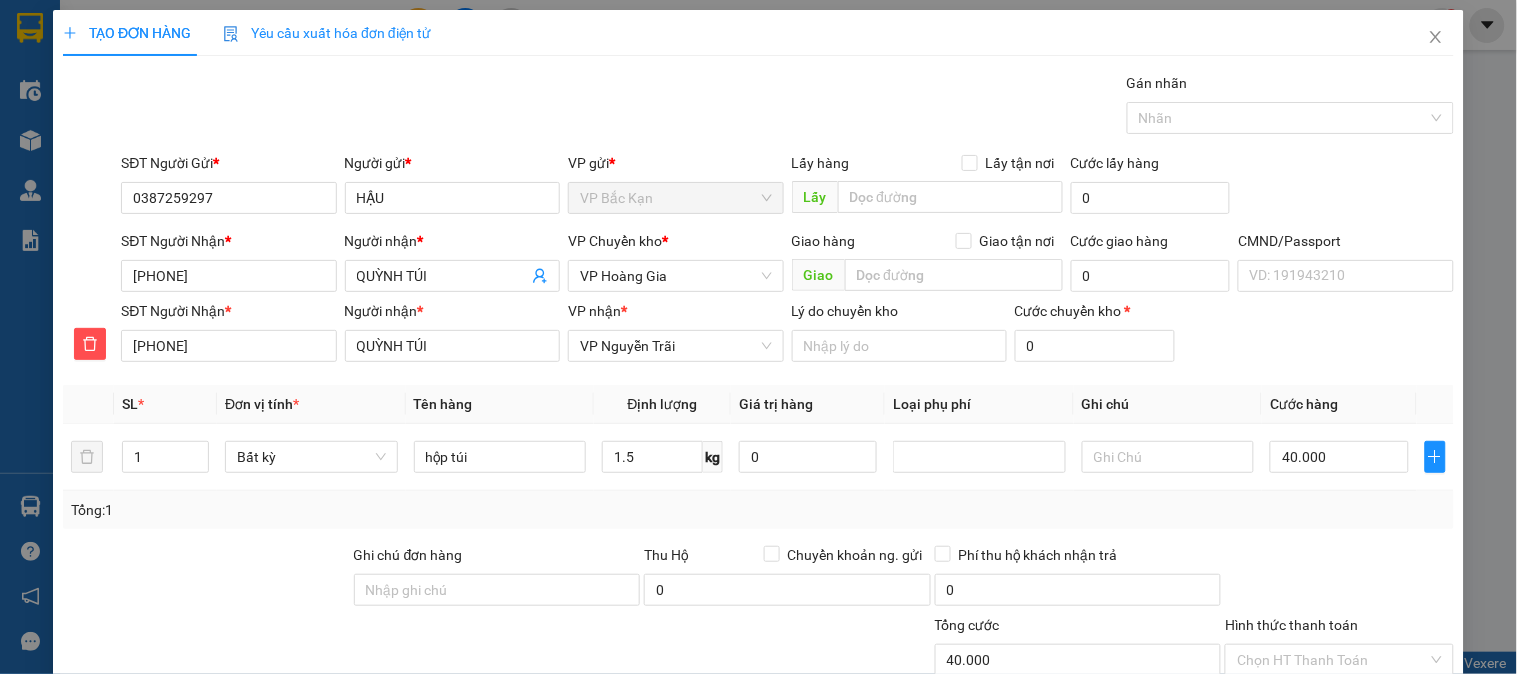 click on "Tổng:  1" at bounding box center (758, 510) 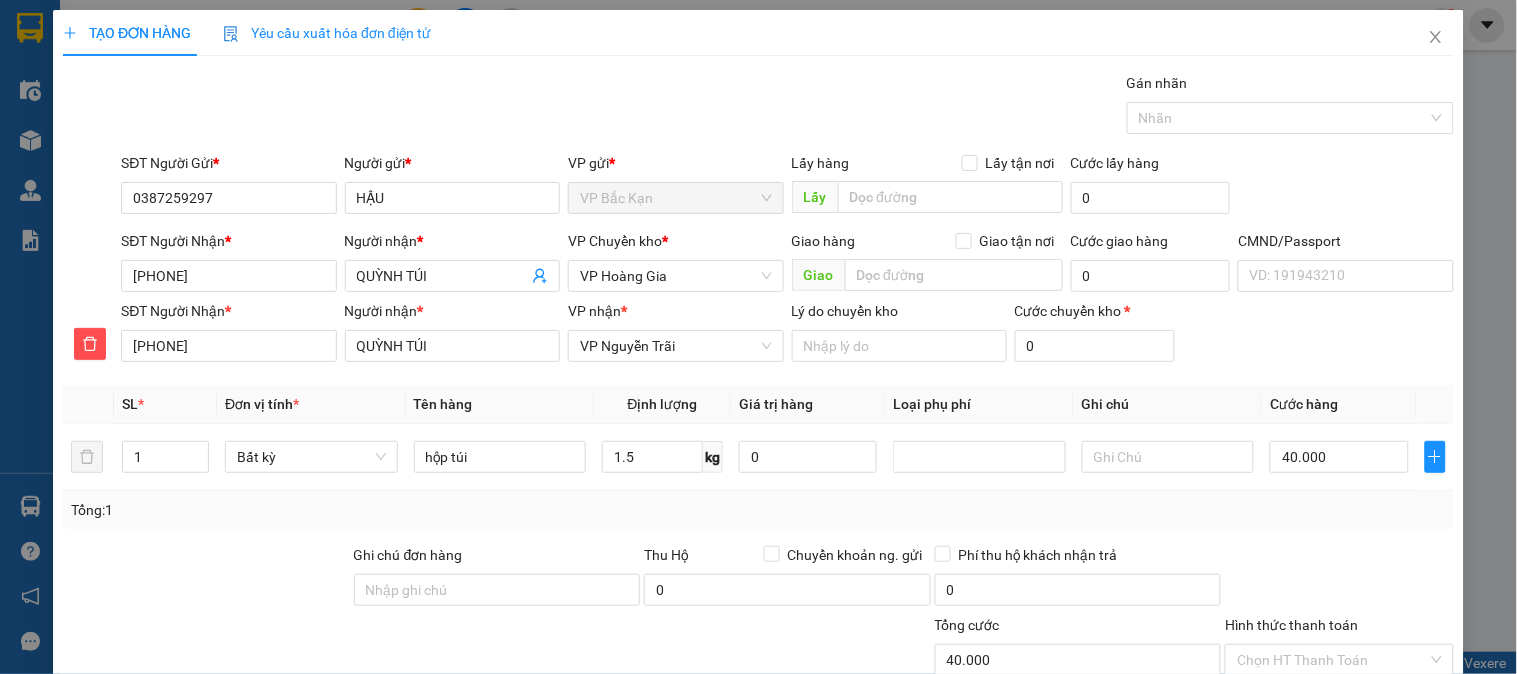 click on "Tổng:  1" at bounding box center (329, 510) 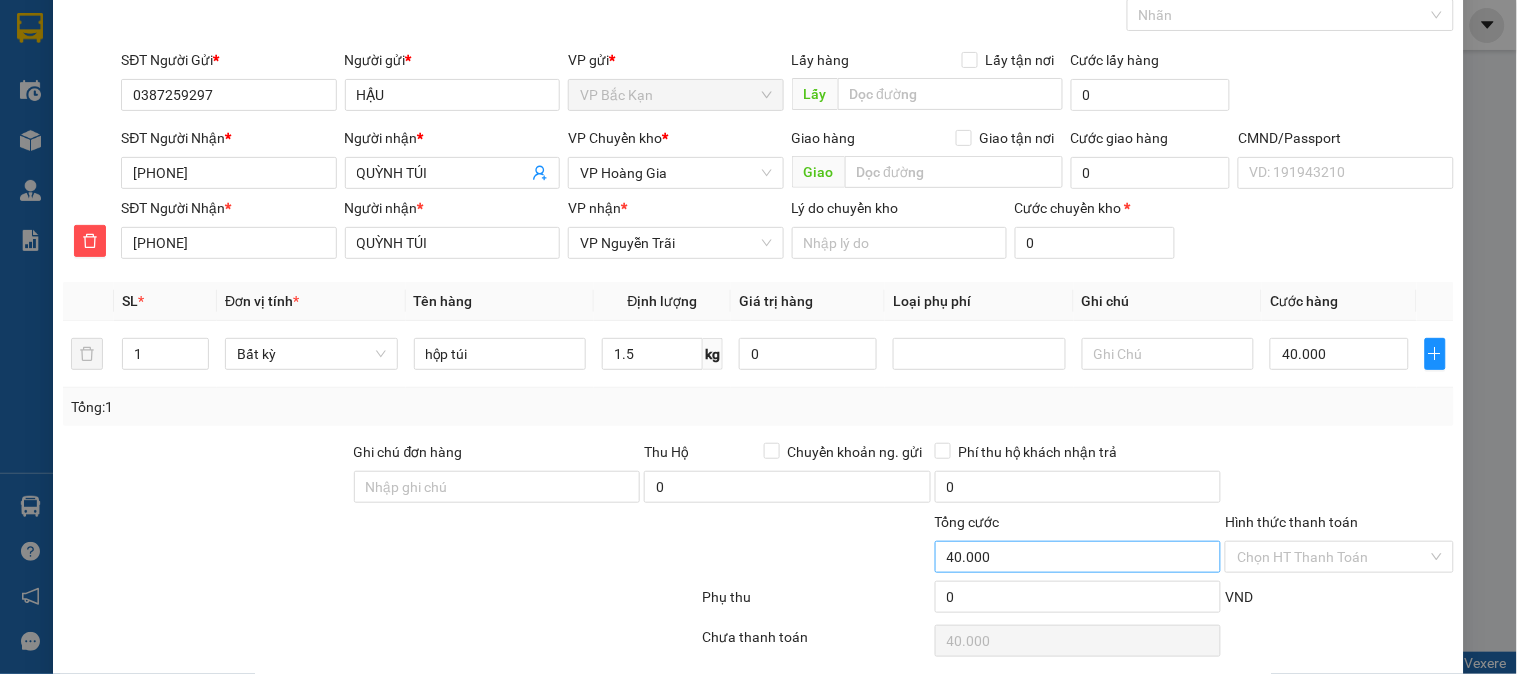 scroll, scrollTop: 176, scrollLeft: 0, axis: vertical 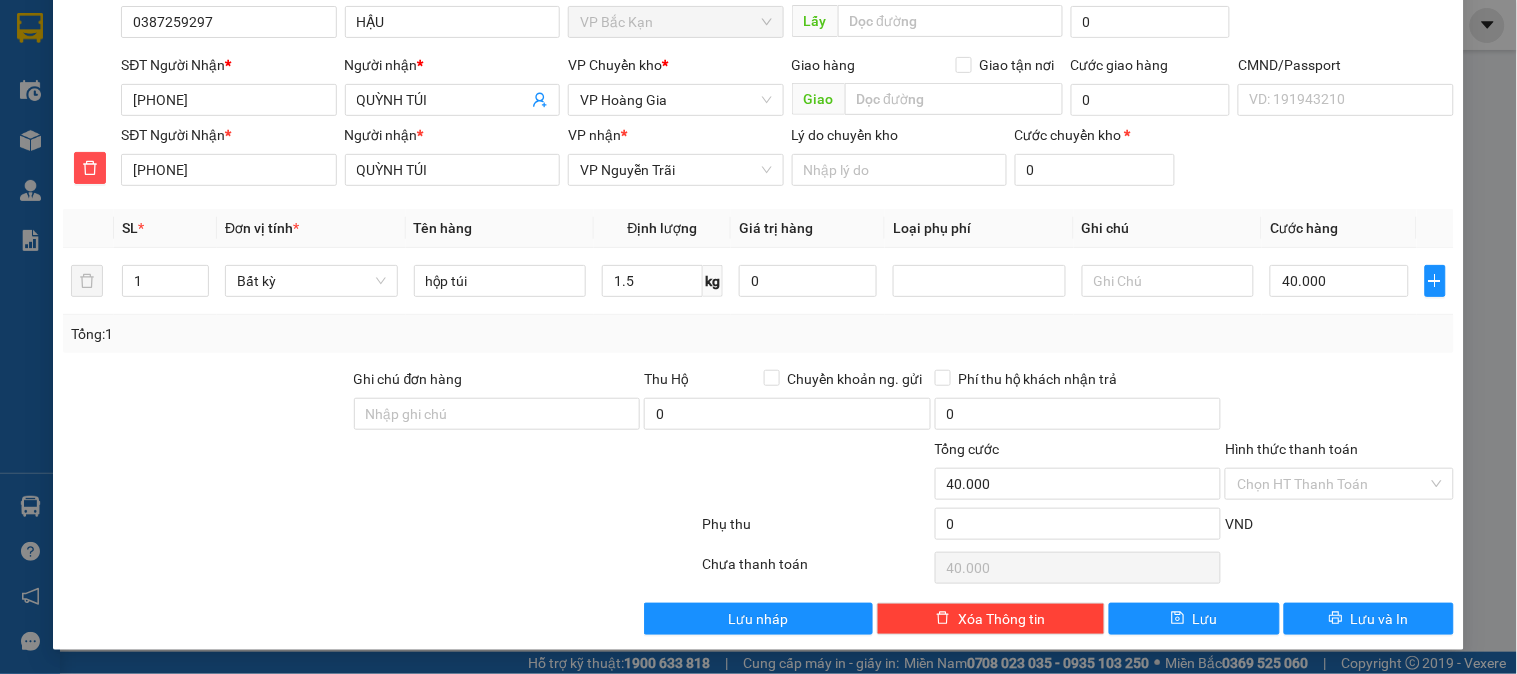 click on "Tổng:  1" at bounding box center (758, 334) 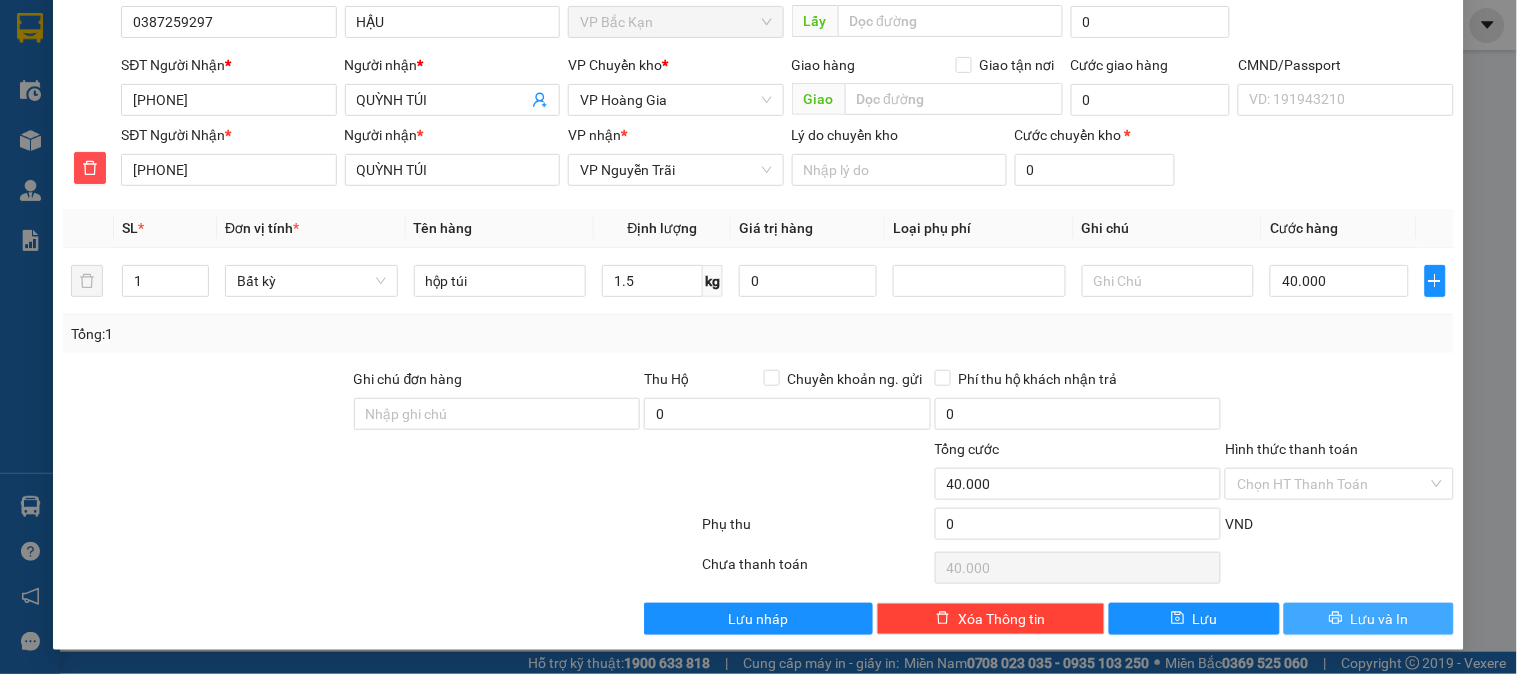 click on "Lưu và In" at bounding box center (1380, 619) 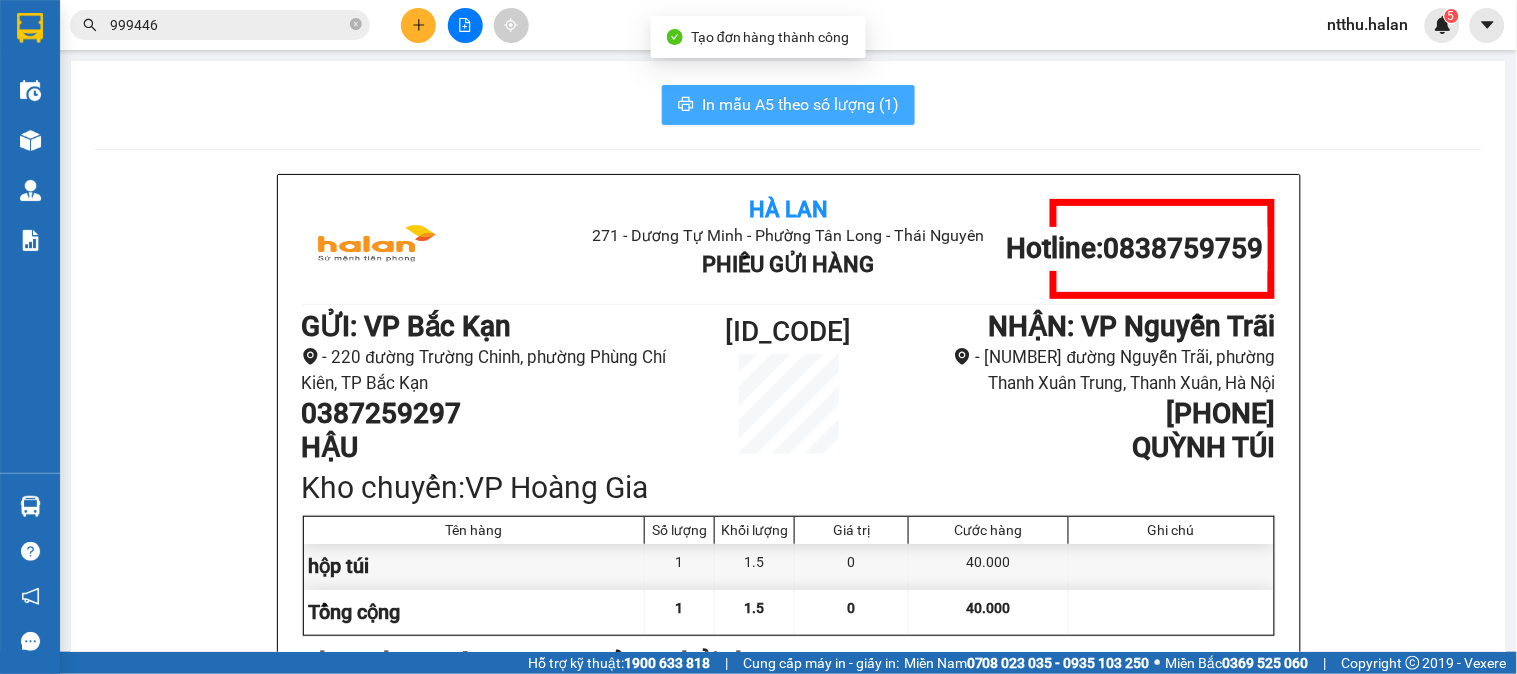 click on "In mẫu A5 theo số lượng
(1)" at bounding box center [800, 104] 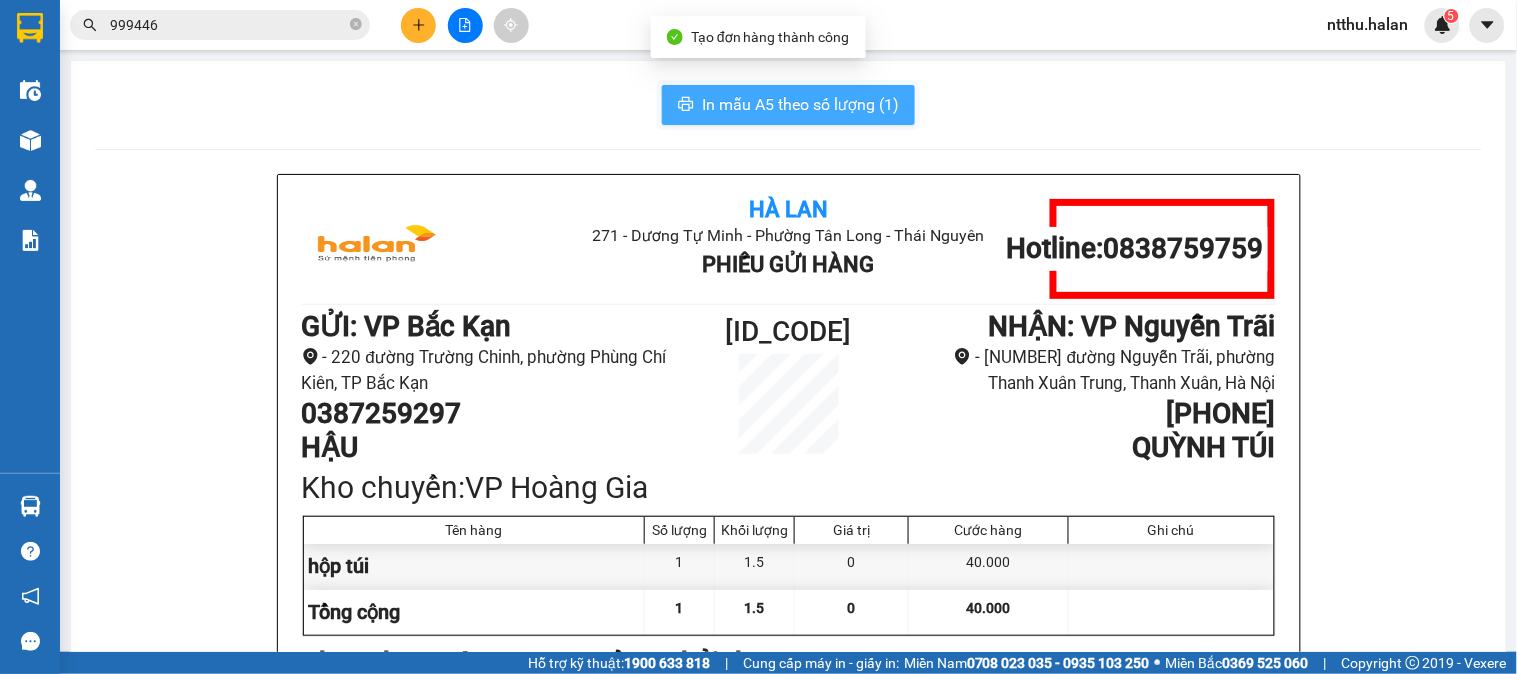 scroll, scrollTop: 0, scrollLeft: 0, axis: both 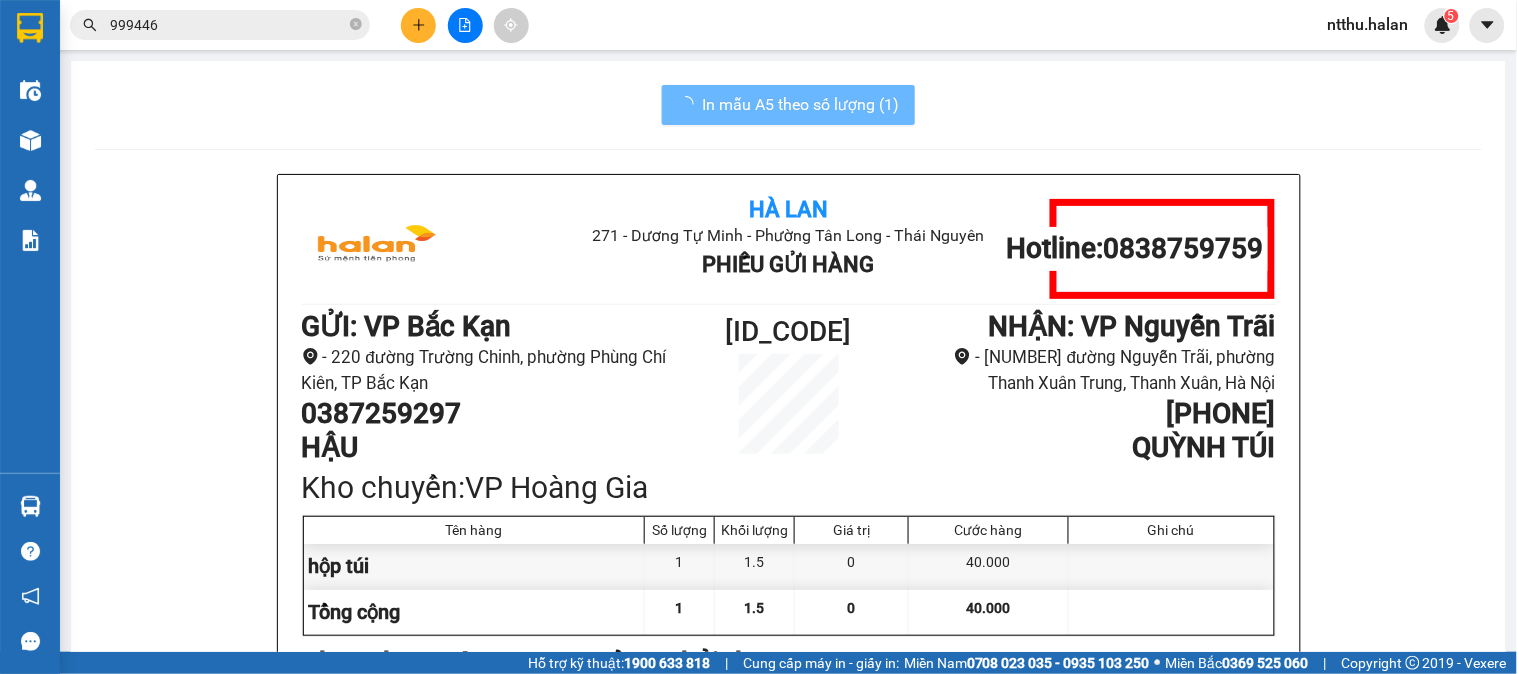 drag, startPoint x: 196, startPoint y: 161, endPoint x: 124, endPoint y: 13, distance: 164.58432 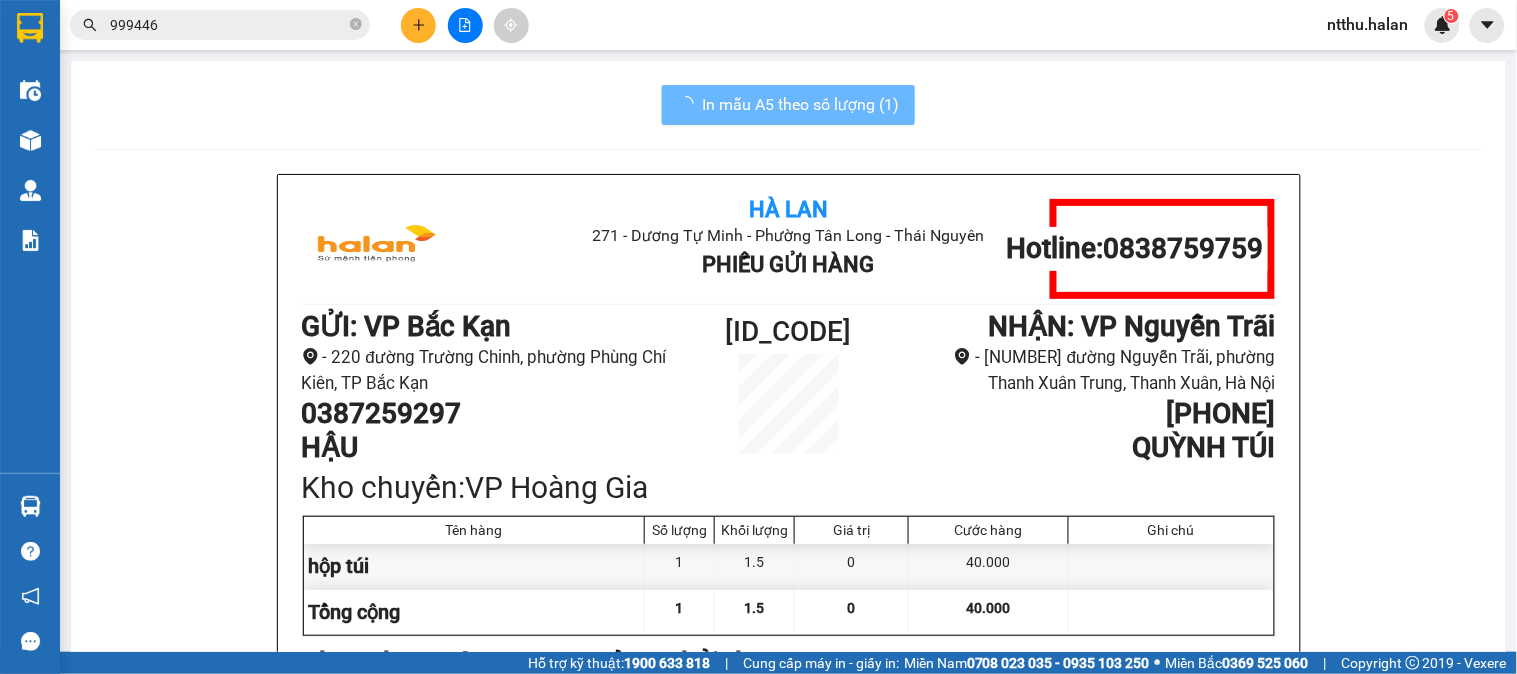 click on "In mẫu A5 theo số lượng
(1) Hà Lan 271 - [FIRST] [LAST] - Phường Tân Long - Thái Nguyên Phiếu Gửi Hàng Hotline:  [PHONE] GỬI :   VP Bắc Kạn   - 220 đường Trường Chinh, phường Phùng Chí Kiên, TP Bắc Kạn [PHONE] HẬU BK0208250260 NHẬN :   VP Nguyễn Trãi   - 286 đường Nguyễn Trãi, phường Thanh Xuân Trung, Thanh Xuân, Hà Nội [PHONE] QUỲNH TÚI  Kho chuyển:  VP Hoàng Gia Tên hàng Số lượng Khối lượng Giá trị Cước hàng Ghi chú hộp túi 1 1.5 0 40.000 Tổng cộng 1 1.5 0 40.000 Loading...Chưa thu cước : 40.000 Tổng phải thu: 40.000 Thông tin NH người nhận tiền thu hộ Người gửi  (Tôi đã đọc và đồng ý nội dung phiếu gửi hàng) 09:08, ngày 02 tháng 08 năm 2025 NV nhận hàng (Kí và ghi rõ họ tên) Nông Thị Thư Người nhận (Kí và ghi rõ họ tên) Quy định nhận/gửi hàng : Hà Lan 271 - [FIRST] [LAST] - Phường Tân Long - Thái Nguyên :" at bounding box center (788, 907) 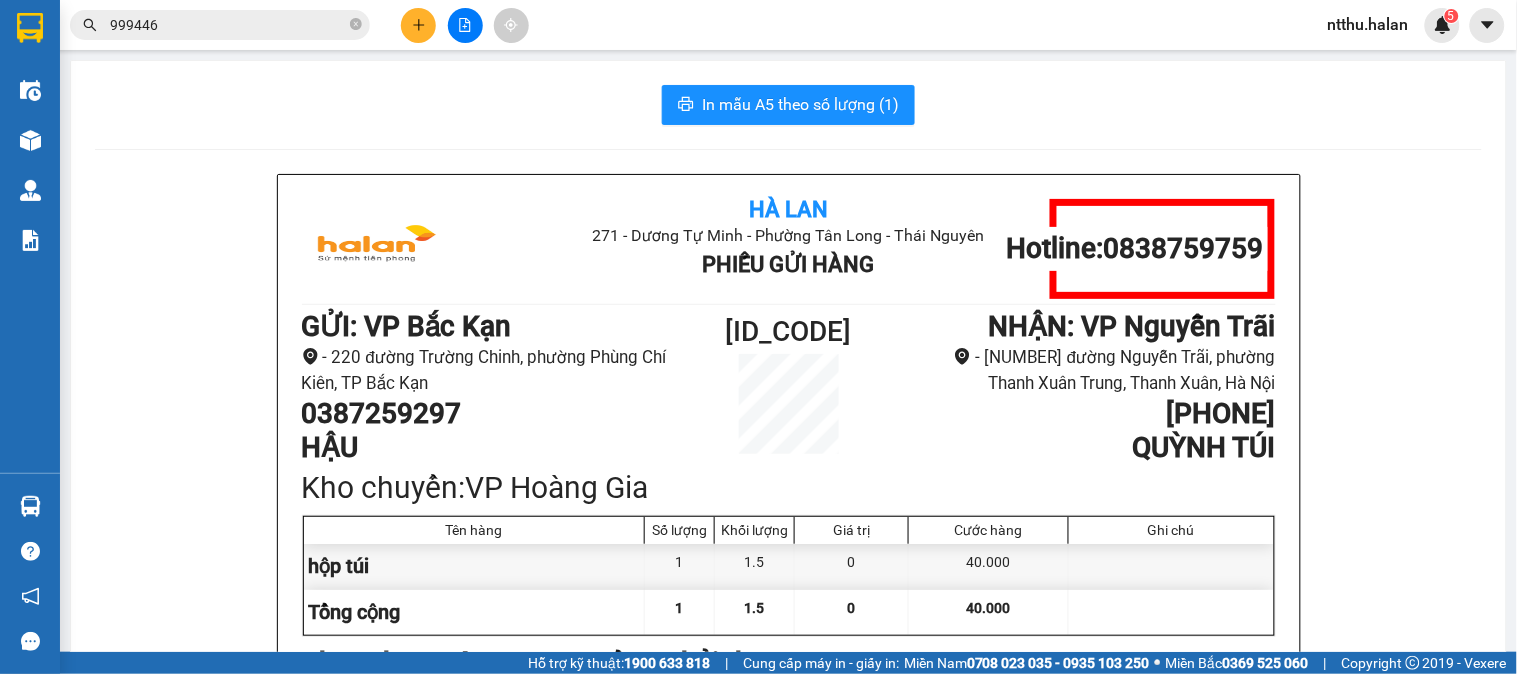 click on "In mẫu A5 theo số lượng
(1) Hà Lan 271 - [FIRST] [LAST] - Phường Tân Long - Thái Nguyên Phiếu Gửi Hàng Hotline:  [PHONE] GỬI :   VP Bắc Kạn   - 220 đường Trường Chinh, phường Phùng Chí Kiên, TP Bắc Kạn [PHONE] HẬU BK0208250260 NHẬN :   VP Nguyễn Trãi   - 286 đường Nguyễn Trãi, phường Thanh Xuân Trung, Thanh Xuân, Hà Nội [PHONE] QUỲNH TÚI  Kho chuyển:  VP Hoàng Gia Tên hàng Số lượng Khối lượng Giá trị Cước hàng Ghi chú hộp túi 1 1.5 0 40.000 Tổng cộng 1 1.5 0 40.000 Loading...Chưa thu cước : 40.000 Tổng phải thu: 40.000 Thông tin NH người nhận tiền thu hộ Người gửi  (Tôi đã đọc và đồng ý nội dung phiếu gửi hàng) 09:08, ngày 02 tháng 08 năm 2025 NV nhận hàng (Kí và ghi rõ họ tên) Nông Thị Thư Người nhận (Kí và ghi rõ họ tên) Quy định nhận/gửi hàng : Hà Lan 271 - [FIRST] [LAST] - Phường Tân Long - Thái Nguyên :" at bounding box center [788, 907] 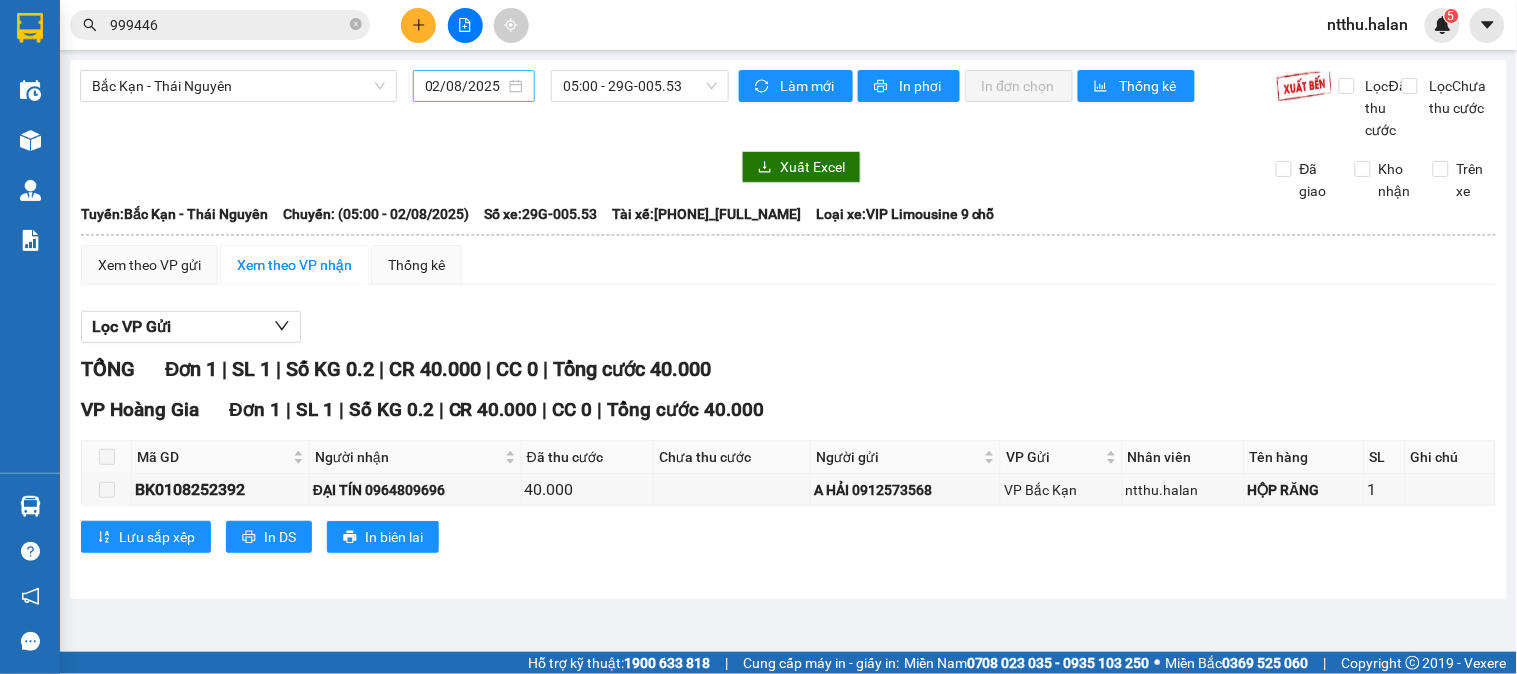 click on "02/08/2025" at bounding box center (465, 86) 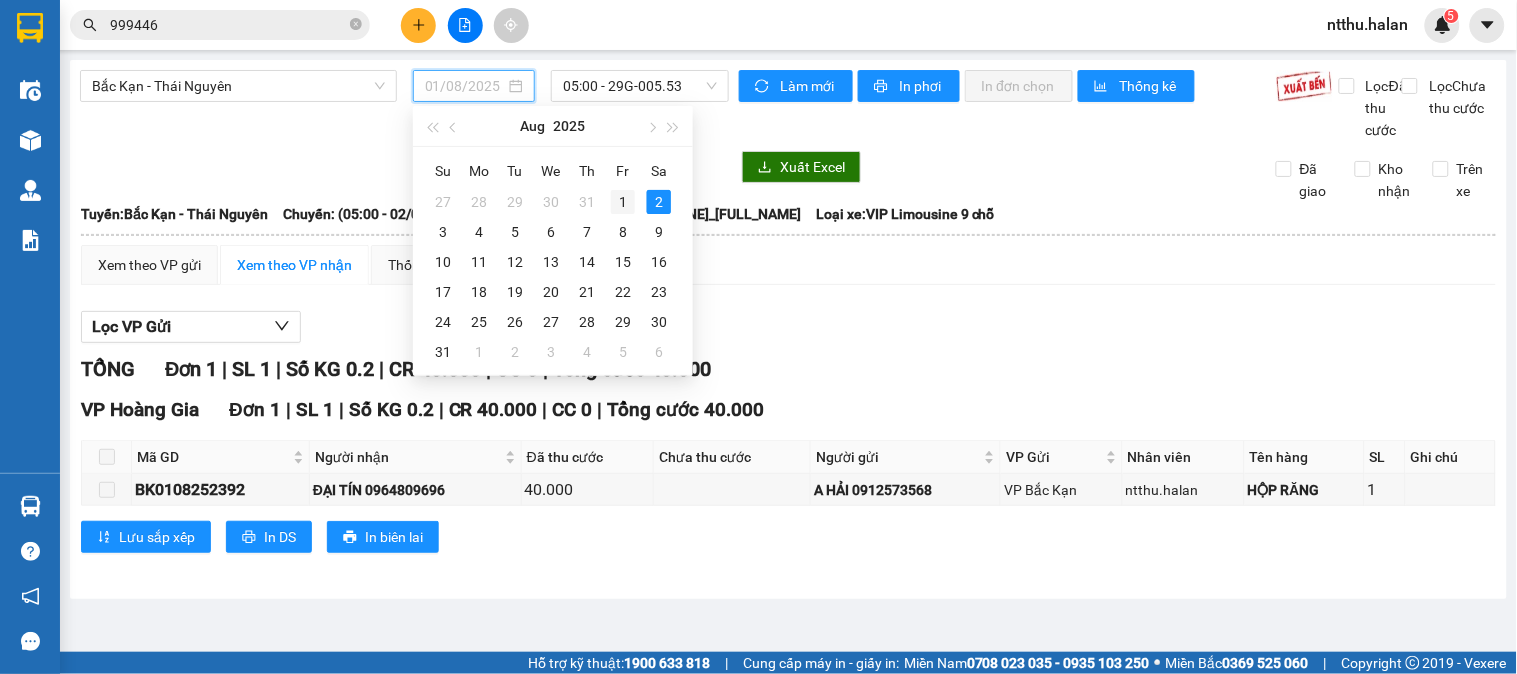 click on "1" at bounding box center [623, 202] 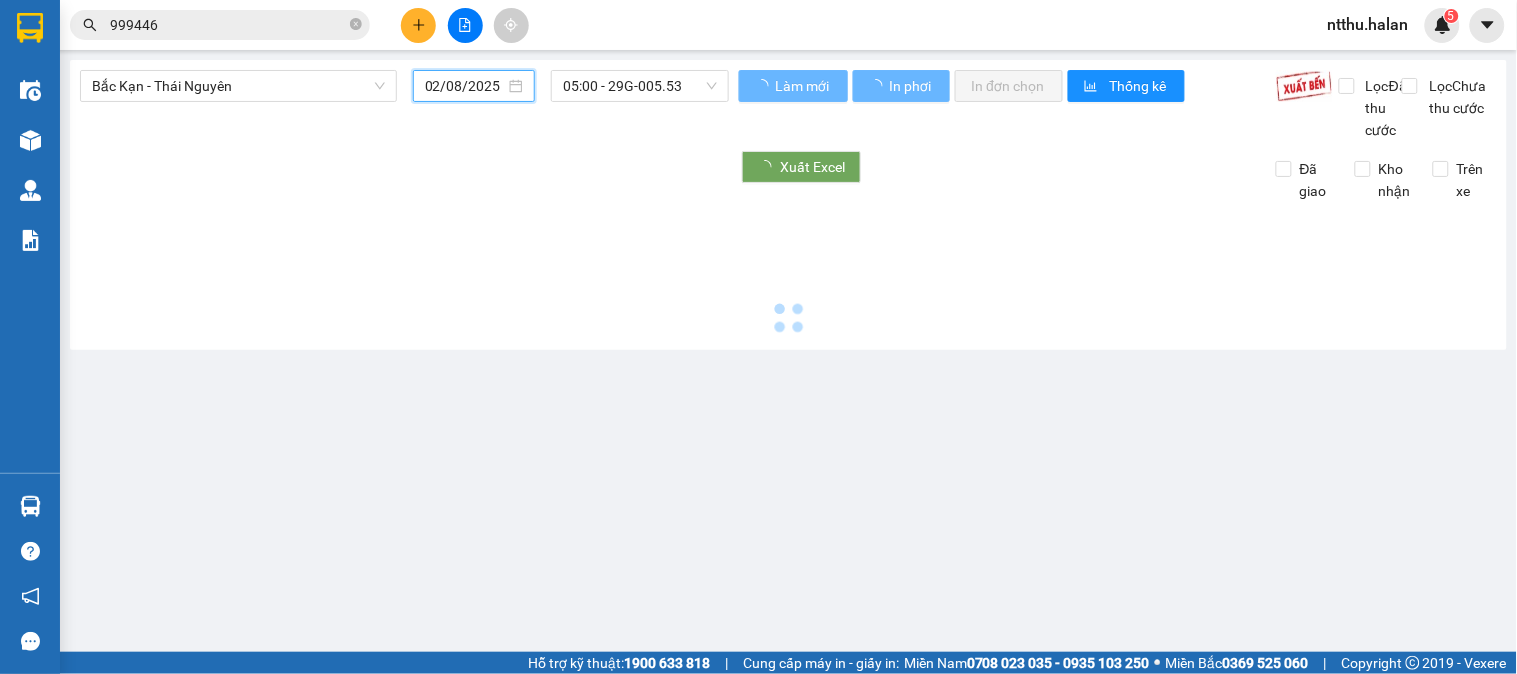 type on "01/08/2025" 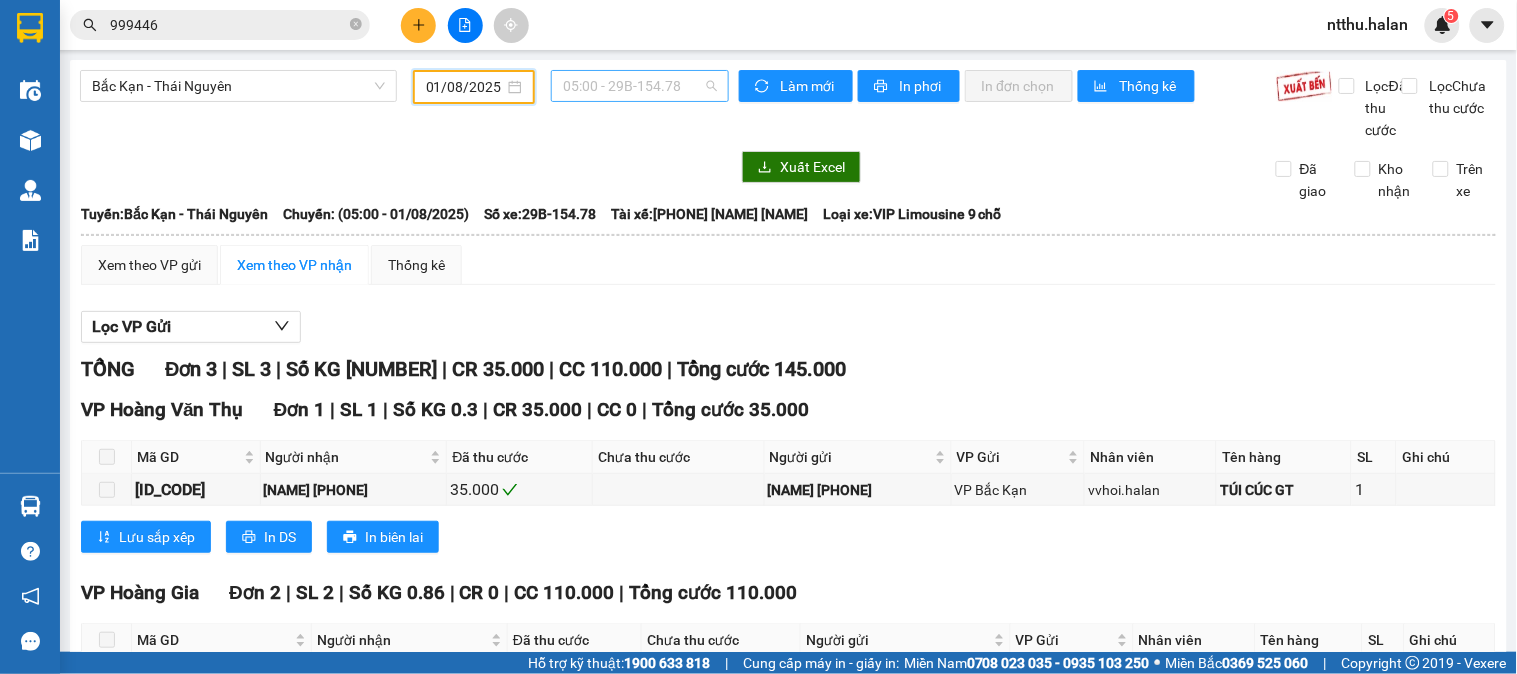 click on "[TIME]     - [PLATE_NUMBER]" at bounding box center (640, 86) 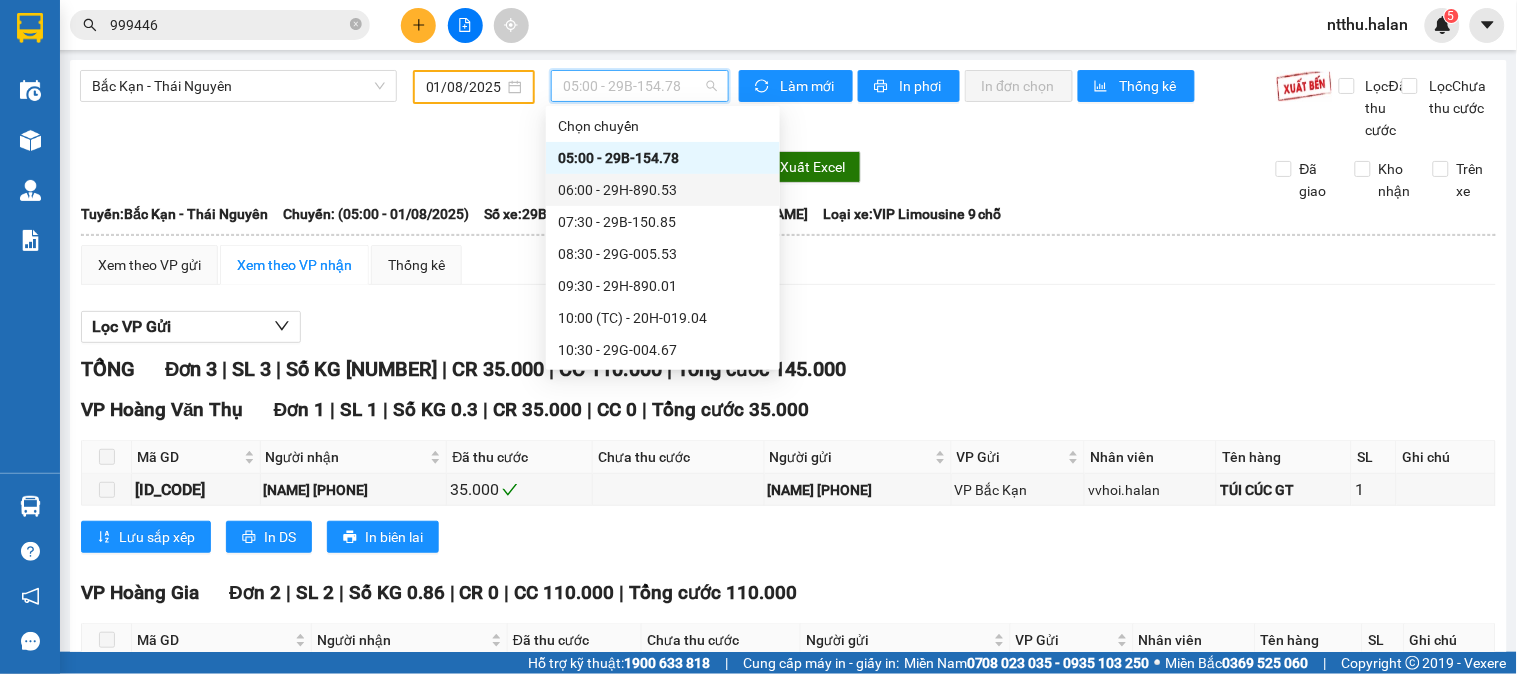 click on "[TIME]     - [PLATE_NUMBER]" at bounding box center [663, 190] 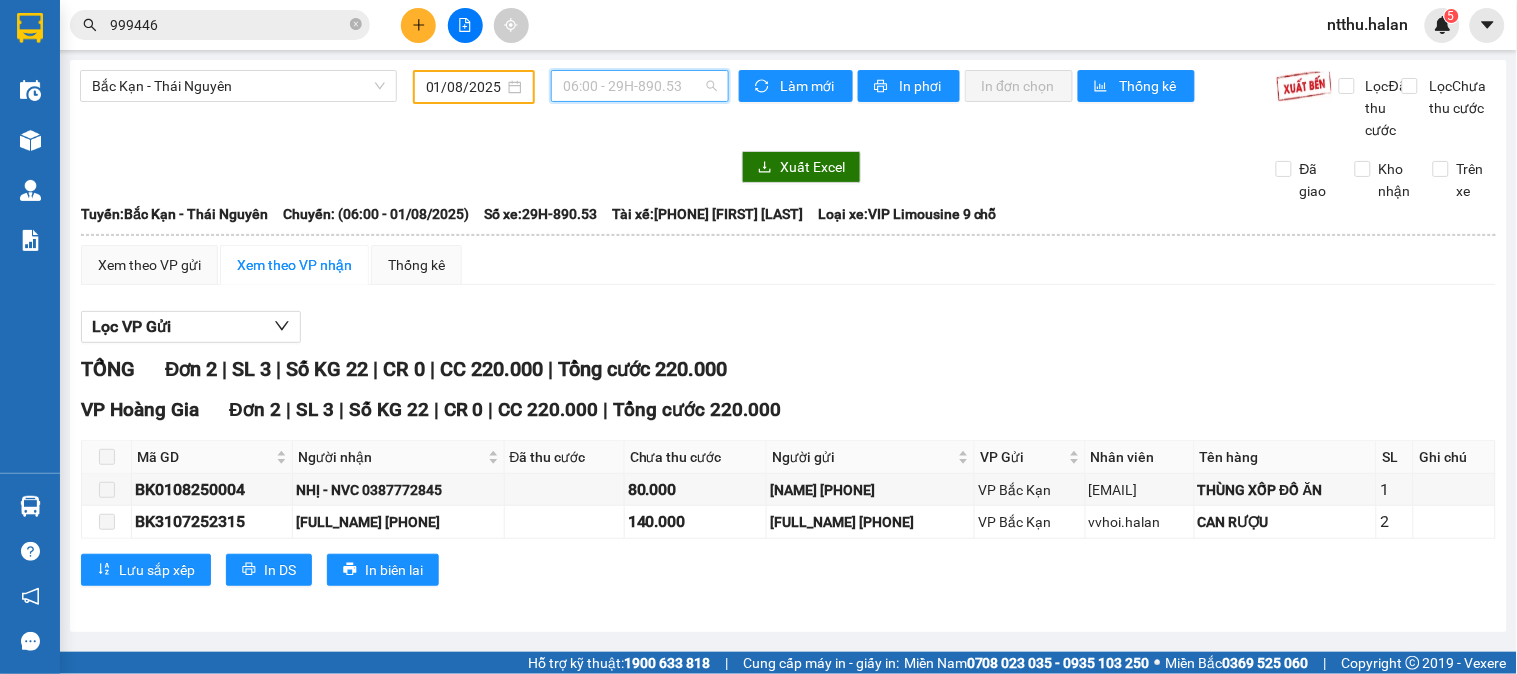 click on "[TIME]     - [PLATE_NUMBER]" at bounding box center [640, 86] 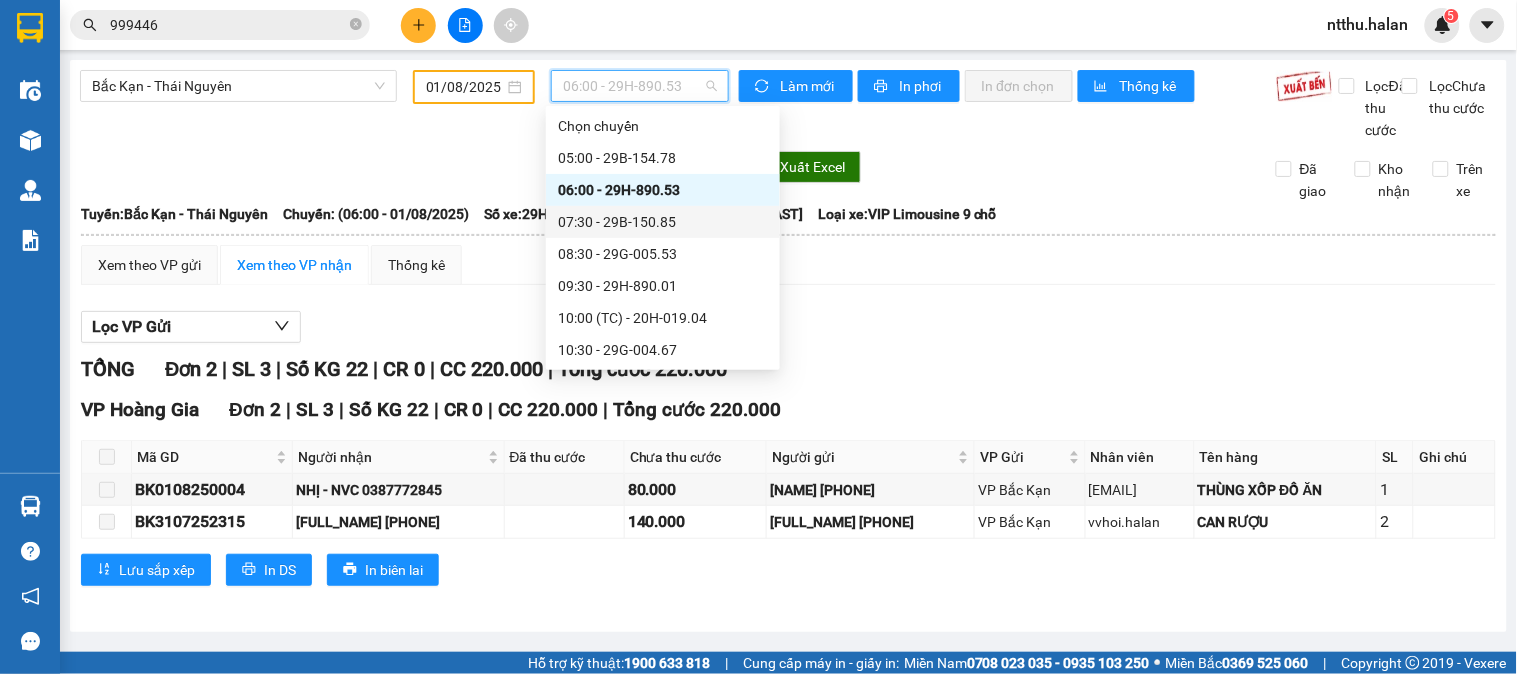 click on "07:30     - 29B-150.85" at bounding box center (663, 222) 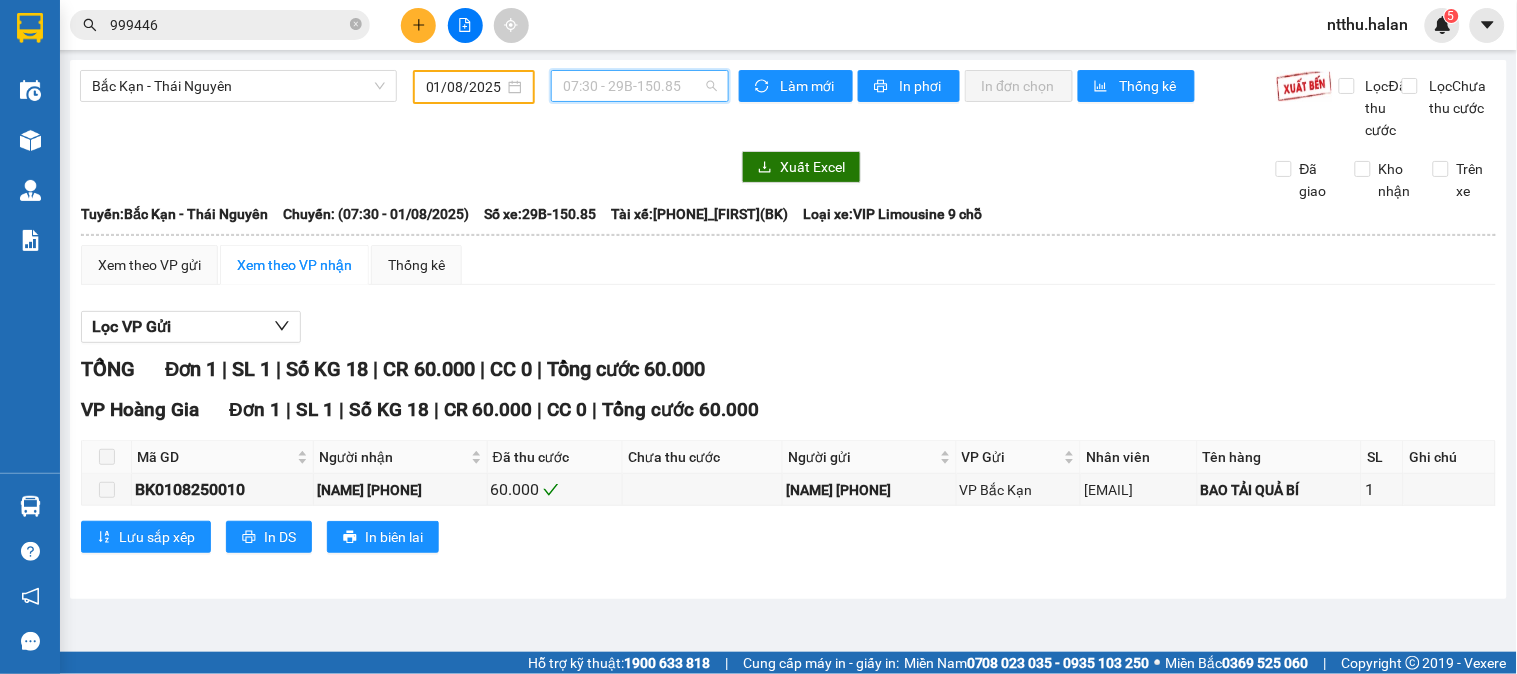 click on "07:30     - 29B-150.85" at bounding box center (640, 86) 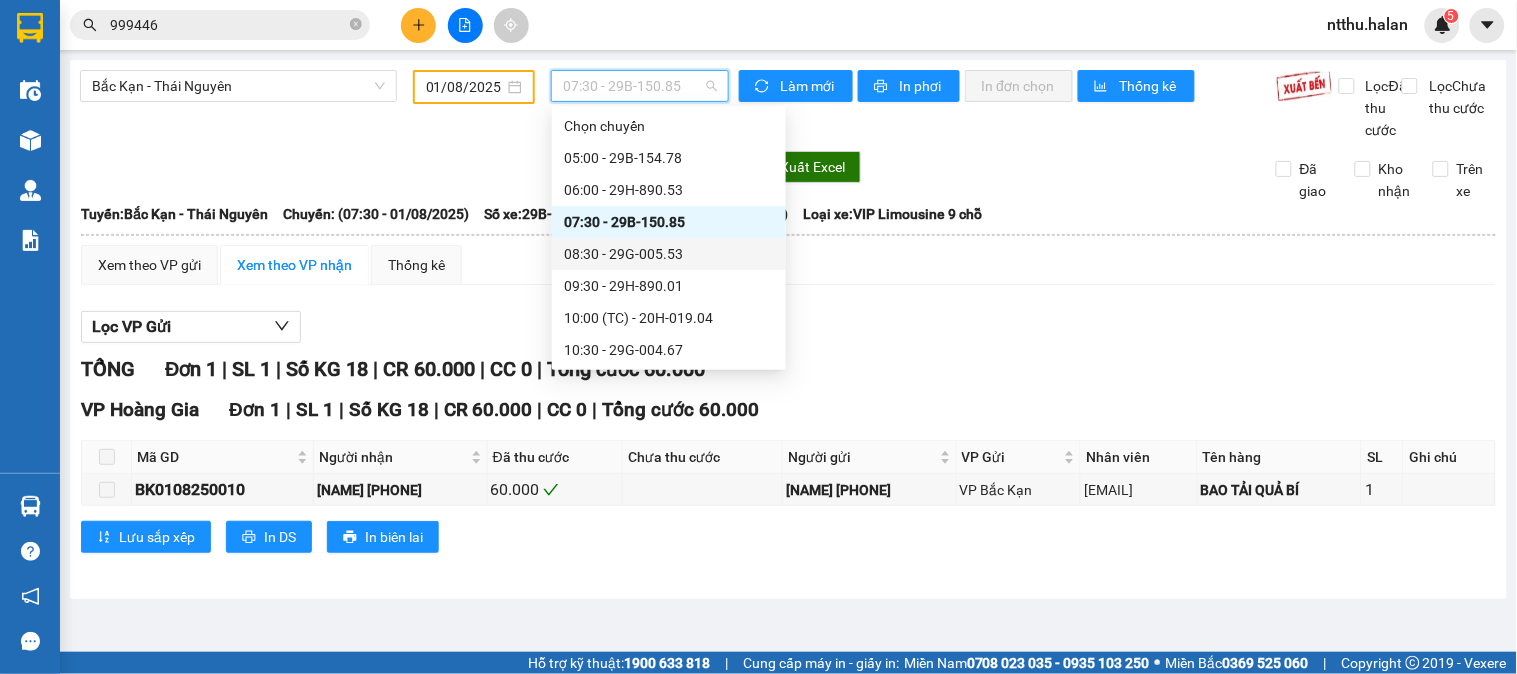 click on "[TIME]     - [CODE]" at bounding box center (669, 254) 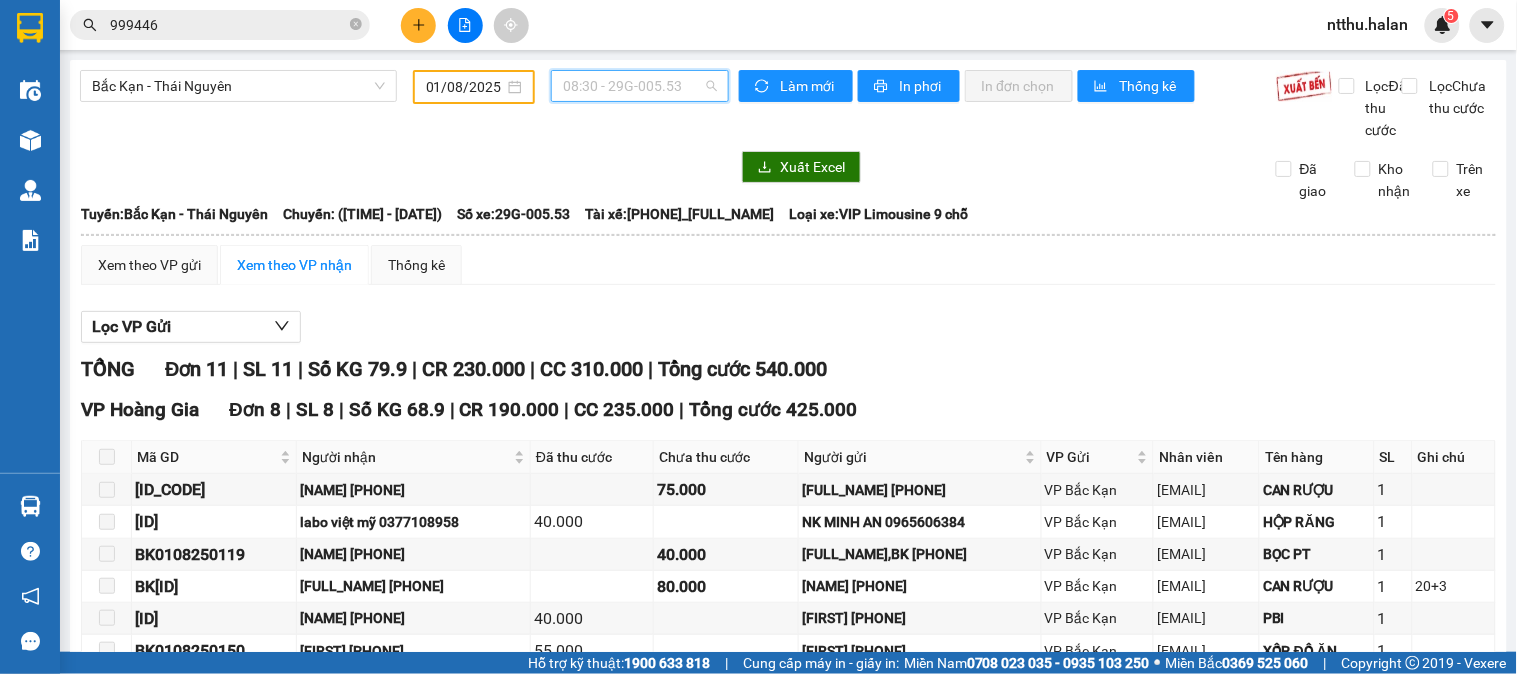 click on "[TIME]     - [CODE]" at bounding box center [640, 86] 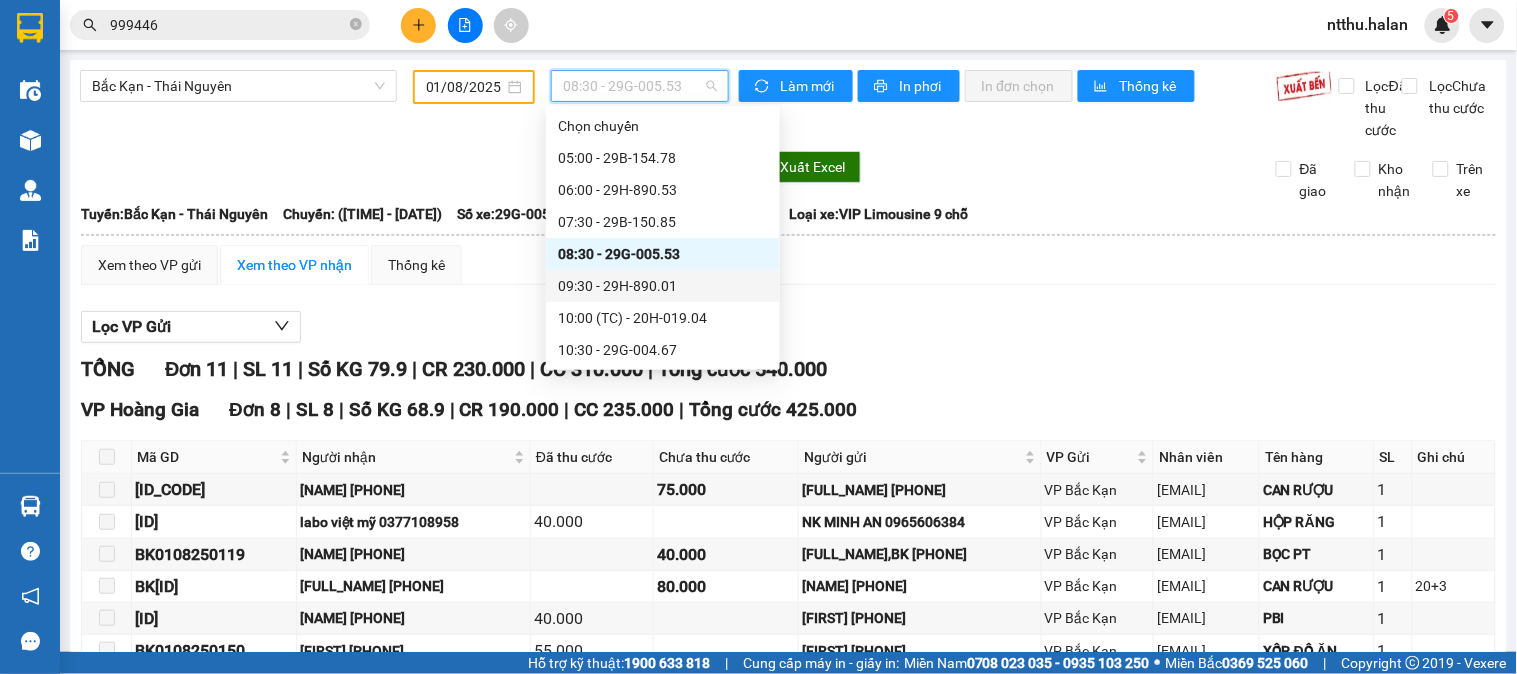 click on "09:30     - 29H-890.01" at bounding box center [663, 286] 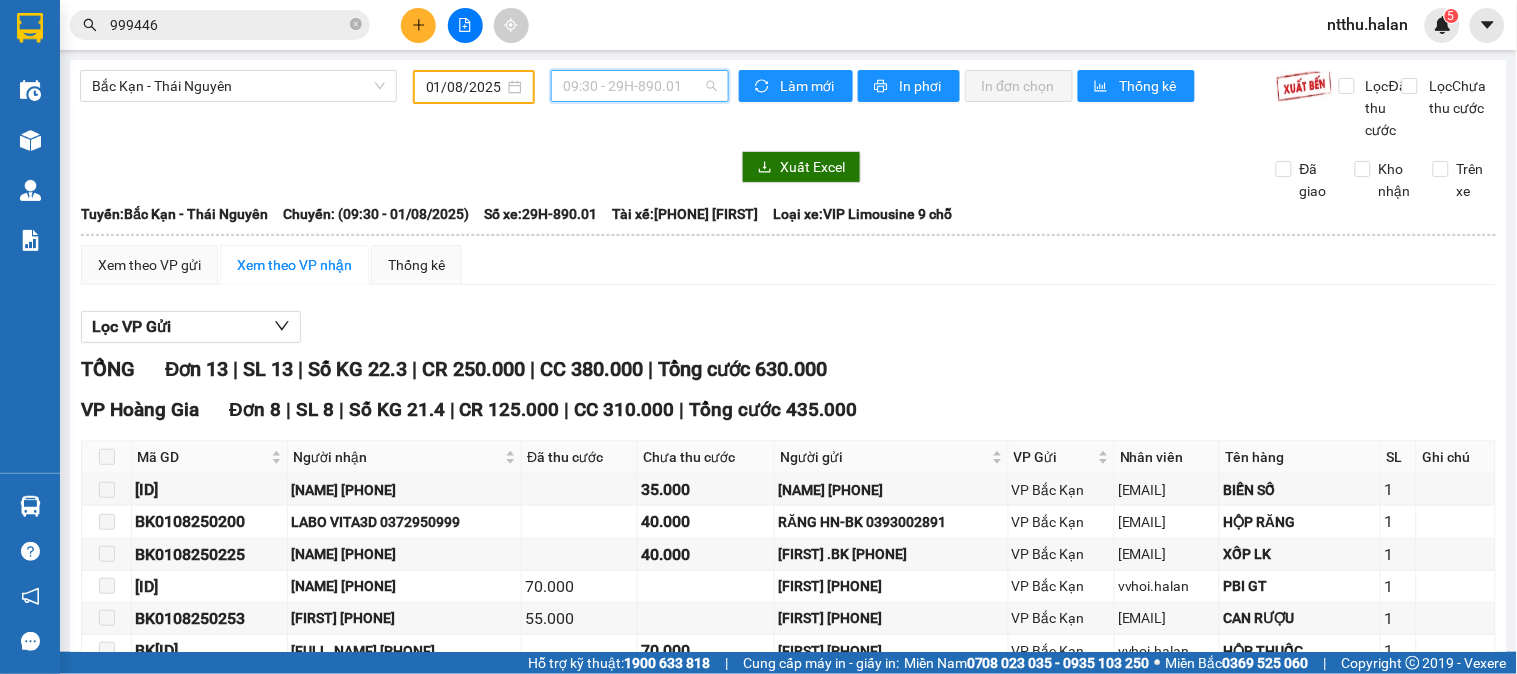 click on "09:30     - 29H-890.01" at bounding box center [640, 86] 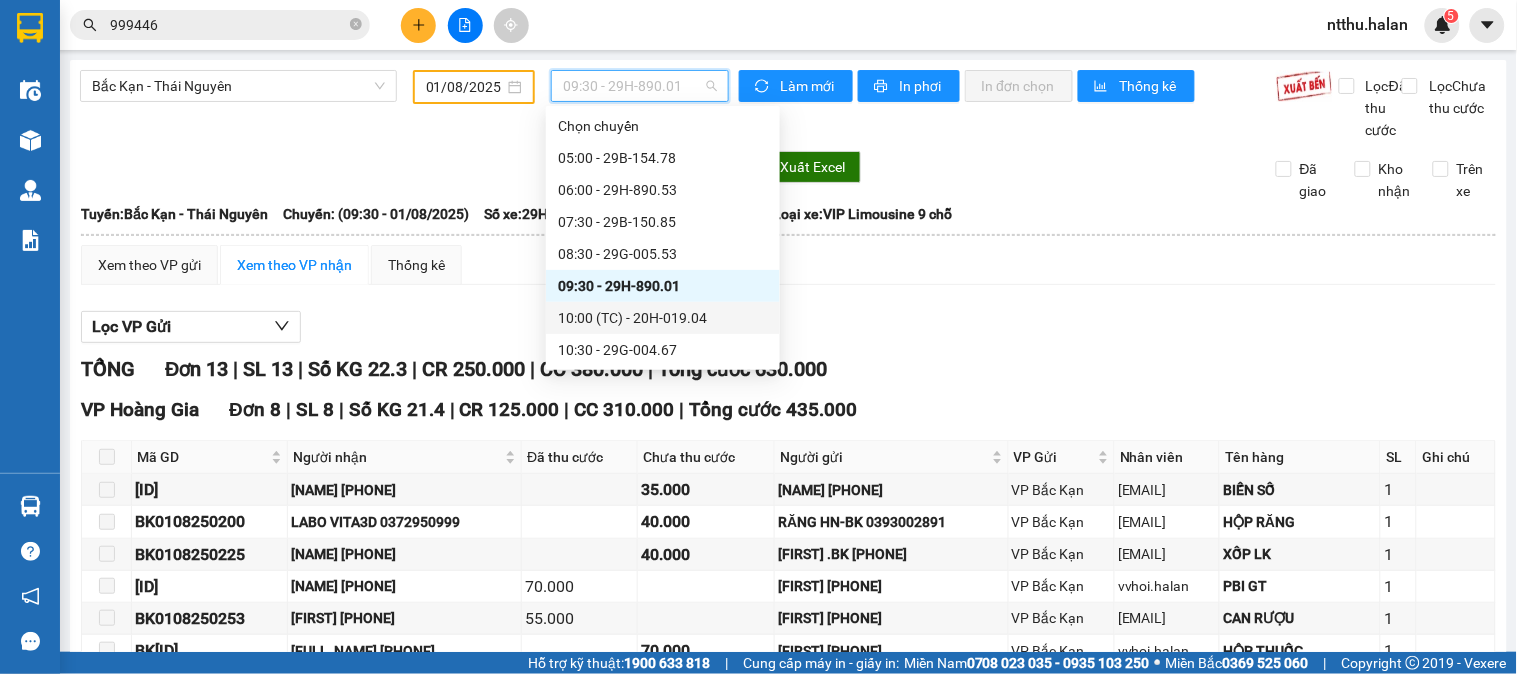 click on "10:00   (TC)   - 20H-019.04" at bounding box center [663, 318] 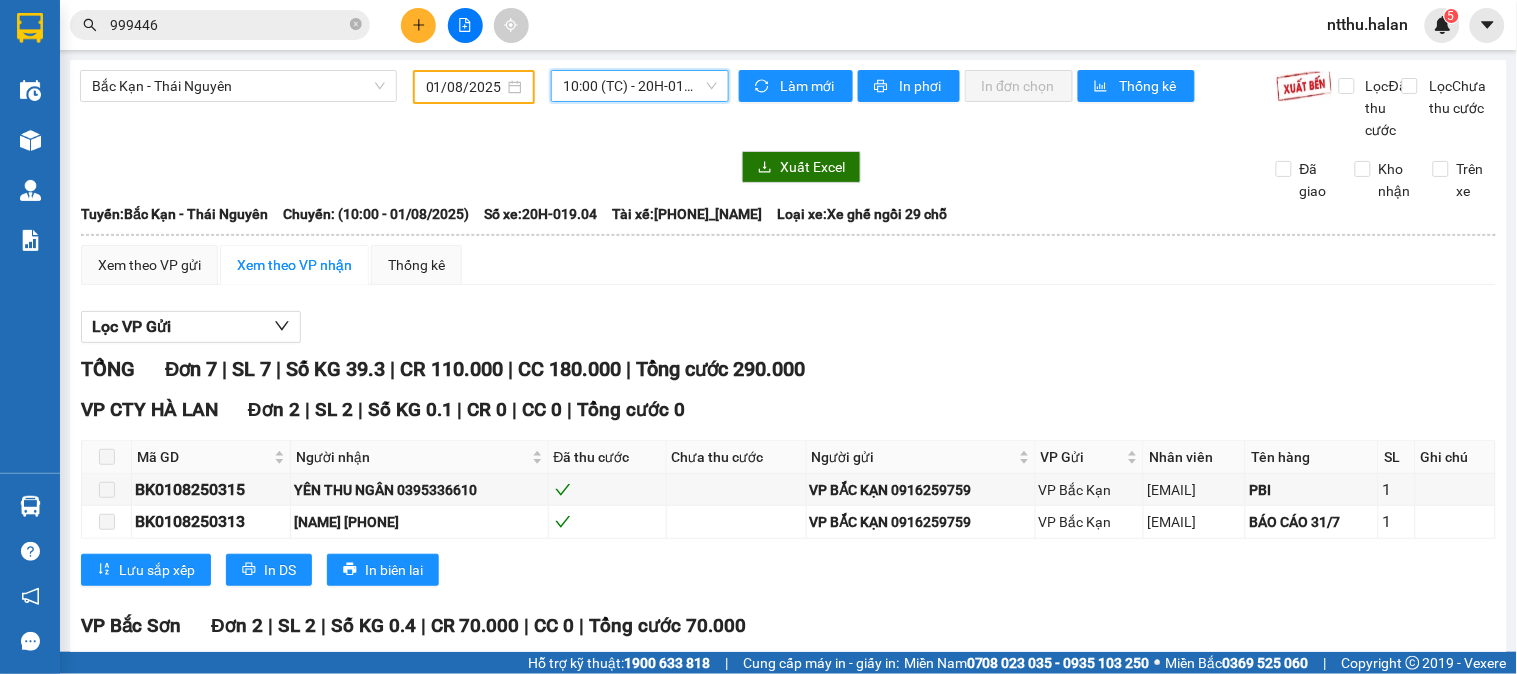 click on "10:00   (TC)   - 20H-019.04" at bounding box center (640, 86) 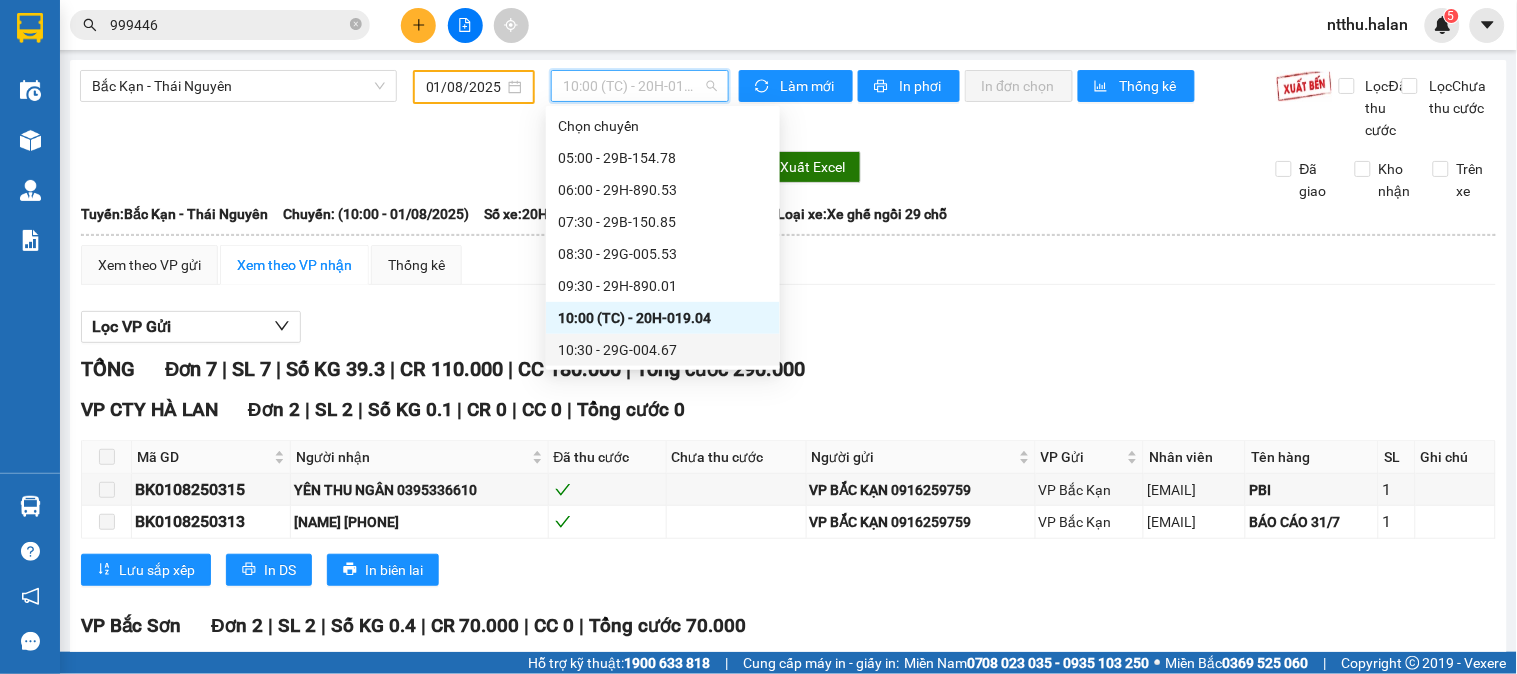 click on "[TIME]     - [CODE]" at bounding box center (663, 350) 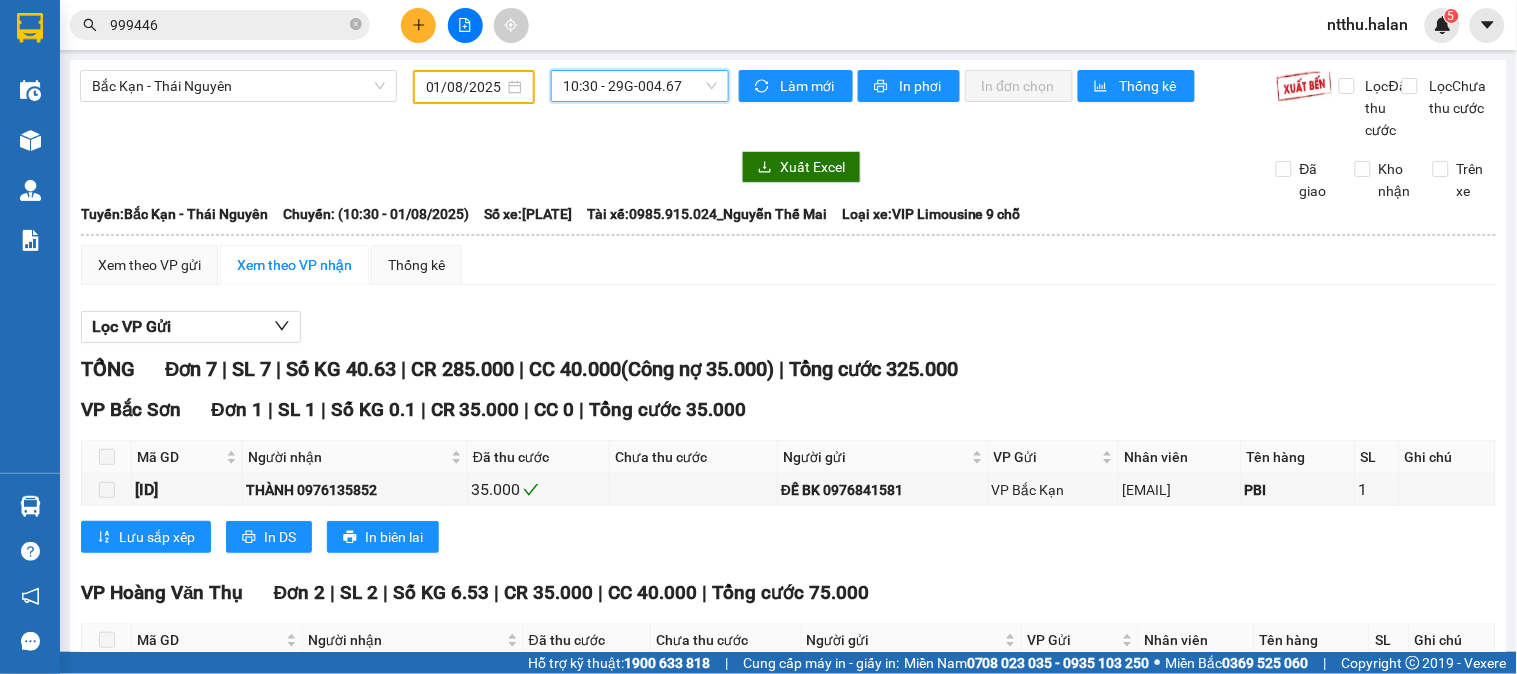 click on "[TIME]     - [CODE]" at bounding box center [640, 86] 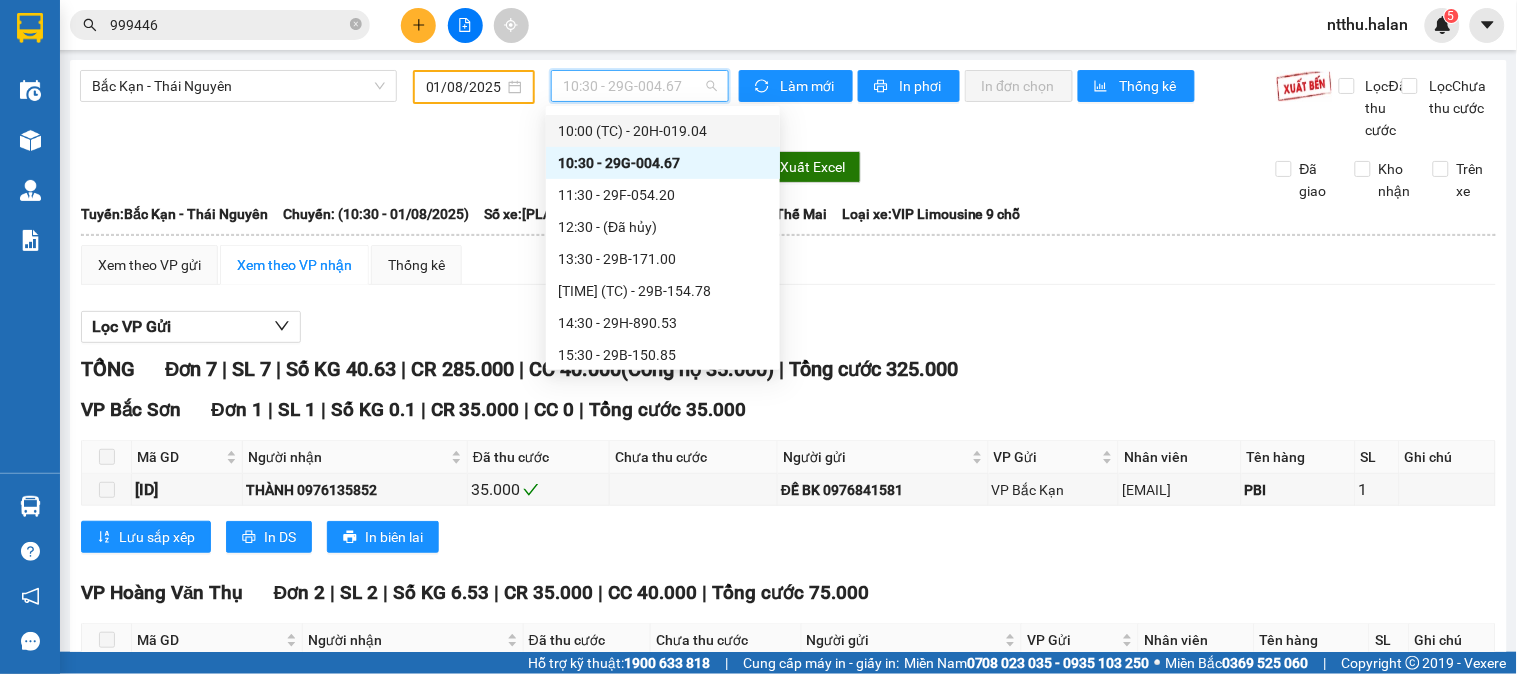 scroll, scrollTop: 222, scrollLeft: 0, axis: vertical 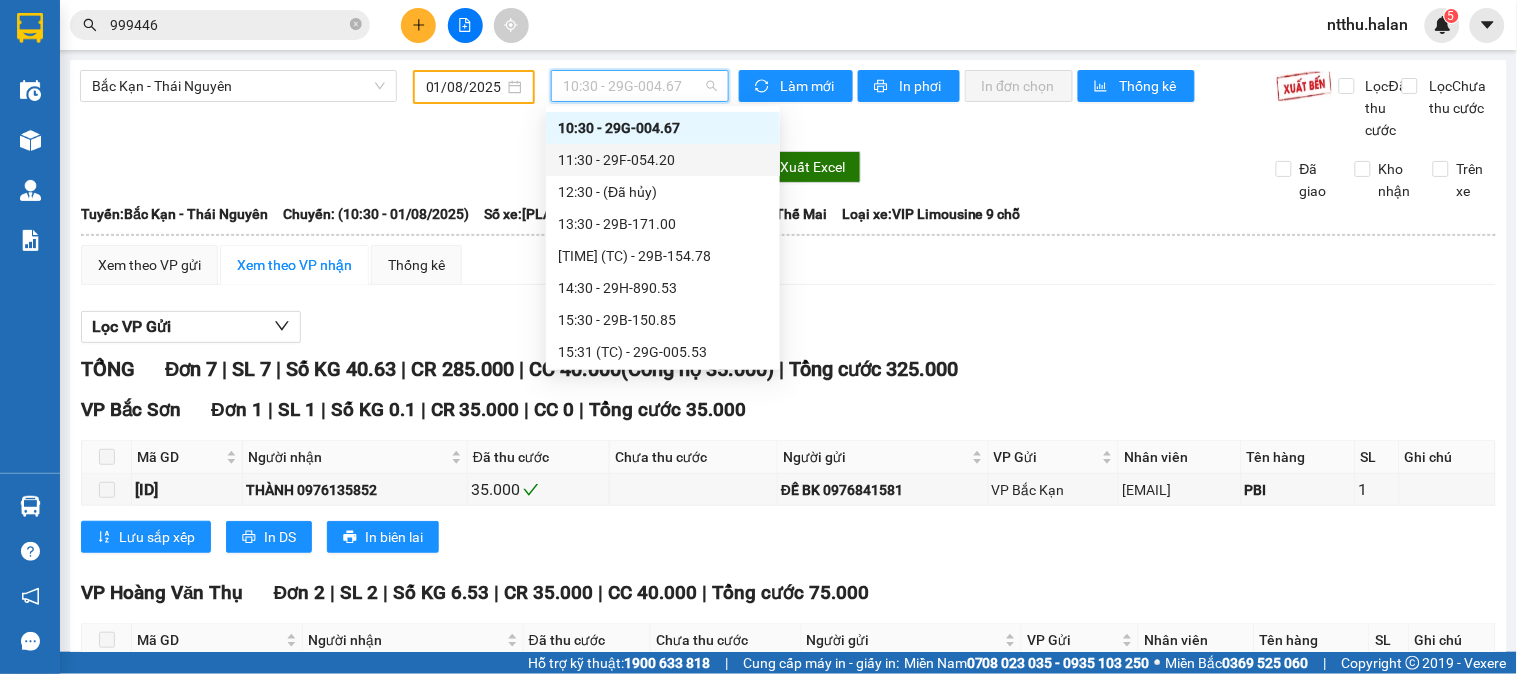 click on "[TIME]     - [PLATE_NUMBER]" at bounding box center [663, 160] 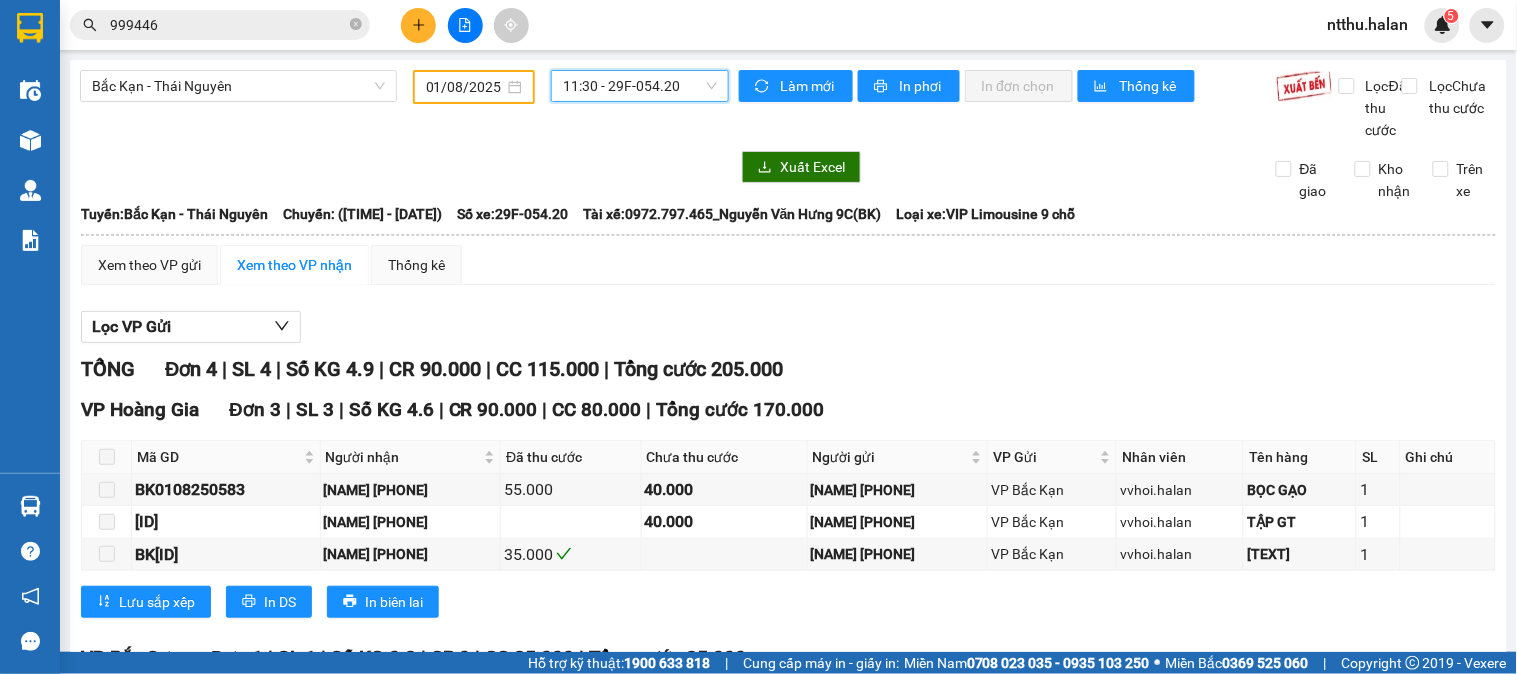 click on "[TIME]     - [PLATE_NUMBER]" at bounding box center (640, 86) 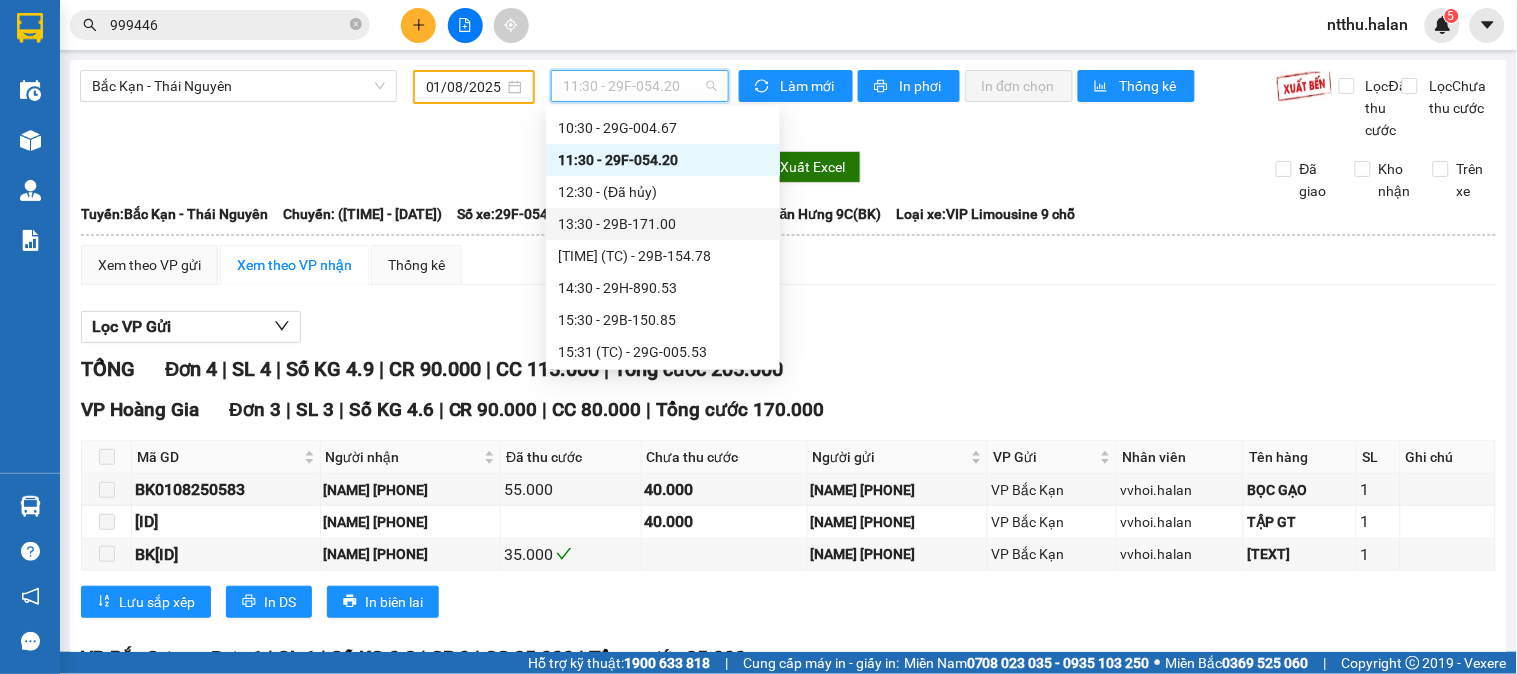 click on "[TIME]     - [PLATE_NUMBER]" at bounding box center (663, 224) 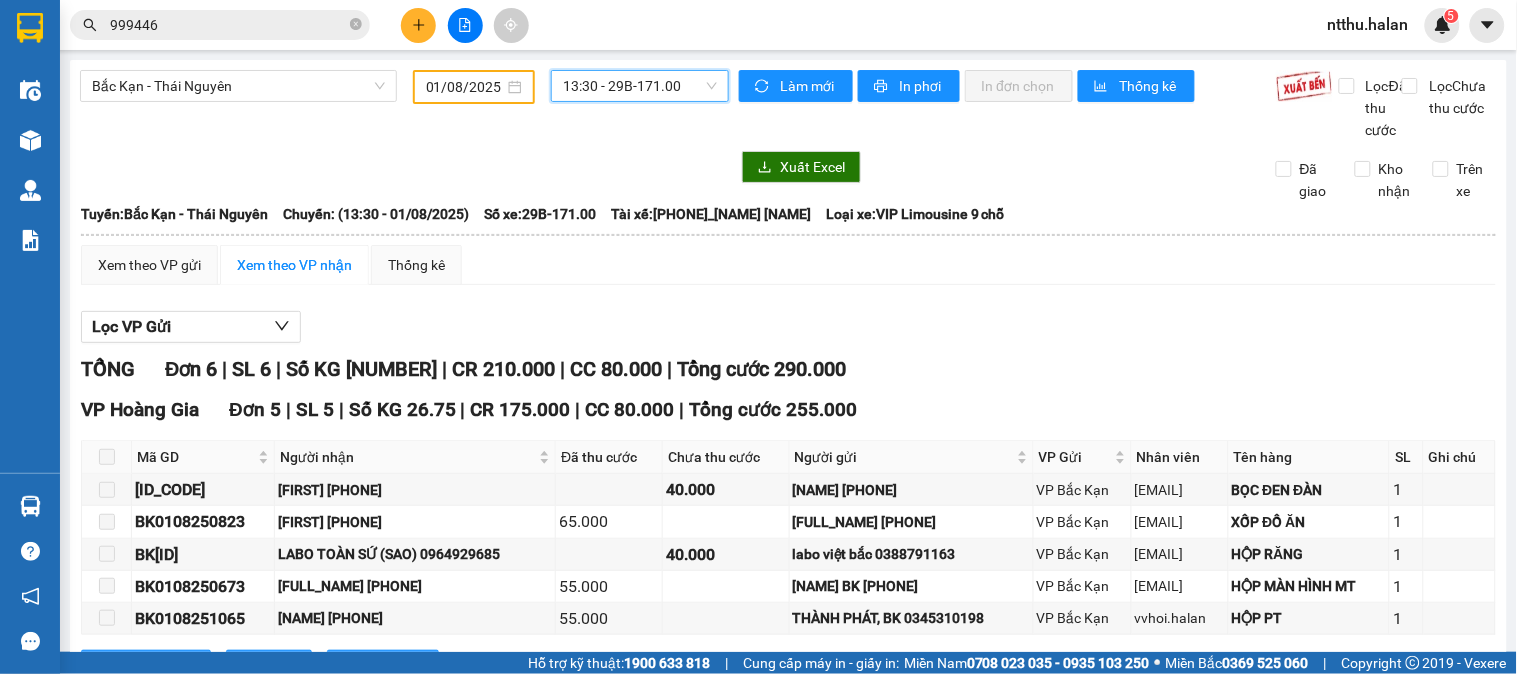 click on "[TIME]     - [PLATE_NUMBER]" at bounding box center [640, 86] 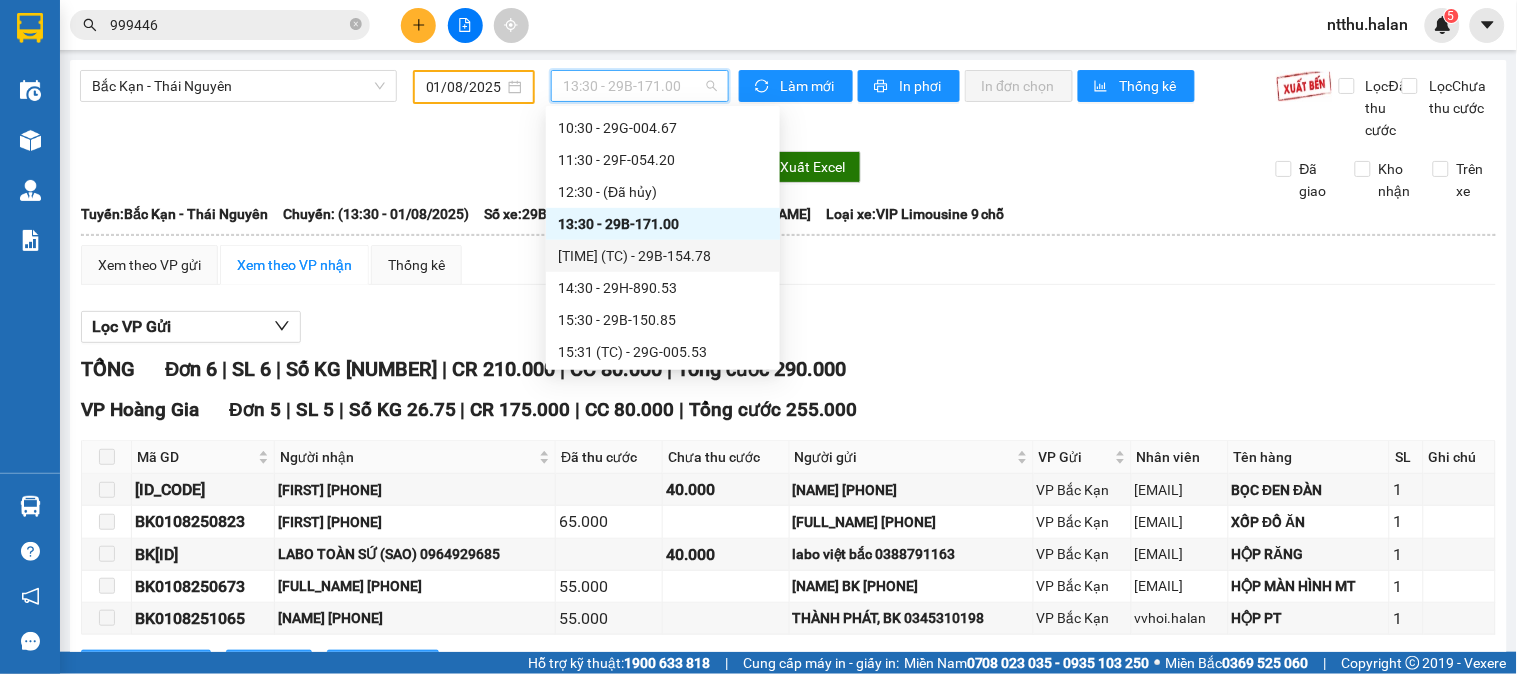 click on "13:31   (TC)   - 29B-154.78" at bounding box center (663, 256) 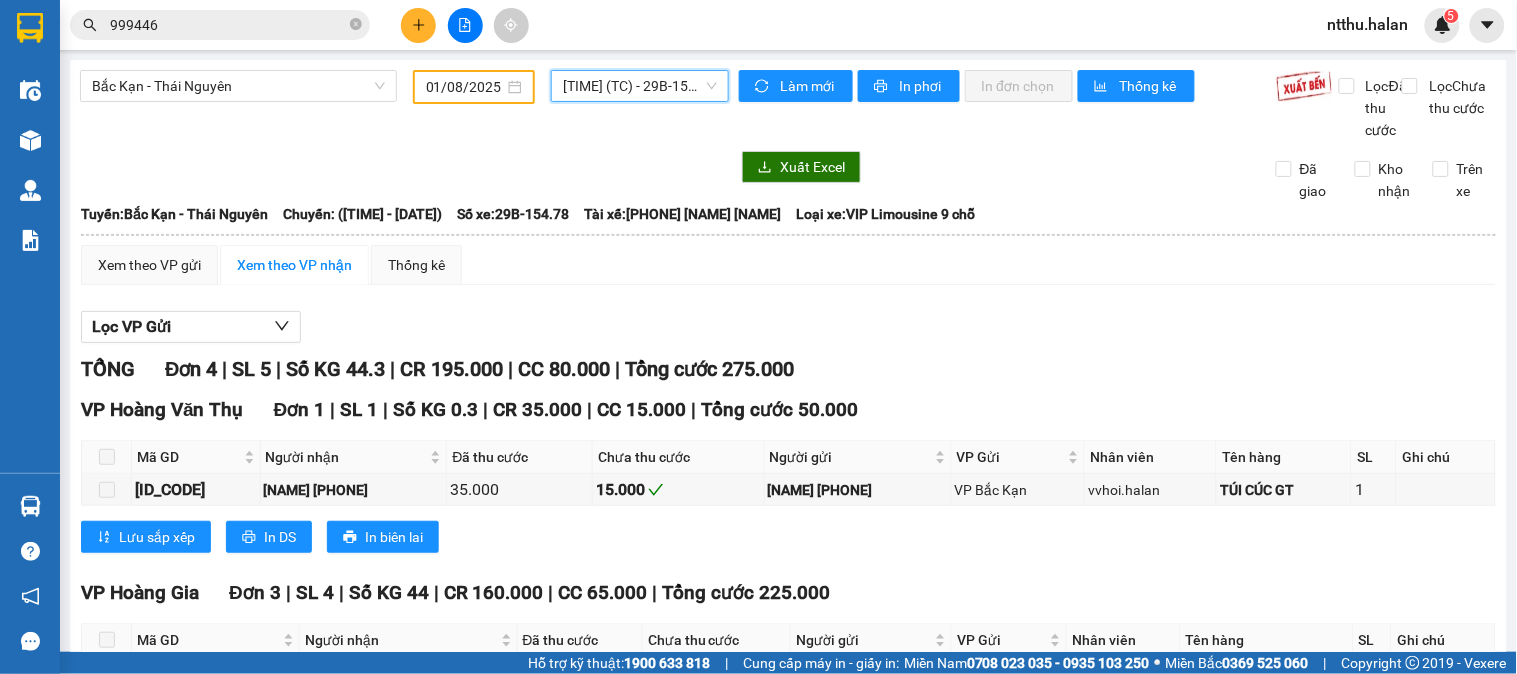 click on "13:31   (TC)   - 29B-154.78" at bounding box center (640, 86) 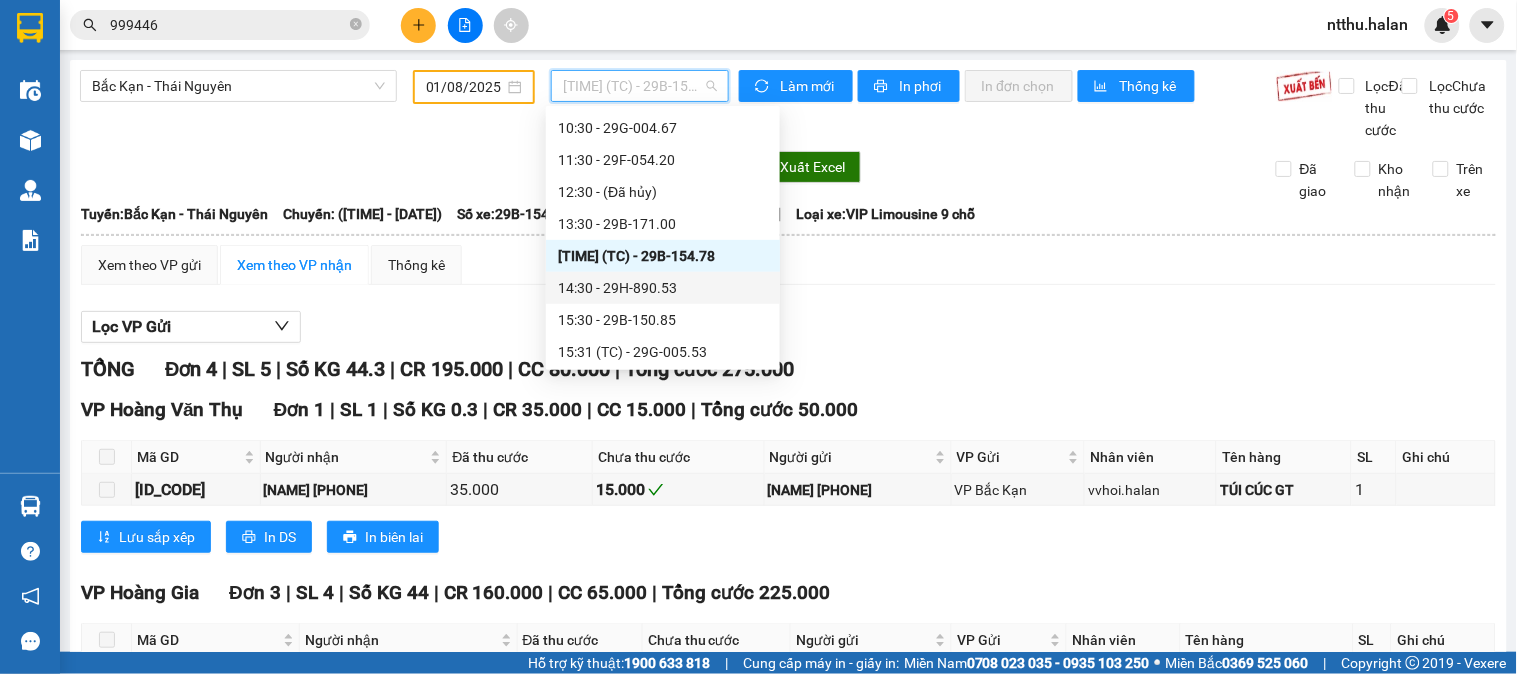 click on "[TIME]     - [NUMBER]-[NUMBER]" at bounding box center [663, 288] 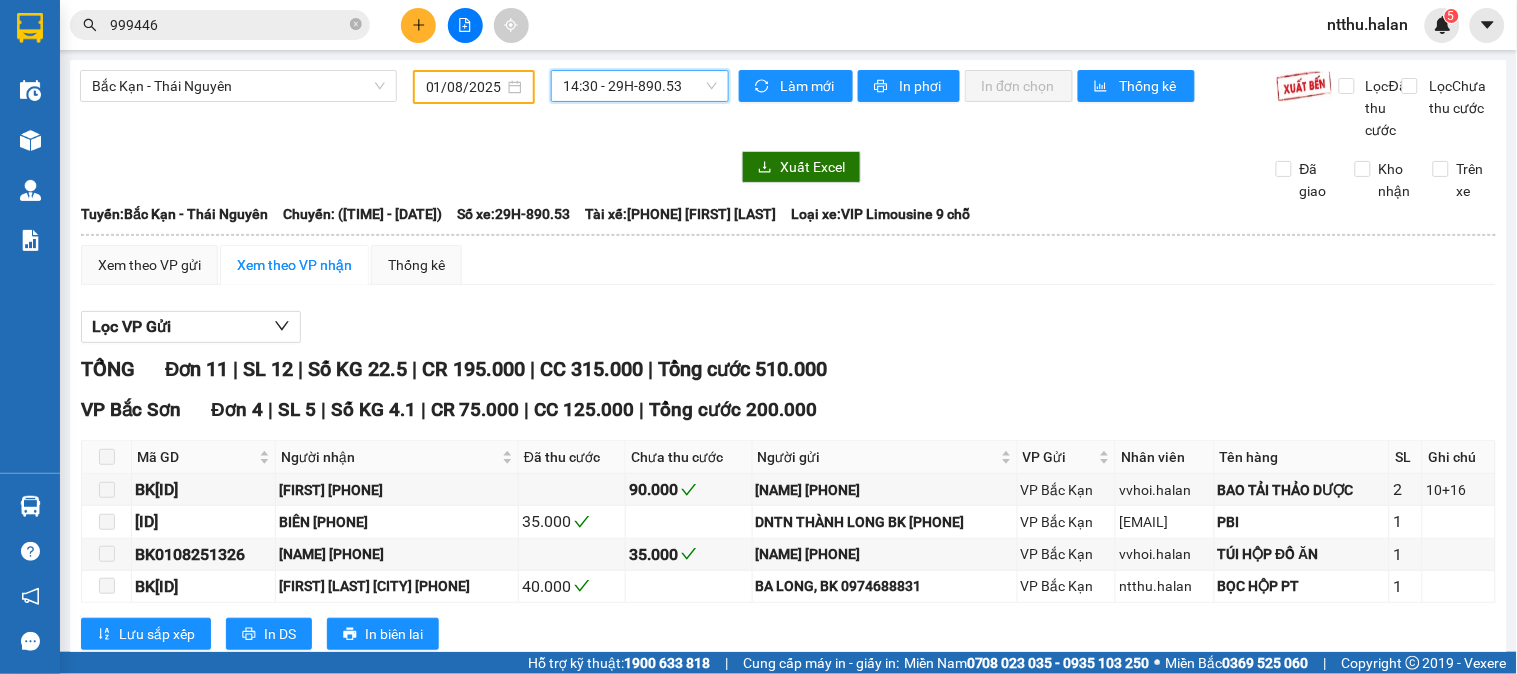click on "[TIME]     - [NUMBER]-[NUMBER]" at bounding box center (640, 86) 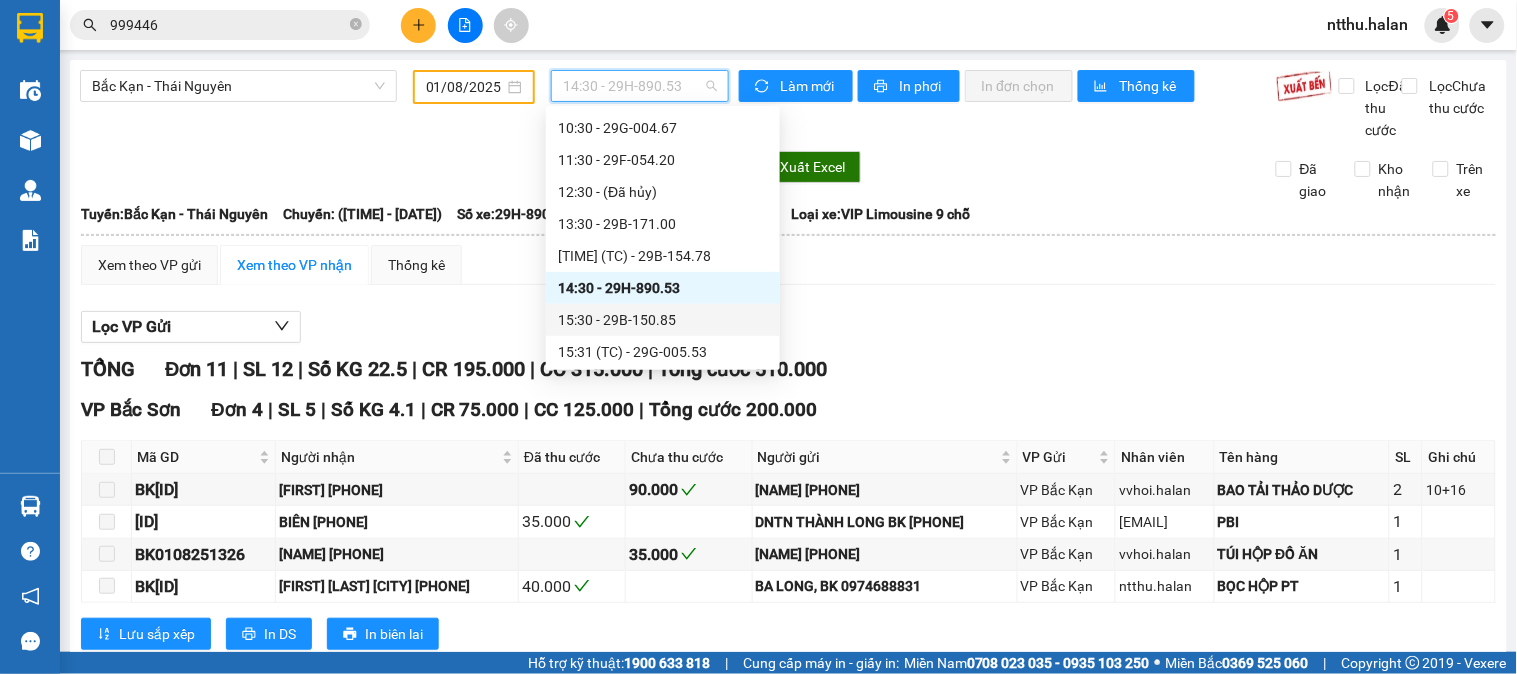 click on "[TIME]     - 29B-150.85" at bounding box center [663, 320] 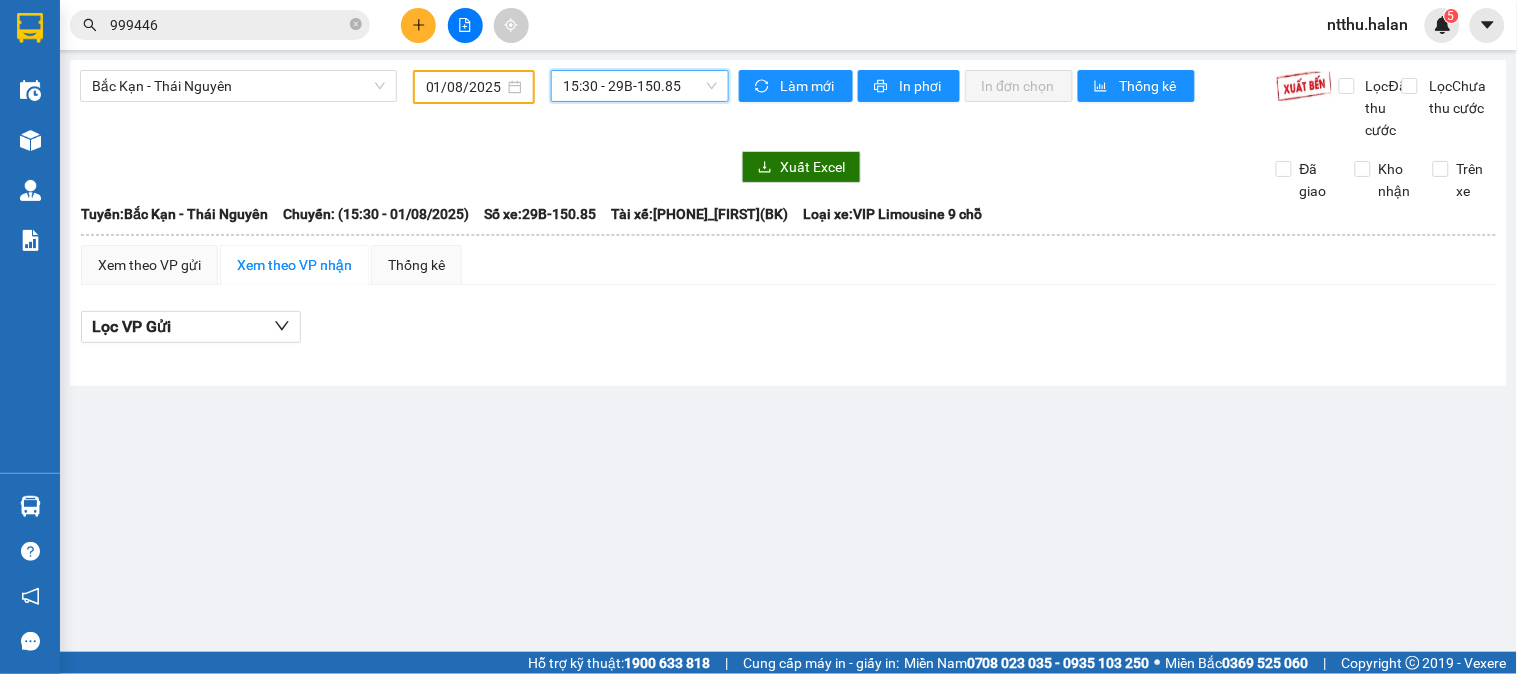 click on "[TIME]     - 29B-150.85" at bounding box center (640, 86) 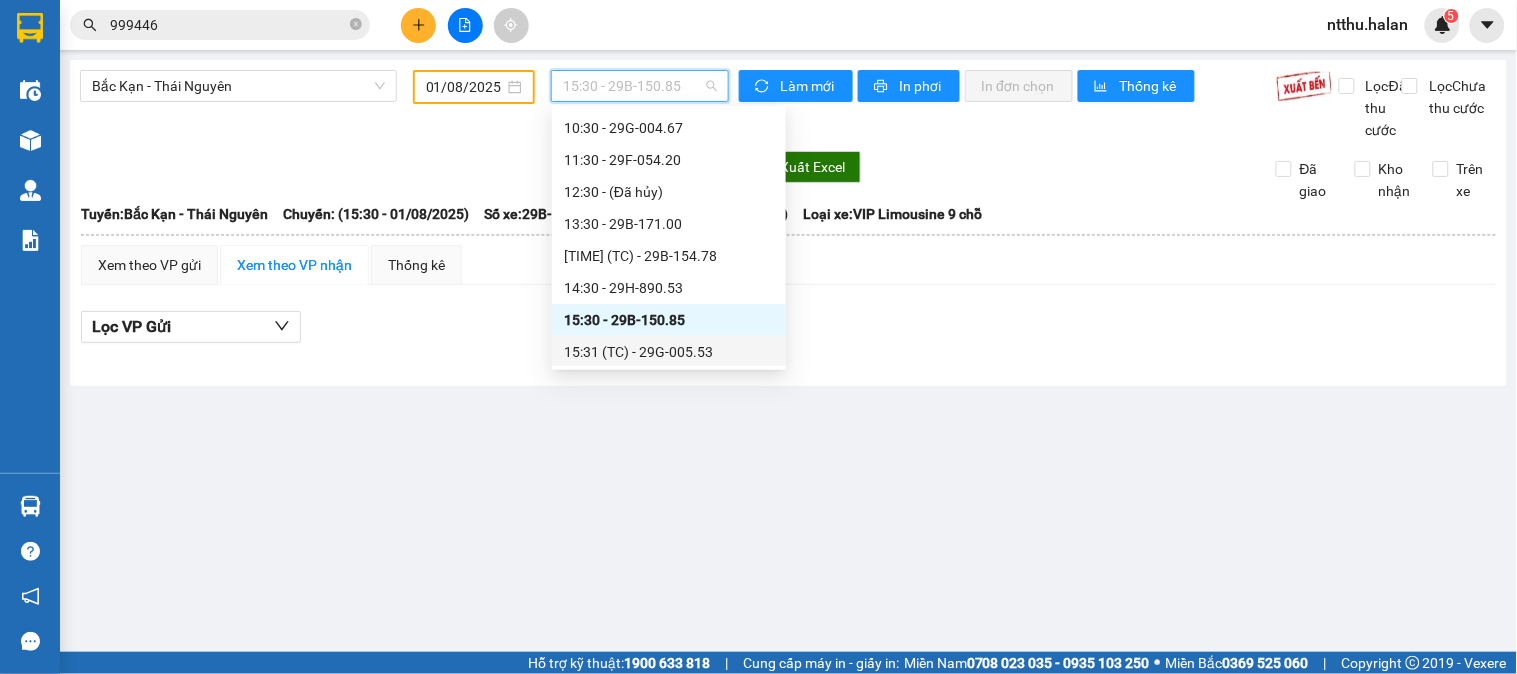 click on "15:31   (TC)   - 29G-005.53" at bounding box center (669, 352) 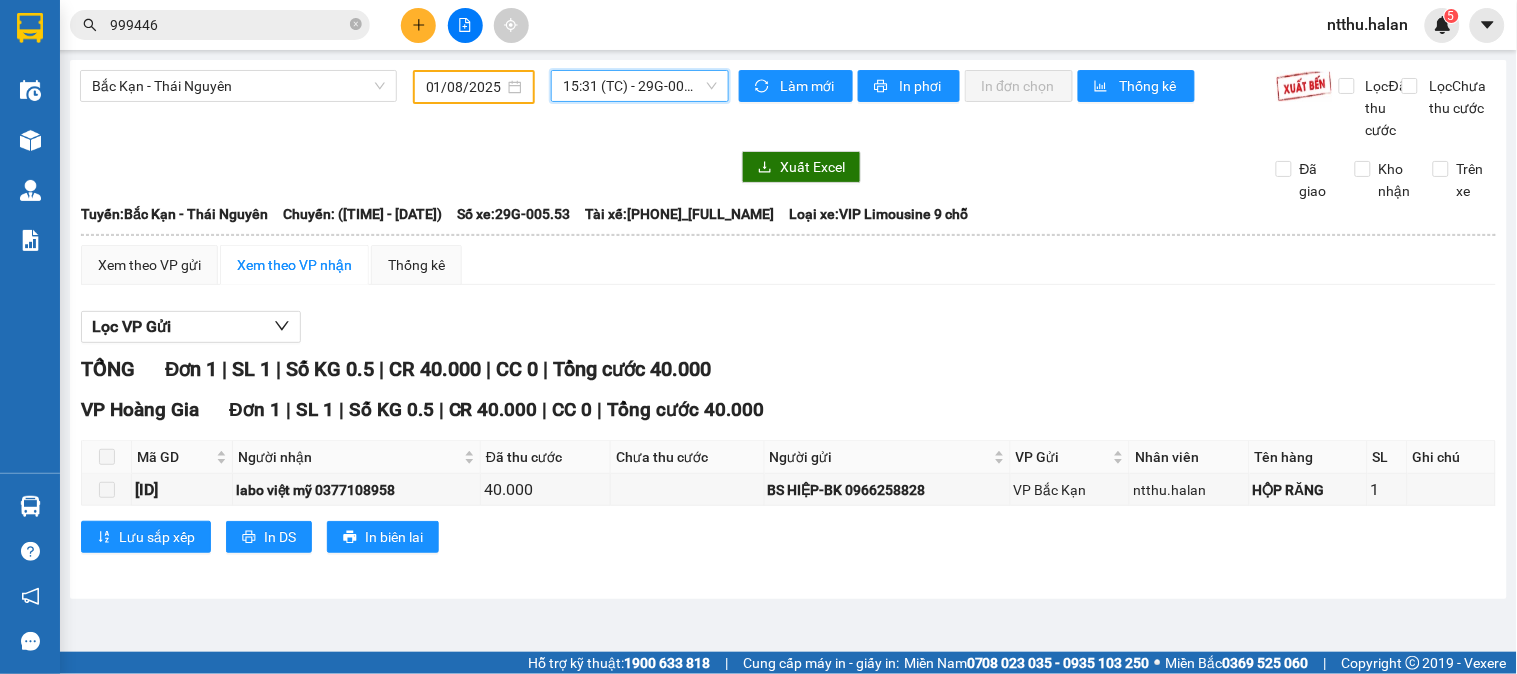 click on "Bắc Kạn - Thái Nguyên 01/08/2025 15:31 15:31   (TC)   - 29G-005.53  Làm mới In phơi In đơn chọn Thống kê Lọc  Đã thu cước Lọc  Chưa thu cước Xuất Excel Đã giao Kho nhận Trên xe Hà Lan   [PHONE]   271 - [FIRST] [LAST] - Phường Tân Long - Thái Nguyên 09:10 - 02/08/2025 Tuyến:  Bắc Kạn - Thái Nguyên Chuyến:   (15:31 - 01/08/2025) Tài xế:  [PHONE]_LÊ XUÂN HUY   Số xe:  29G-005.53 Loại xe:  VIP Limousine 9 chỗ Tuyến:  Bắc Kạn - Thái Nguyên Chuyến:   (15:31 - 01/08/2025) Số xe:  29G-005.53 Tài xế:  [PHONE]_LÊ XUÂN HUY Loại xe:  VIP Limousine 9 chỗ Xem theo VP gửi Xem theo VP nhận Thống kê Lọc VP Gửi TỔNG Đơn   1 | SL   1 | Số KG   0.5 | CR   40.000 | CC   0 | Tổng cước   40.000 VP Hoàng Gia Đơn   1 | SL   1 | Số KG   0.5 | CR   40.000 | CC   0 | Tổng cước   40.000 Mã GD Người nhận Đã thu cước Chưa thu cước Người gửi VP Gửi Nhân viên Tên hàng SL Ghi chú" at bounding box center [788, 329] 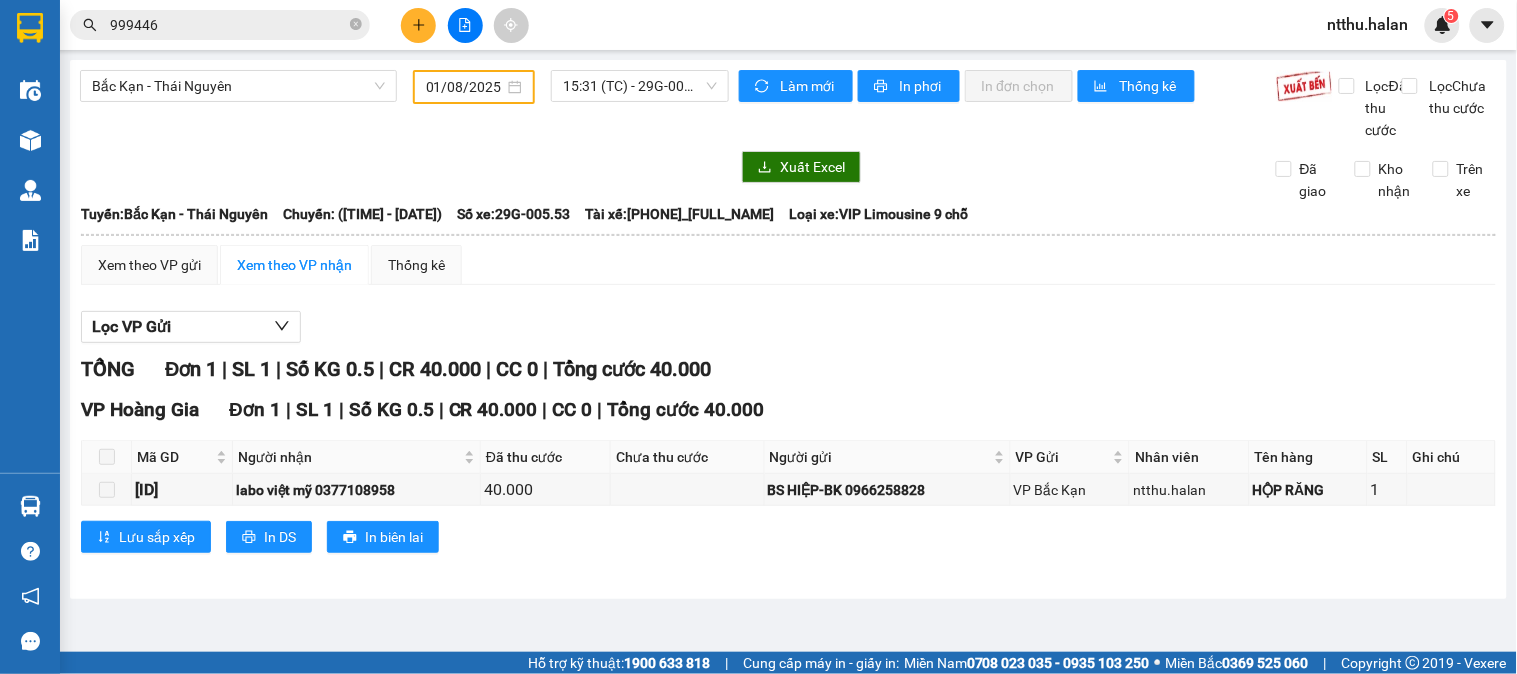 click on "[CITY] - [CITY] [DATE] [TIME]   (TC)   - 29G-005.53" at bounding box center (404, 105) 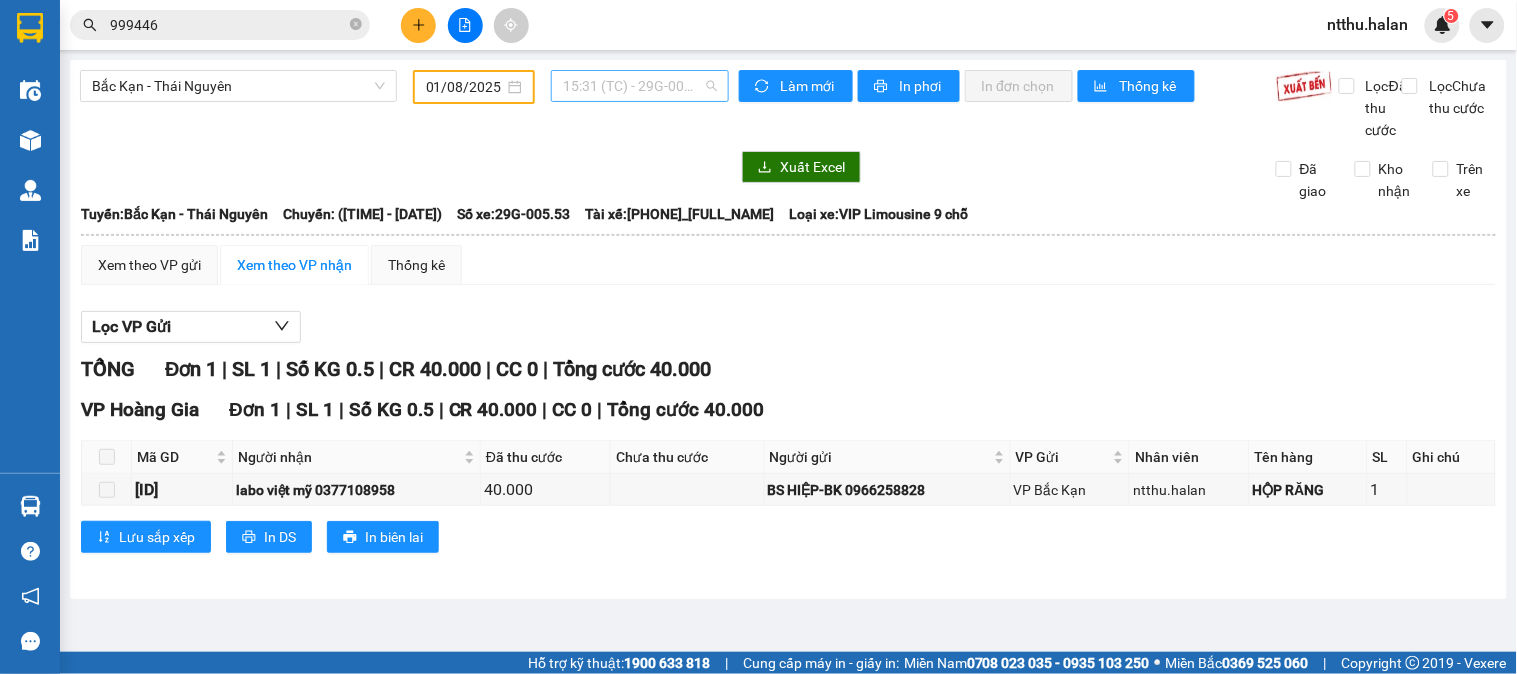 click on "15:31   (TC)   - 29G-005.53" at bounding box center [640, 86] 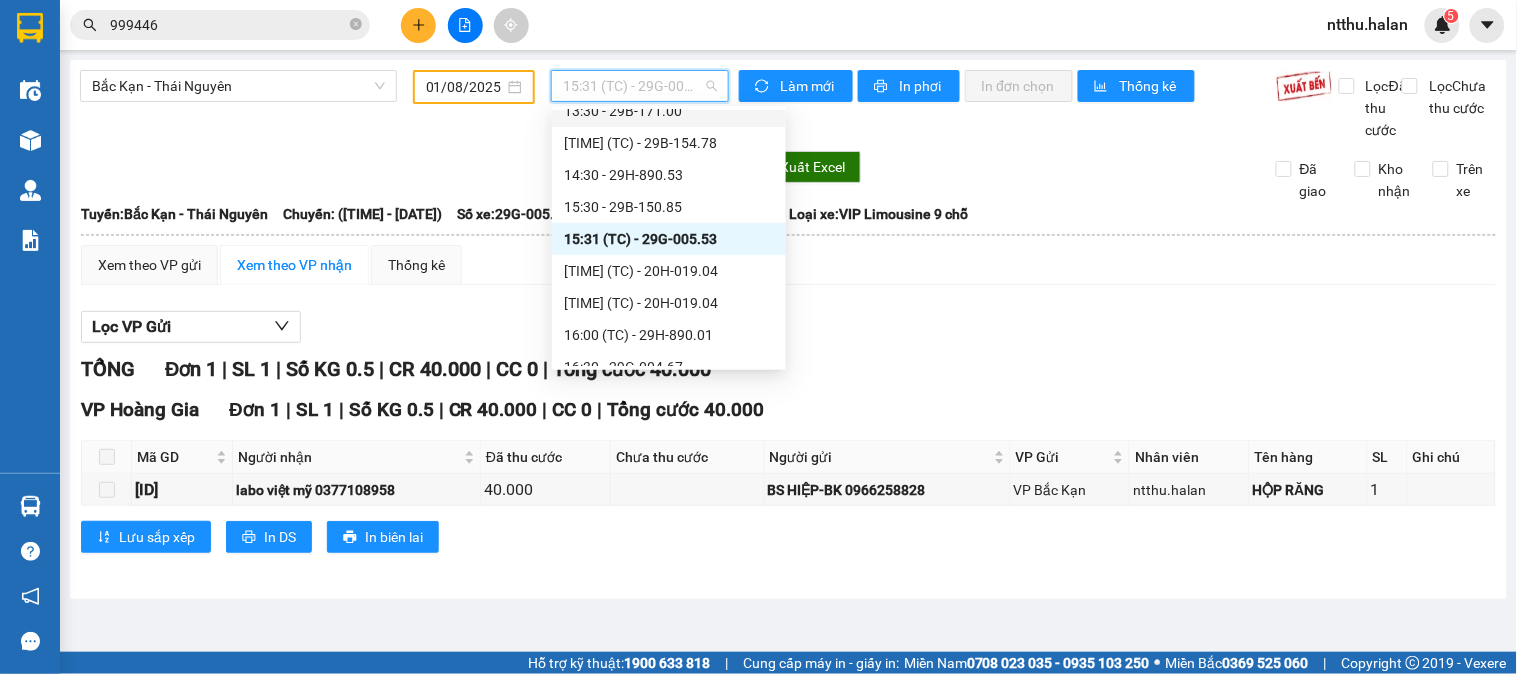 scroll, scrollTop: 446, scrollLeft: 0, axis: vertical 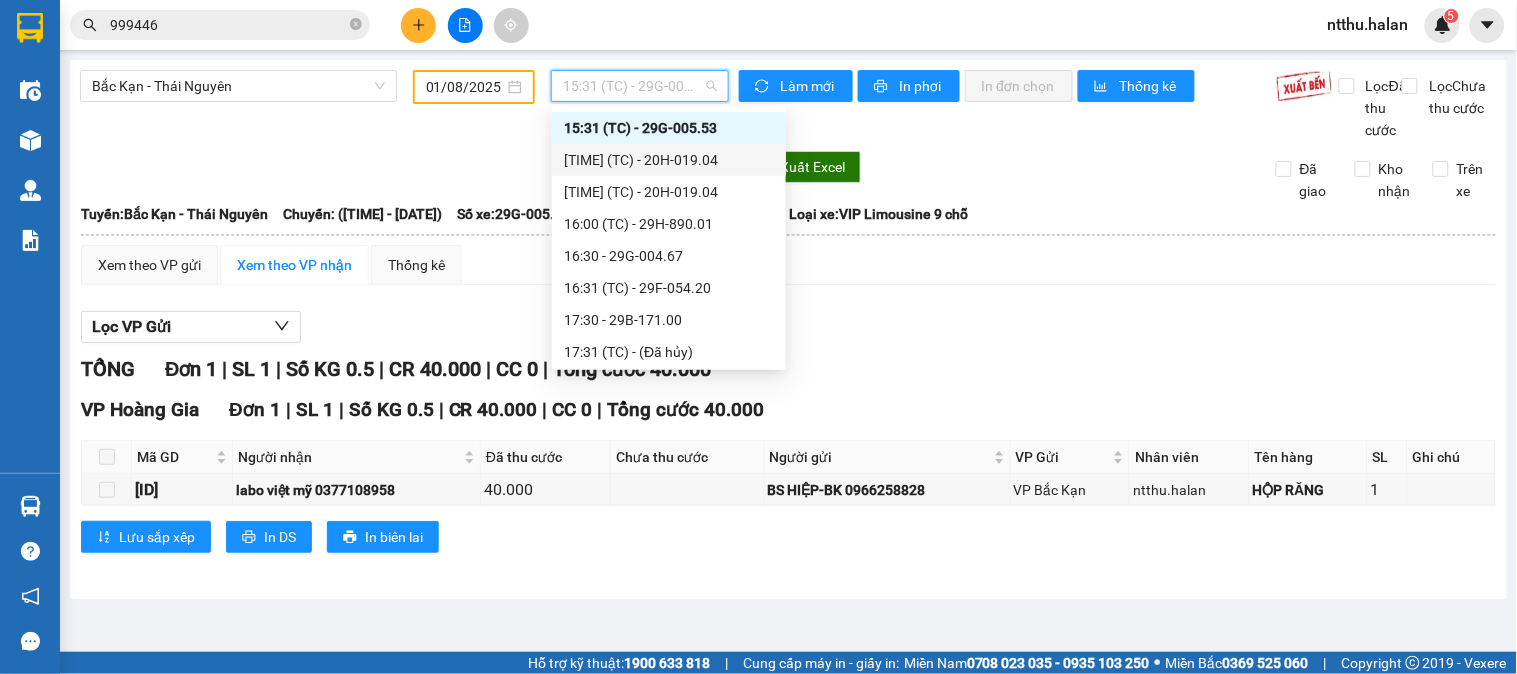 click on "15:32   (TC)   - 20H-019.04" at bounding box center (669, 160) 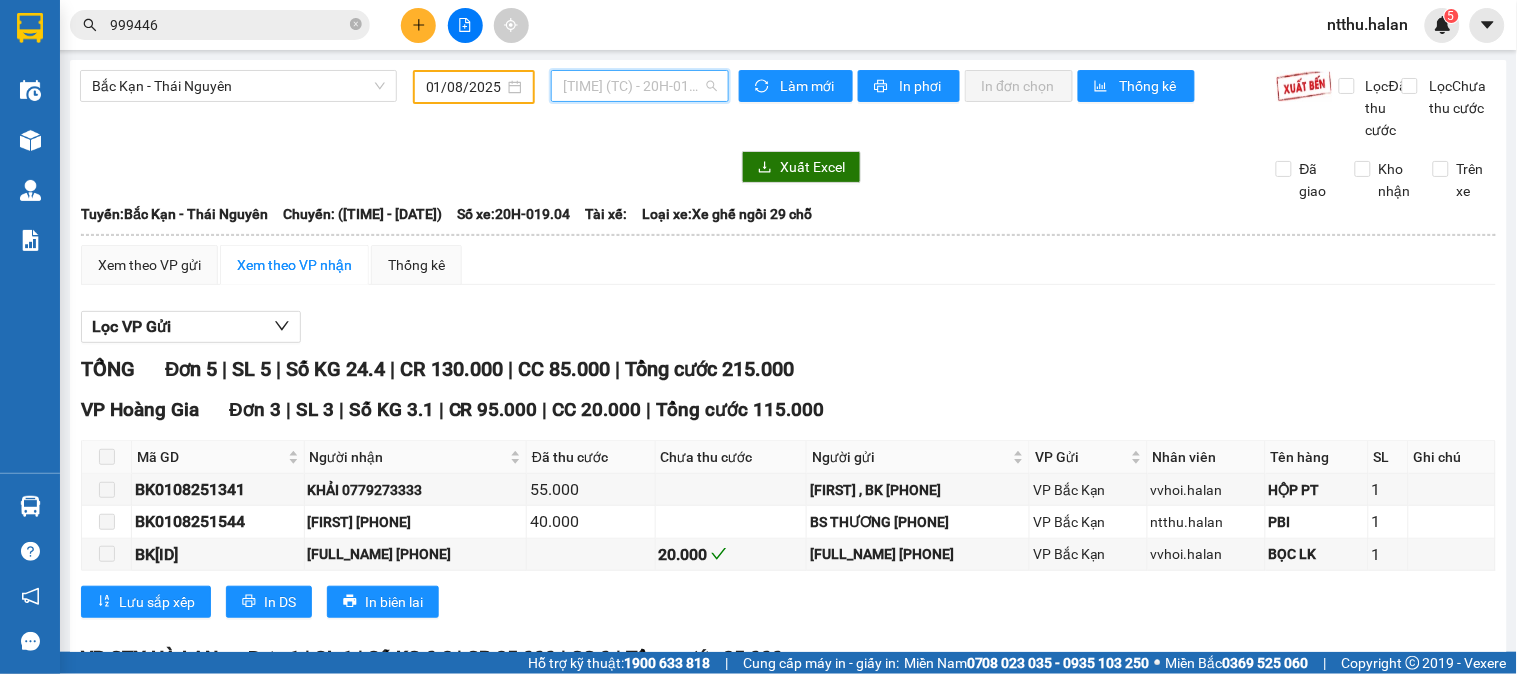 click on "15:32   (TC)   - 20H-019.04" at bounding box center (640, 86) 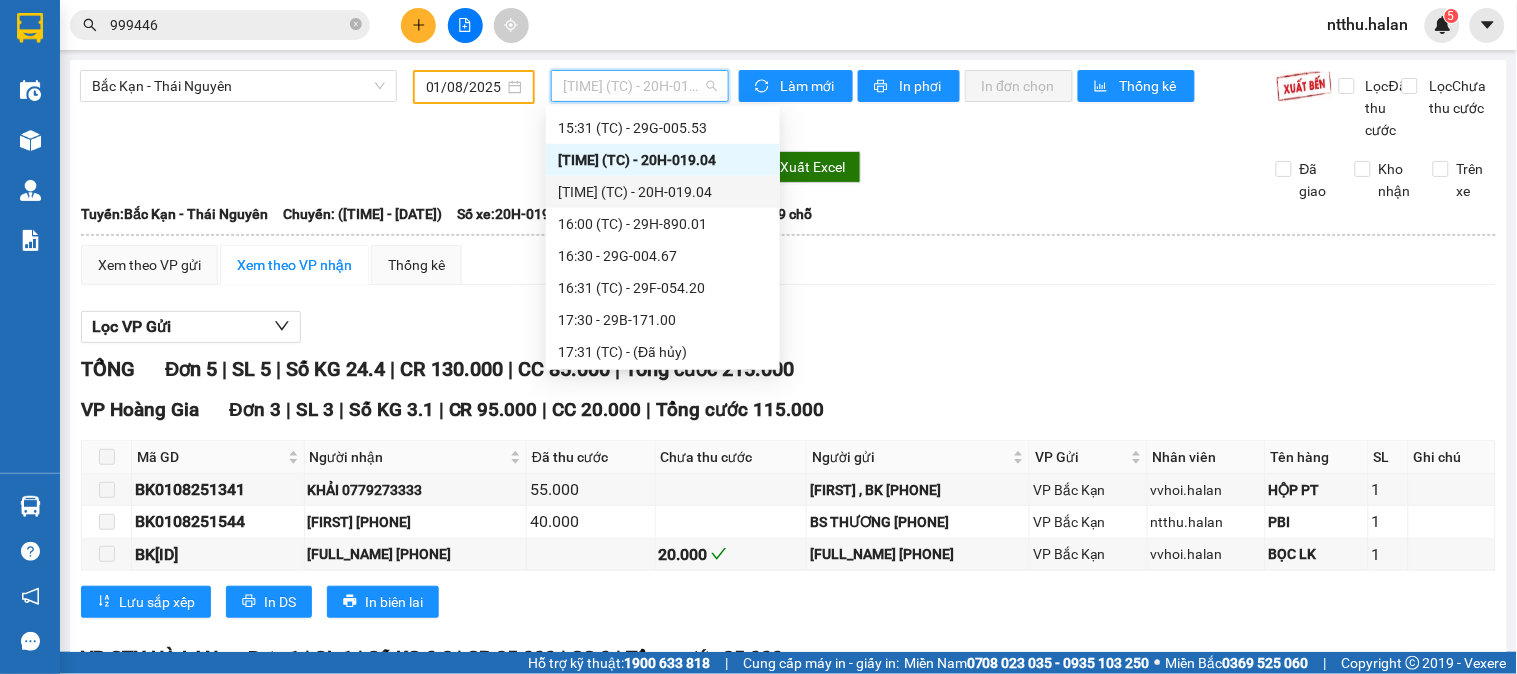 click on "[TIME]   (TC)   - [CODE]" at bounding box center (663, 192) 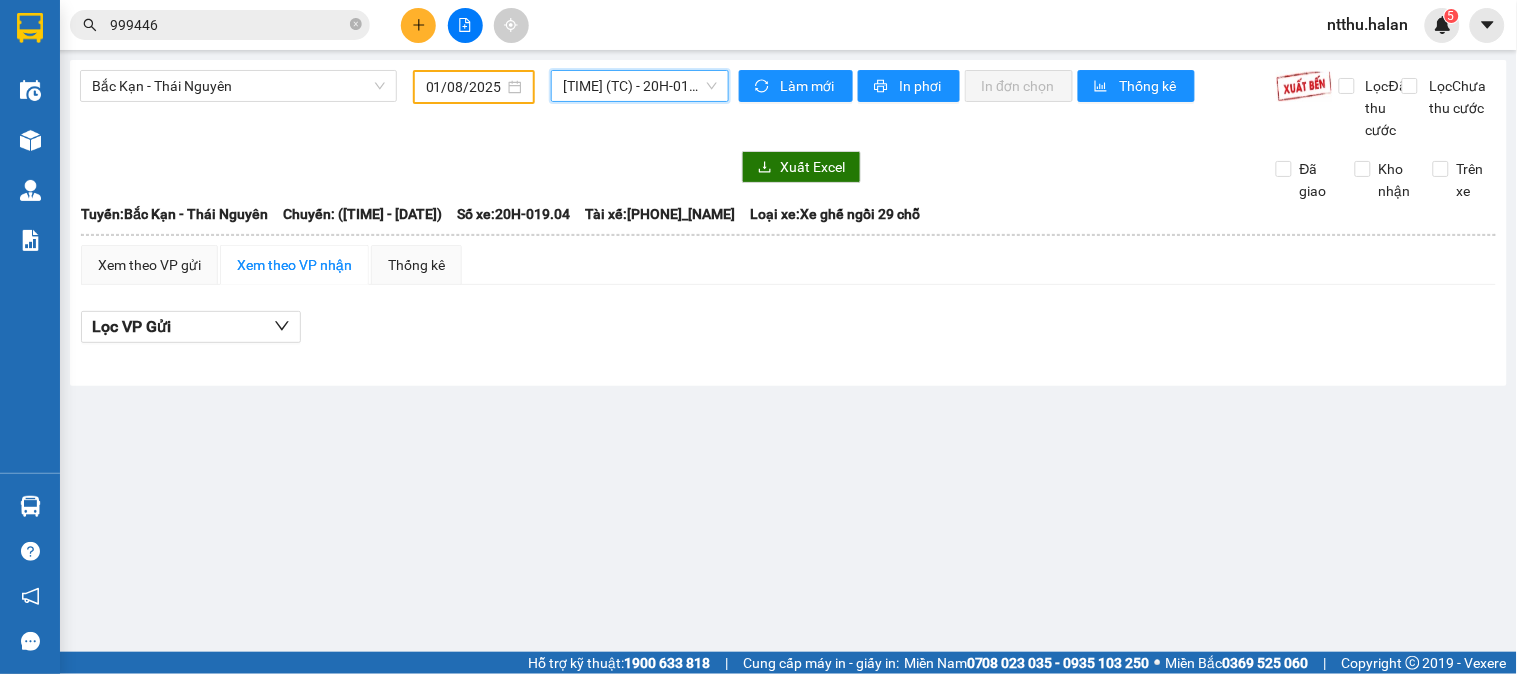 click on "[TIME]   (TC)   - [CODE]" at bounding box center [640, 86] 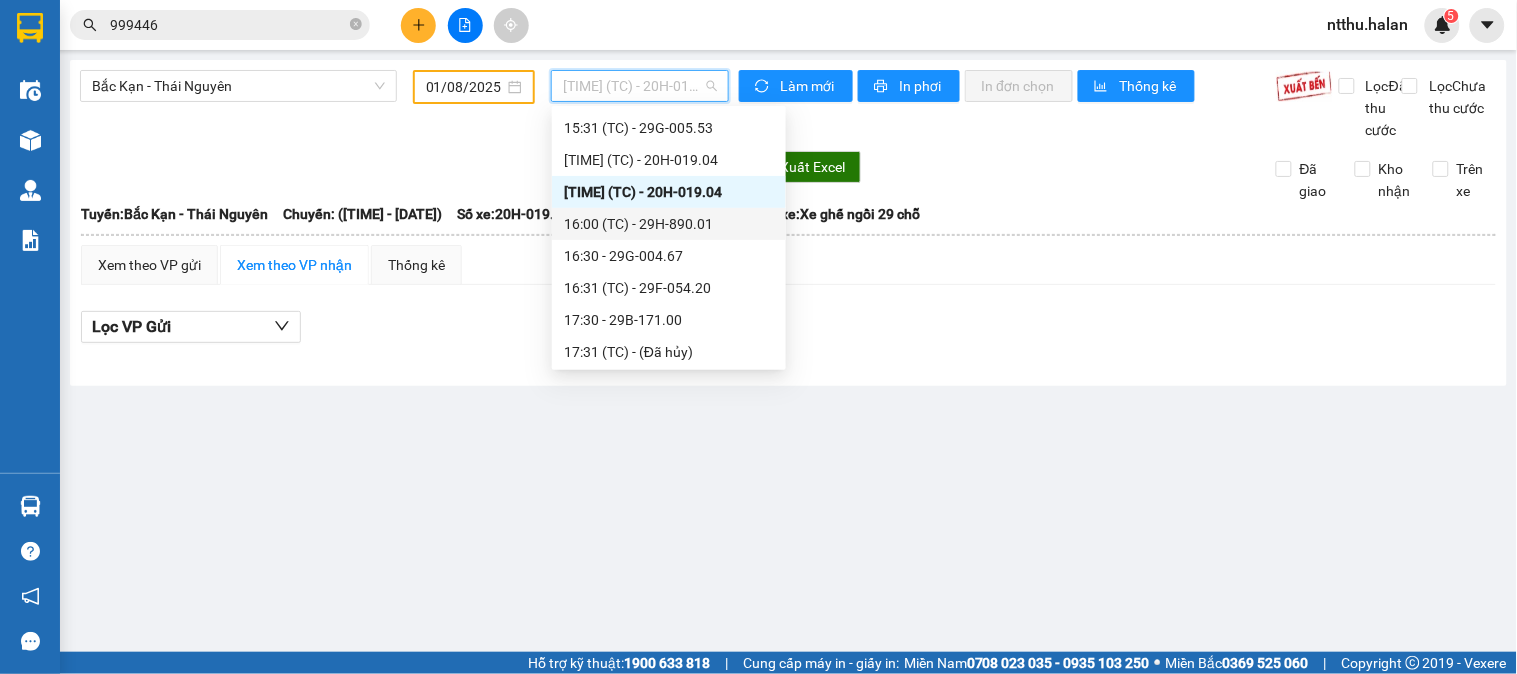 click on "[TIME]   (TC)   - [PLATE_NUMBER]" at bounding box center (669, 224) 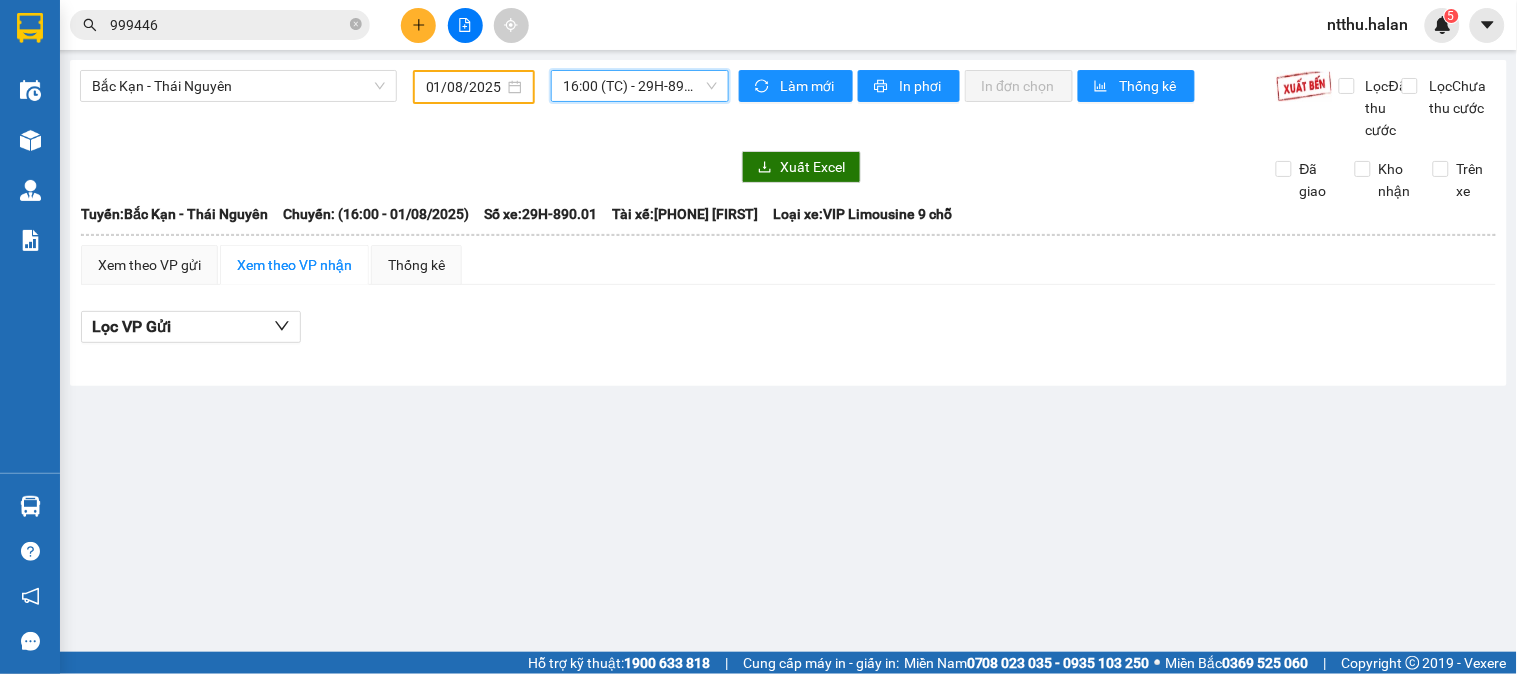 click on "[TIME]   (TC)   - [PLATE_NUMBER]" at bounding box center (640, 86) 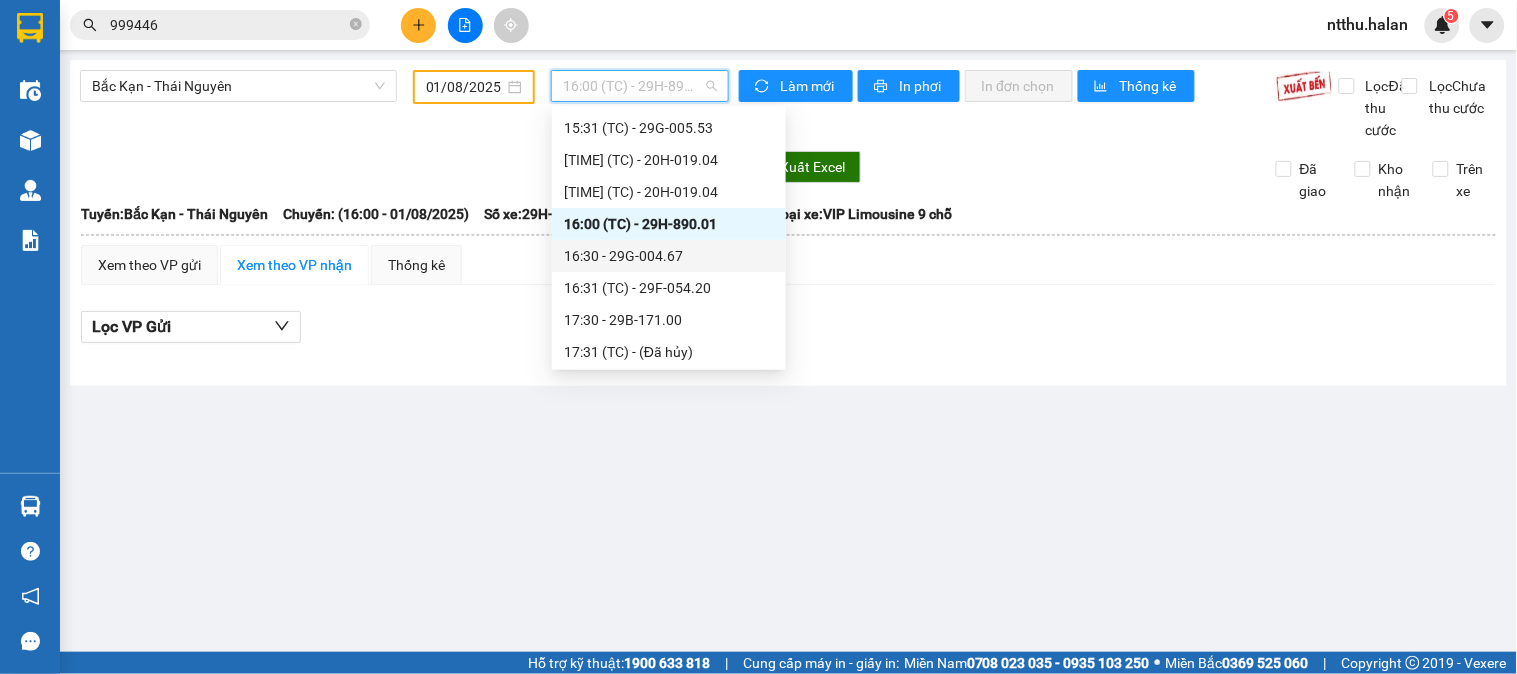 click on "[TIME]     - [PLATE]" at bounding box center [669, 256] 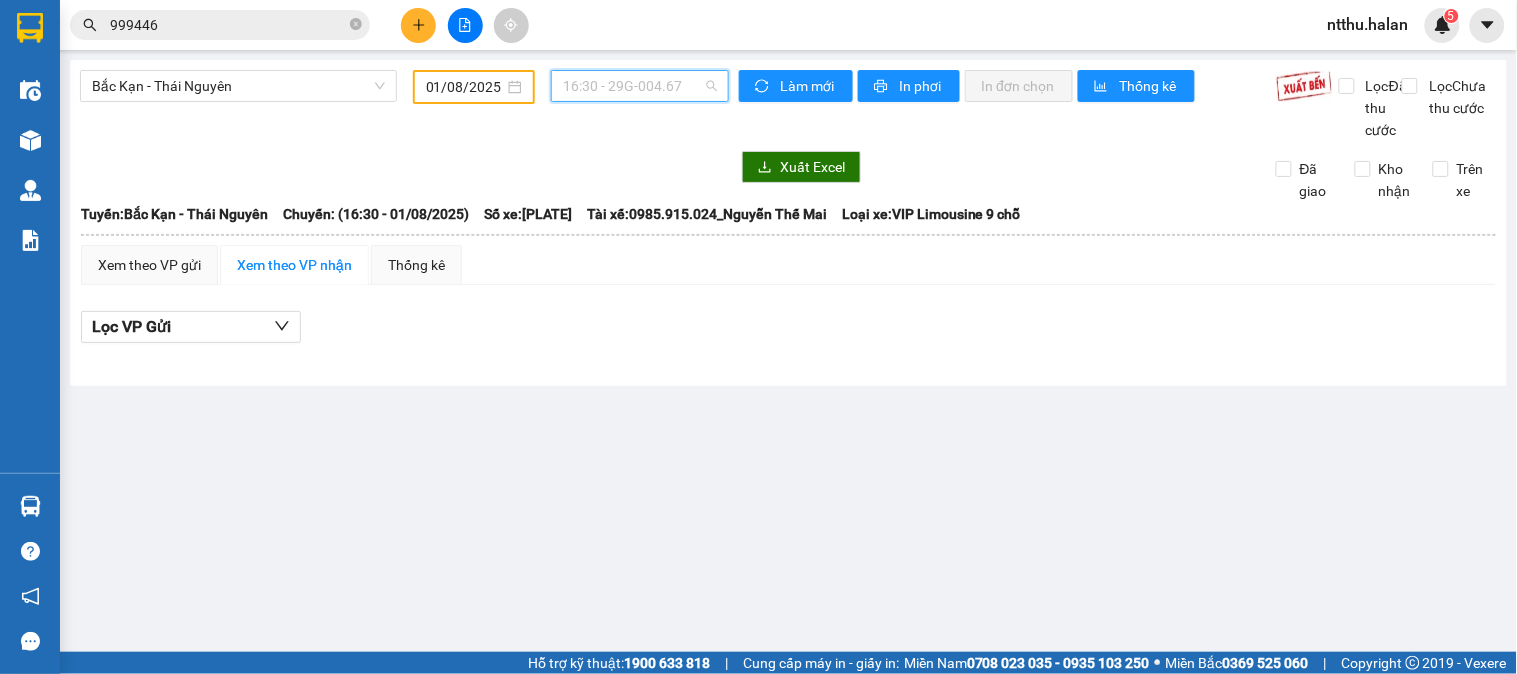 click on "[TIME]     - [PLATE]" at bounding box center (640, 86) 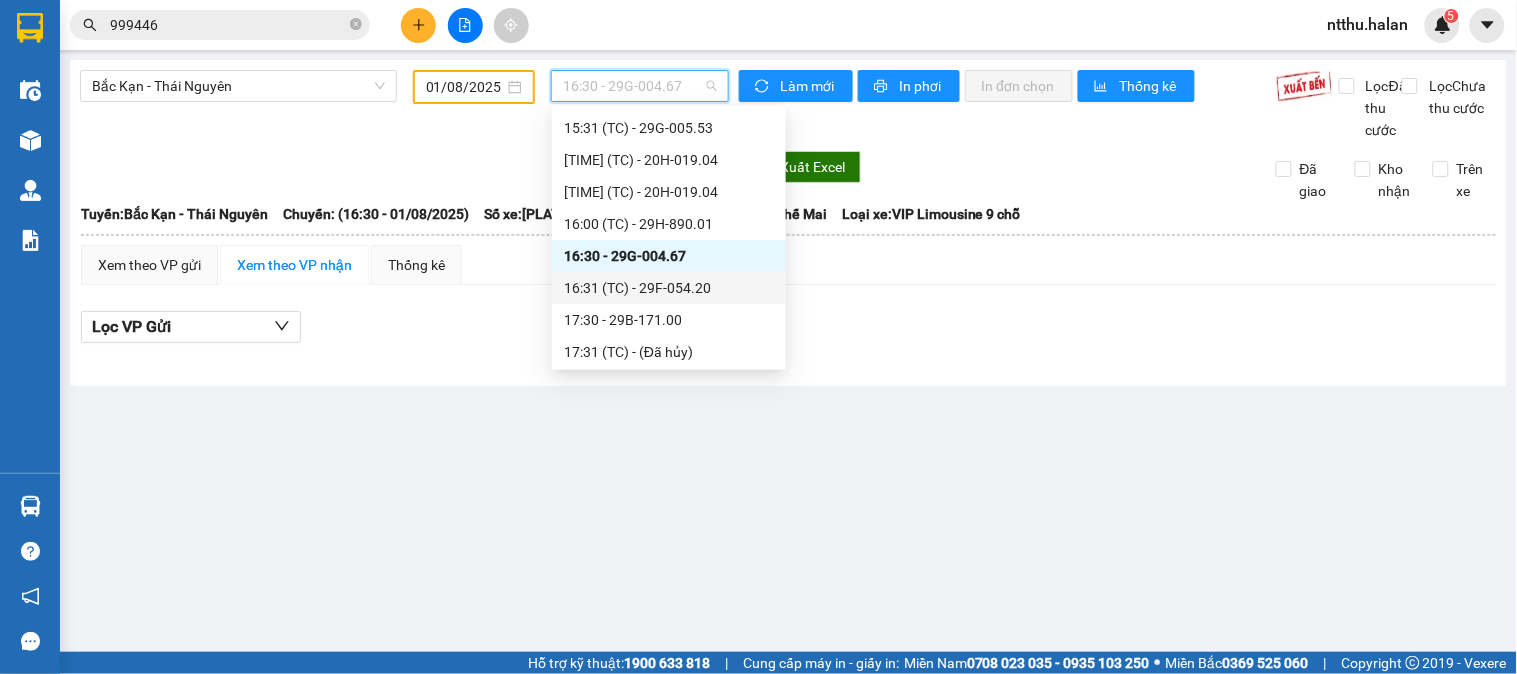 click on "[TIME]   (TC)   - [PLATE]" at bounding box center [669, 288] 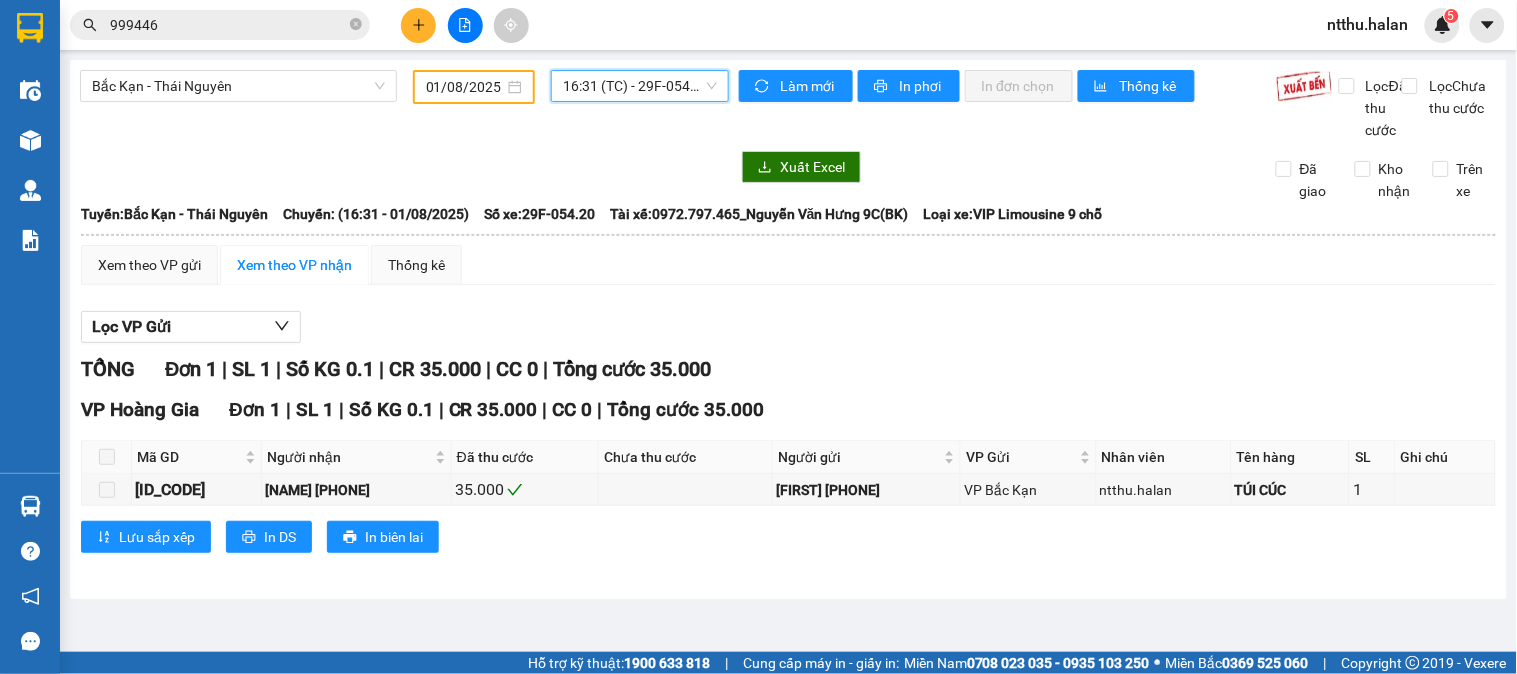 click on "Bắc Kạn - Thái Nguyên [DATE] [TIME] [TIME]   (TC)   - [PLATE_NUMBER]" at bounding box center (404, 105) 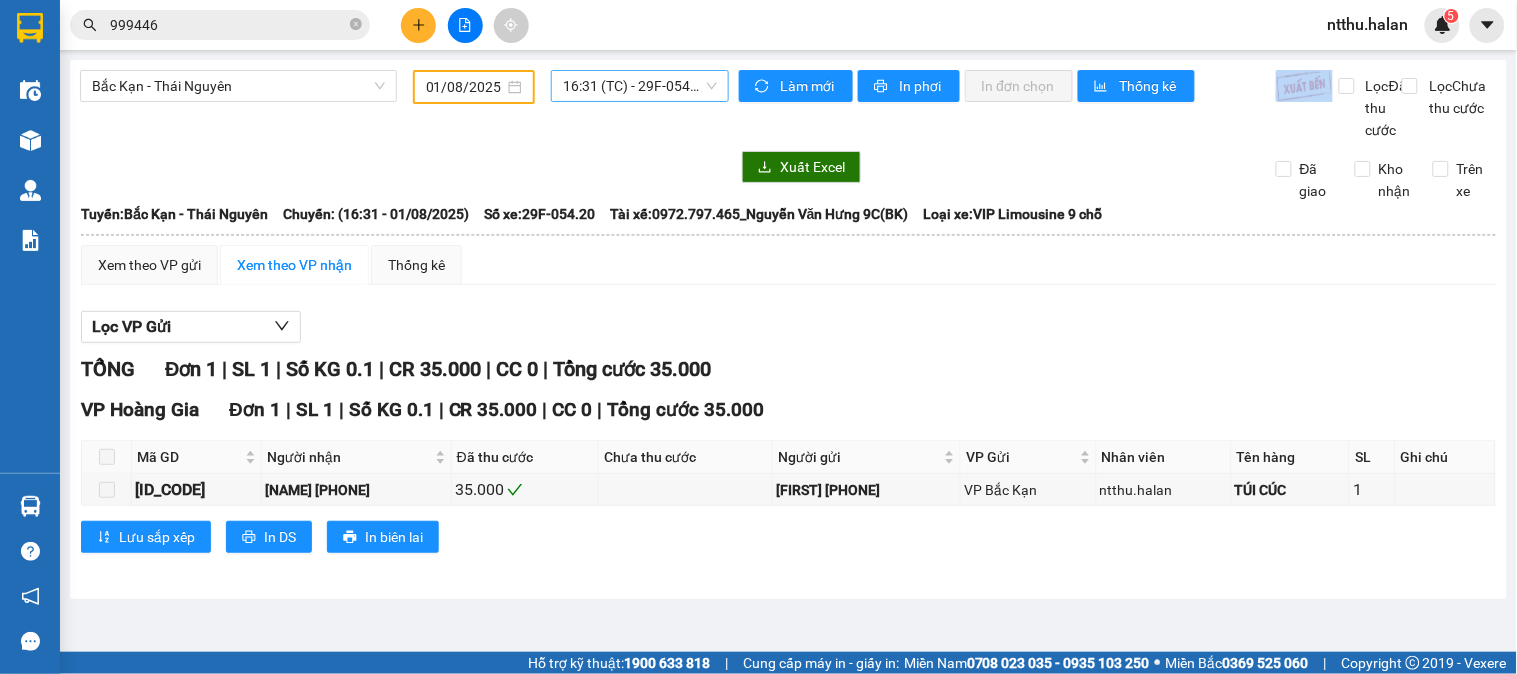 click on "[TIME]   (TC)   - [PLATE]" at bounding box center [640, 86] 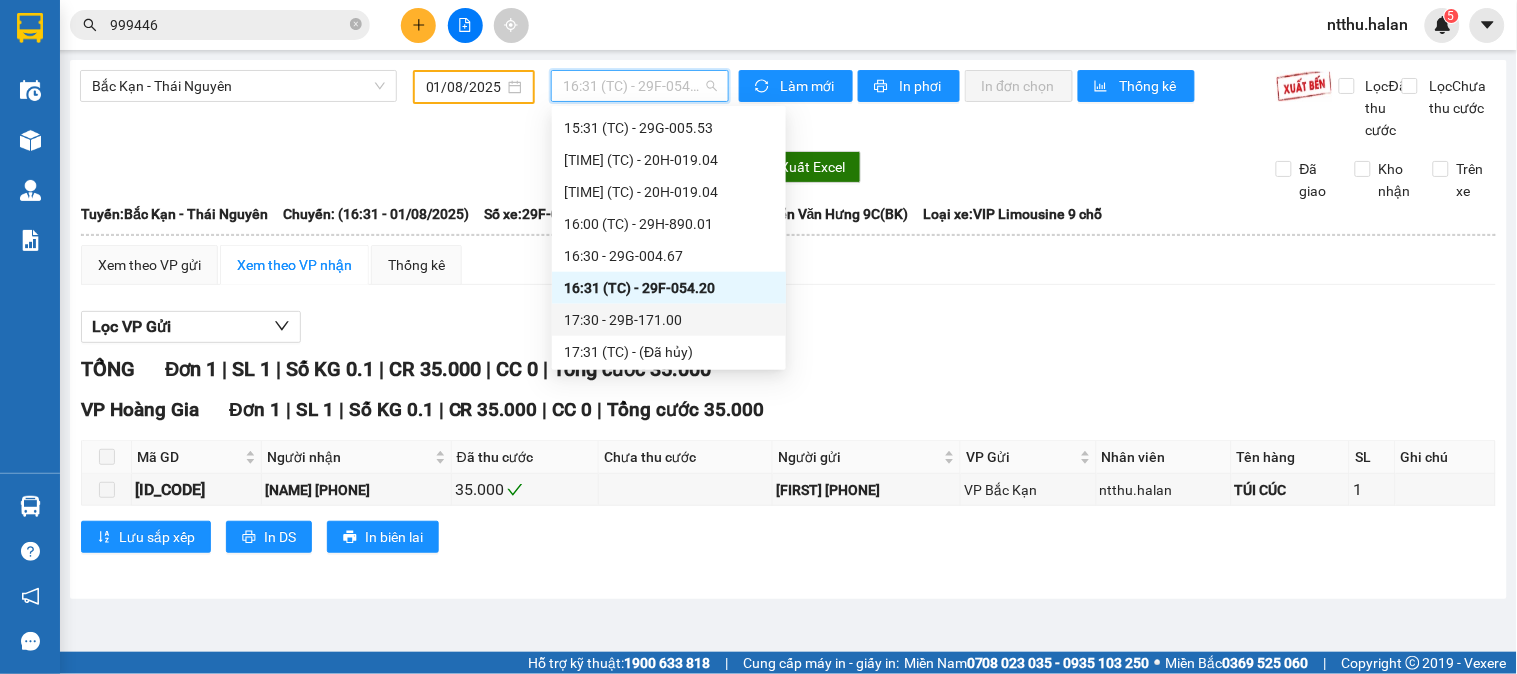 click on "[TIME]     - [PLATE_NUMBER]" at bounding box center [669, 320] 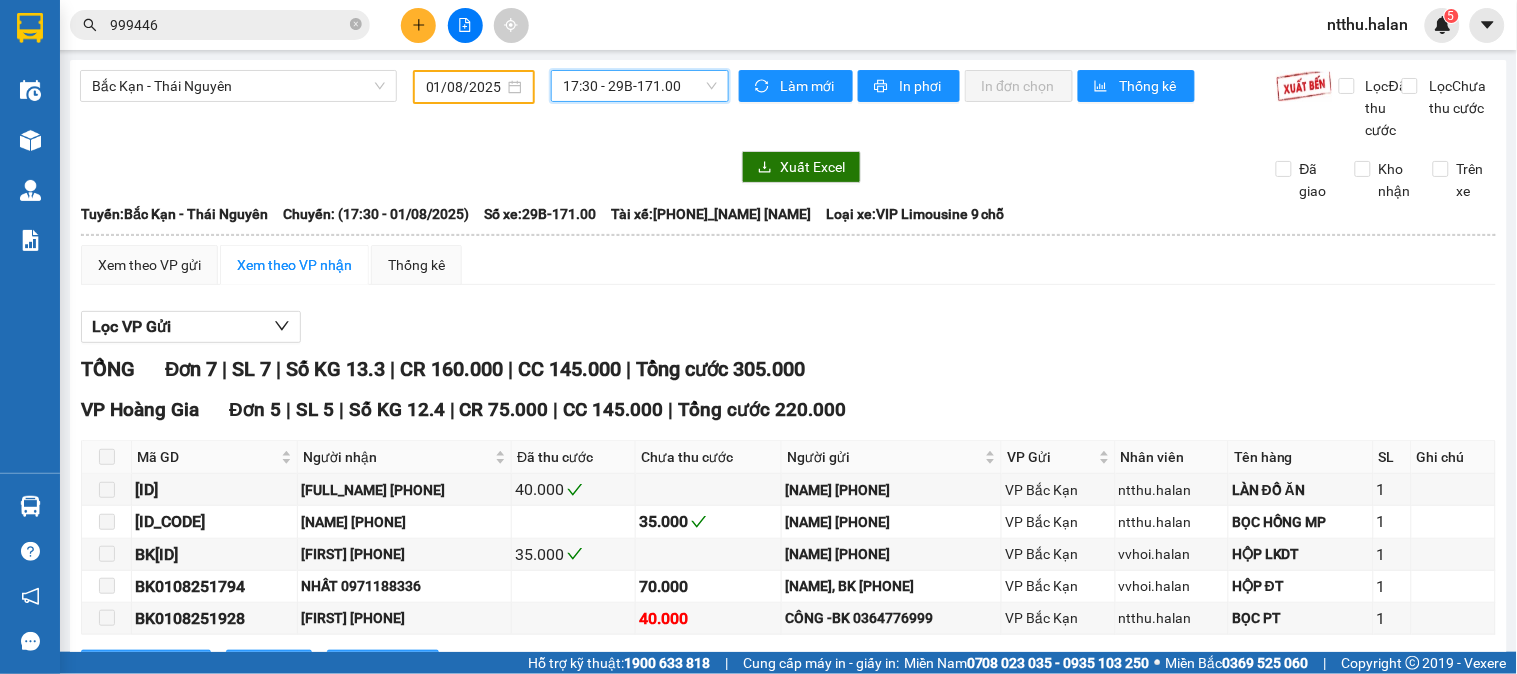 click on "[TIME]     - [PLATE_NUMBER]" at bounding box center (640, 86) 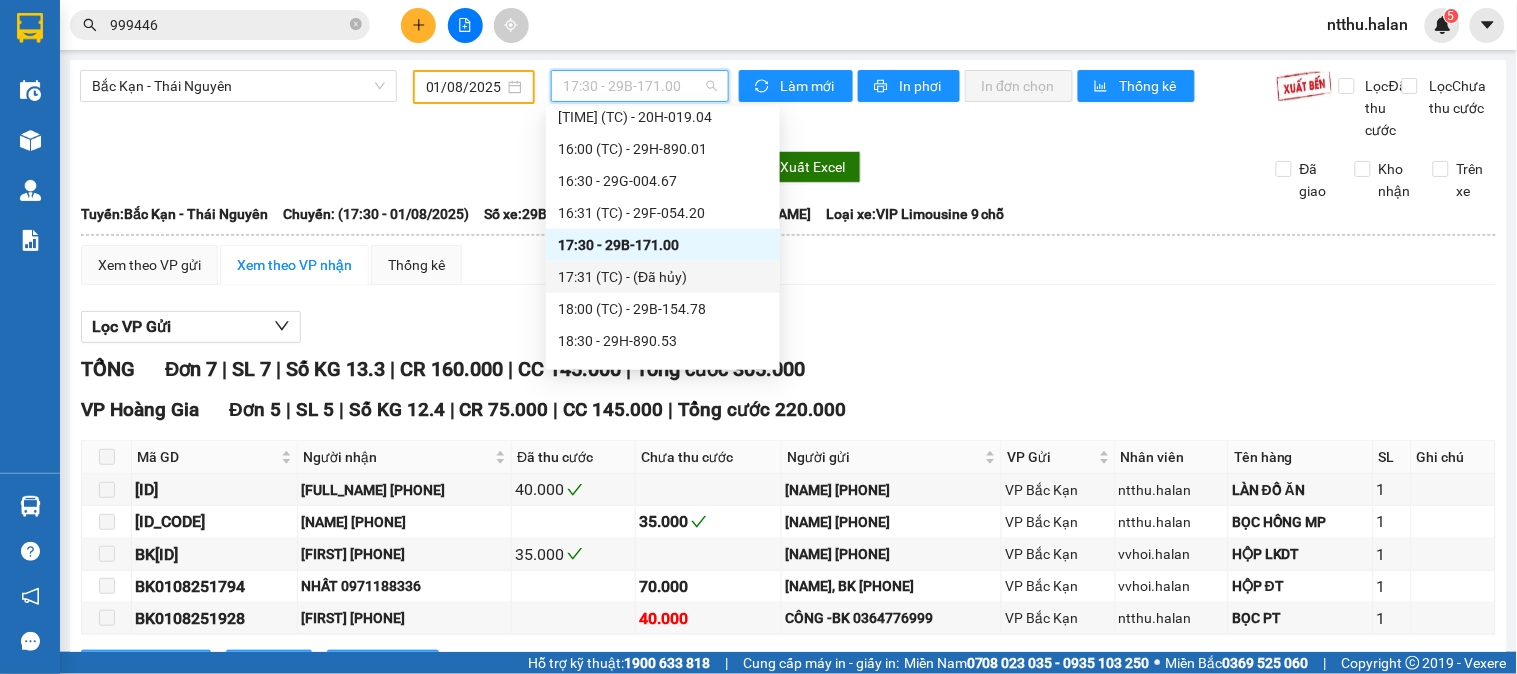 scroll, scrollTop: 557, scrollLeft: 0, axis: vertical 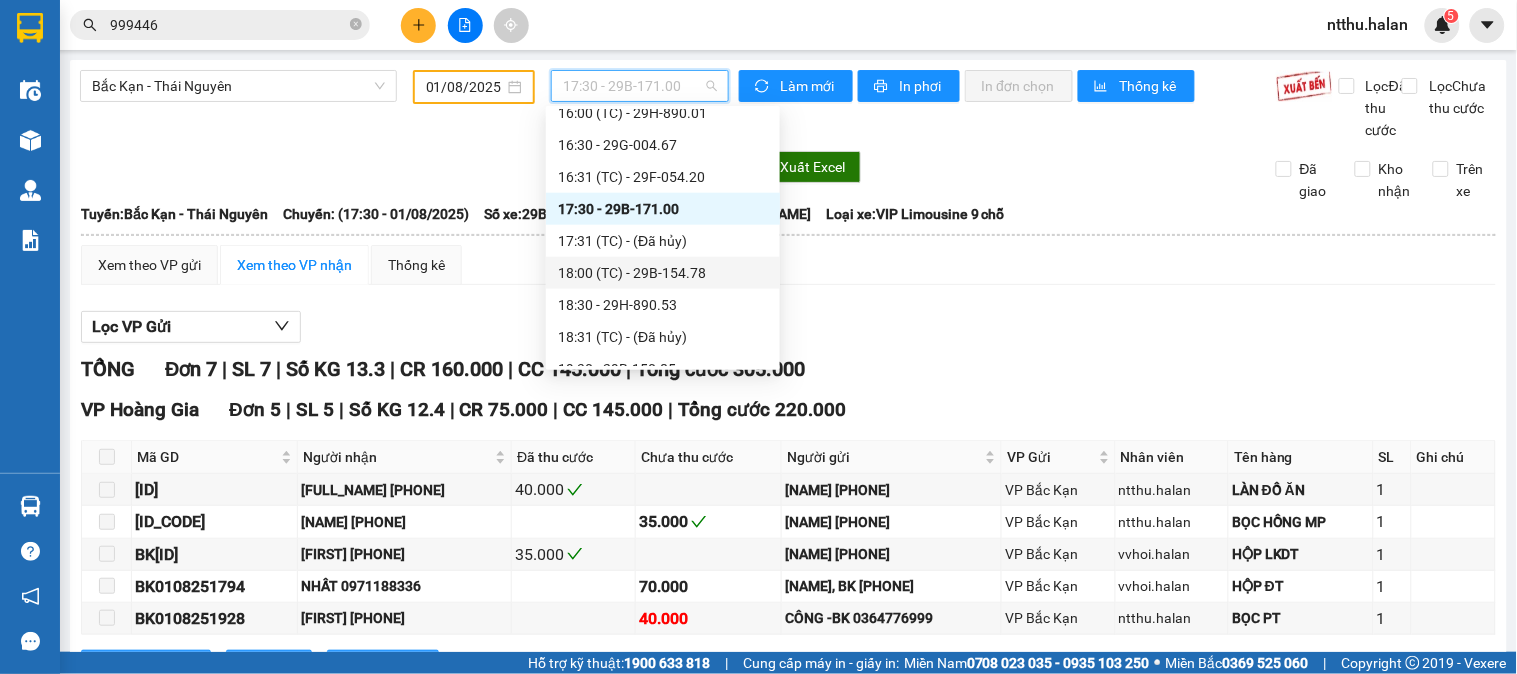 click on "[TIME]   (TC)   - [CODE]" at bounding box center (663, 273) 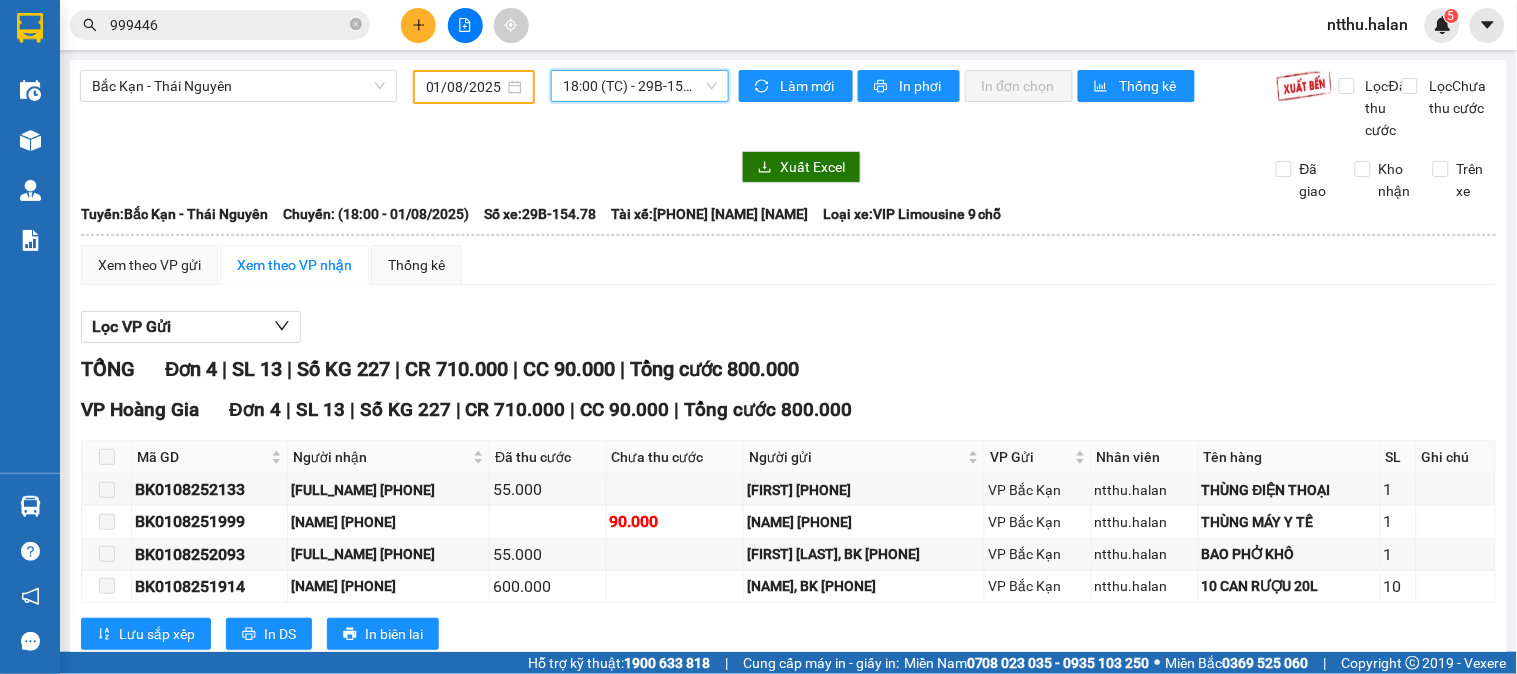 click on "[TIME]   (TC)   - [CODE]" at bounding box center [640, 86] 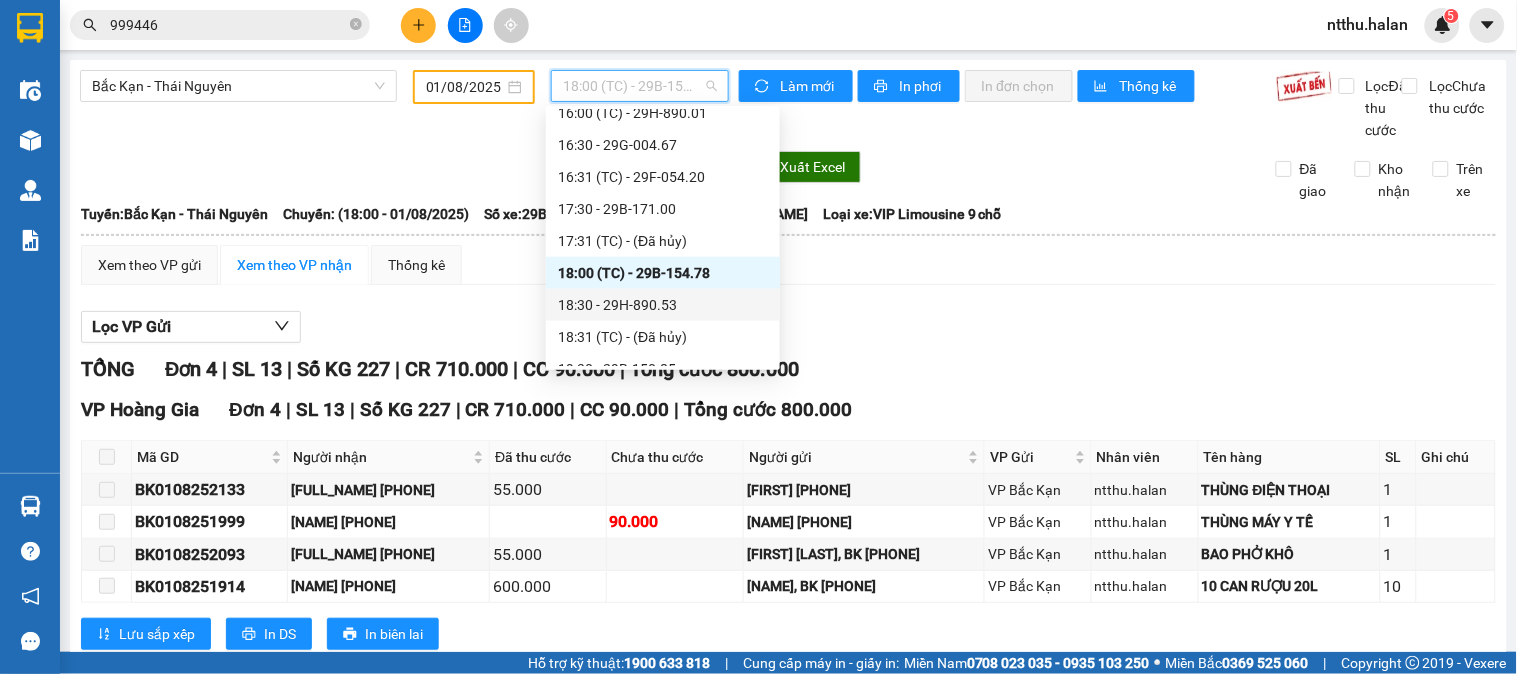 click on "[TIME]     - [NUMBER]-[NUMBER]" at bounding box center (663, 305) 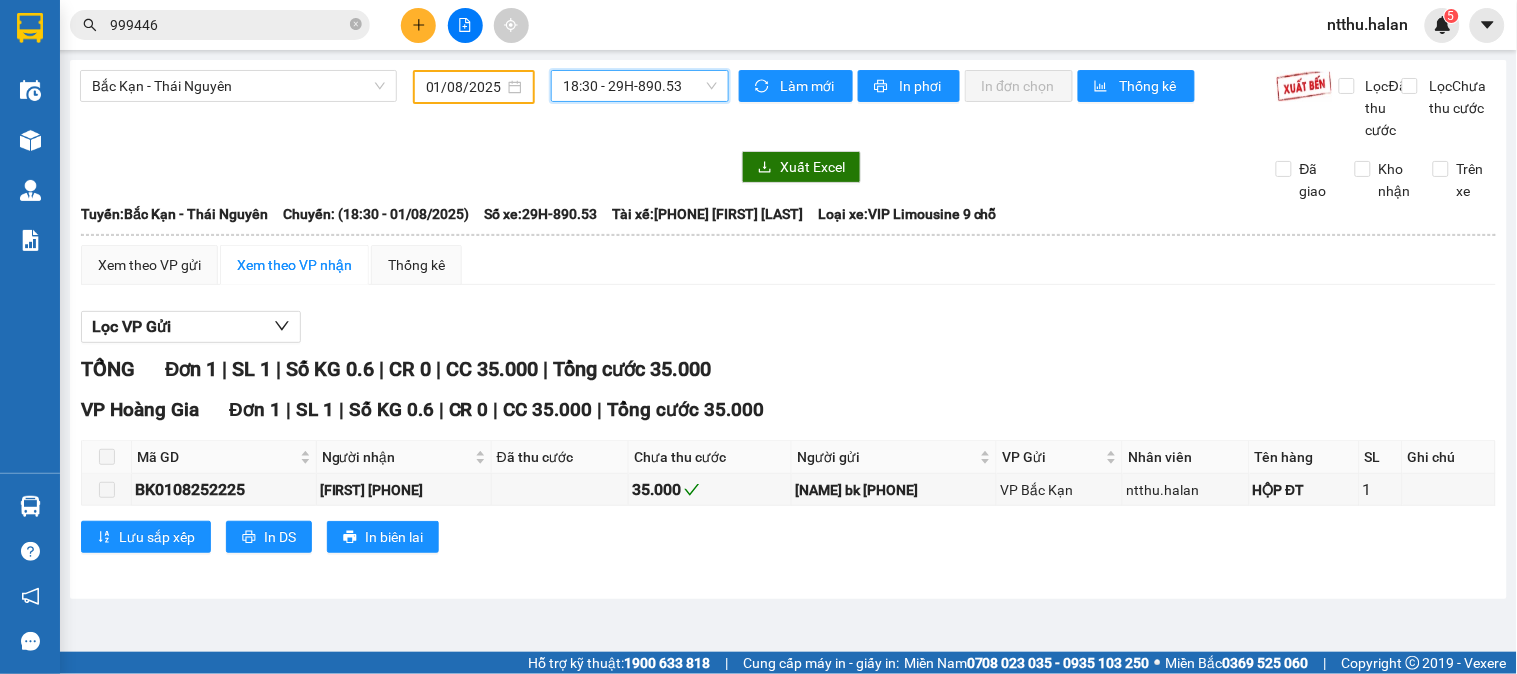 click on "[TIME]     - [NUMBER]-[NUMBER]" at bounding box center [640, 86] 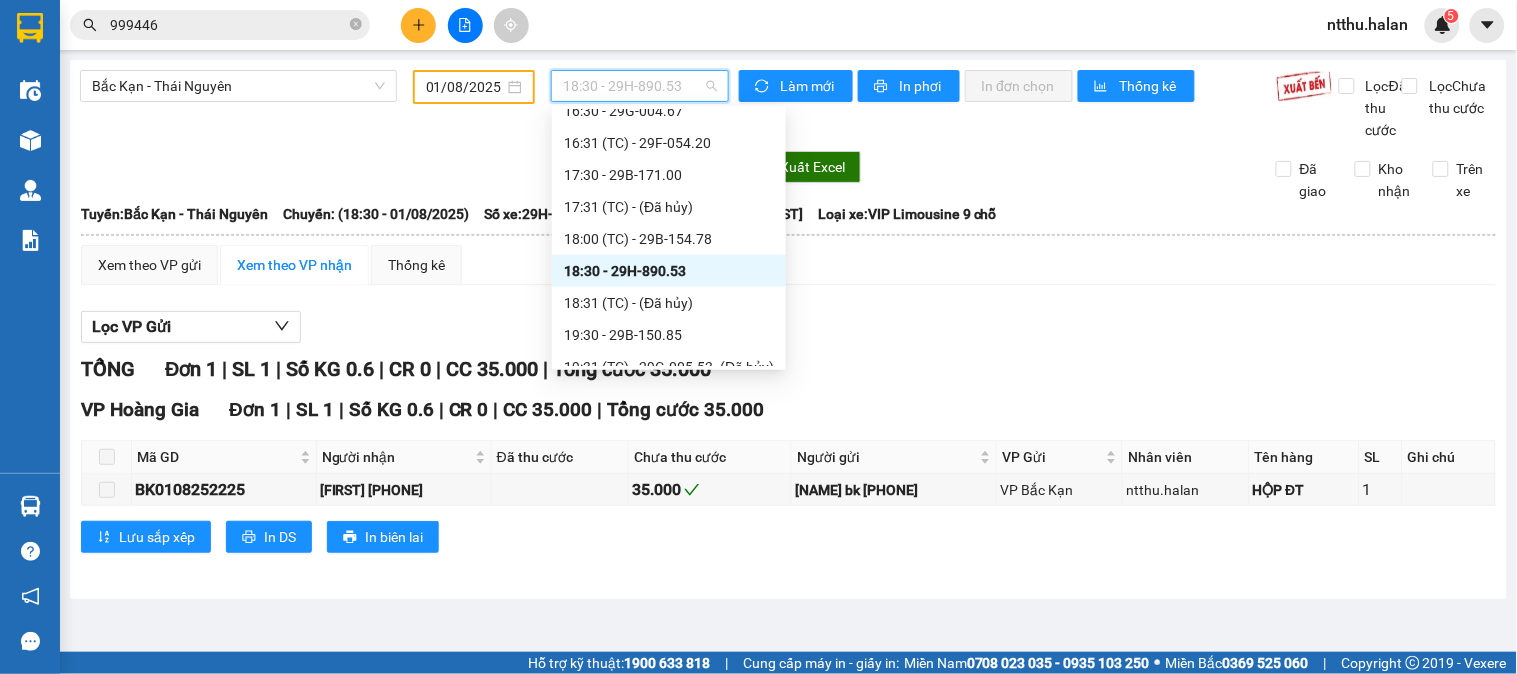 scroll, scrollTop: 608, scrollLeft: 0, axis: vertical 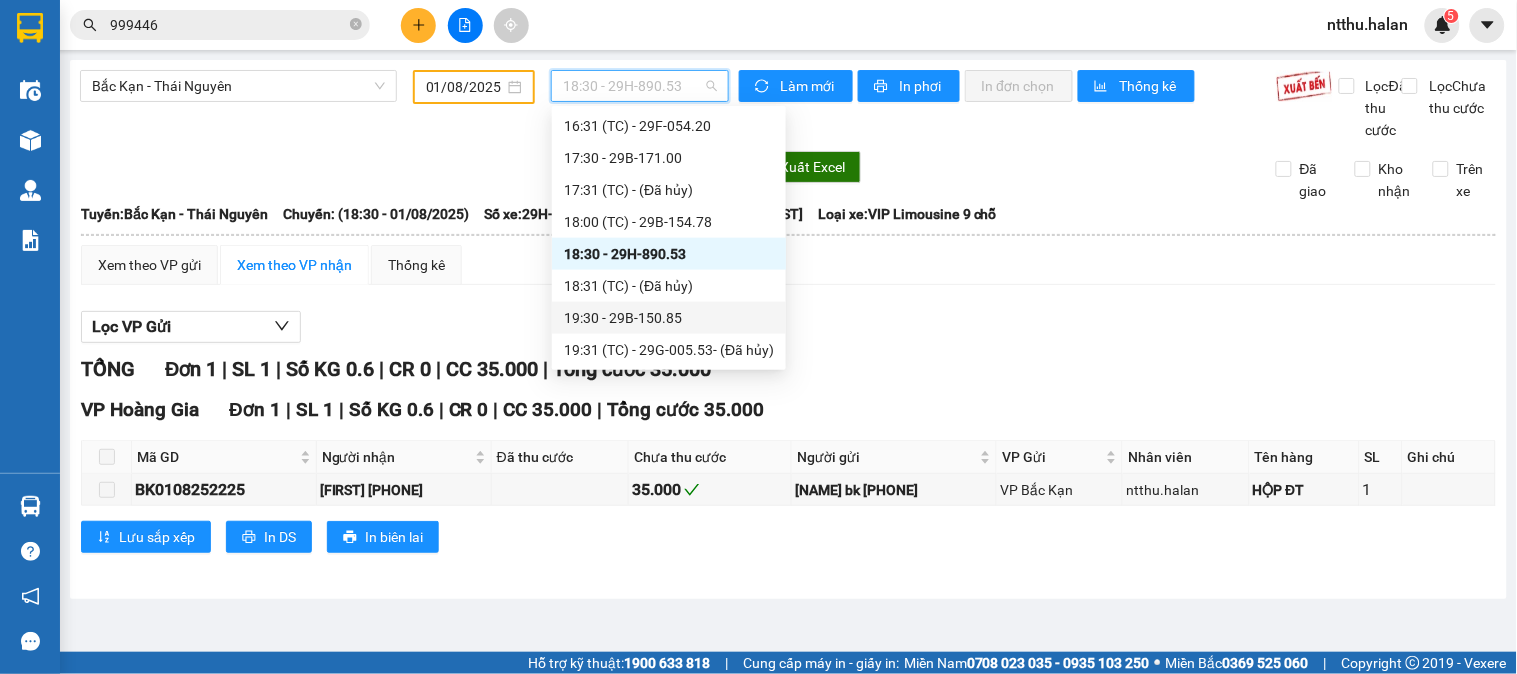 click on "[TIME]     - [PLATE]" at bounding box center (669, 318) 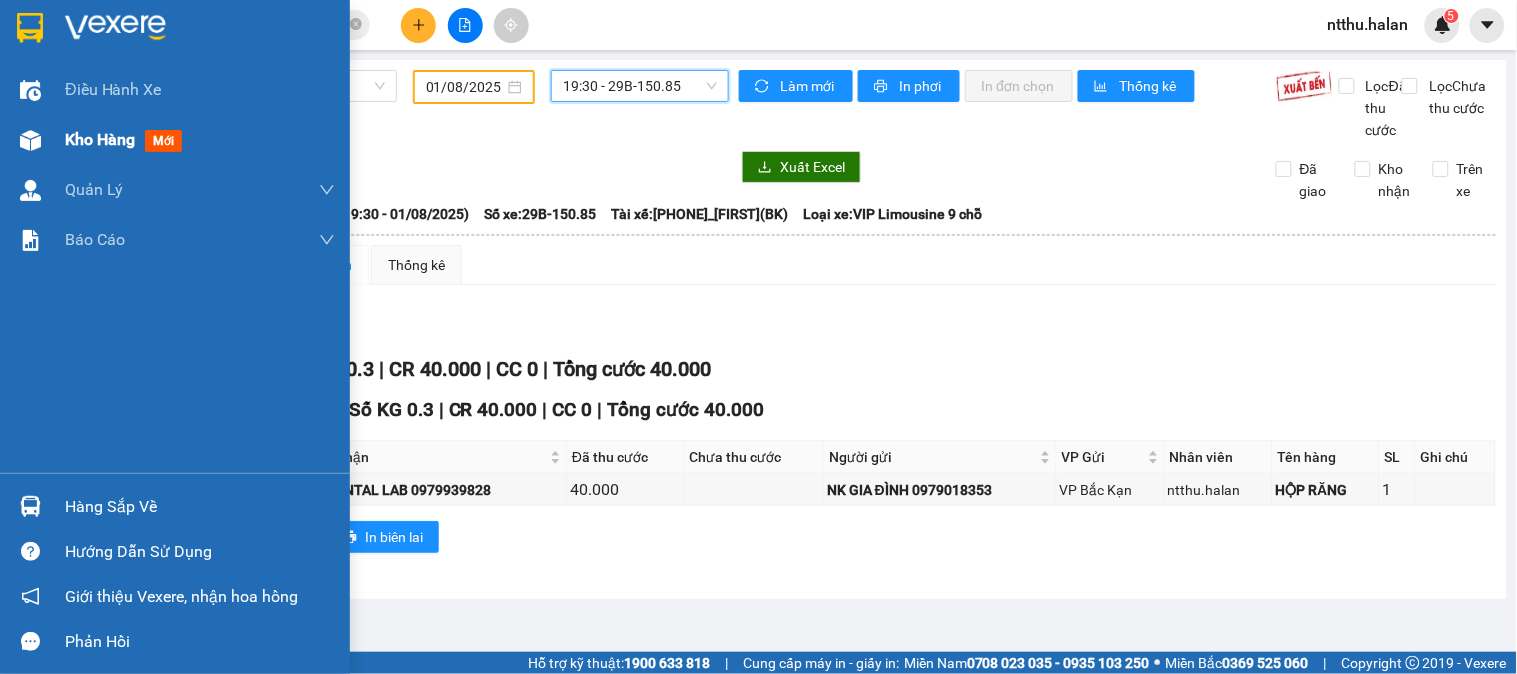 click on "Kho hàng" at bounding box center [100, 139] 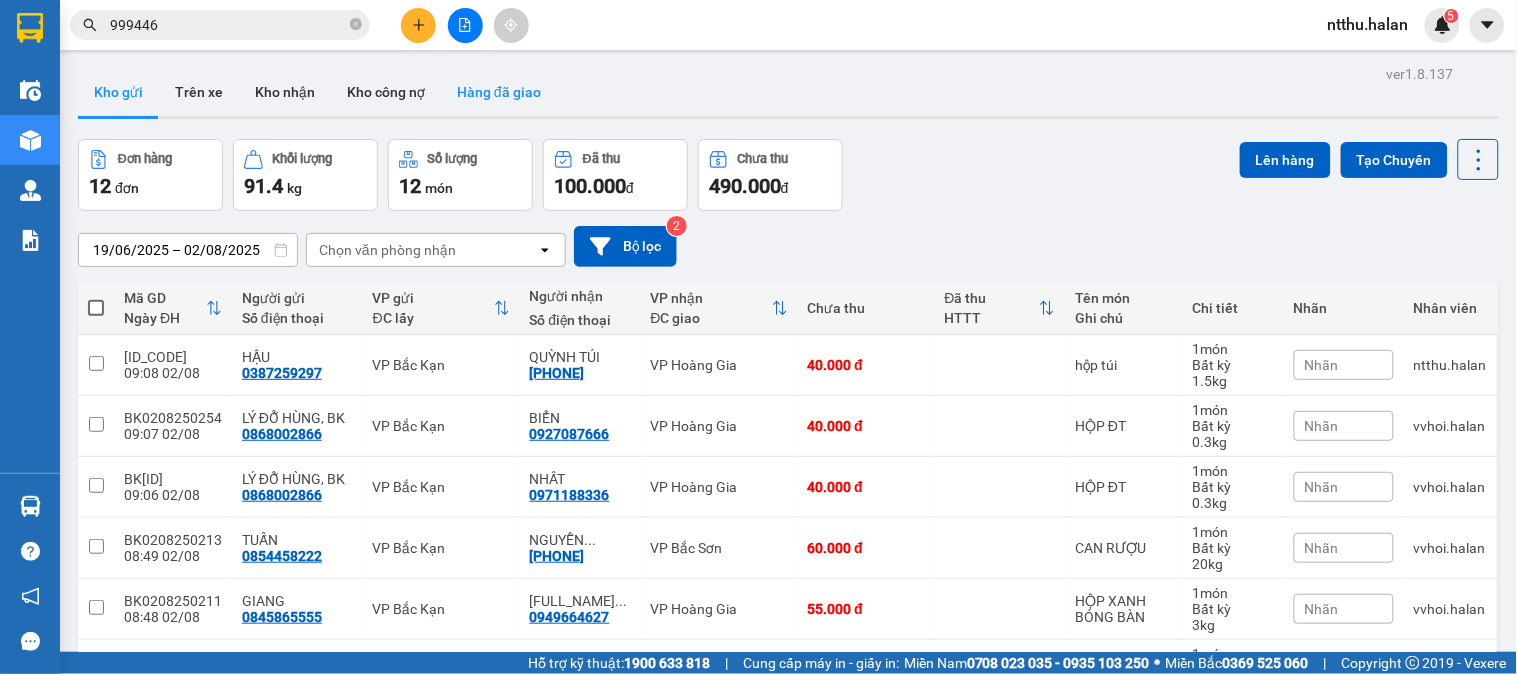 click on "Hàng đã giao" at bounding box center (499, 92) 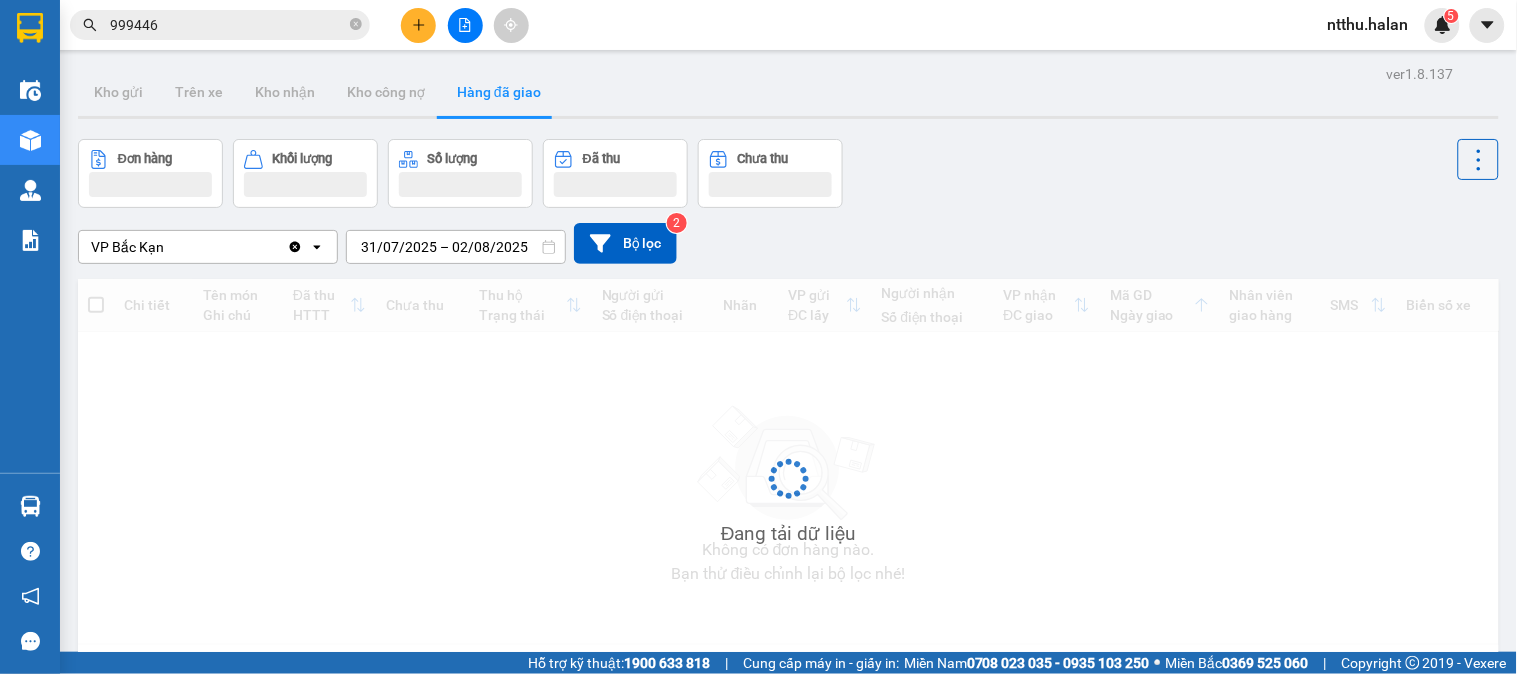 click on "31/07/2025 – 02/08/2025" at bounding box center [456, 247] 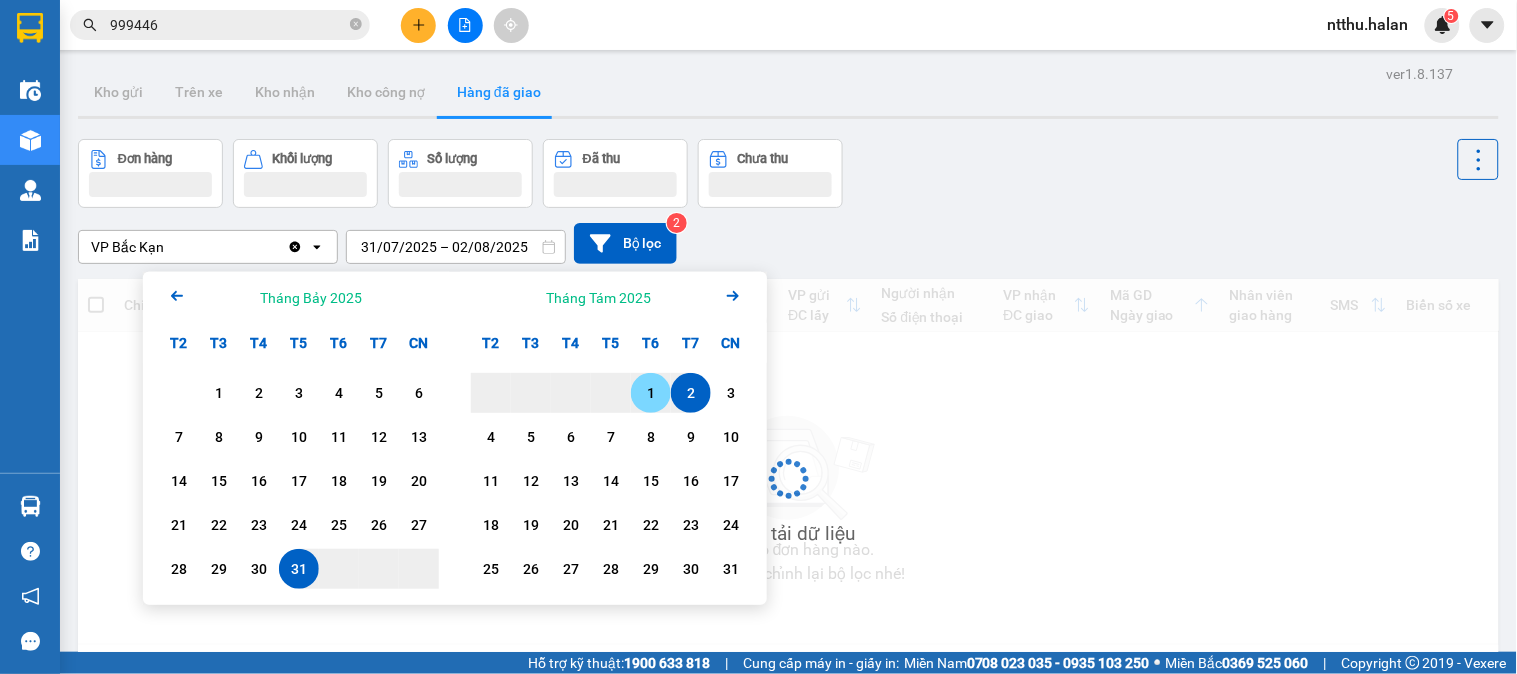 click on "1" at bounding box center (651, 393) 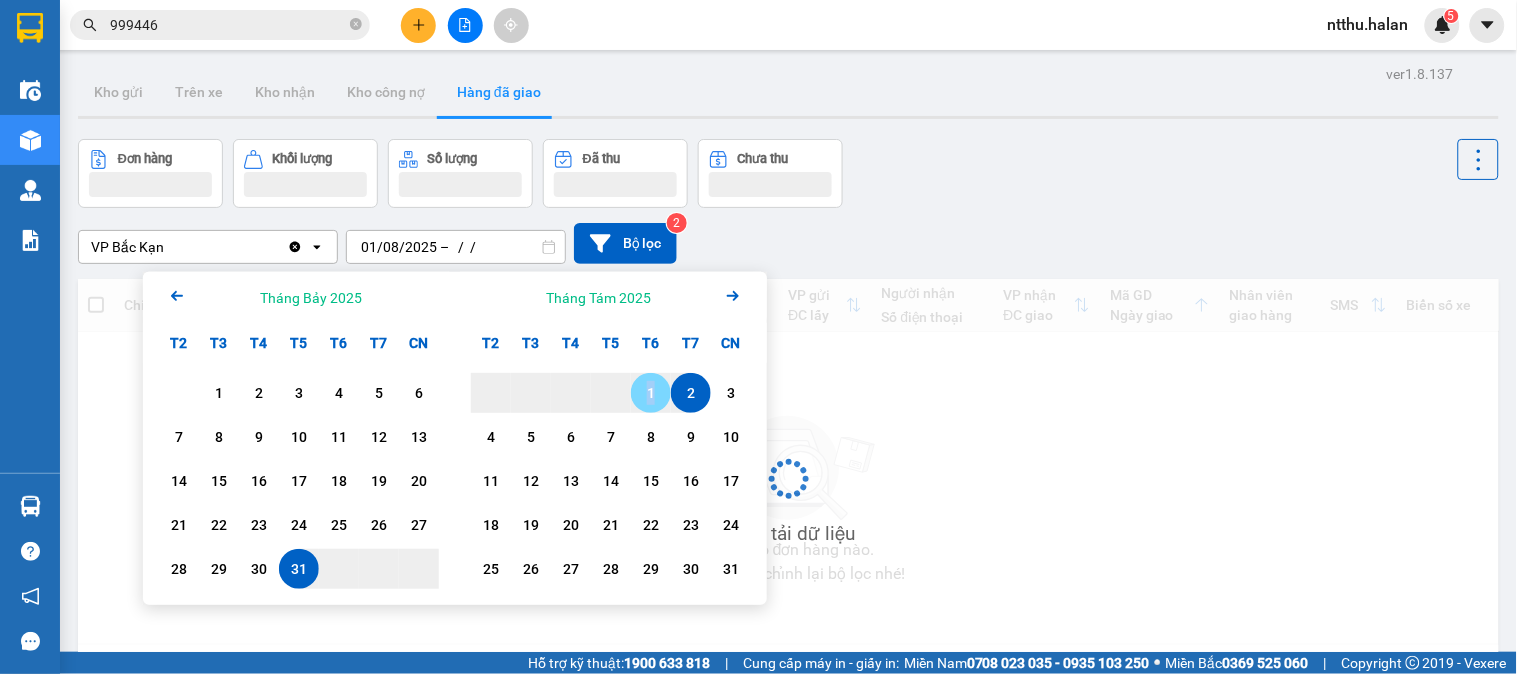 click on "1" at bounding box center [651, 393] 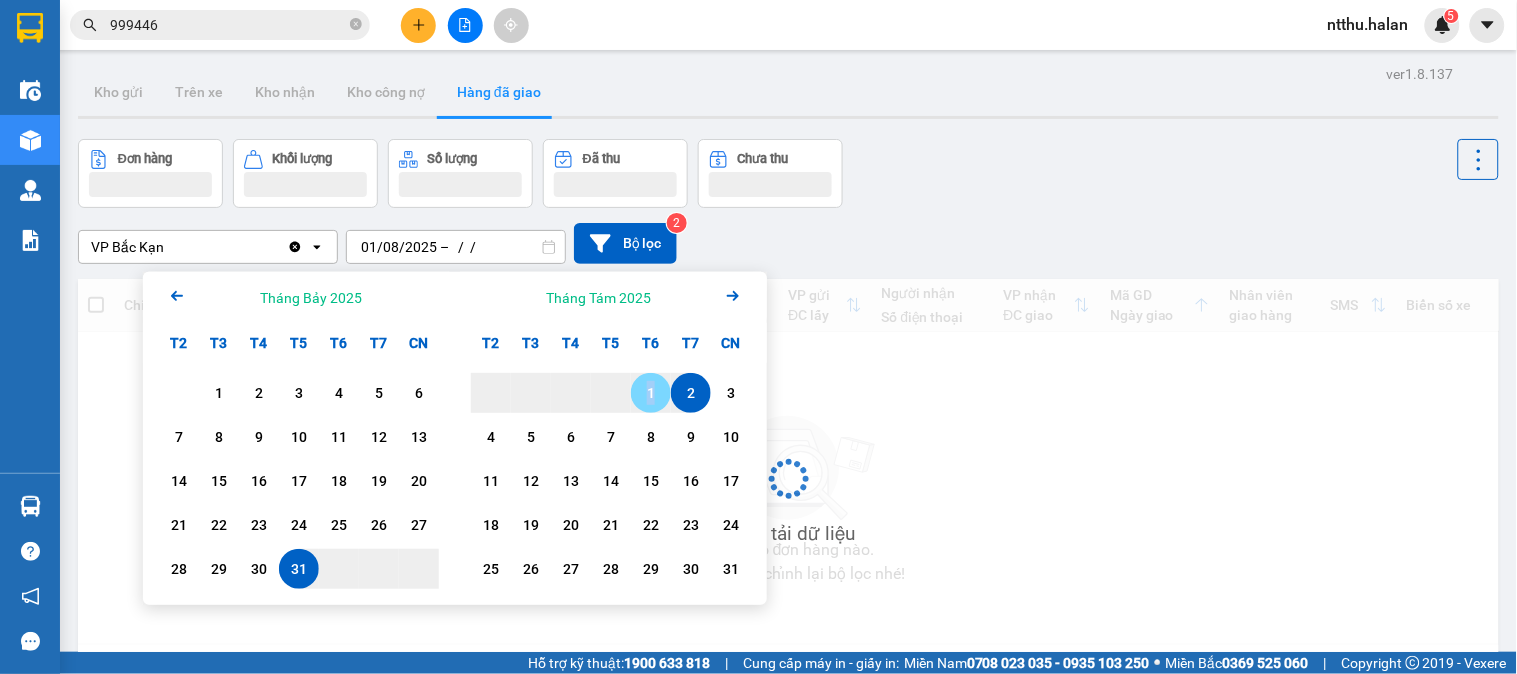 type on "01/08/2025 – 01/08/2025" 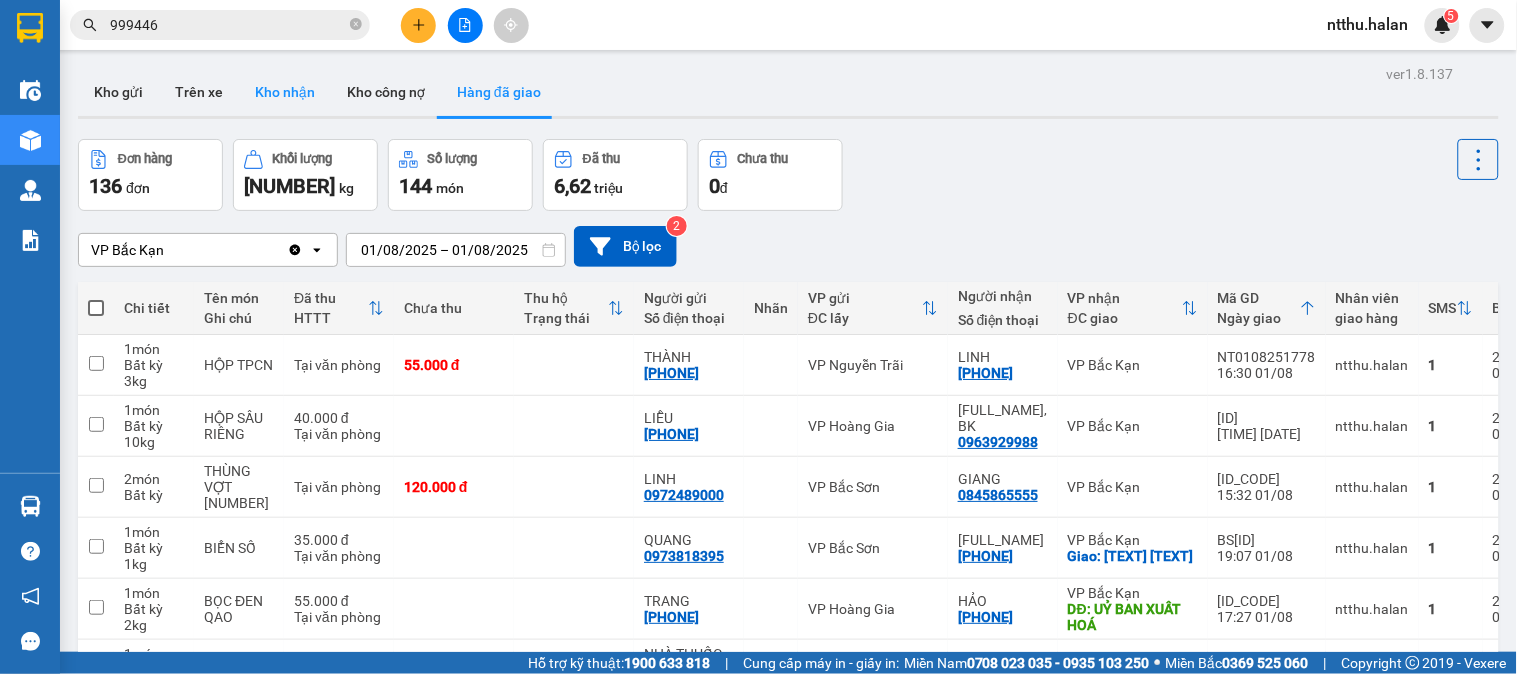 click on "Kho nhận" at bounding box center (285, 92) 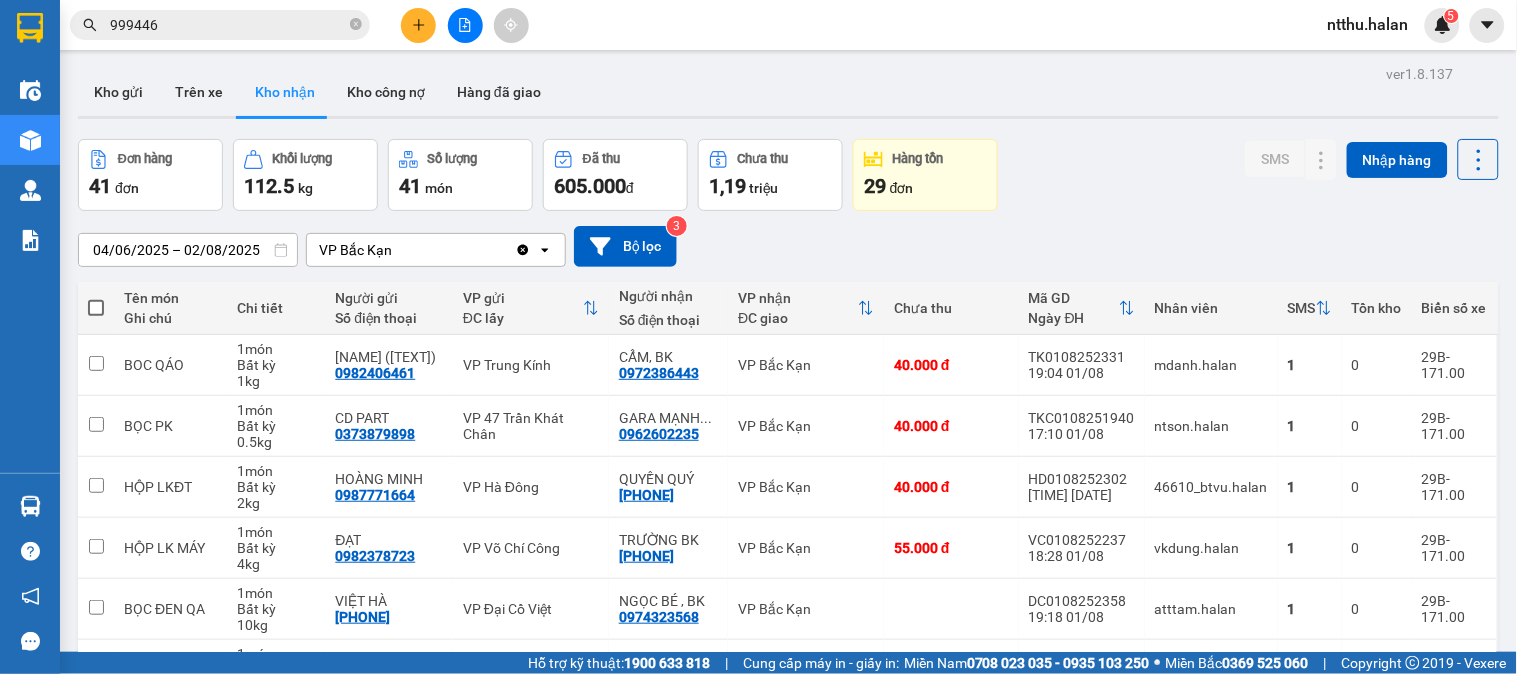 click on "SMS Nhập hàng 04/06/2025 – 02/08/2025 Press the down arrow key to interact with the calendar and select a date. Press the escape button to close the calendar. Selected date range is from 04/06/2025 to 02/08/2025. VP Bắc Kạn Clear value open Bộ lọc 3 Tên món Ghi chú Chi tiết Người gửi Số điện thoại VP gửi ĐC lấy Người nhận Số điện thoại VP nhận ĐC giao Chưa thu Mã GD Ngày ĐH Nhân viên SMS Tồn kho Biển số xe BOC QÁO 1  món Bất kỳ 1  kg THÀNH (SỐ ĐÚNG) [PHONE] VP [ADDRESS] CẨM, BK [PHONE] VP Bắc Kạn 40.000 đ TK0108252331 19:04 01/08 mdanh.halan 1 0   29B-171.00 BỌC  PK 1  món Bất kỳ 0.5  kg CD PART [PHONE] VP [ADDRESS] GARA MẠNH ... [PHONE] VP Bắc Kạn 40.000 đ TKC0108251940 17:10 01/08 1 0" at bounding box center (788, 538) 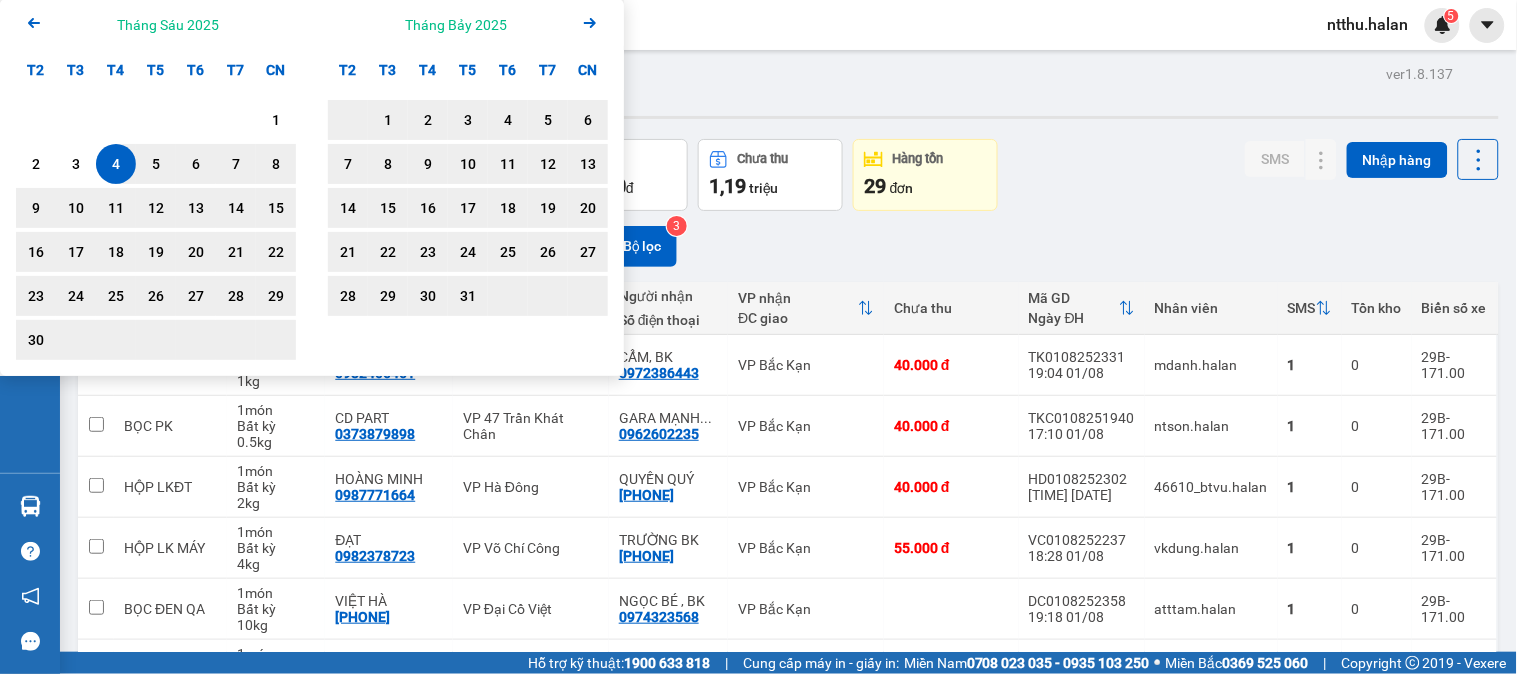 click on "Arrow Left" 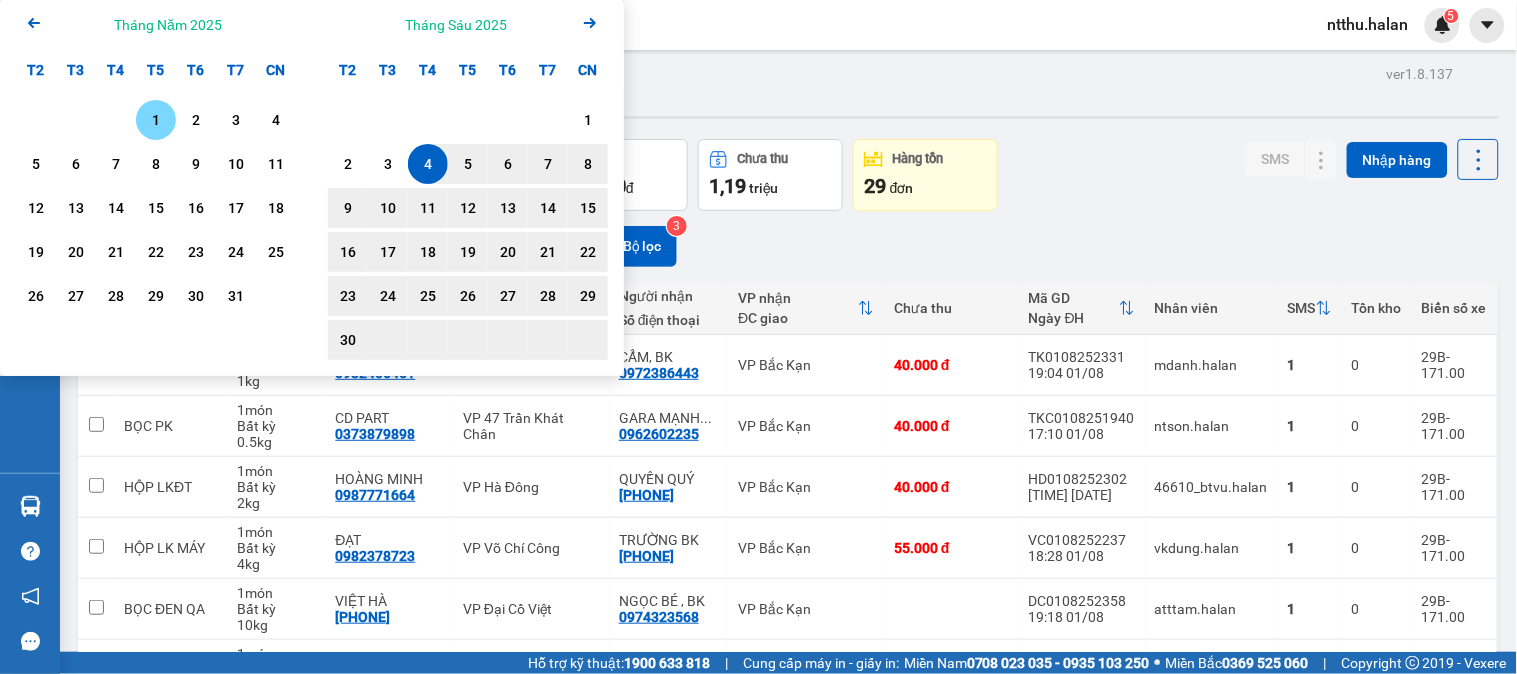 click on "1" at bounding box center (156, 120) 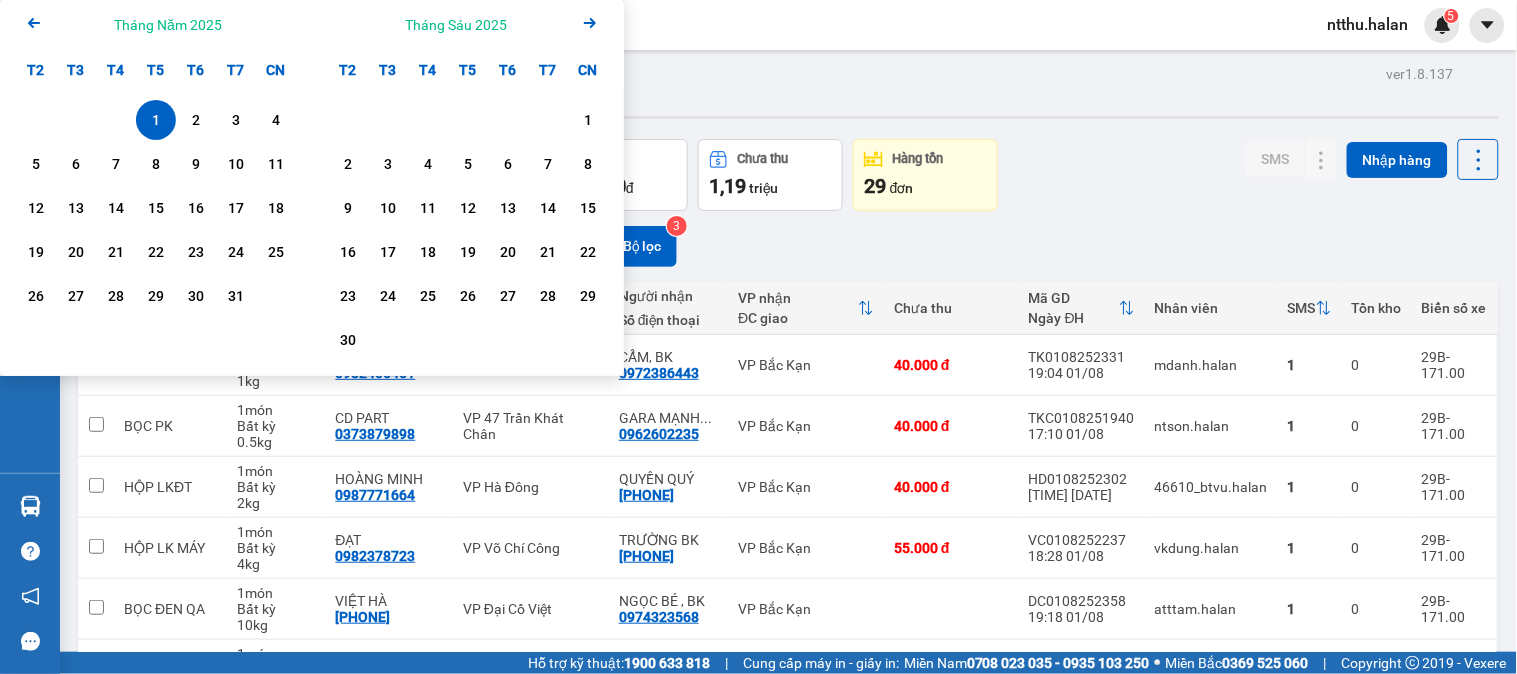 click on "Arrow Right" 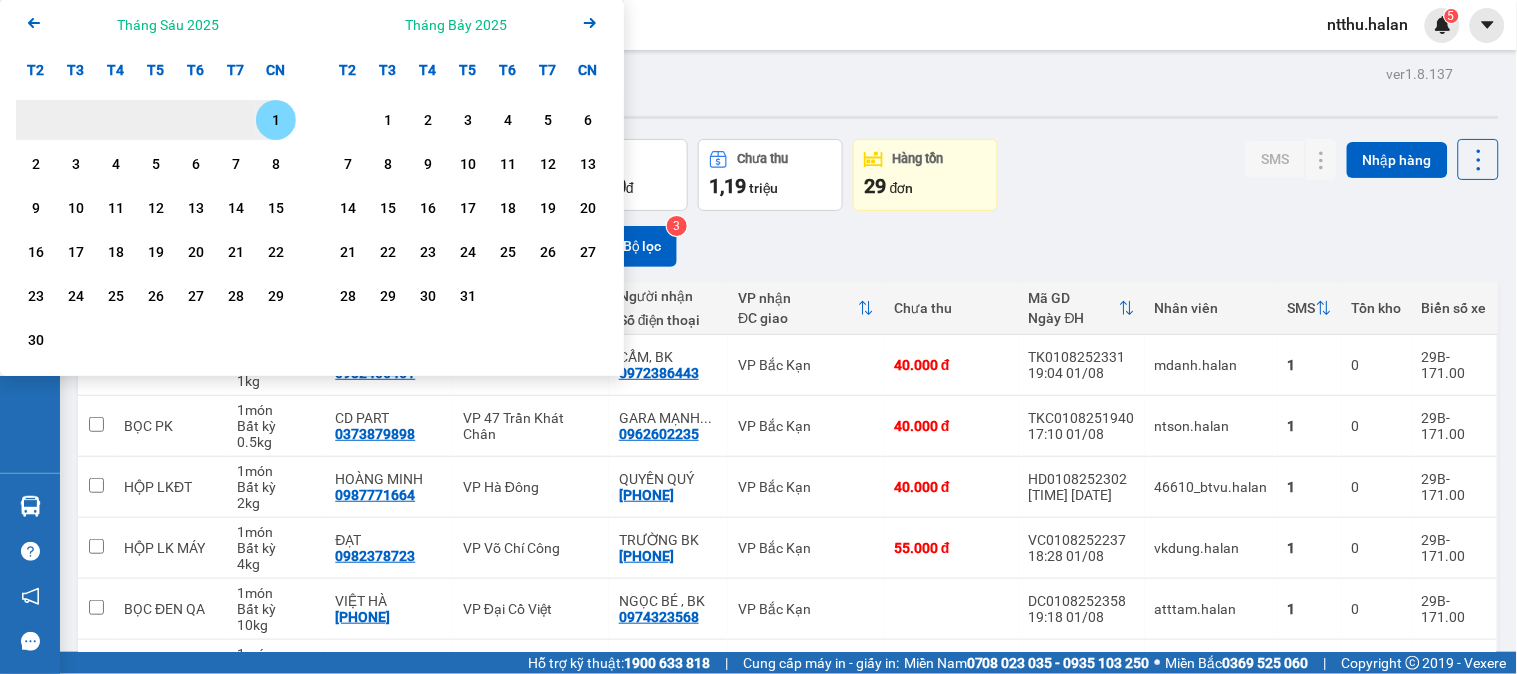 click on "Arrow Right" 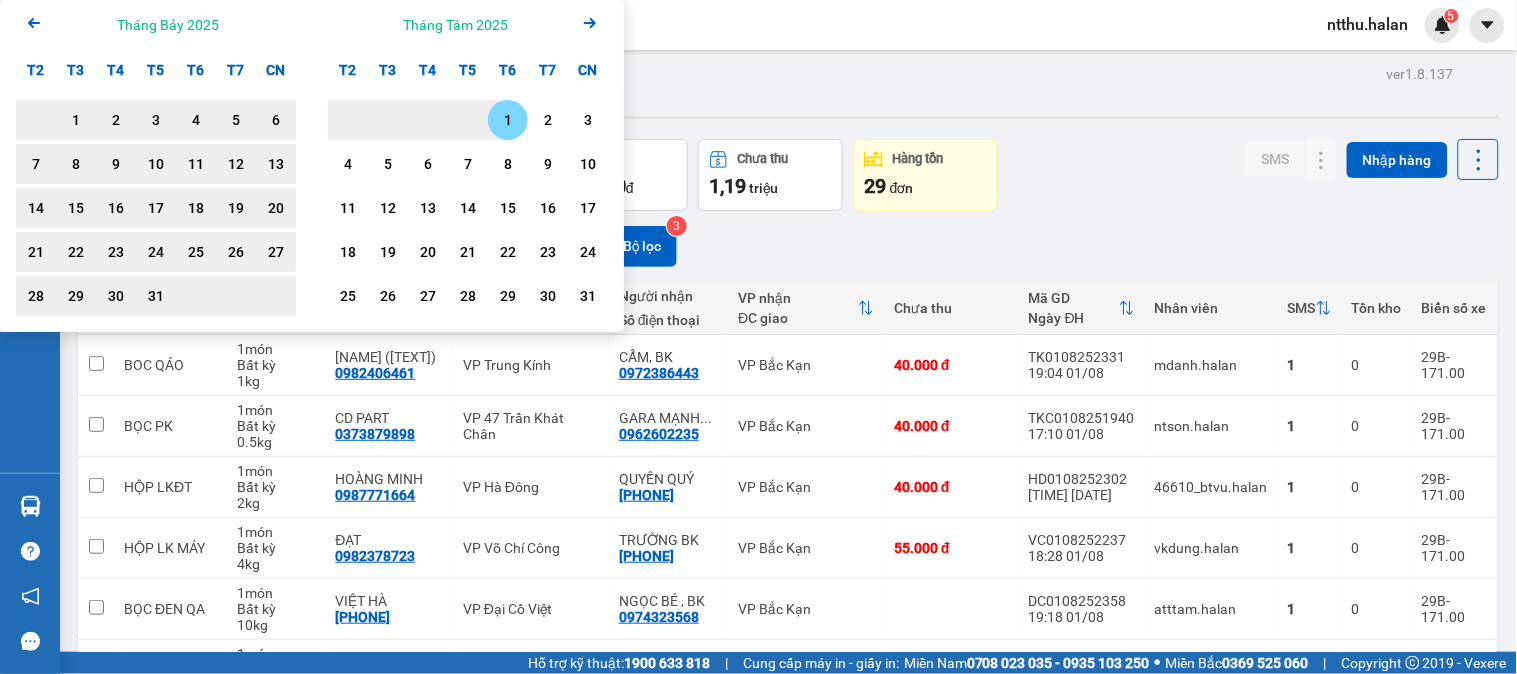 click on "1" at bounding box center (508, 120) 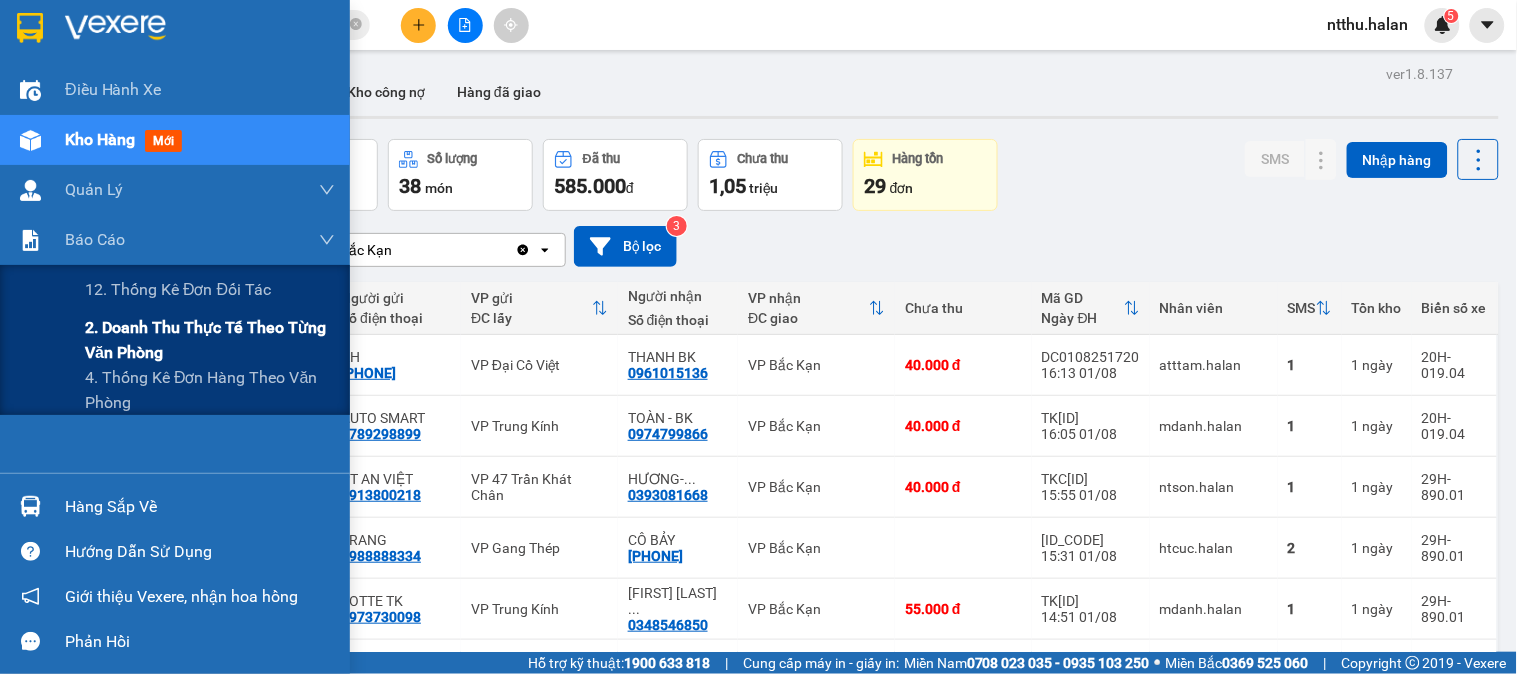 click on "2. Doanh thu thực tế theo từng văn phòng" at bounding box center (210, 340) 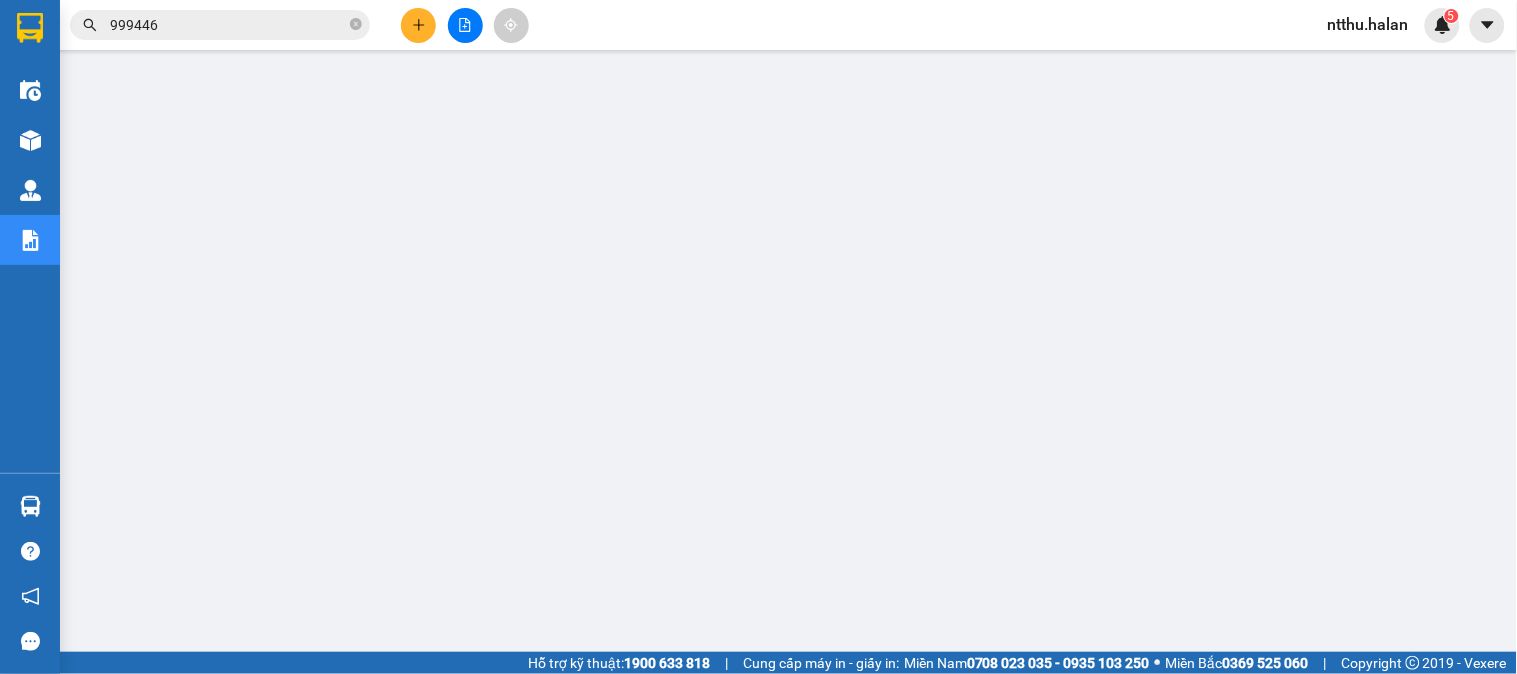 click 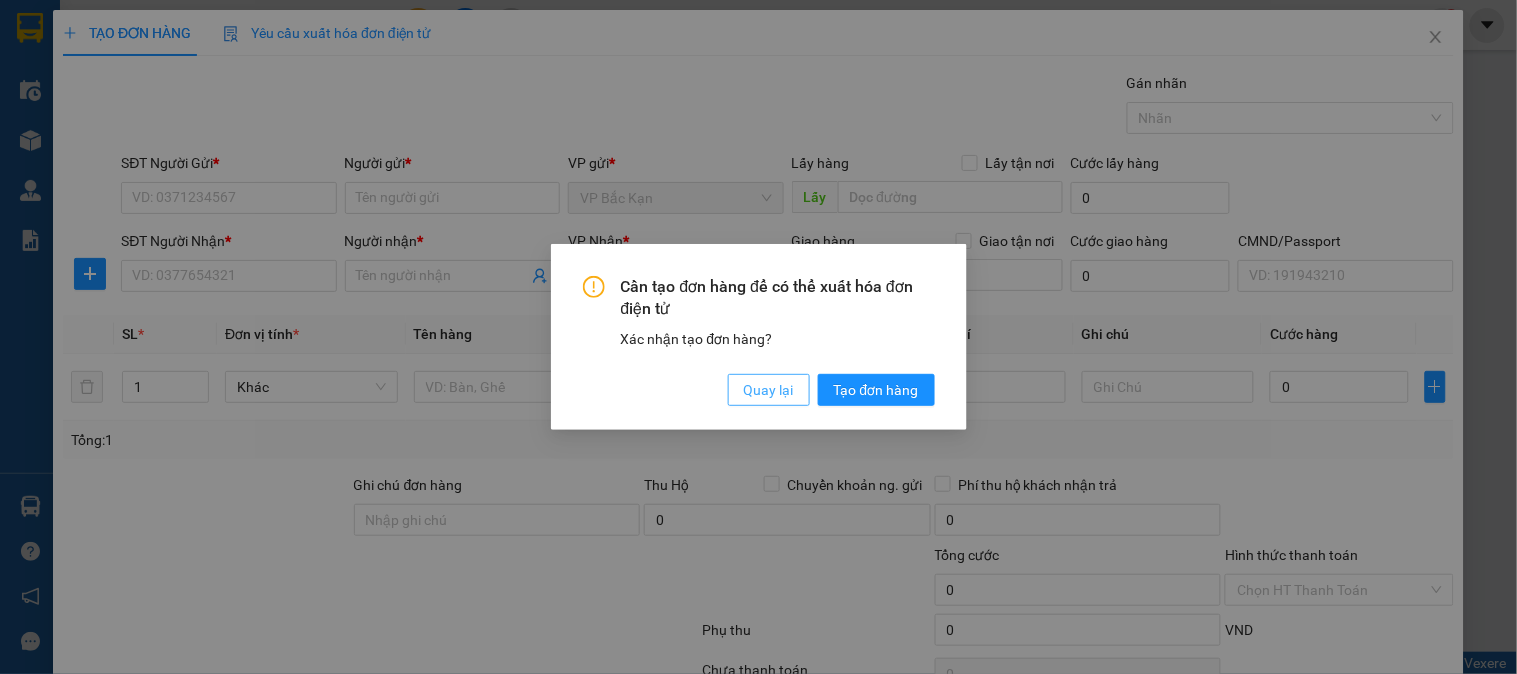 click on "Quay lại" at bounding box center (769, 390) 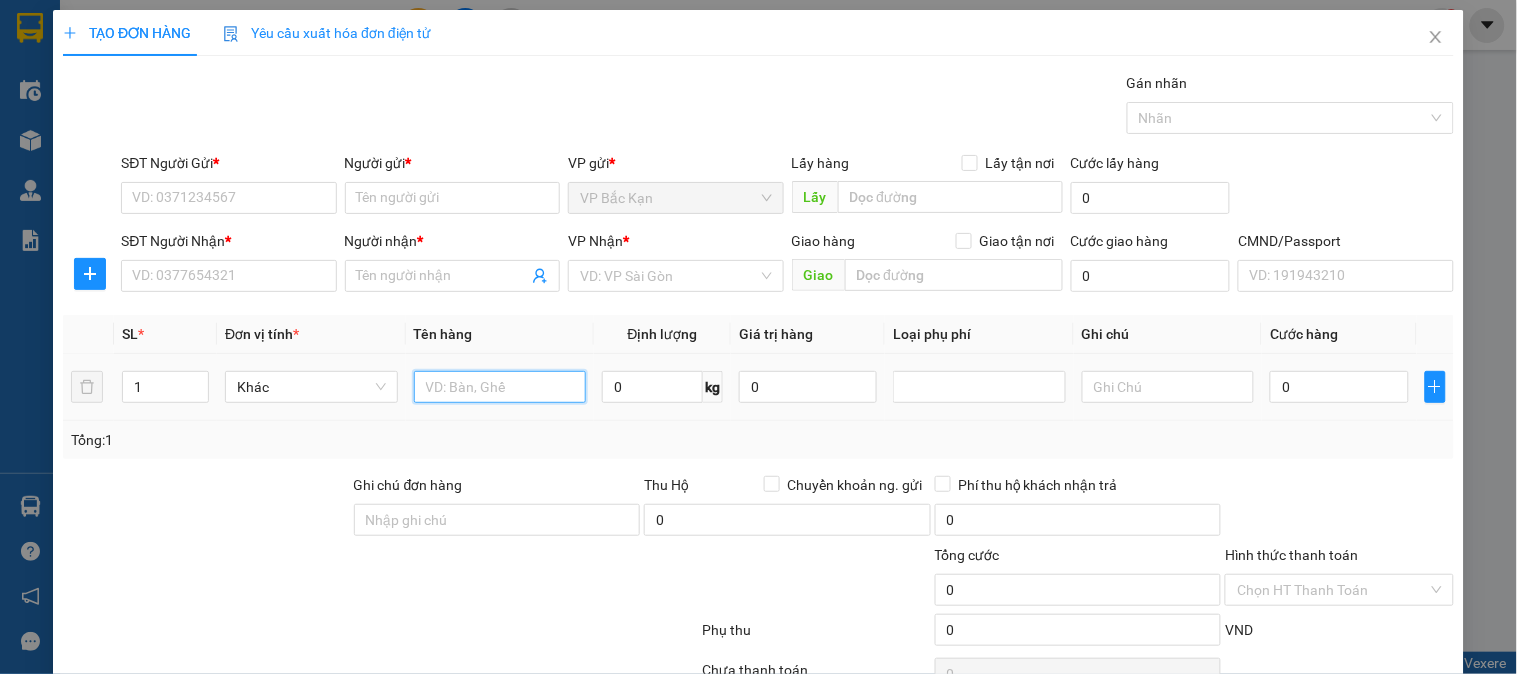 drag, startPoint x: 463, startPoint y: 387, endPoint x: 456, endPoint y: 330, distance: 57.428215 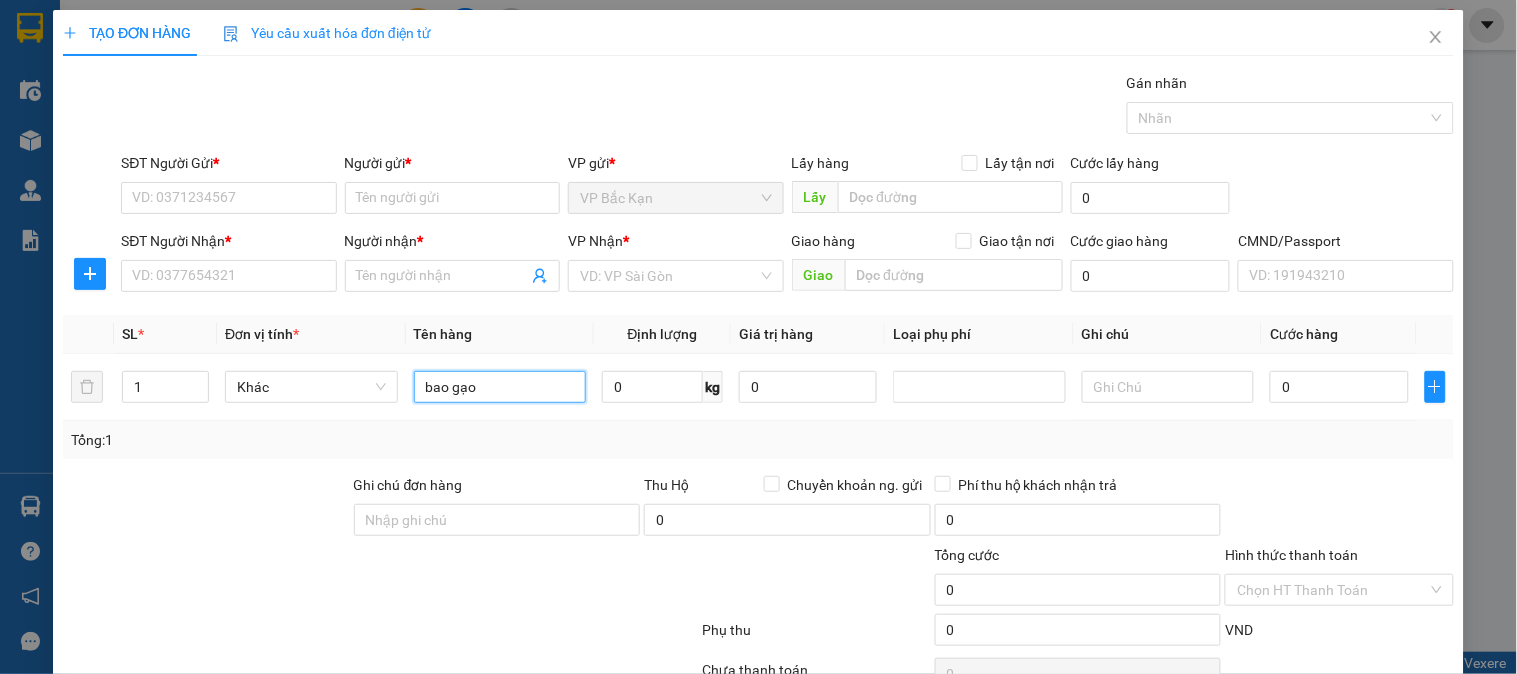 type on "bao gạo" 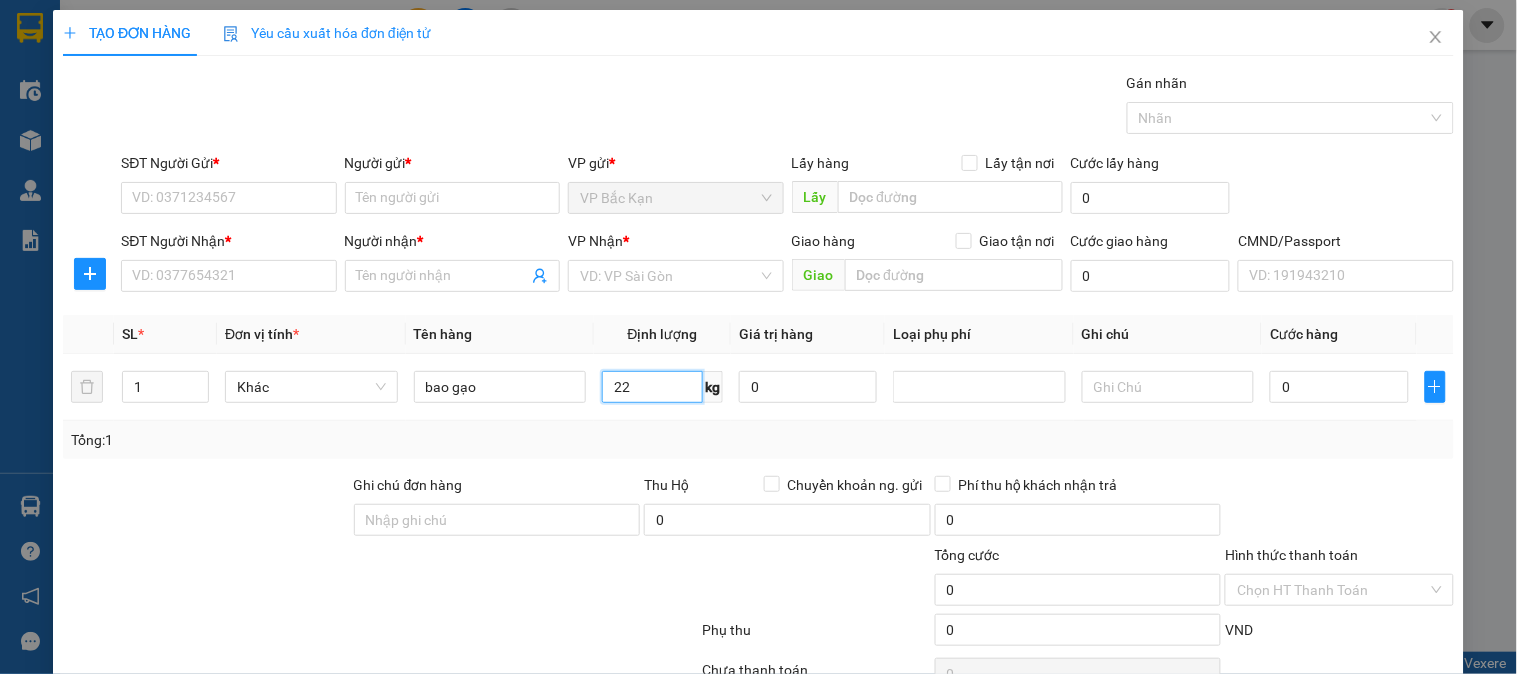 type on "22" 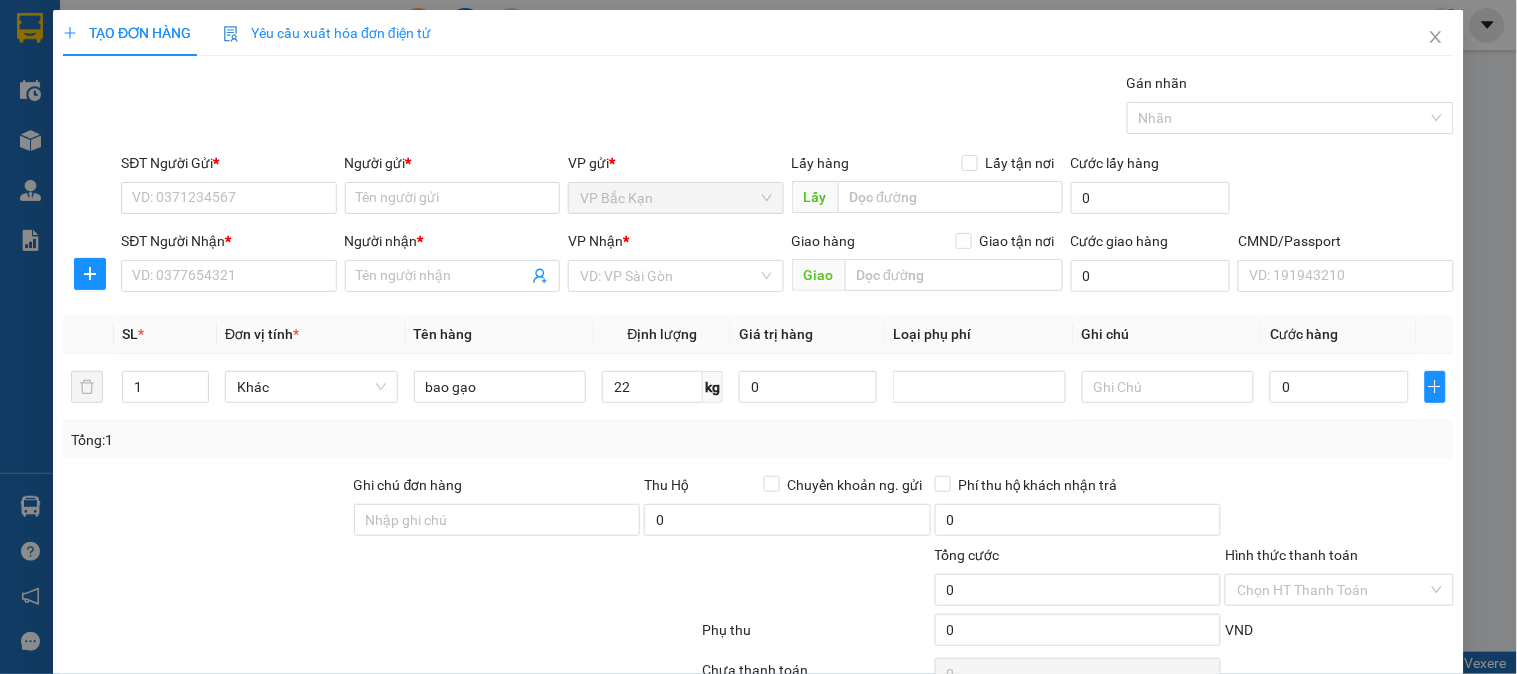 click on "Tổng:  1" at bounding box center (329, 440) 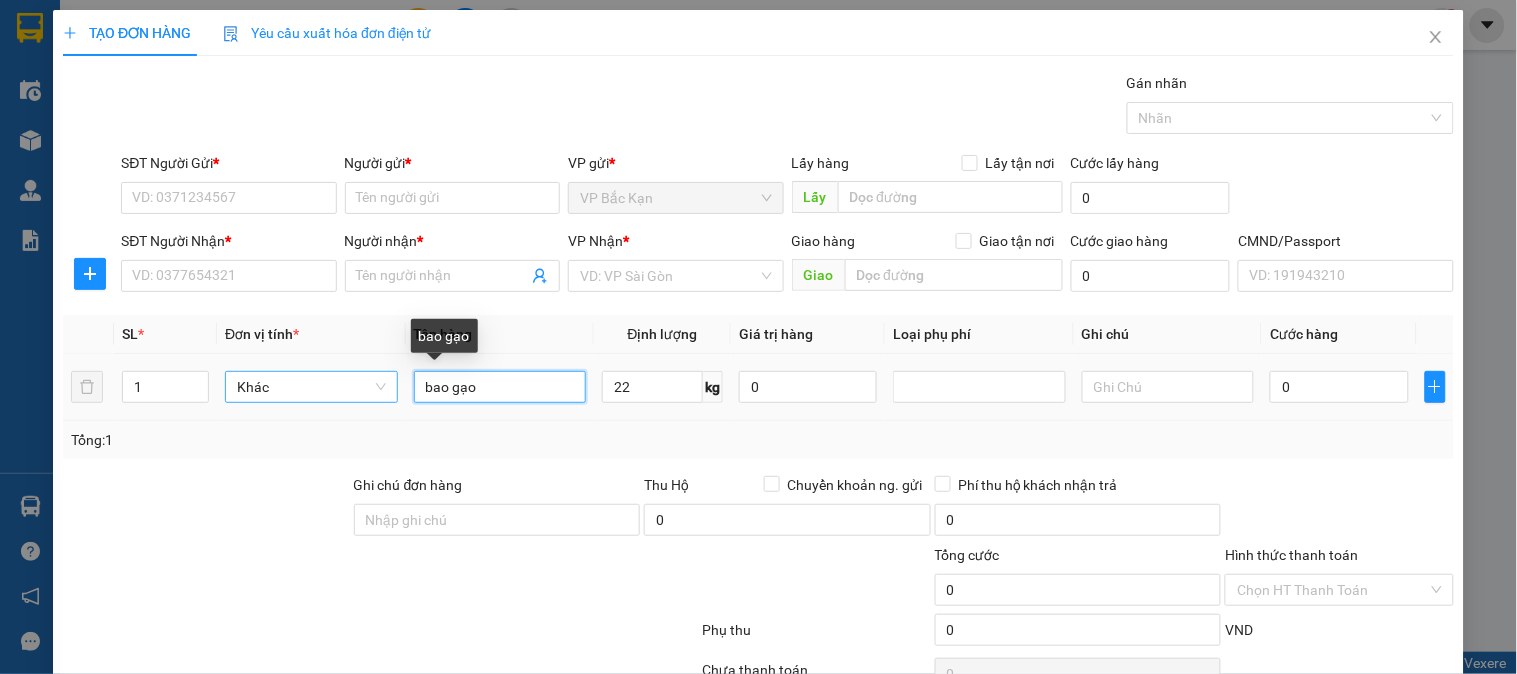 drag, startPoint x: 504, startPoint y: 383, endPoint x: 328, endPoint y: 381, distance: 176.01137 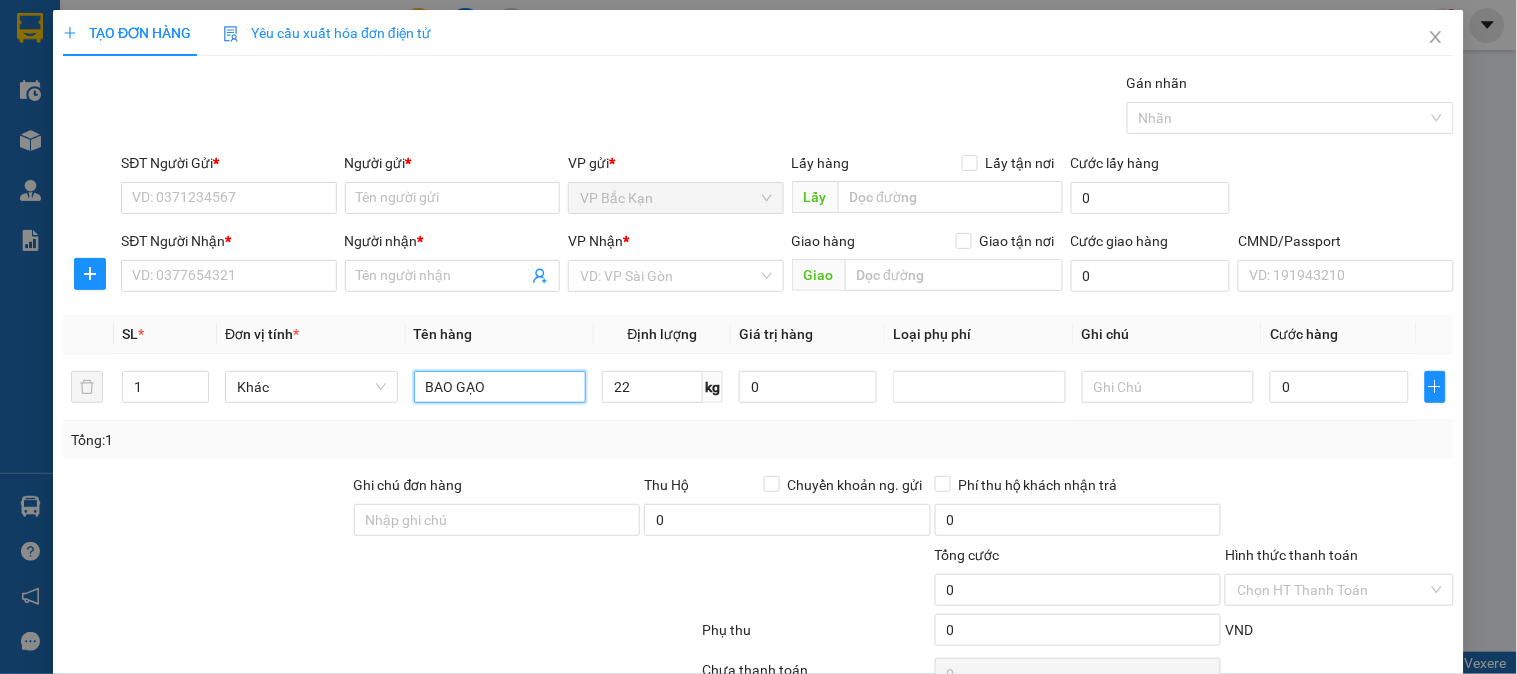 type on "BAO GẠO" 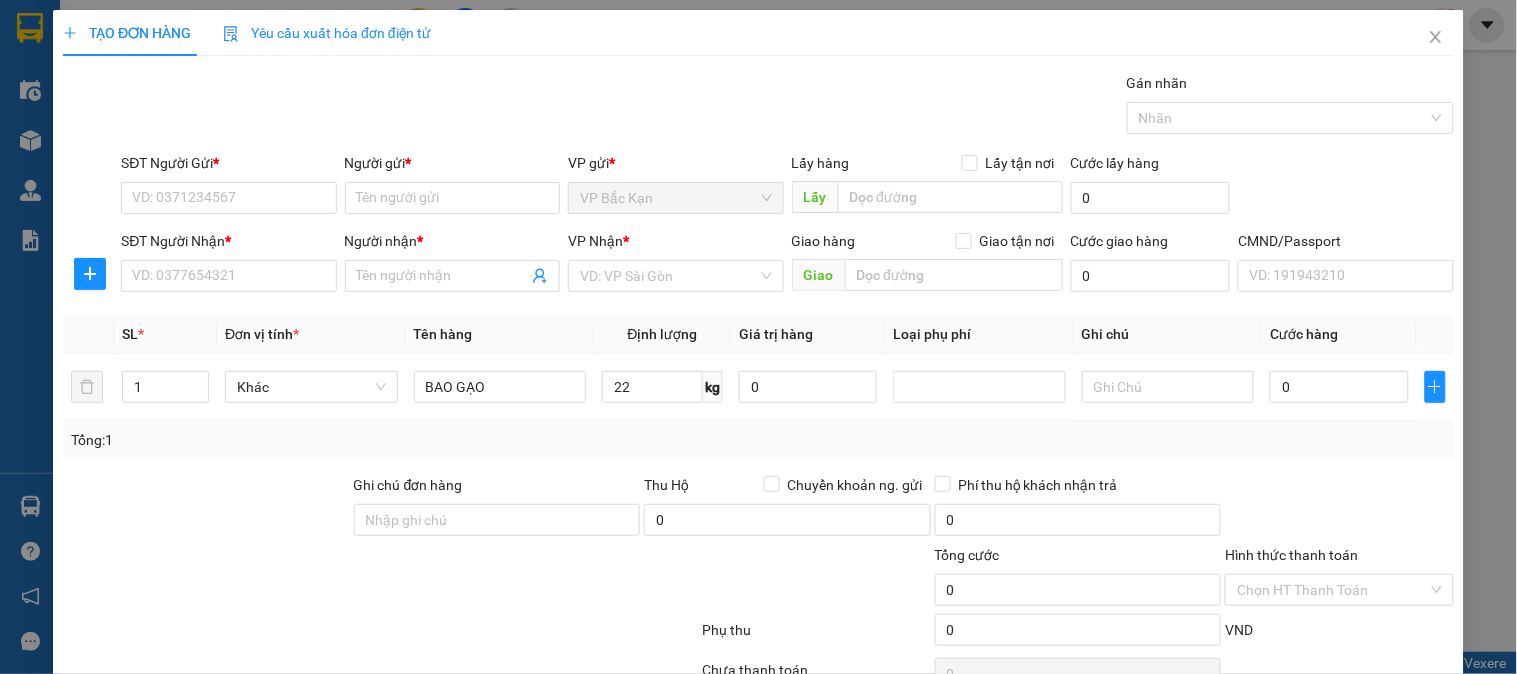 click on "Tổng:  1" at bounding box center (758, 440) 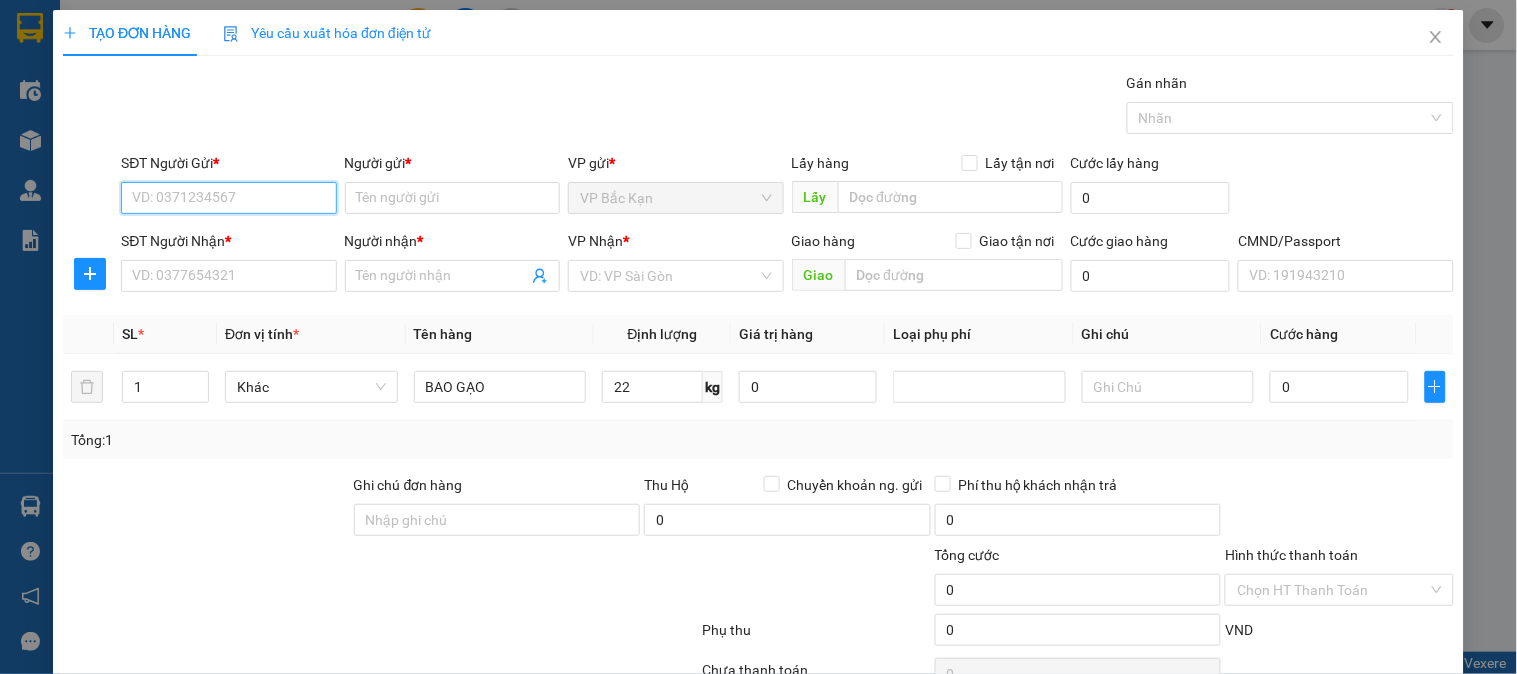 click on "SĐT Người Gửi  *" at bounding box center [228, 198] 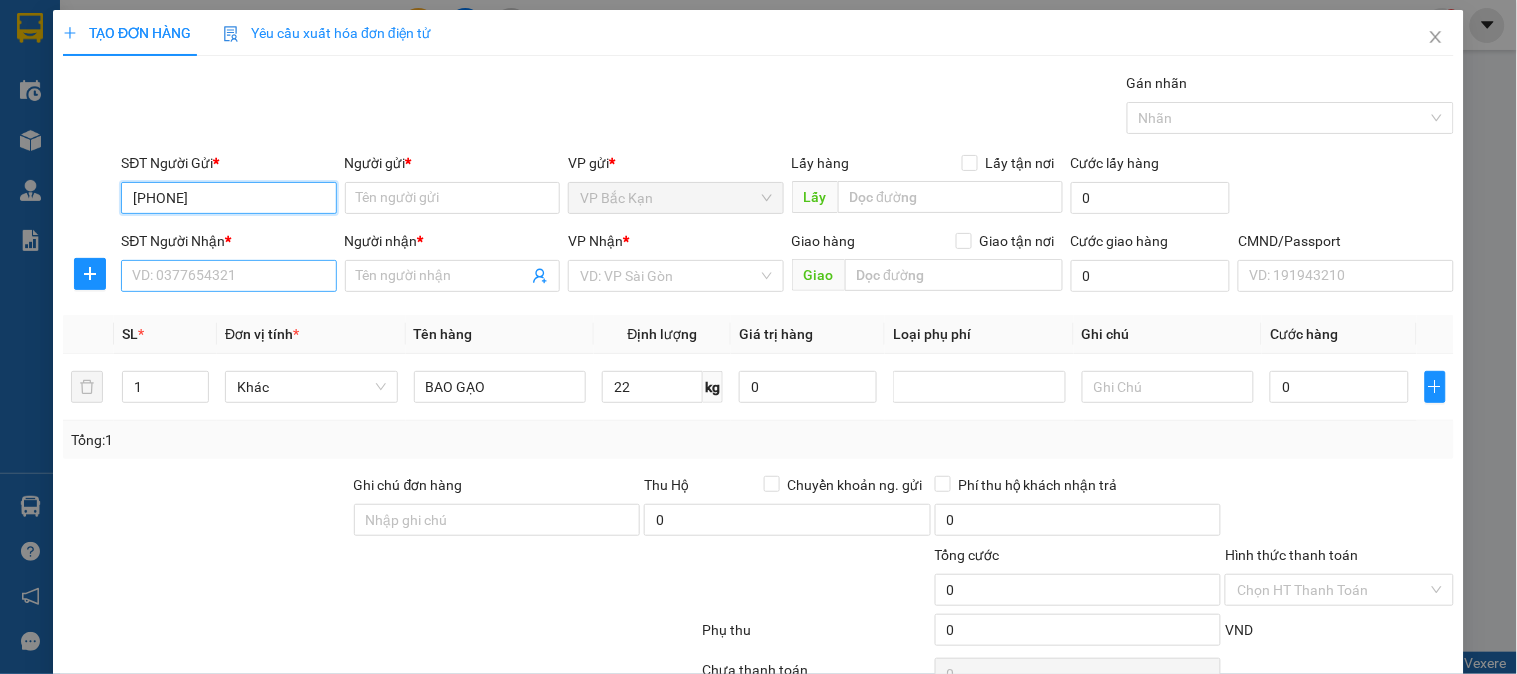 type on "[PHONE]" 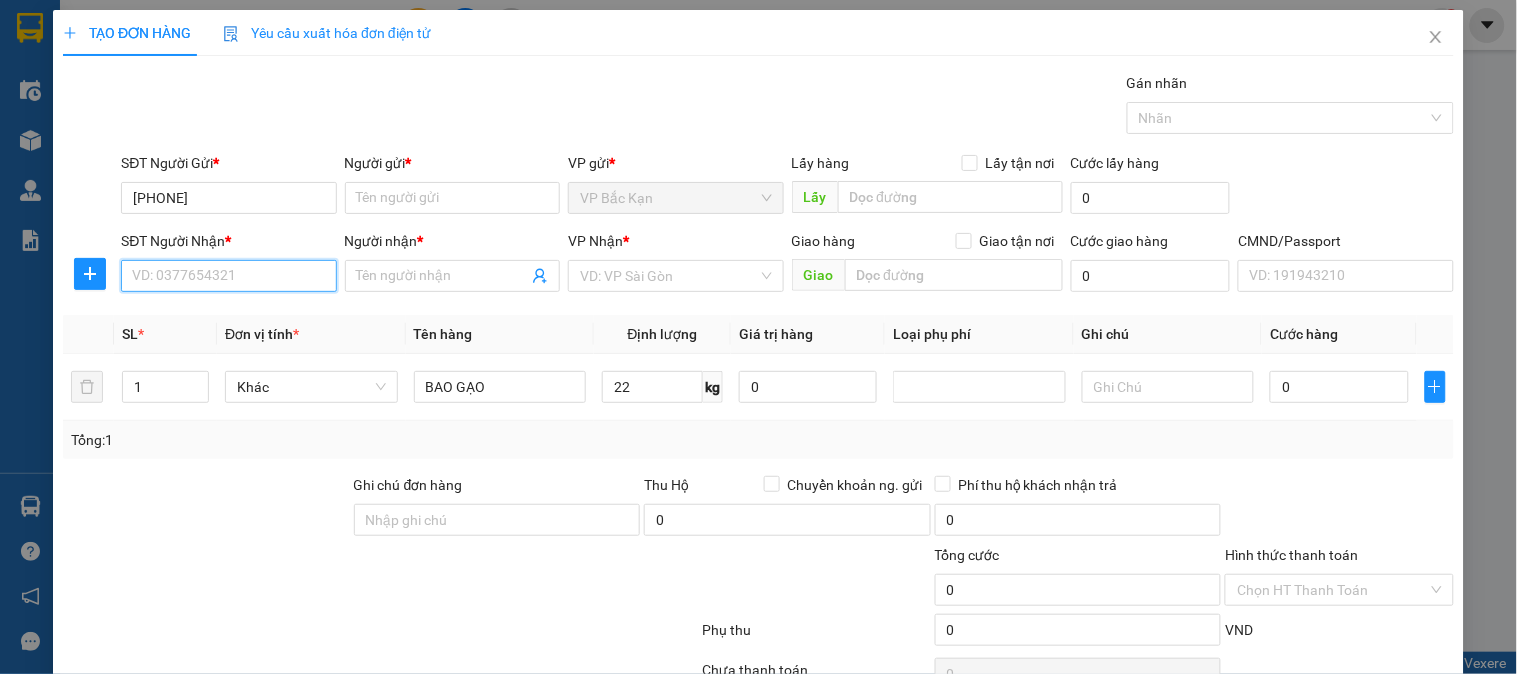 click on "SĐT Người Nhận  *" at bounding box center (228, 276) 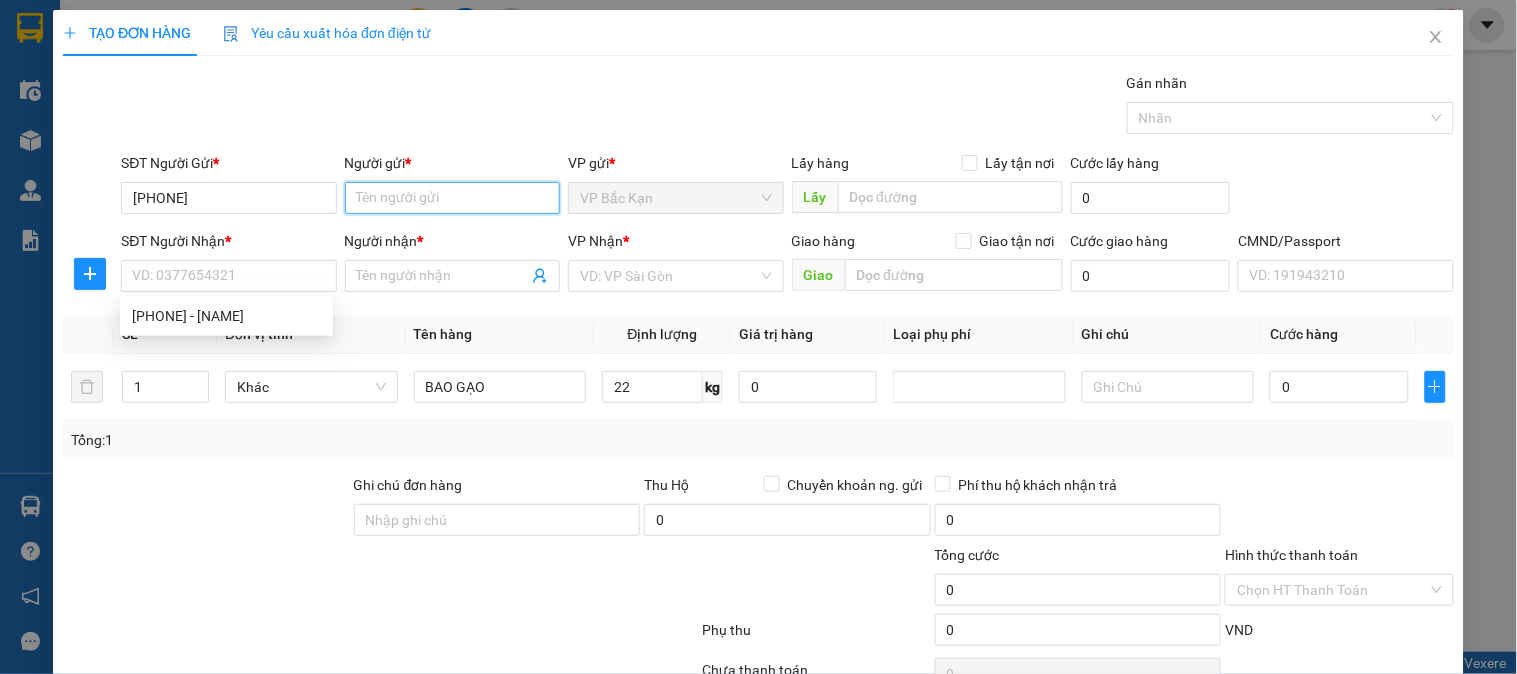click on "Người gửi  *" at bounding box center [452, 198] 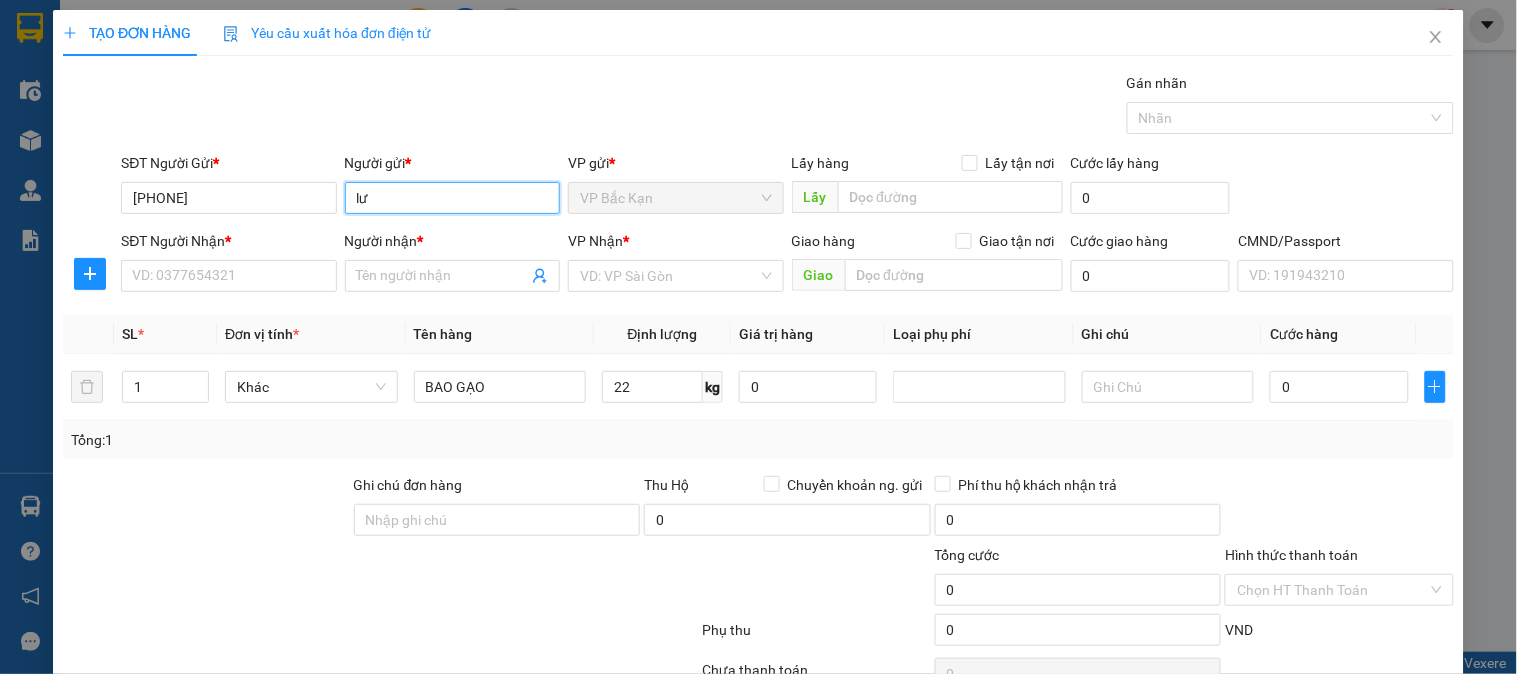 type on "l" 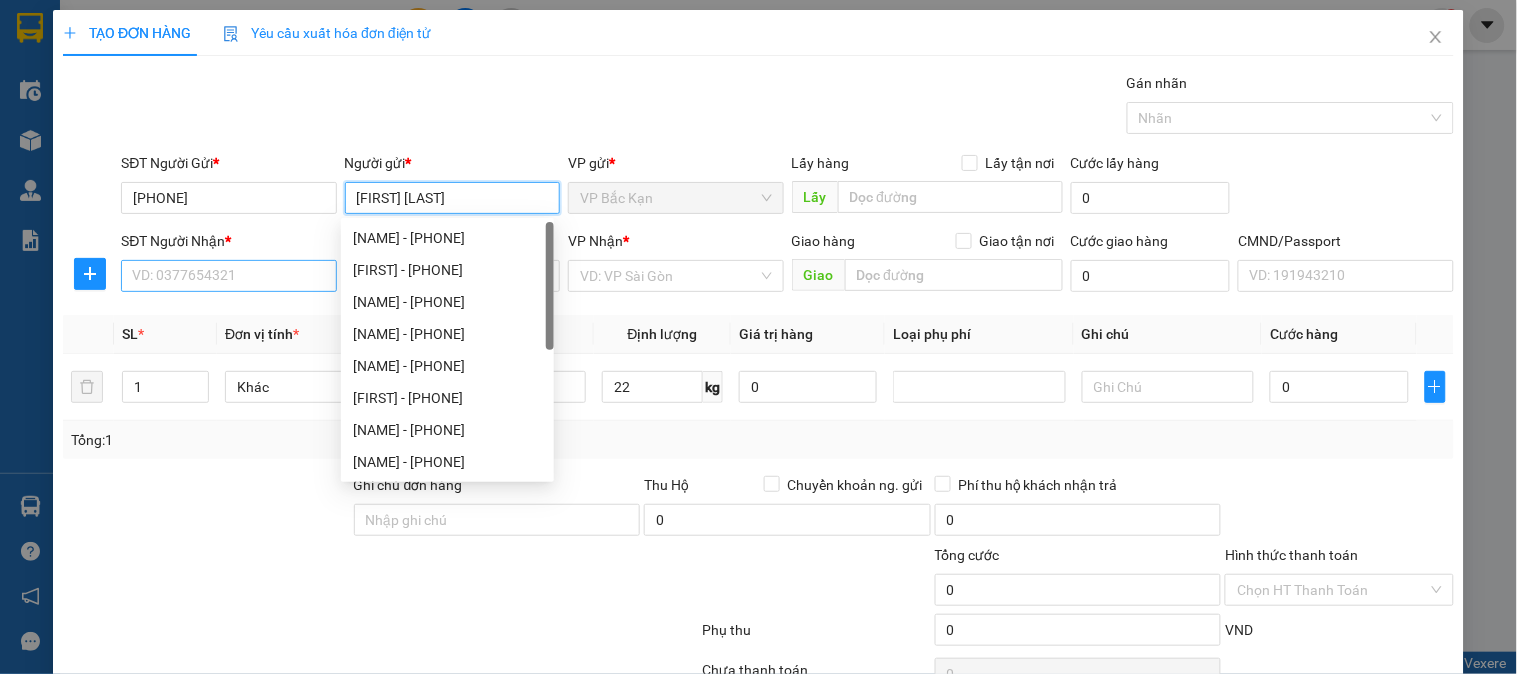 type on "[FIRST] [LAST]" 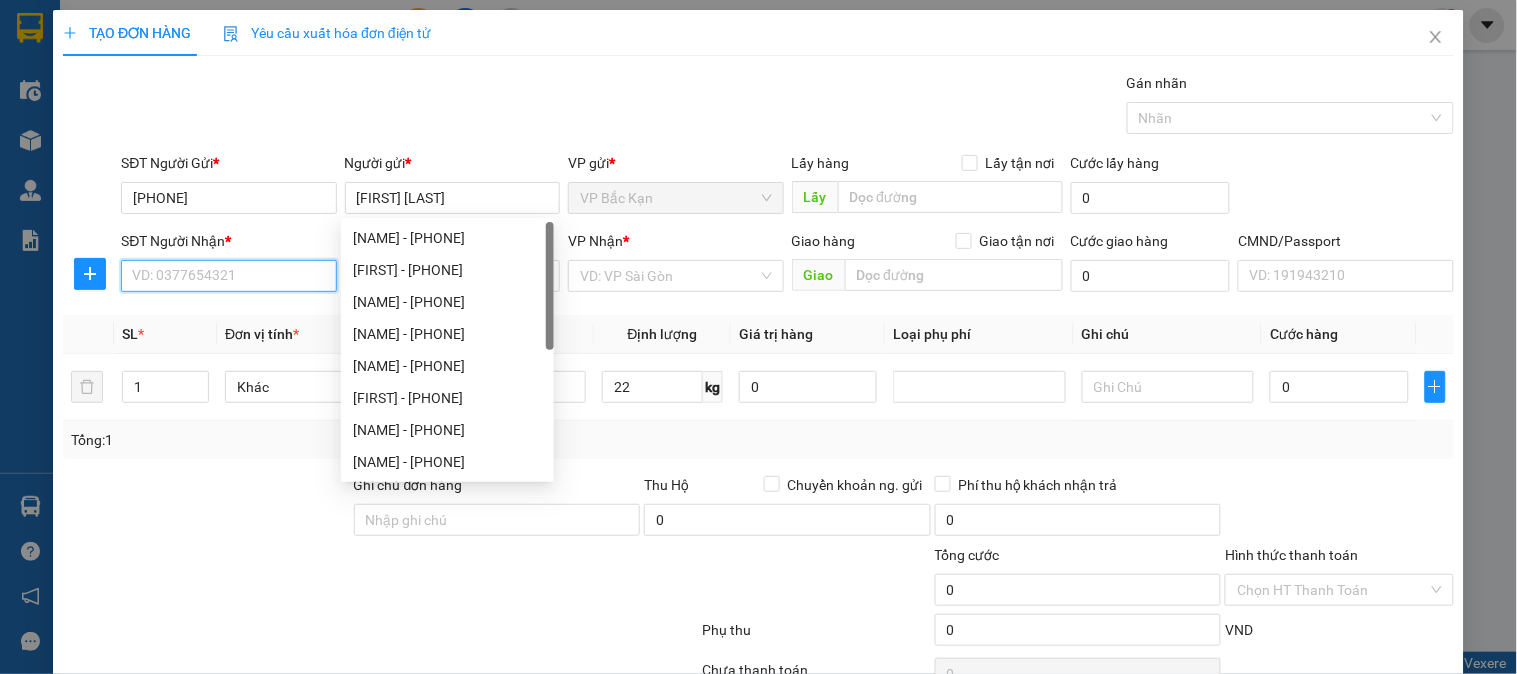 click on "SĐT Người Nhận  *" at bounding box center [228, 276] 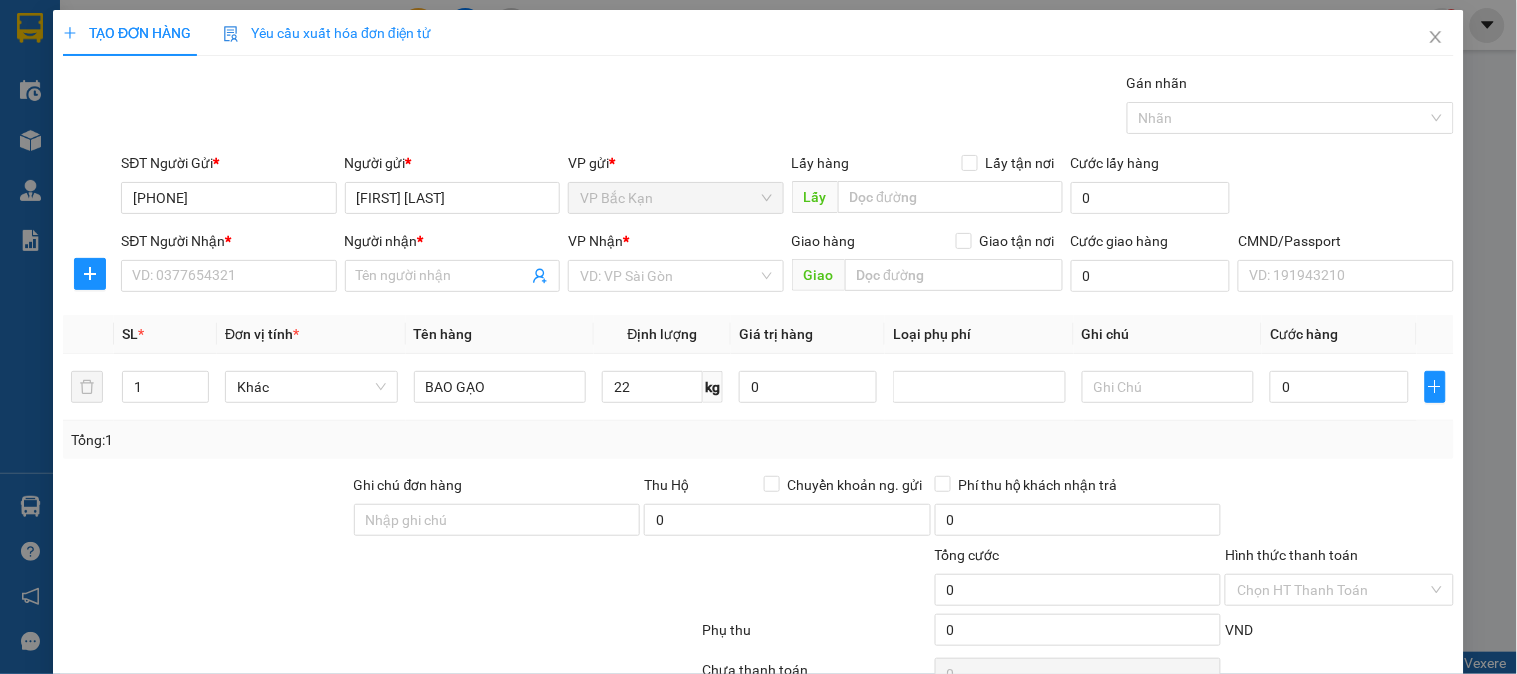 click on "Gói vận chuyển  * Tiêu chuẩn Gán nhãn   Nhãn" at bounding box center [787, 107] 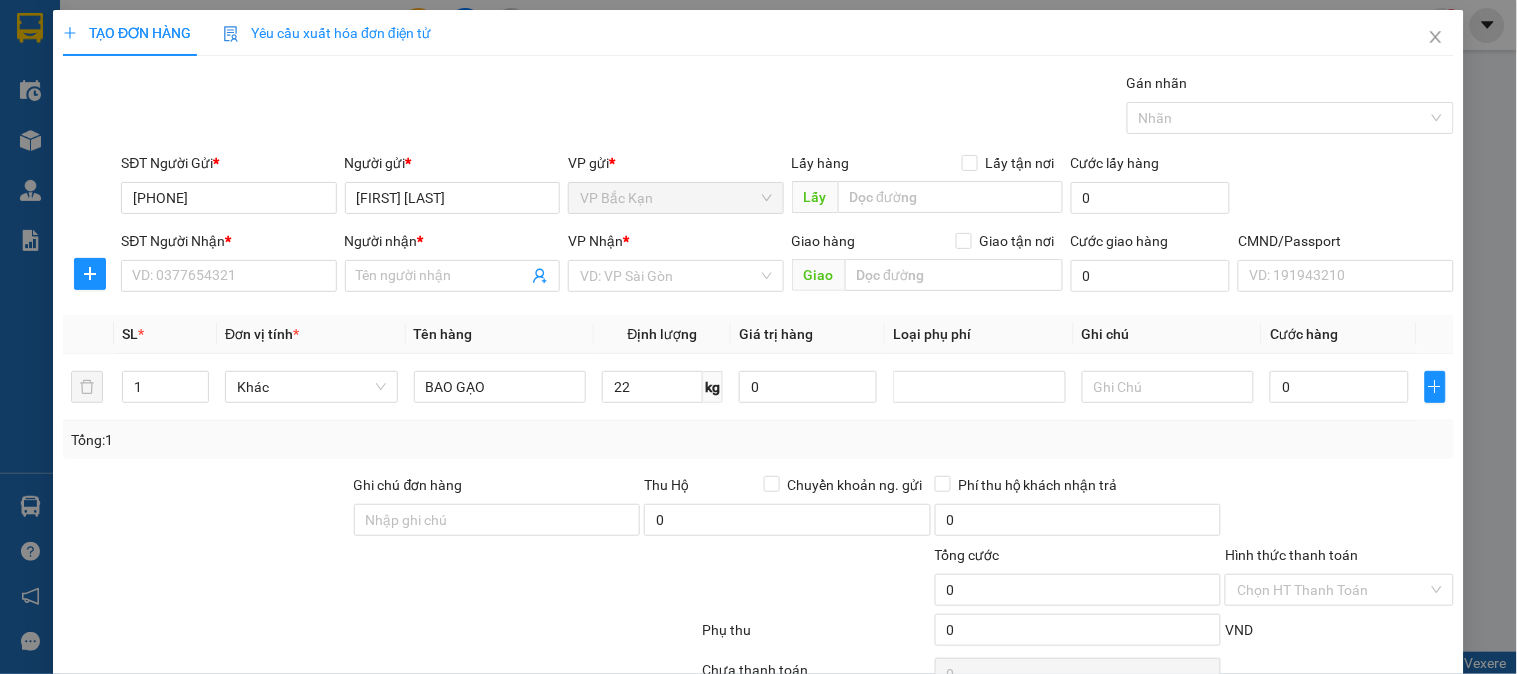 click on "Gói vận chuyển  * Tiêu chuẩn Gán nhãn   Nhãn" at bounding box center (787, 107) 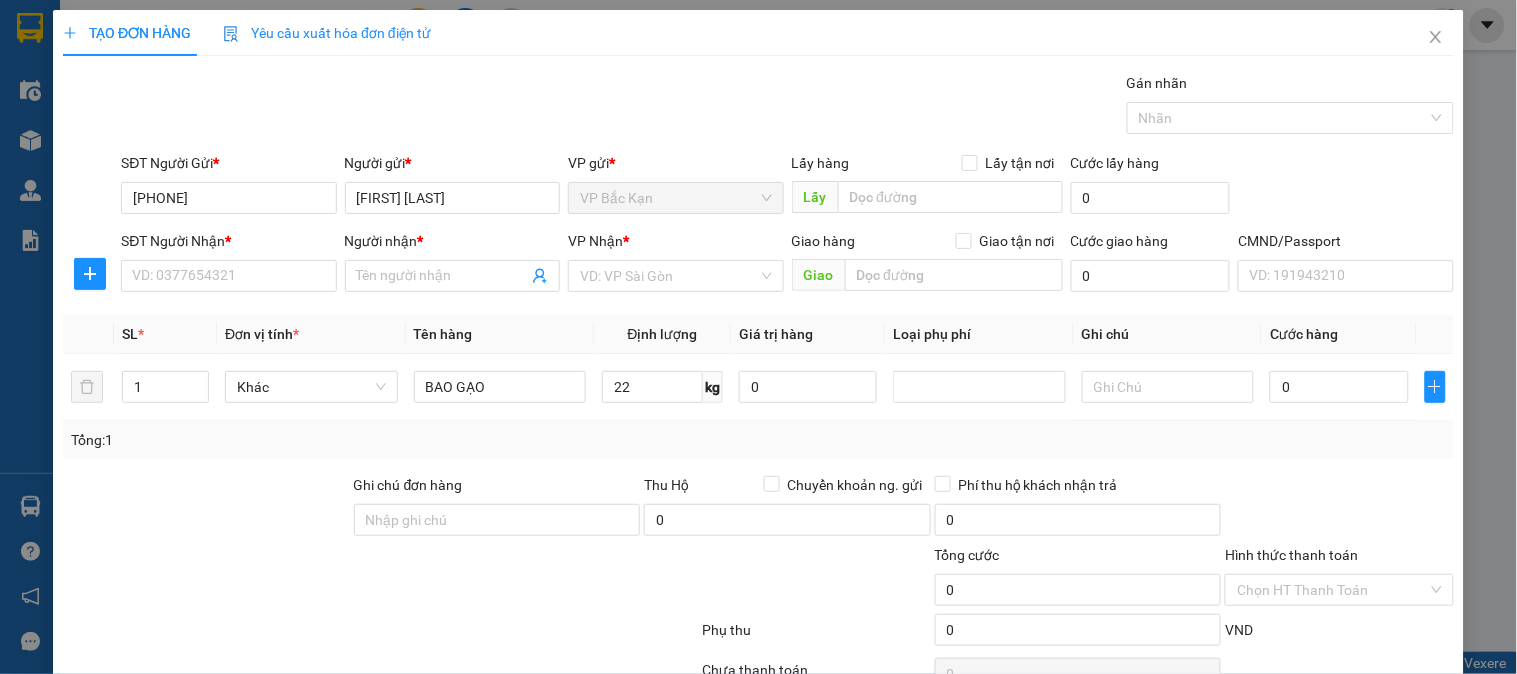 click on "Gói vận chuyển  * Tiêu chuẩn Gán nhãn   Nhãn" at bounding box center [787, 107] 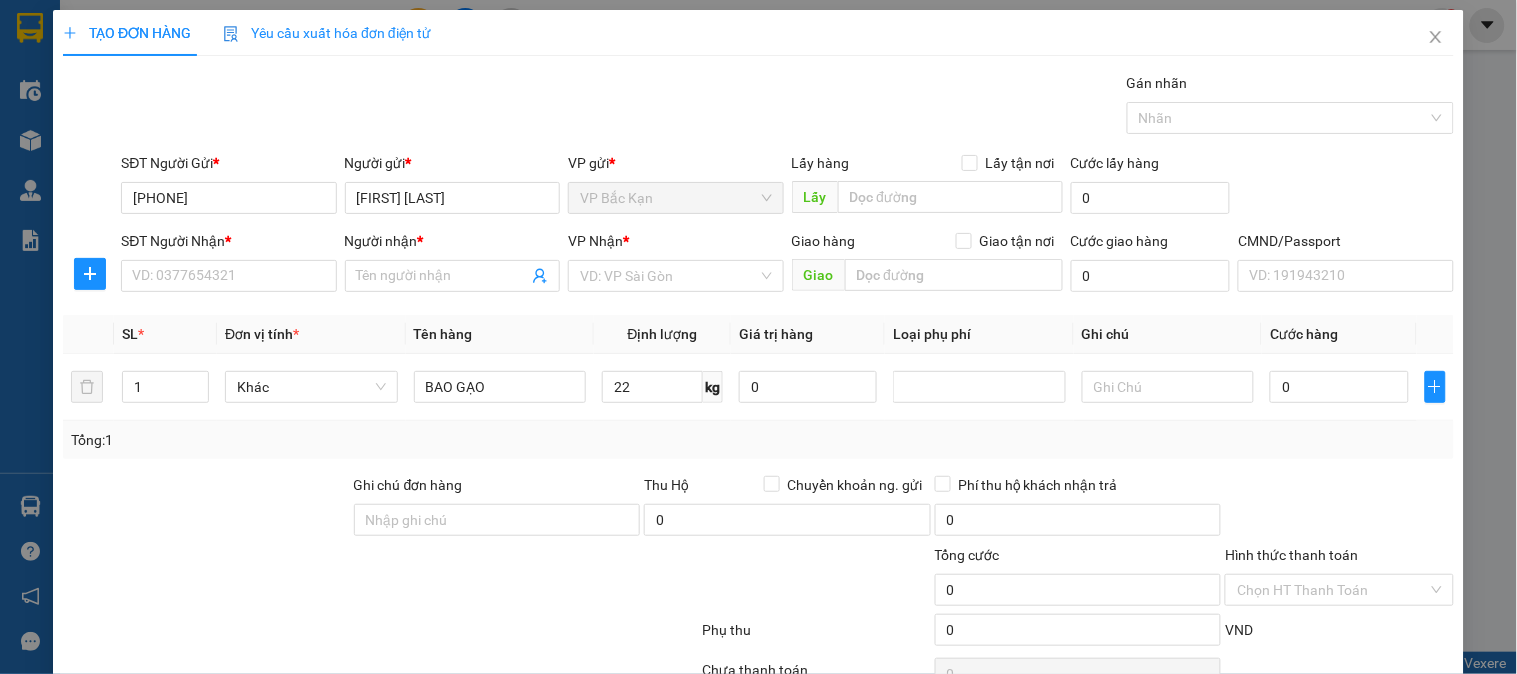 click on "Gói vận chuyển  * Tiêu chuẩn Gán nhãn   Nhãn" at bounding box center [787, 107] 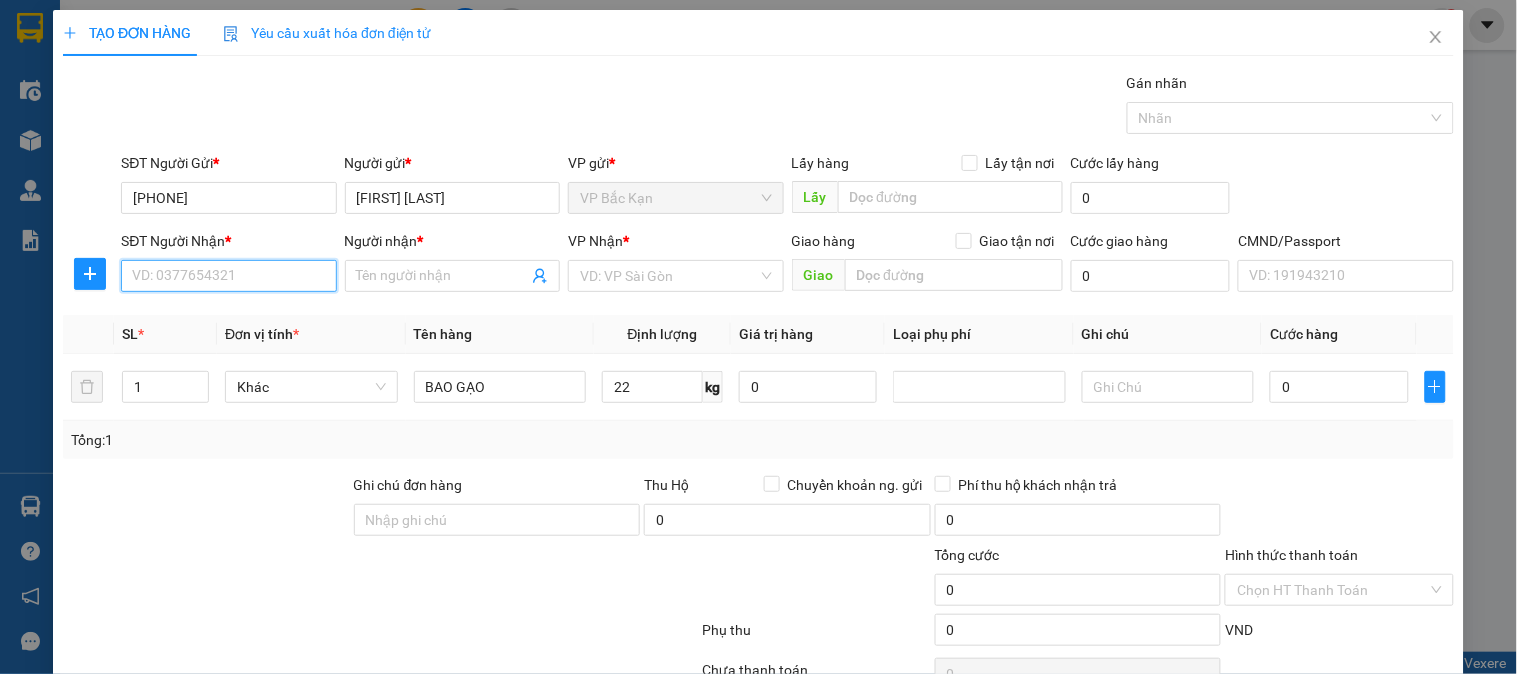 click on "SĐT Người Nhận  *" at bounding box center (228, 276) 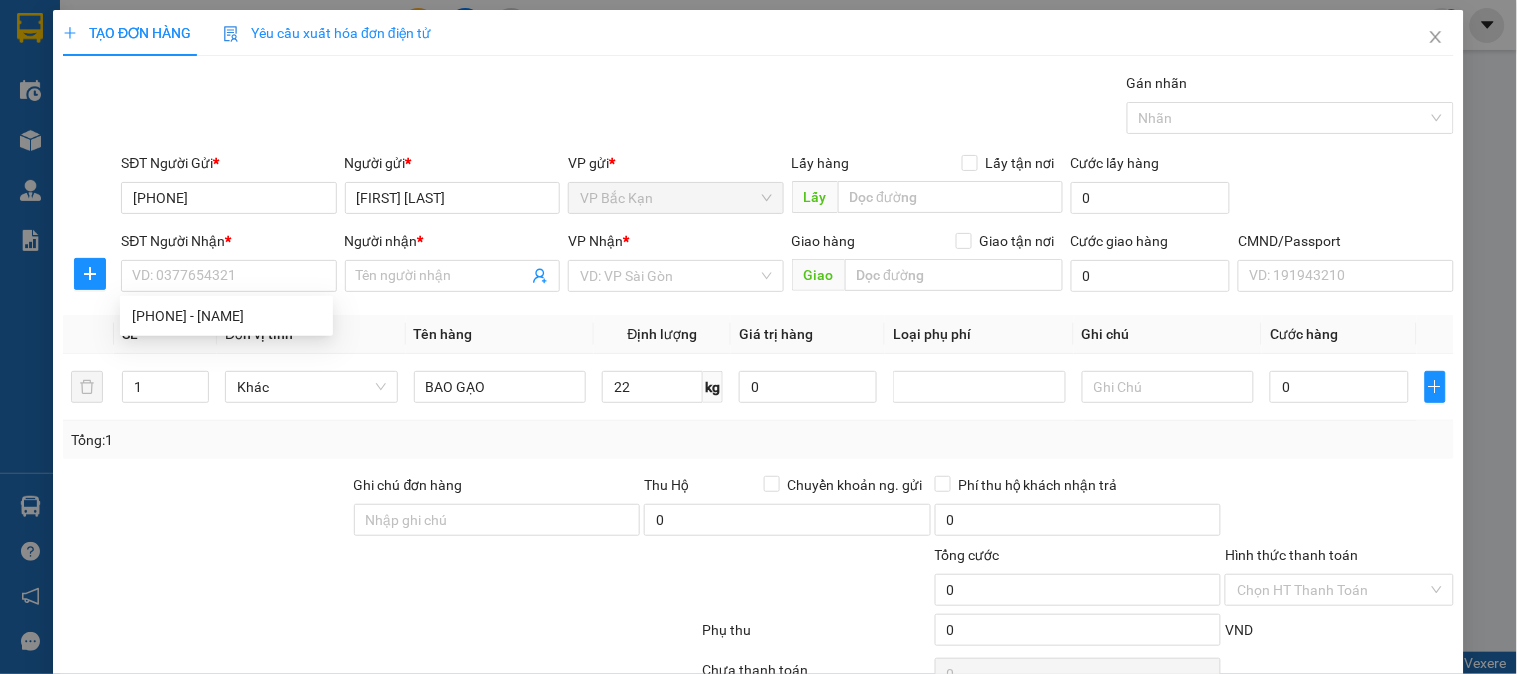 click on "Gói vận chuyển  * Tiêu chuẩn Gán nhãn   Nhãn" at bounding box center (787, 107) 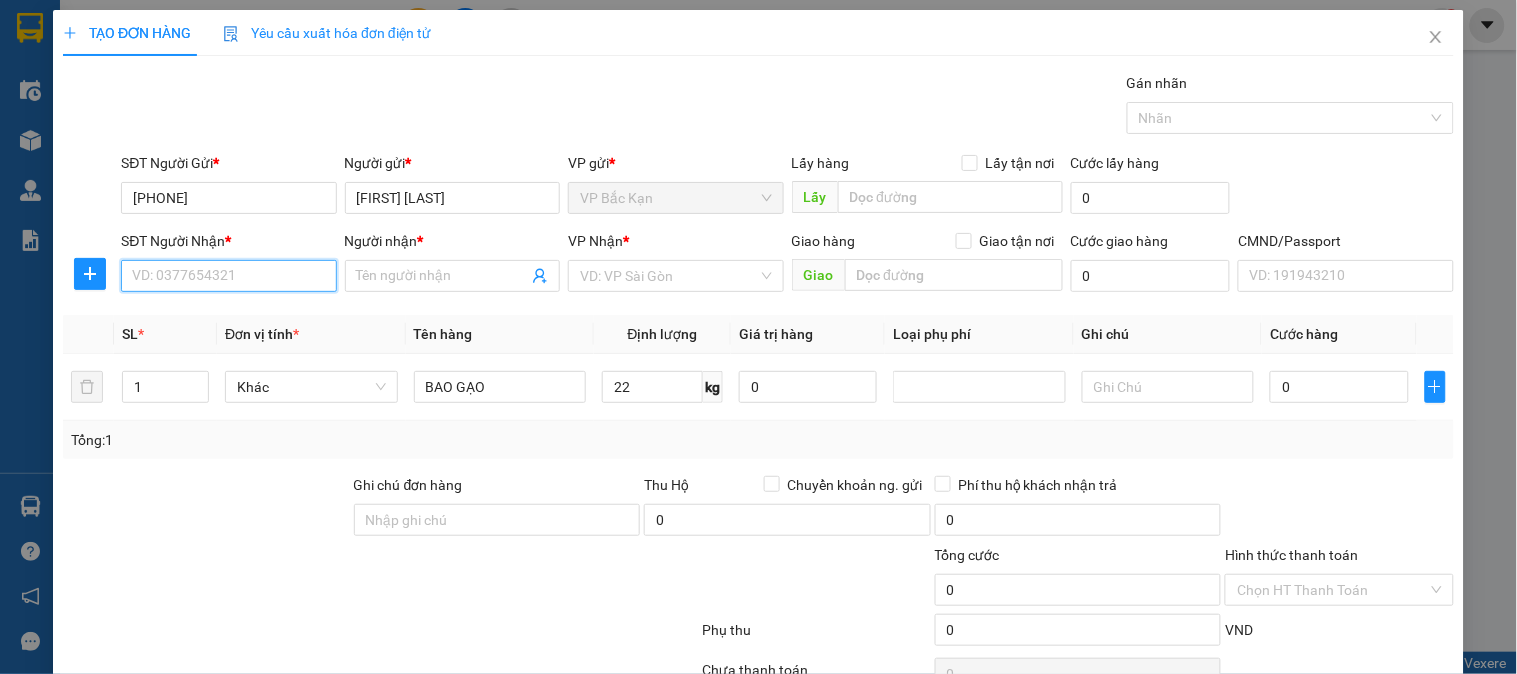 click on "SĐT Người Nhận  *" at bounding box center [228, 276] 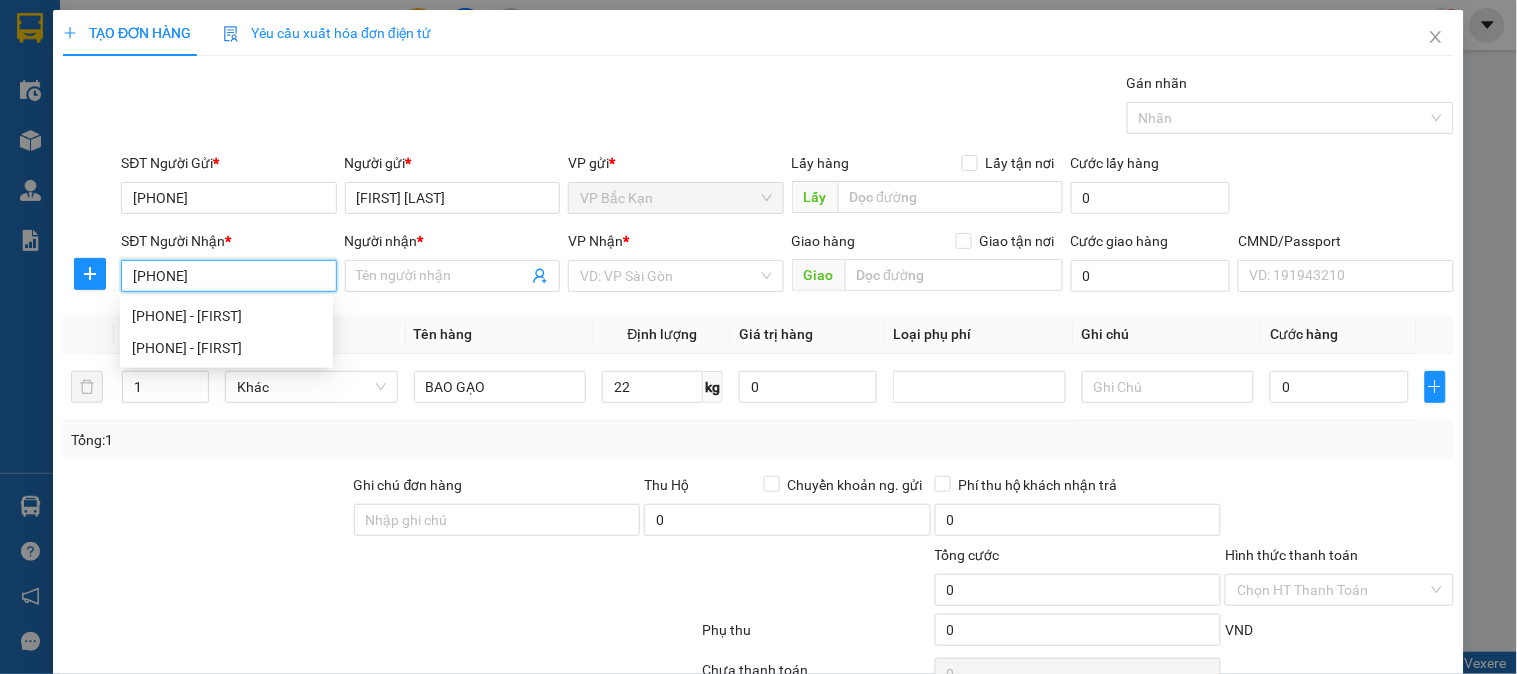 type on "[PHONE]" 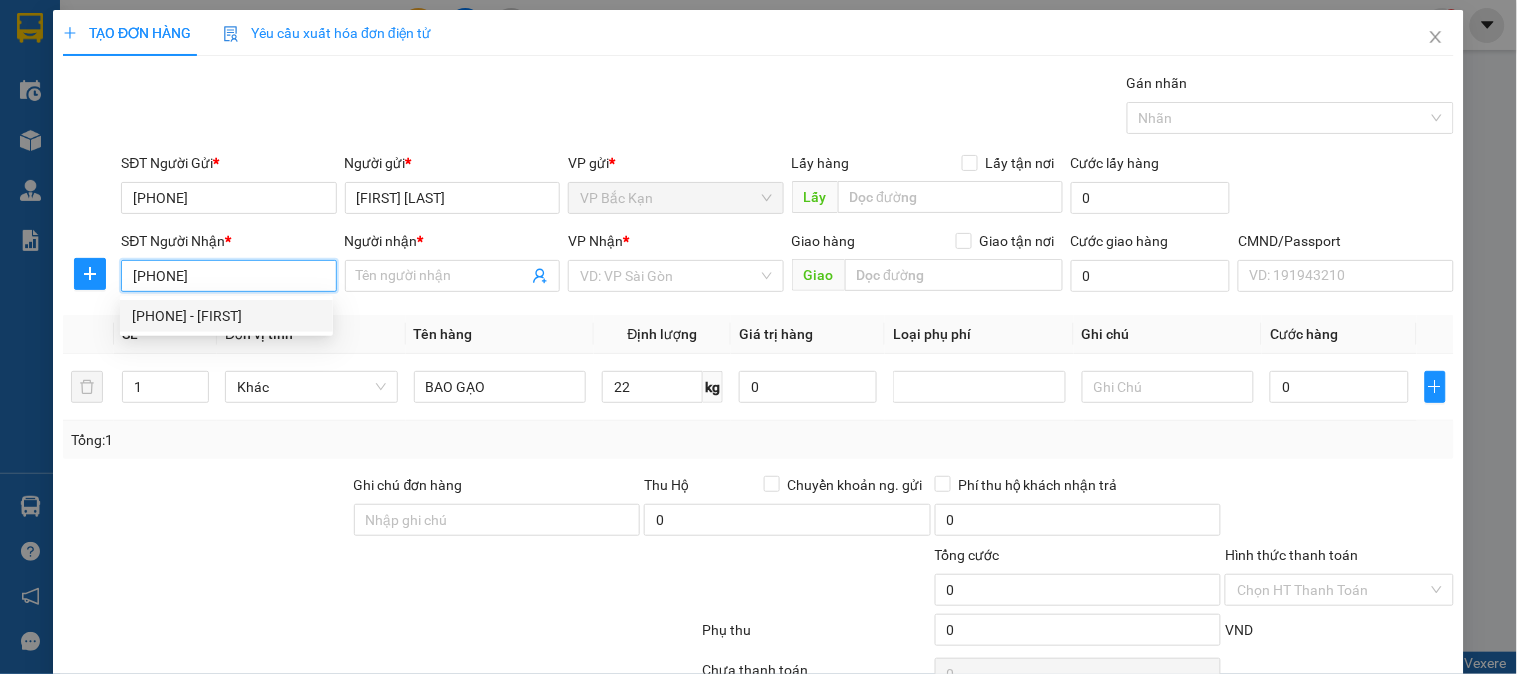 click on "[PHONE] - [FIRST]" at bounding box center [226, 316] 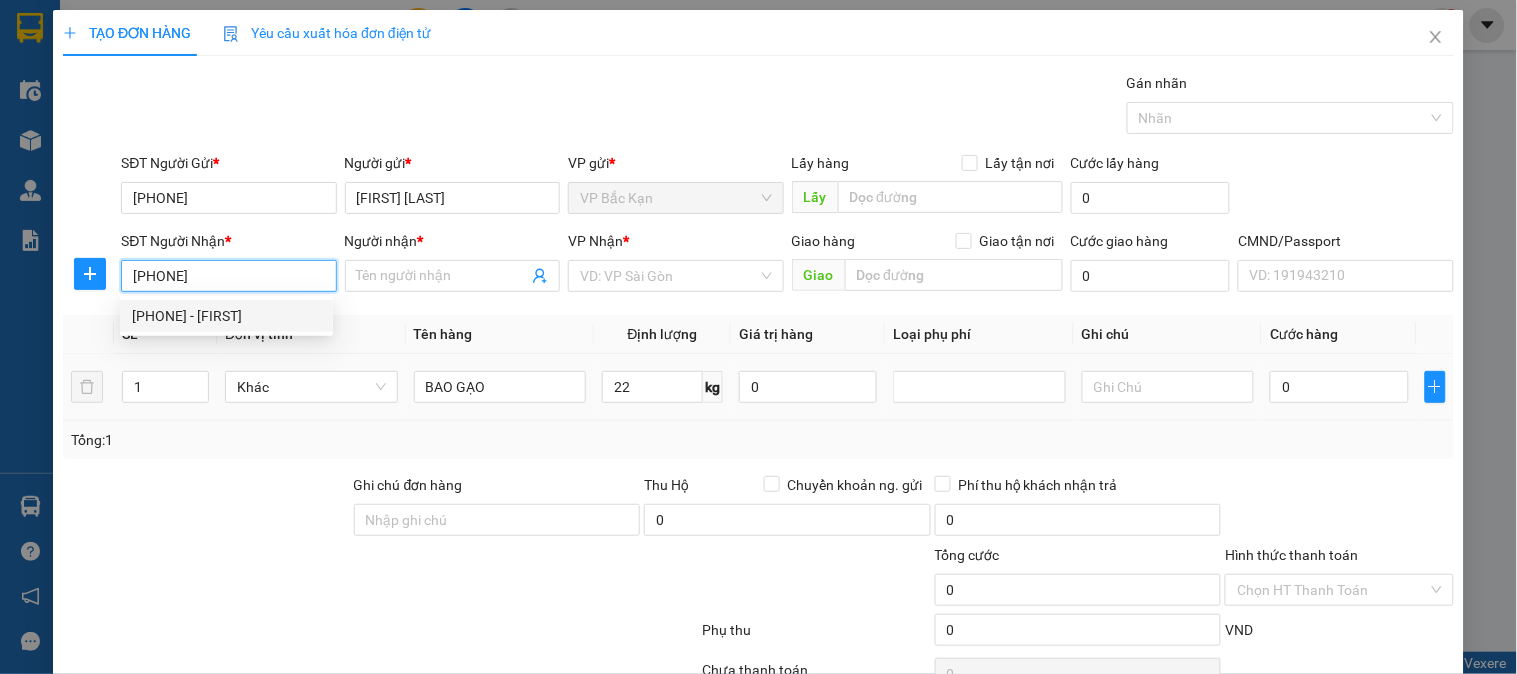 type on "HÀ" 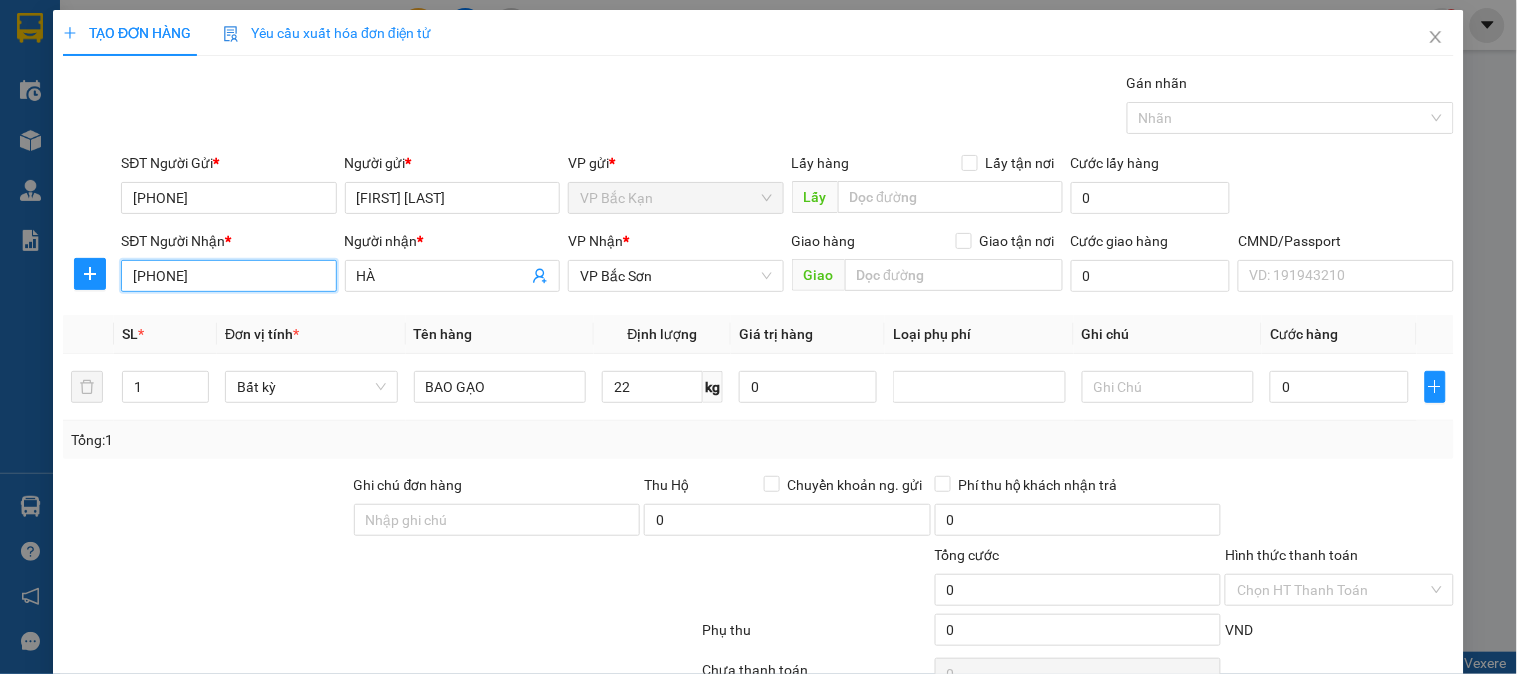 type on "[PHONE]" 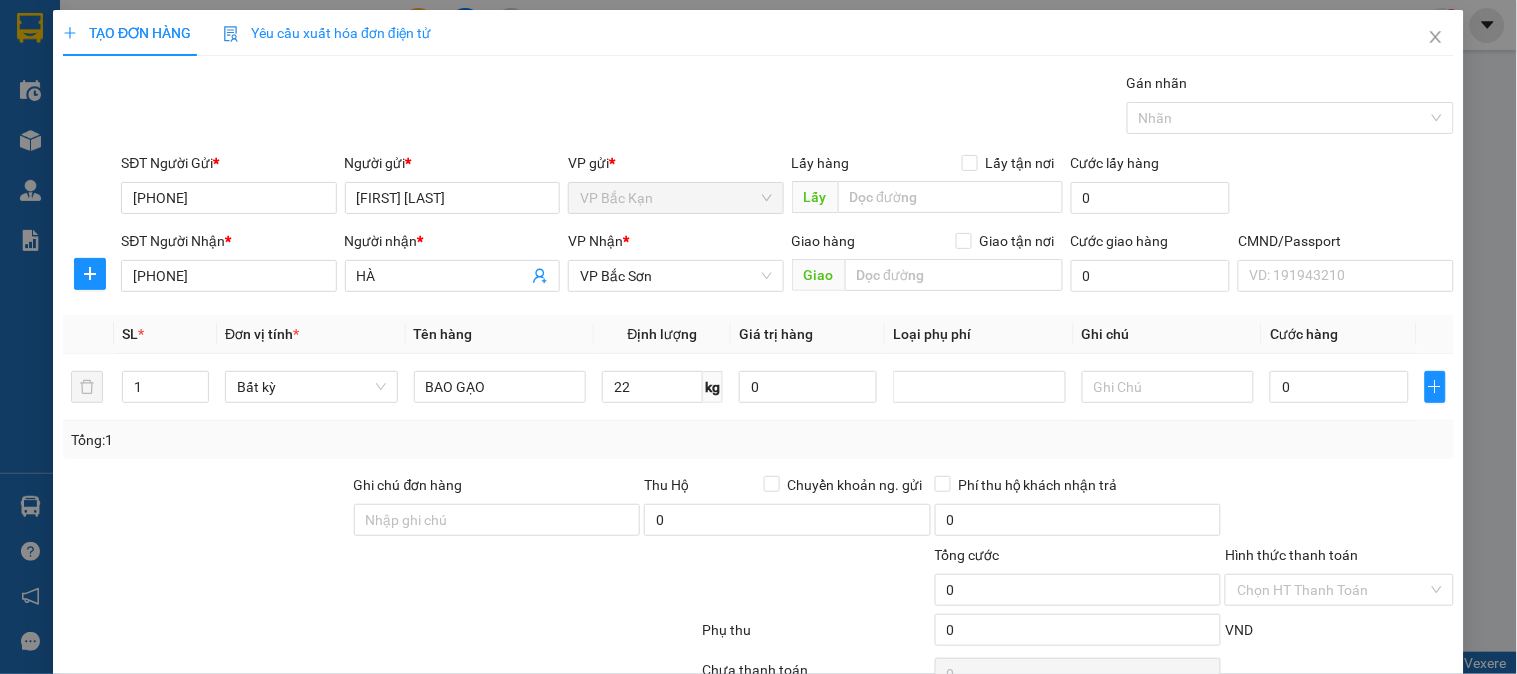 click on "Gói vận chuyển  * Tiêu chuẩn Gán nhãn   Nhãn" at bounding box center (787, 107) 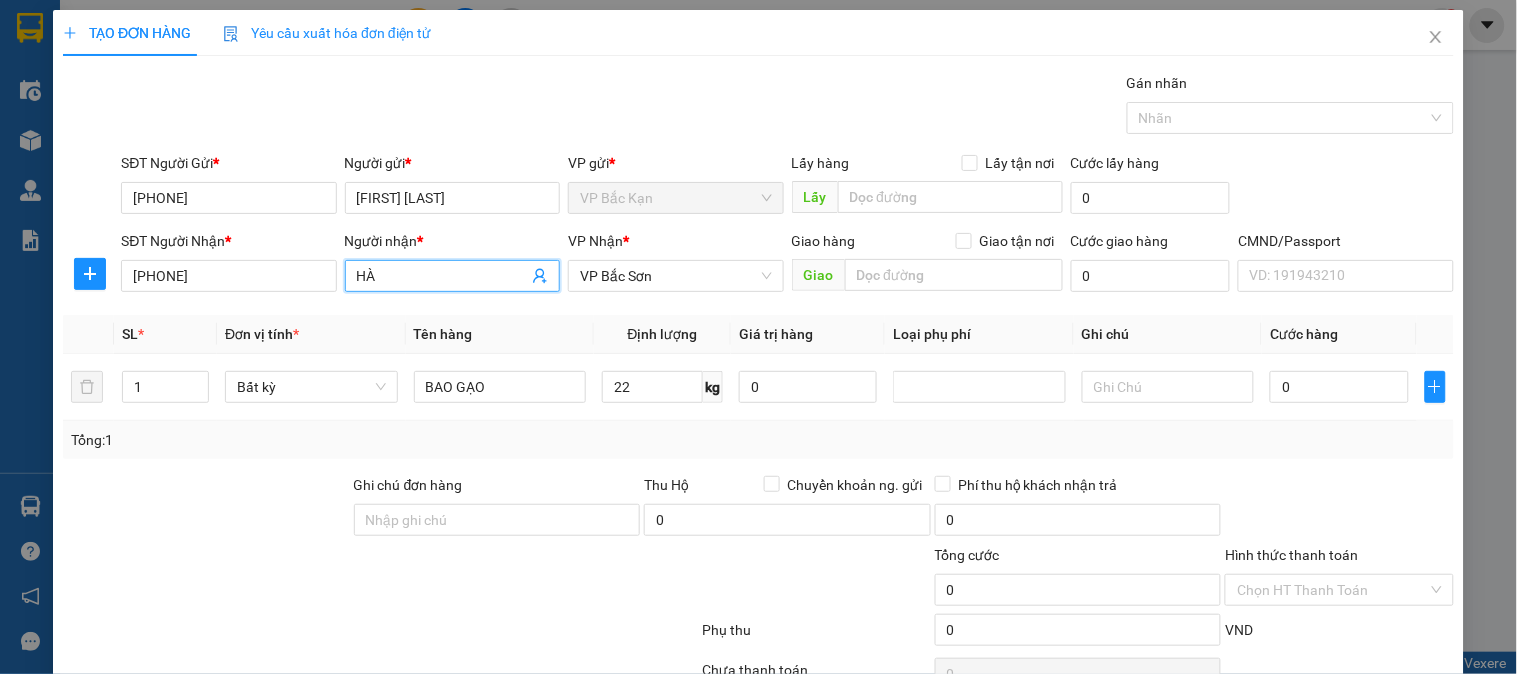 click on "HÀ" at bounding box center (442, 276) 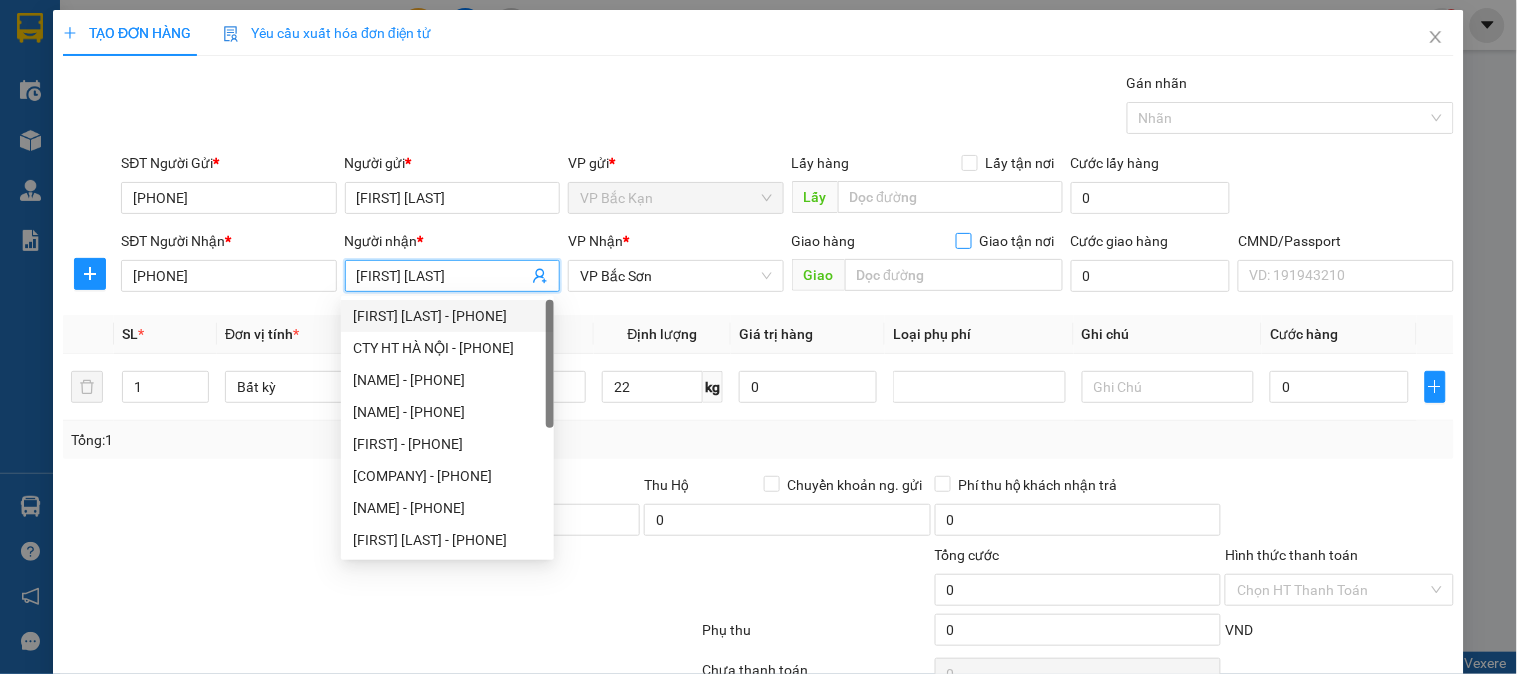 type on "[FIRST] [LAST]" 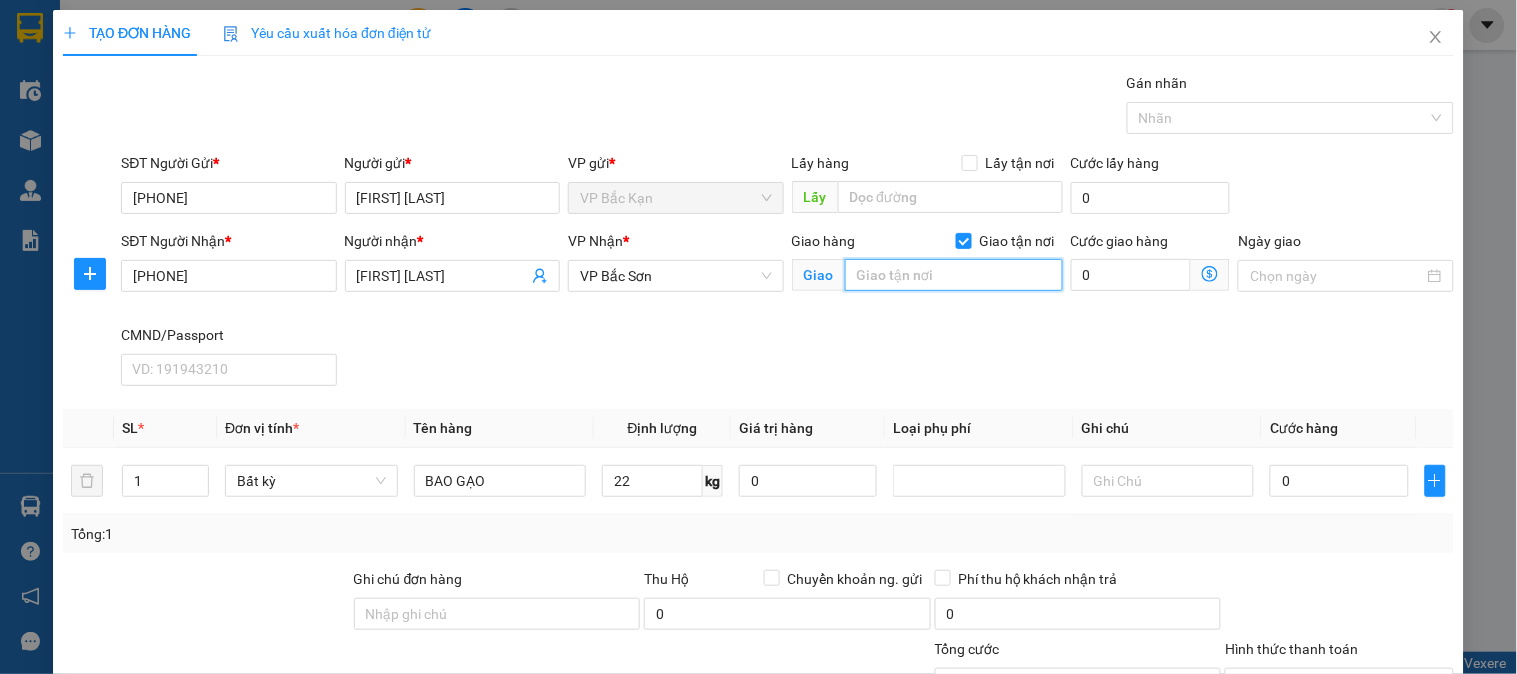 click at bounding box center [954, 275] 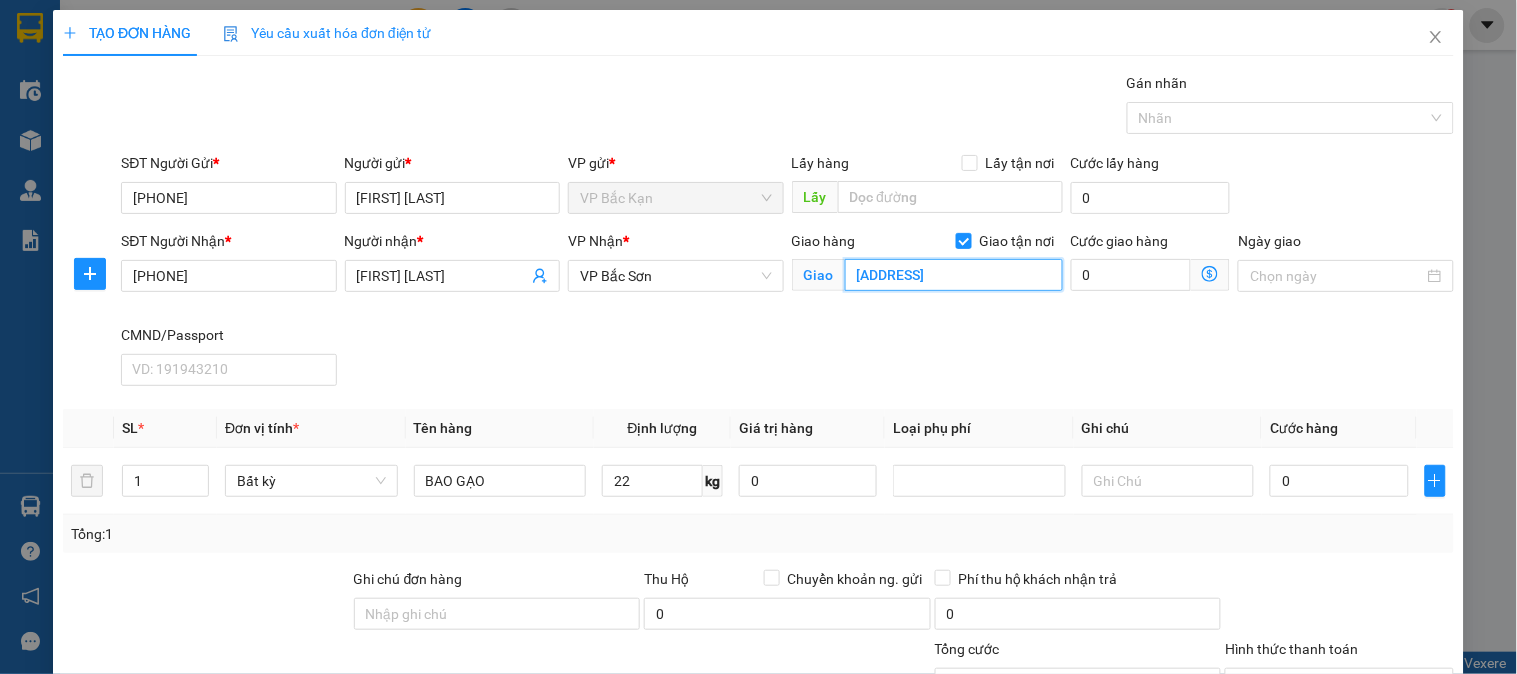 scroll, scrollTop: 0, scrollLeft: 176, axis: horizontal 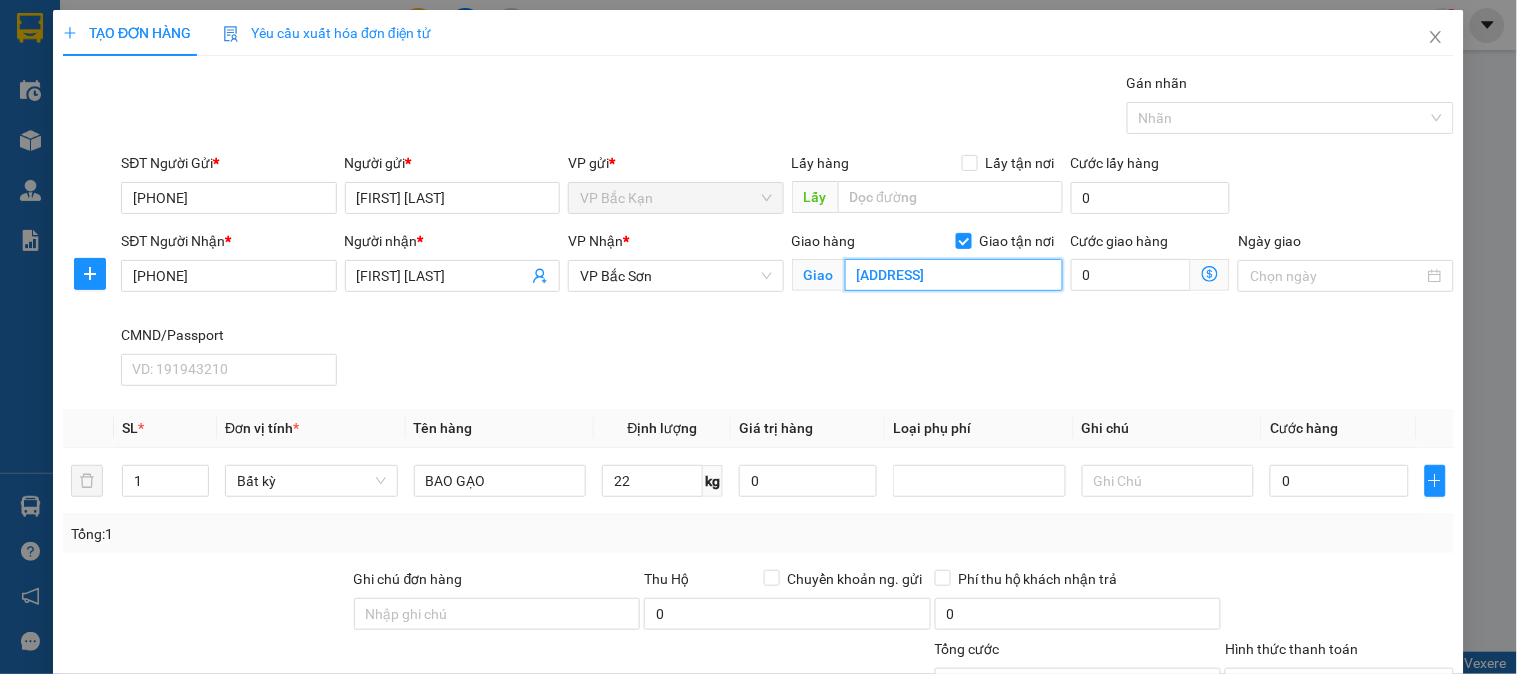 type on "[ADDRESS]" 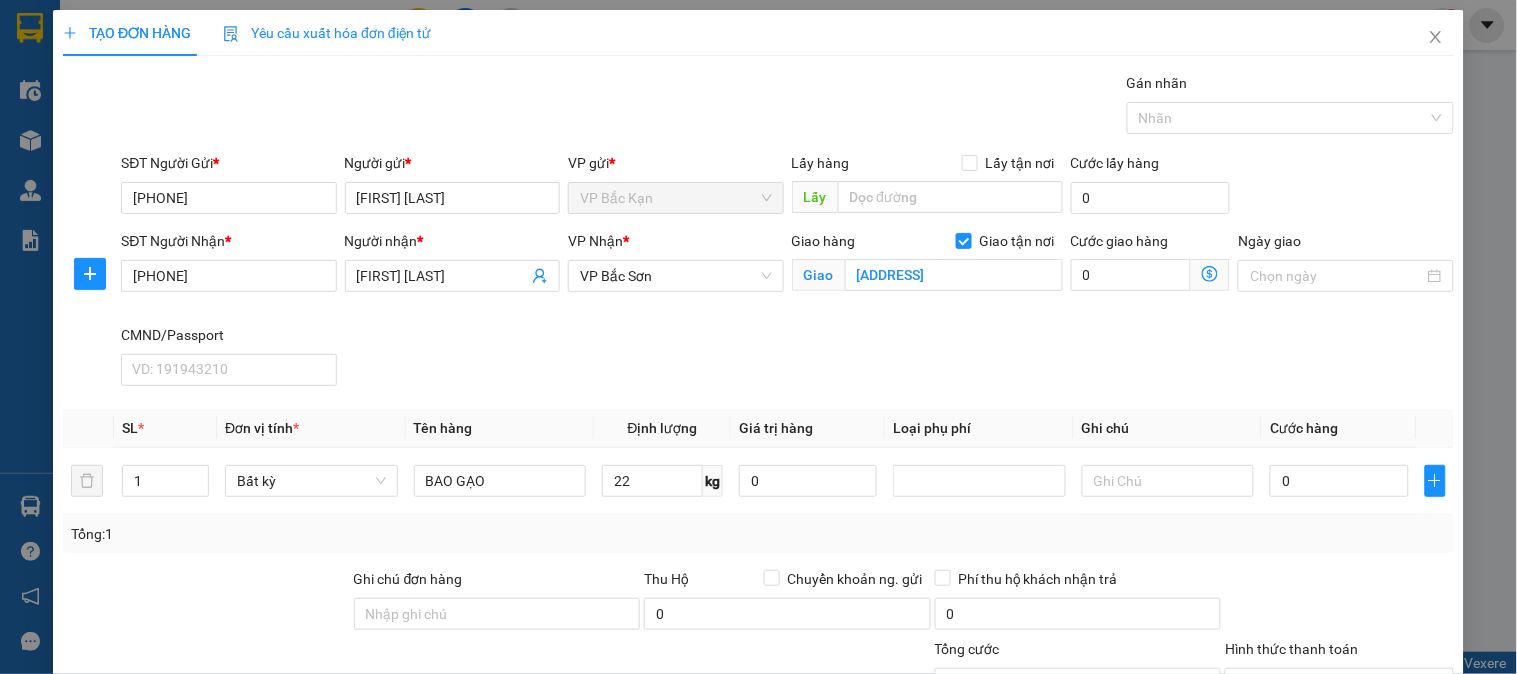 click on "SĐT Người Nhận  * [PHONE] Người nhận  * NGUYỄN THANH HÀ VP Nhận  * VP Bắc Sơn Giao hàng Giao tận nơi Giao ĐẦU NGÕ 8, ĐG HÙNG VƯƠNG, P. TRƯNG VƯƠNG, TP TN Cước giao hàng 0 Ngày giao CMND/Passport VD: [ID_NUMBER]" at bounding box center [787, 312] 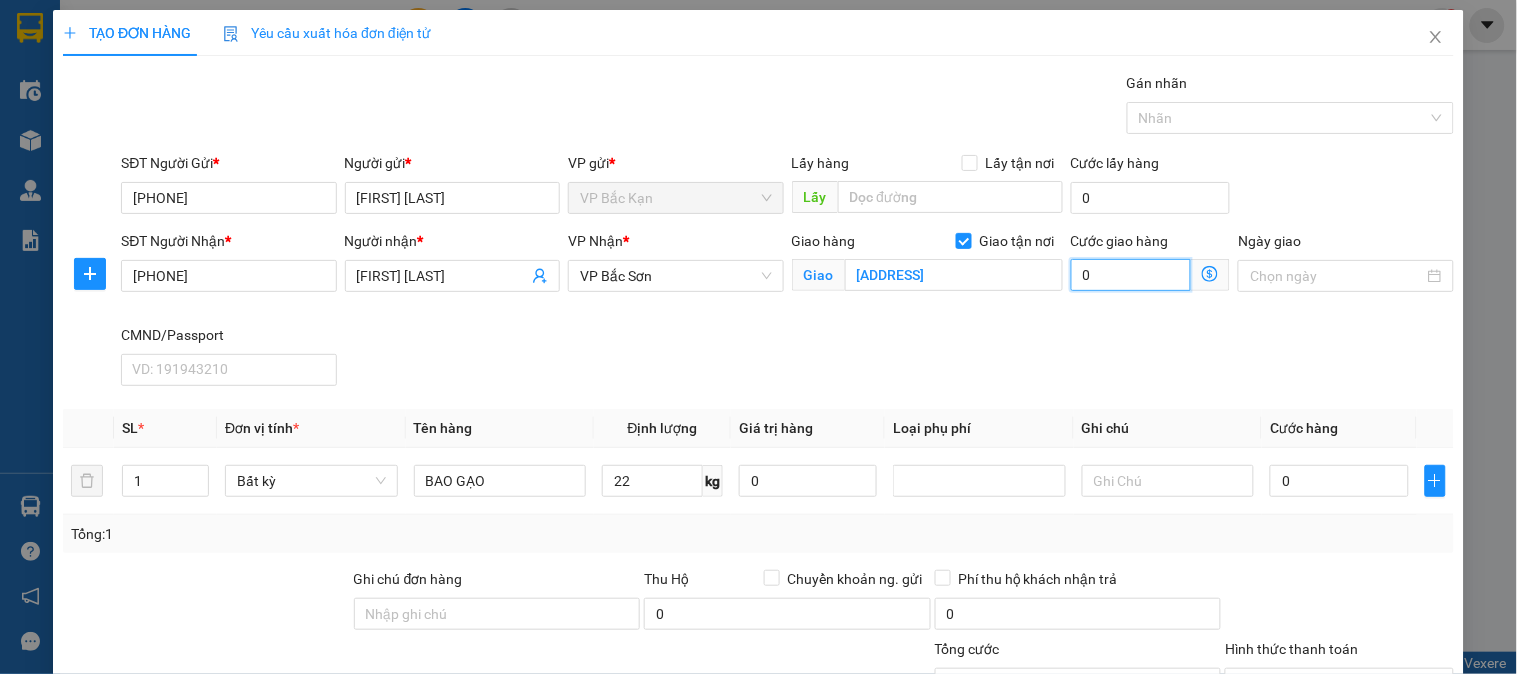 click on "0" at bounding box center [1131, 275] 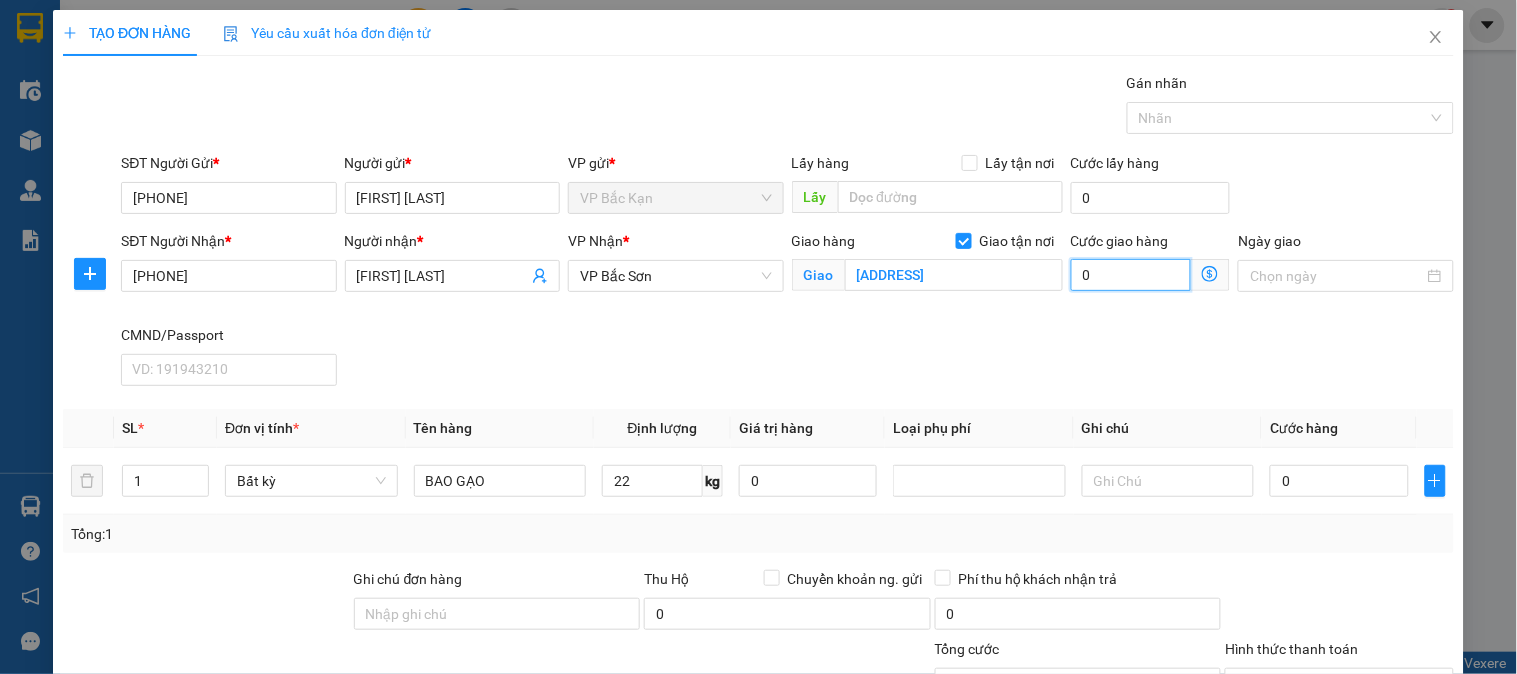 type on "2" 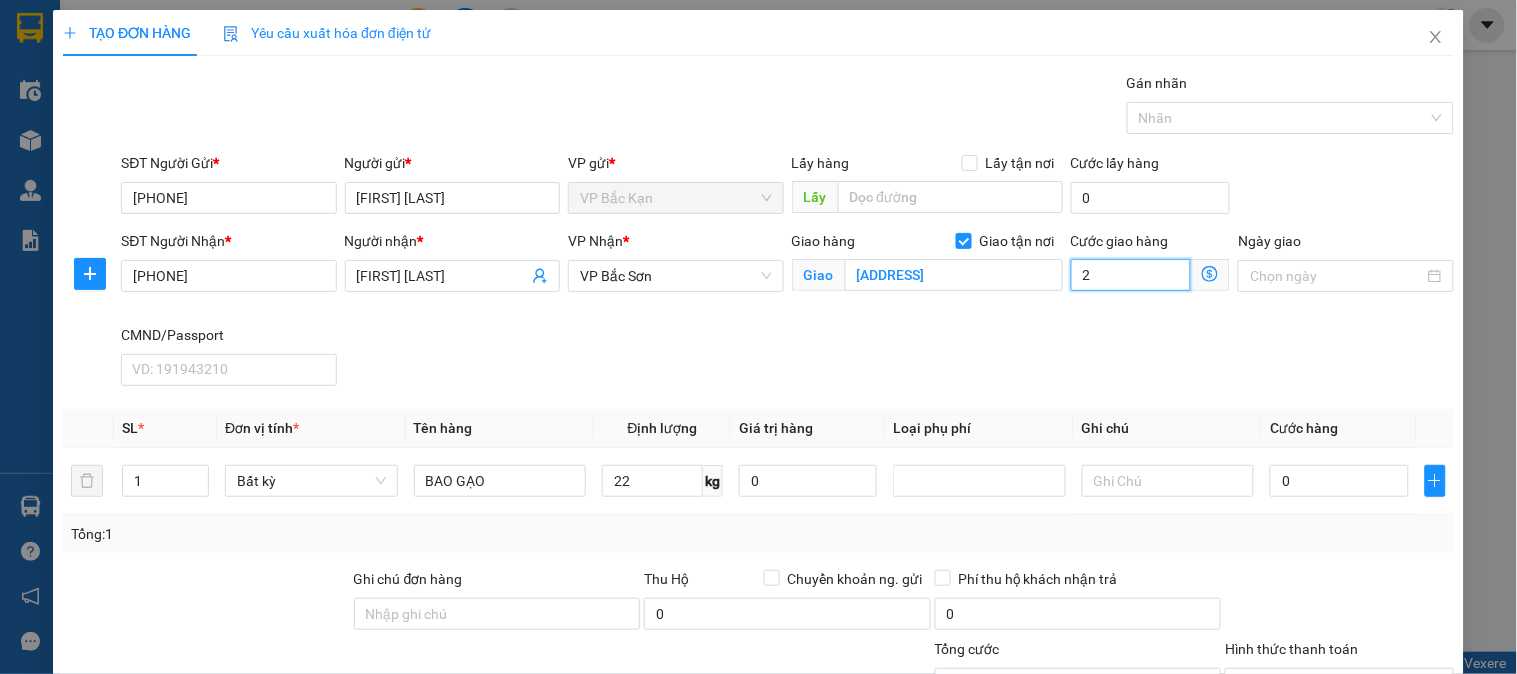 type on "2" 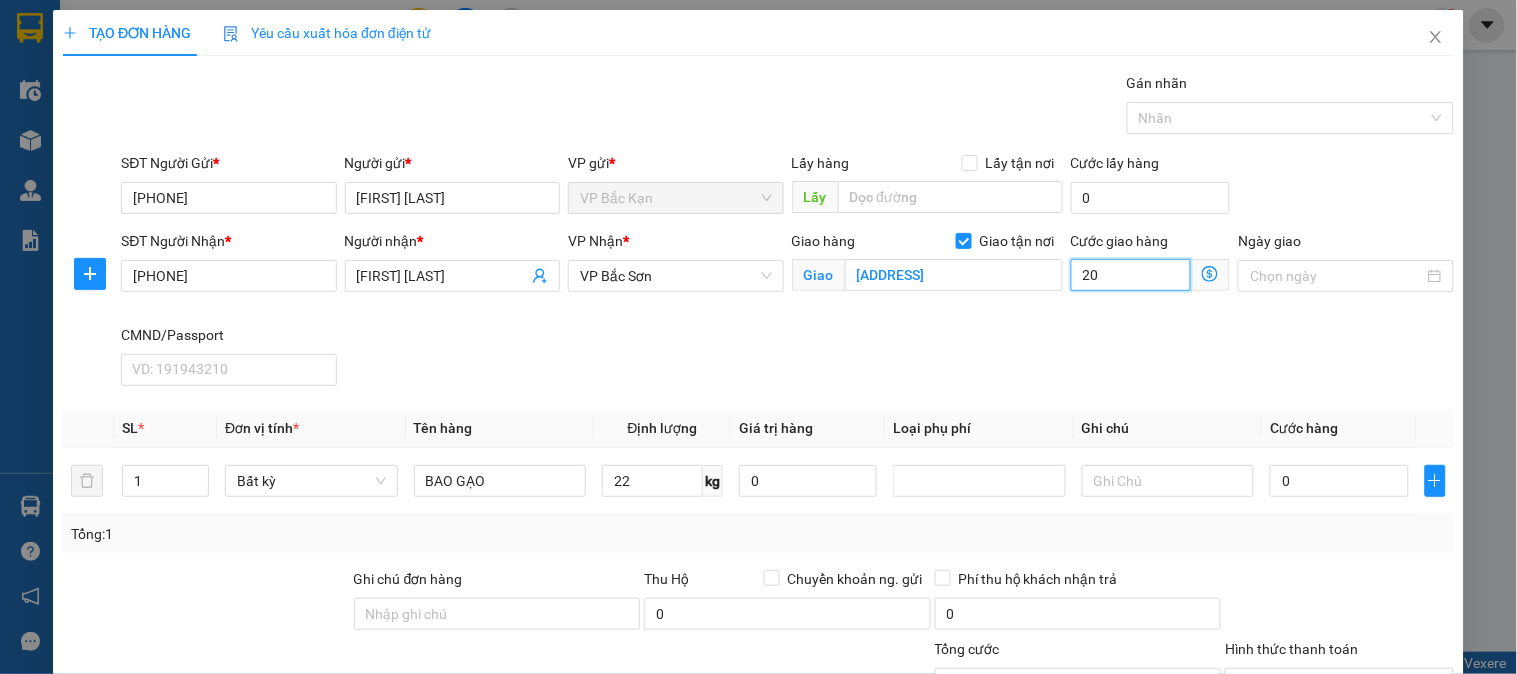 type on "20" 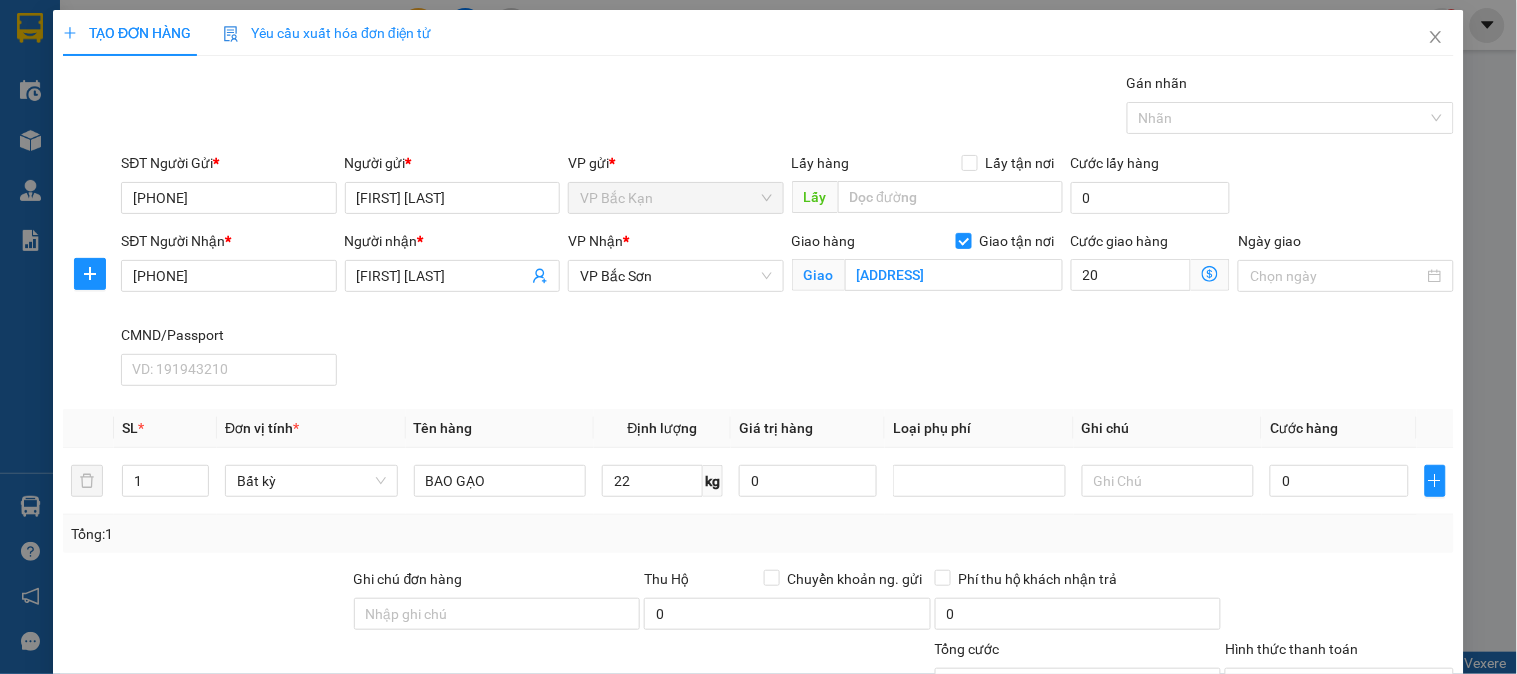 type on "20.000" 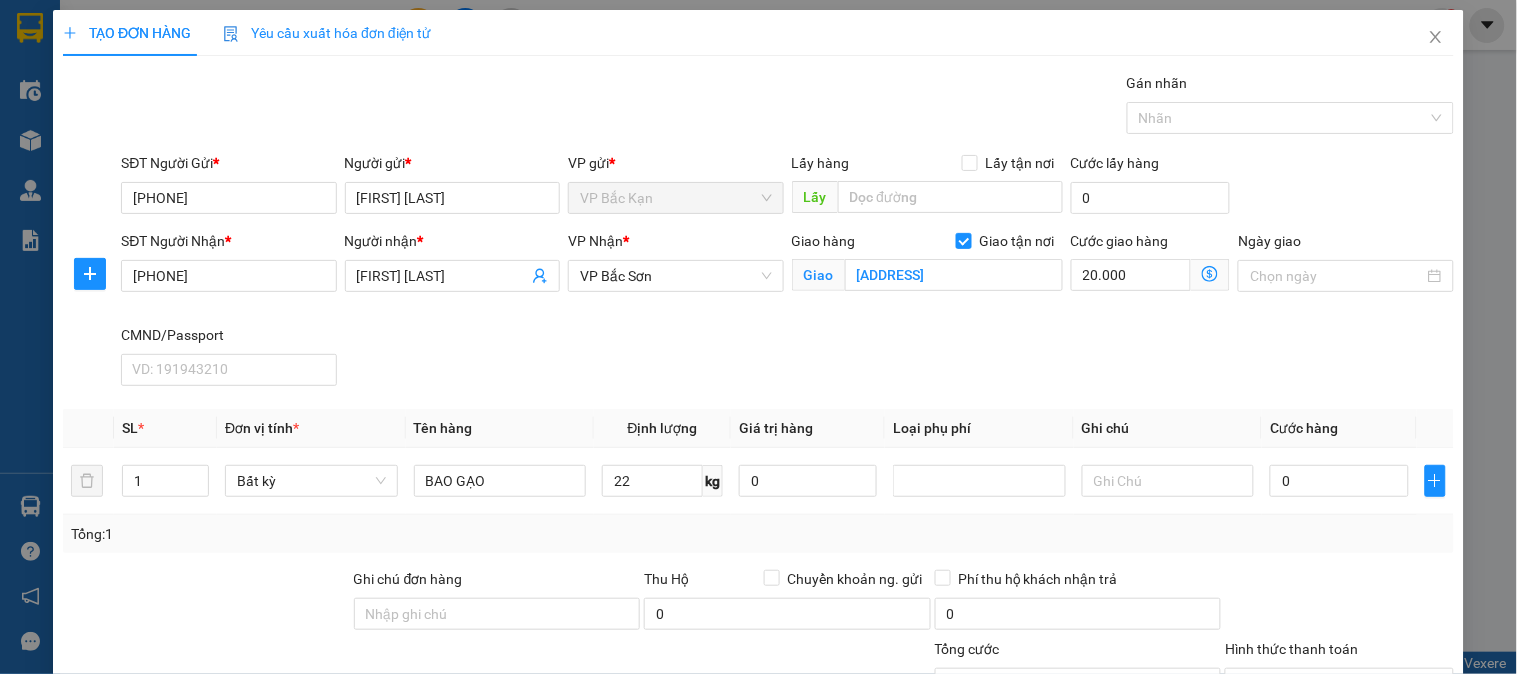 click on "Gói vận chuyển  * Tiêu chuẩn Gán nhãn   Nhãn" at bounding box center (787, 107) 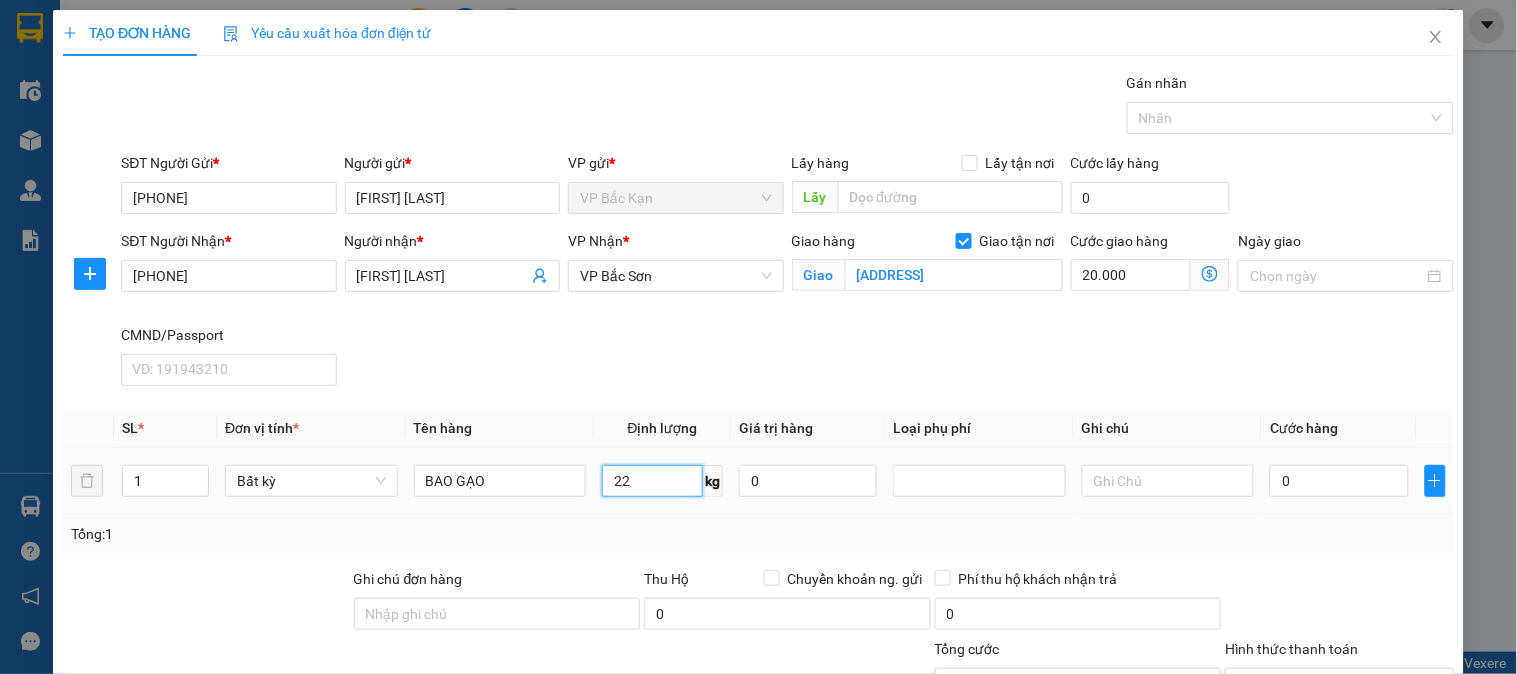 click on "22" at bounding box center (652, 481) 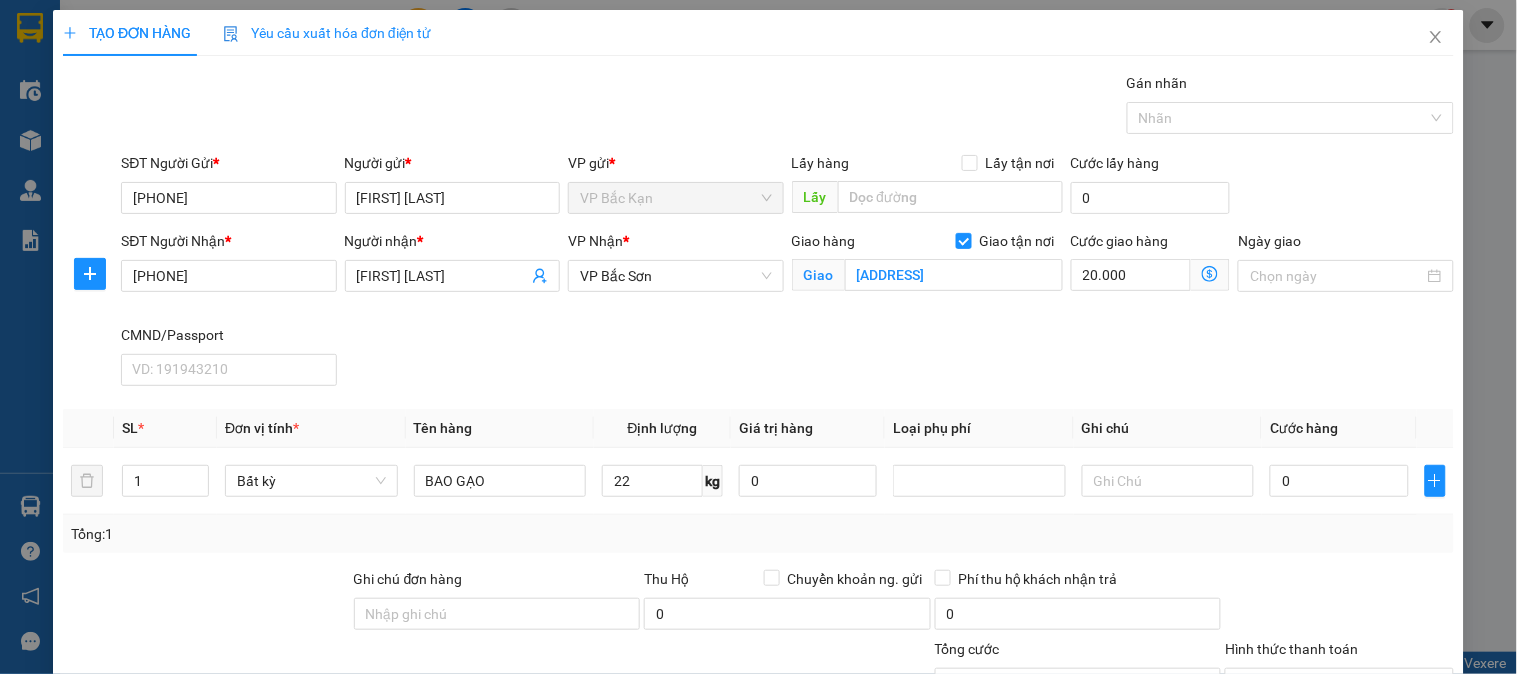click on "Tổng:  1" at bounding box center (758, 534) 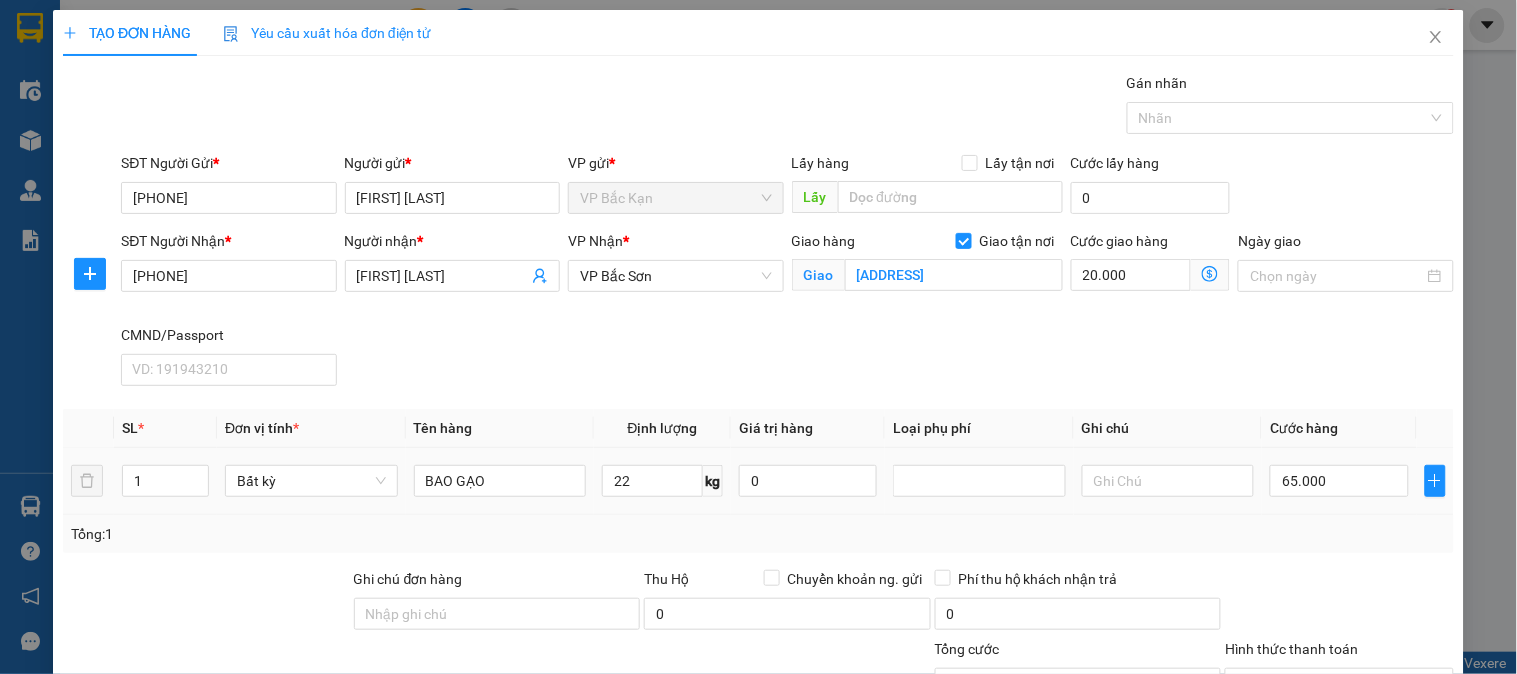 type on "65.000" 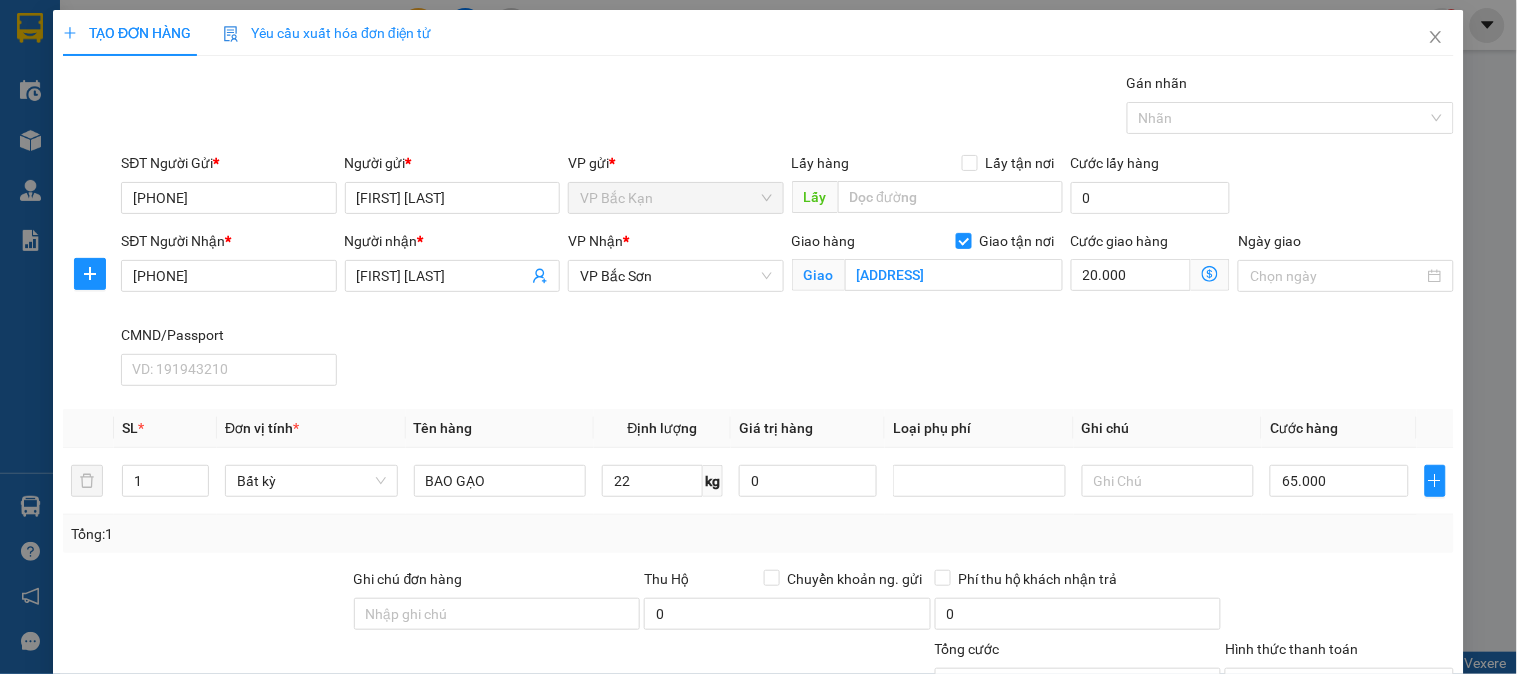 click on "SĐT Người Nhận  * [PHONE] Người nhận  * [NAME] [TEXT] Nhận  * [TEXT] Giao hàng Giao tận nơi Giao ĐẦU NGÕ [NUMBER], ĐG [NAME], P. [NAME], TP [TEXT] Cước giao hàng [NUMBER] Ngày giao CMND/Passport VD: [NUMBER]" at bounding box center [787, 312] 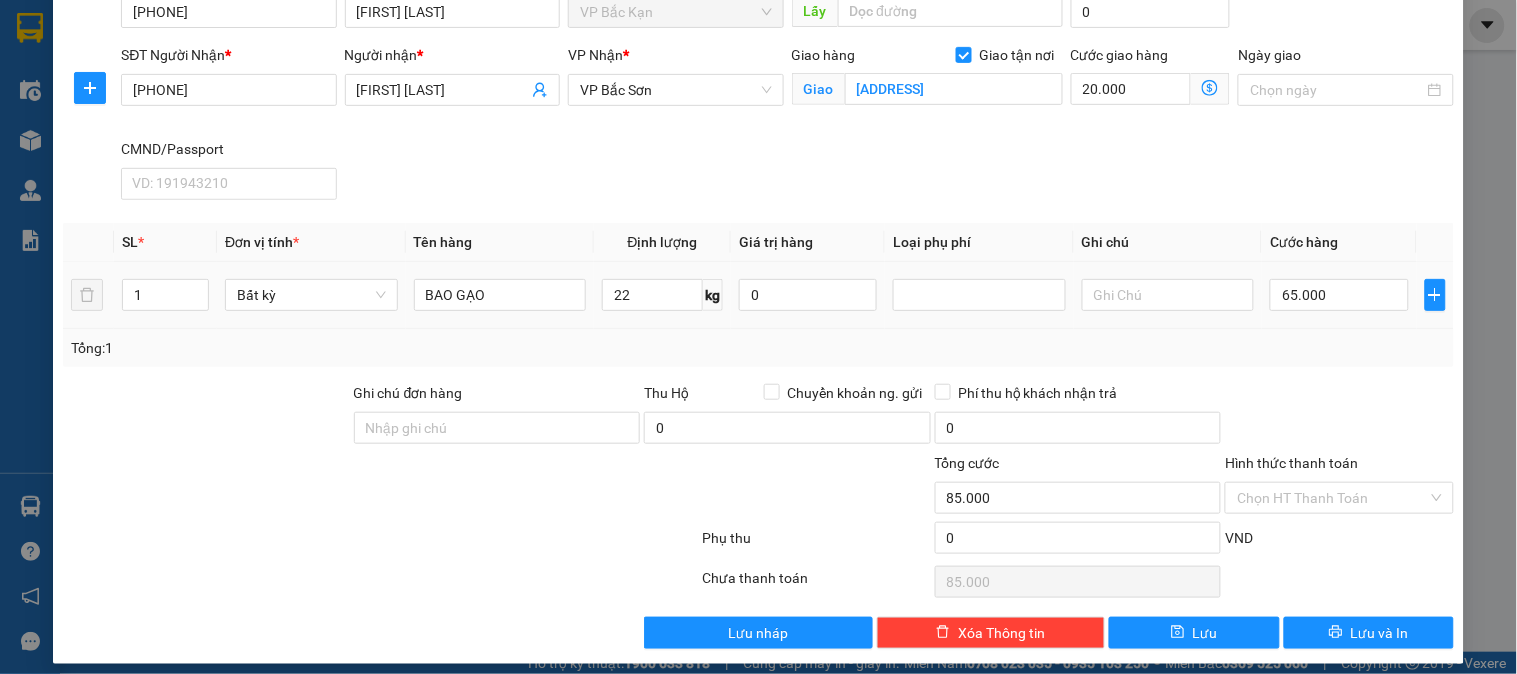 scroll, scrollTop: 200, scrollLeft: 0, axis: vertical 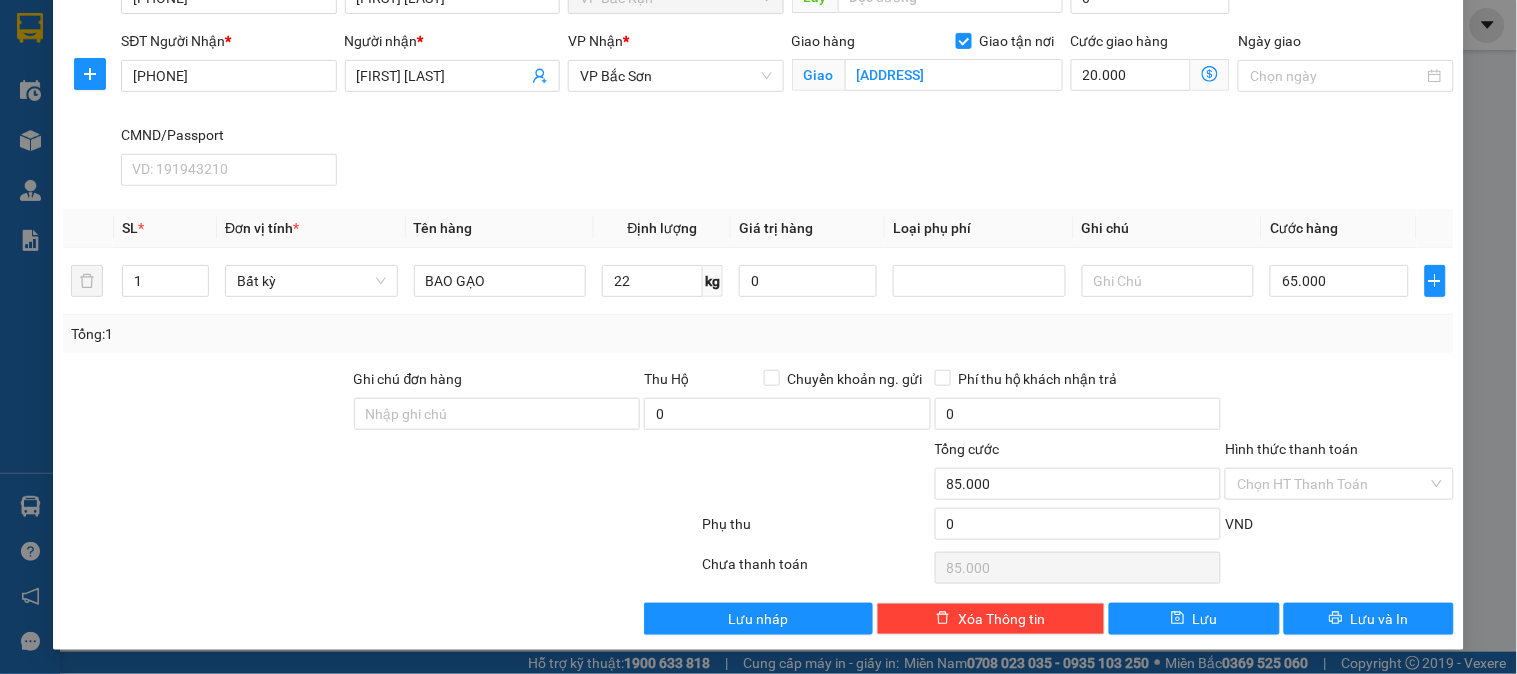 click on "SĐT Người Nhận  * [PHONE] Người nhận  * [NAME] [TEXT] Nhận  * [TEXT] Giao hàng Giao tận nơi Giao ĐẦU NGÕ [NUMBER], ĐG [NAME], P. [NAME], TP [TEXT] Cước giao hàng [NUMBER] Ngày giao CMND/Passport VD: [NUMBER]" at bounding box center [787, 112] 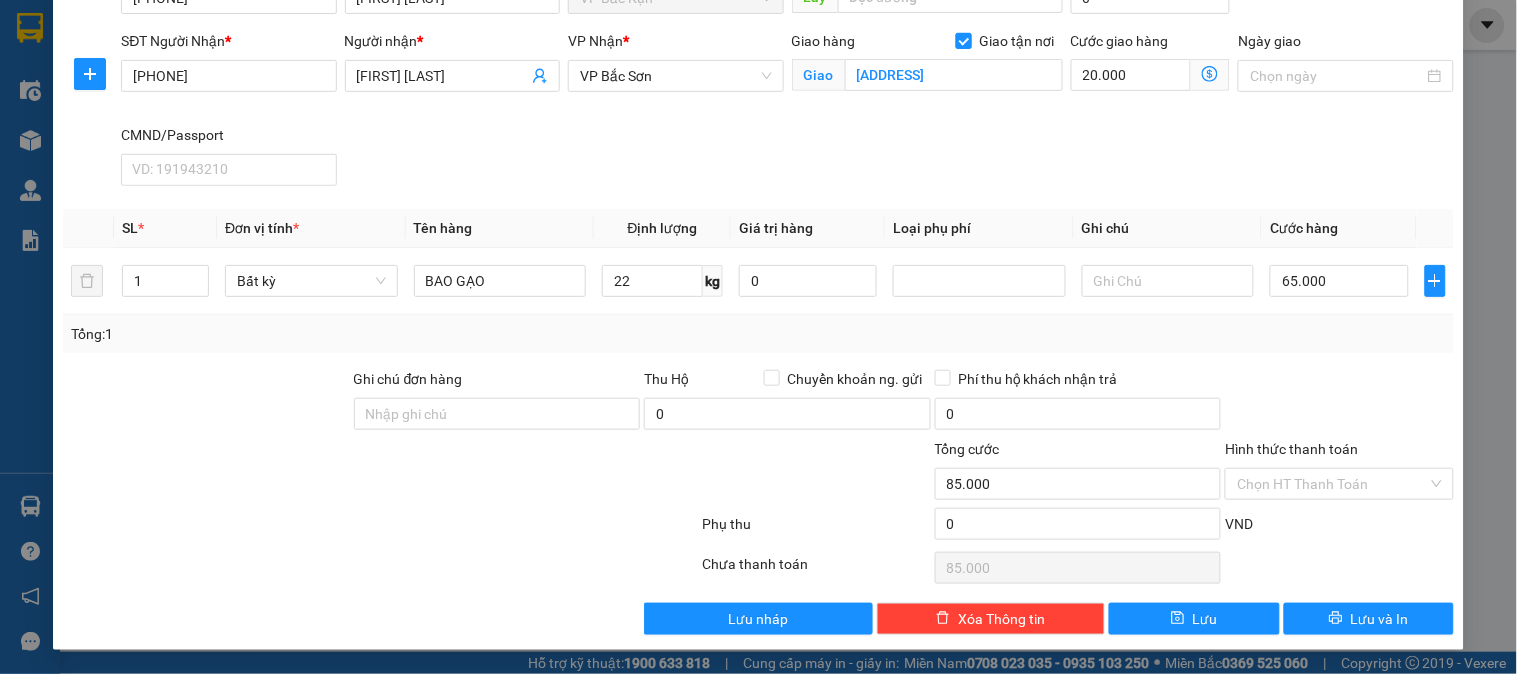 click on "Giao tận nơi" at bounding box center [963, 40] 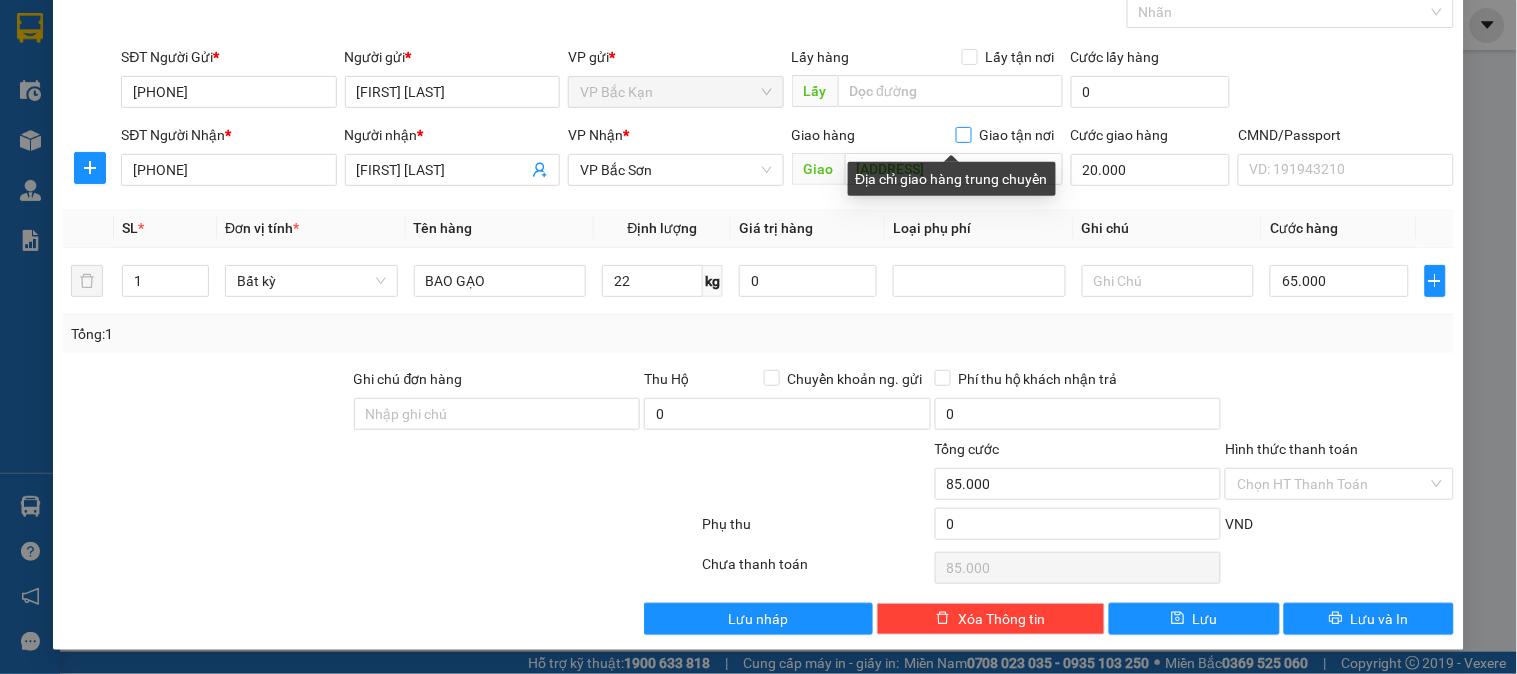 scroll, scrollTop: 105, scrollLeft: 0, axis: vertical 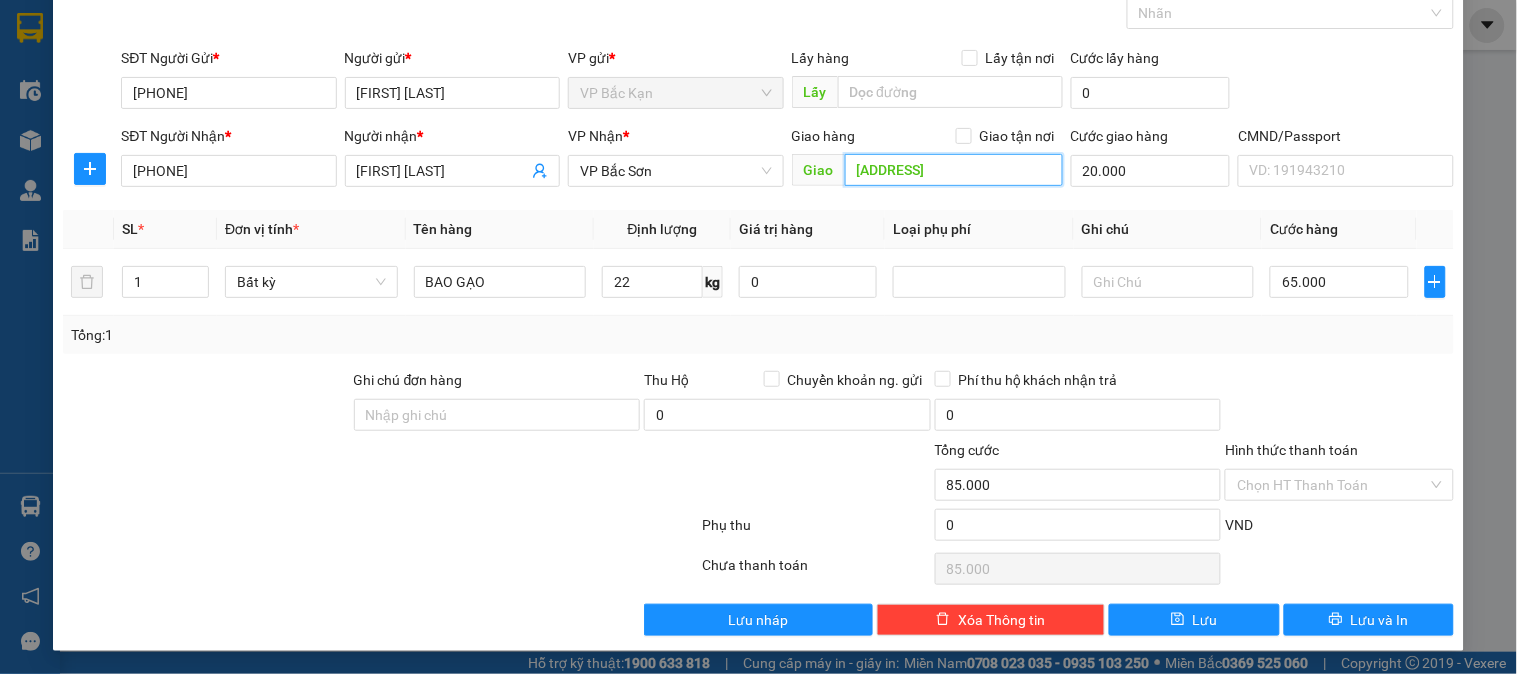 click on "[ADDRESS]" at bounding box center [954, 170] 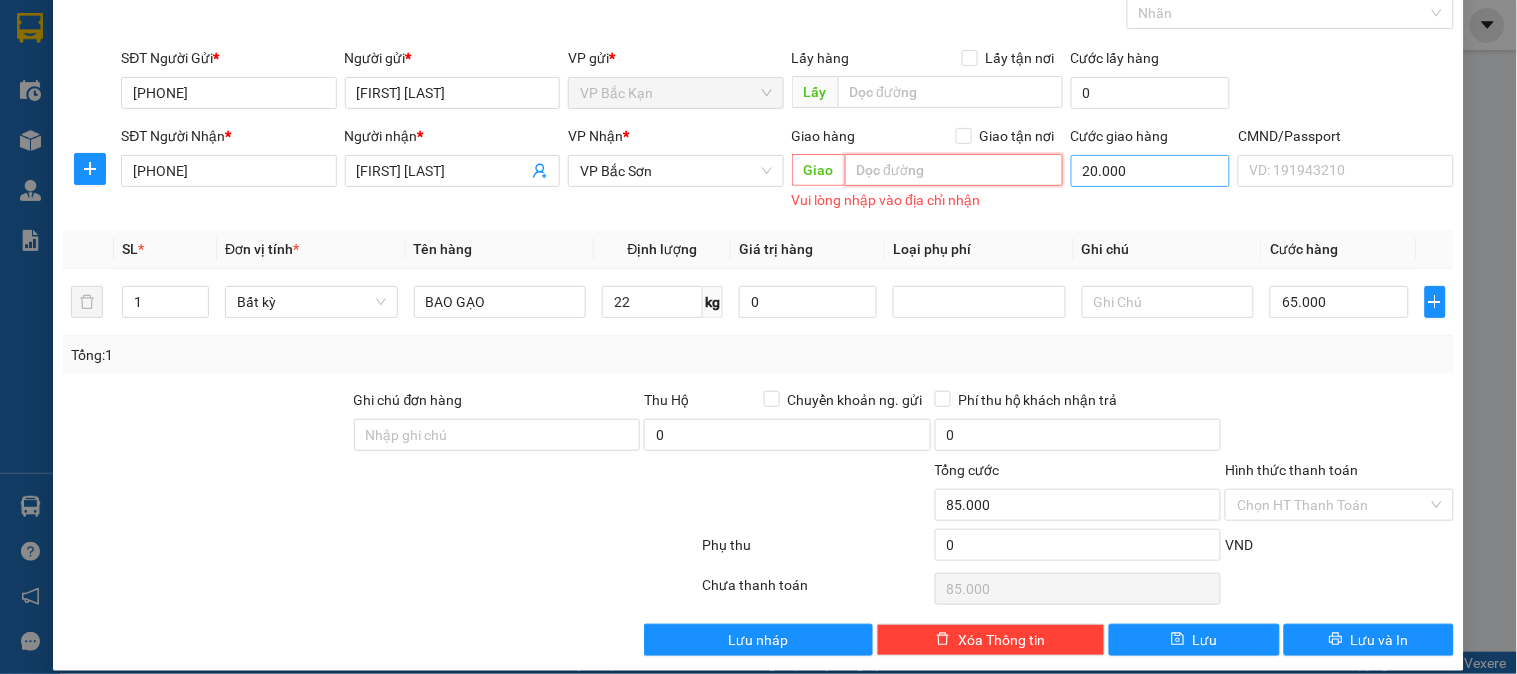 type 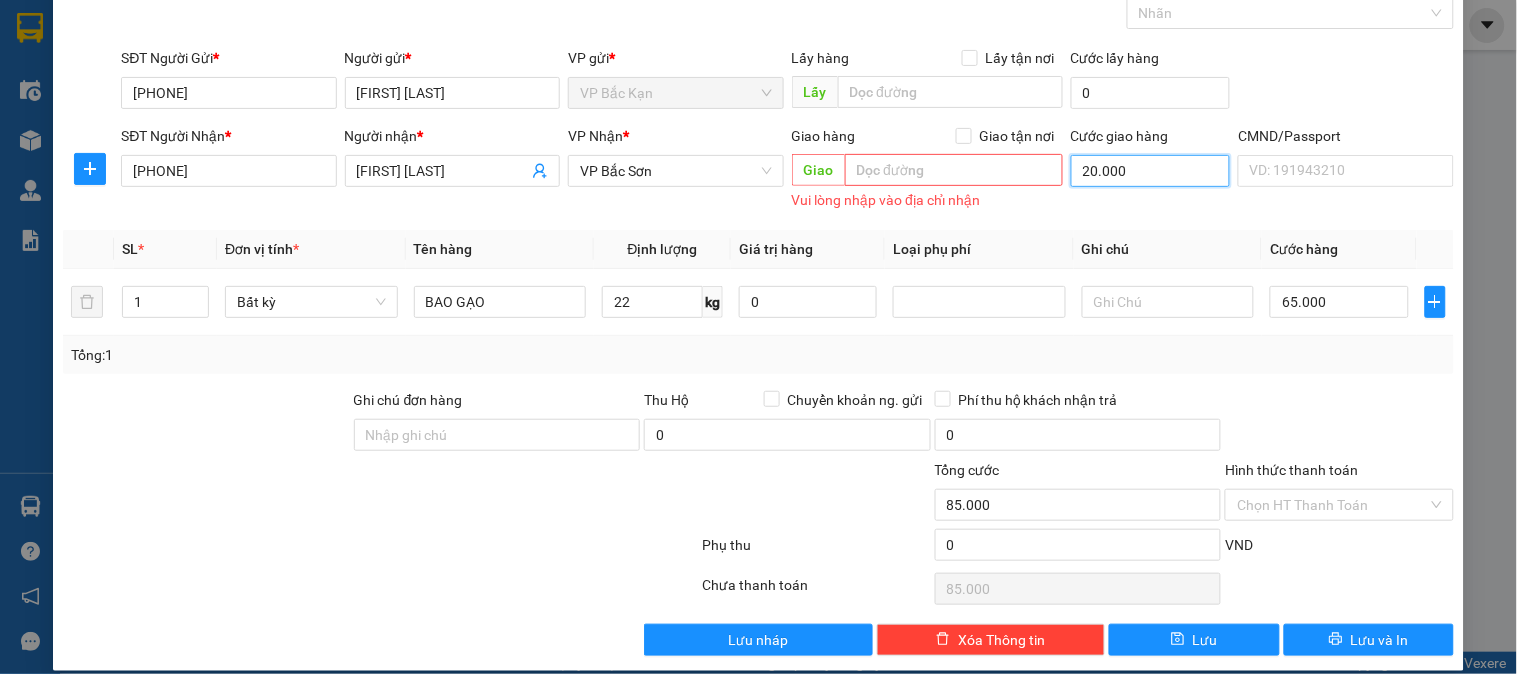 click on "20.000" at bounding box center [1151, 171] 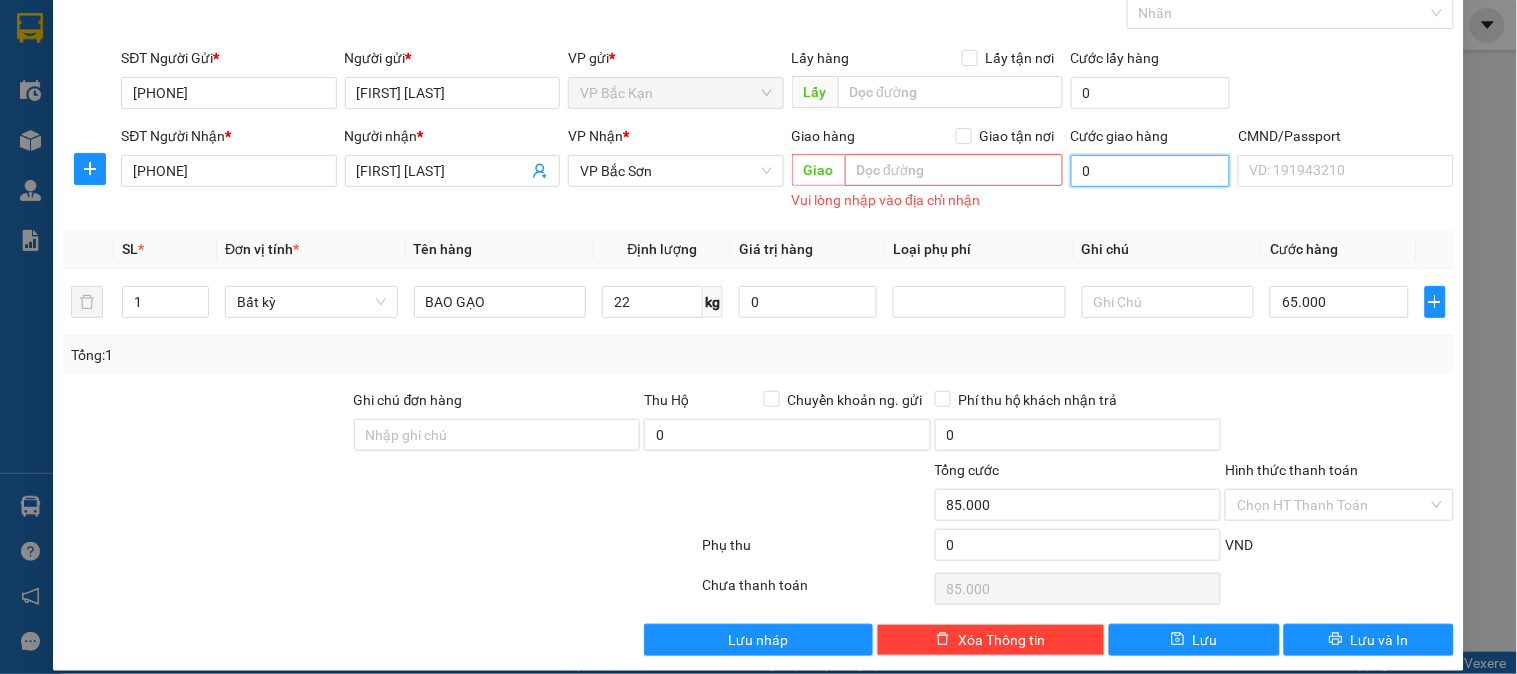 type on "65.000" 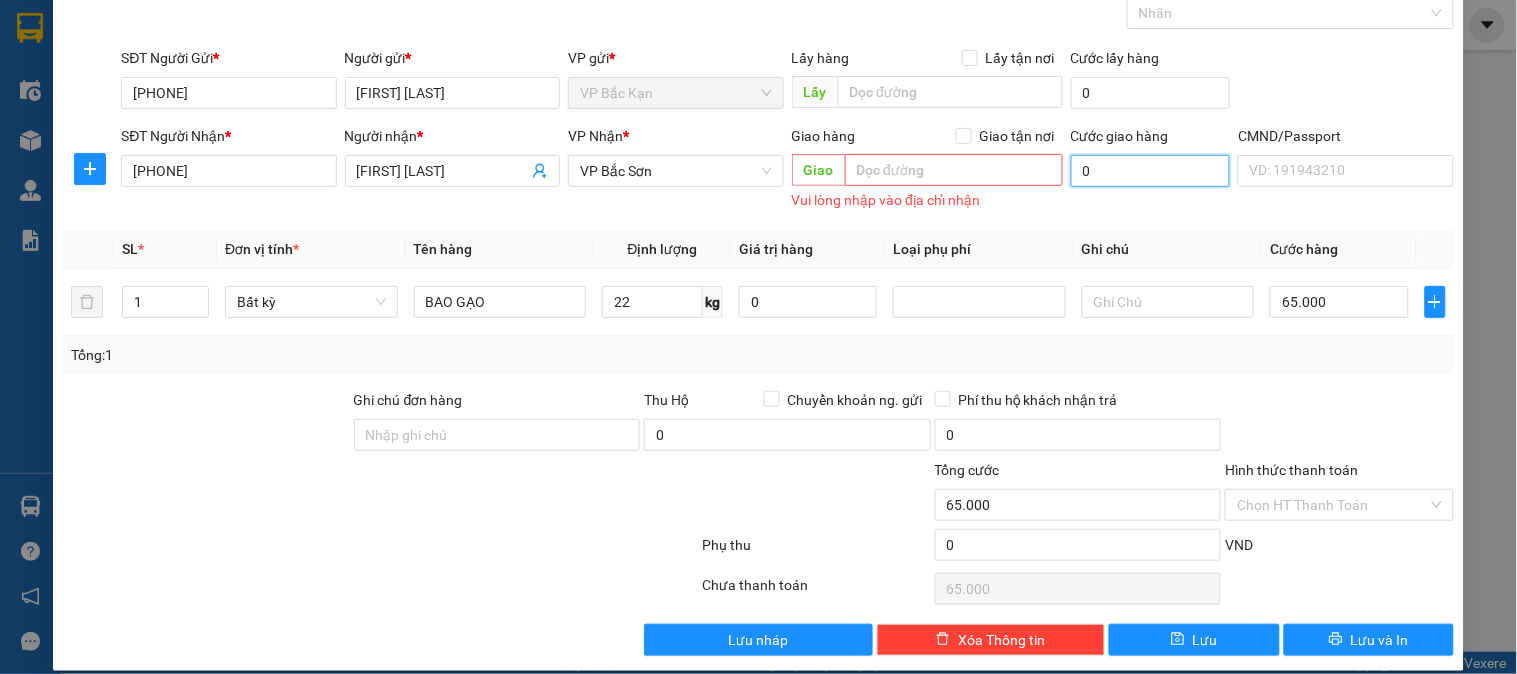 type on "0" 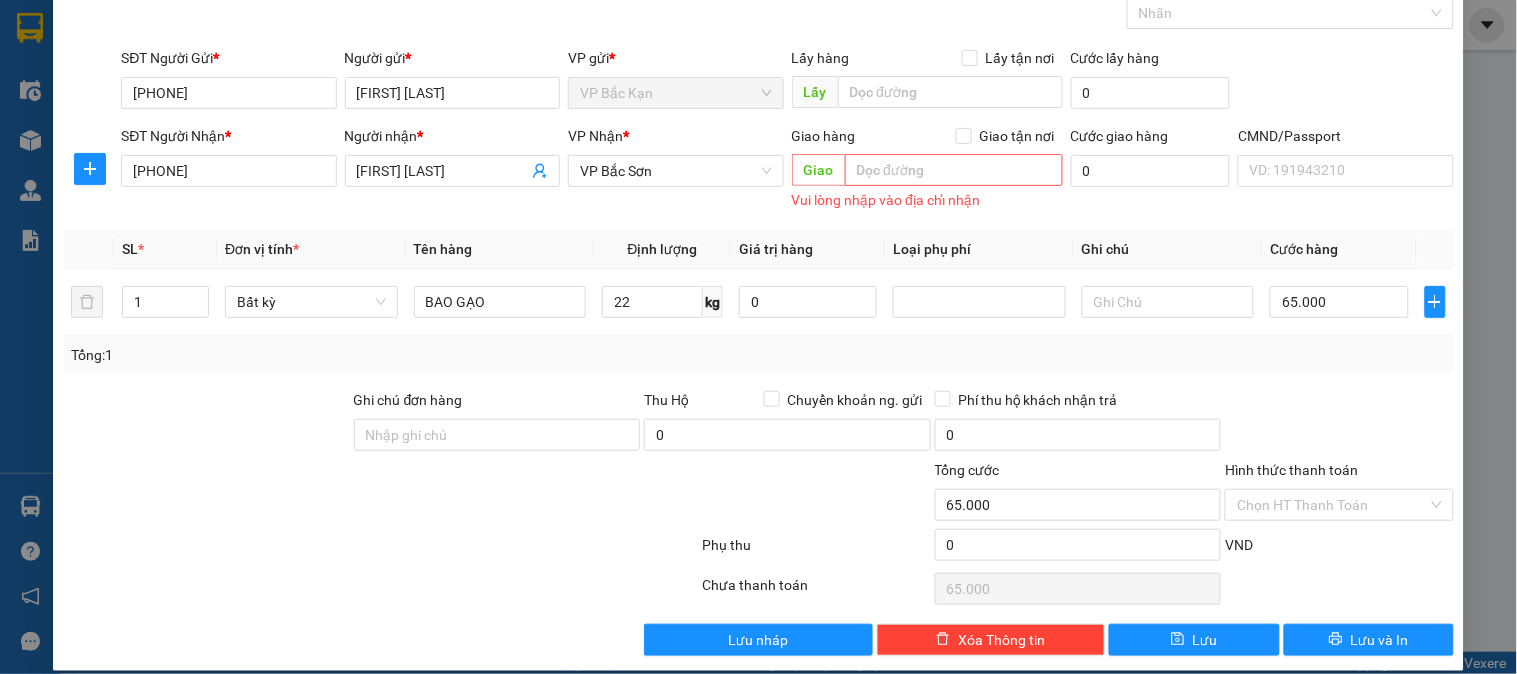 click on "Giao hàng Giao tận nơi Giao Vui lòng nhập vào địa chỉ nhận" at bounding box center (927, 170) 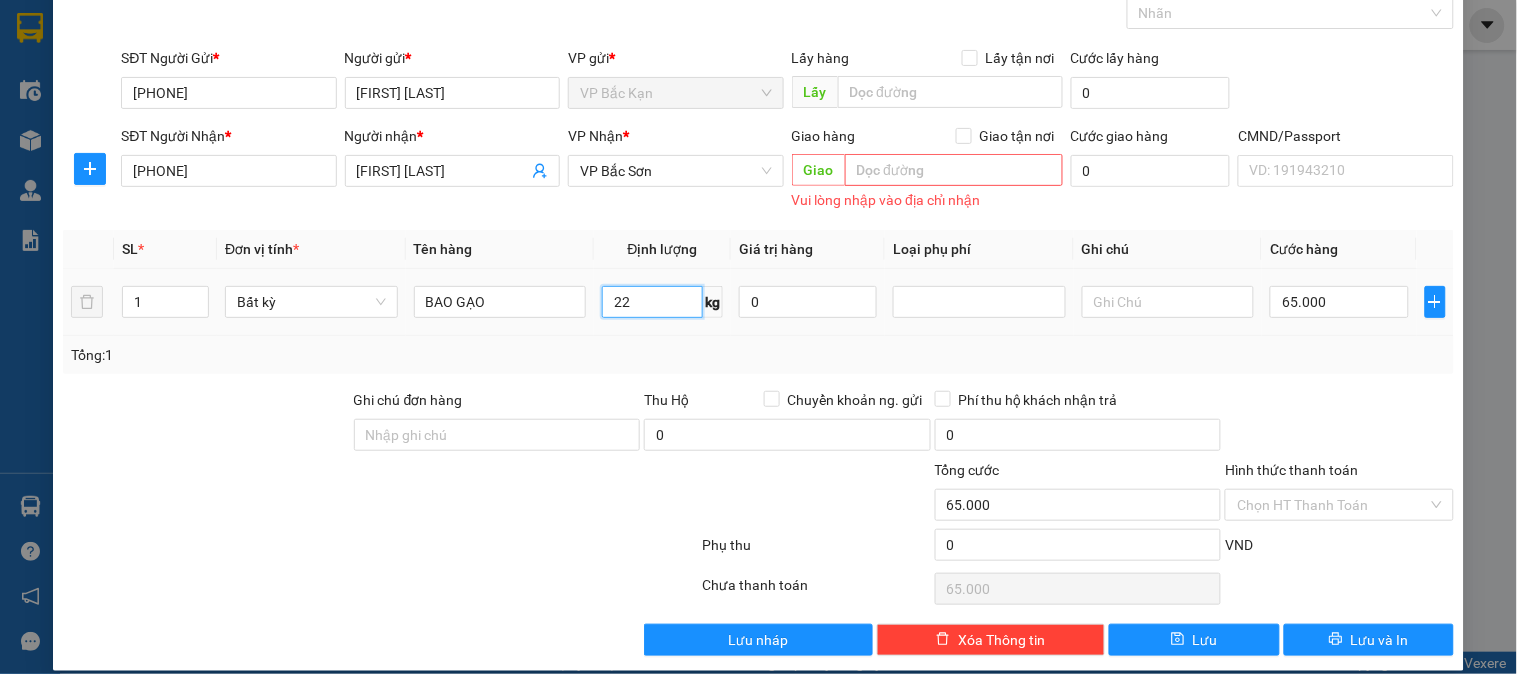 click on "22" at bounding box center (652, 302) 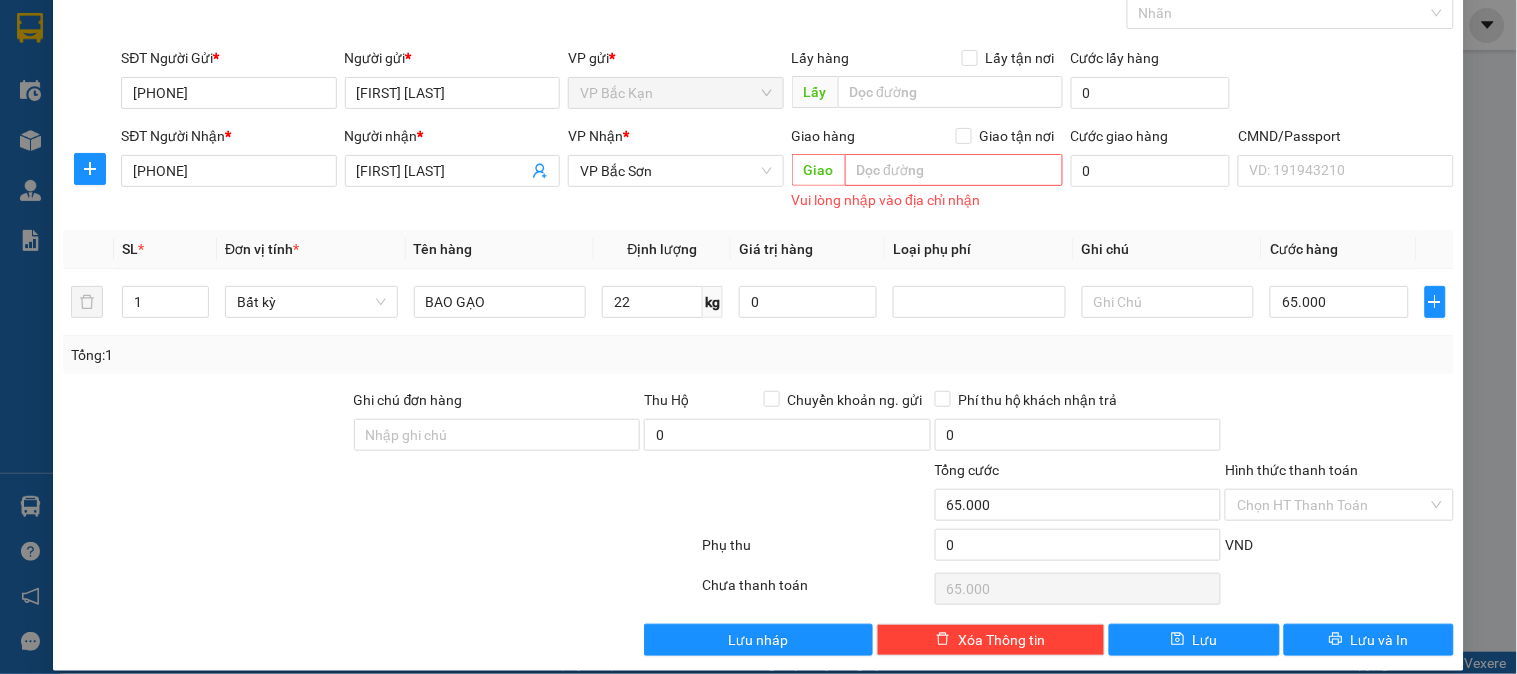 click on "Tổng:  1" at bounding box center (758, 355) 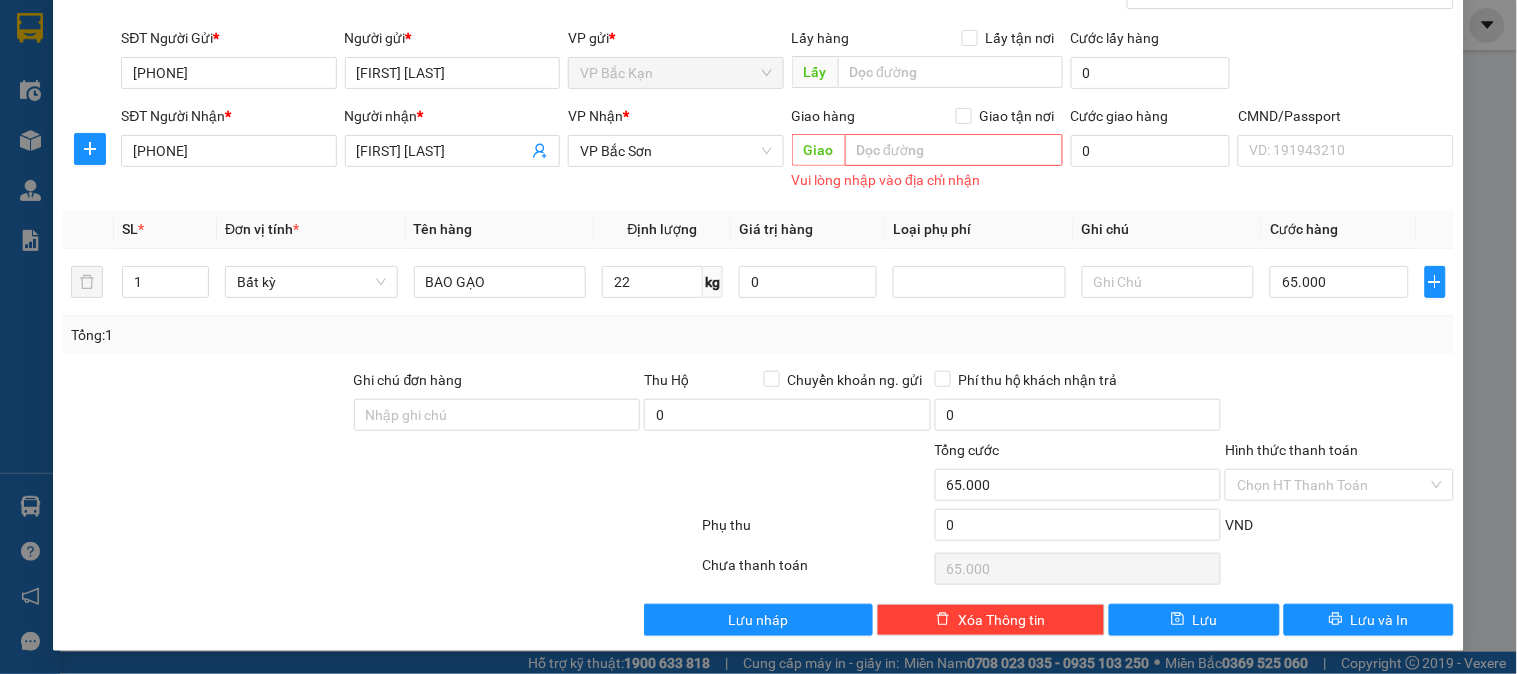 click on "Tổng:  1" at bounding box center (758, 335) 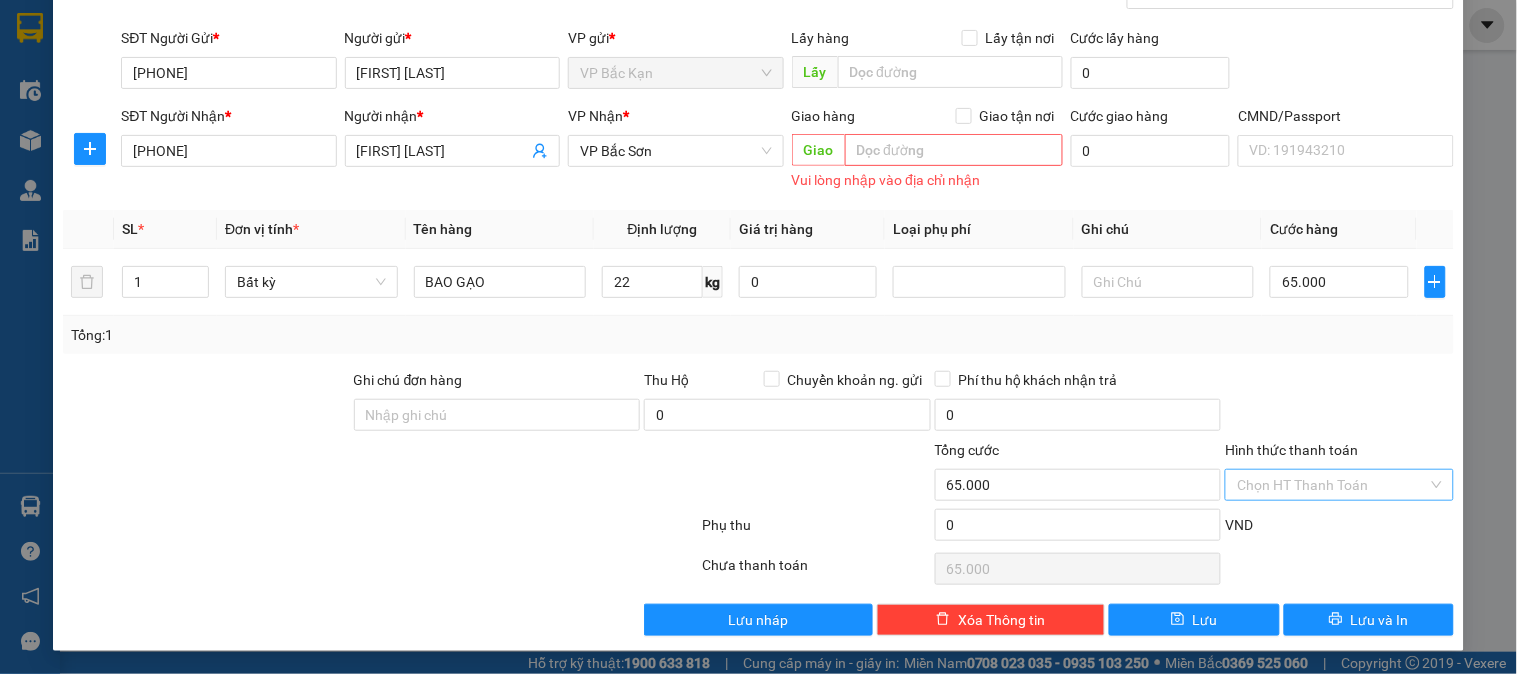 click on "Hình thức thanh toán" at bounding box center [1332, 485] 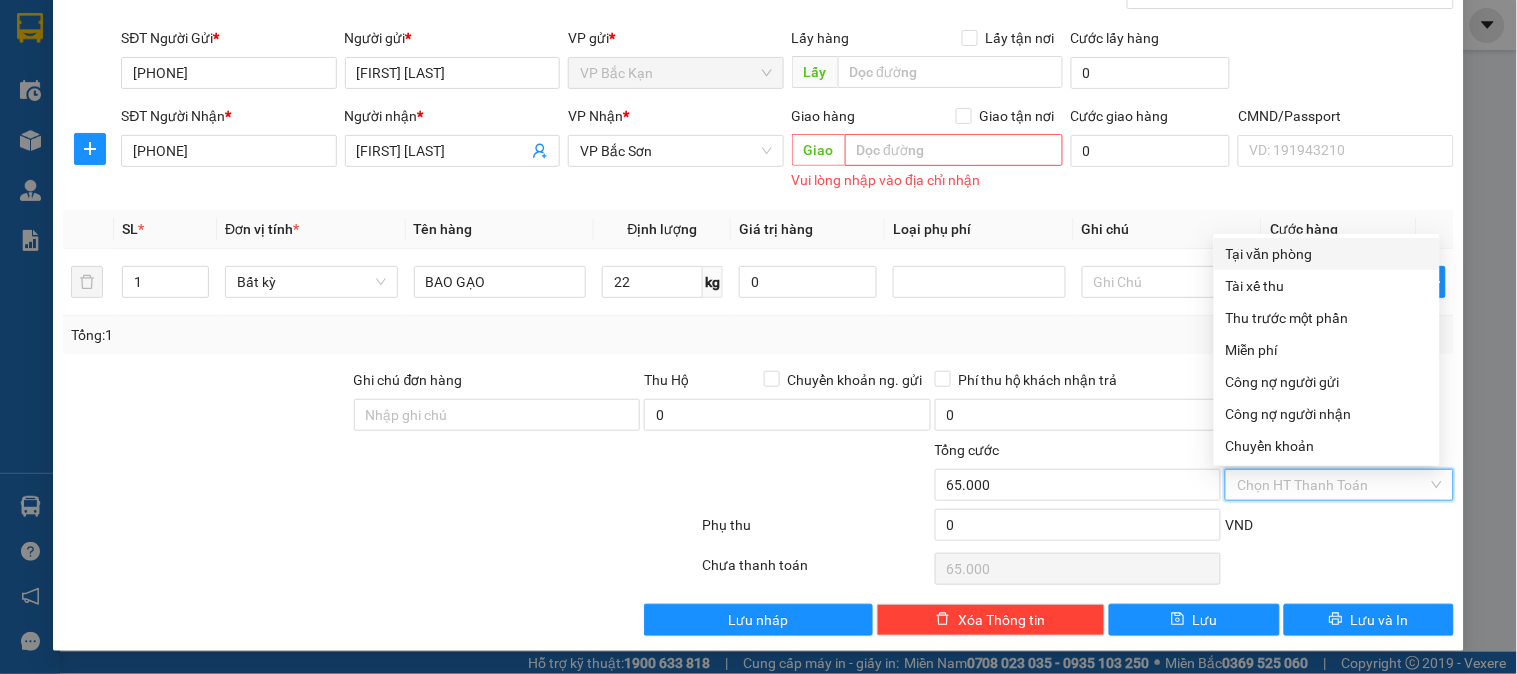 click on "Tại văn phòng" at bounding box center [1327, 254] 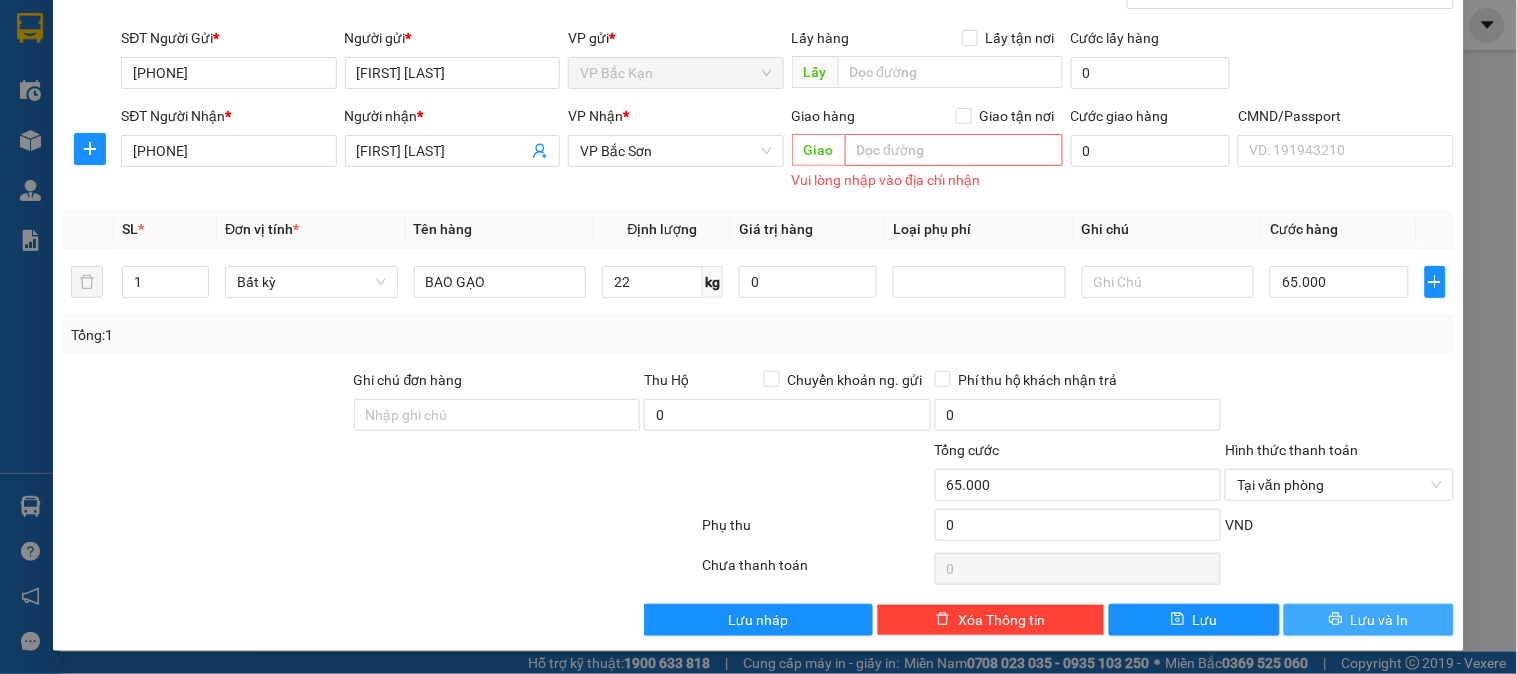 click 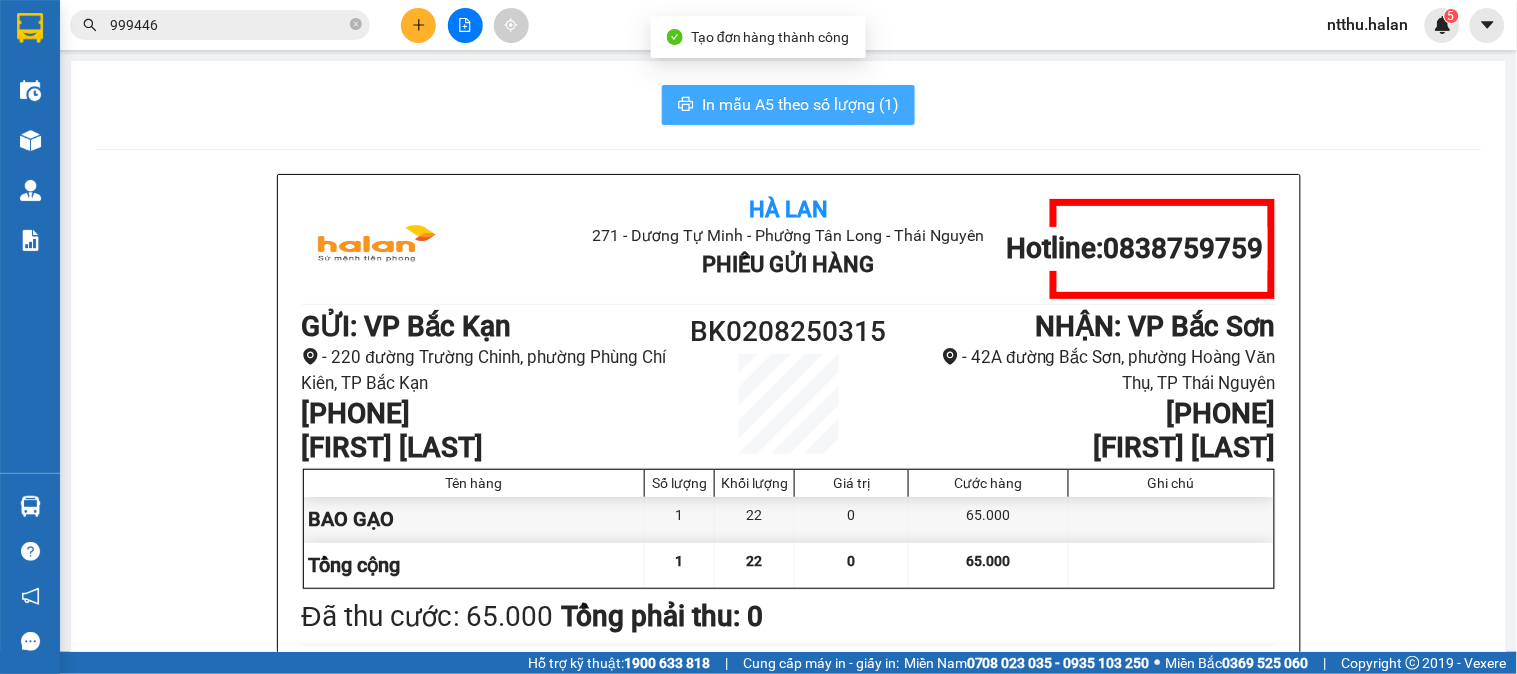 click on "In mẫu A5 theo số lượng
(1)" at bounding box center [800, 104] 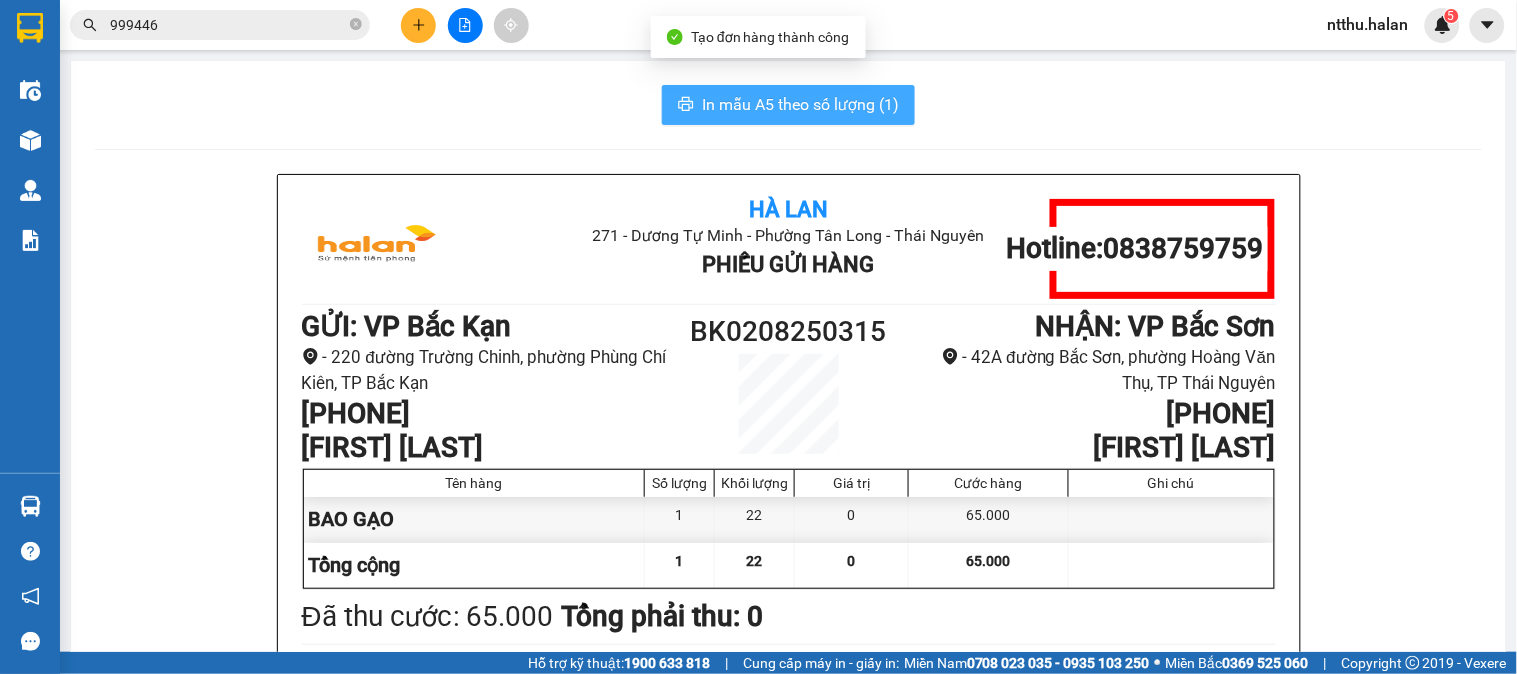 scroll, scrollTop: 0, scrollLeft: 0, axis: both 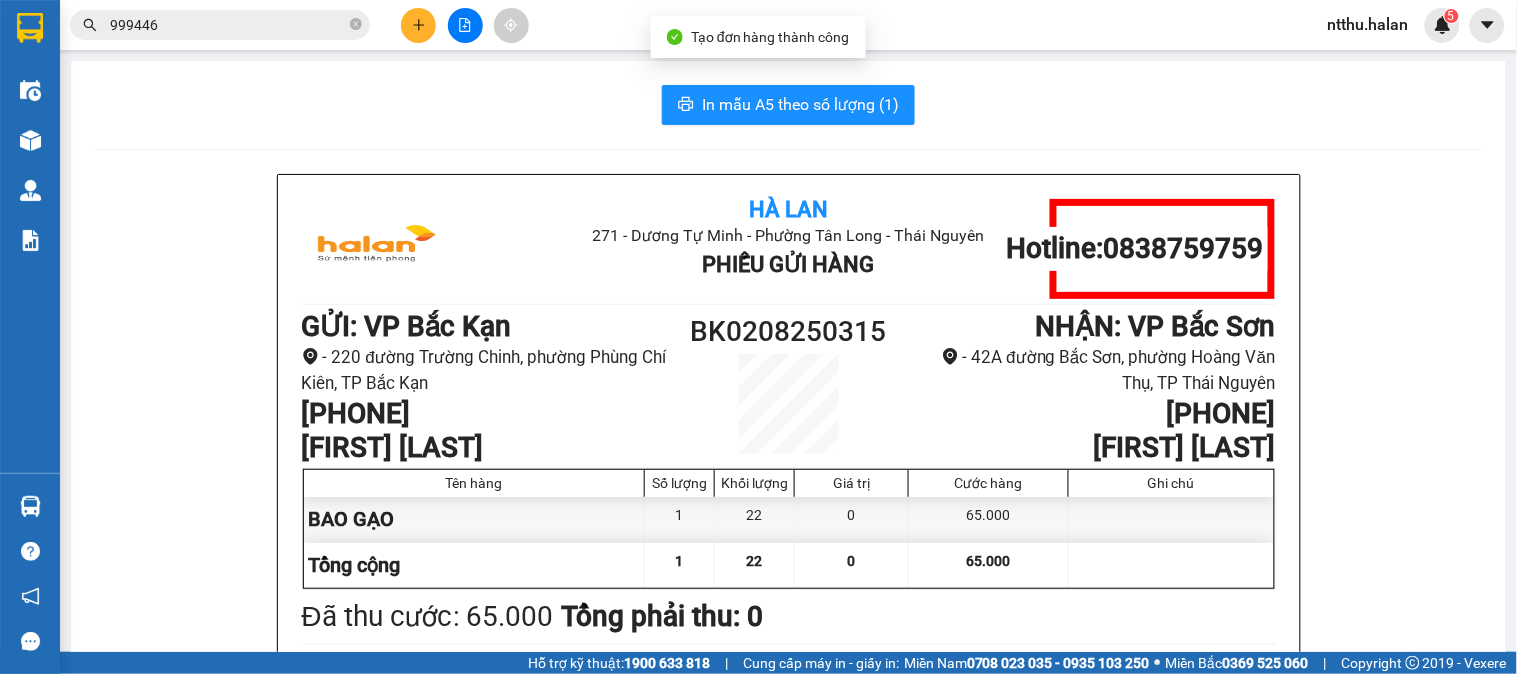 click on "In mẫu A5 theo số lượng
(1)" at bounding box center (788, 105) 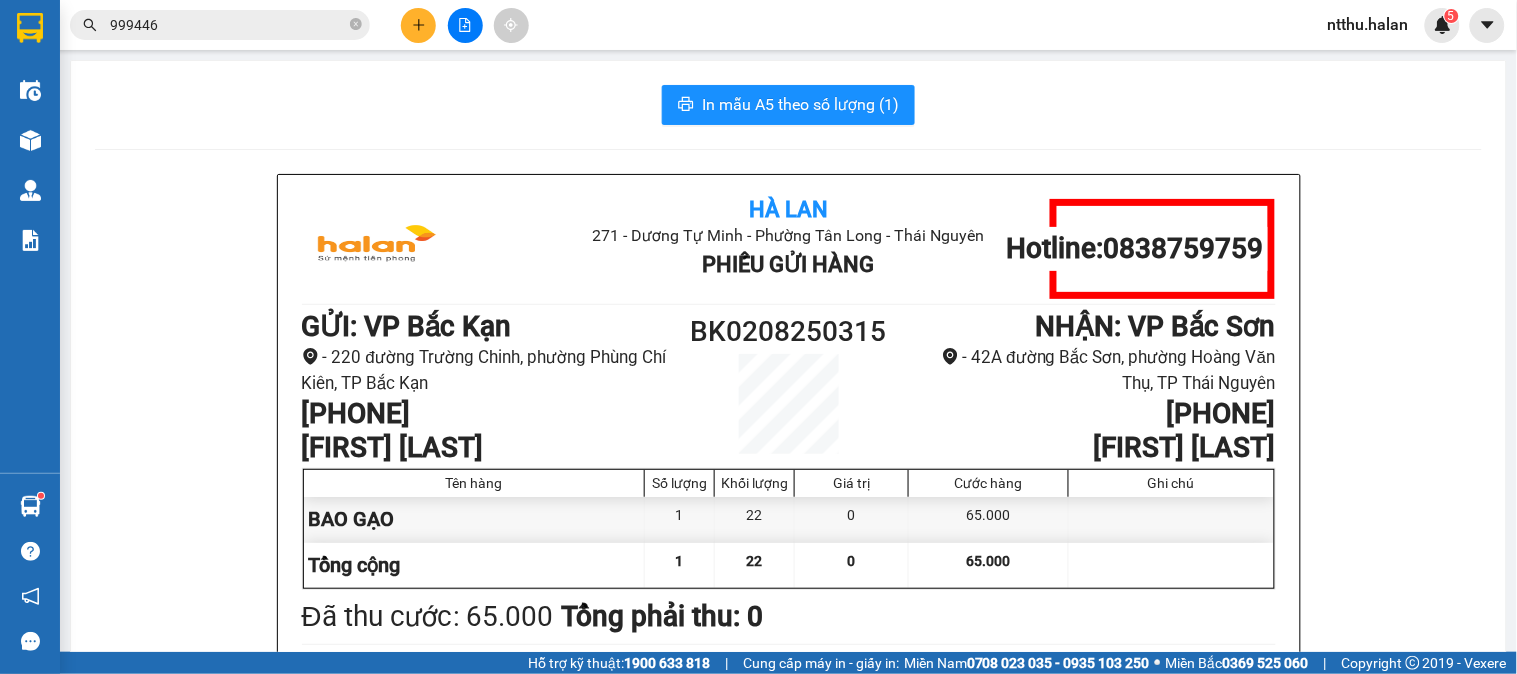click on "In mẫu A5 theo số lượng
([NUMBER]) [NAME] [NAME] - [NAME] [TEXT] [TEXT] [TEXT] [TEXT] Phiếu Gửi Hàng Hotline:  [PHONE] GỬI :   VP [TEXT]   - [NUMBER] [TEXT], [TEXT] [TEXT], TP [TEXT] [PHONE] [NAME]  [ID] NHẬN :   VP [TEXT]   - [NUMBER][TEXT] [TEXT], [TEXT] [TEXT], TP [TEXT] [PHONE] [NAME]  Tên hàng Số lượng Khối lượng Giá trị Cước hàng Ghi chú [TEXT] [NUMBER] [NUMBER] [NUMBER] [NUMBER] Tổng cộng [NUMBER] [NUMBER] [NUMBER] [NUMBER] Loading... Đã thu cước : [NUMBER] Tổng phải thu: [NUMBER] Thông tin NH người nhận tiền thu hộ Người gửi  (Tôi đã đọc và đồng ý nội dung phiếu gửi hàng) [TIME], ngày [DATE] tháng [DATE] năm [DATE] NV nhận hàng (Kí và ghi rõ họ tên) [NAME] [NAME] Người nhận (Kí và ghi rõ họ tên) Quy định nhận/gửi hàng : [NAME] [NAME] - [NAME] [NAME] - [TEXT] [TEXT] [TEXT] Phiếu Gửi Hàng Hotline:  GỬI :" at bounding box center [788, 860] 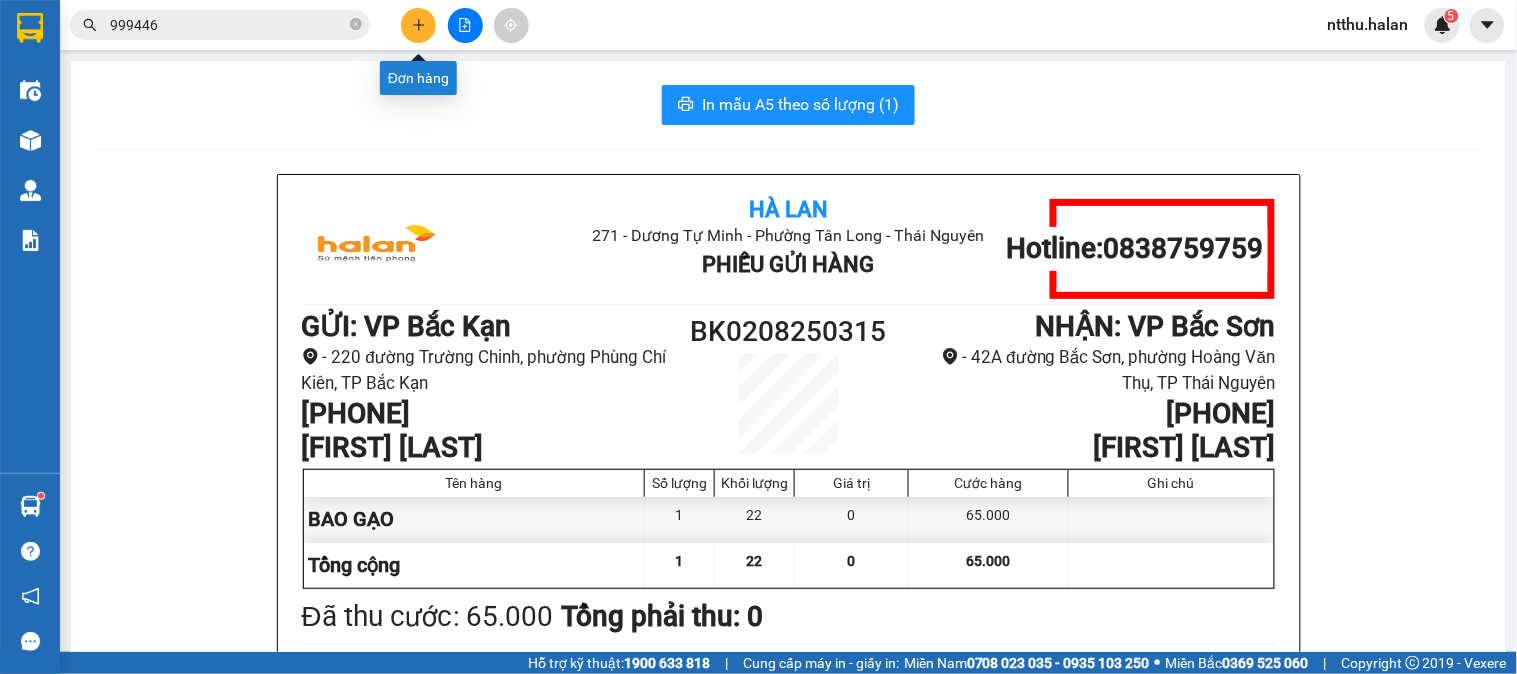 click at bounding box center [418, 25] 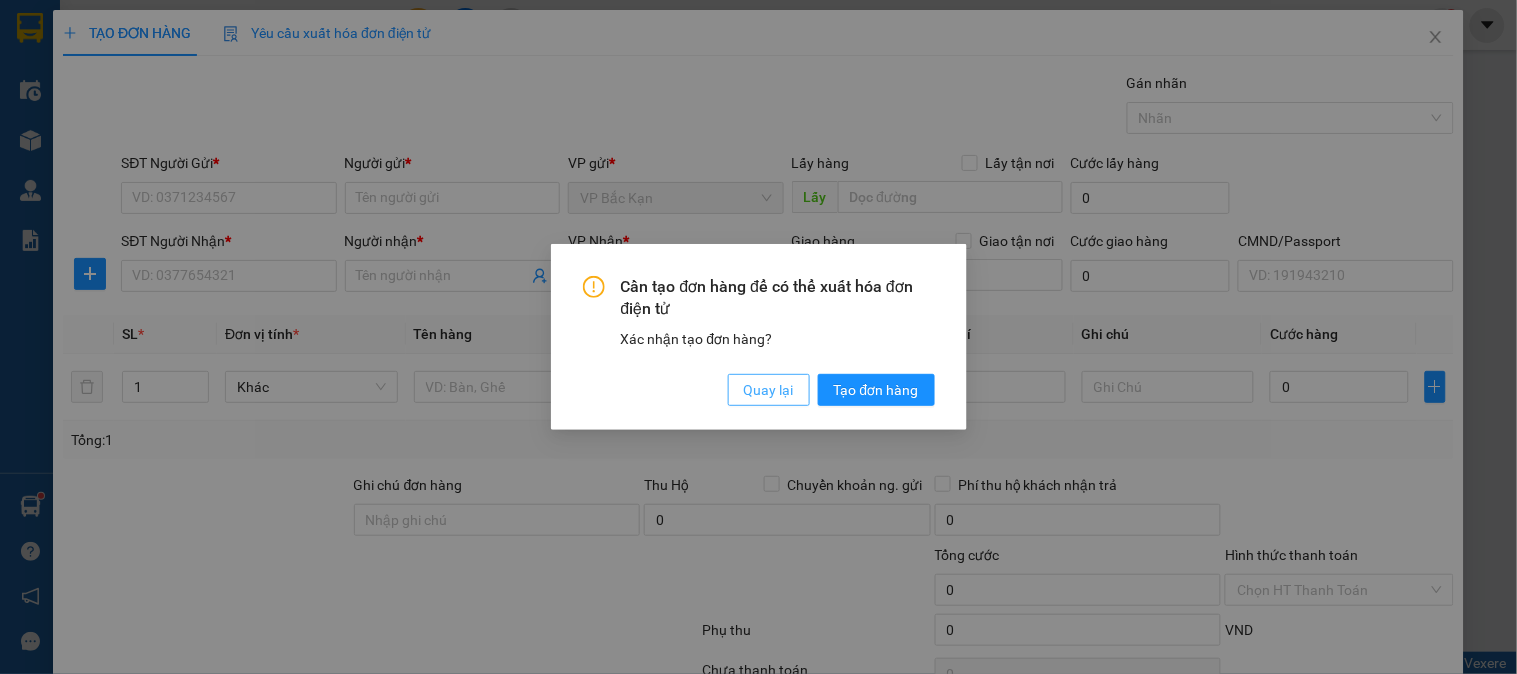click on "Quay lại" at bounding box center [769, 390] 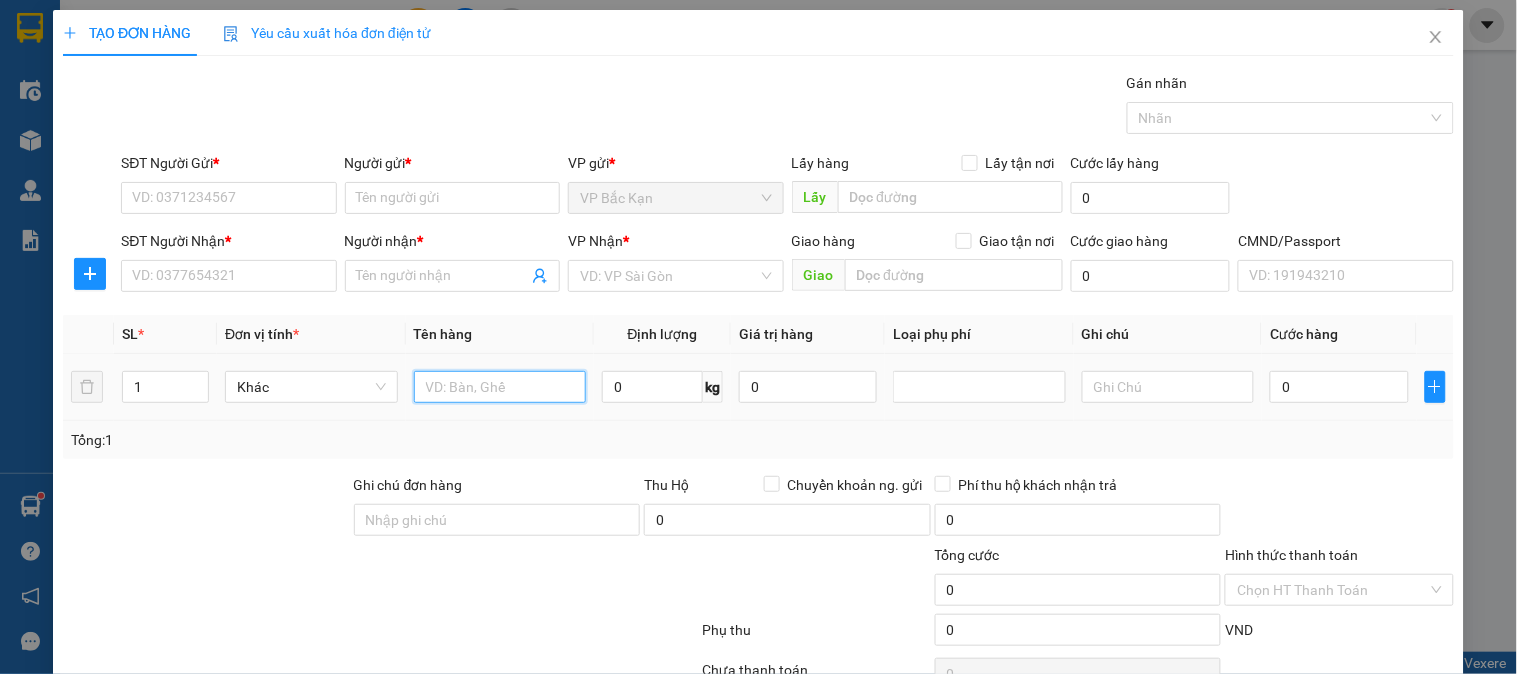 click at bounding box center (500, 387) 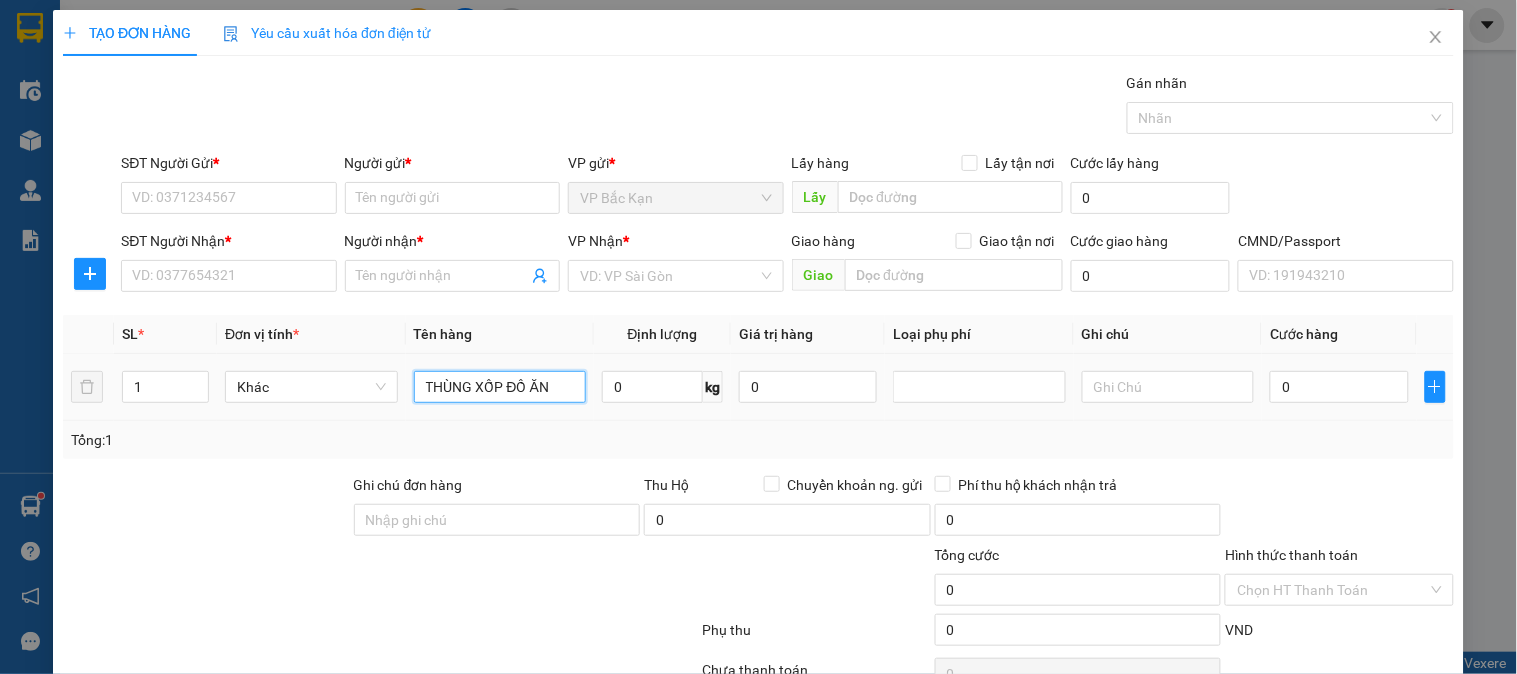 type on "THÙNG XỐP ĐỒ ĂN" 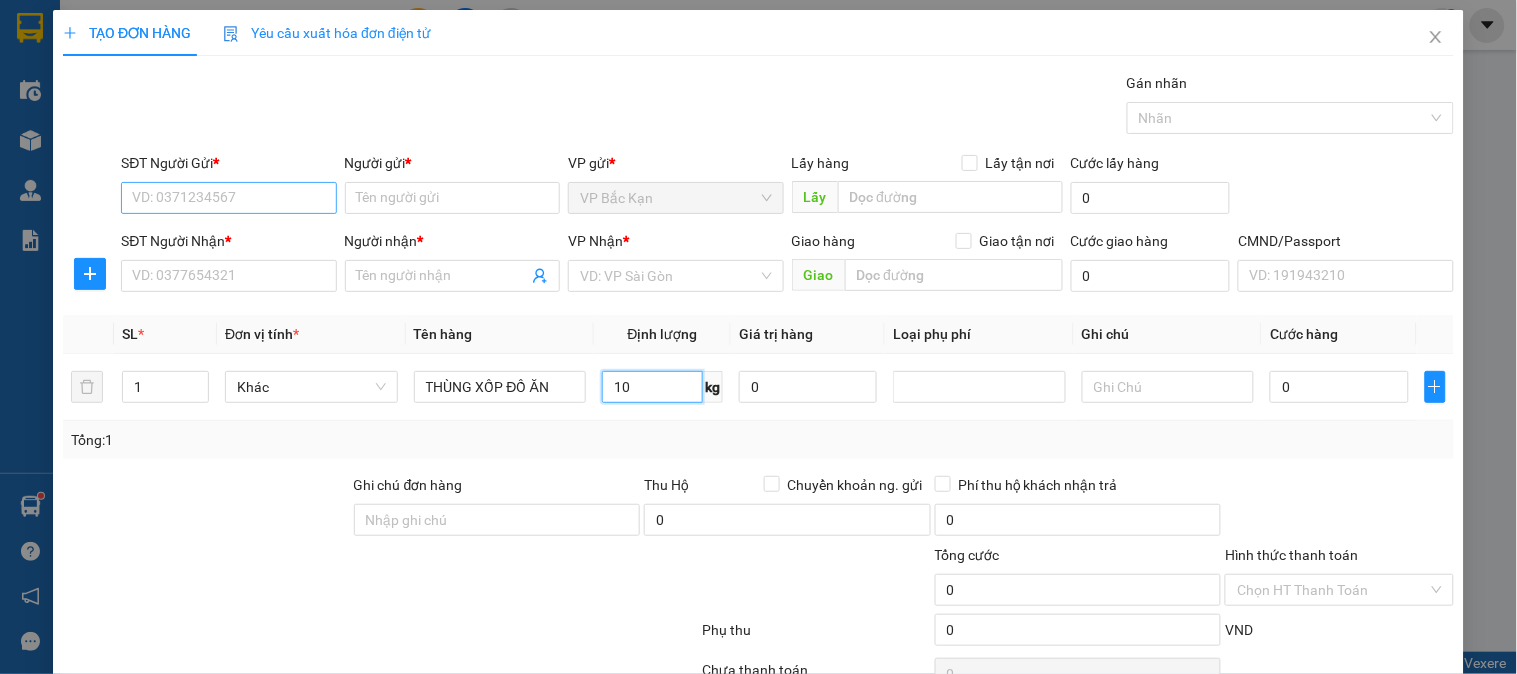 type on "10" 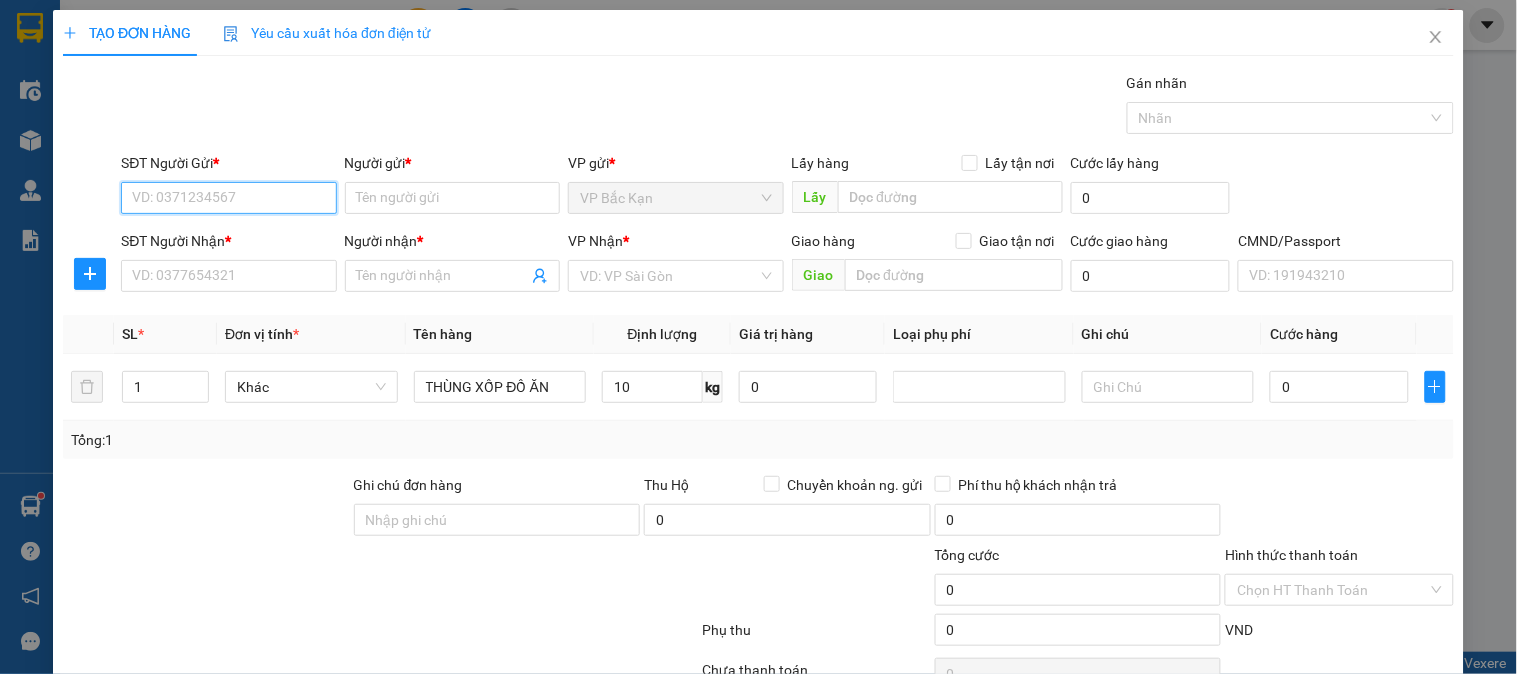 click on "SĐT Người Gửi  *" at bounding box center (228, 198) 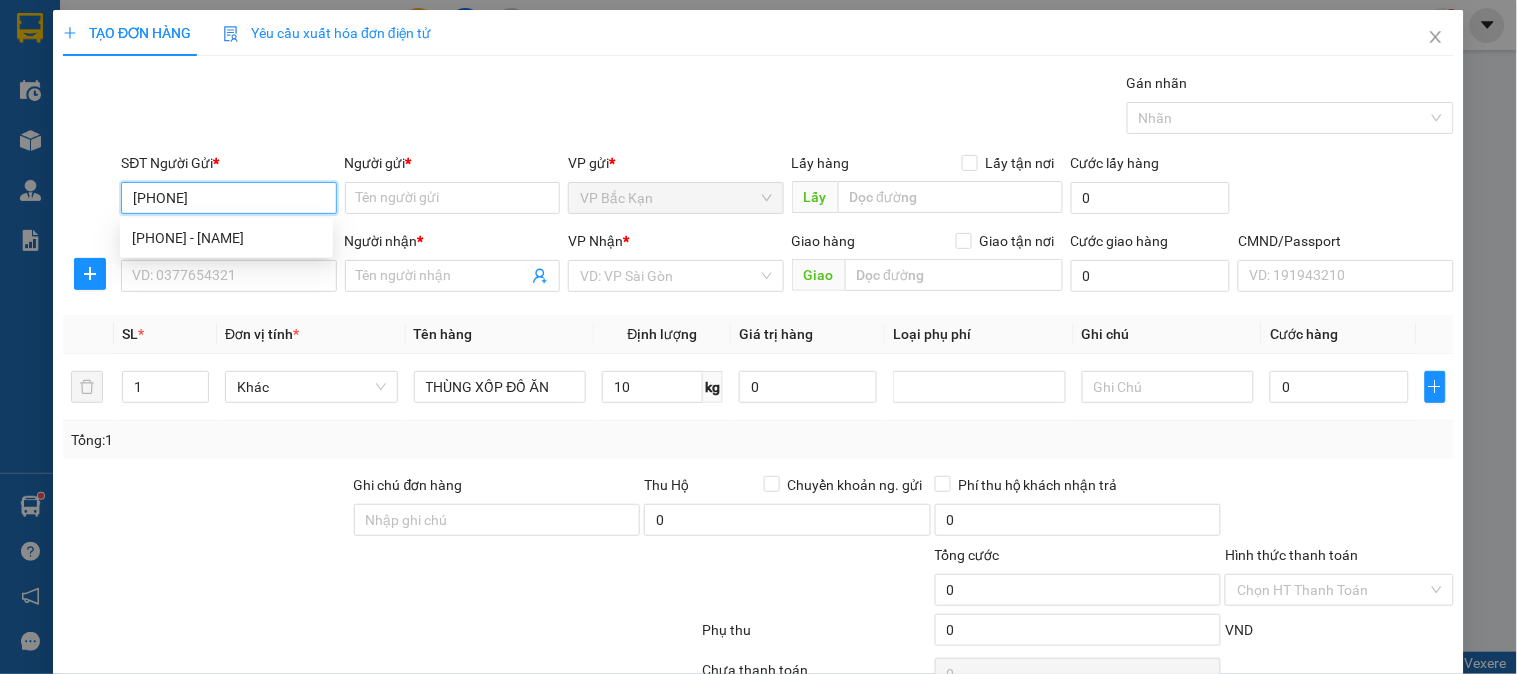 type on "[PHONE]" 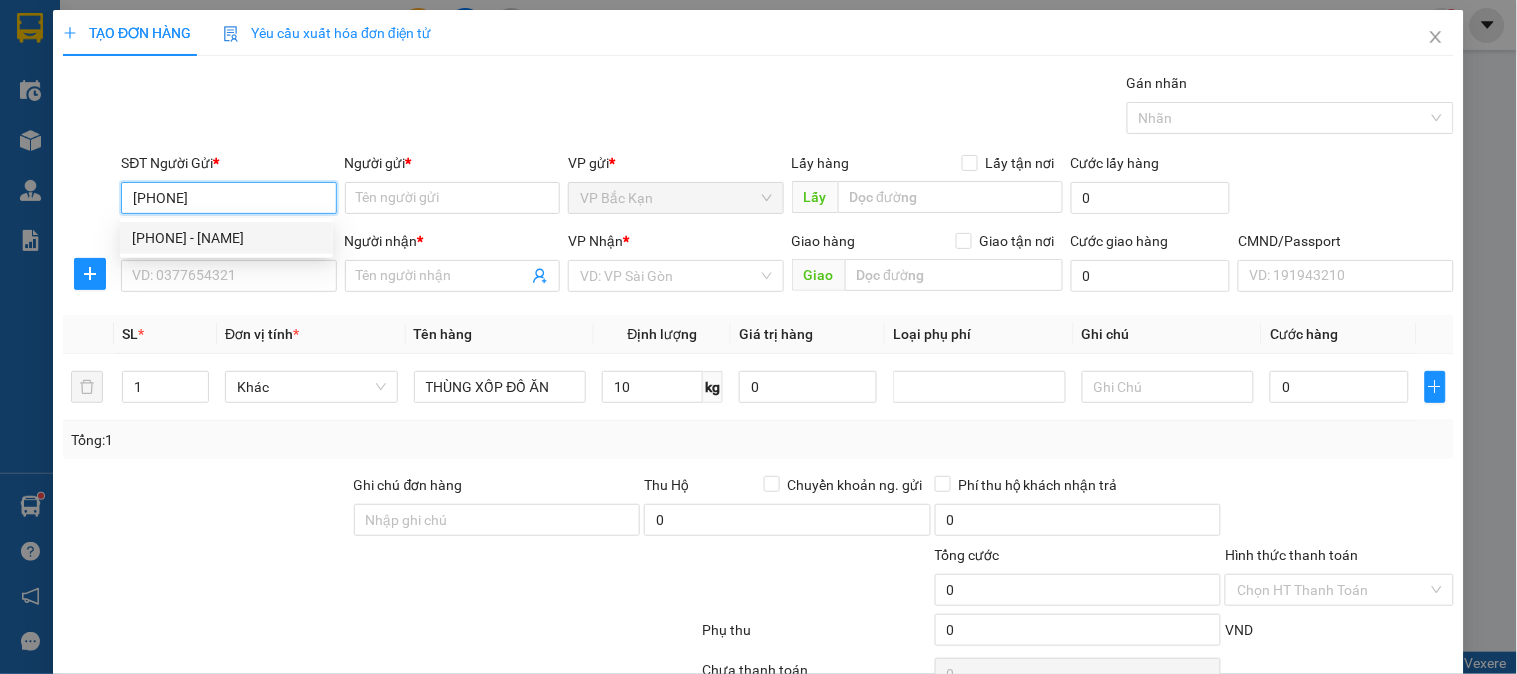 click on "[PHONE] - [NAME]" at bounding box center [226, 238] 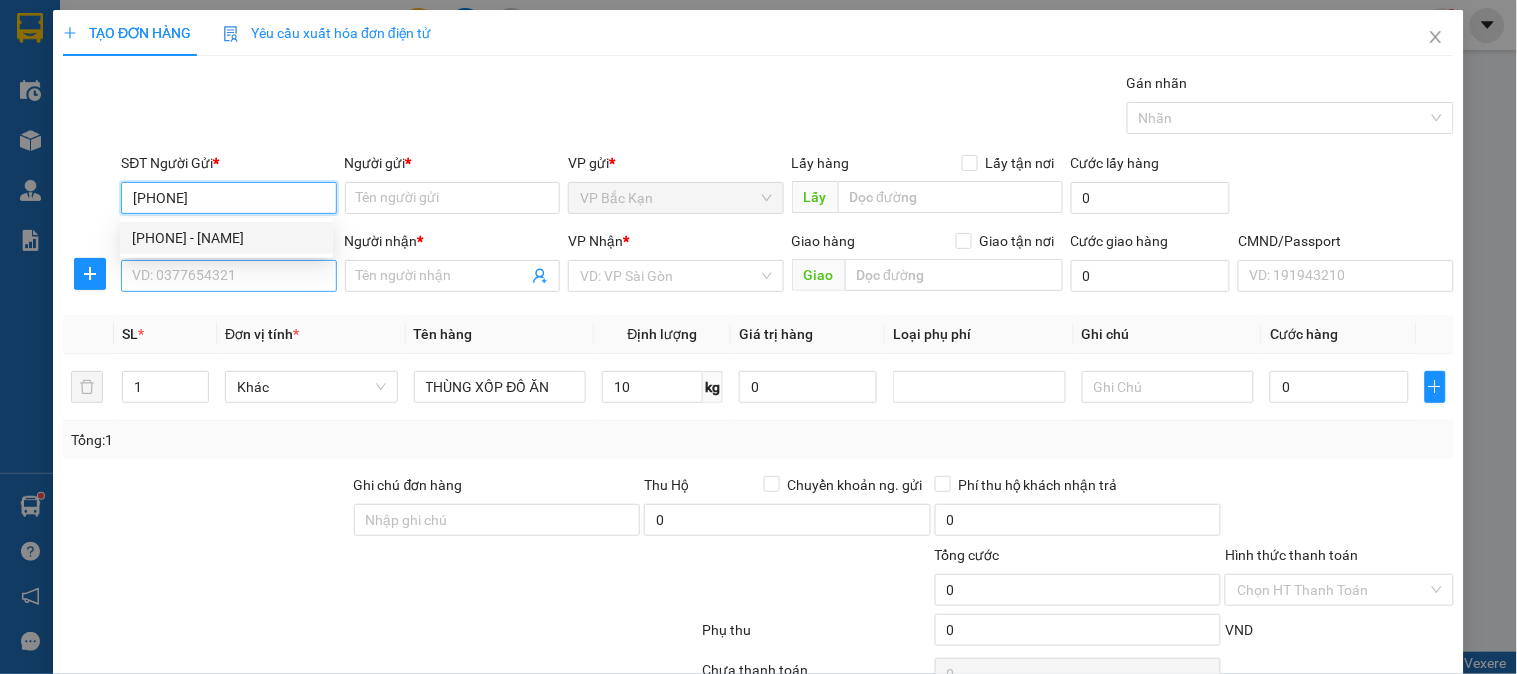 type on "C NGOAN" 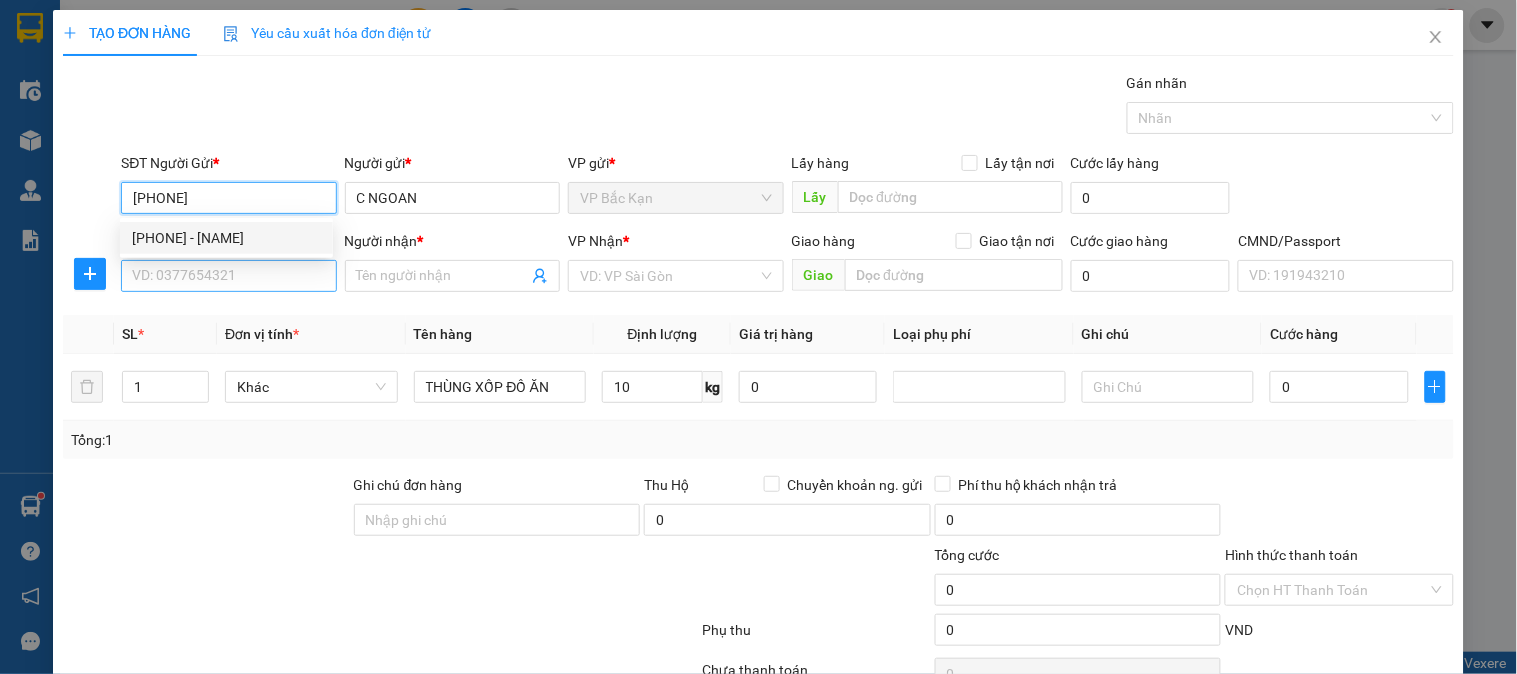 type on "[PHONE]" 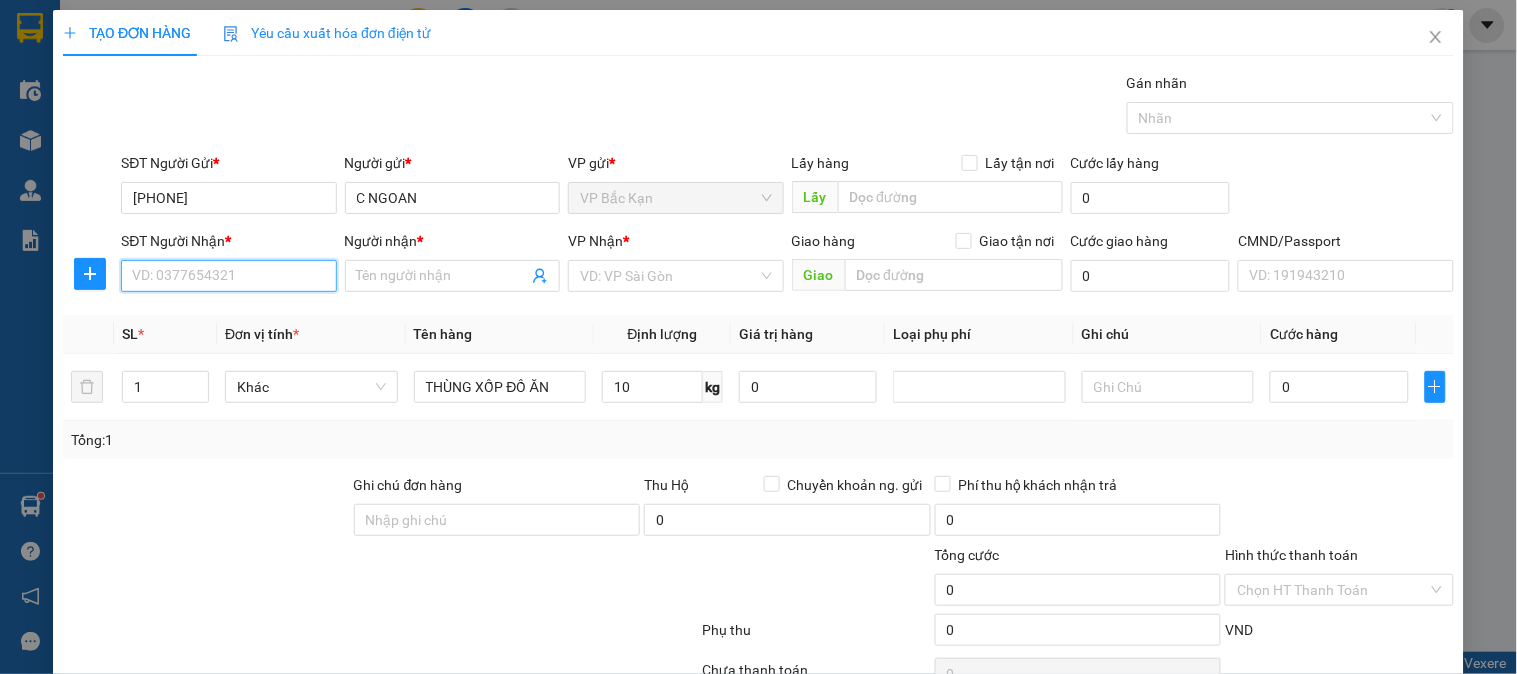 click on "SĐT Người Nhận  *" at bounding box center [228, 276] 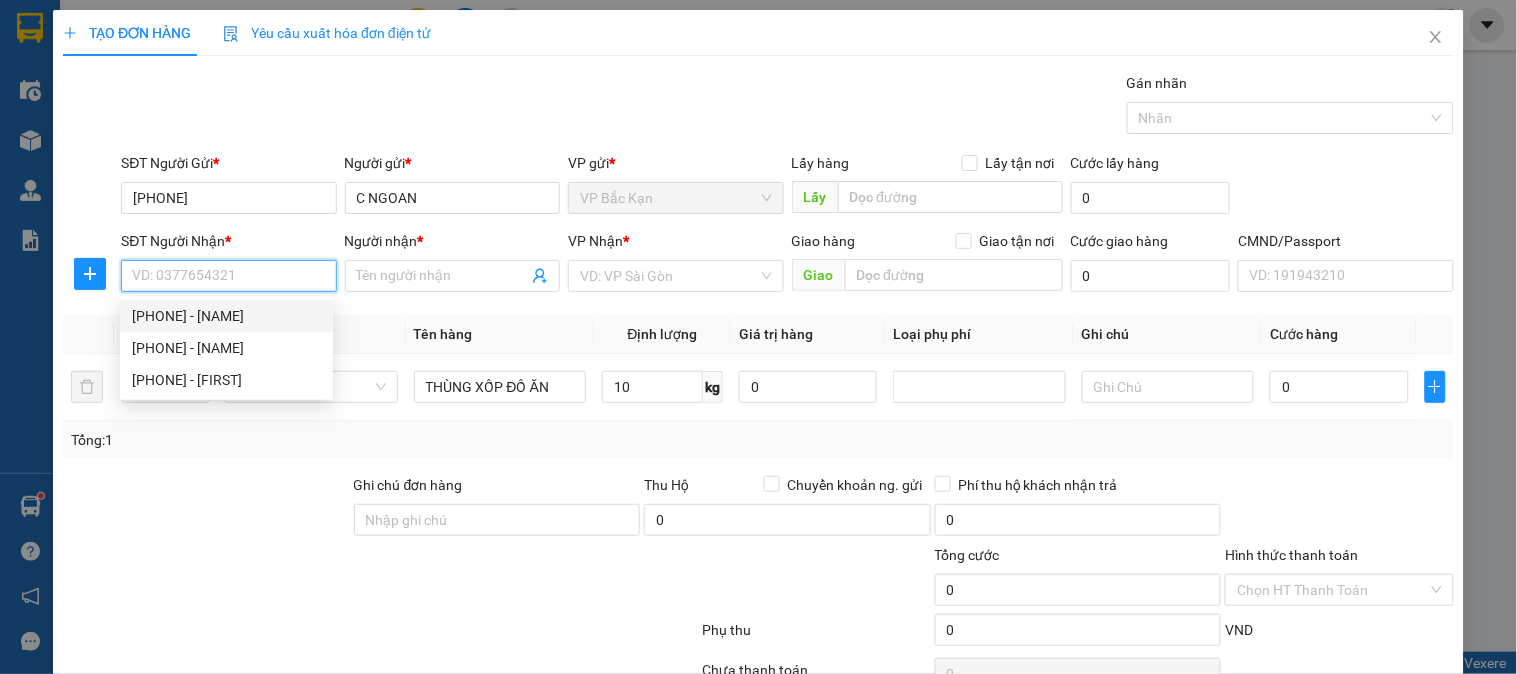 click on "[PHONE] - [NAME]" at bounding box center (226, 316) 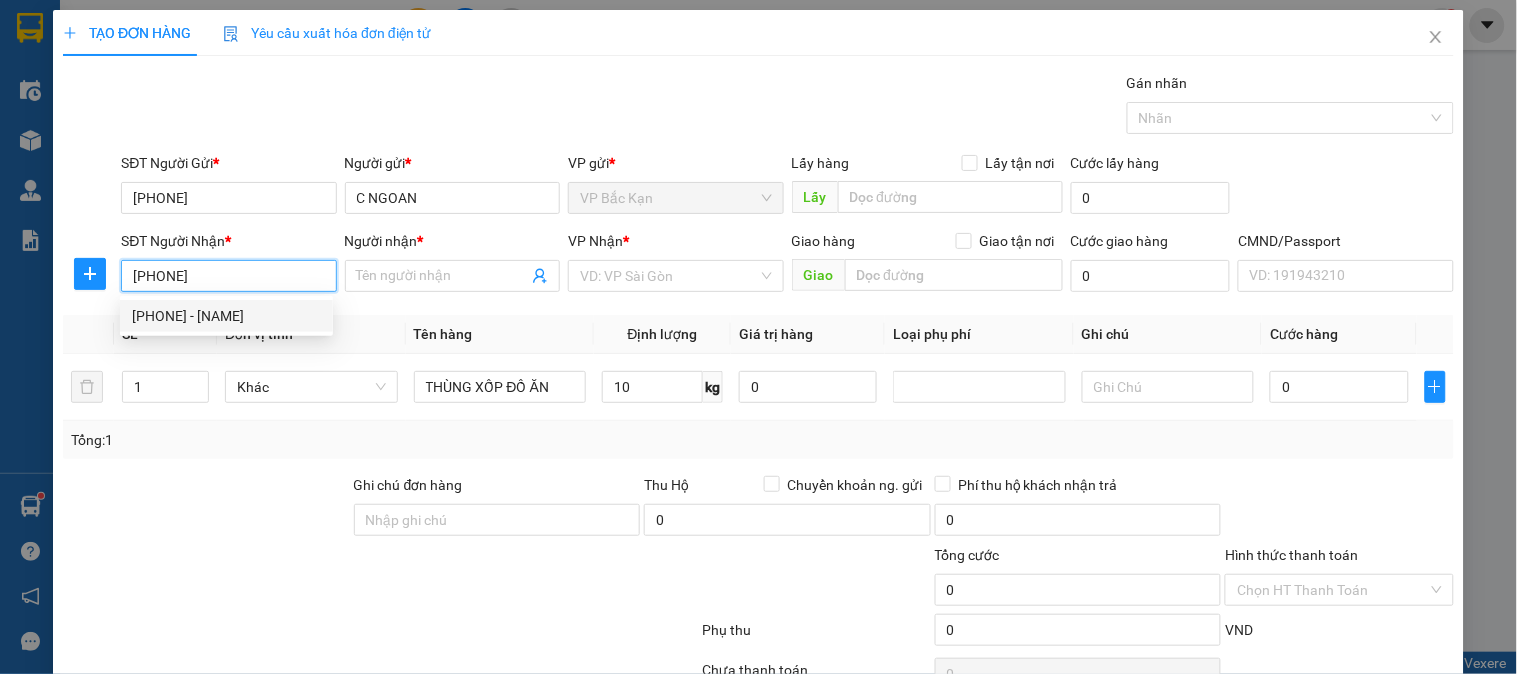 type on "MẠNH" 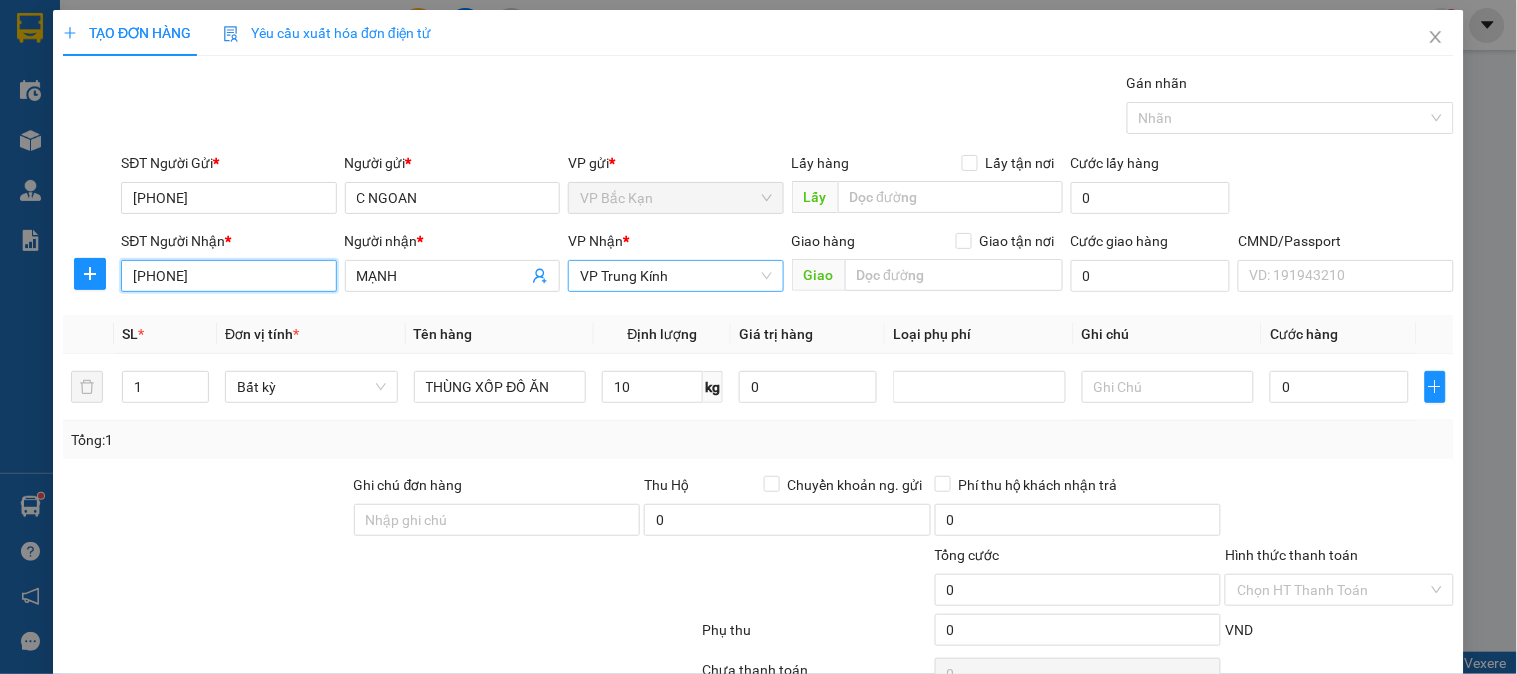 click on "VP Trung Kính" at bounding box center (675, 276) 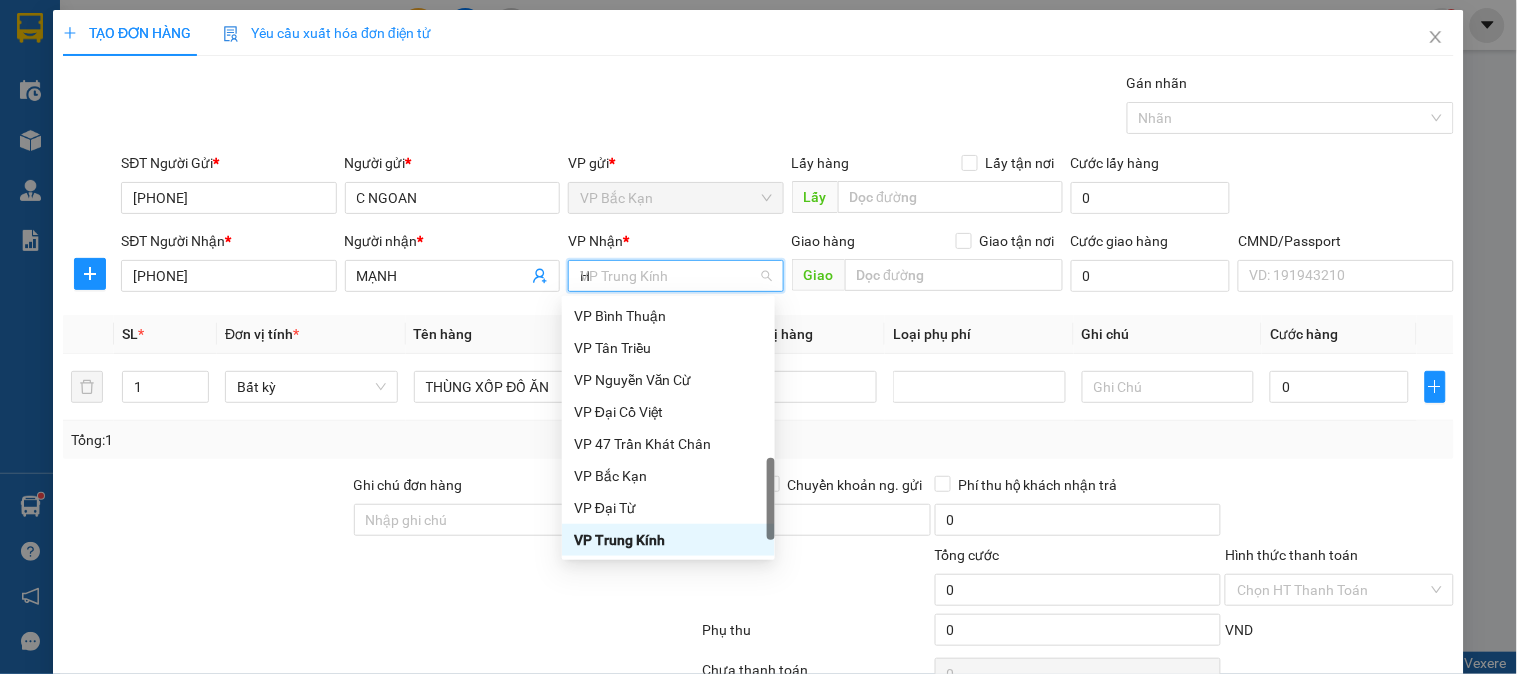 scroll, scrollTop: 264, scrollLeft: 0, axis: vertical 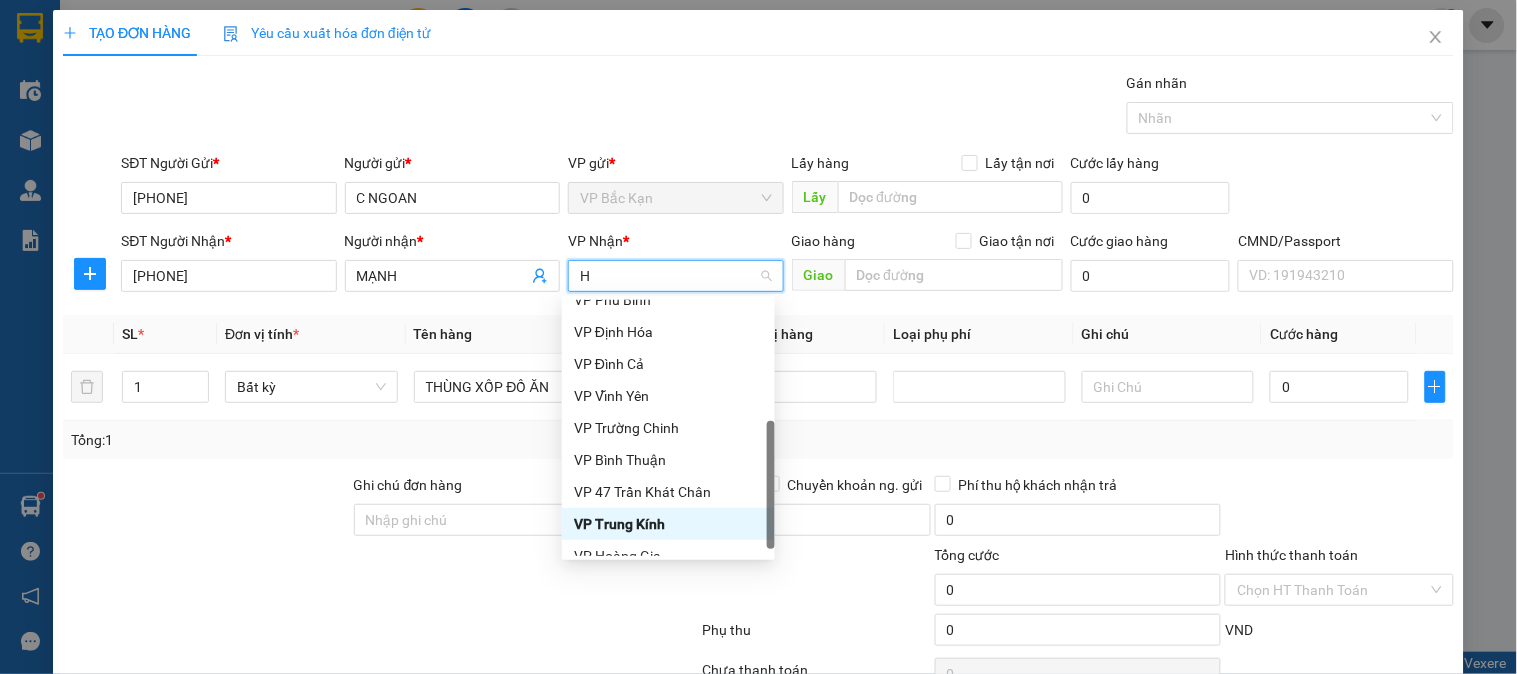 type on "HO" 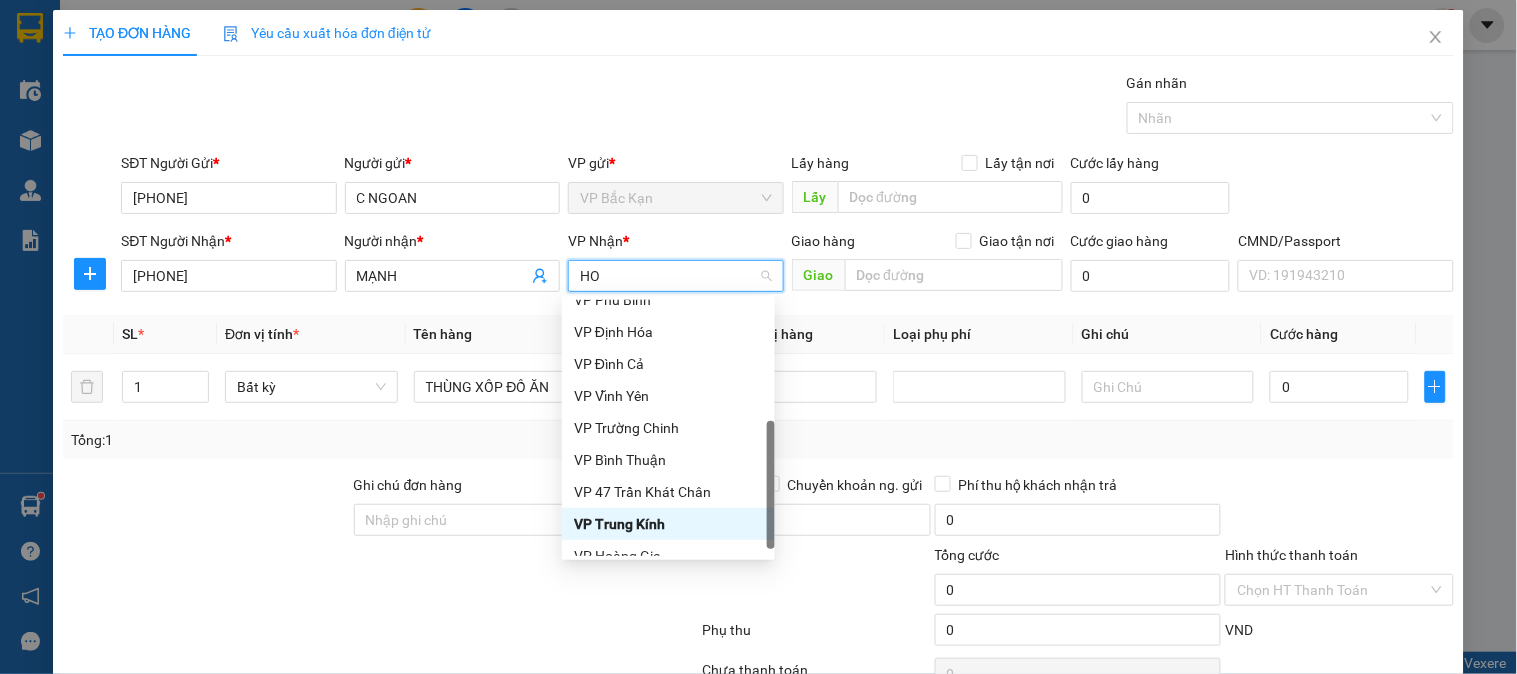 scroll, scrollTop: 0, scrollLeft: 0, axis: both 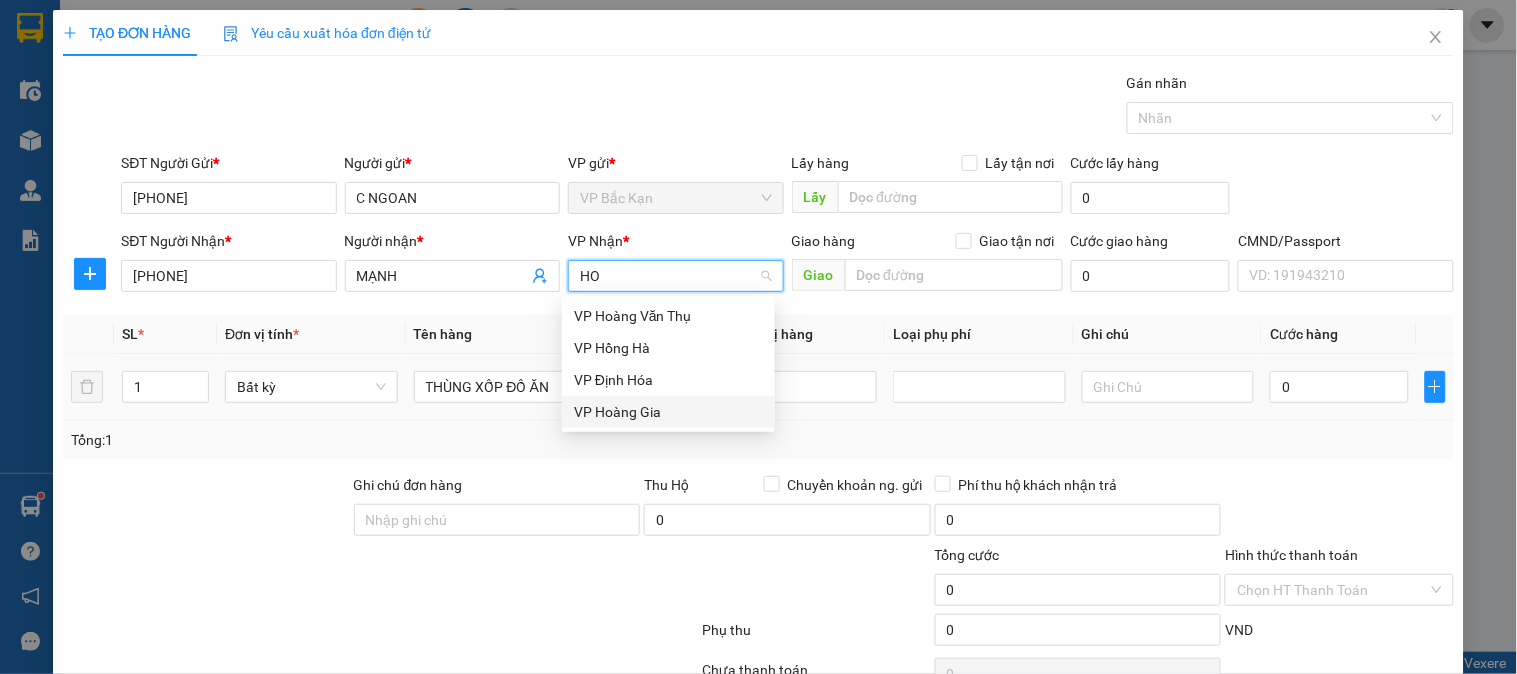 click on "VP Hoàng Gia" at bounding box center [668, 412] 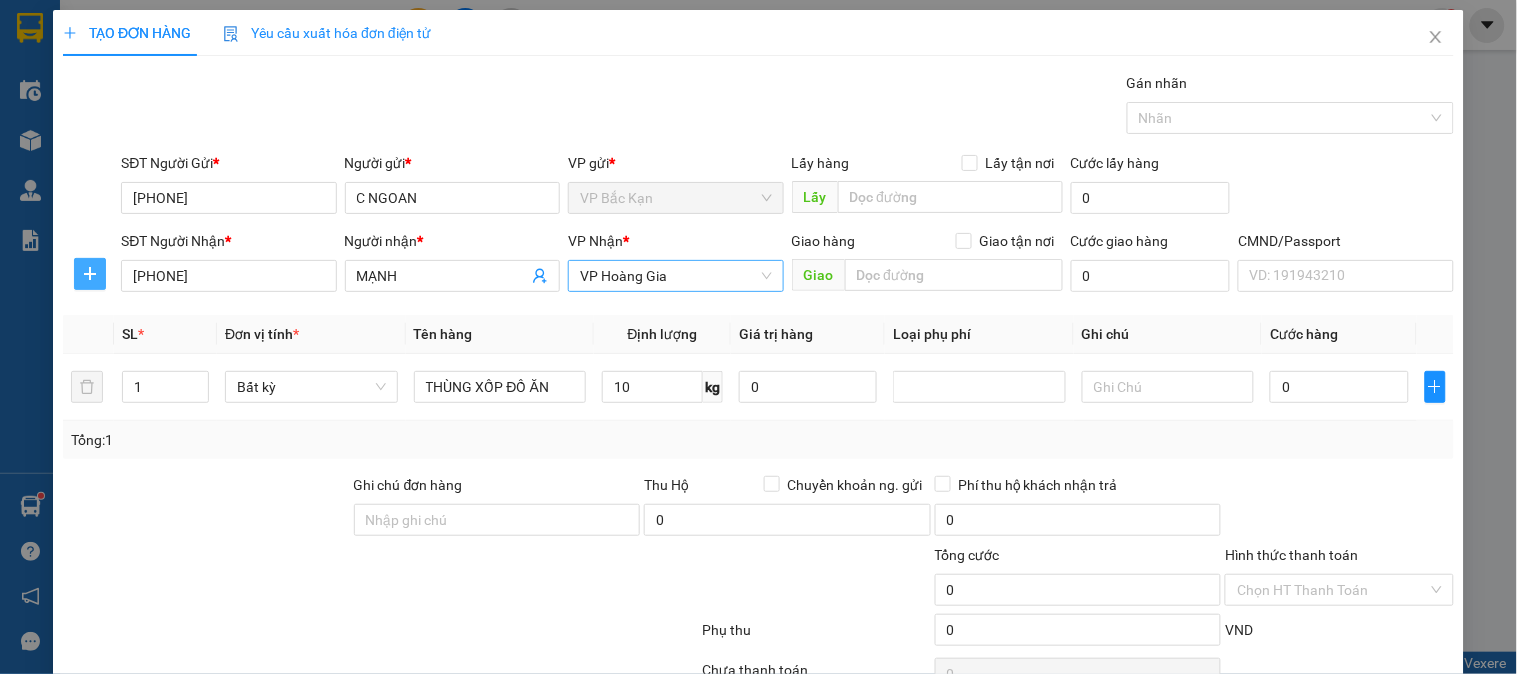 click 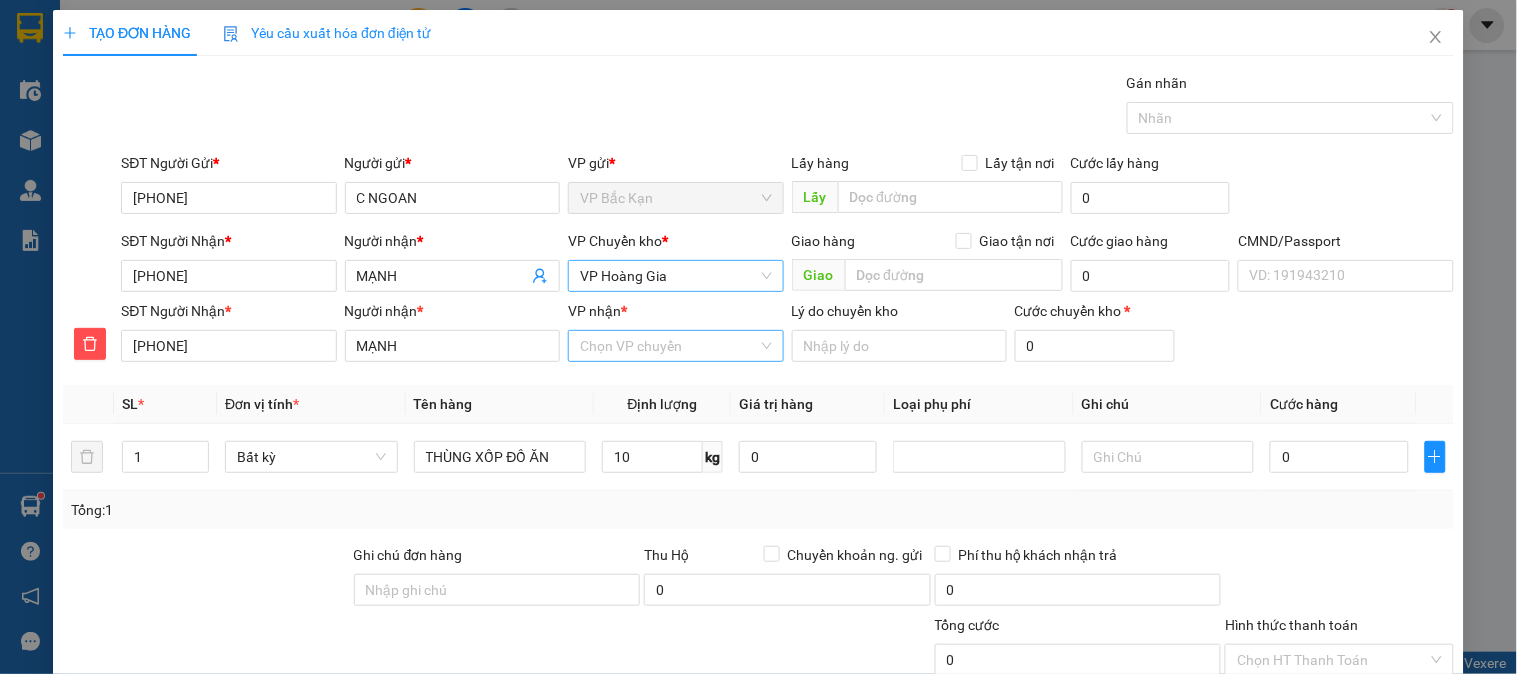 click on "VP nhận  *" at bounding box center [668, 346] 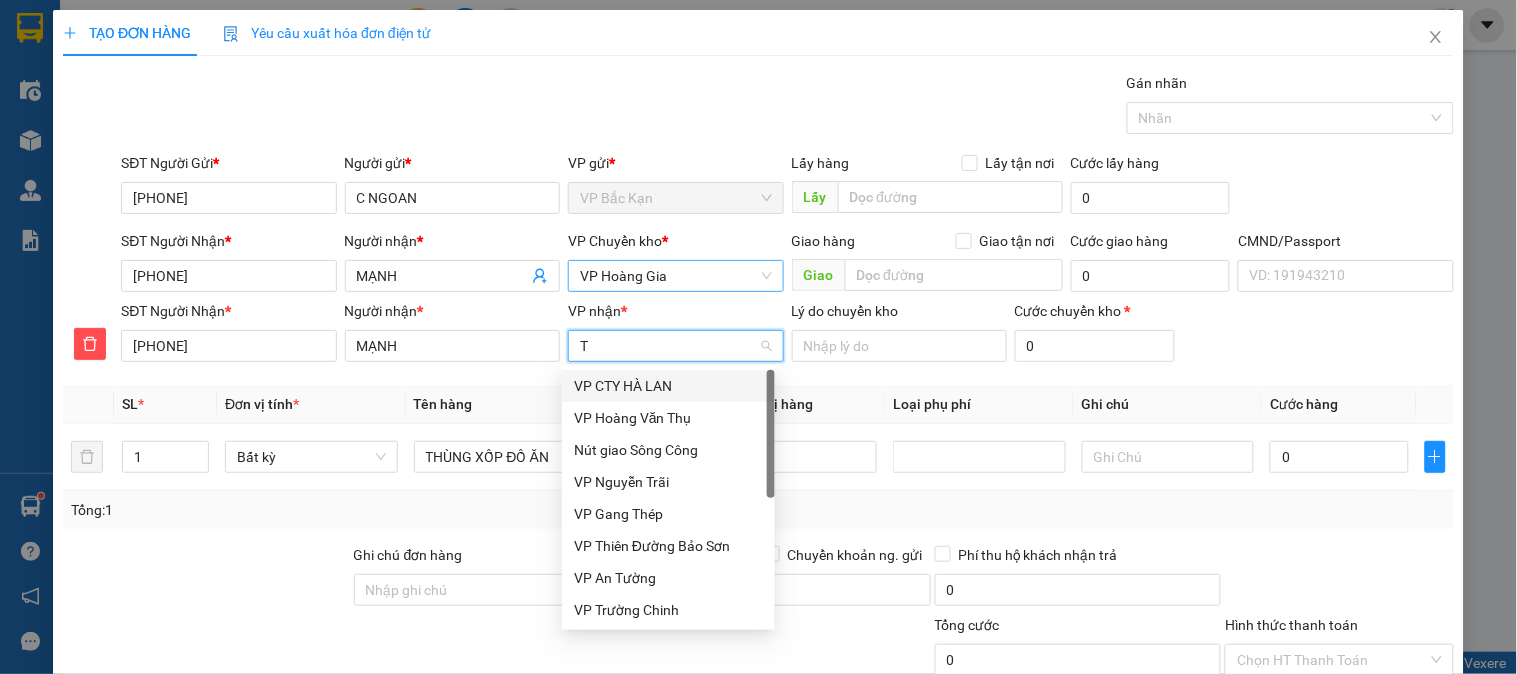 type on "TR" 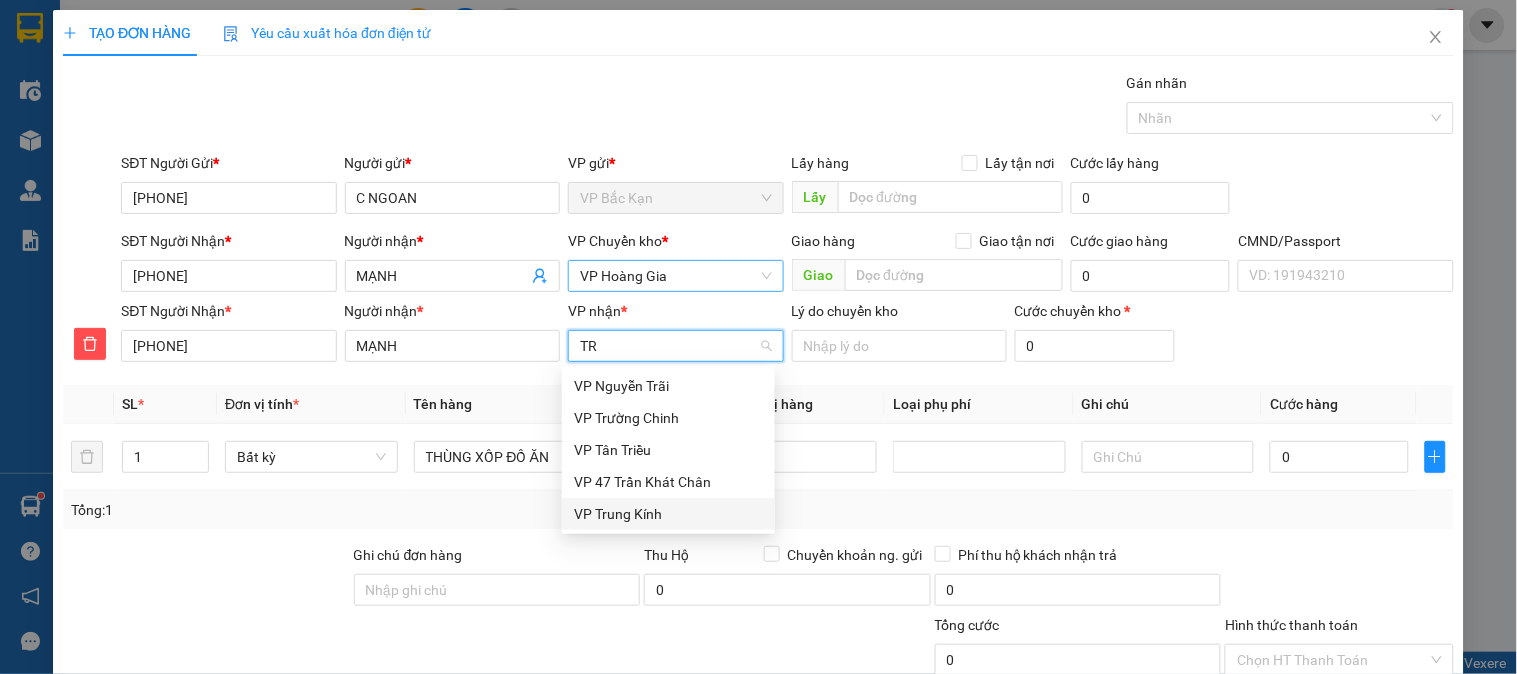 click on "VP Trung Kính" at bounding box center (668, 514) 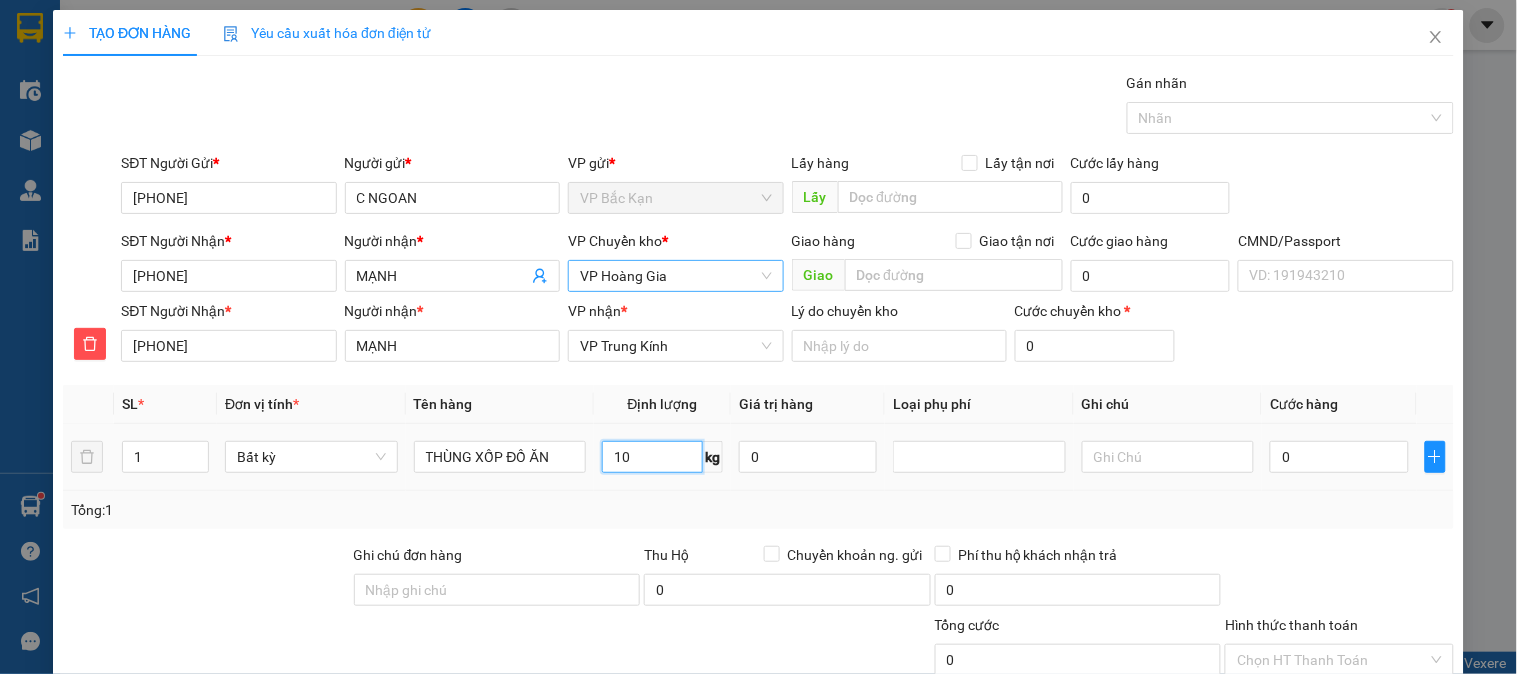 click on "10" at bounding box center [652, 457] 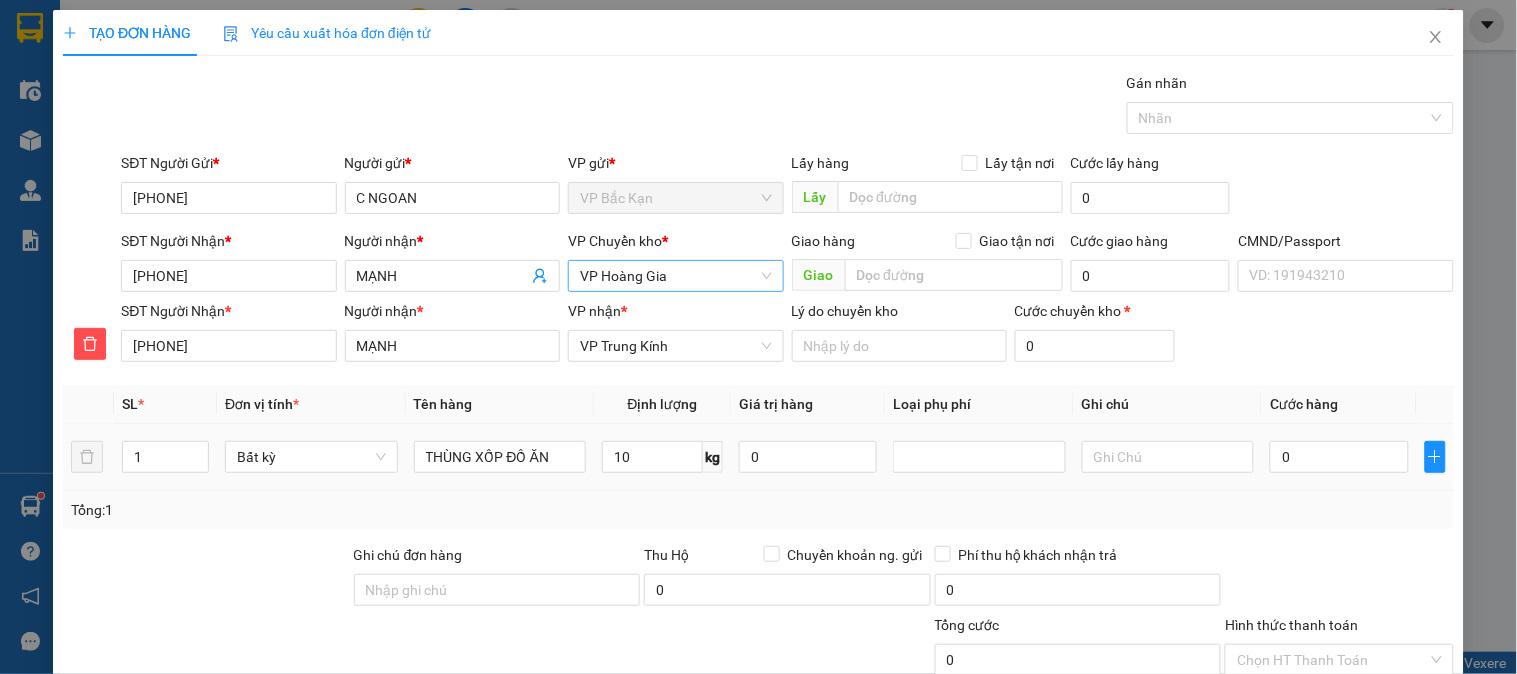 click on "Tổng:  1" at bounding box center [758, 510] 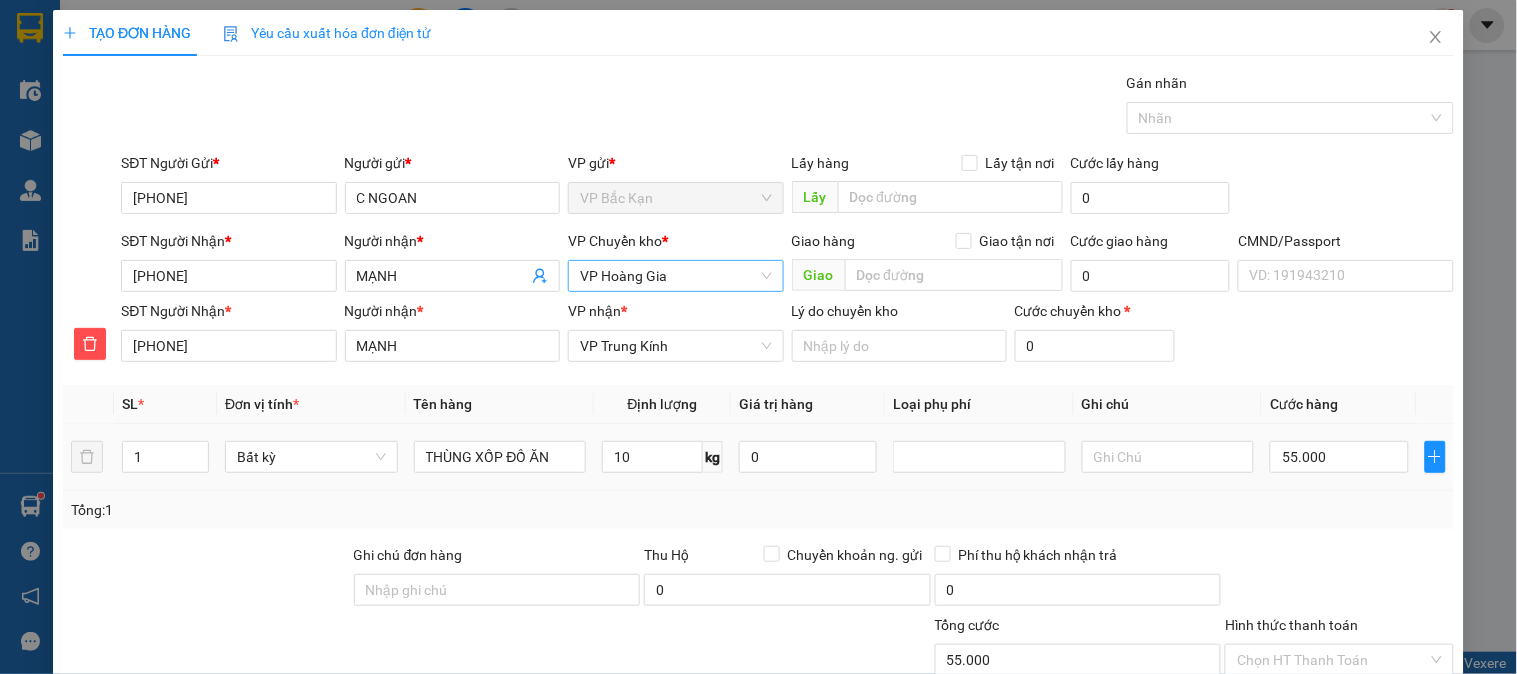 type on "55.000" 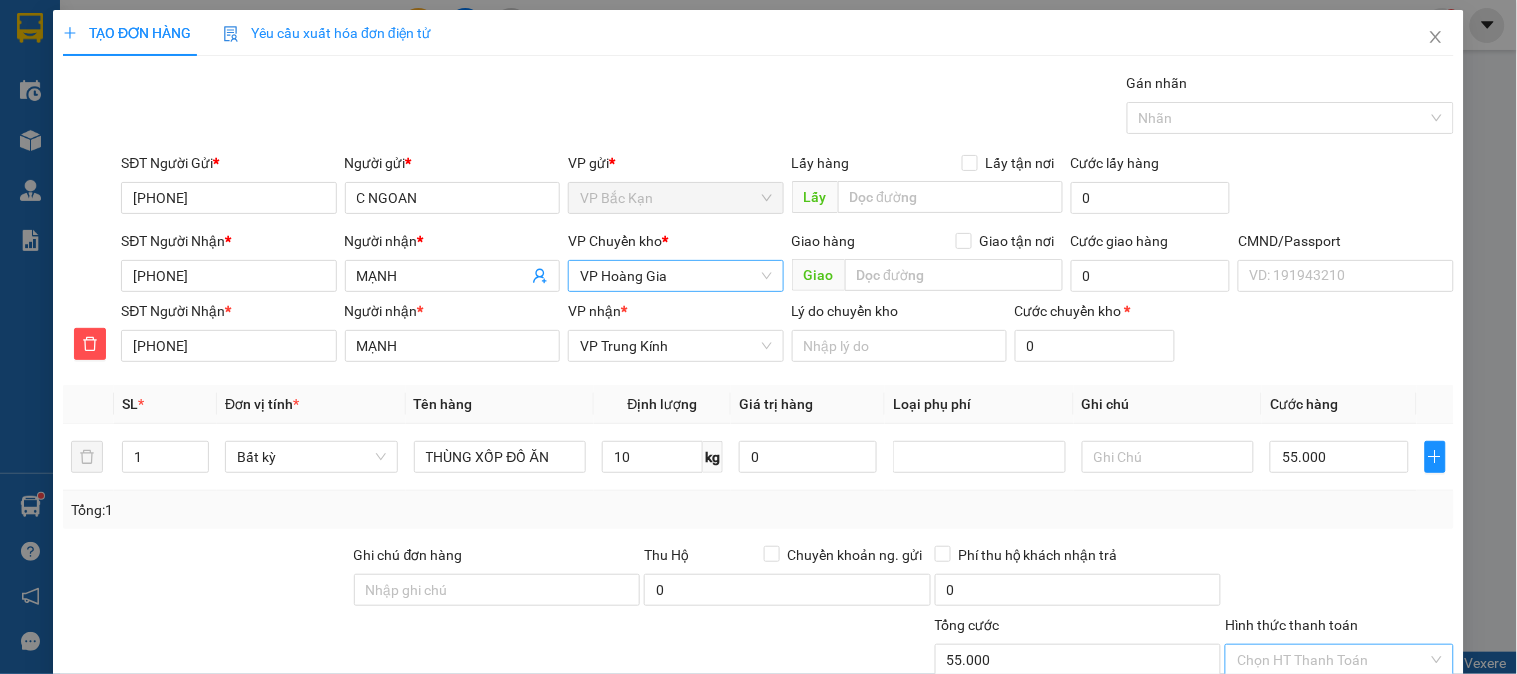scroll, scrollTop: 176, scrollLeft: 0, axis: vertical 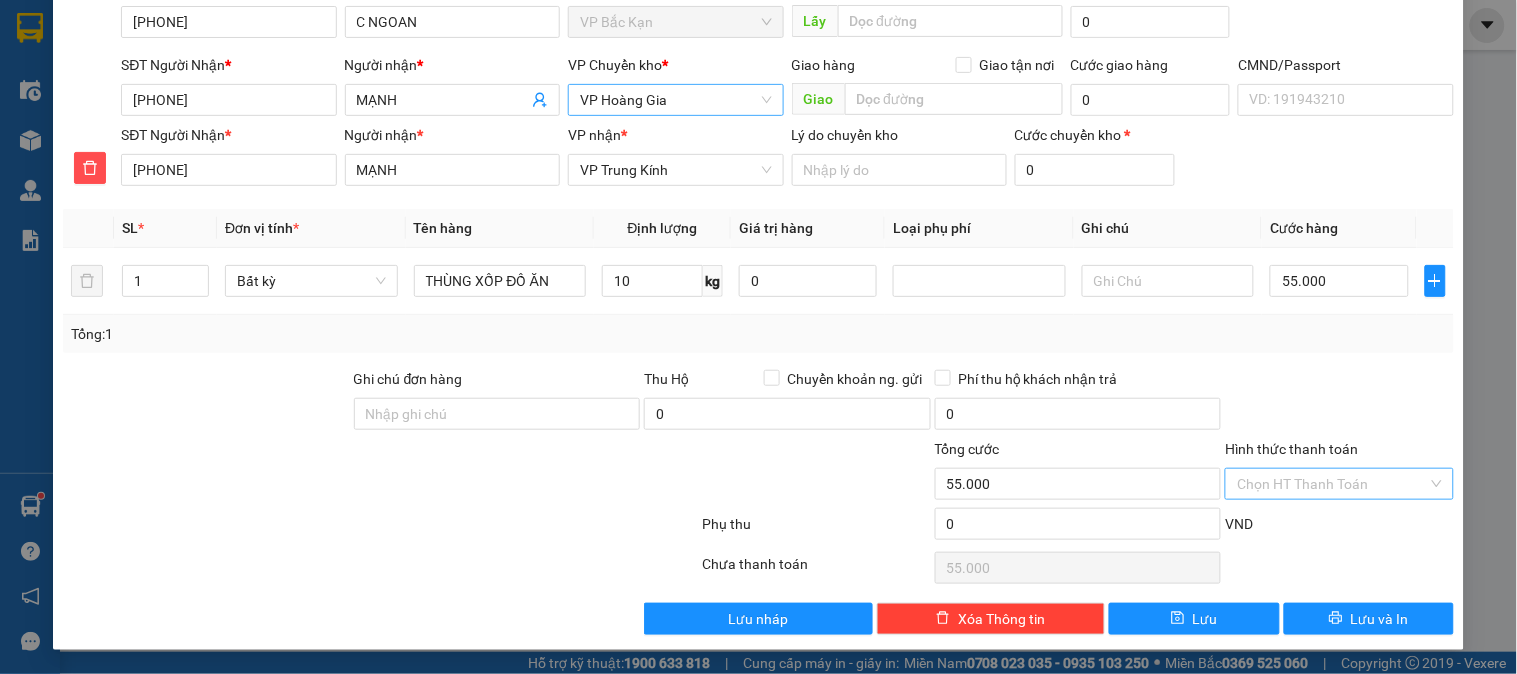 click on "Hình thức thanh toán" at bounding box center (1332, 484) 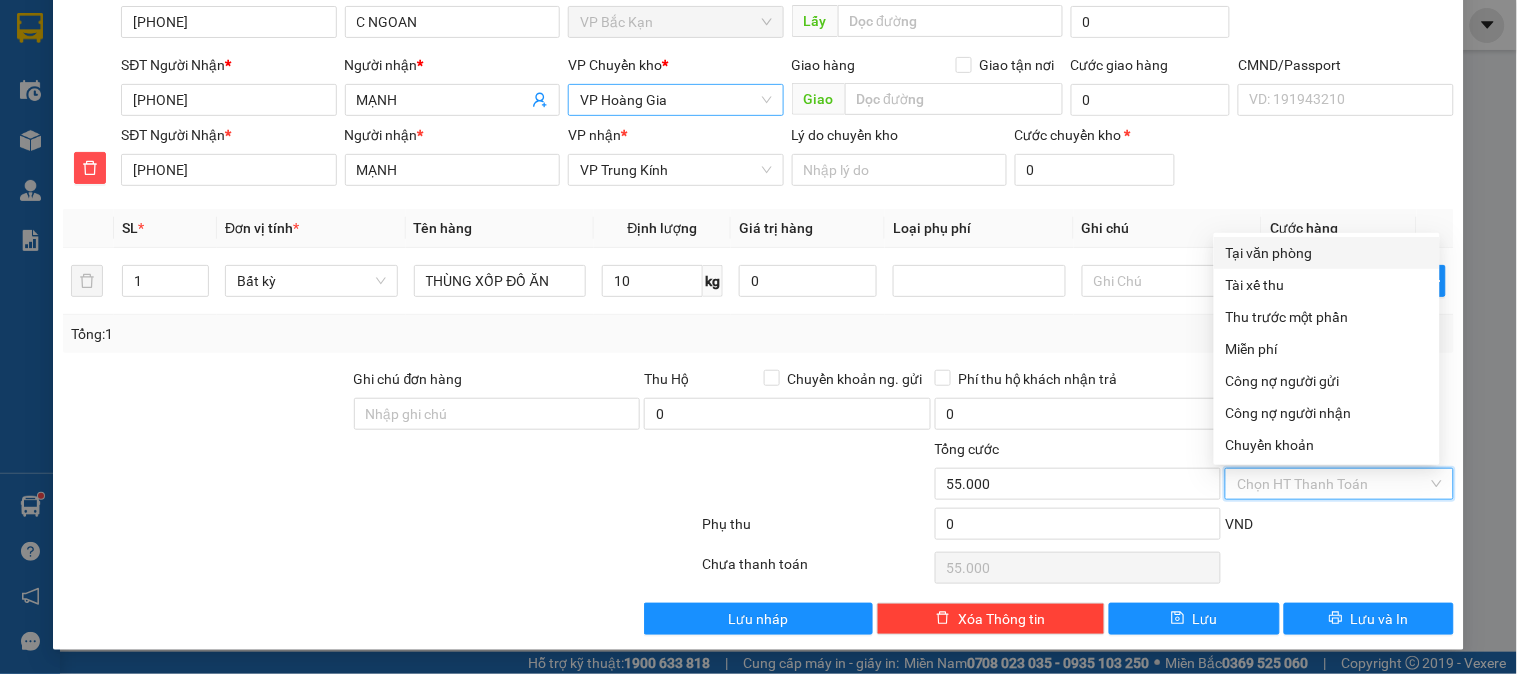 click on "Tại văn phòng" at bounding box center (1327, 253) 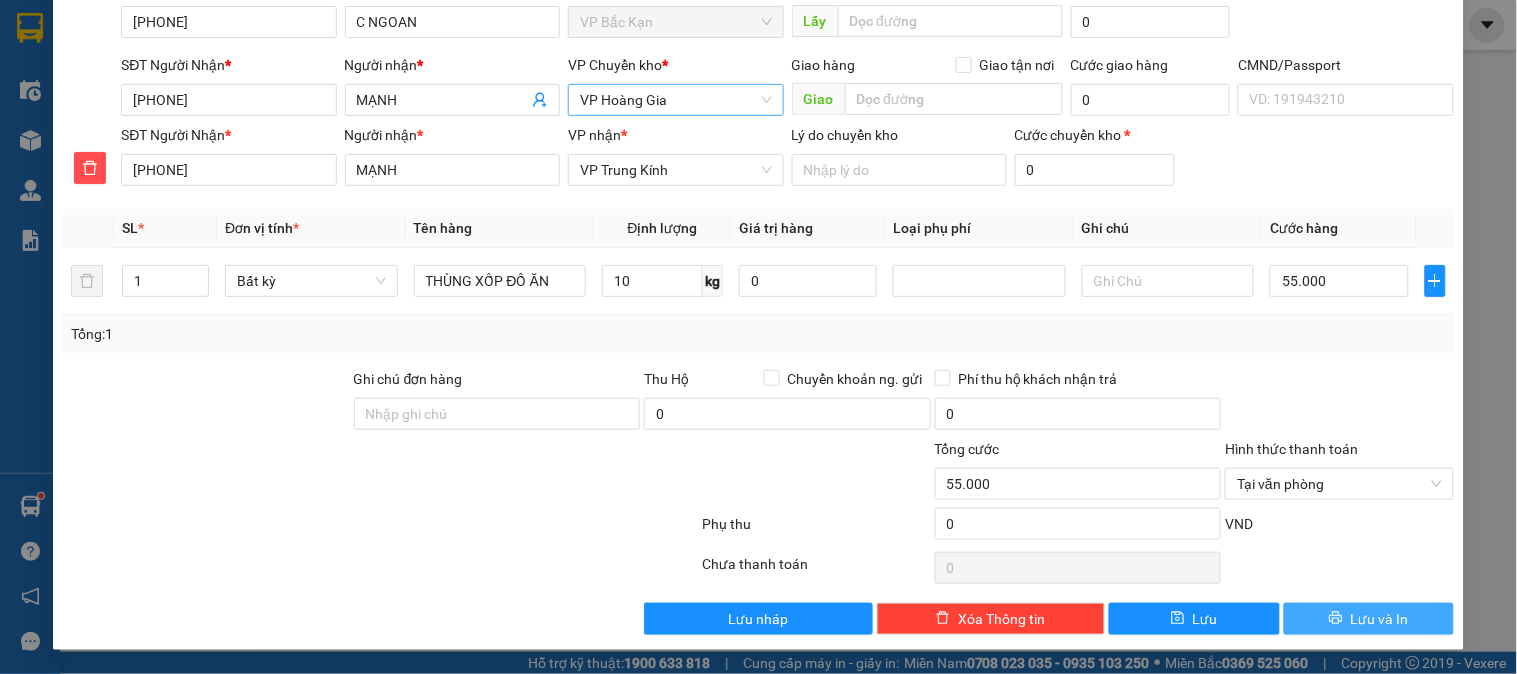 click on "Lưu và In" at bounding box center (1369, 619) 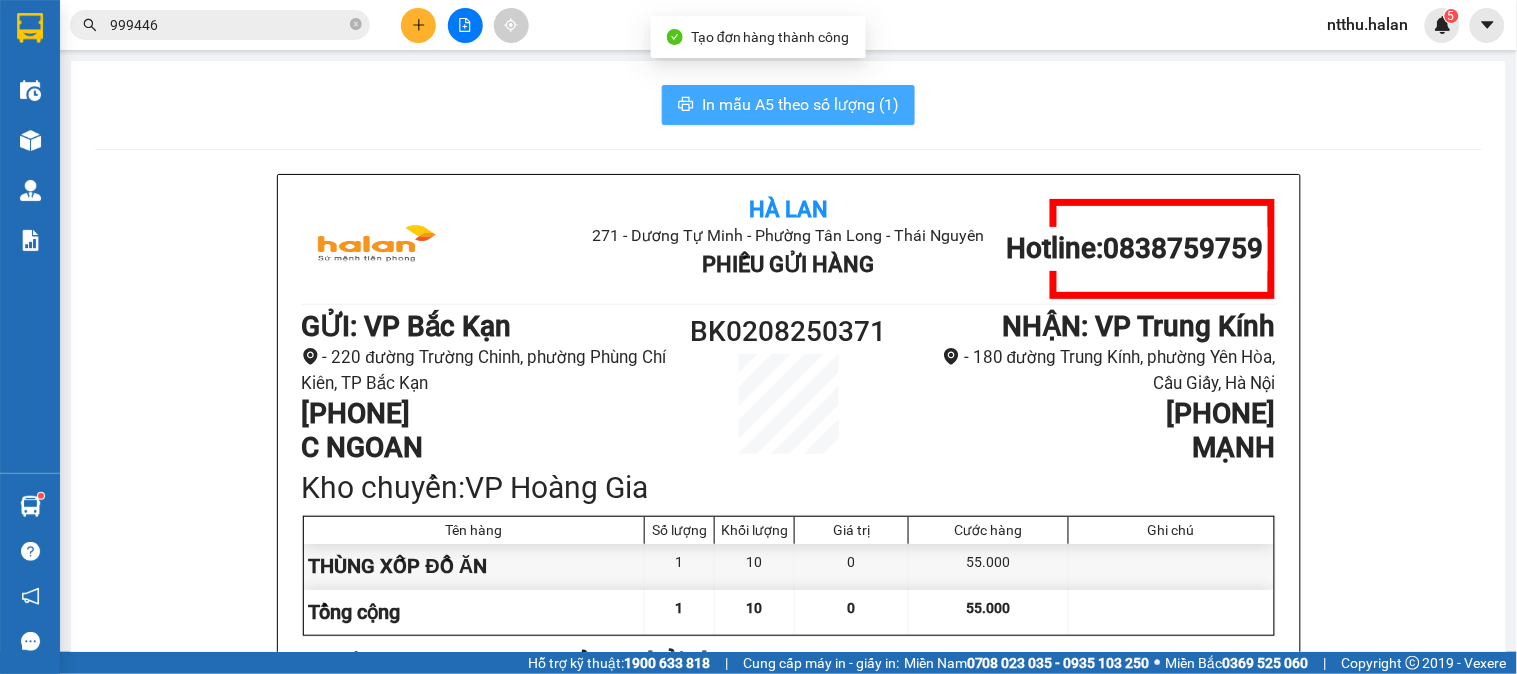 click on "In mẫu A5 theo số lượng
(1)" at bounding box center [800, 104] 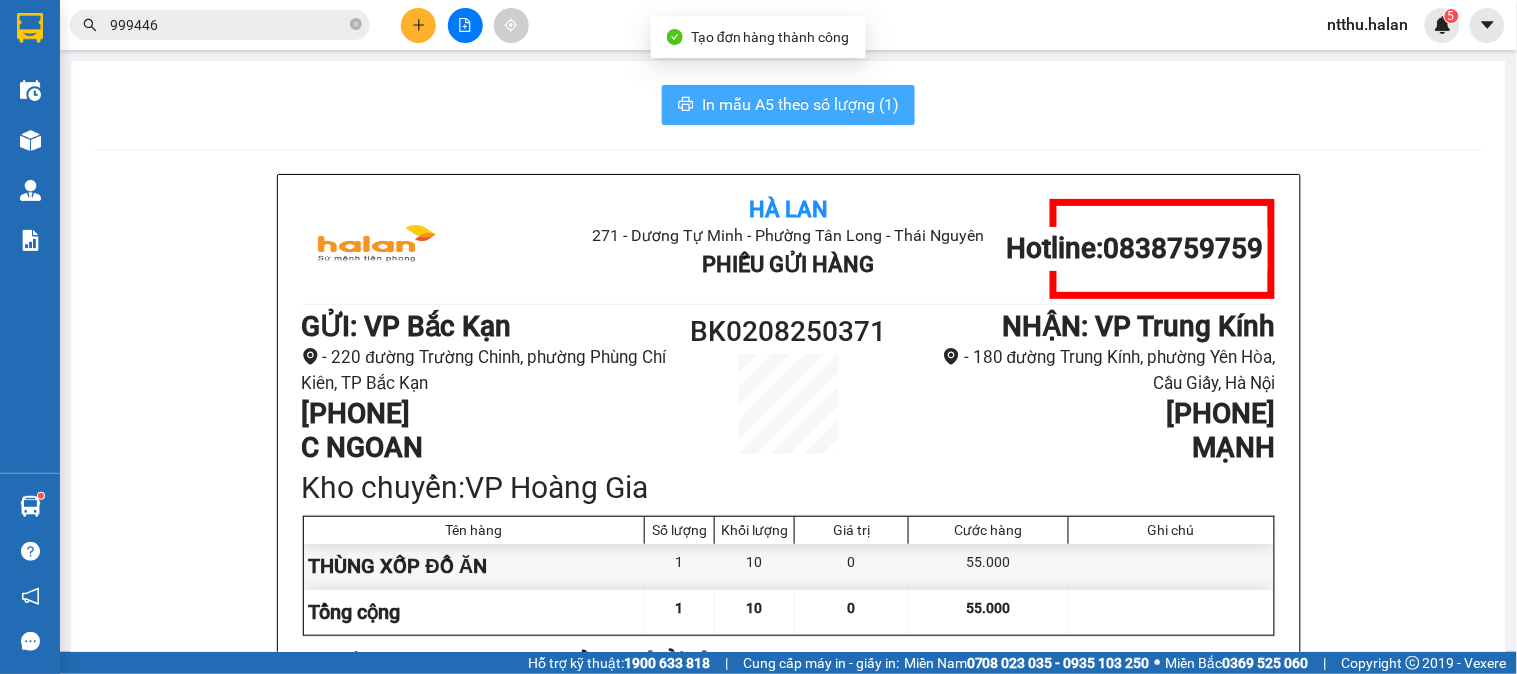 scroll, scrollTop: 0, scrollLeft: 0, axis: both 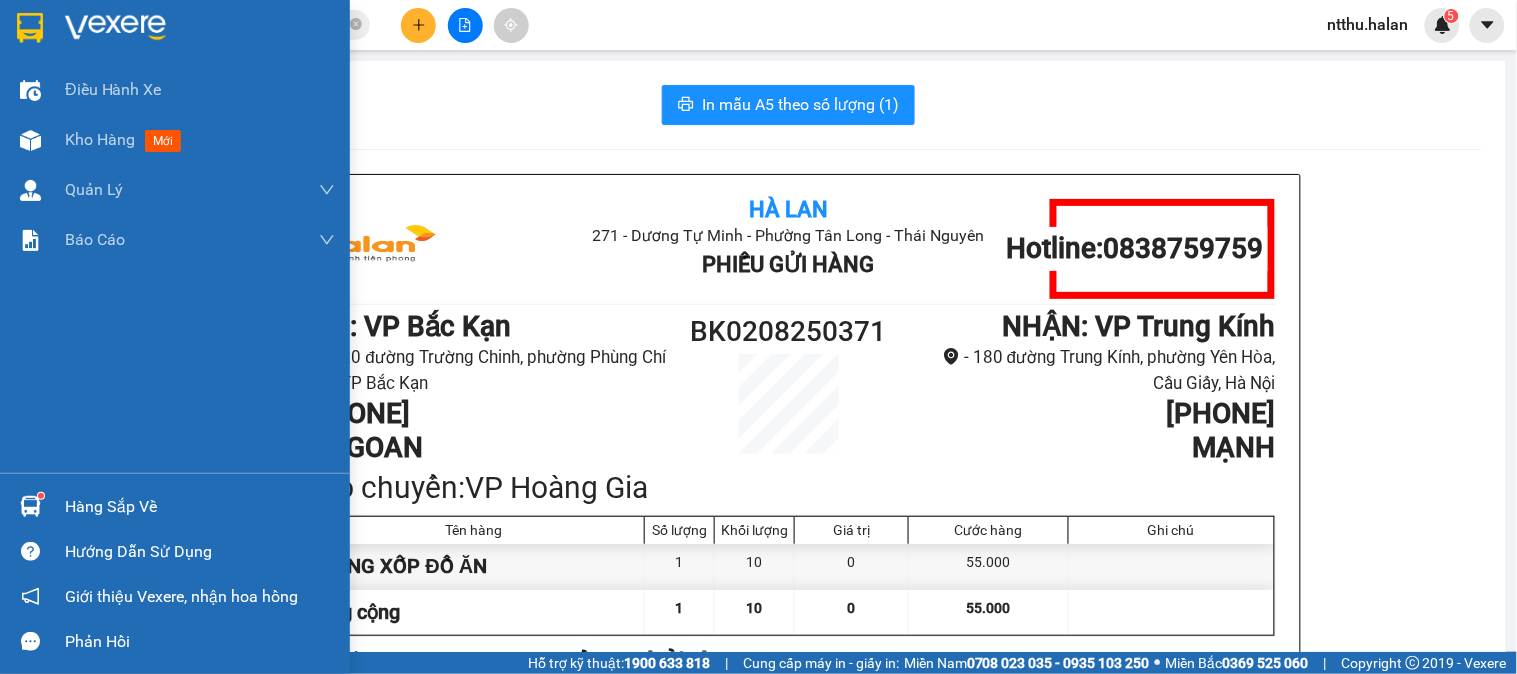 click on "Hàng sắp về" at bounding box center (200, 507) 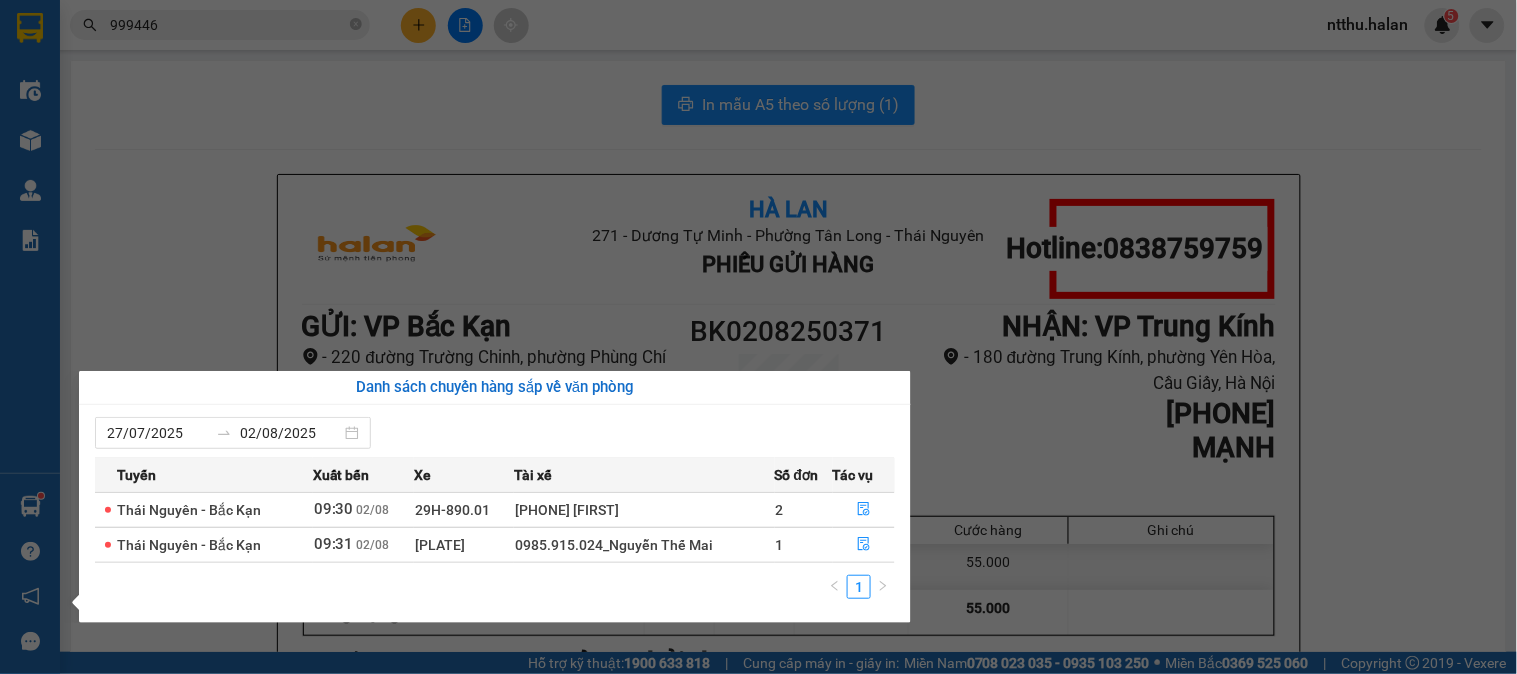 click on "HT0108252394 19:55 - 01/08 VP Nhận   29B-171.00 07:11 - 02/08 BỌC XANH LK SL:  1 35.000 35.000 [PHONE] [FIRST] [LAST] VP [ADDRESS] 0976 999446  CHIẾN BK VP Bắc Kạn DC0108251868 16:50 - 01/08 VP Nhận   20H-019.04 21:23 - 01/08 BOPJC TẤM LK SL:  1 40.000 40.000 [PHONE] TƯỜNG CHÍ LÂM VP [ADDRESS] 0976 999446  CHIẾN BK VP Bắc Kạn TK0108251894 16:59 - 01/08 VP Nhận   20H-019.04 21:22 - 01/08 BOC DEN SL:  1 40.000 40.000 [PHONE] DUNG  VP [ADDRESS] 0976 999446  CHIẾN BK VP Bắc Kạn TK0208250155 08:28 - 02/08 Trên xe   29K-013.47 09:00  -   02/08 BỌC ĐEN MT SL:  1 40.000 40.000 [PHONE] MT HƯNG HÀ VP [ADDRESS] 0976 999446  CHIẾN BK VP Hoàng Gia BK2807252120 17:34 - 28/07 Đã giao   15:44 - 31/07 HỘP PT SL:  1 55.000 0976 999446  CHIẾN BK VP Bắc Kạn [PHONE] MINH   SL:" at bounding box center [758, 337] 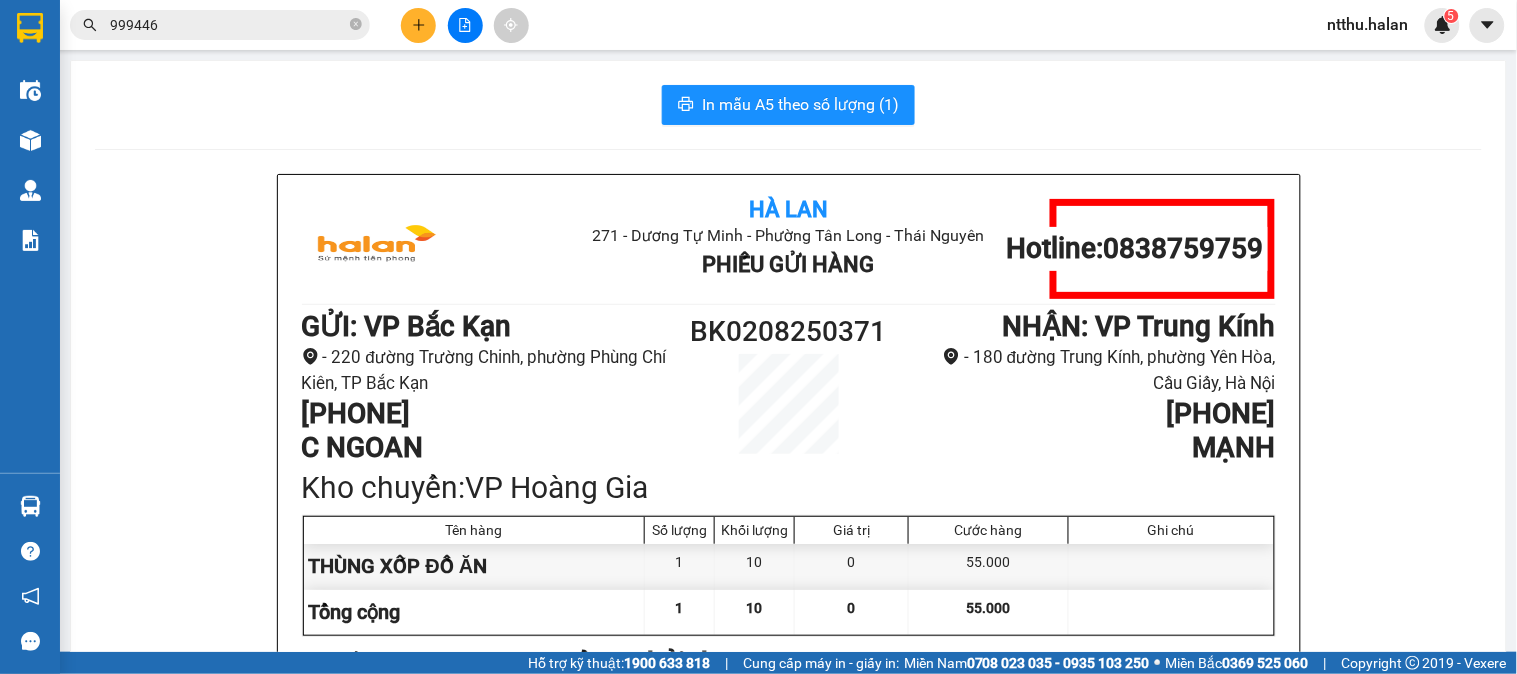click on "999446" at bounding box center (228, 25) 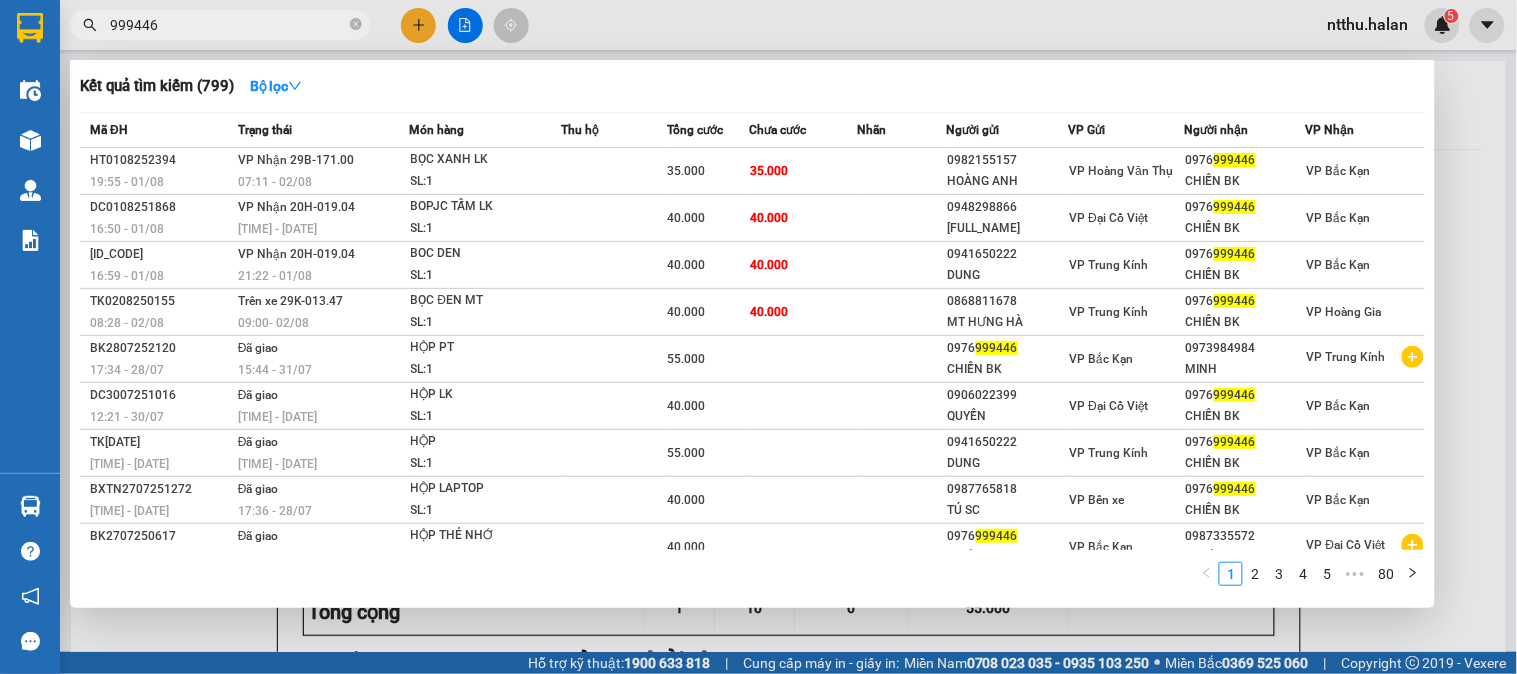 click on "999446" at bounding box center [228, 25] 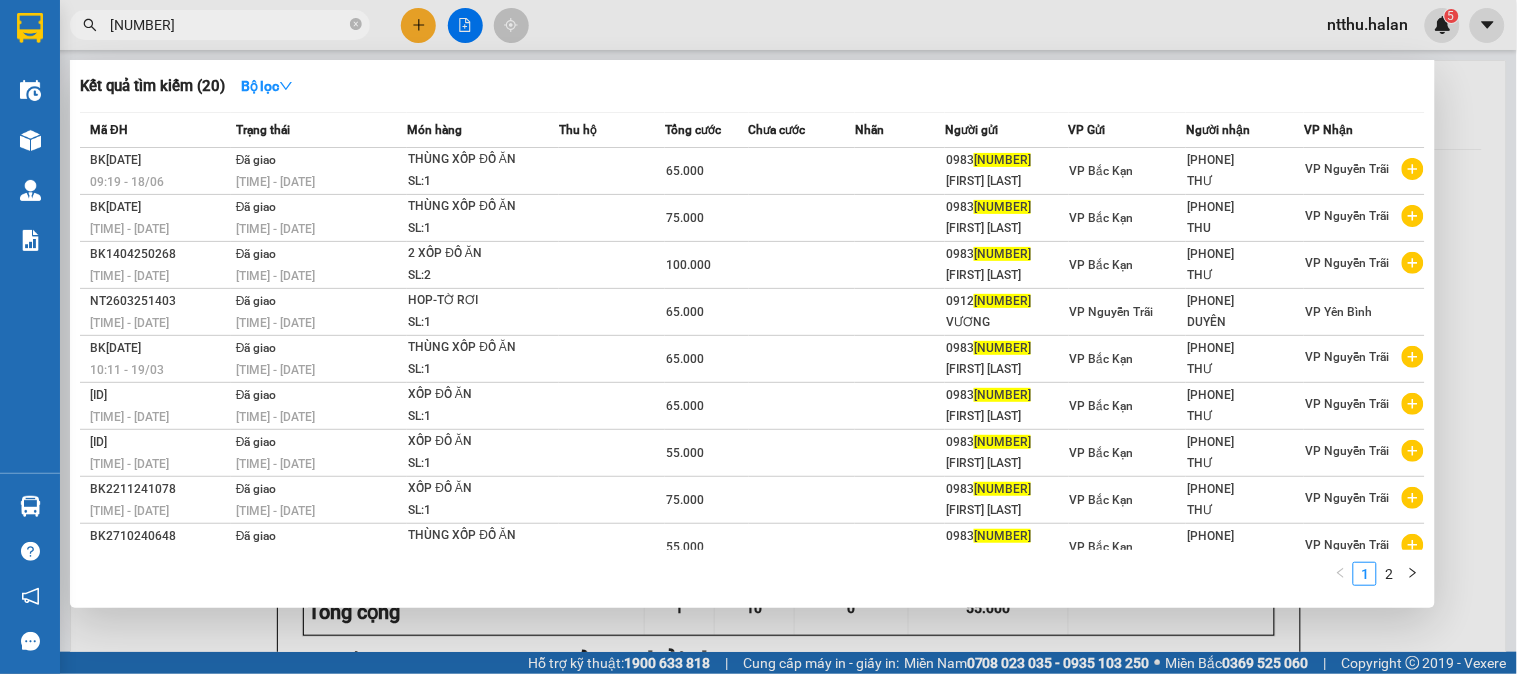 type on "[NUMBER]" 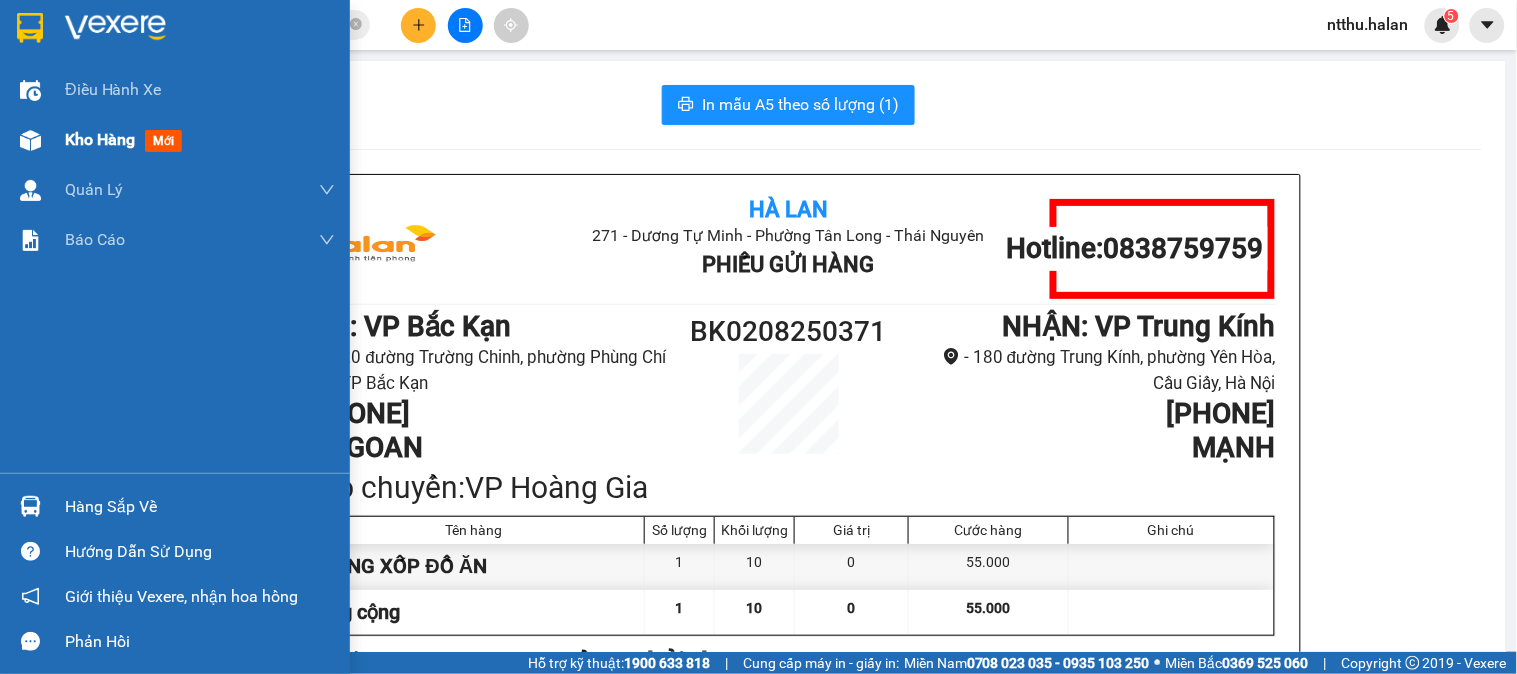 click on "Kho hàng" at bounding box center (100, 139) 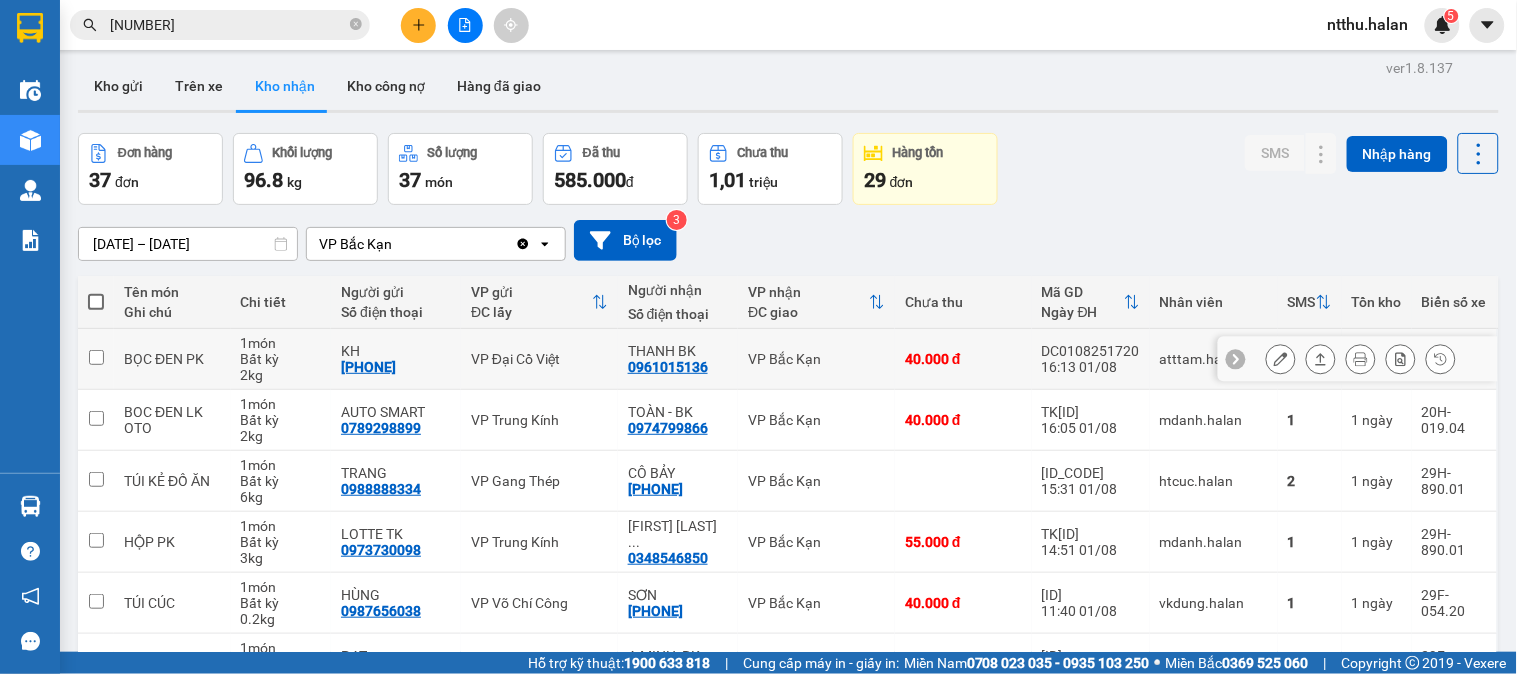 scroll, scrollTop: 0, scrollLeft: 0, axis: both 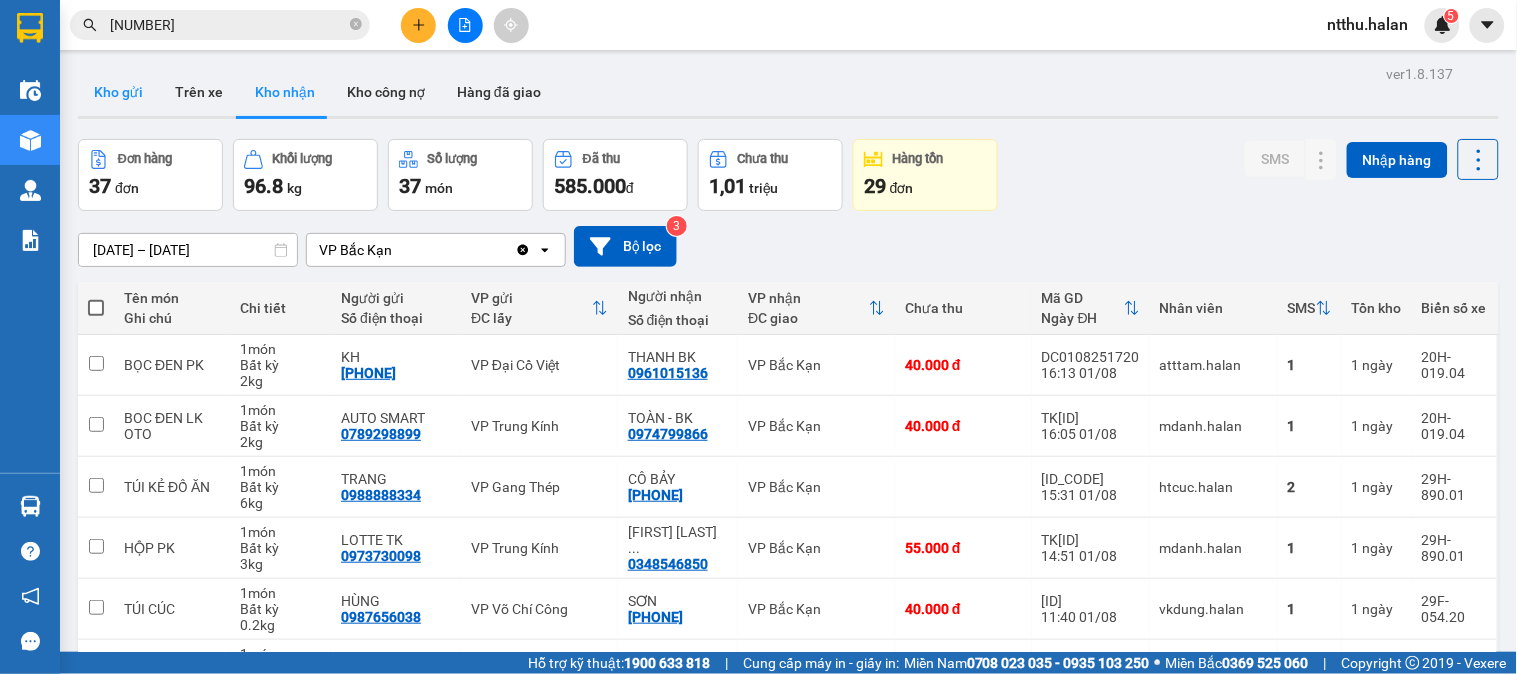 click on "Kho gửi" at bounding box center [118, 92] 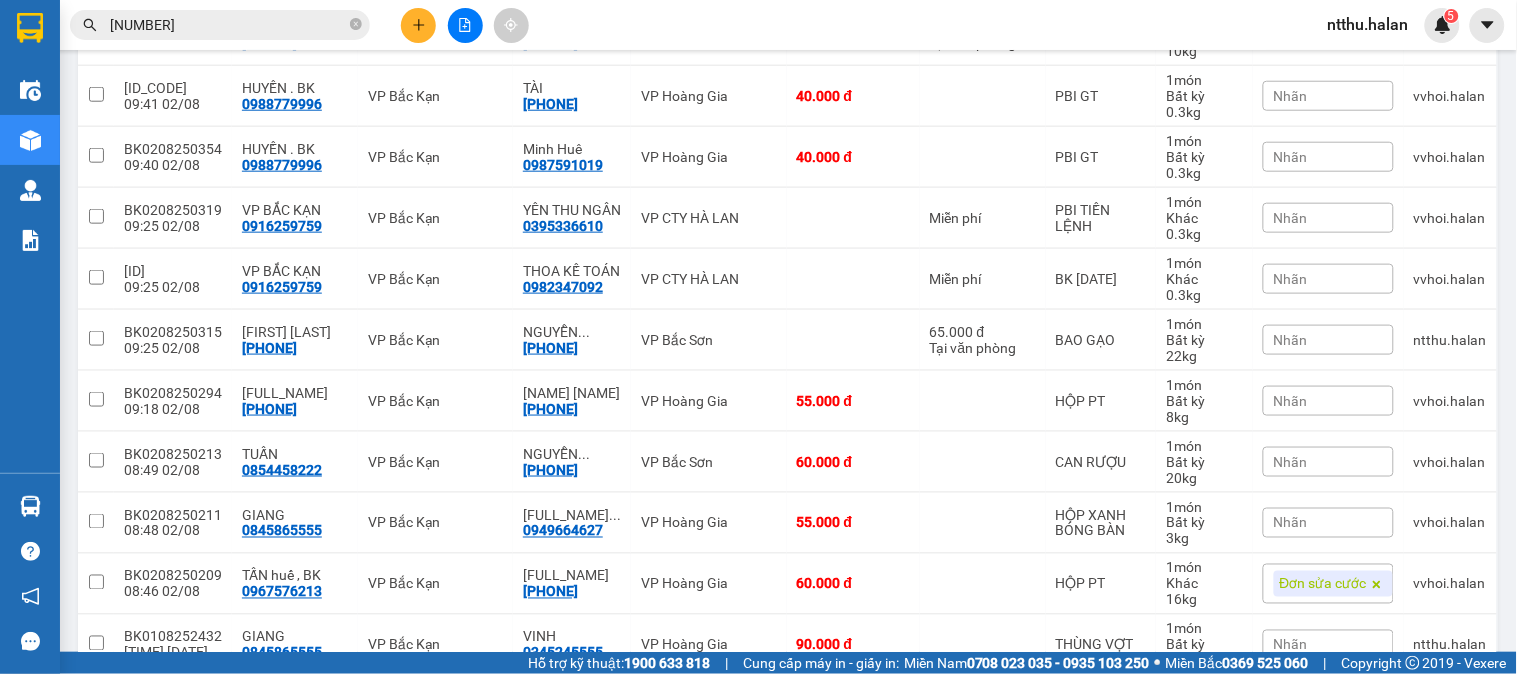scroll, scrollTop: 560, scrollLeft: 0, axis: vertical 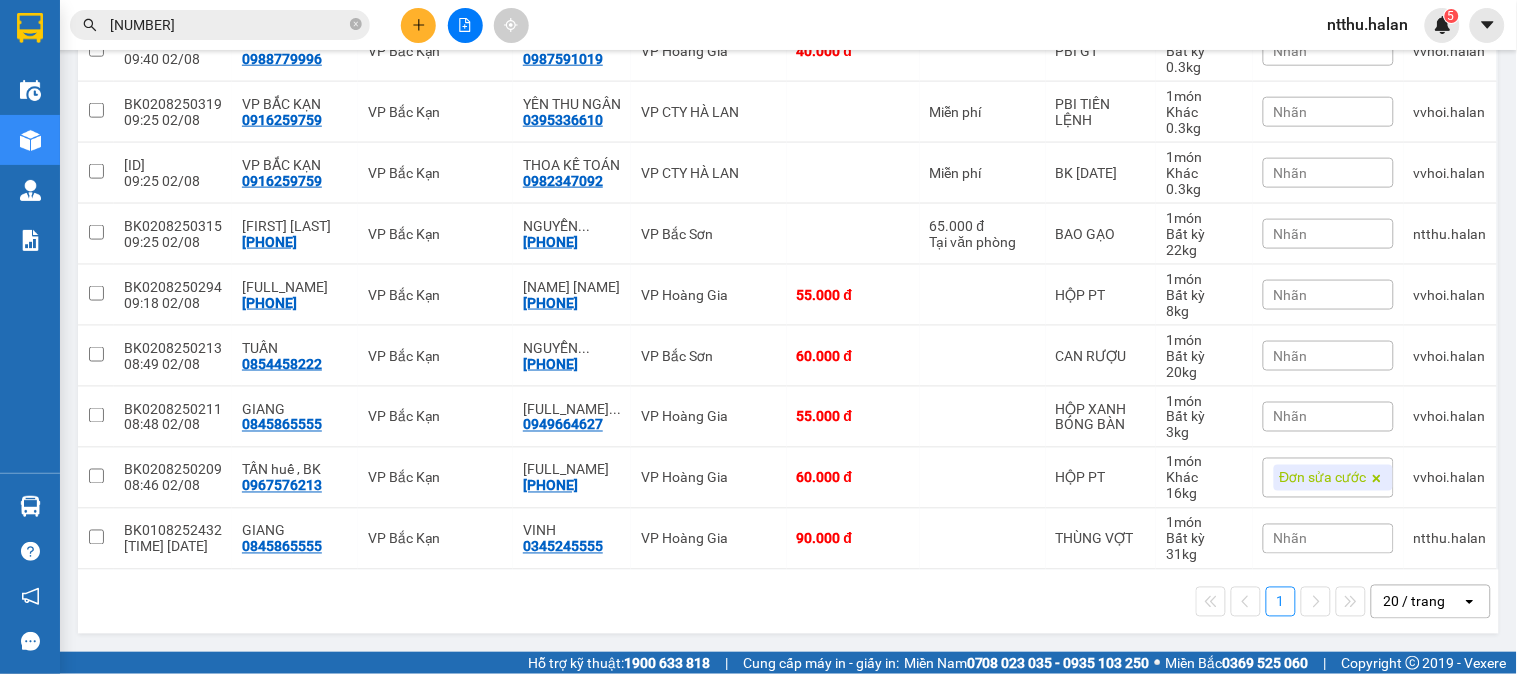 click on "20 / trang" at bounding box center (1415, 602) 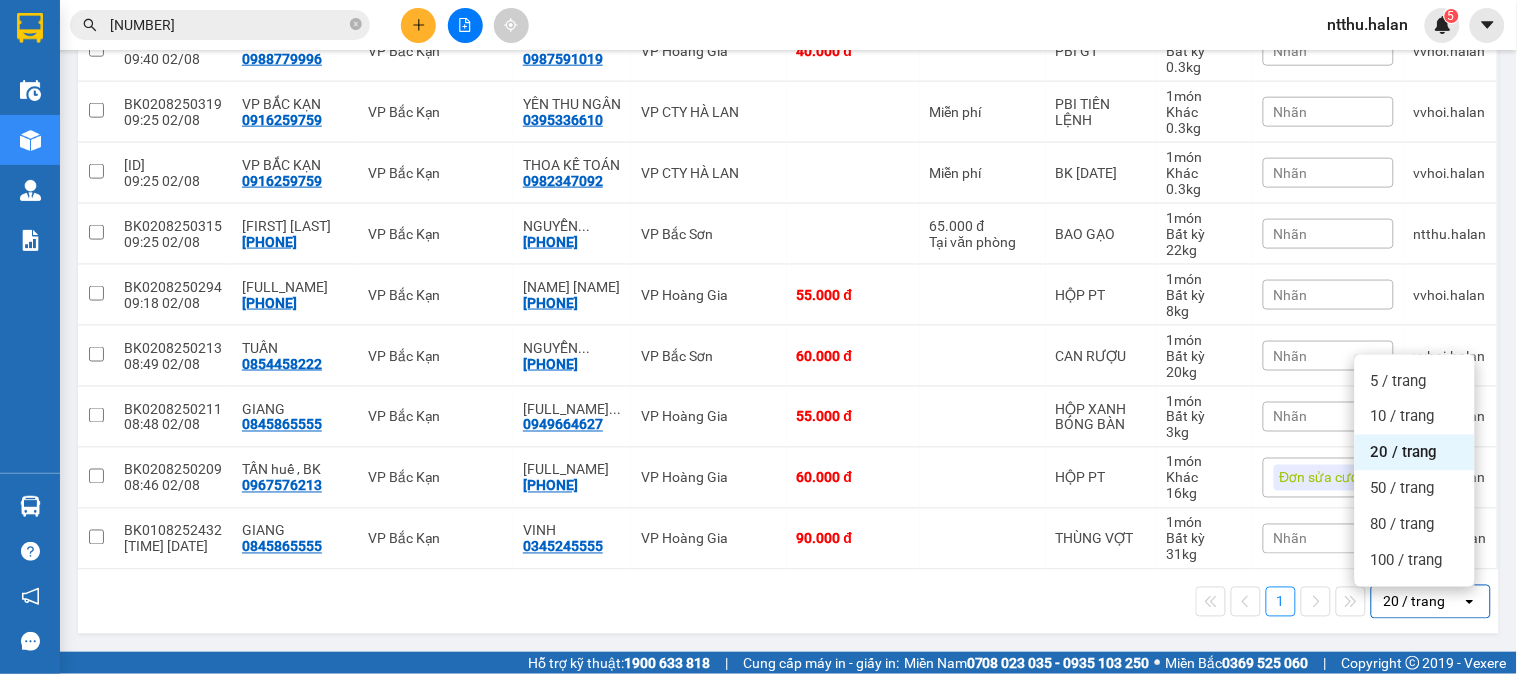 click on "20 / trang" at bounding box center [1404, 453] 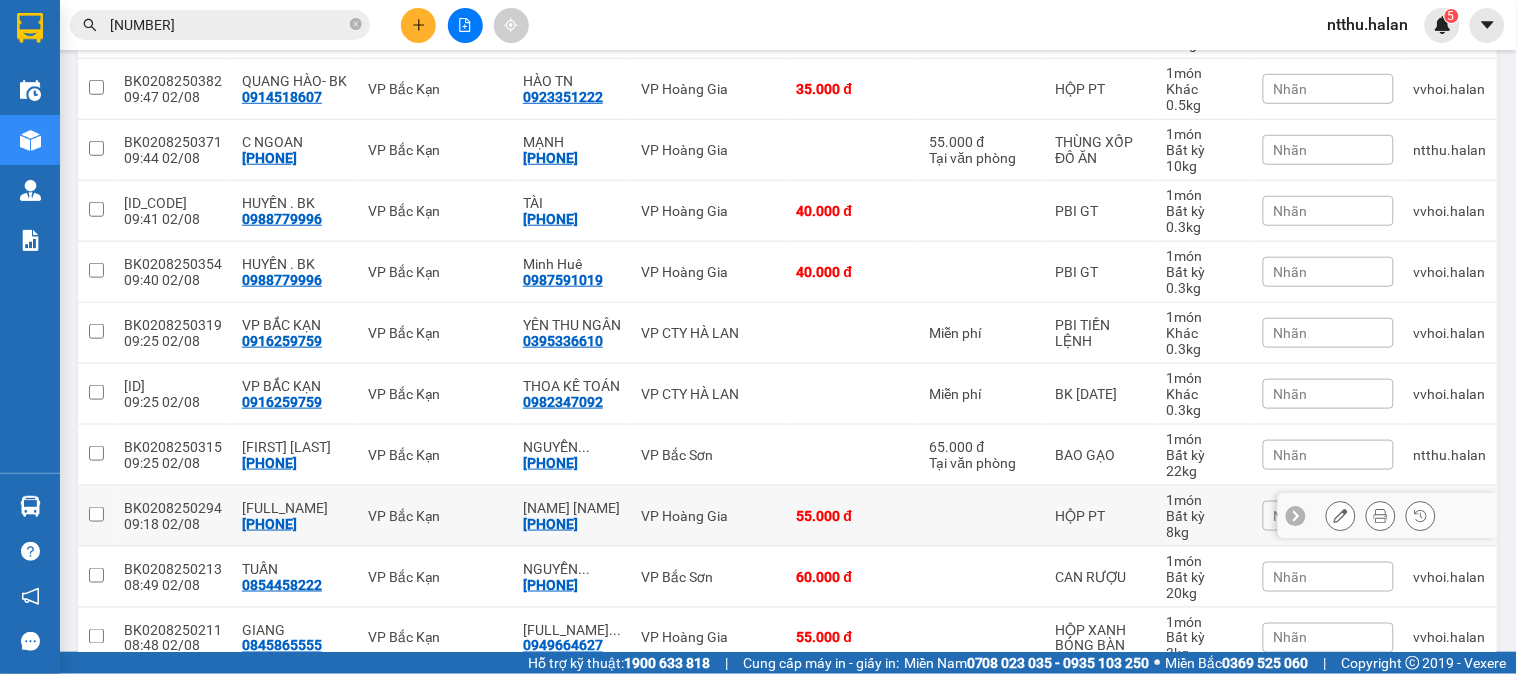 scroll, scrollTop: 560, scrollLeft: 0, axis: vertical 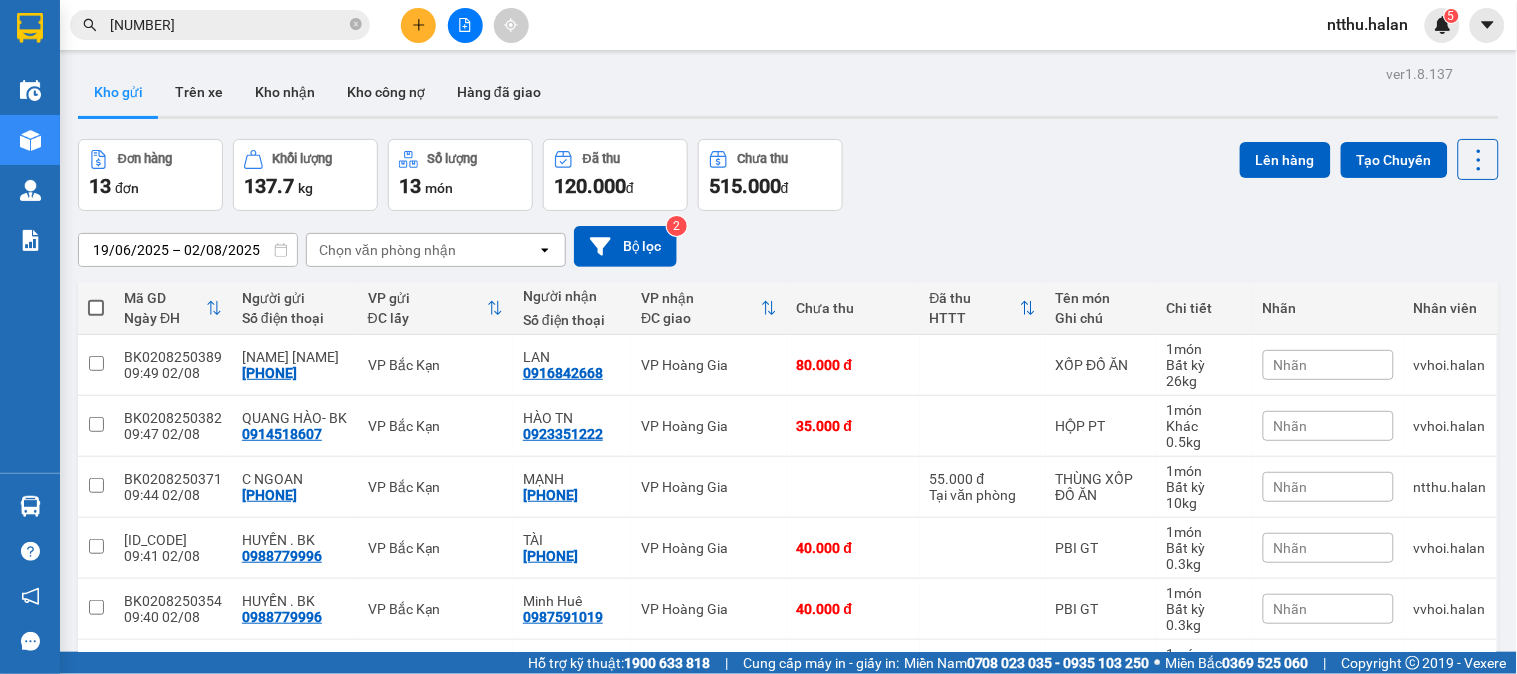 click at bounding box center [96, 308] 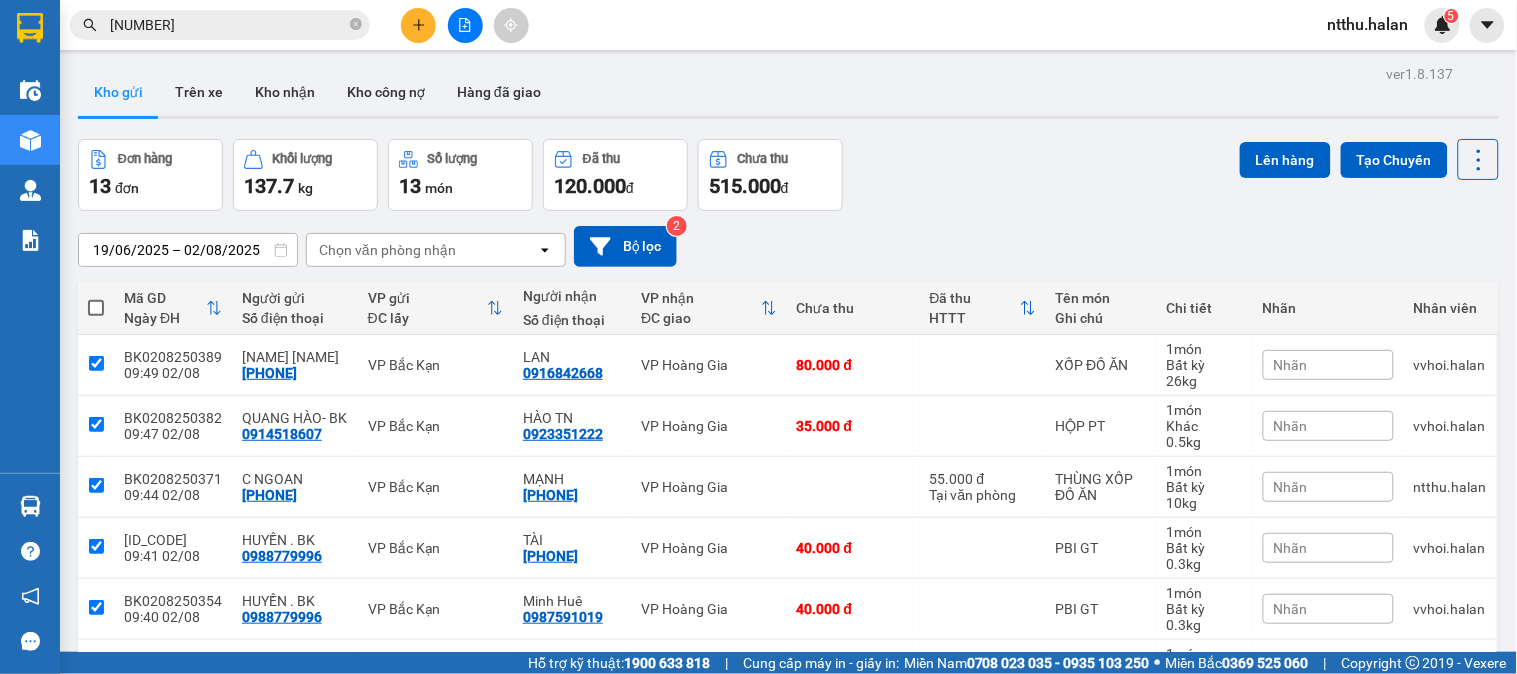 checkbox on "true" 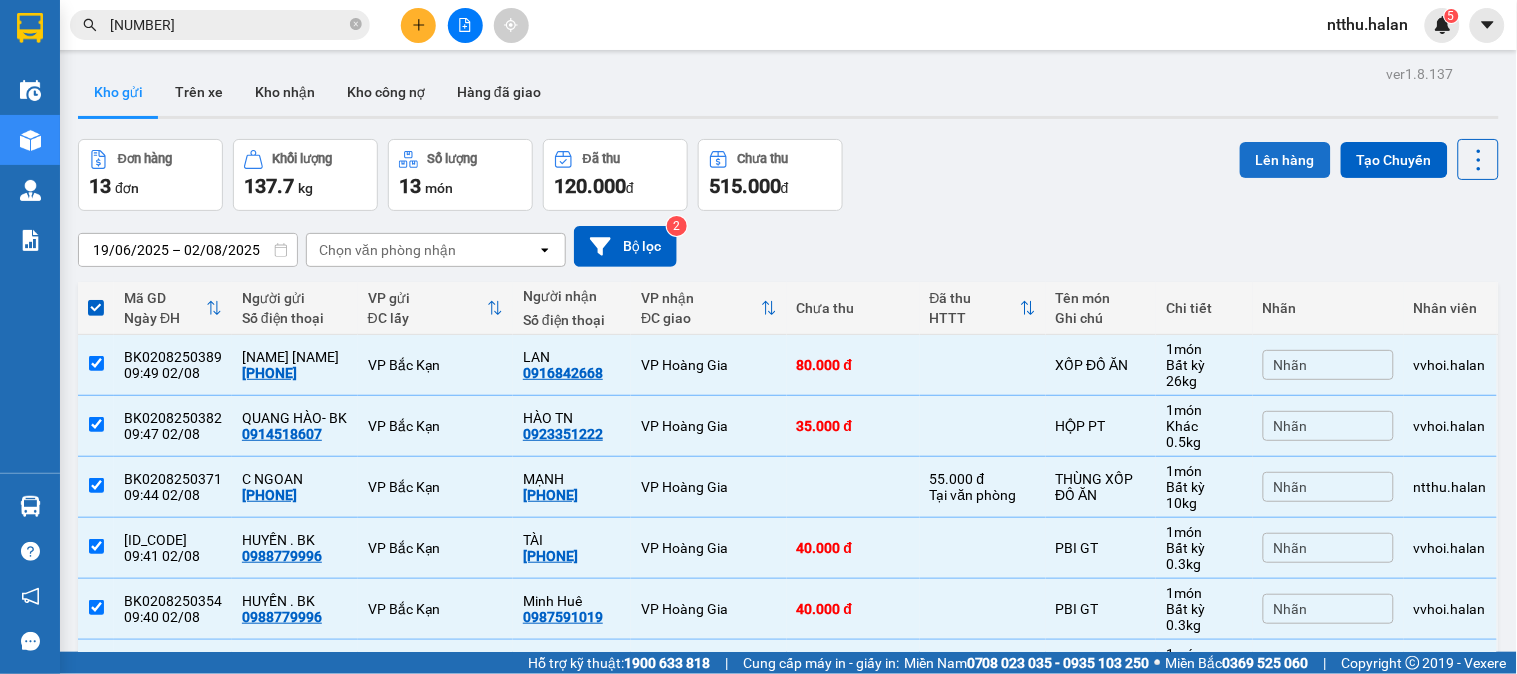 click on "Lên hàng" at bounding box center (1285, 160) 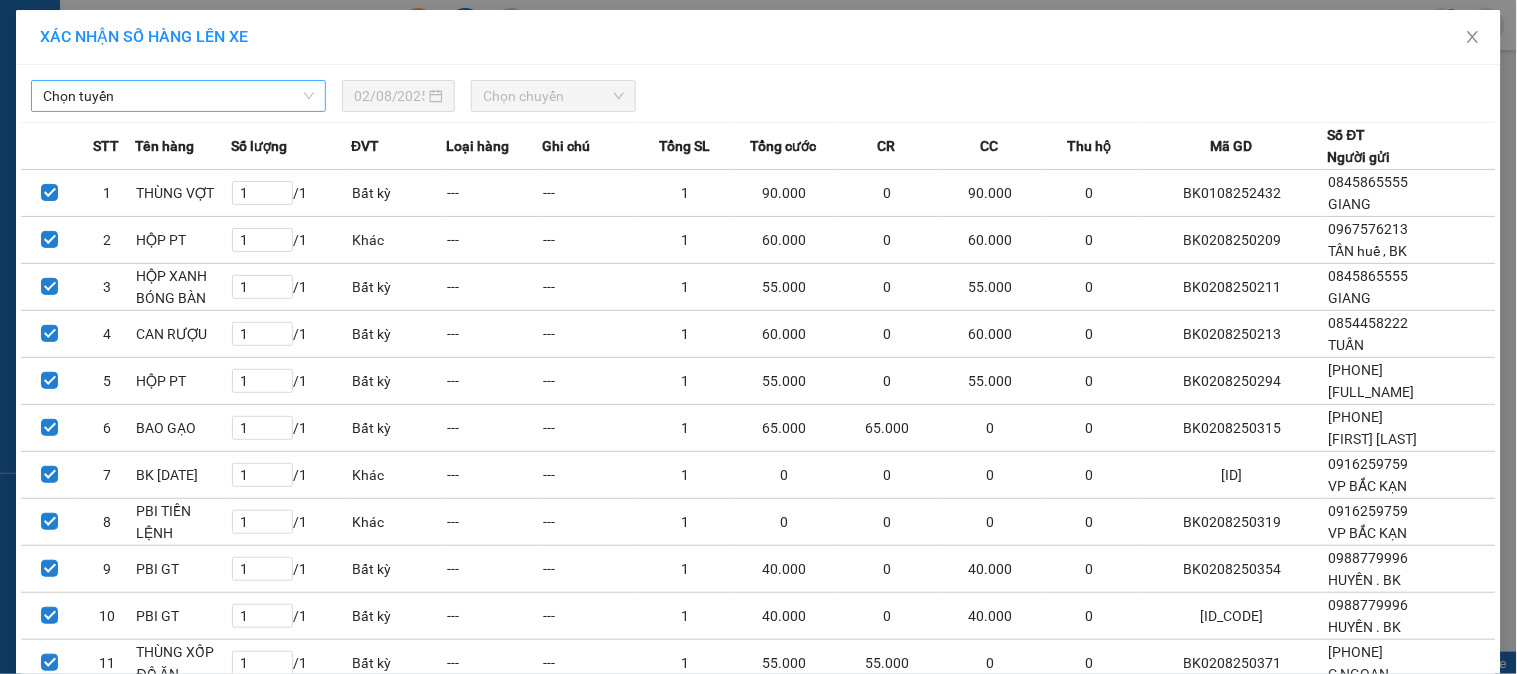 click on "Chọn tuyến" at bounding box center (178, 96) 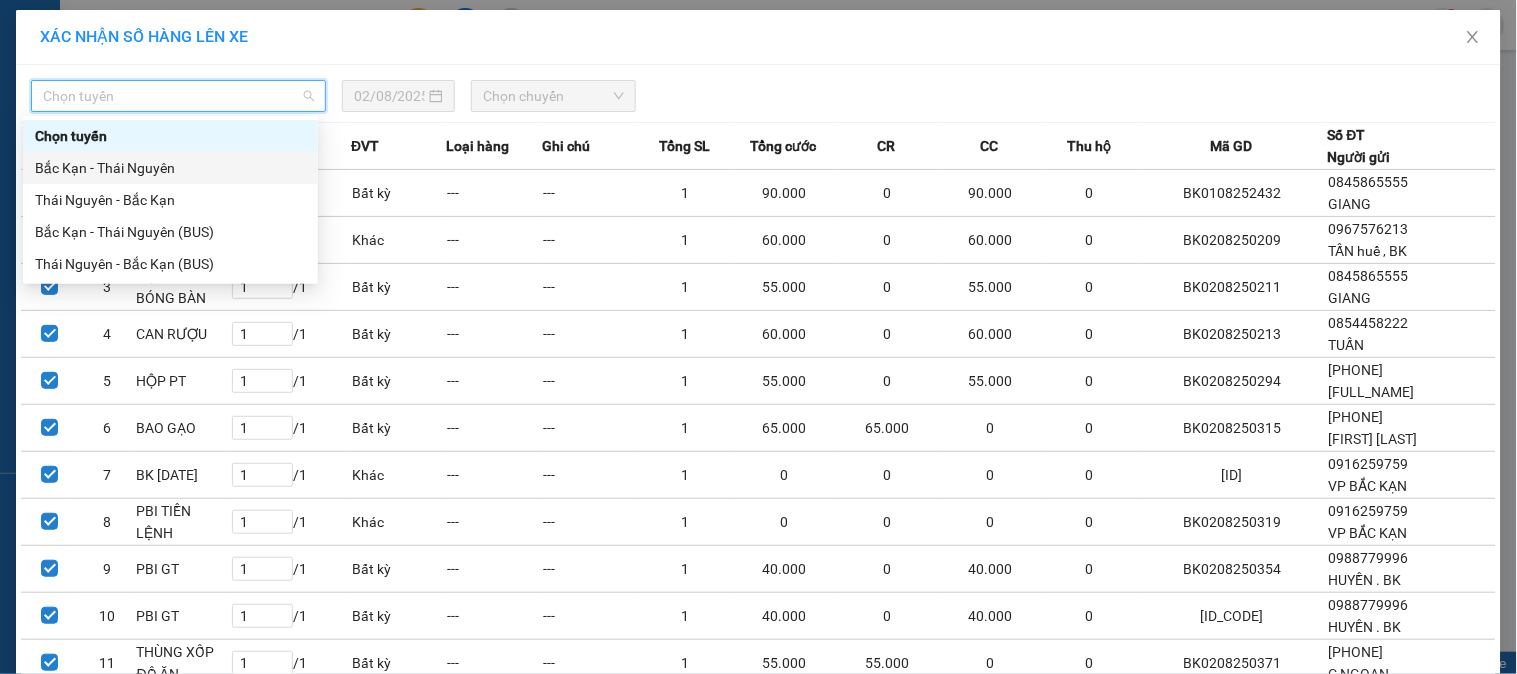 click on "Bắc Kạn - Thái Nguyên" at bounding box center (170, 168) 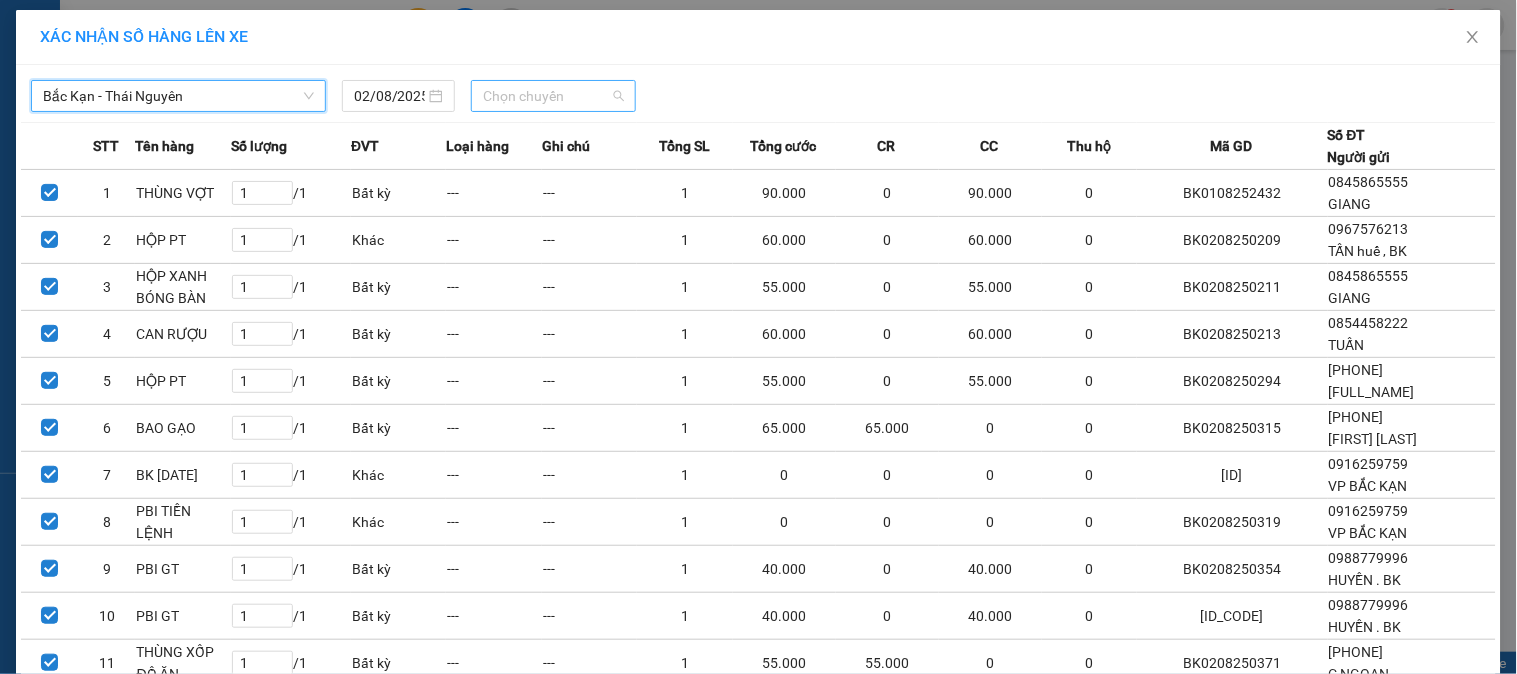 click on "Chọn chuyến" at bounding box center [553, 96] 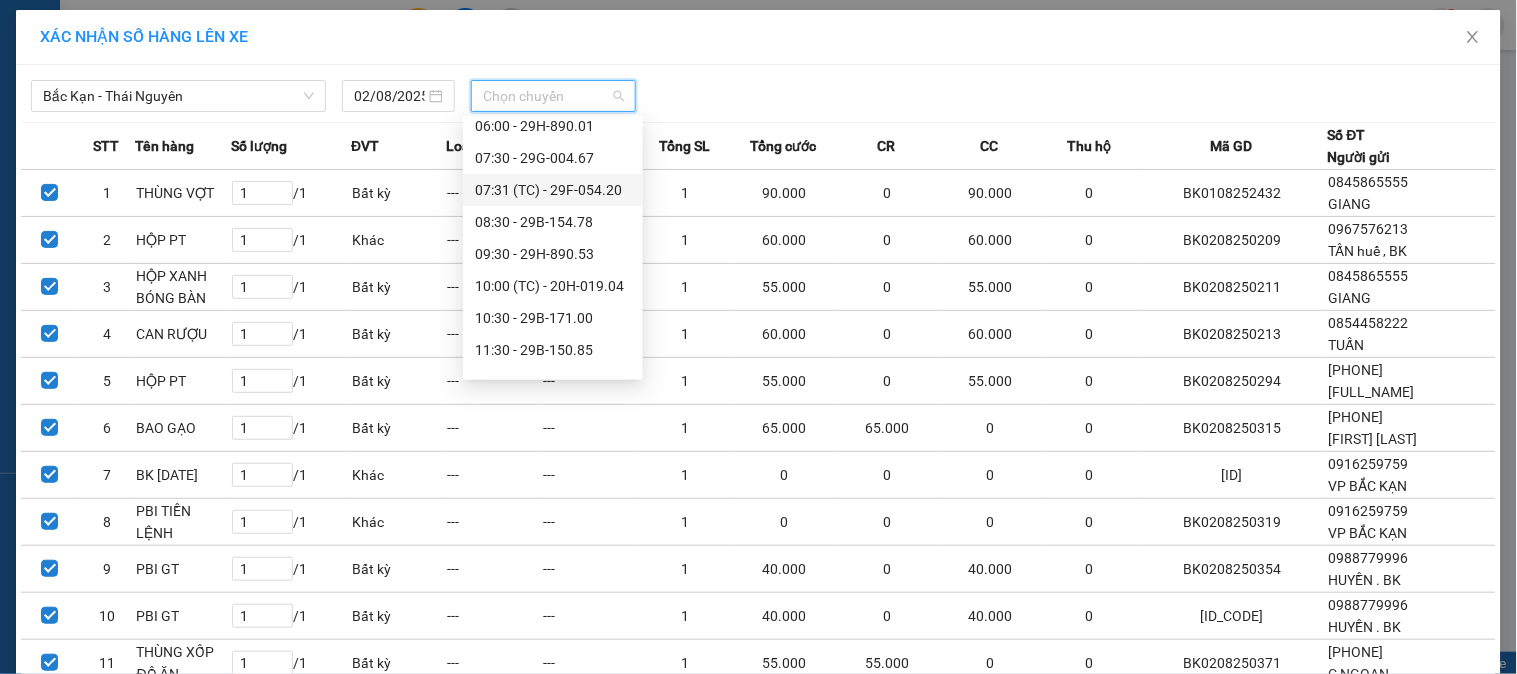 scroll, scrollTop: 111, scrollLeft: 0, axis: vertical 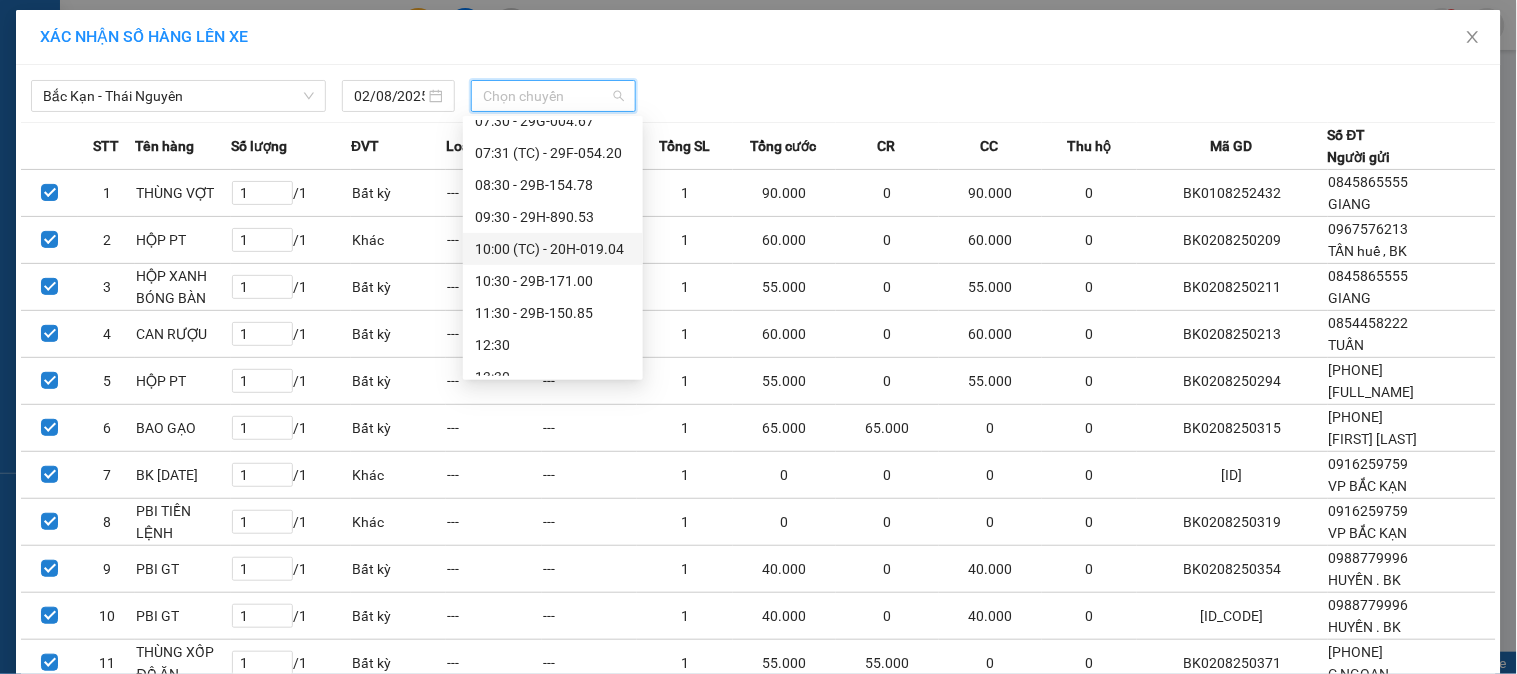 click on "10:00   (TC)   - 20H-019.04" at bounding box center [553, 249] 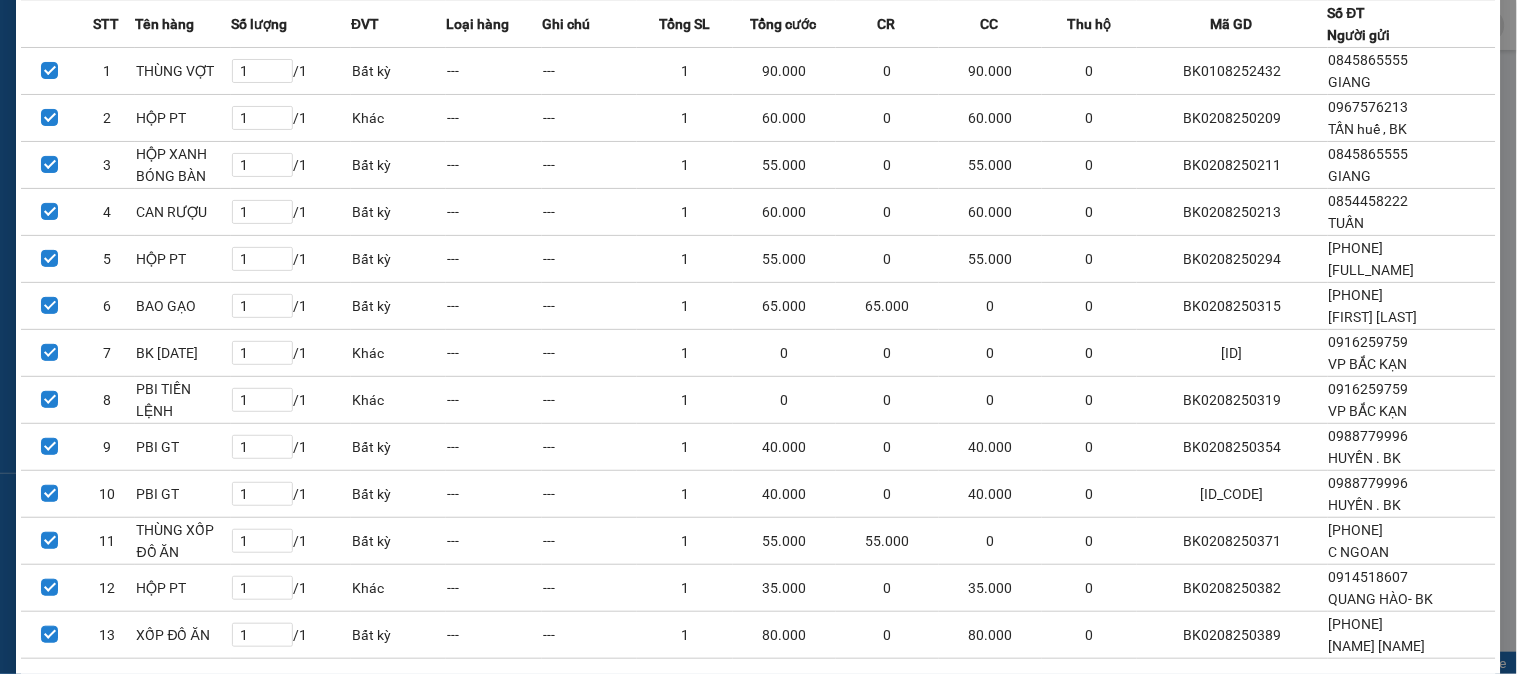 scroll, scrollTop: 255, scrollLeft: 0, axis: vertical 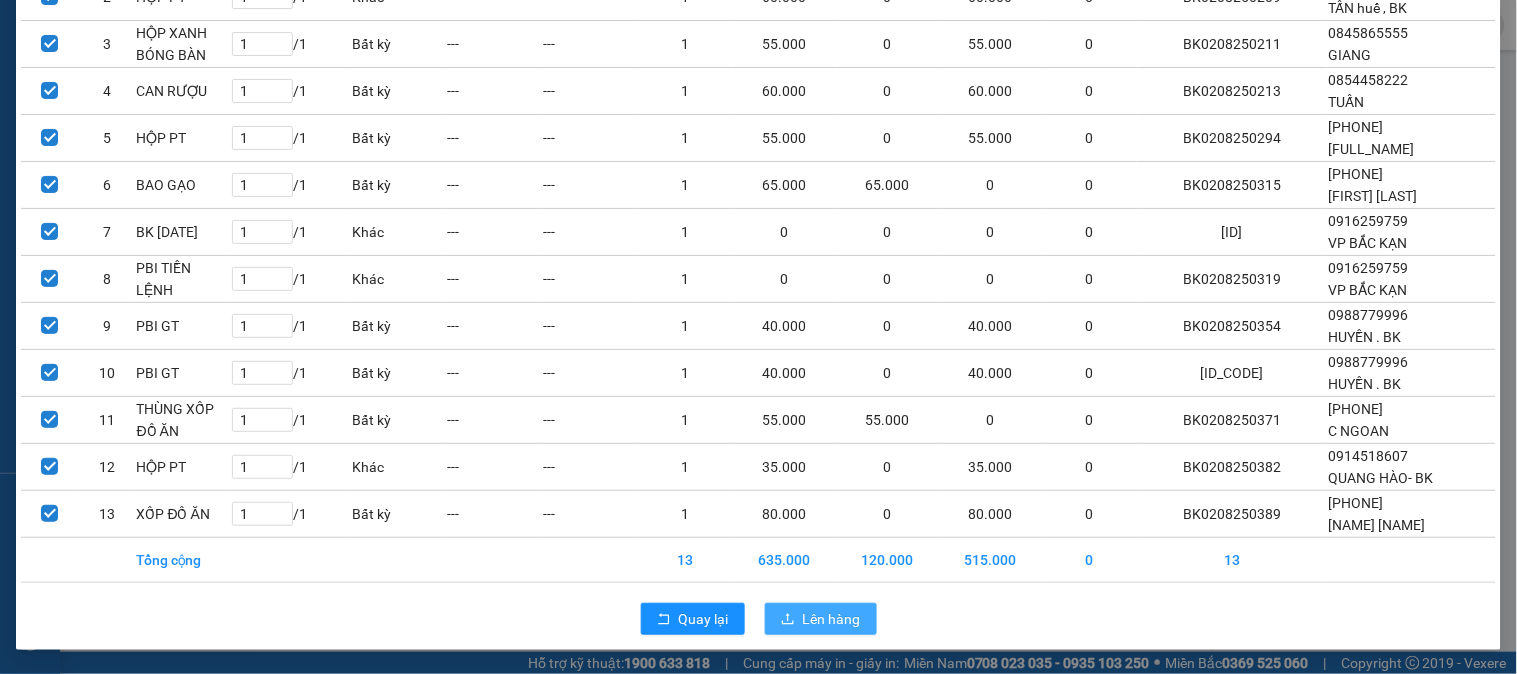 click on "Lên hàng" at bounding box center [832, 619] 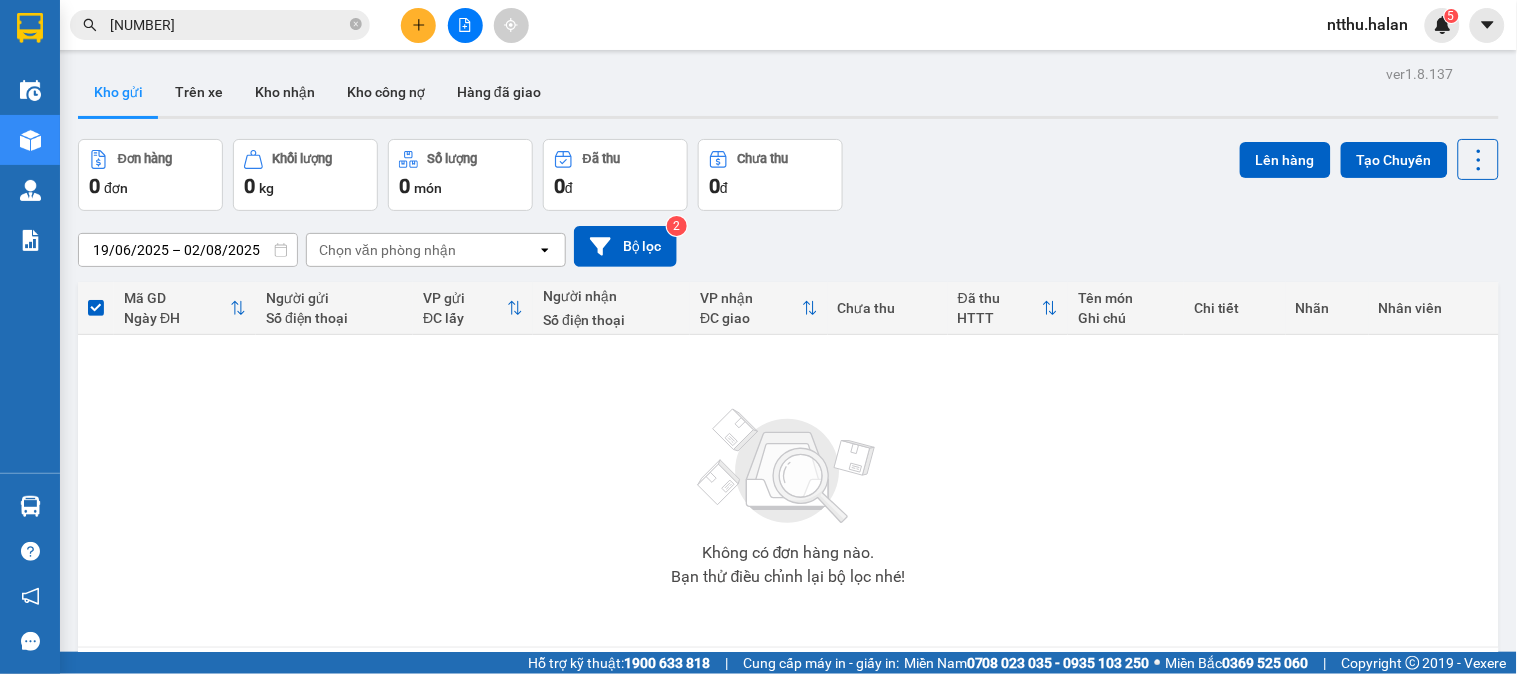 click at bounding box center [418, 25] 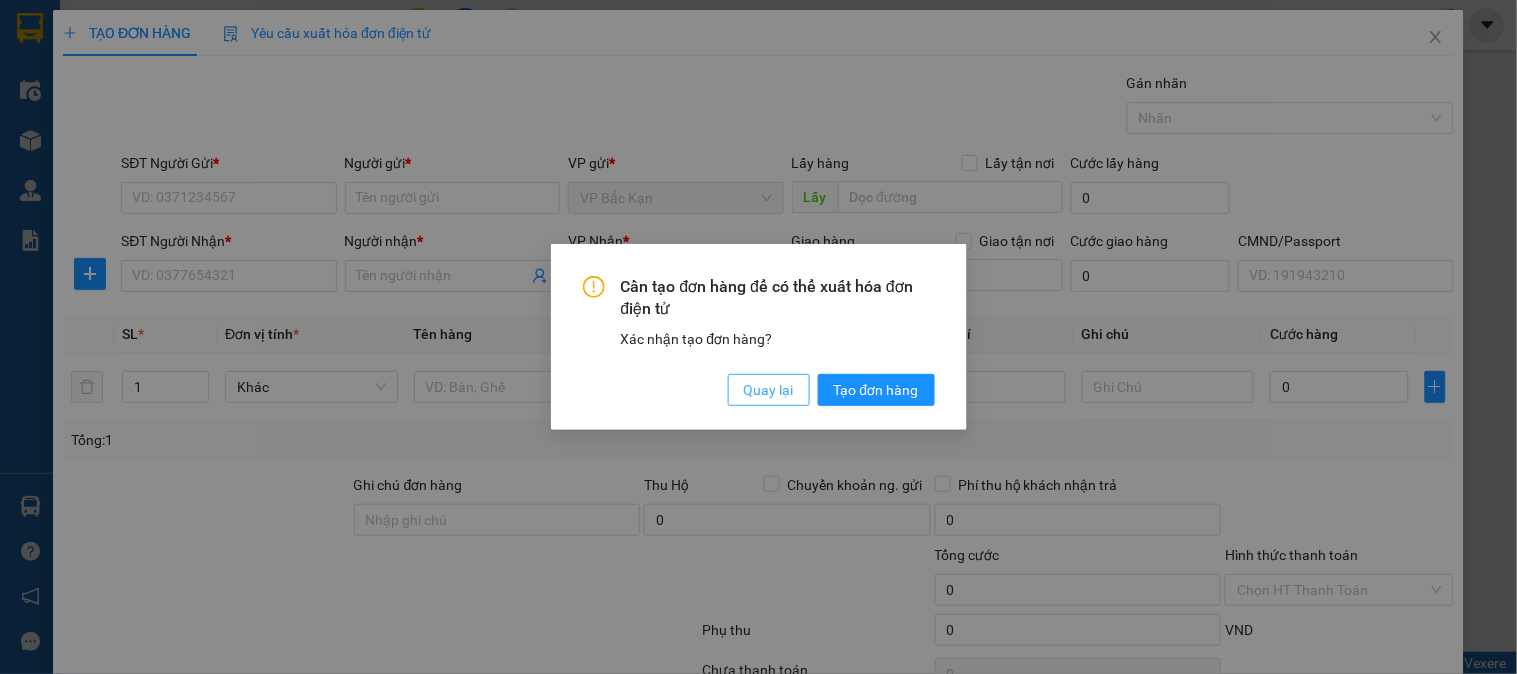 click on "Quay lại" at bounding box center [769, 390] 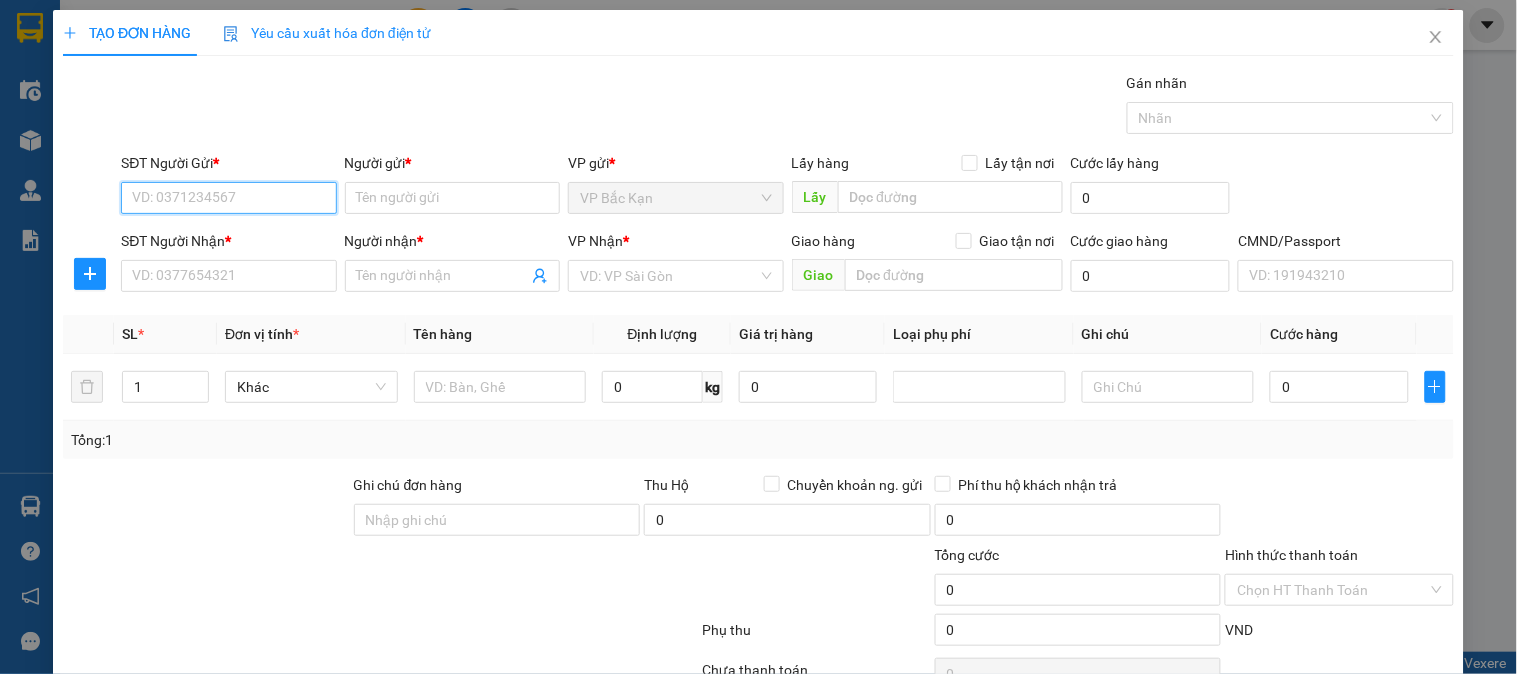 click on "SĐT Người Gửi  *" at bounding box center (228, 198) 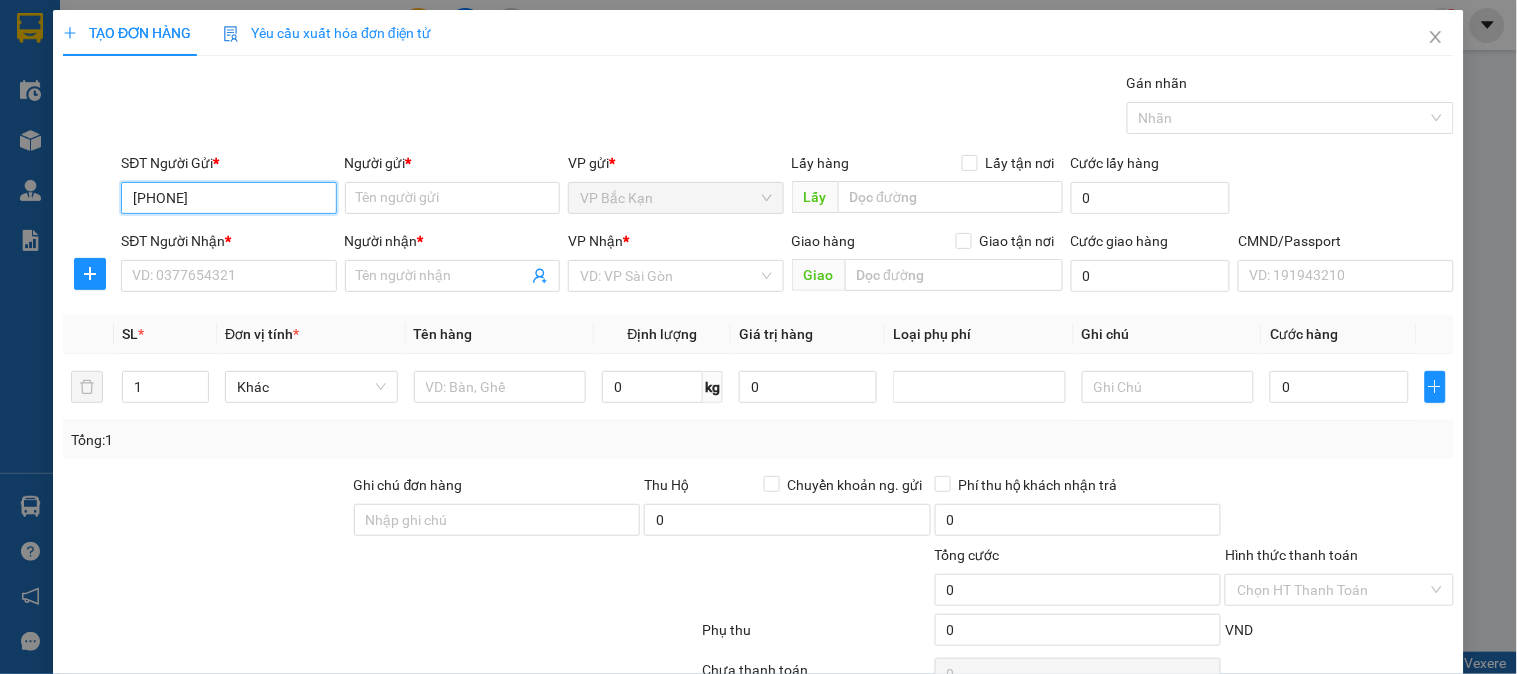 type on "0915203013" 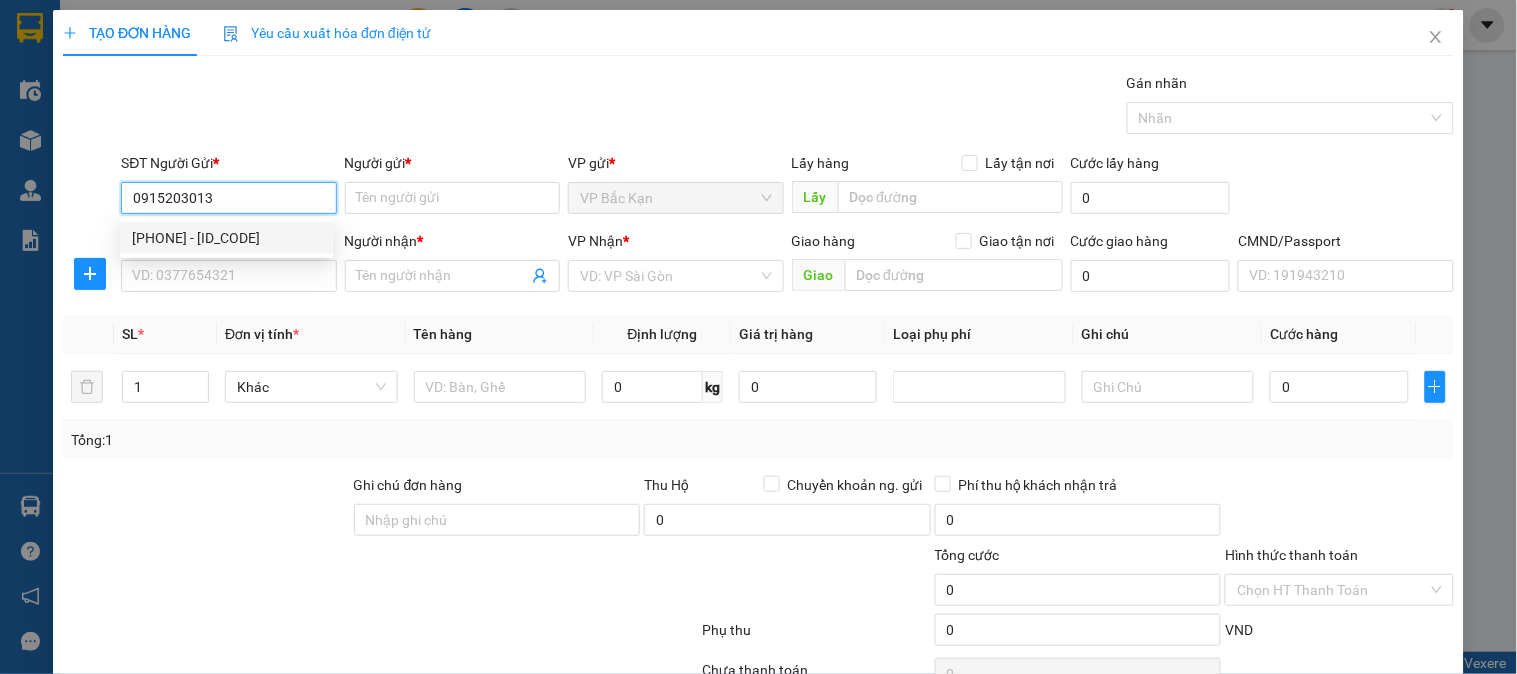 click on "[PHONE] - [ID_CODE]" at bounding box center [226, 238] 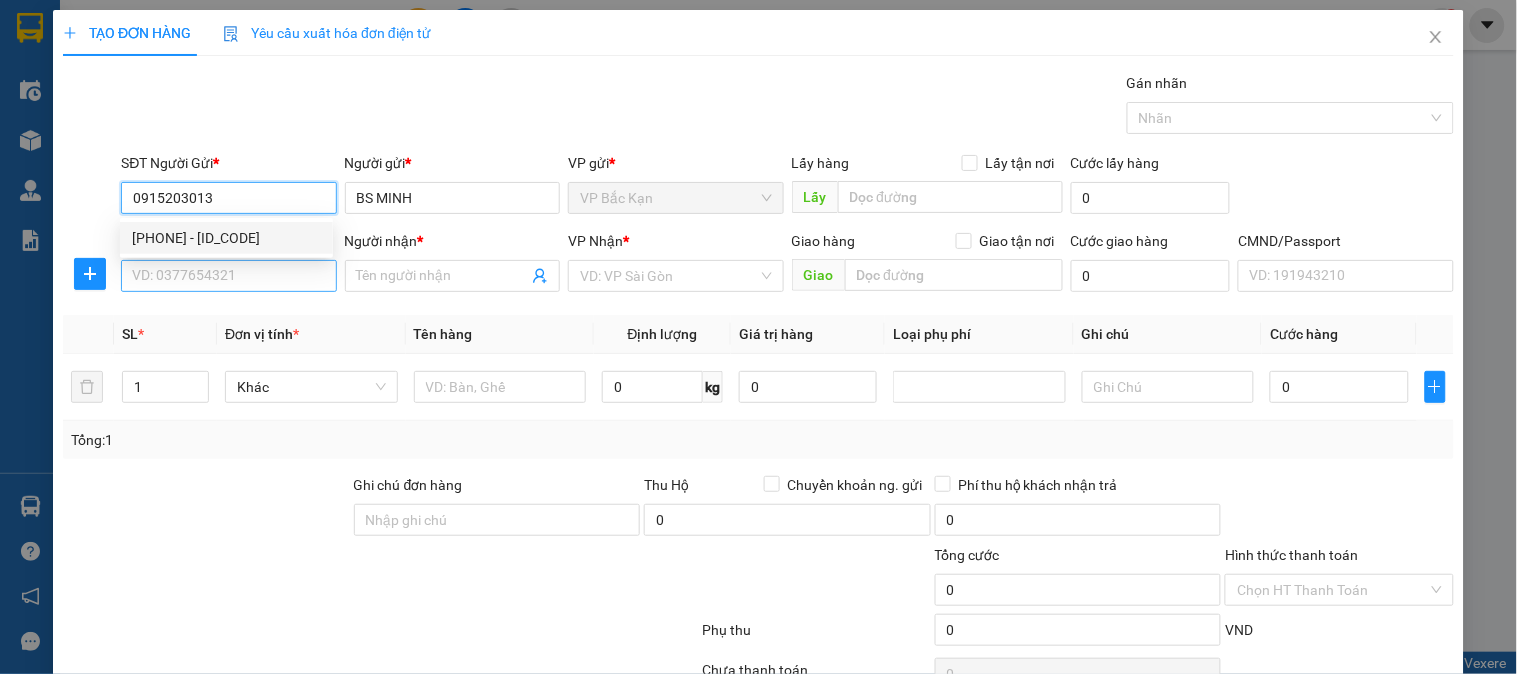type on "0915203013" 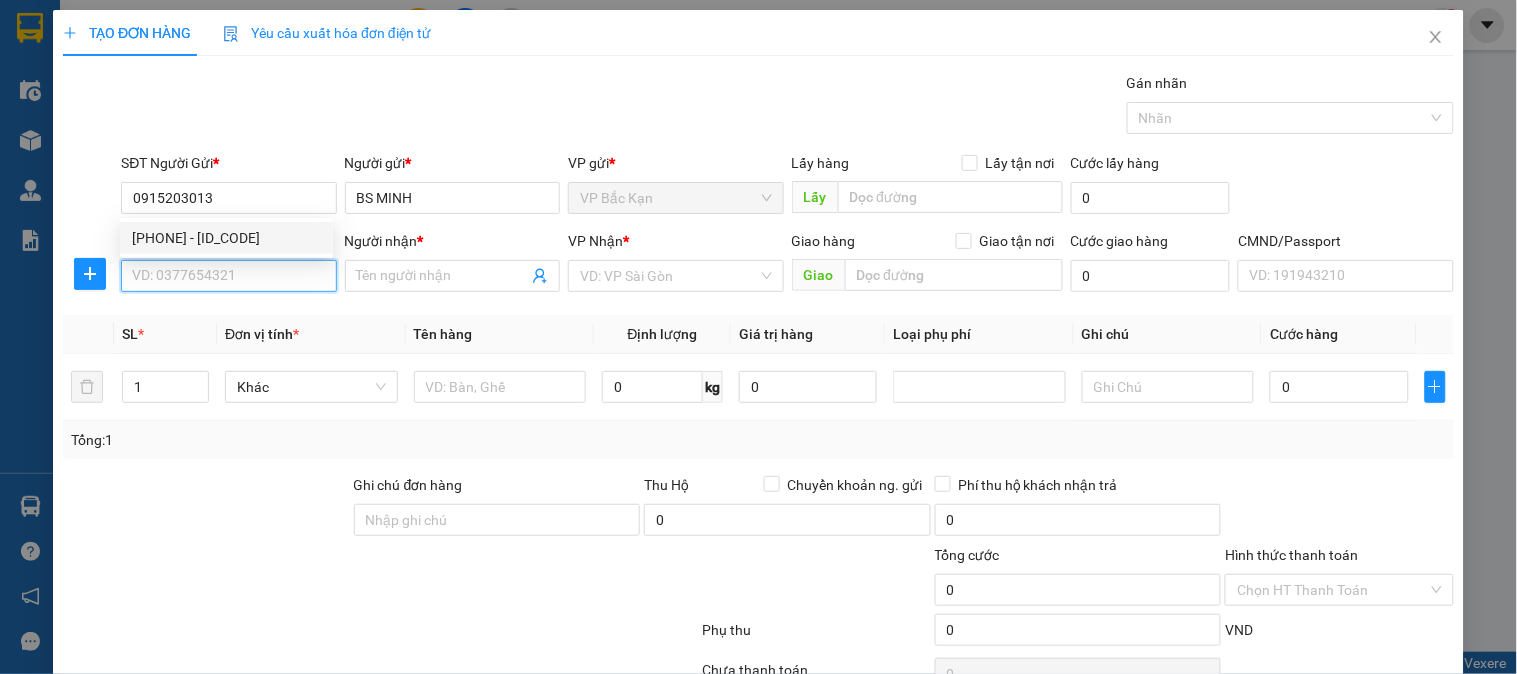 click on "SĐT Người Nhận  *" at bounding box center [228, 276] 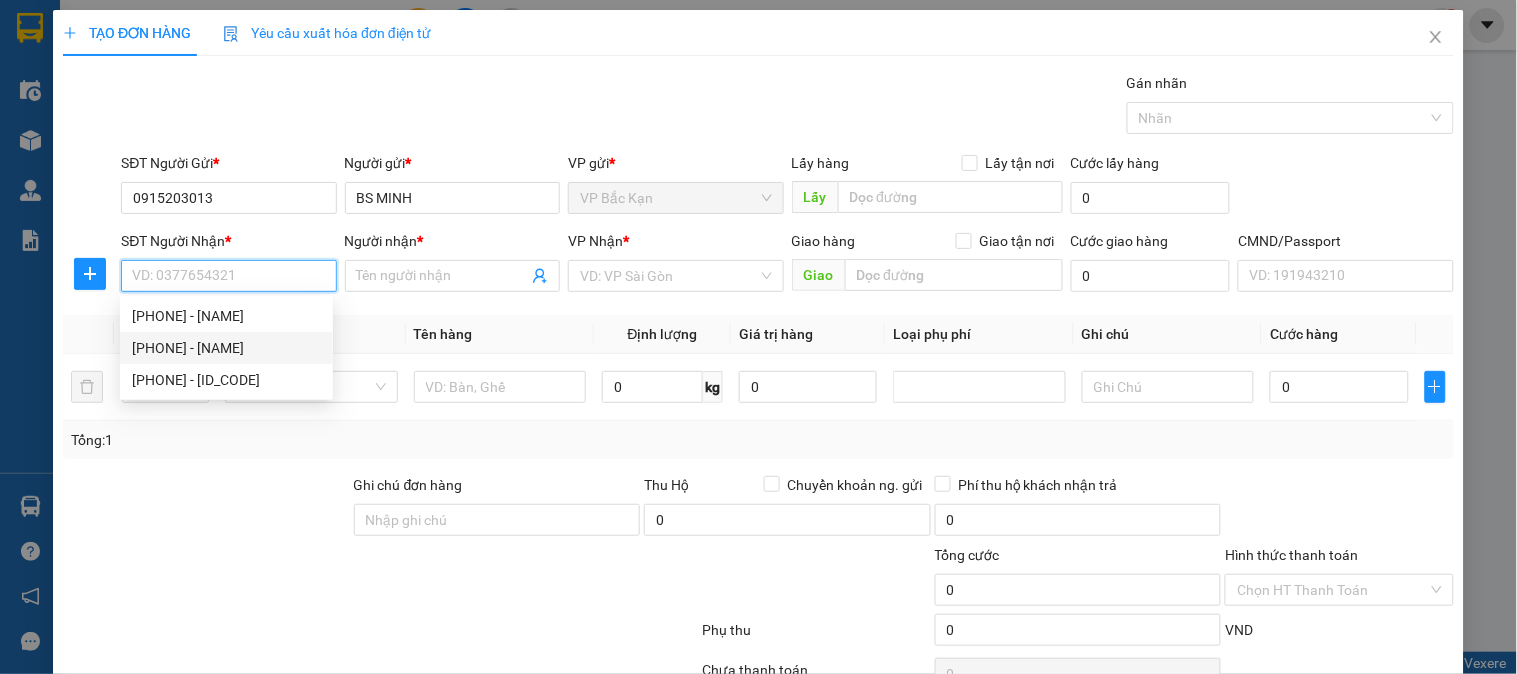 click on "[PHONE] - [NAME]" at bounding box center (226, 348) 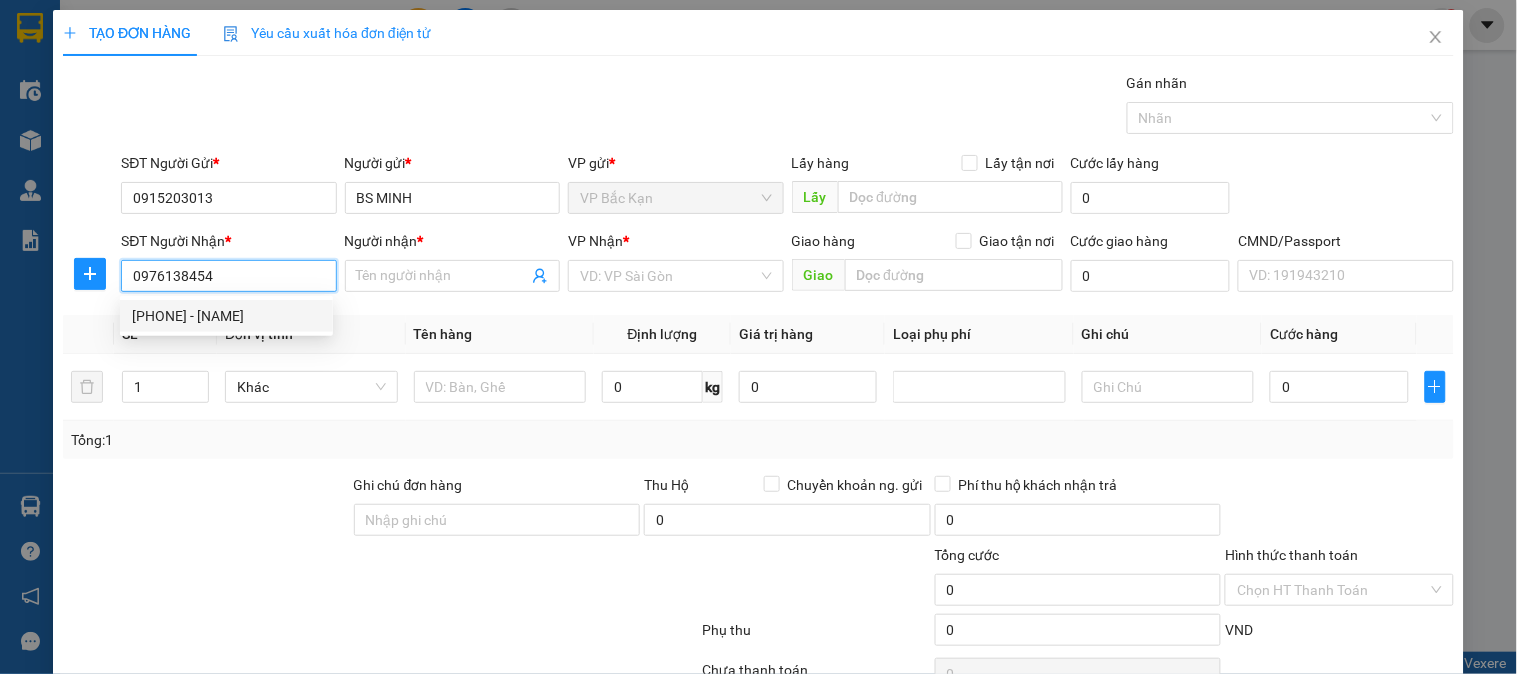 type on "NGÔ CÔNG" 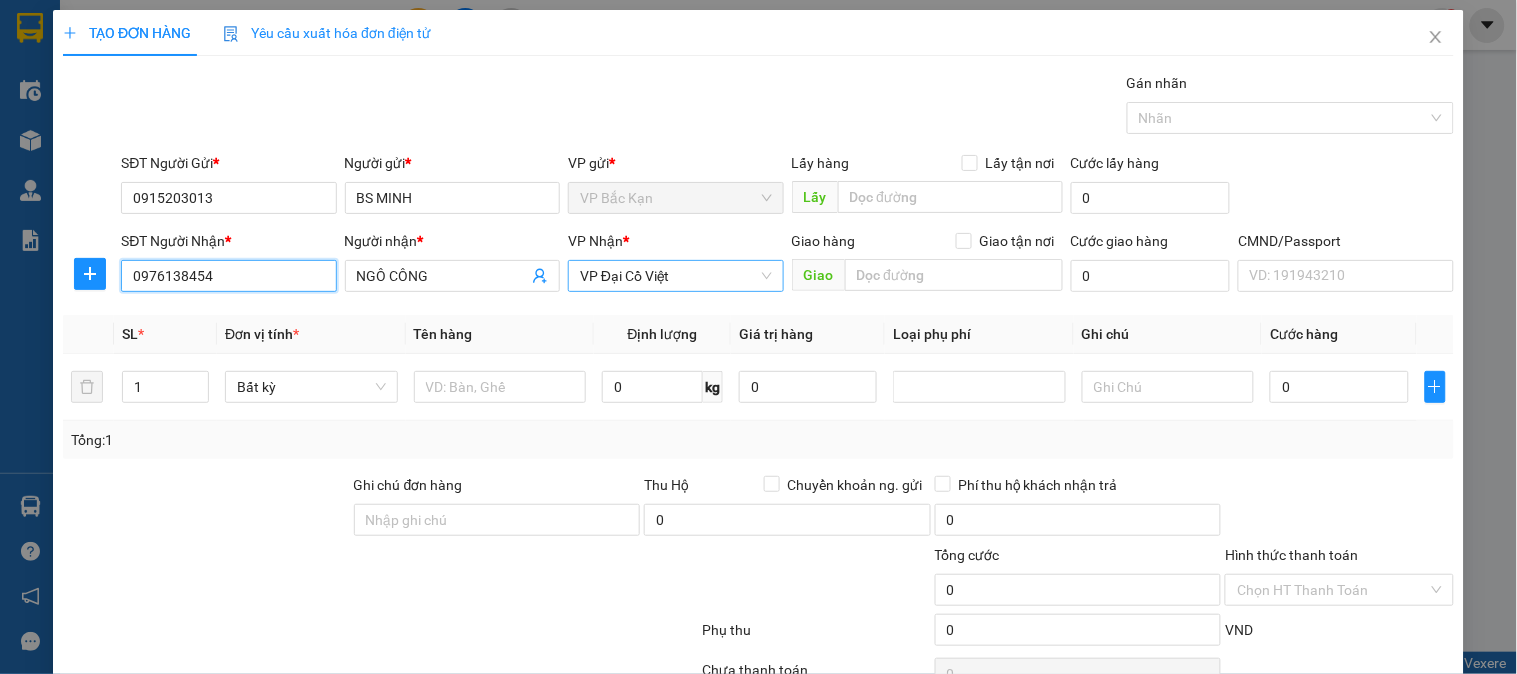 click on "VP Đại Cồ Việt" at bounding box center [675, 276] 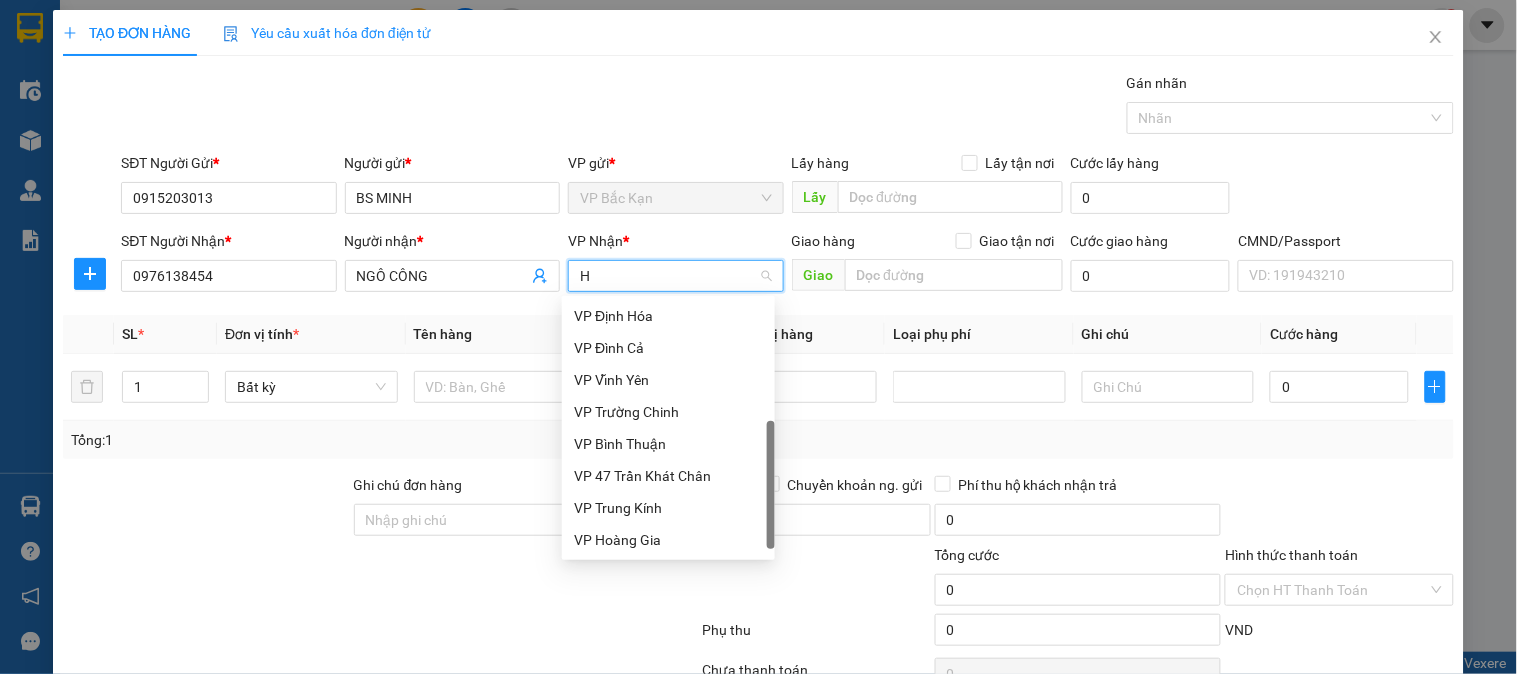 scroll, scrollTop: 264, scrollLeft: 0, axis: vertical 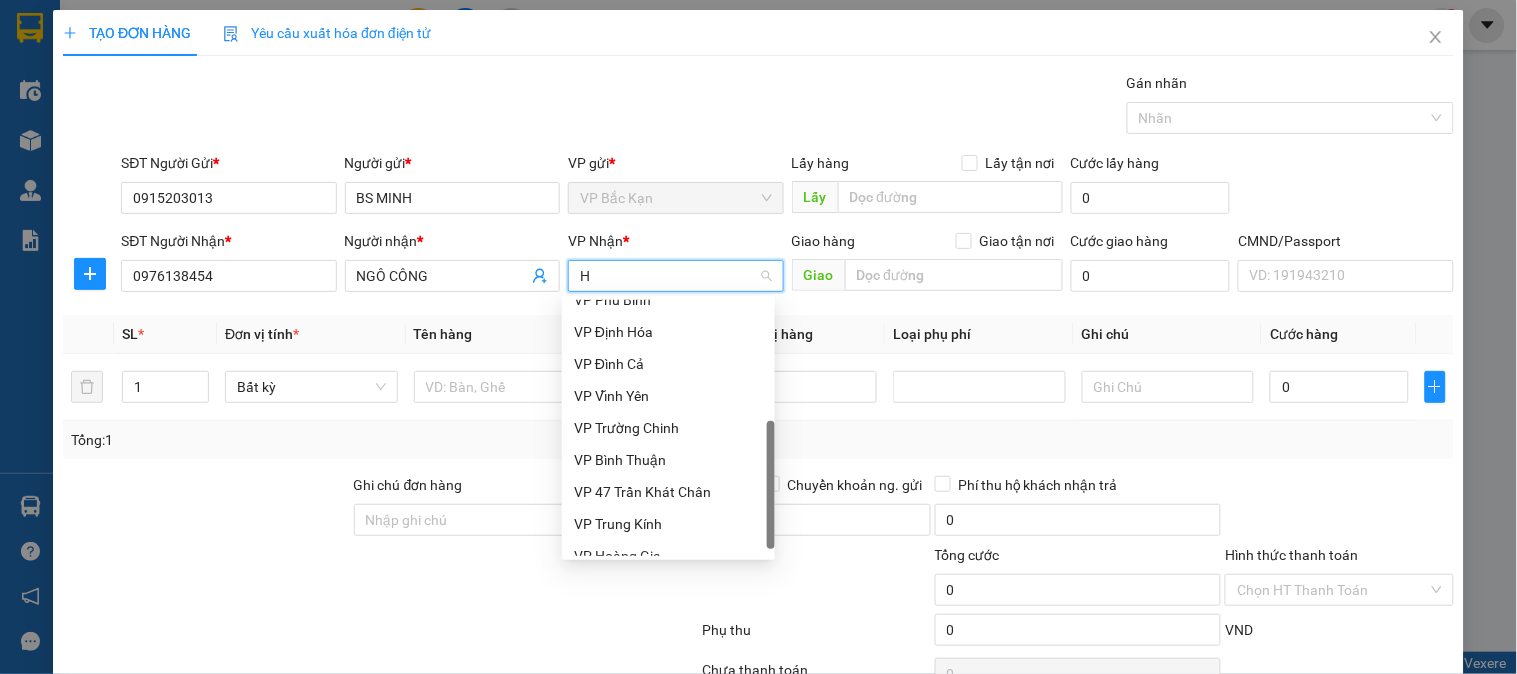 type on "HO" 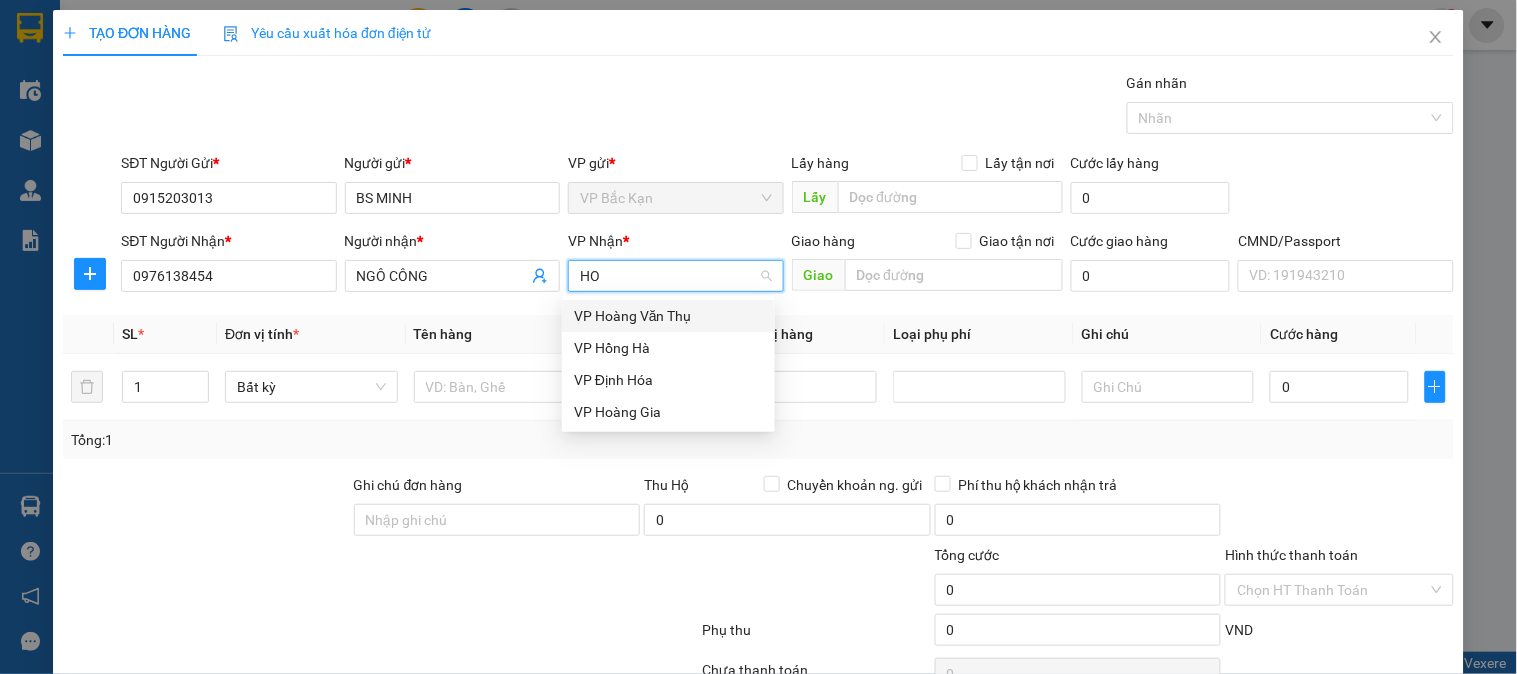 scroll, scrollTop: 0, scrollLeft: 0, axis: both 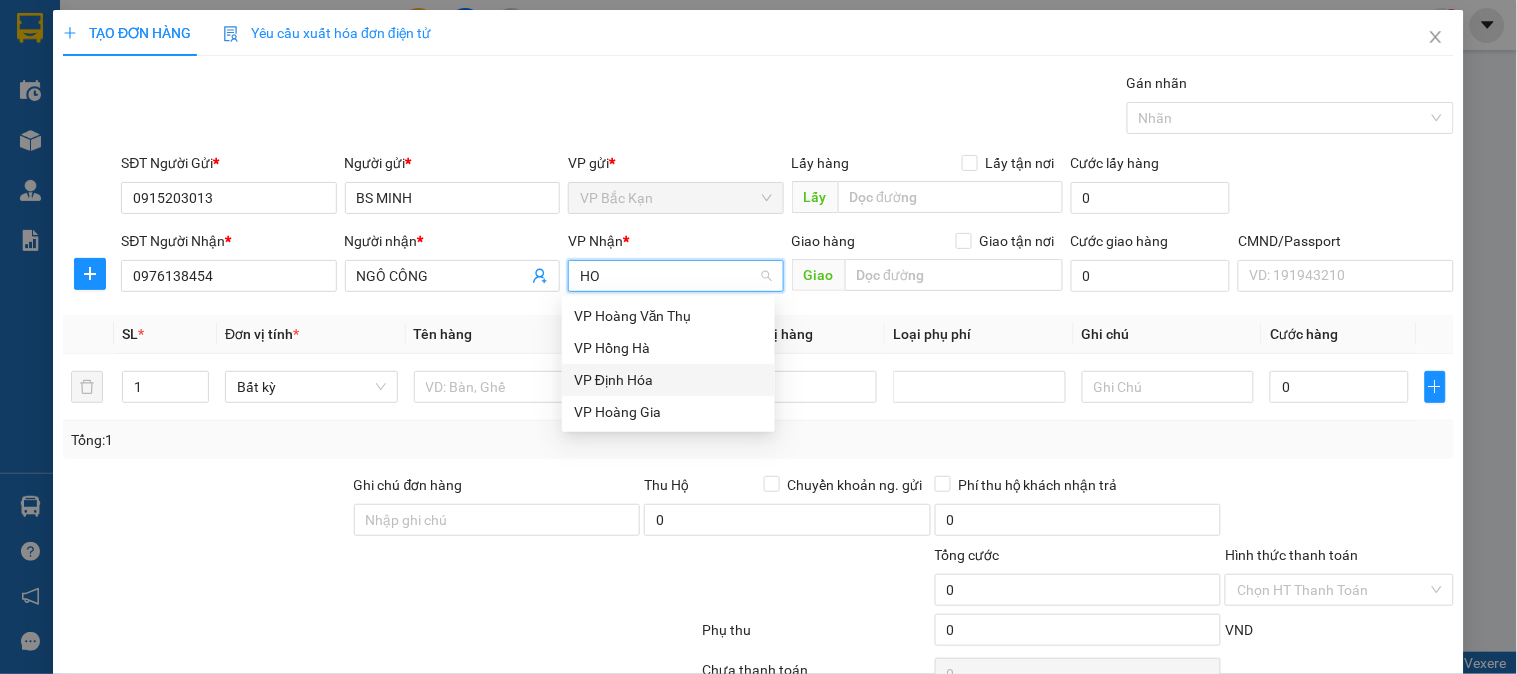 click on "VP Định Hóa" at bounding box center (668, 380) 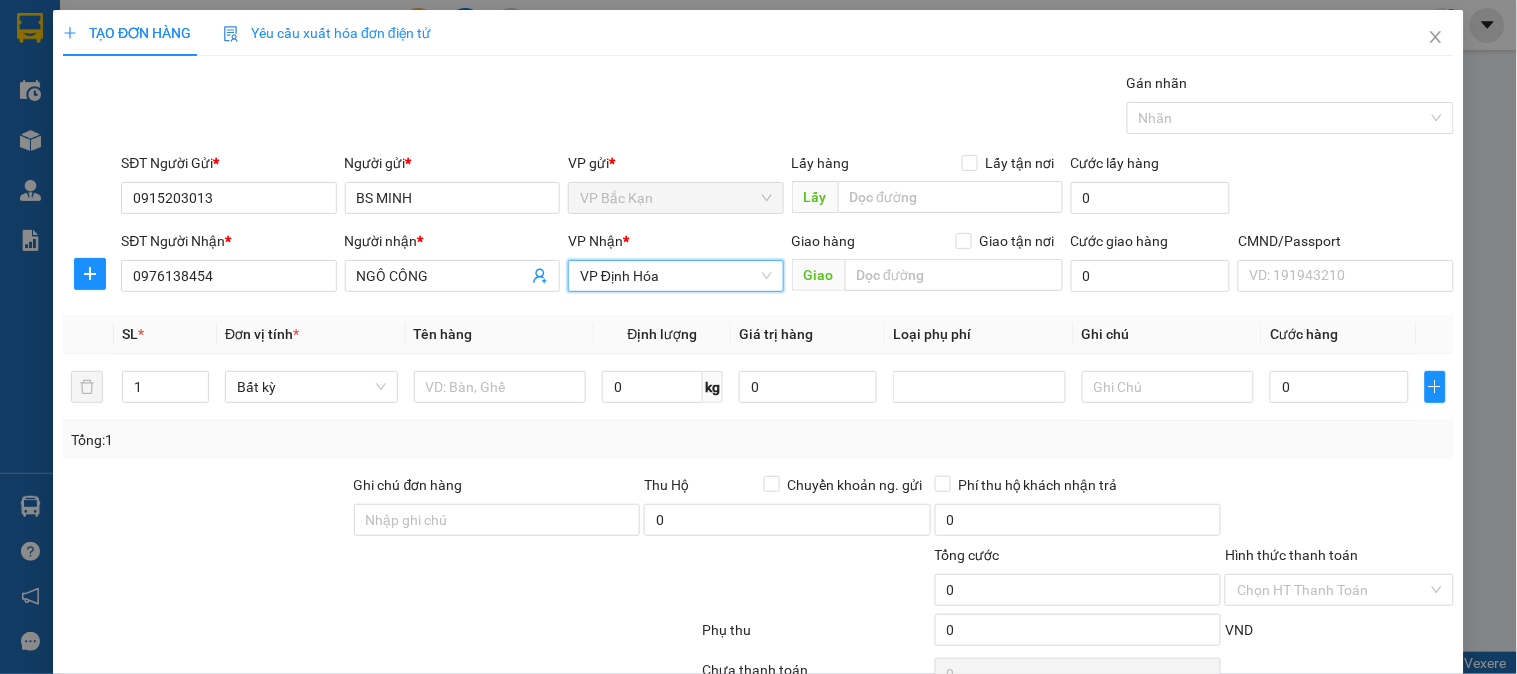 click on "VP Định Hóa" at bounding box center [675, 276] 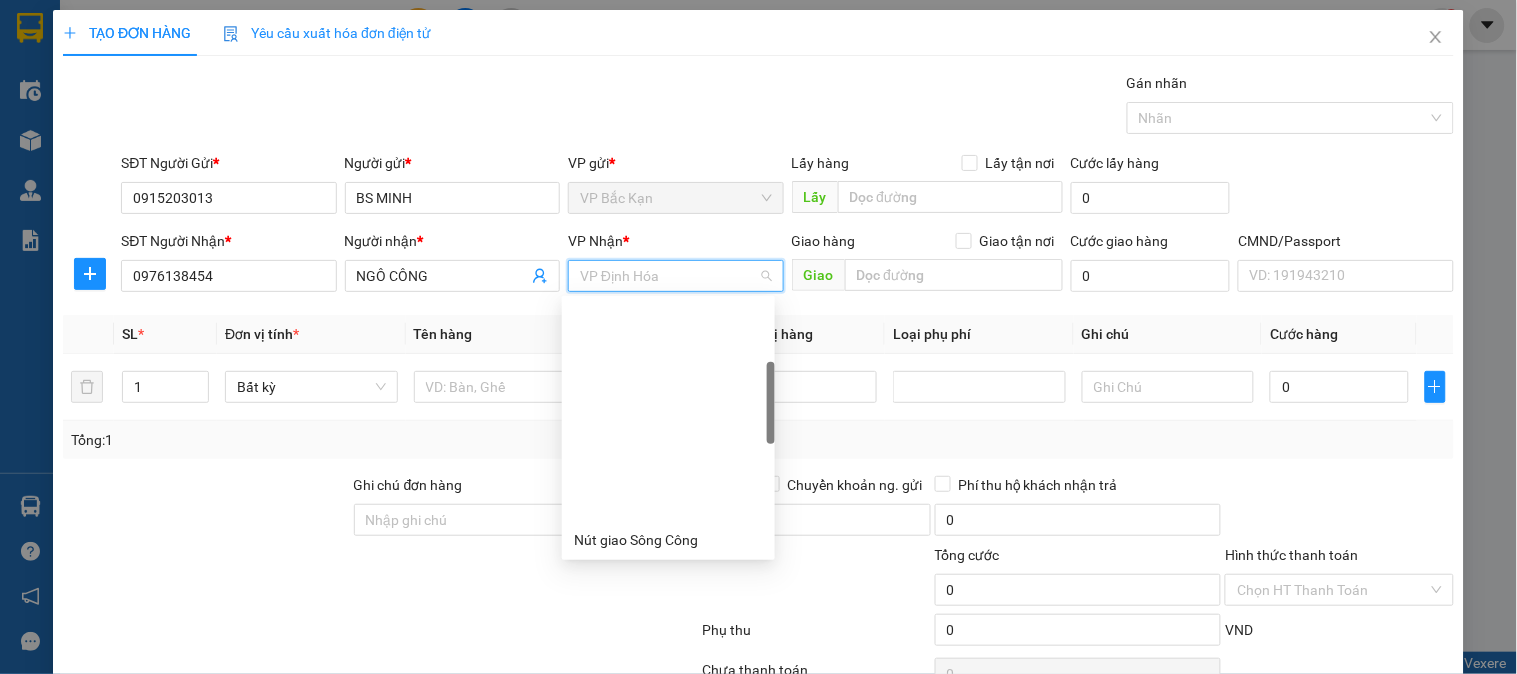 scroll, scrollTop: 255, scrollLeft: 0, axis: vertical 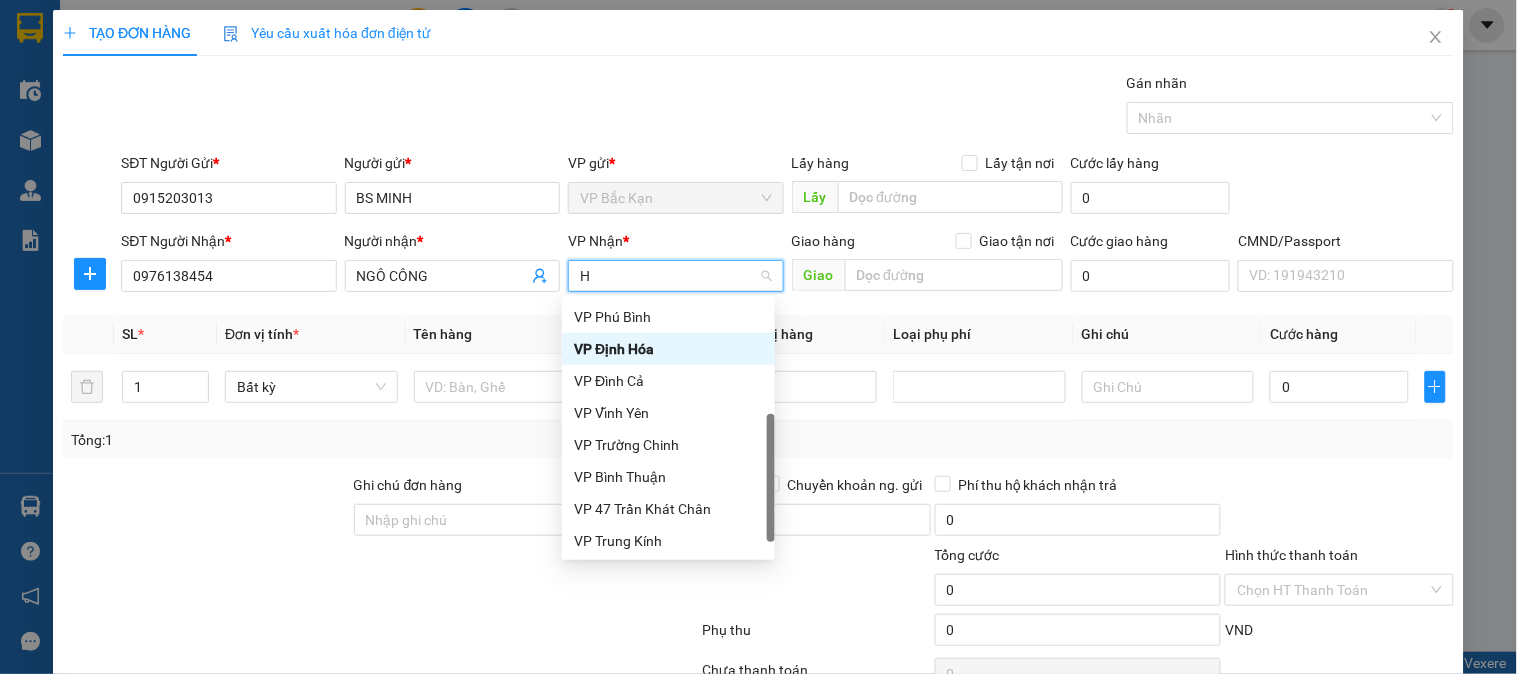 type on "HO" 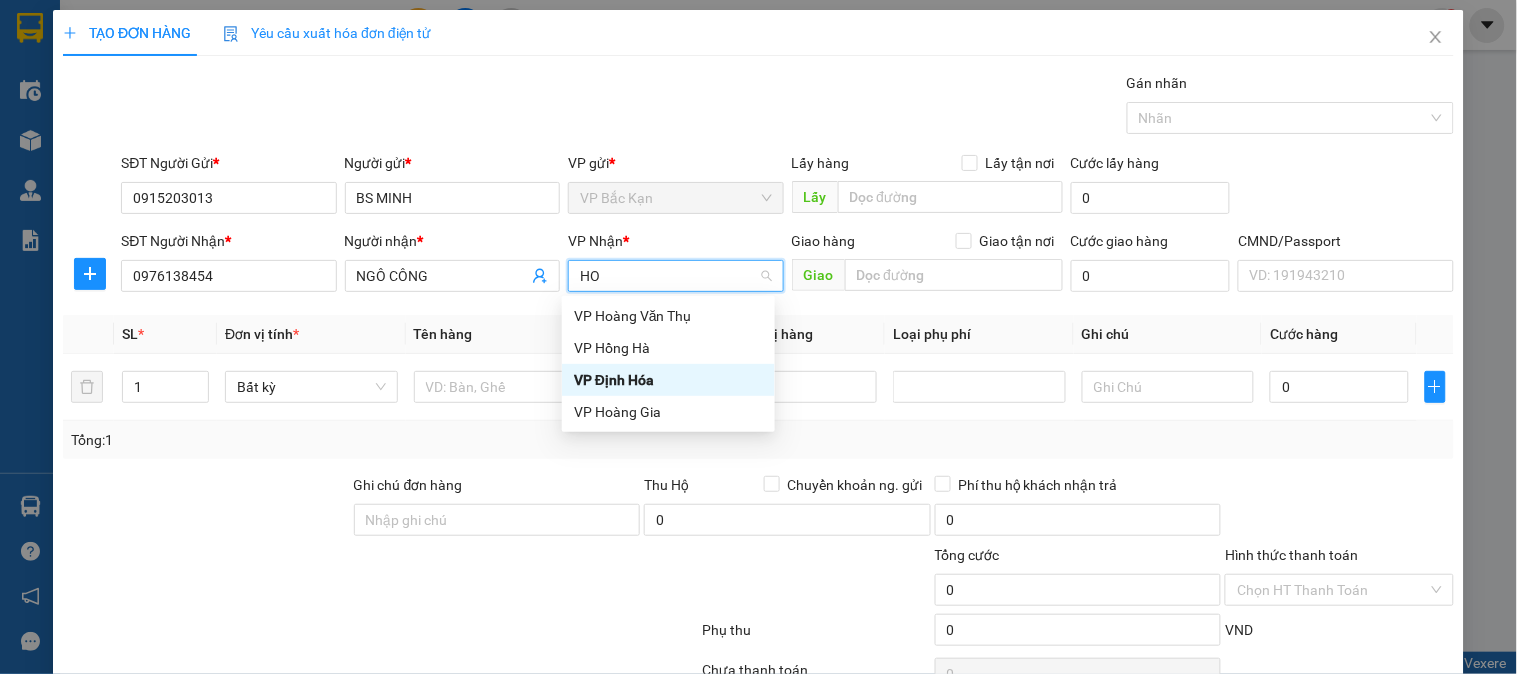 scroll, scrollTop: 0, scrollLeft: 0, axis: both 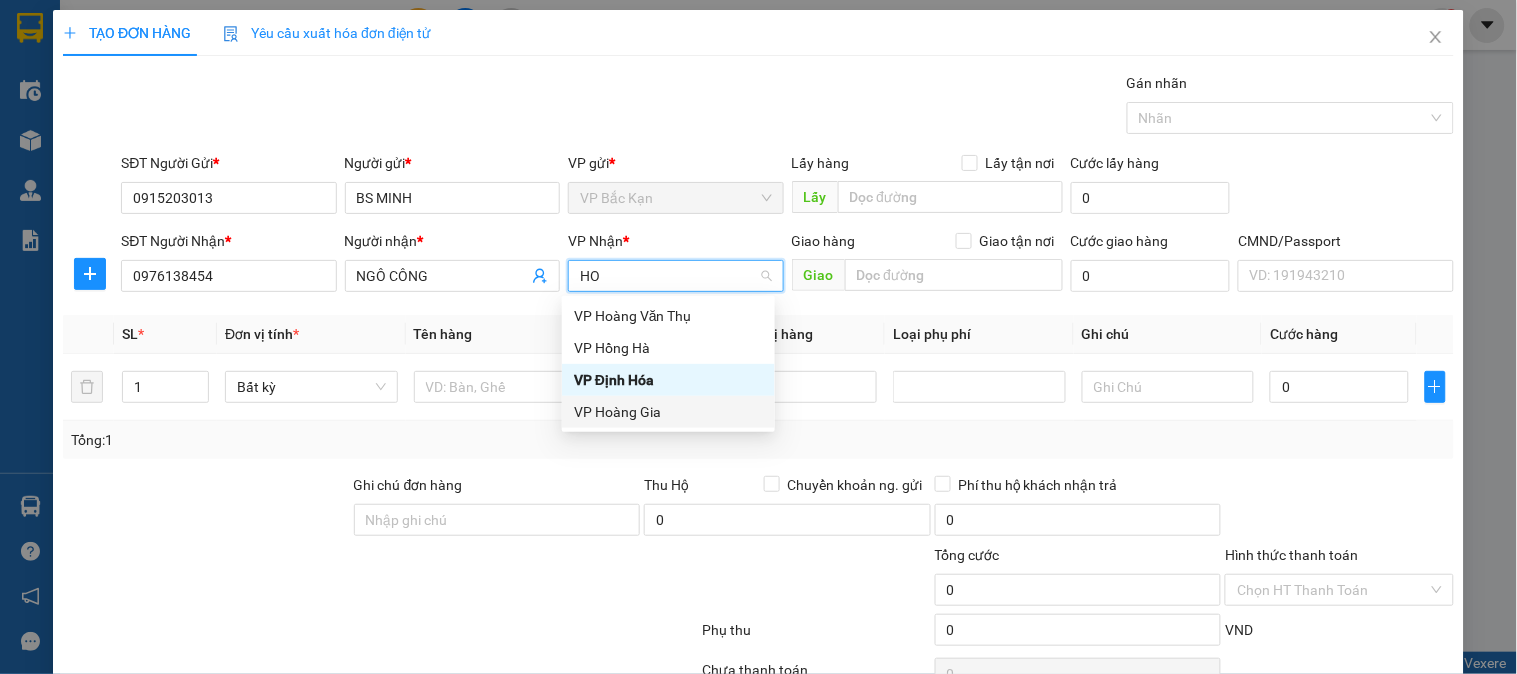 drag, startPoint x: 600, startPoint y: 420, endPoint x: 167, endPoint y: 342, distance: 439.96933 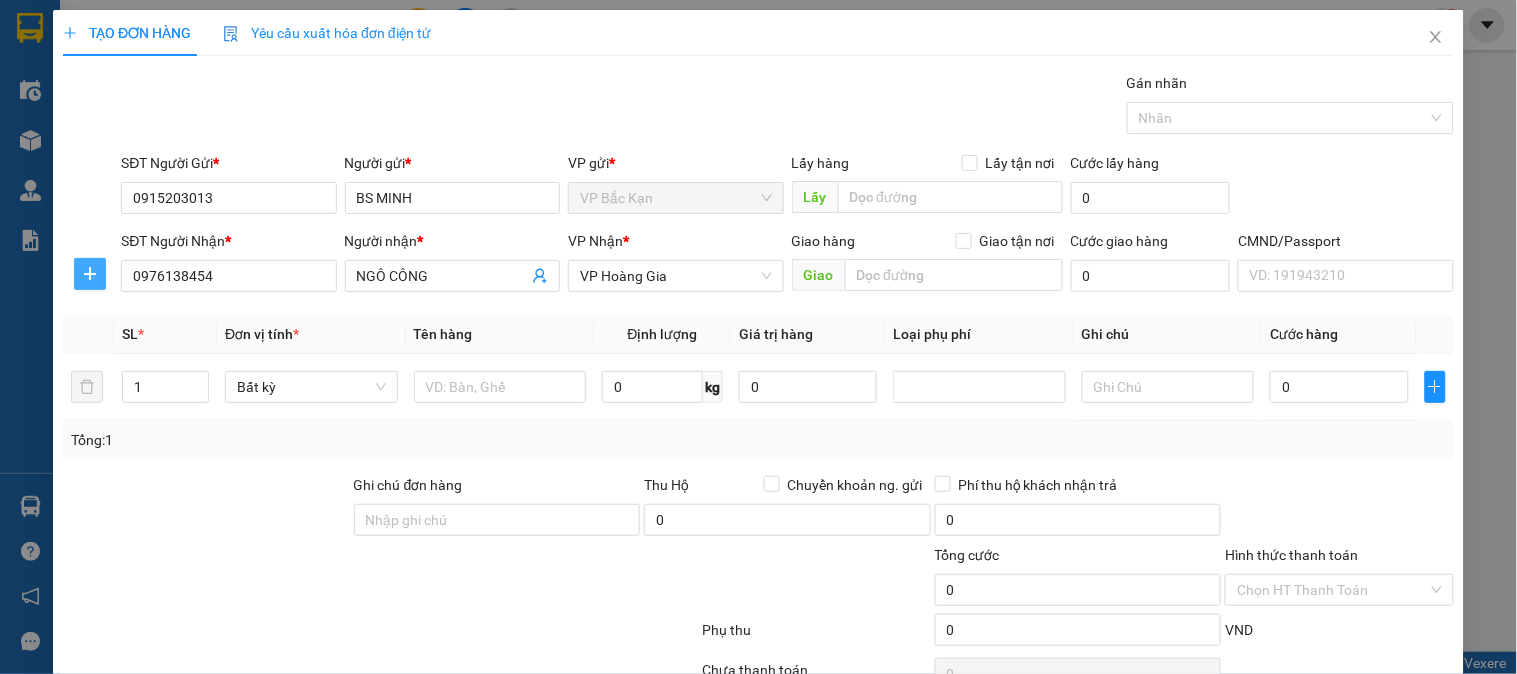click at bounding box center (90, 274) 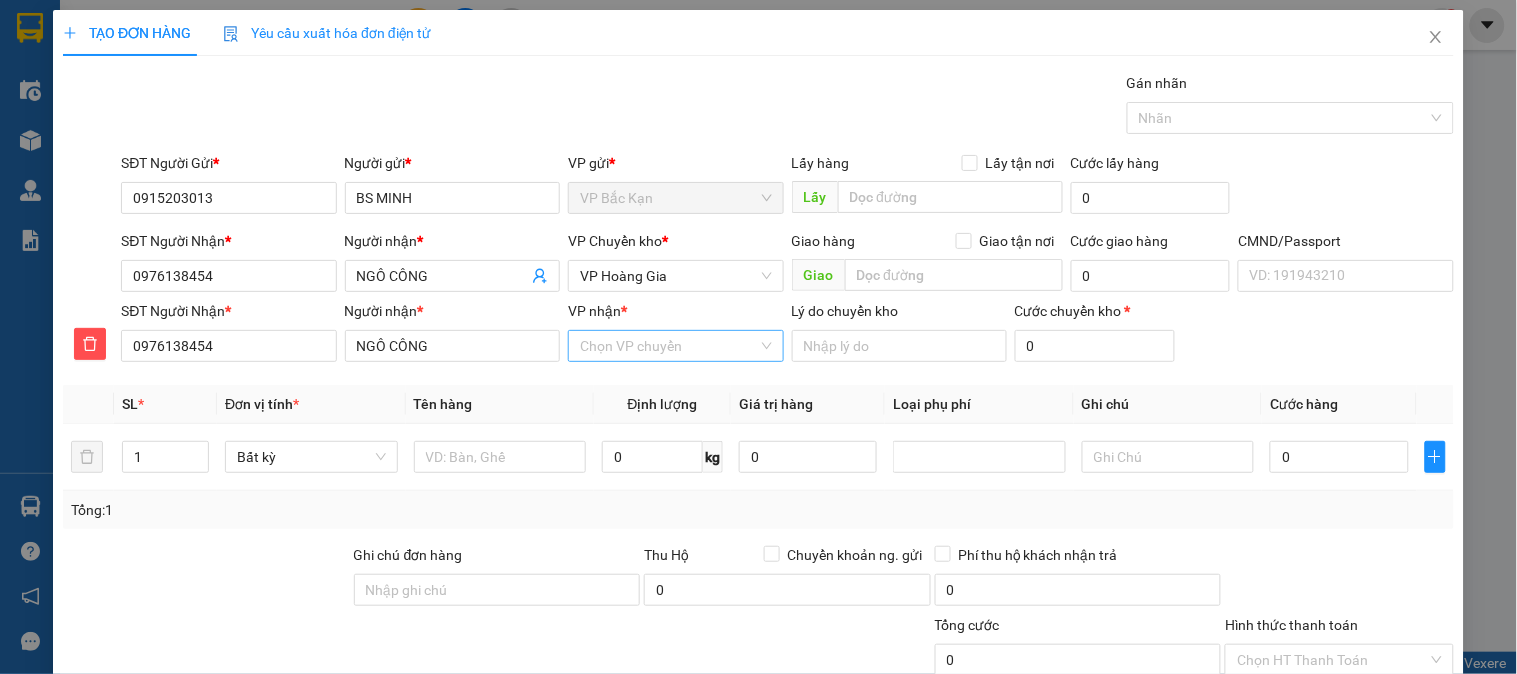 click on "VP nhận  *" at bounding box center [668, 346] 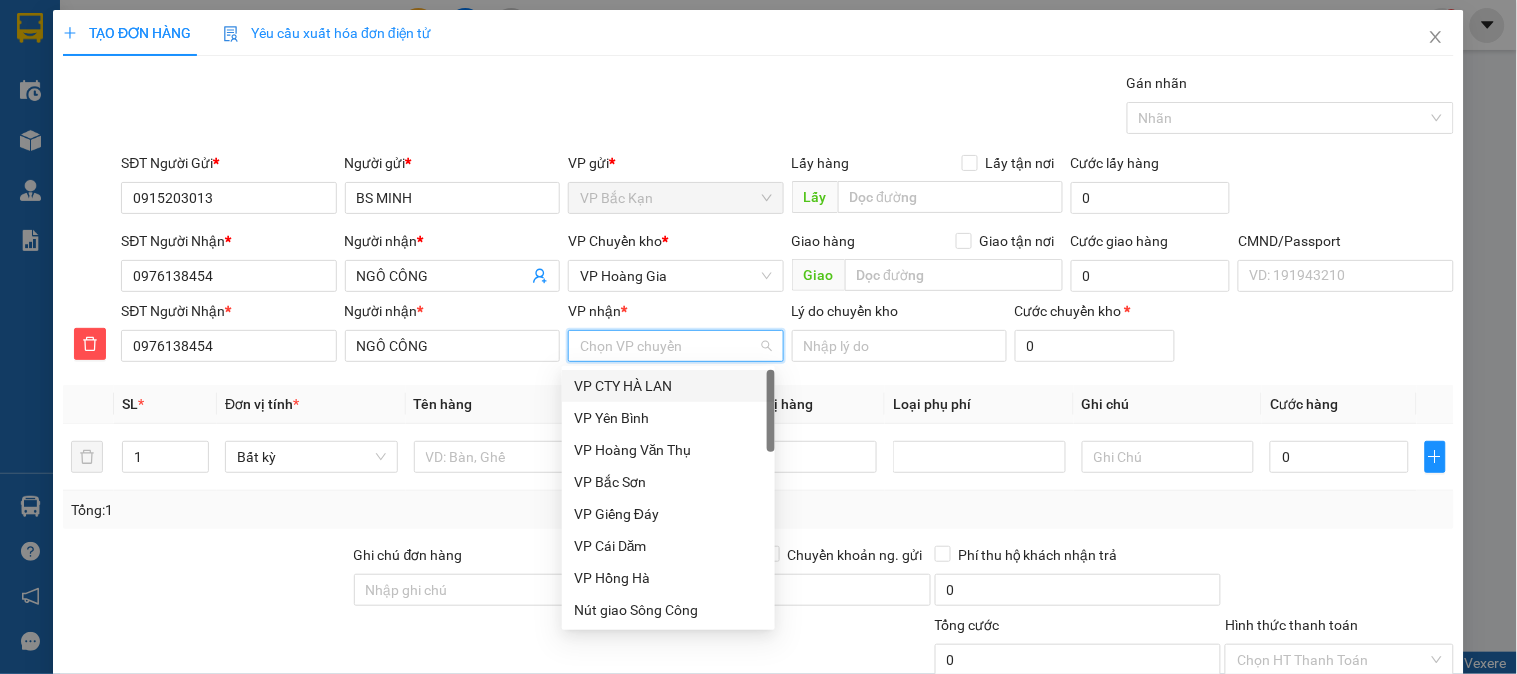 type on "D" 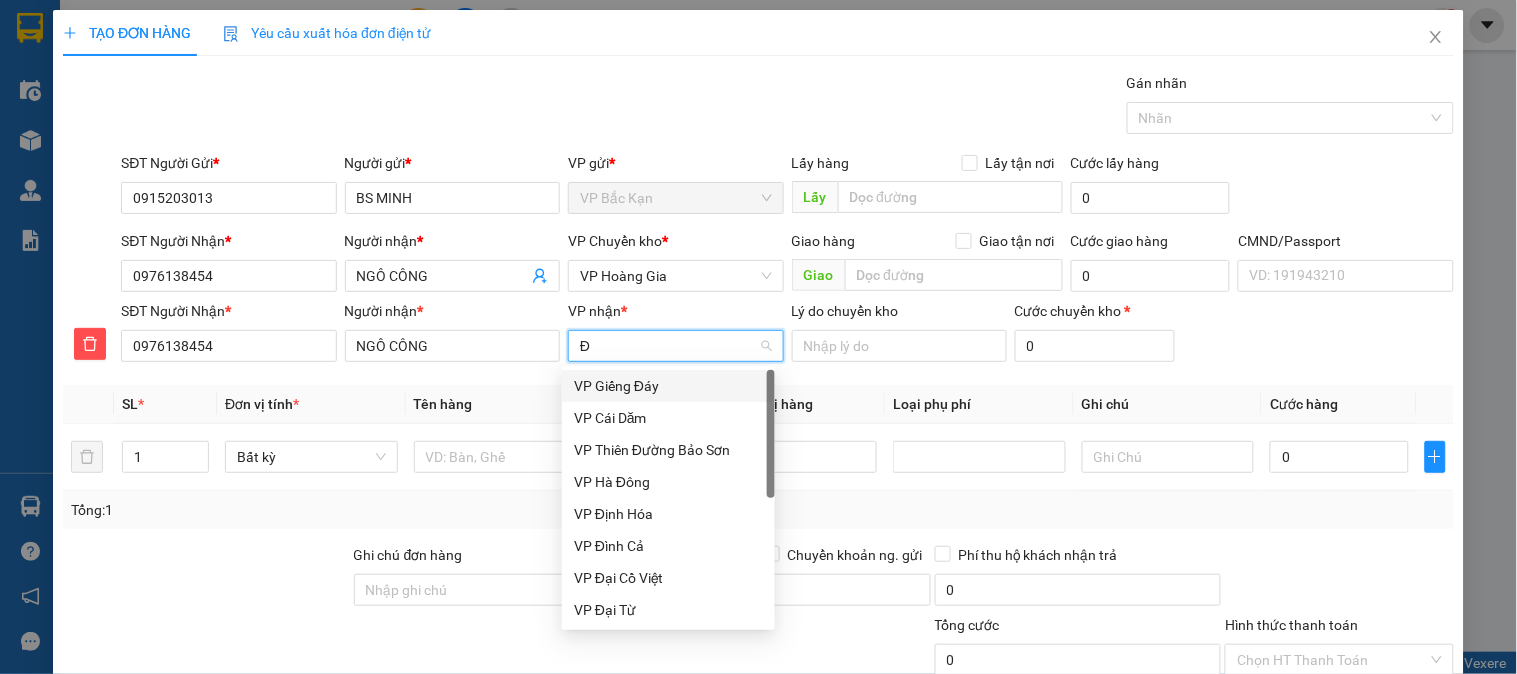 type on "ĐA" 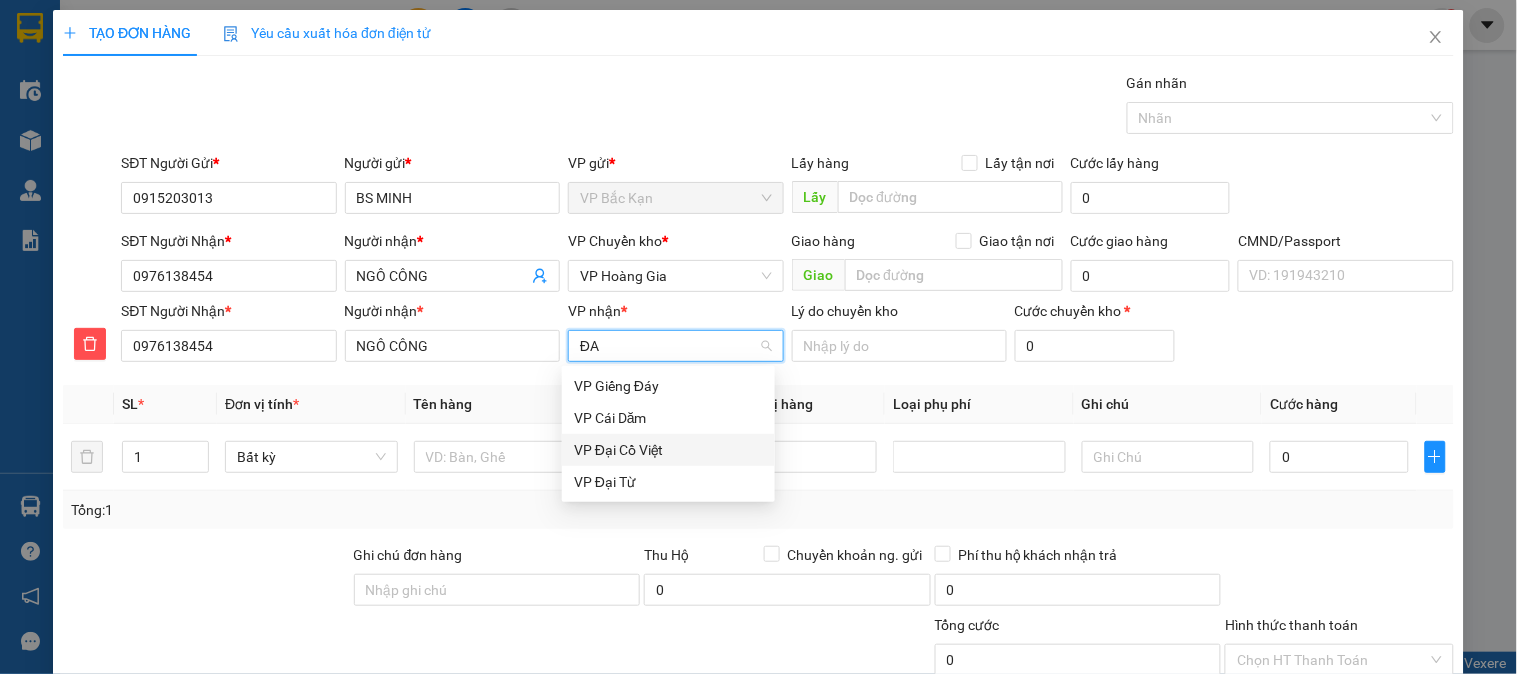 click on "VP Đại Cồ Việt" at bounding box center [668, 450] 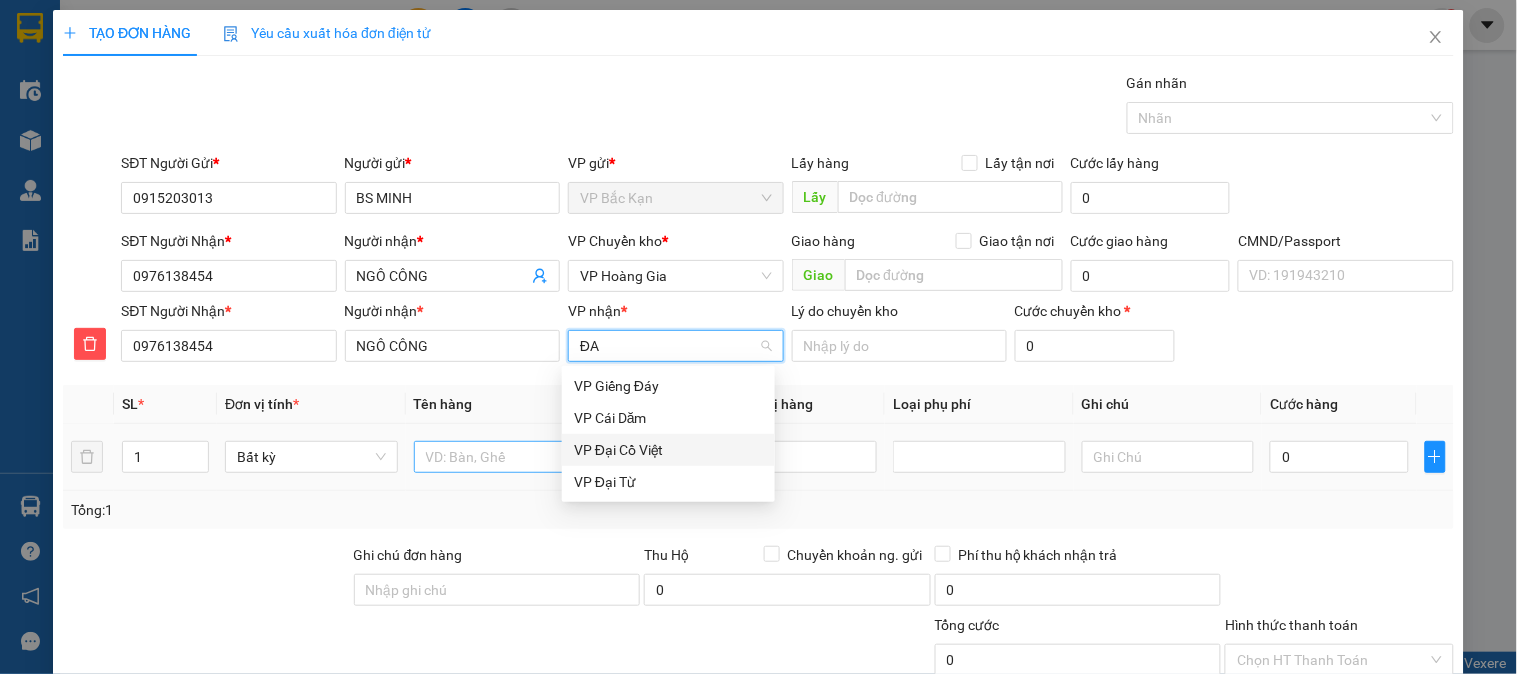 type 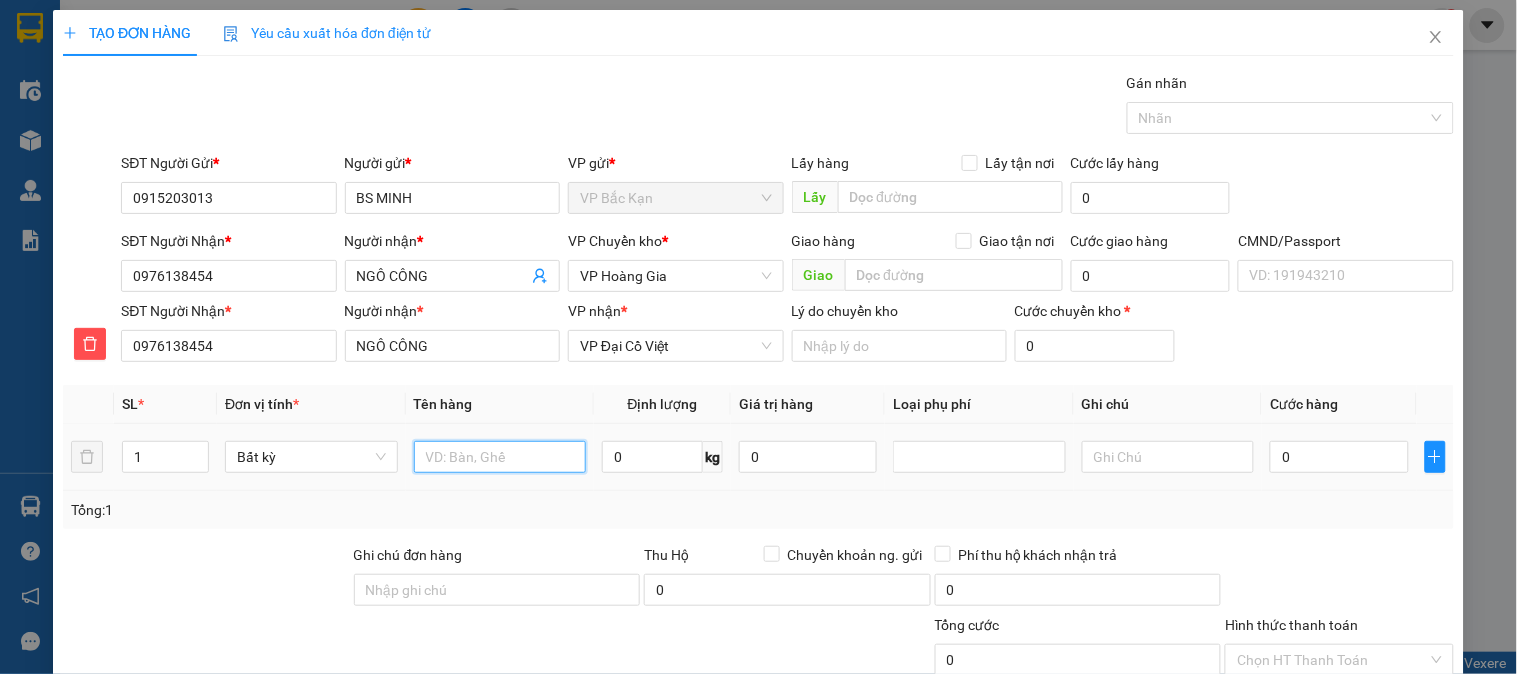 click at bounding box center (500, 457) 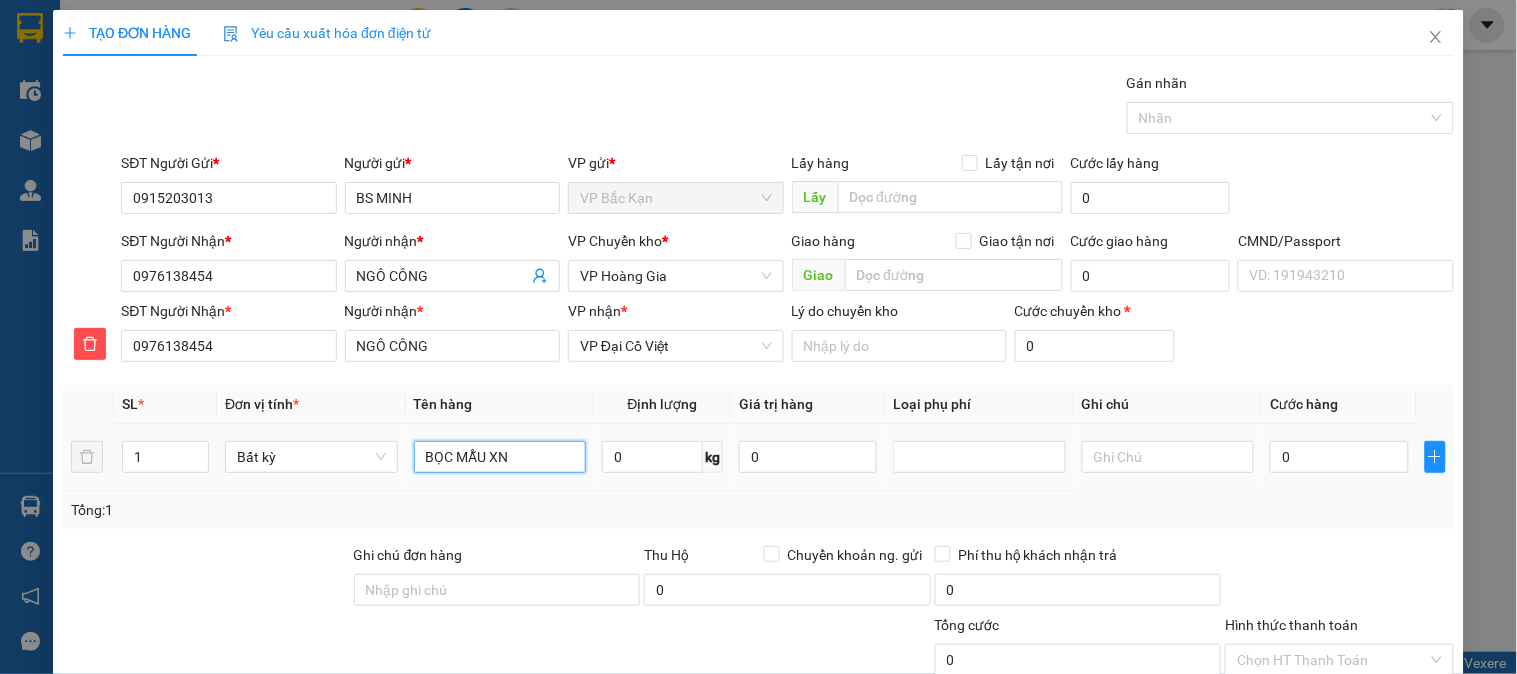 type on "BỌC MẪU XN" 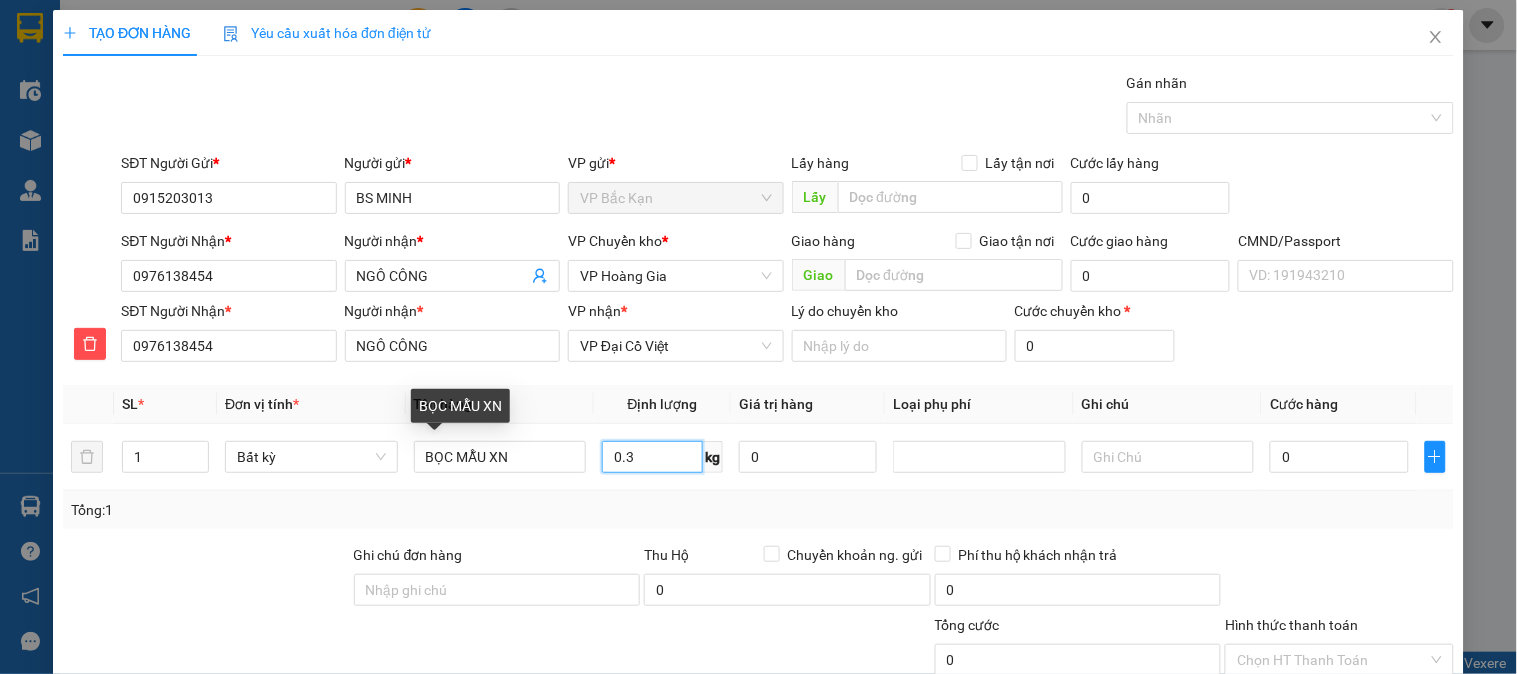 type on "0.3" 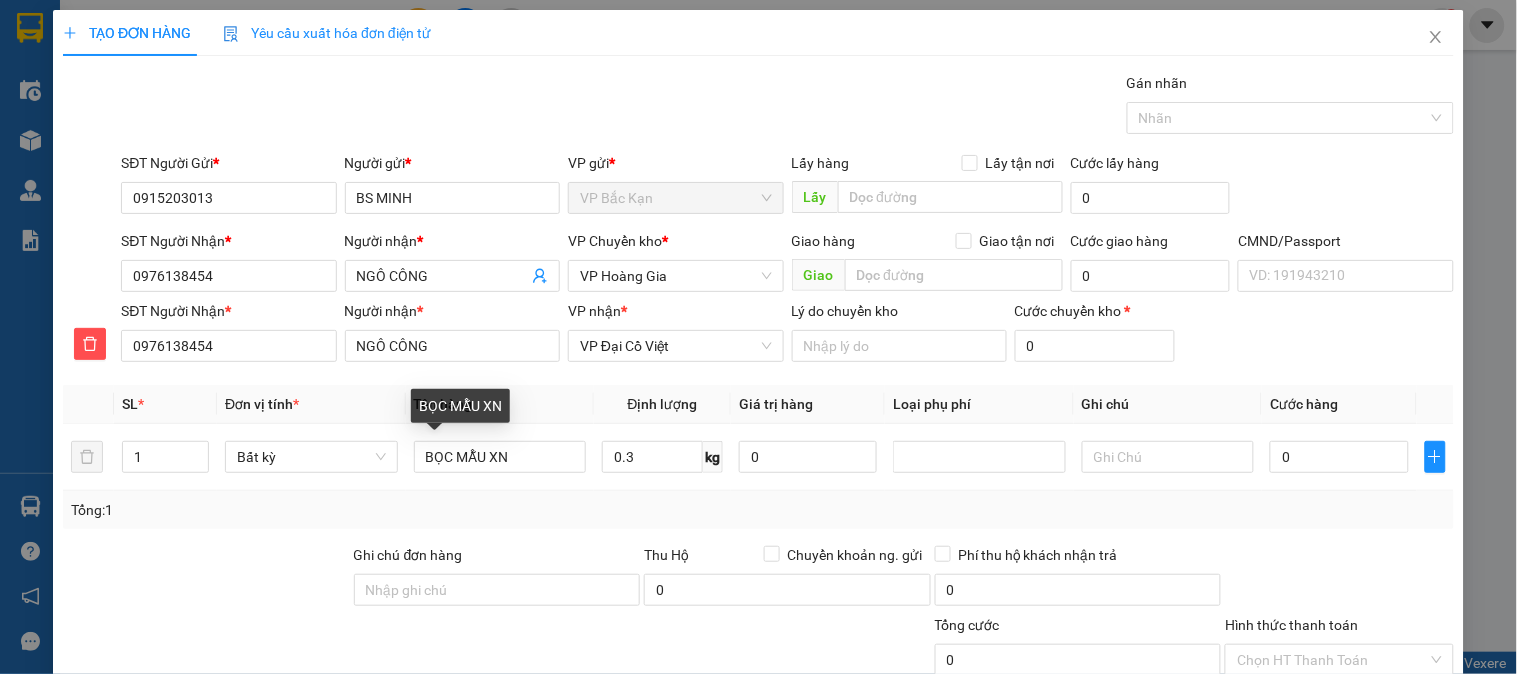 click on "Tên hàng" at bounding box center [500, 404] 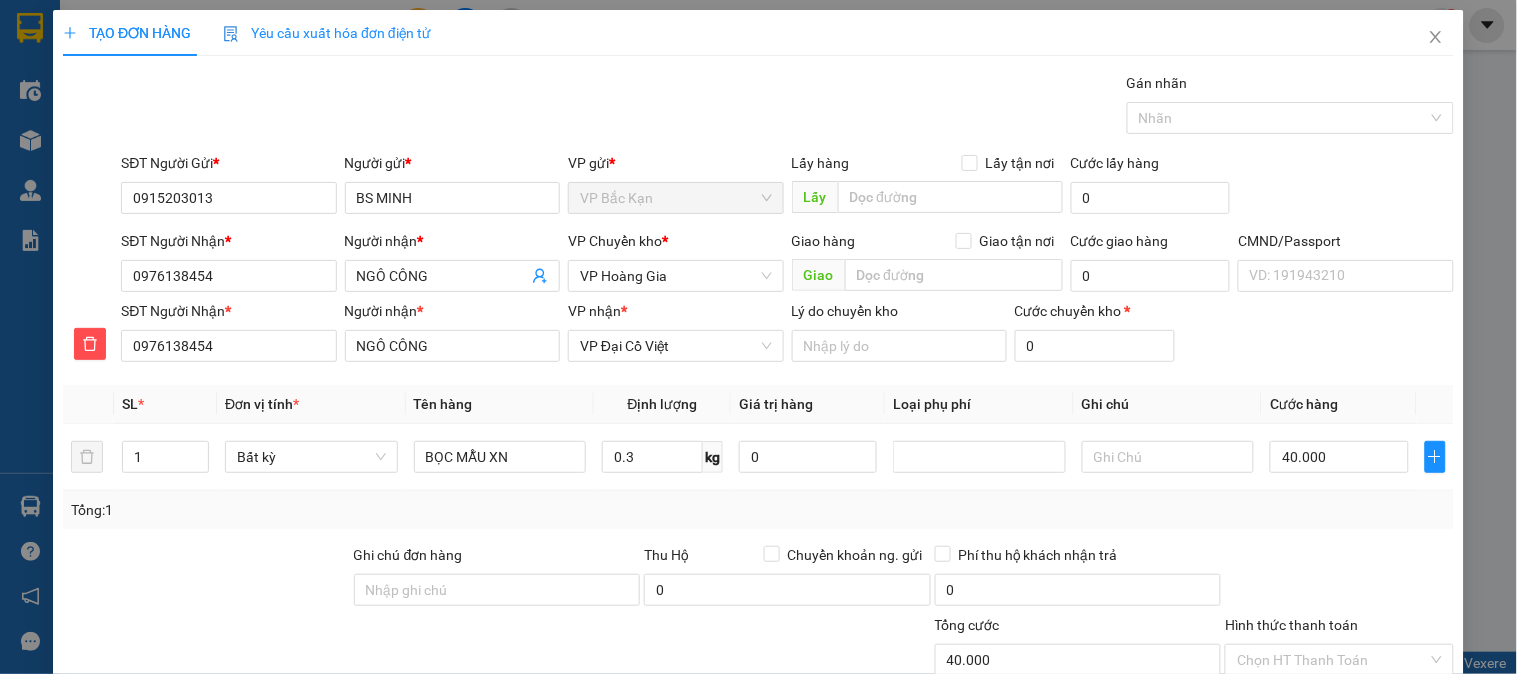 type on "40.000" 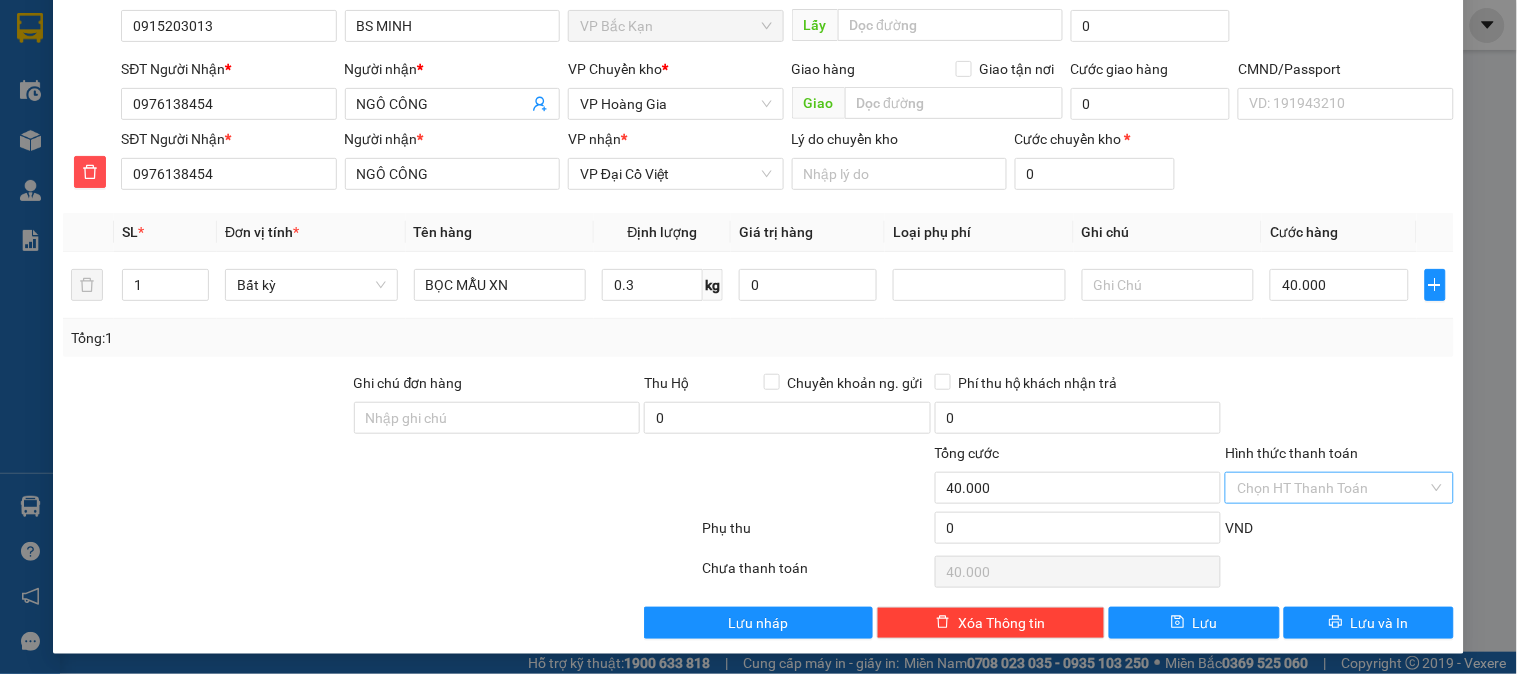 scroll, scrollTop: 176, scrollLeft: 0, axis: vertical 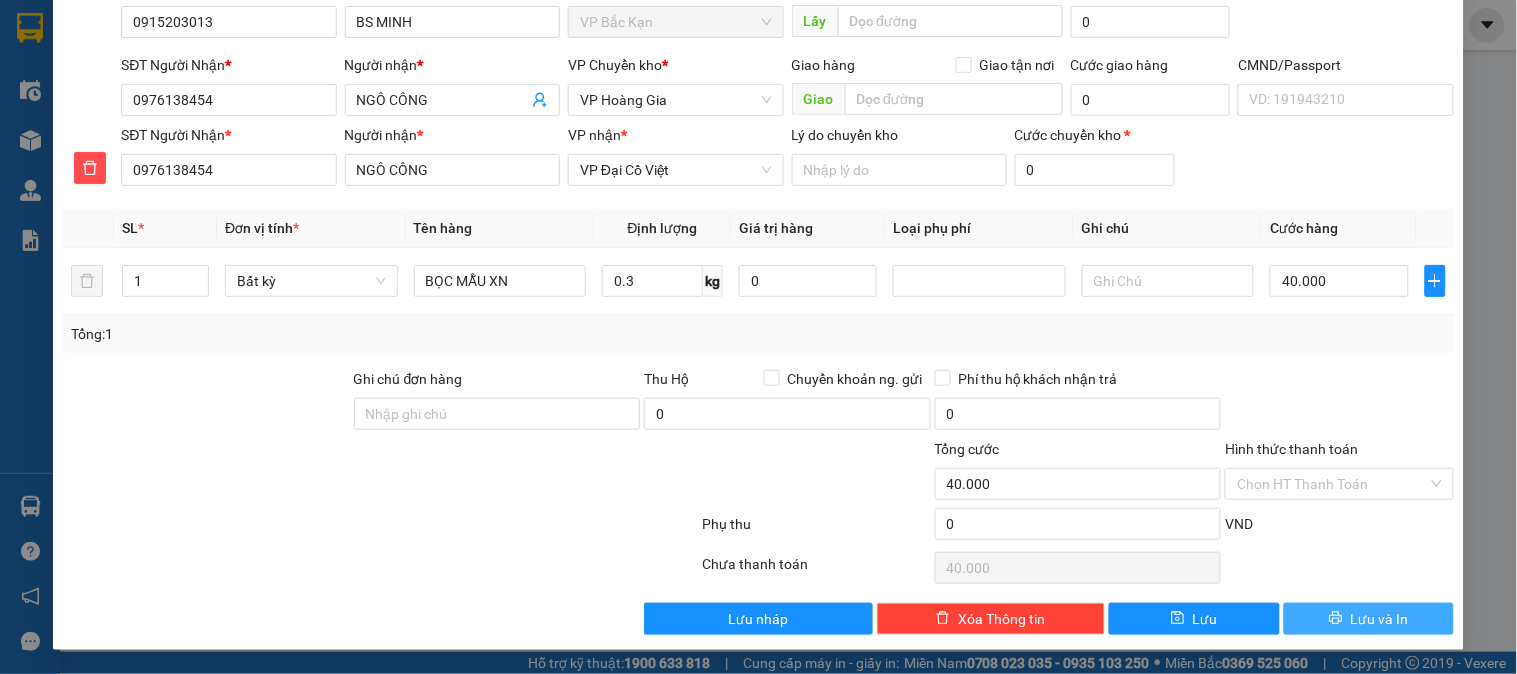 click on "Lưu và In" at bounding box center [1380, 619] 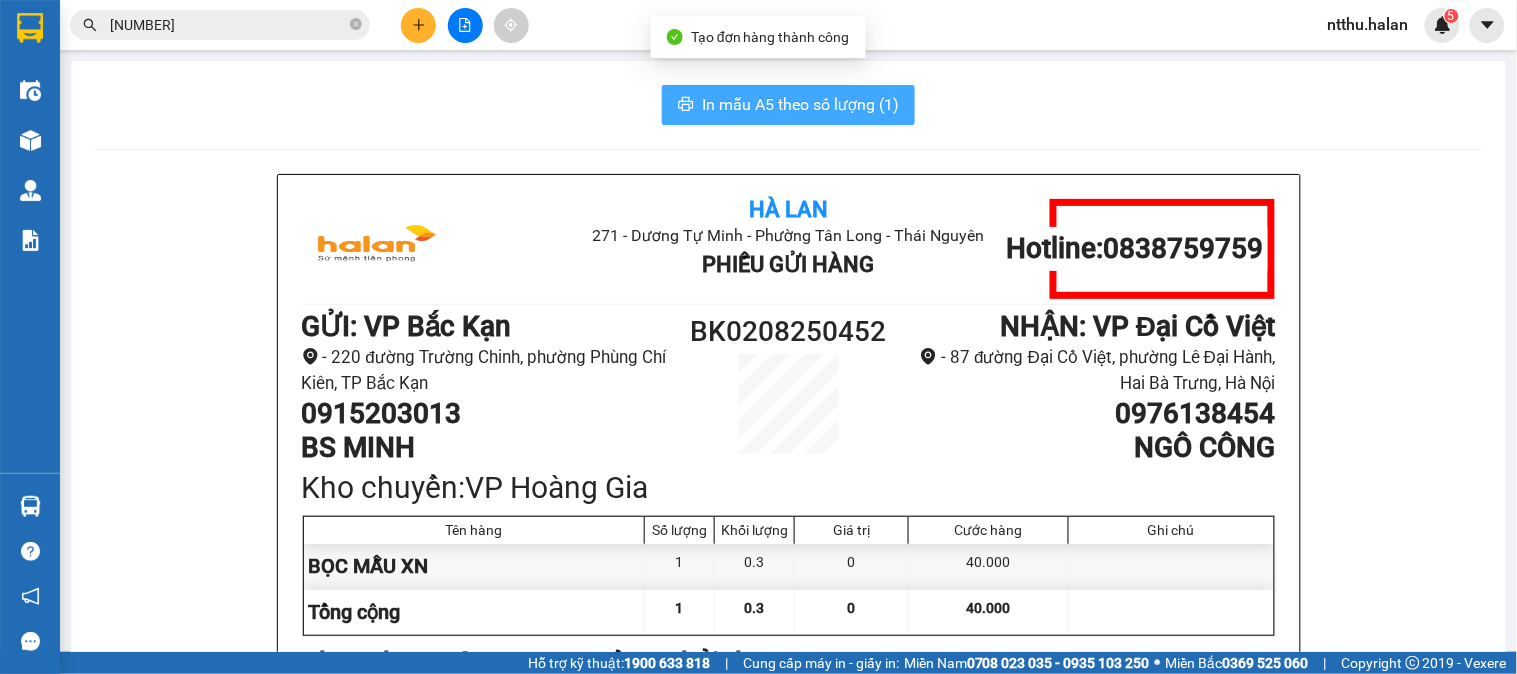 click on "In mẫu A5 theo số lượng
(1)" at bounding box center [800, 104] 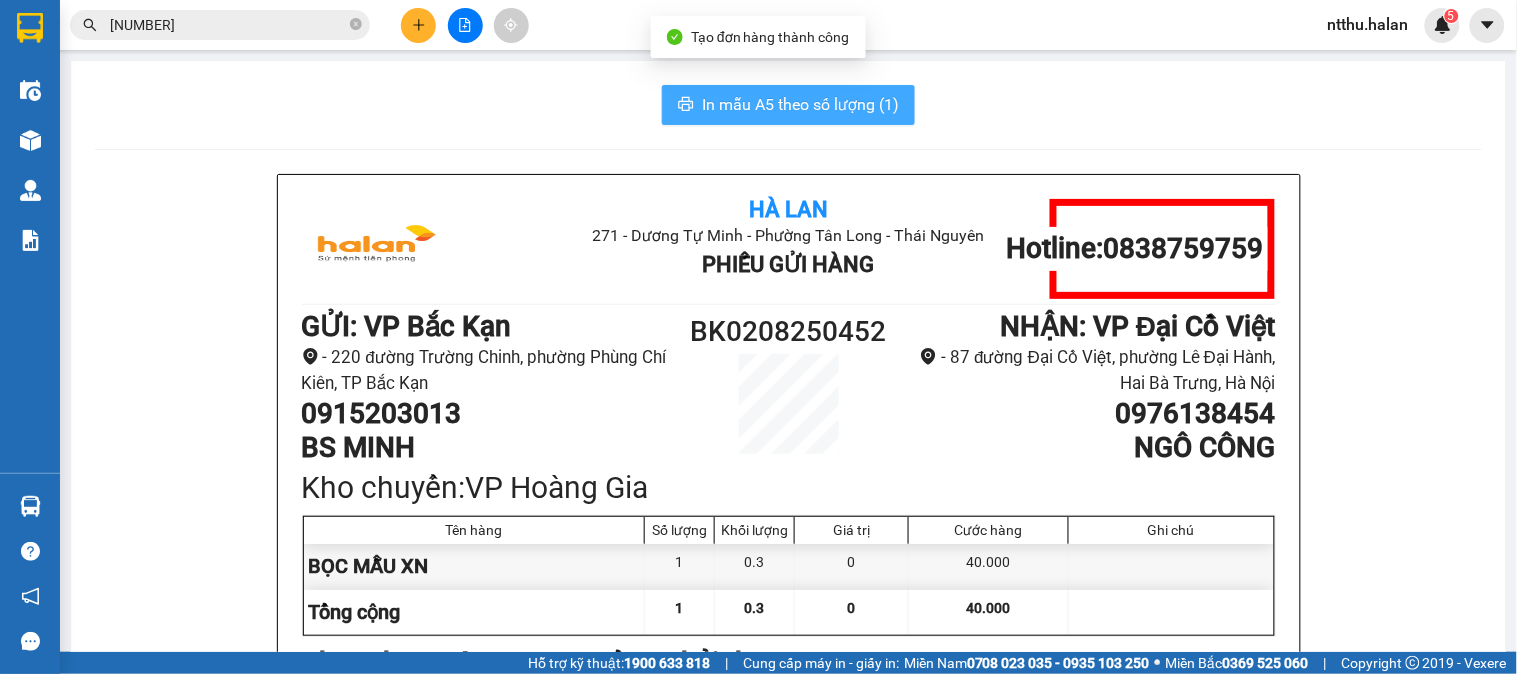 scroll, scrollTop: 0, scrollLeft: 0, axis: both 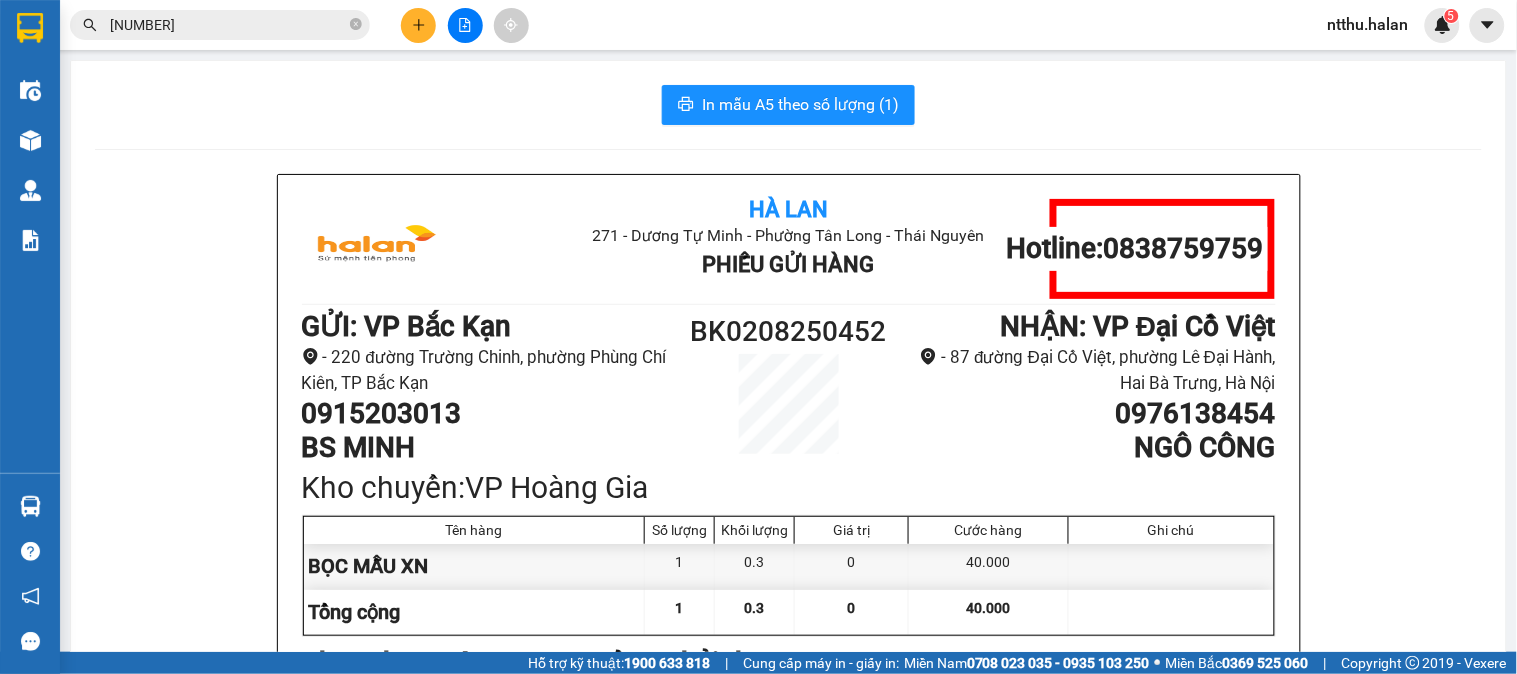 drag, startPoint x: 948, startPoint y: 172, endPoint x: 404, endPoint y: 87, distance: 550.6006 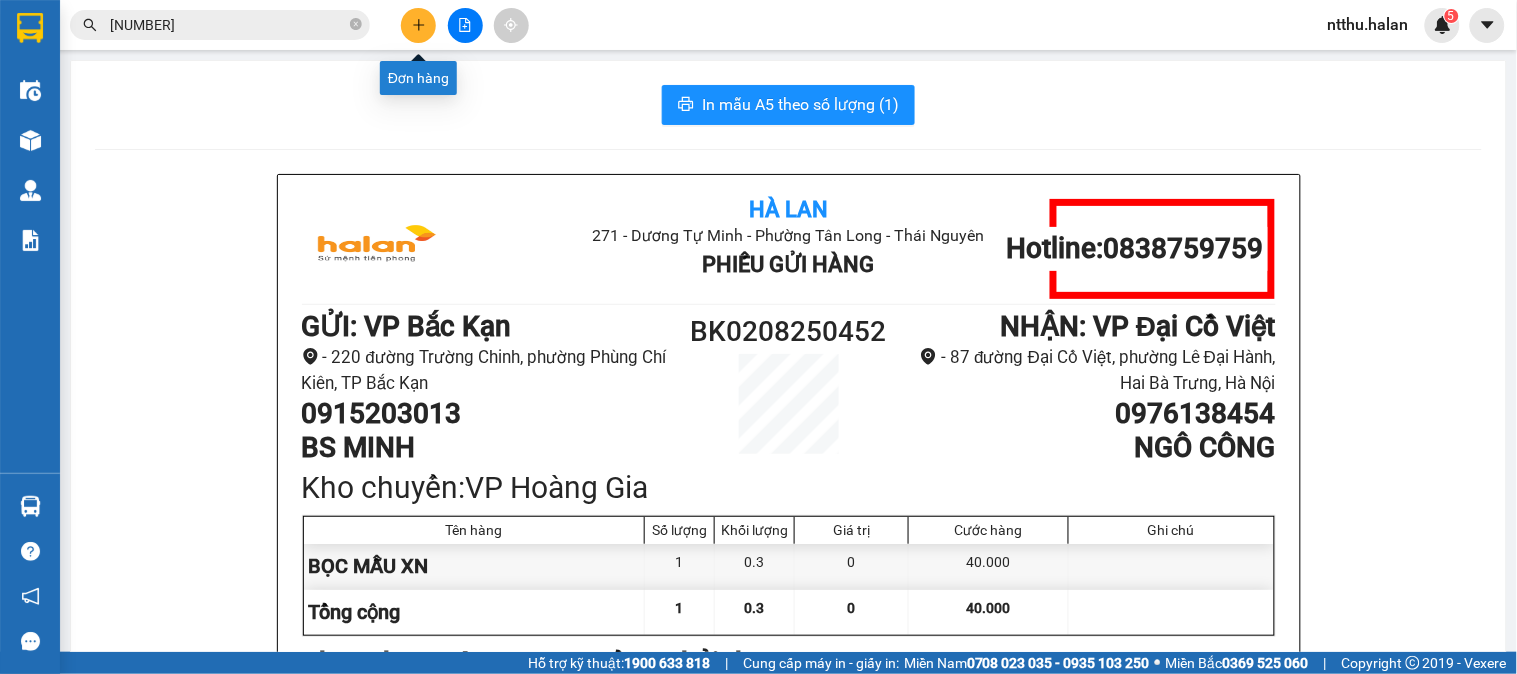 click 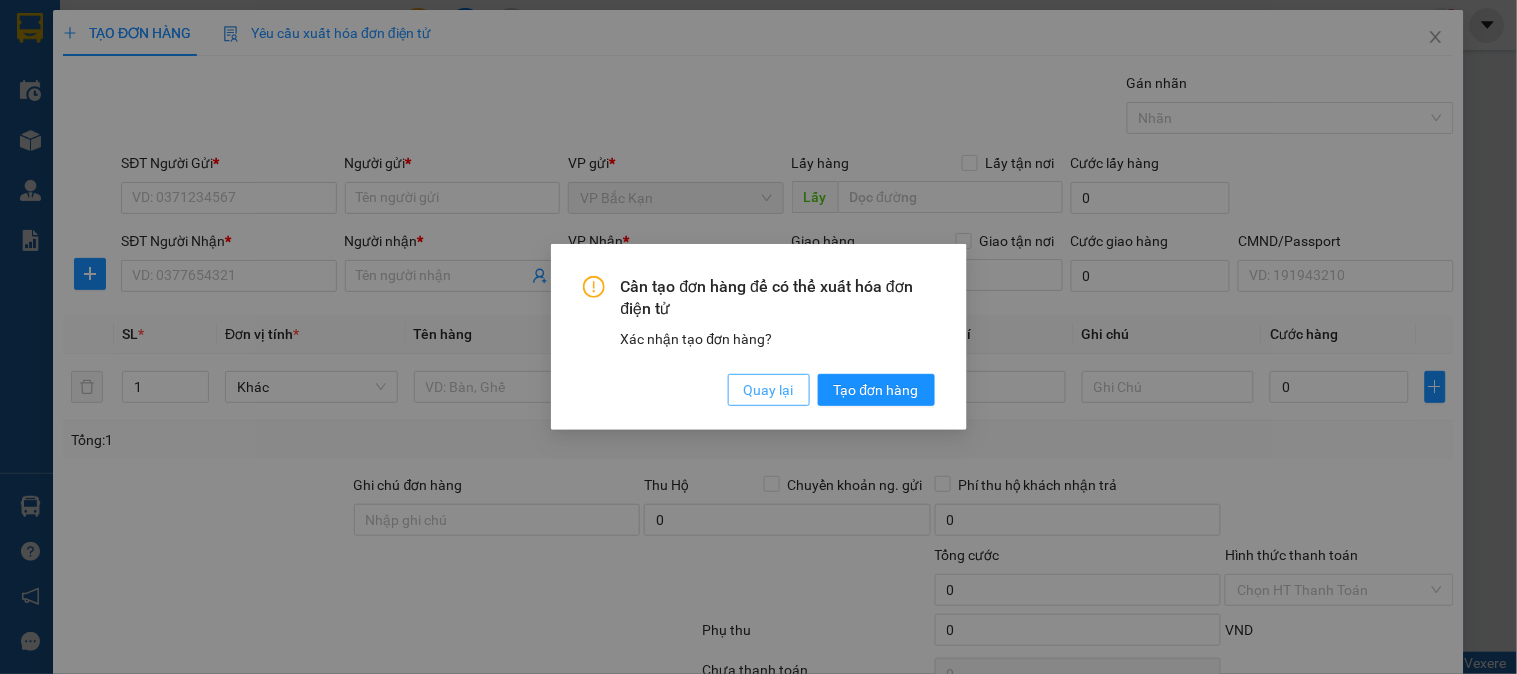 click on "Quay lại" at bounding box center (769, 390) 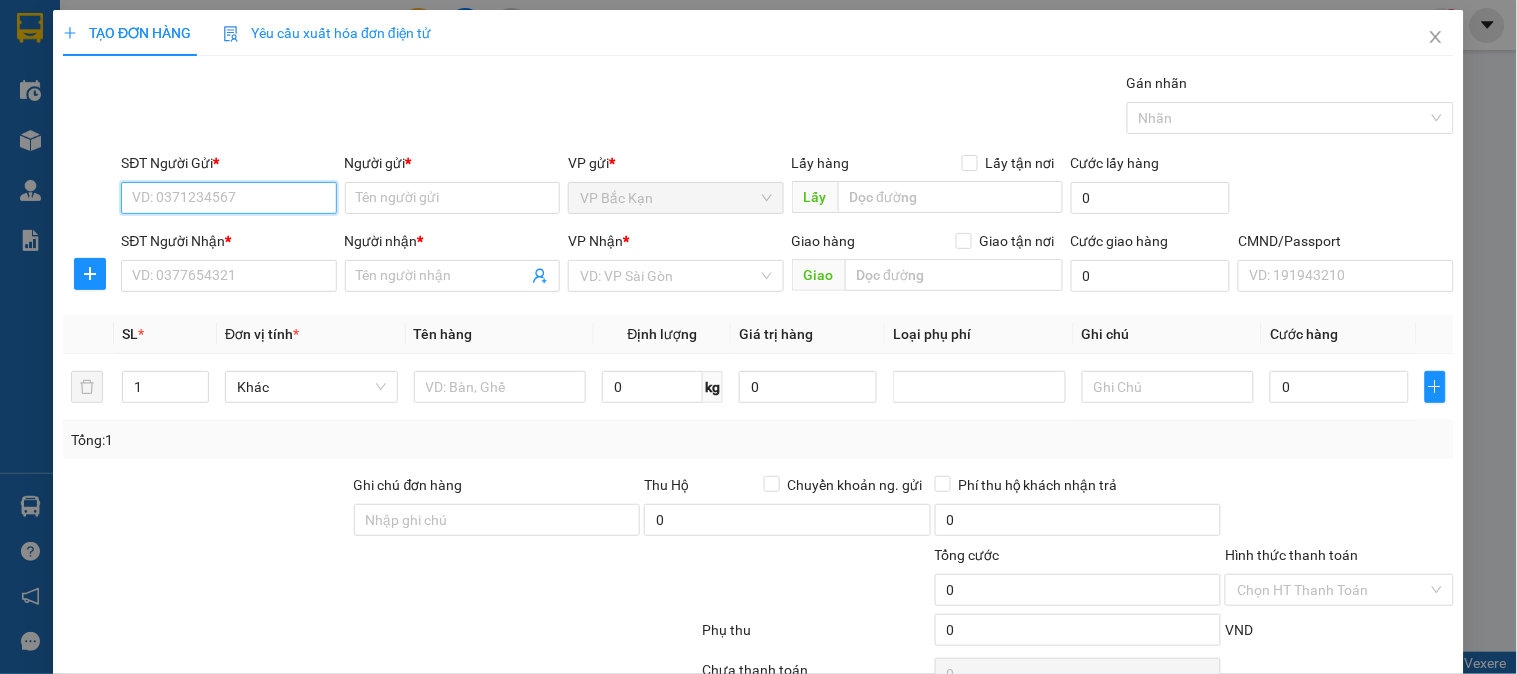 click on "SĐT Người Gửi  *" at bounding box center [228, 198] 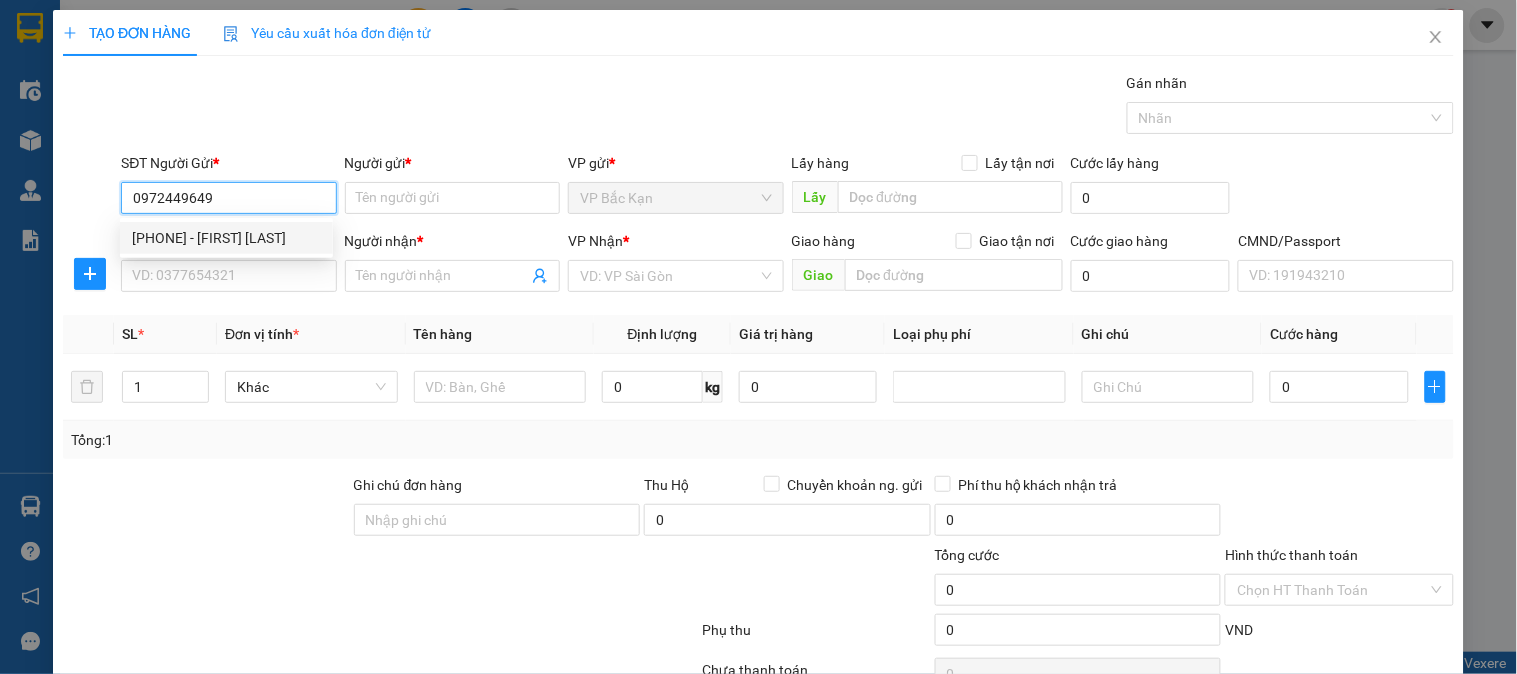 type on "0972449649" 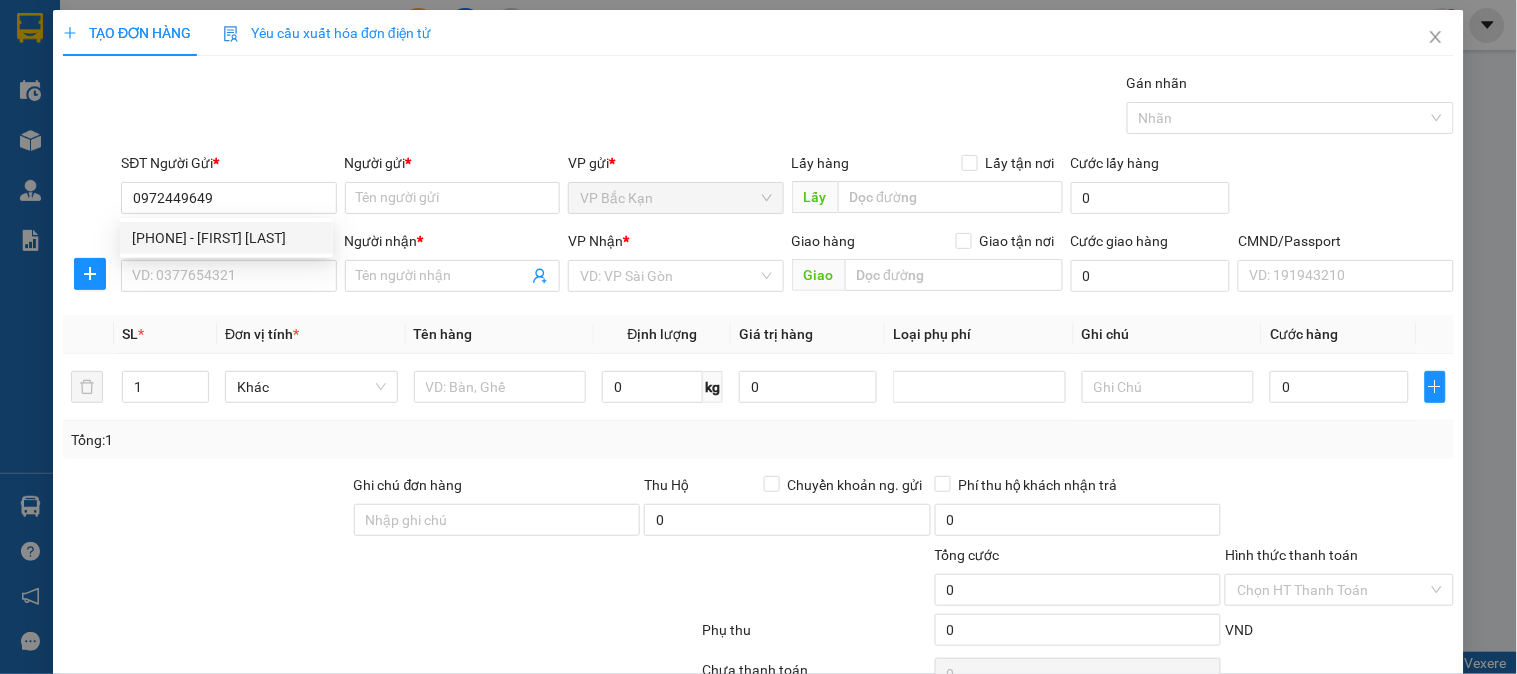 click on "[PHONE] [PHONE] - [NAME] [NAME]" at bounding box center [226, 238] 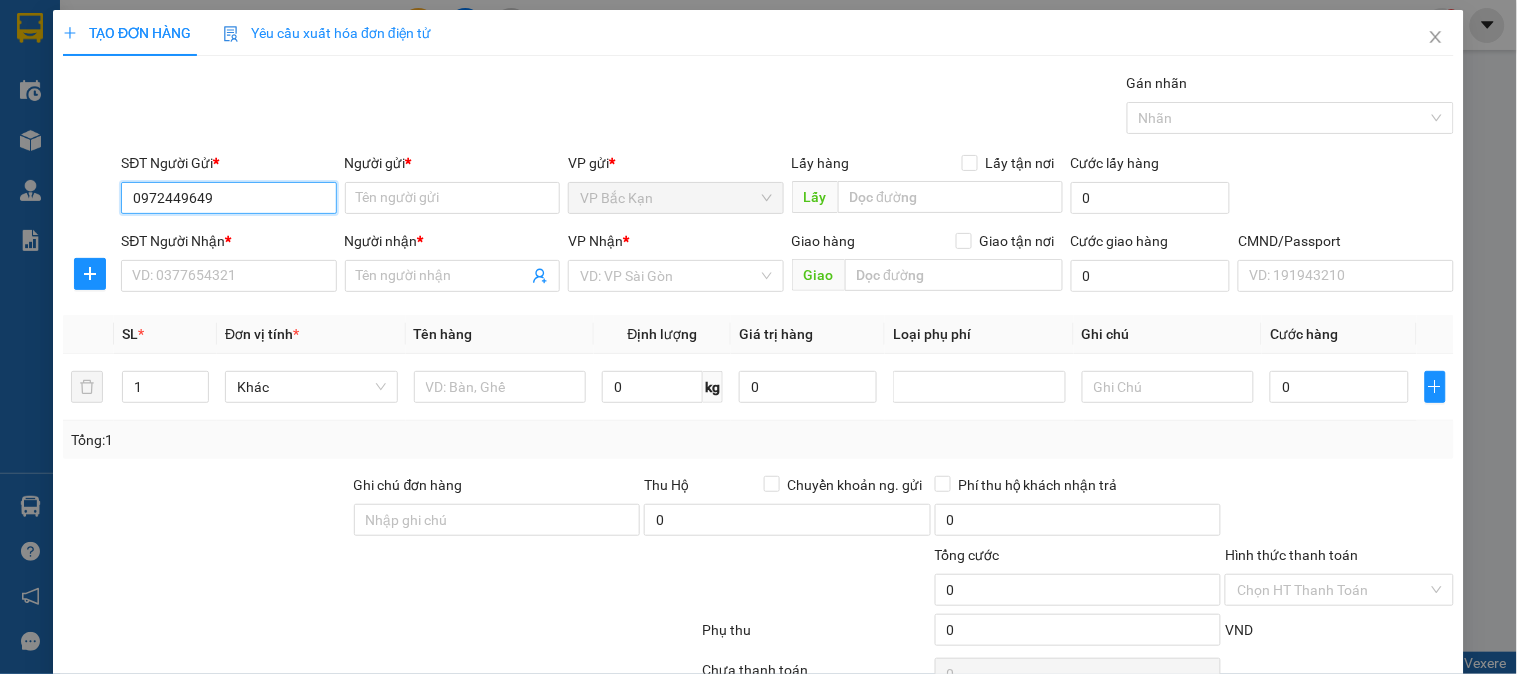 click on "0972449649" at bounding box center [228, 198] 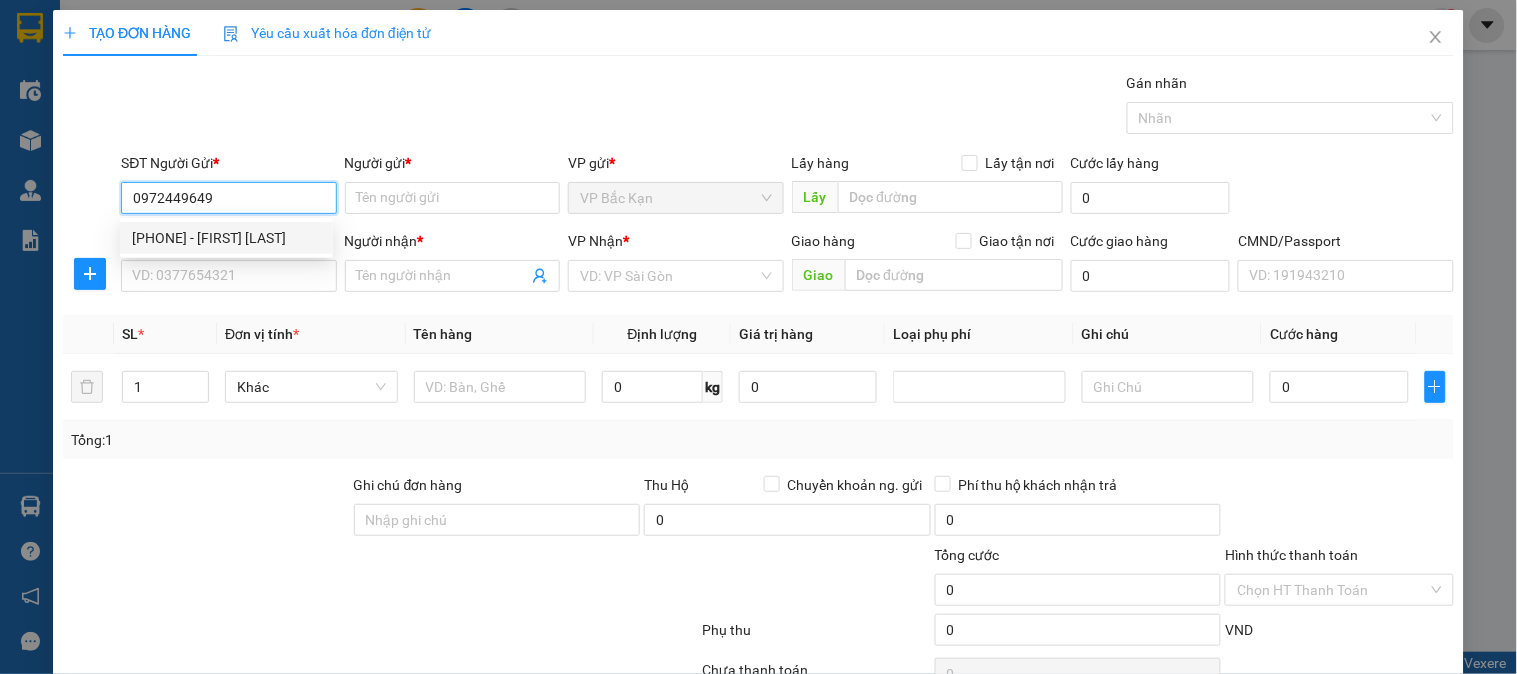 click on "[PHONE] - [FIRST] [LAST]" at bounding box center [226, 238] 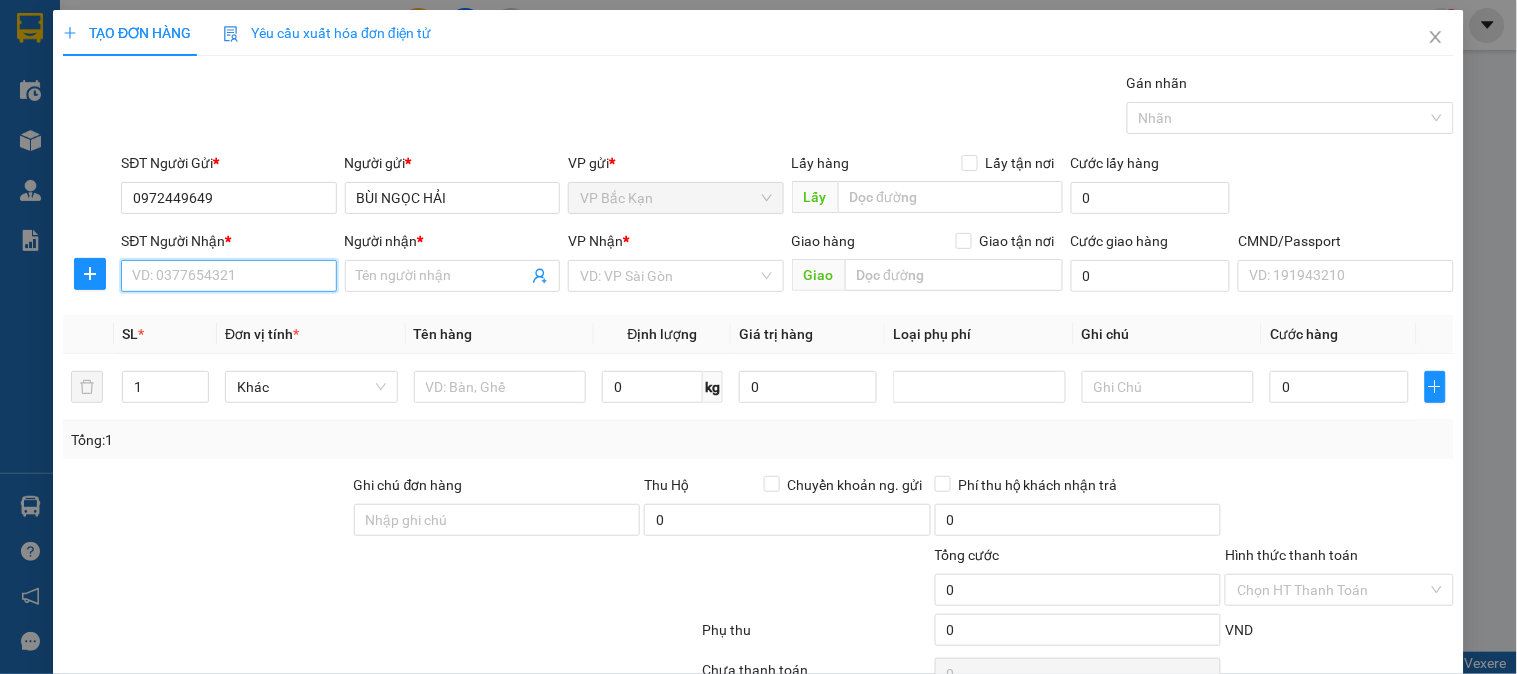 click on "SĐT Người Nhận  *" at bounding box center [228, 276] 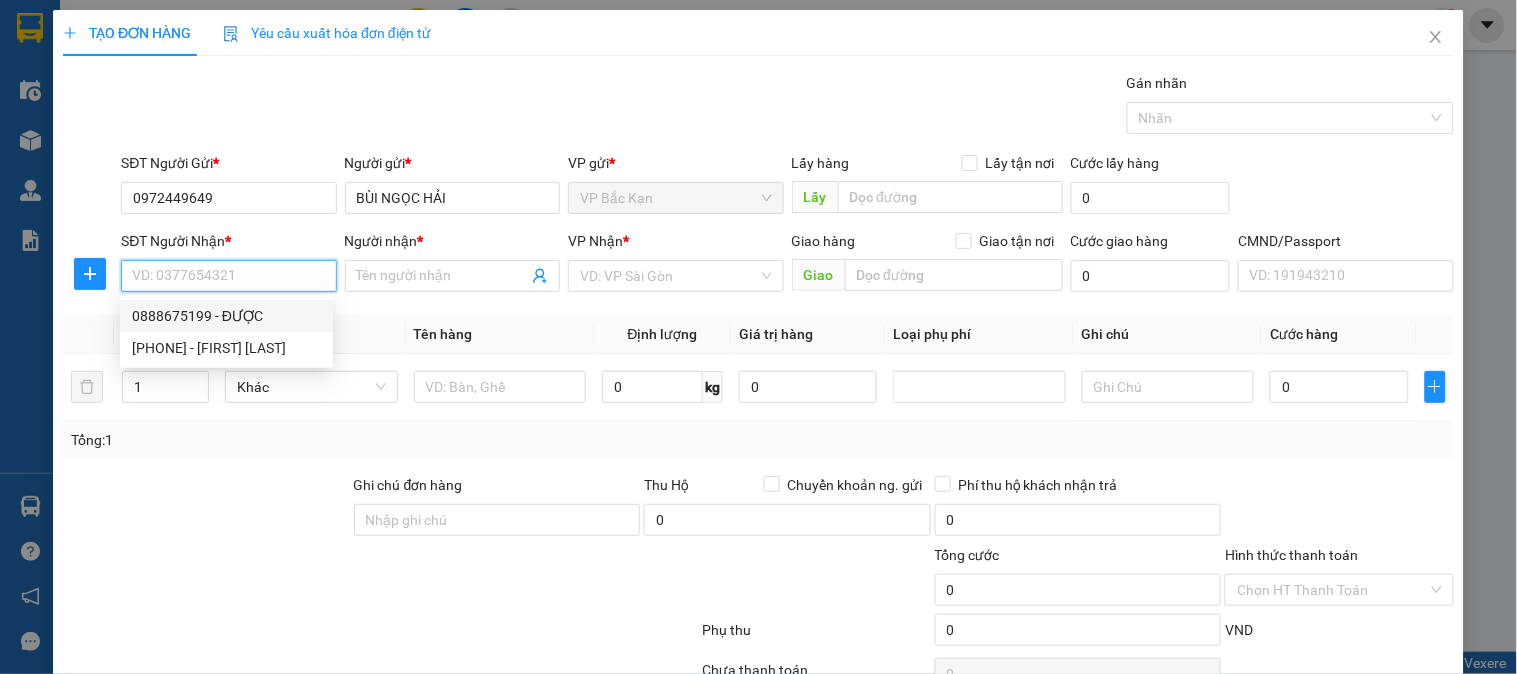 click on "0888675199 - ĐƯỢC" at bounding box center [226, 316] 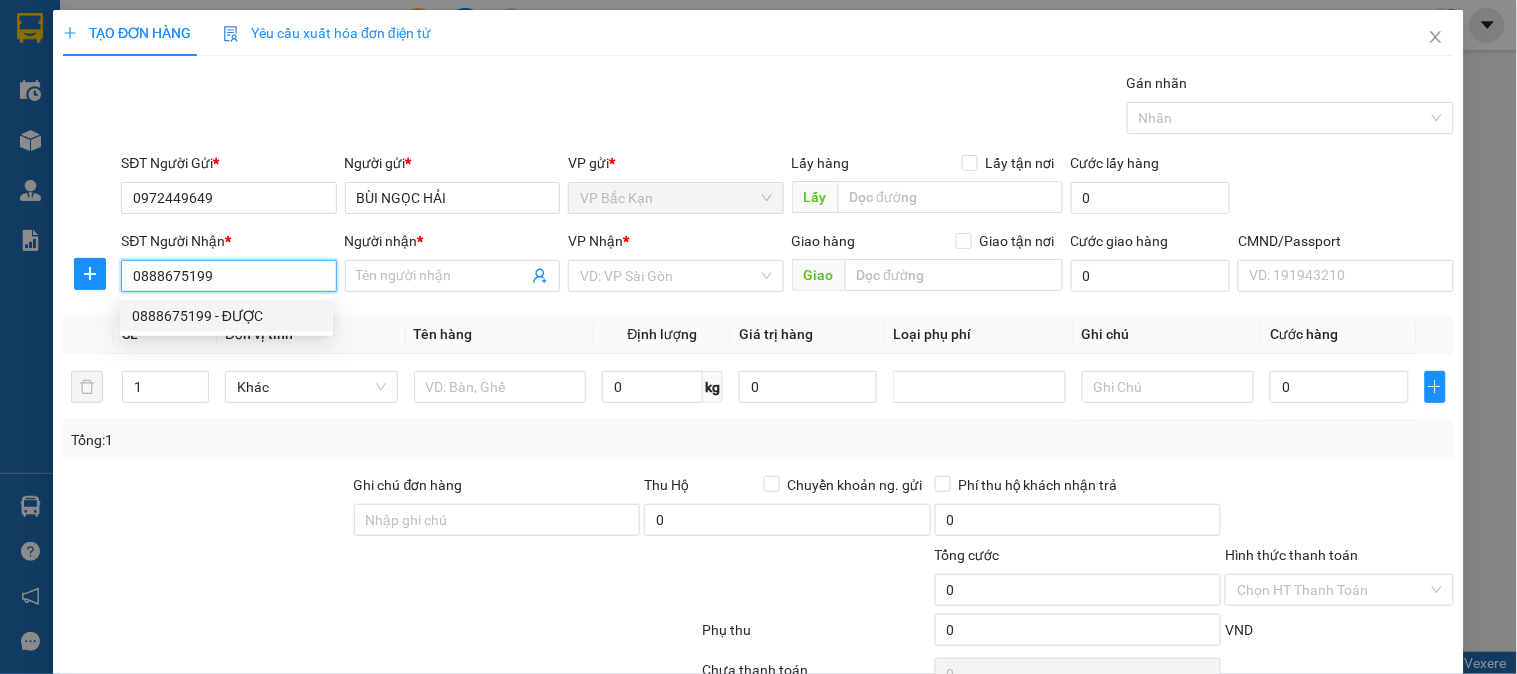 type on "ĐƯỢC" 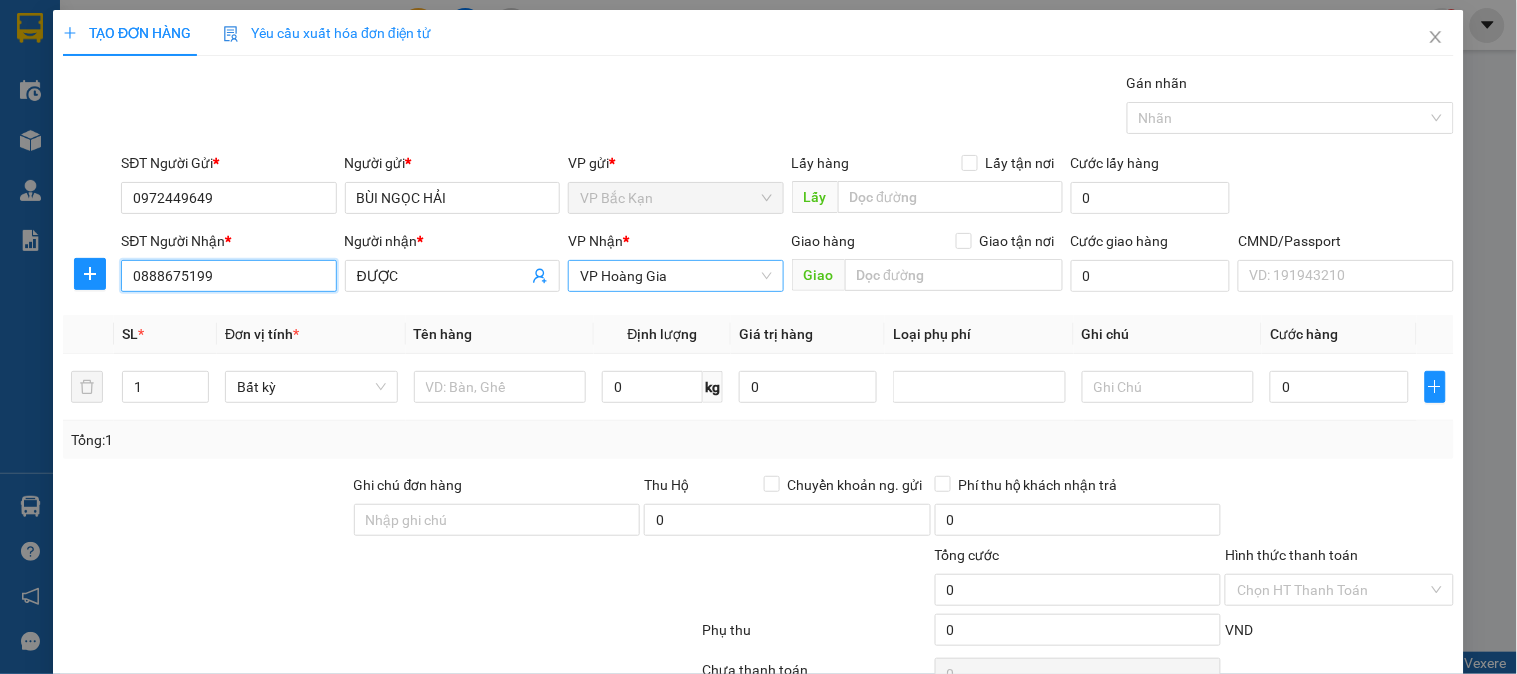 click on "VP Hoàng Gia" at bounding box center (675, 276) 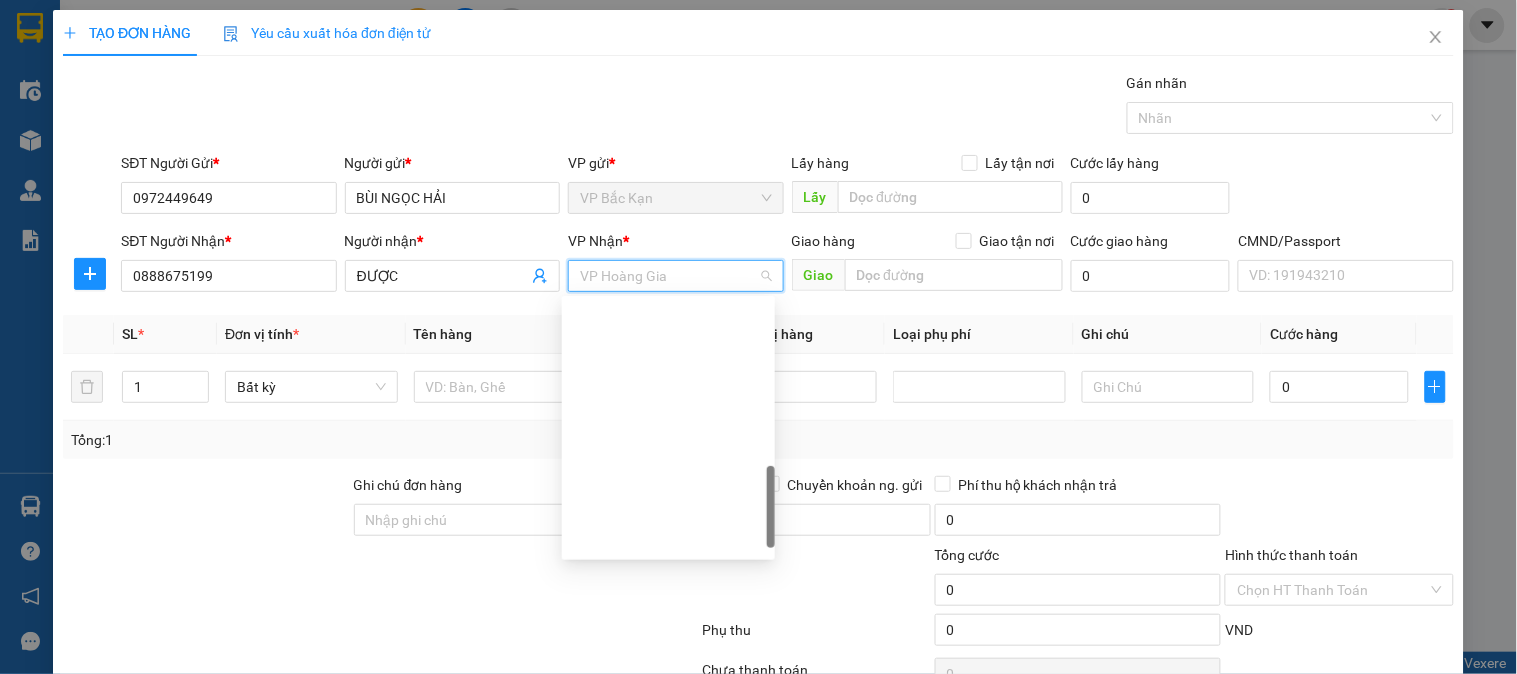 scroll, scrollTop: 647, scrollLeft: 0, axis: vertical 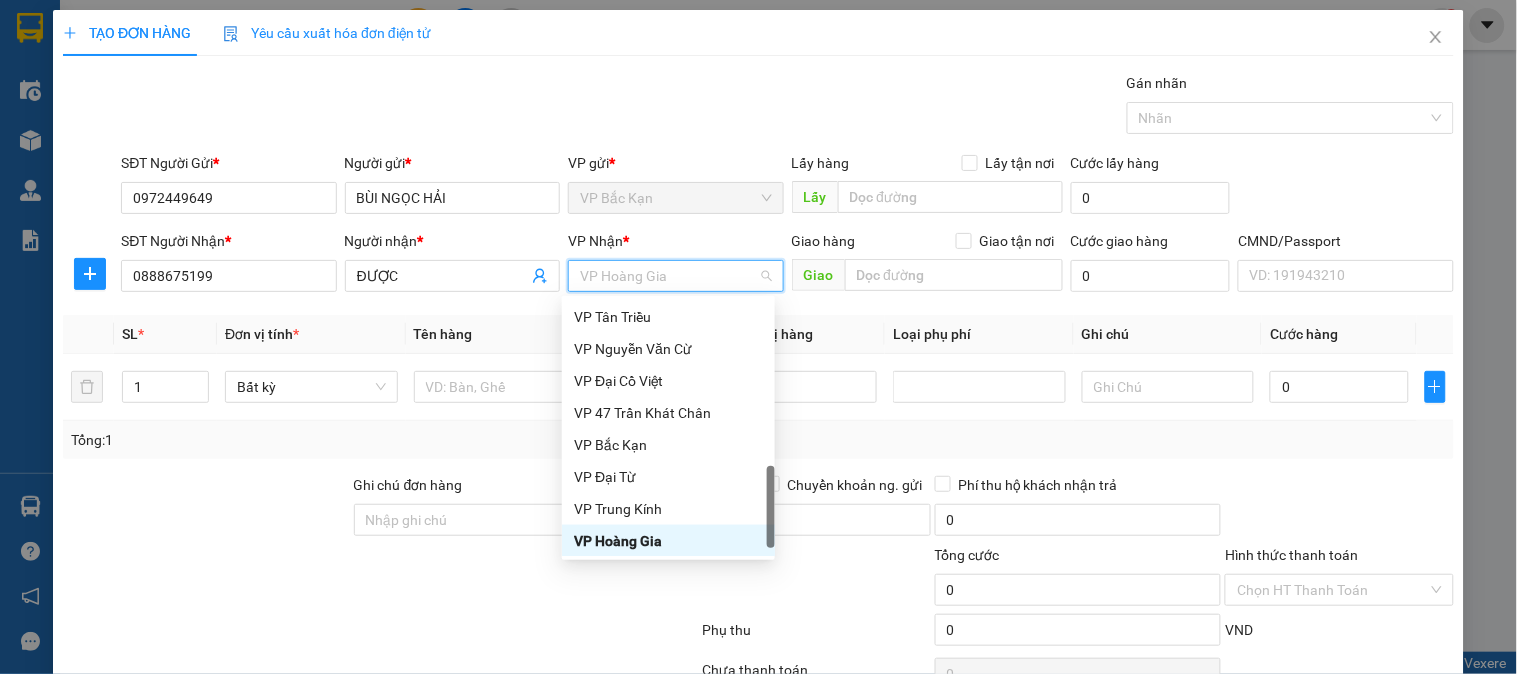 click on "Gói vận chuyển  * Tiêu chuẩn Gán nhãn   Nhãn" at bounding box center (787, 107) 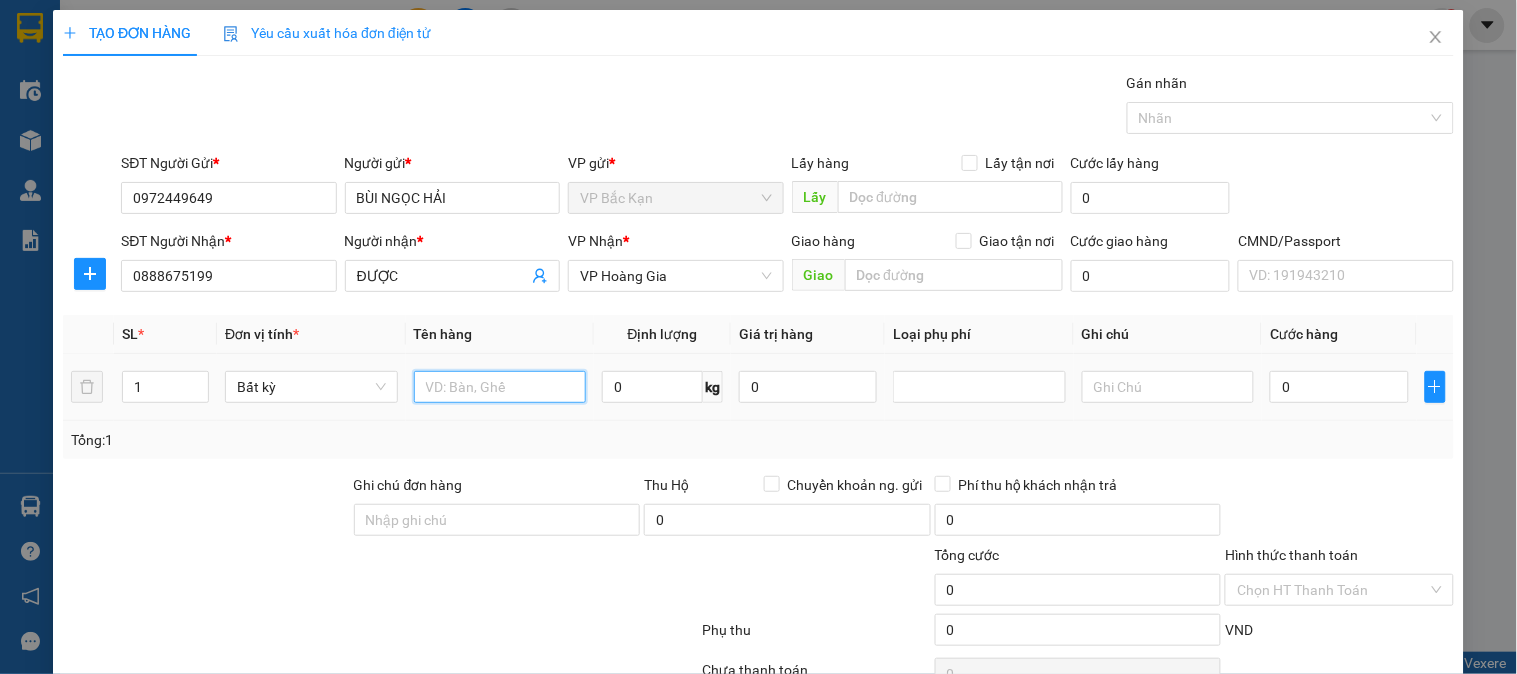 click at bounding box center [500, 387] 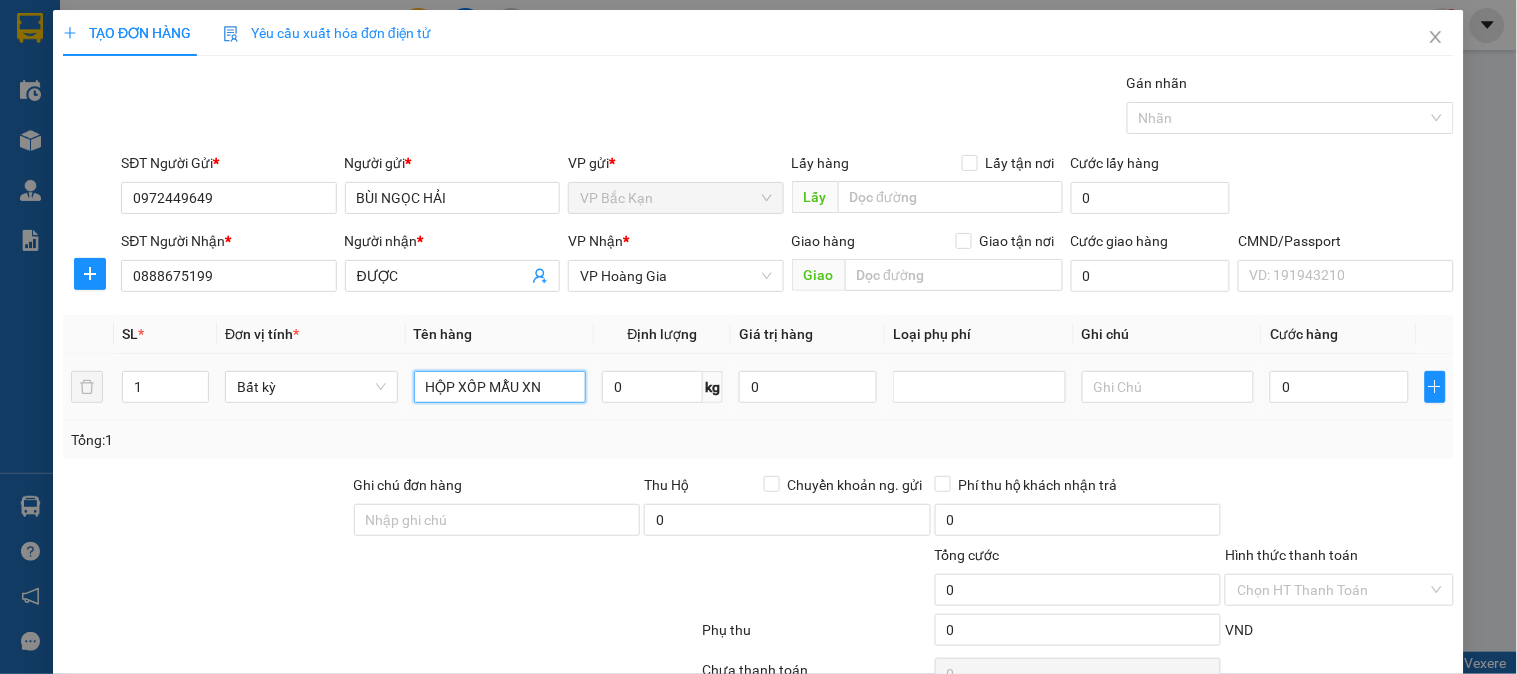 type on "HỘP XỐP MẪU XN" 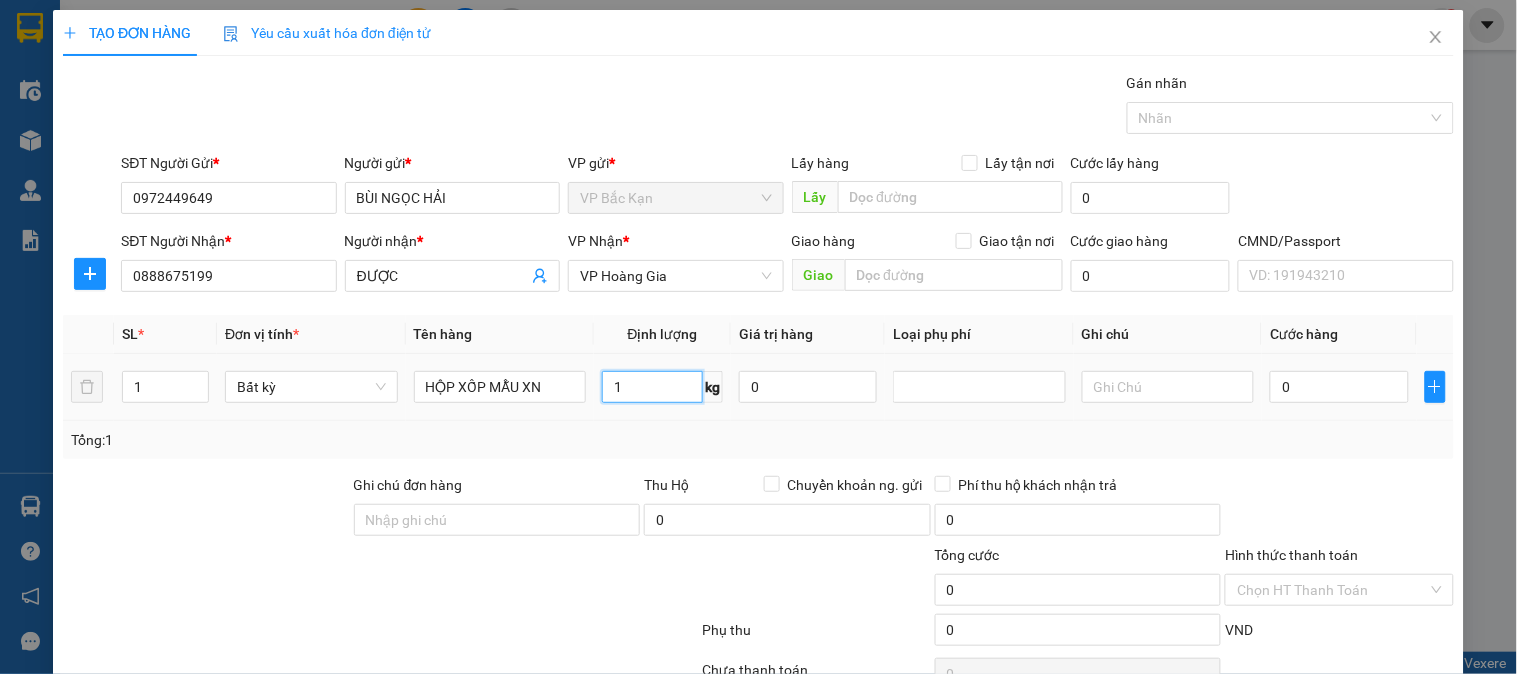 type on "1" 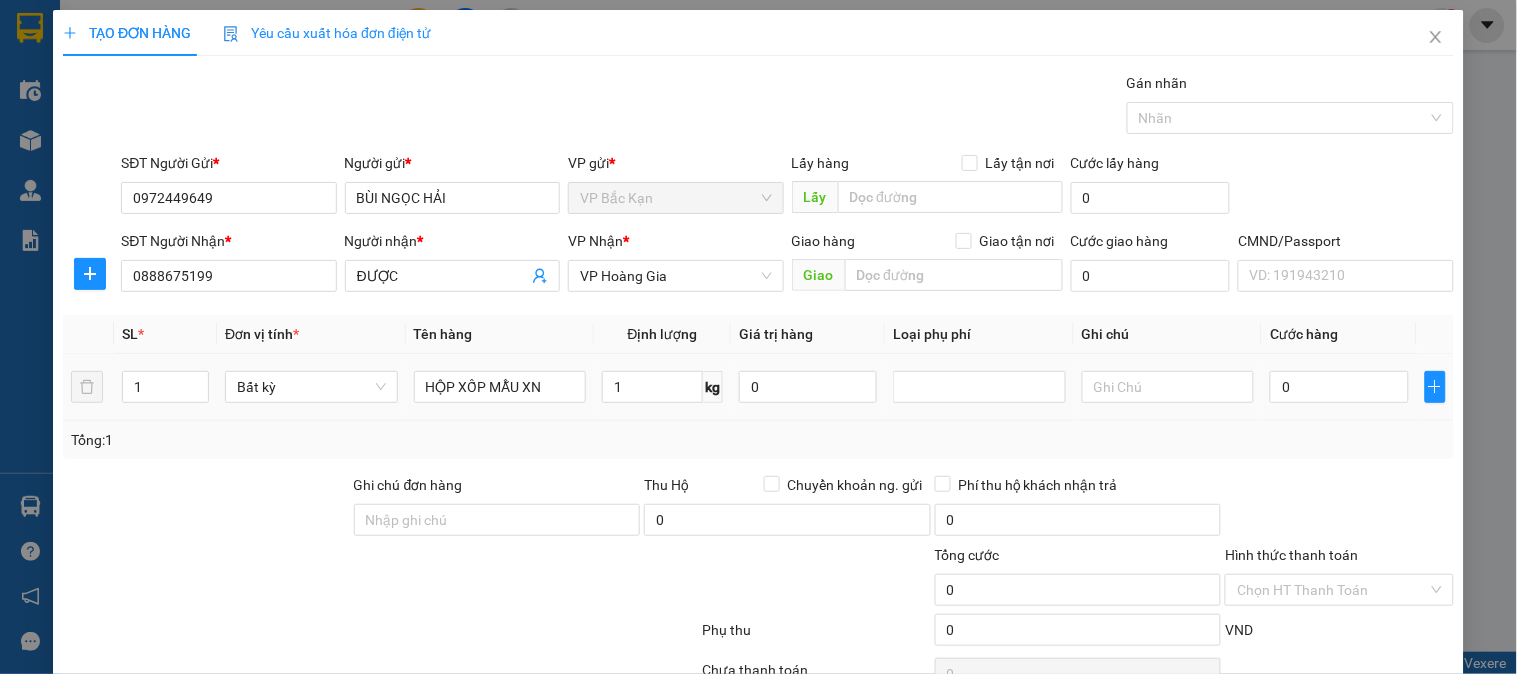 click on "SL  * Đơn vị tính  * Tên hàng  Định lượng Giá trị hàng Loại phụ phí Ghi chú Cước hàng                     1 Bất kỳ HỘP XỐP MẪU XN 1 kg 0   0" at bounding box center (758, 368) 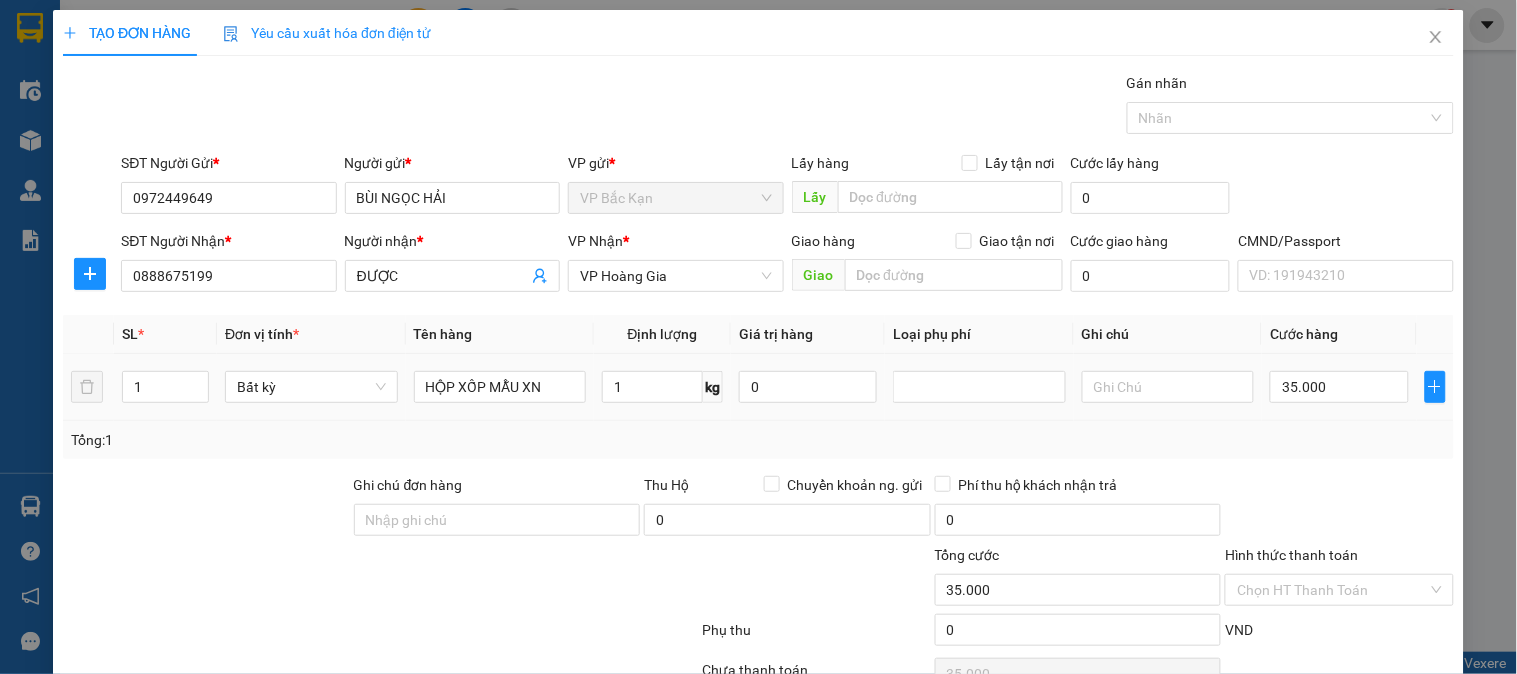 type on "35.000" 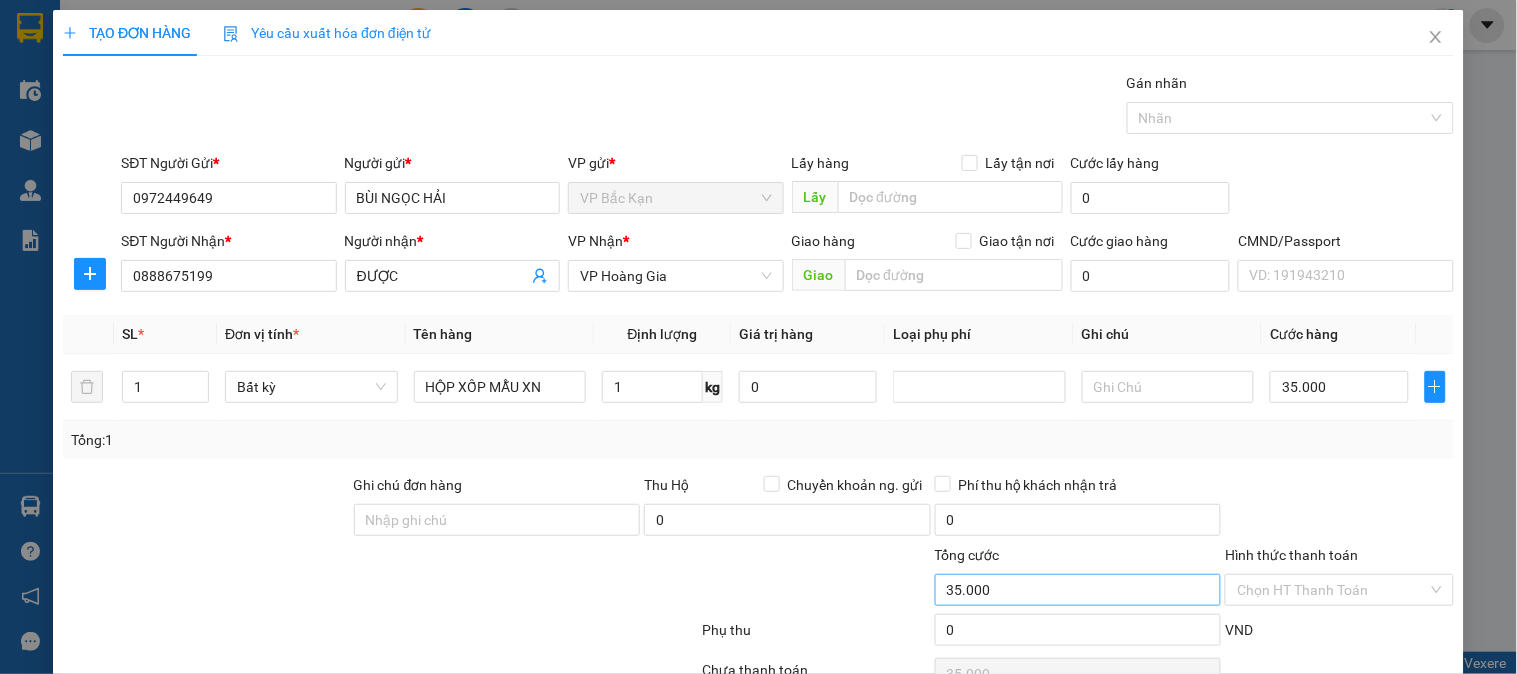 scroll, scrollTop: 105, scrollLeft: 0, axis: vertical 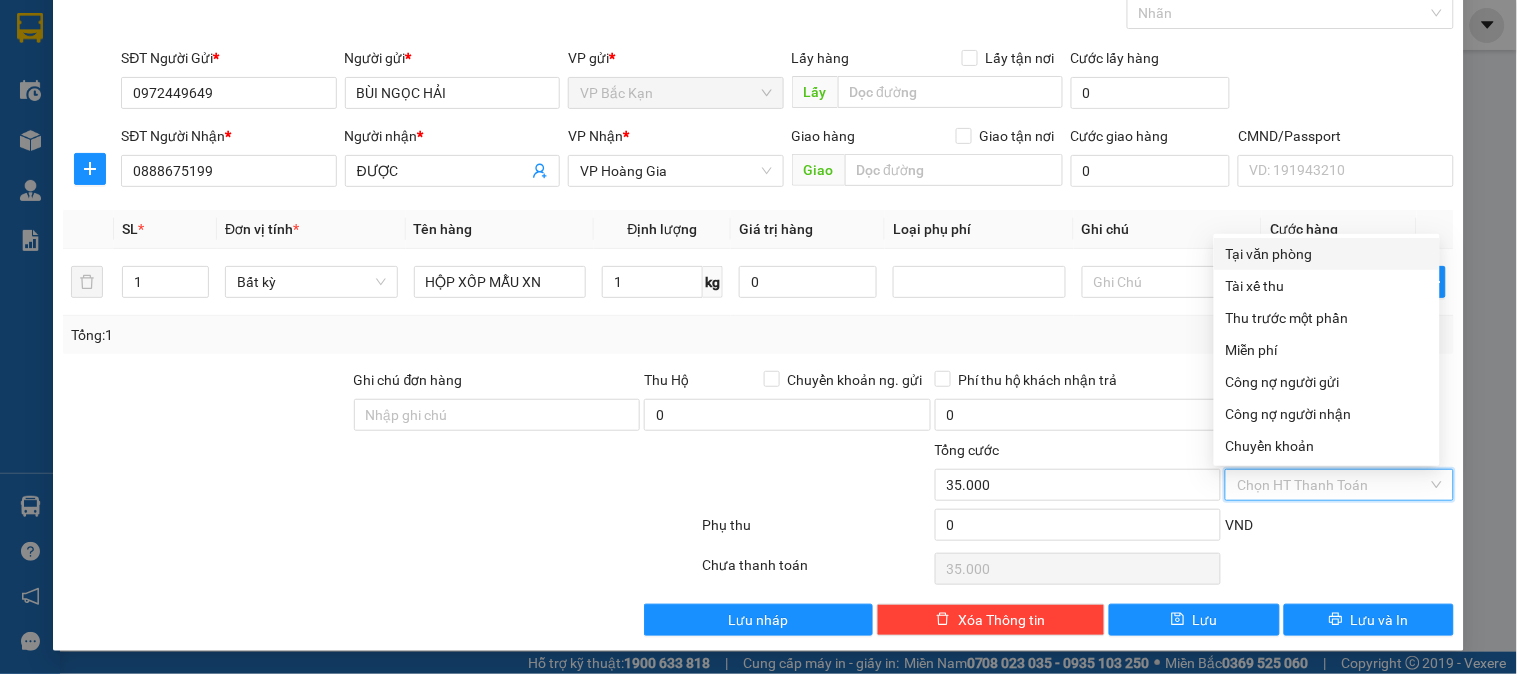 click on "Hình thức thanh toán" at bounding box center [1332, 485] 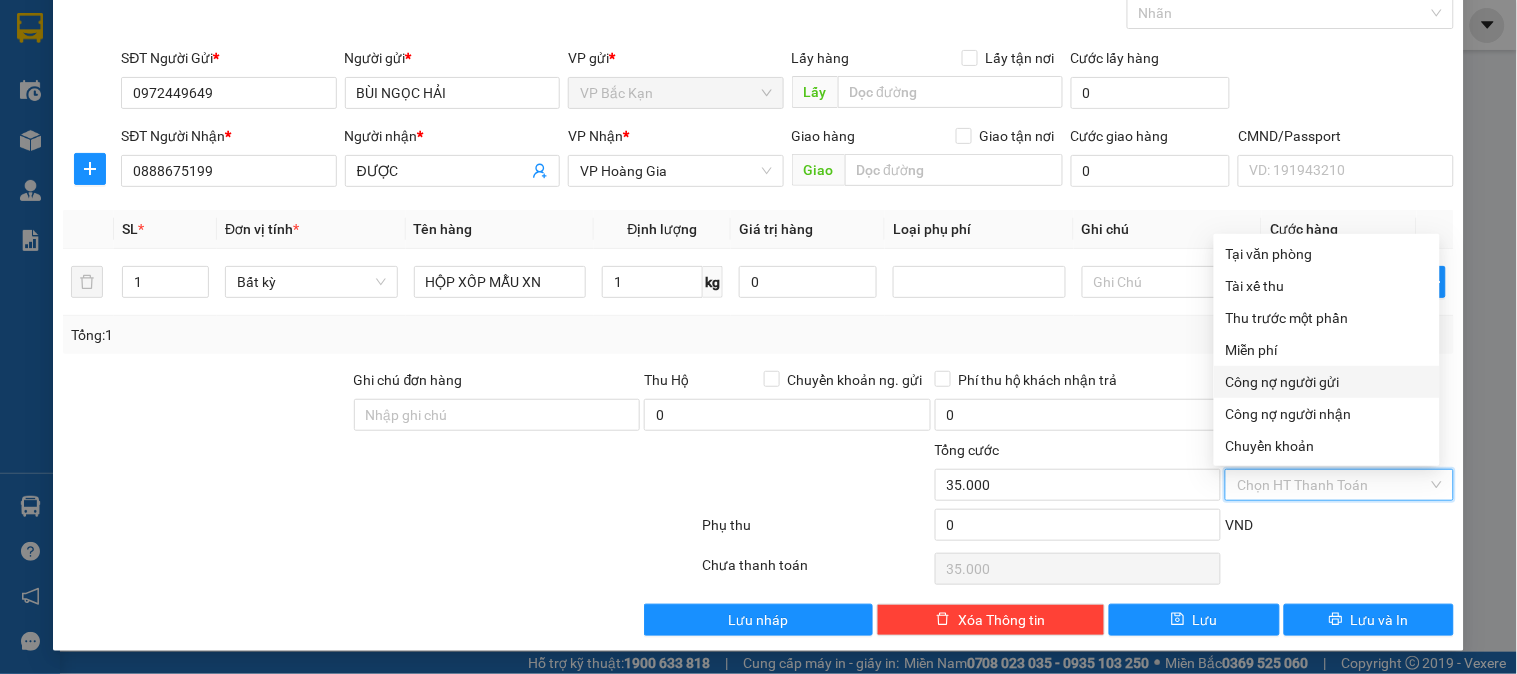 click on "Công nợ người gửi" at bounding box center [1327, 382] 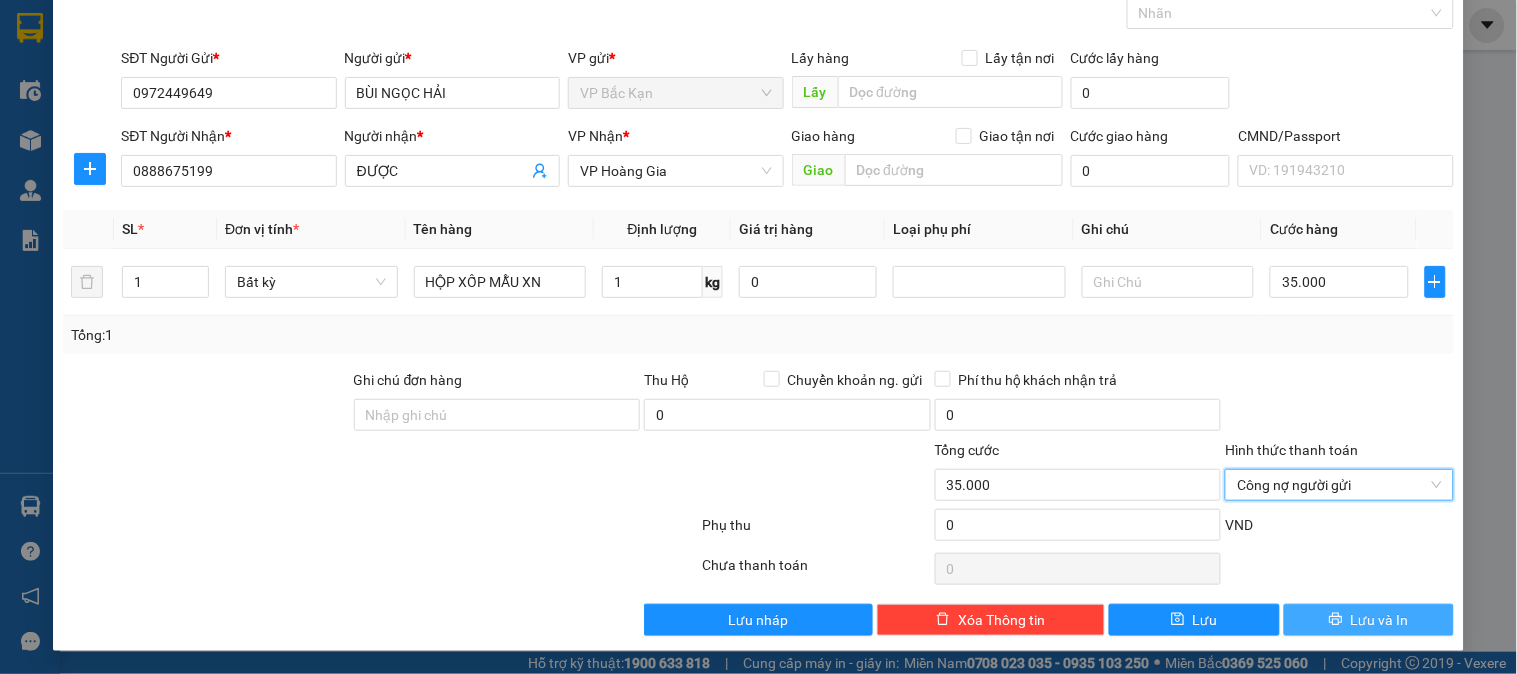 click on "Lưu và In" at bounding box center (1380, 620) 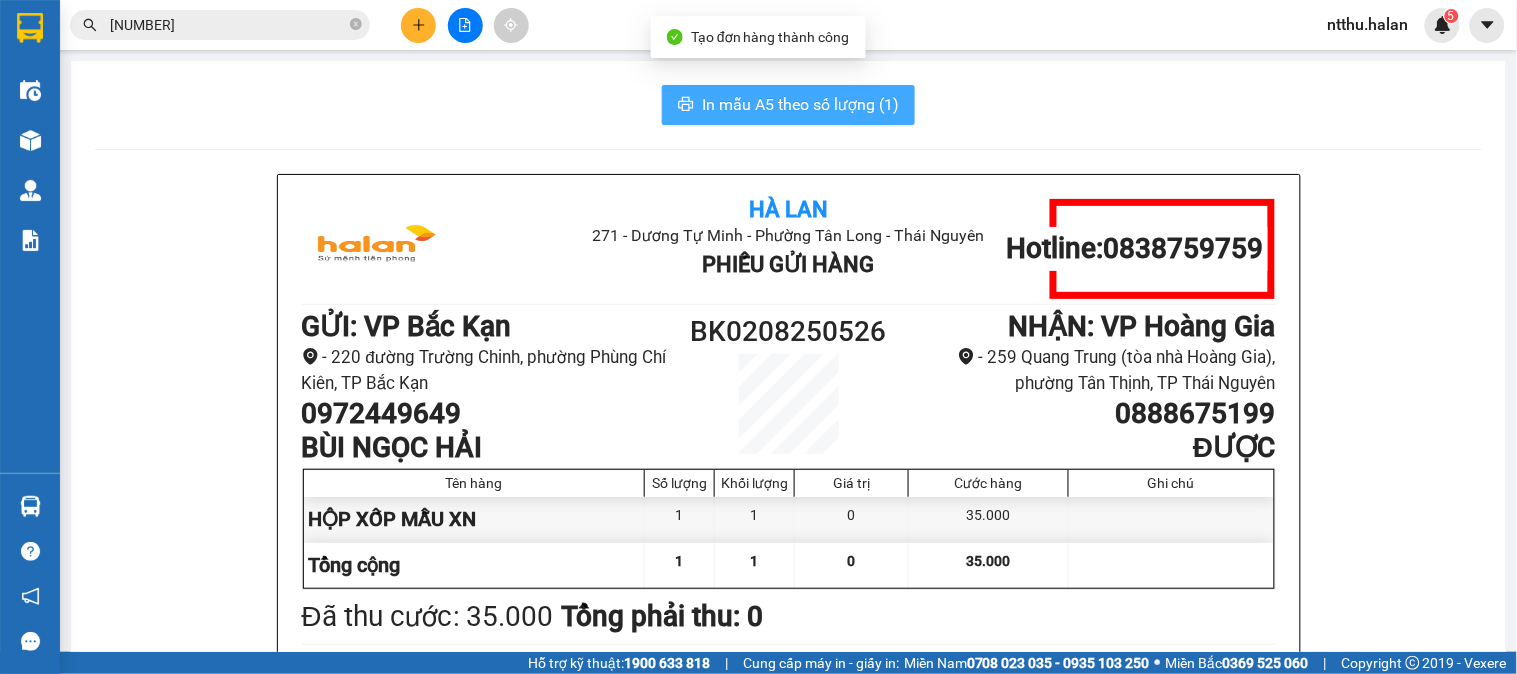 click on "In mẫu A5 theo số lượng
(1)" at bounding box center [800, 104] 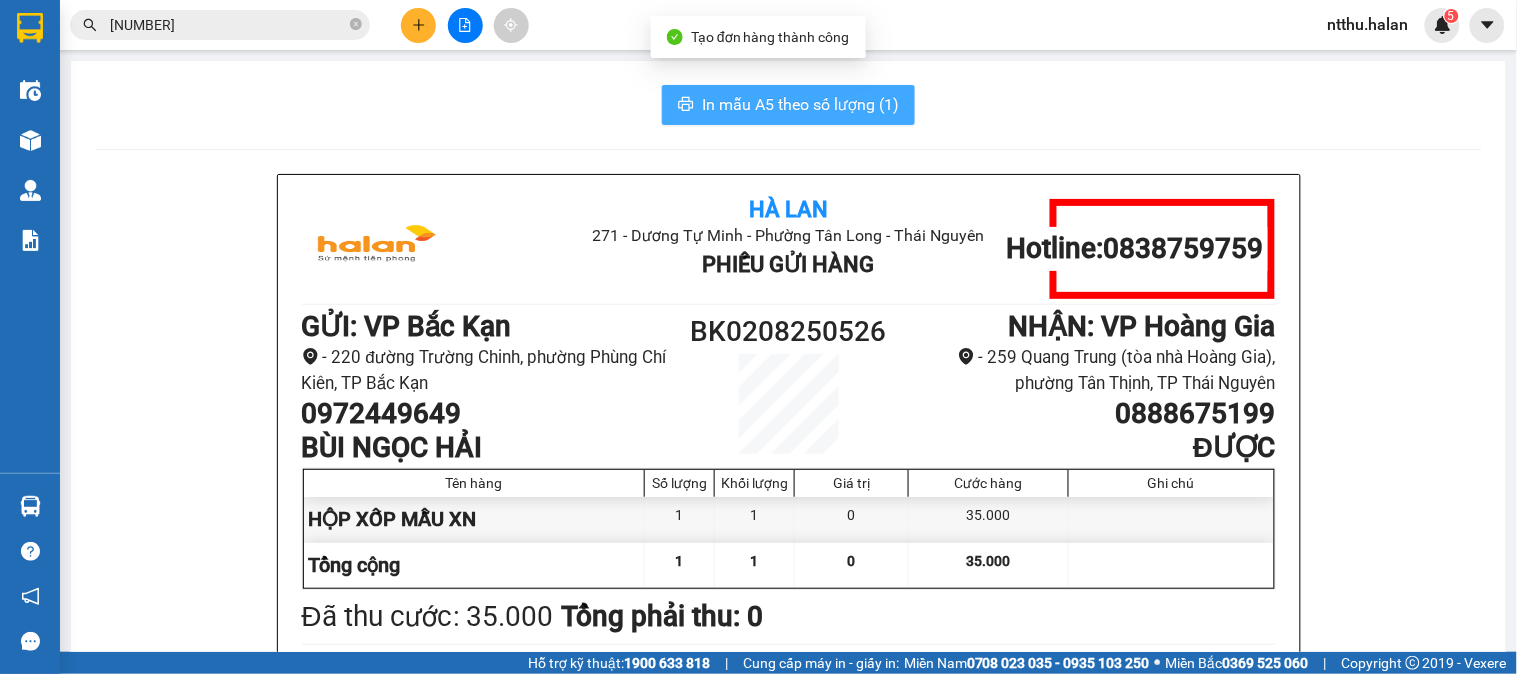 scroll, scrollTop: 0, scrollLeft: 0, axis: both 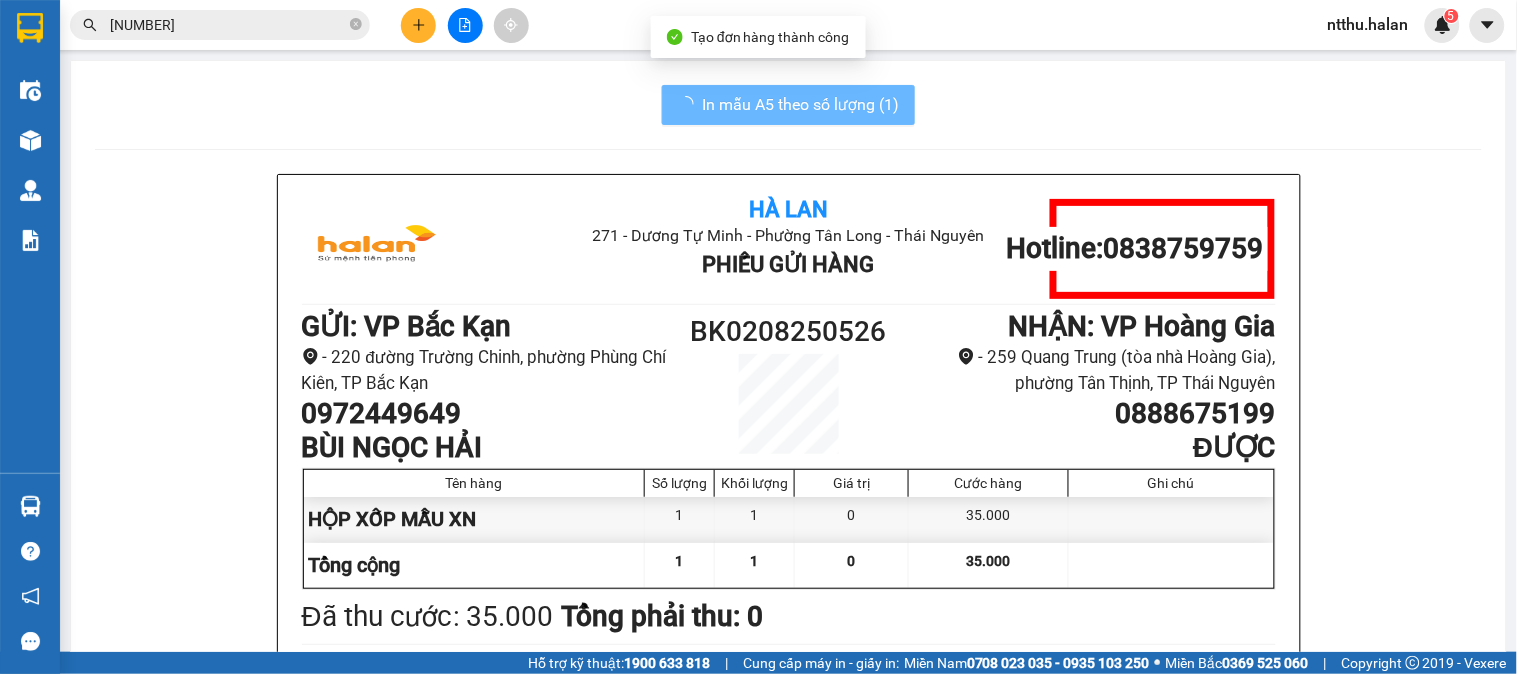click on "Đã thu cước : 35.000 Tổng phải thu: 0" at bounding box center [789, 617] 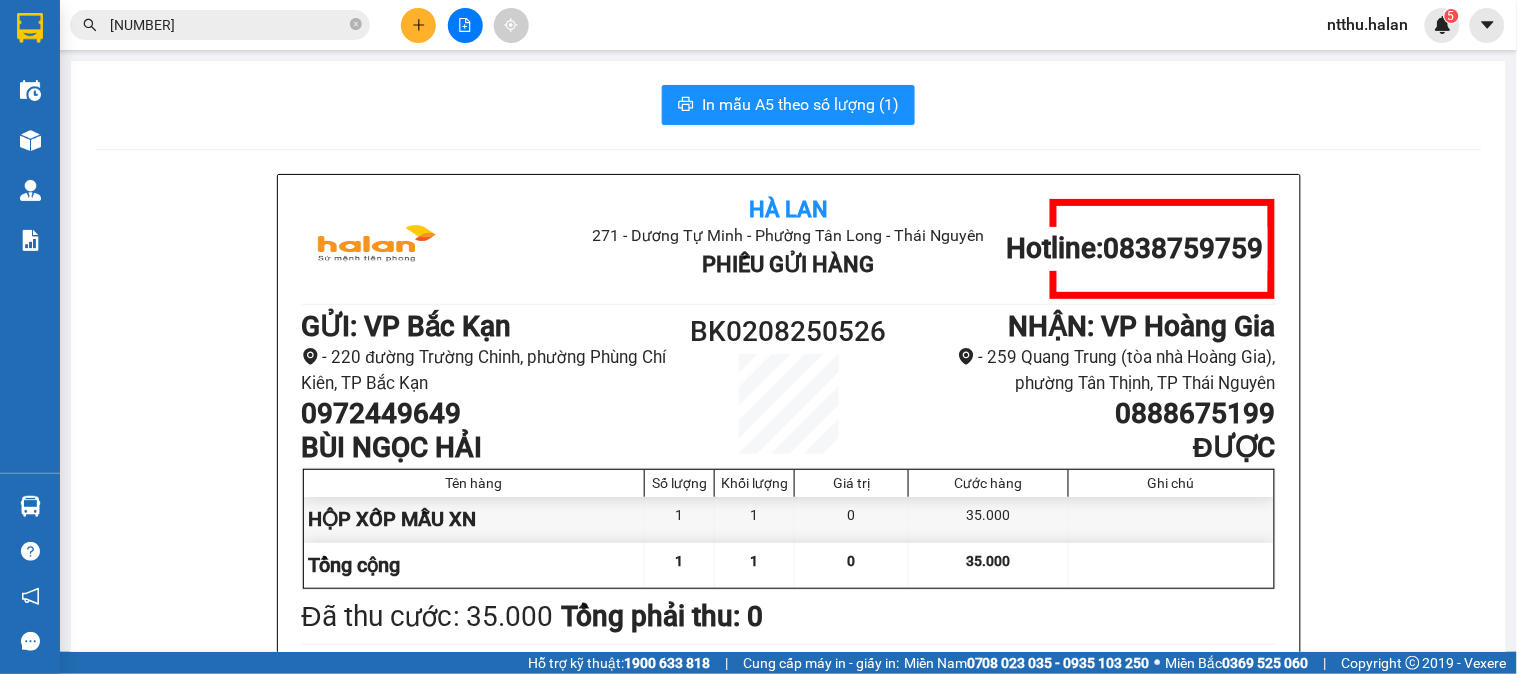 click on "In mẫu A5 theo số lượng
(1) Hà Lan 271 - [PERSON] - Phường Tân Long - Thái Nguyên Phiếu Gửi Hàng Hotline:  [PHONE] GỬI :   VP Bắc Kạn   - 220 đường Trường Chinh, phường Phùng Chí Kiên, TP Bắc Kạn [PHONE] [ID] NHẬN :   VP Hoàng Gia   - 259 Quang Trung (tòa nhà Hoàng Gia), phường Tân Thịnh, TP Thái Nguyên [PHONE] ĐƯỢC Tên hàng Số lượng Khối lượng Giá trị Cước hàng Ghi chú HỘP XỐP MẪU XN  1 1 0 35.000 Tổng cộng 1 1 0 35.000 Loading... Đã thu cước : 35.000 Tổng phải thu: 0 Thông tin NH người nhận tiền thu hộ Người gửi  (Tôi đã đọc và đồng ý nội dung phiếu gửi hàng) [TIME], ngày [DATE] NV nhận hàng (Kí và ghi rõ họ tên) Nông Thị Thư Người nhận (Kí và ghi rõ họ tên) Quy định nhận/gửi hàng : Hà Lan 271 - [PERSON] - Phường Tân Long - Thái Nguyên Phiếu Gửi Hàng Hotline:" at bounding box center [758, 326] 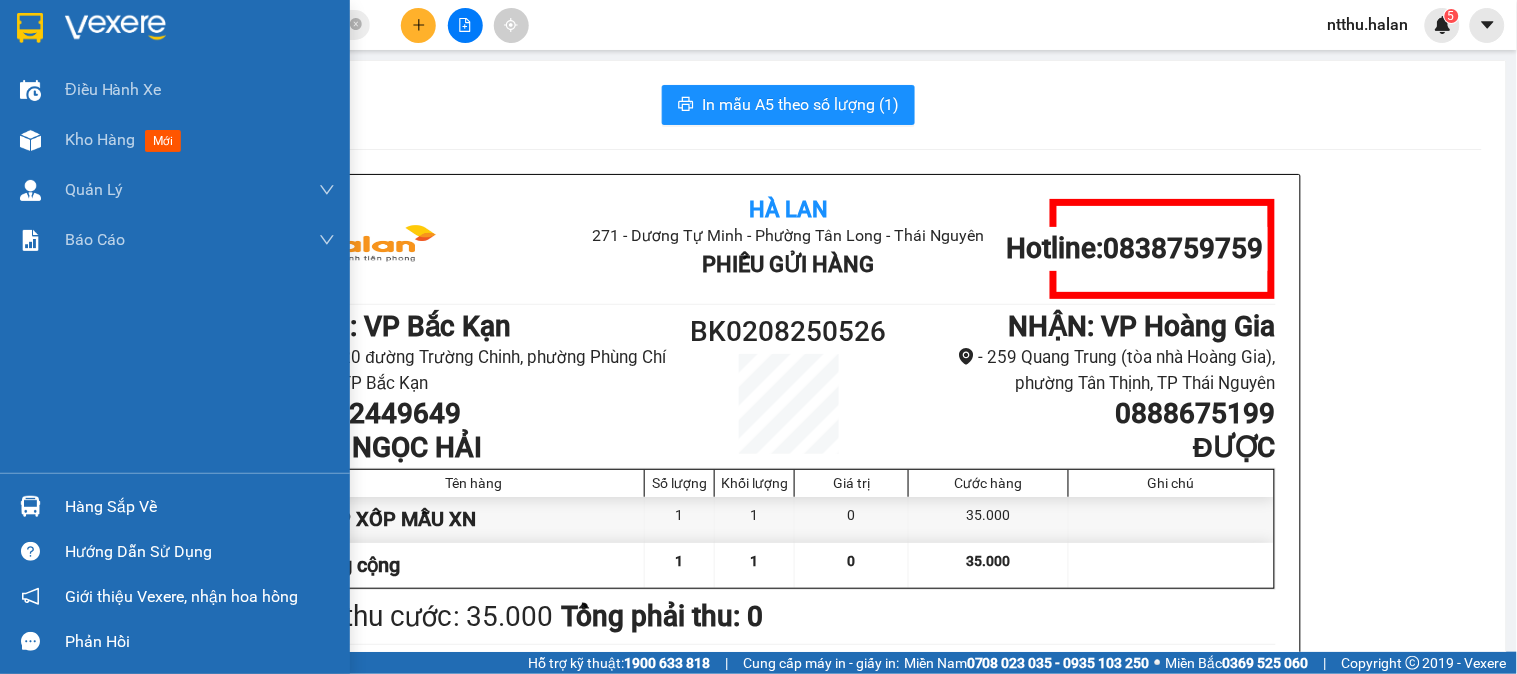 click on "Hàng sắp về" at bounding box center [200, 507] 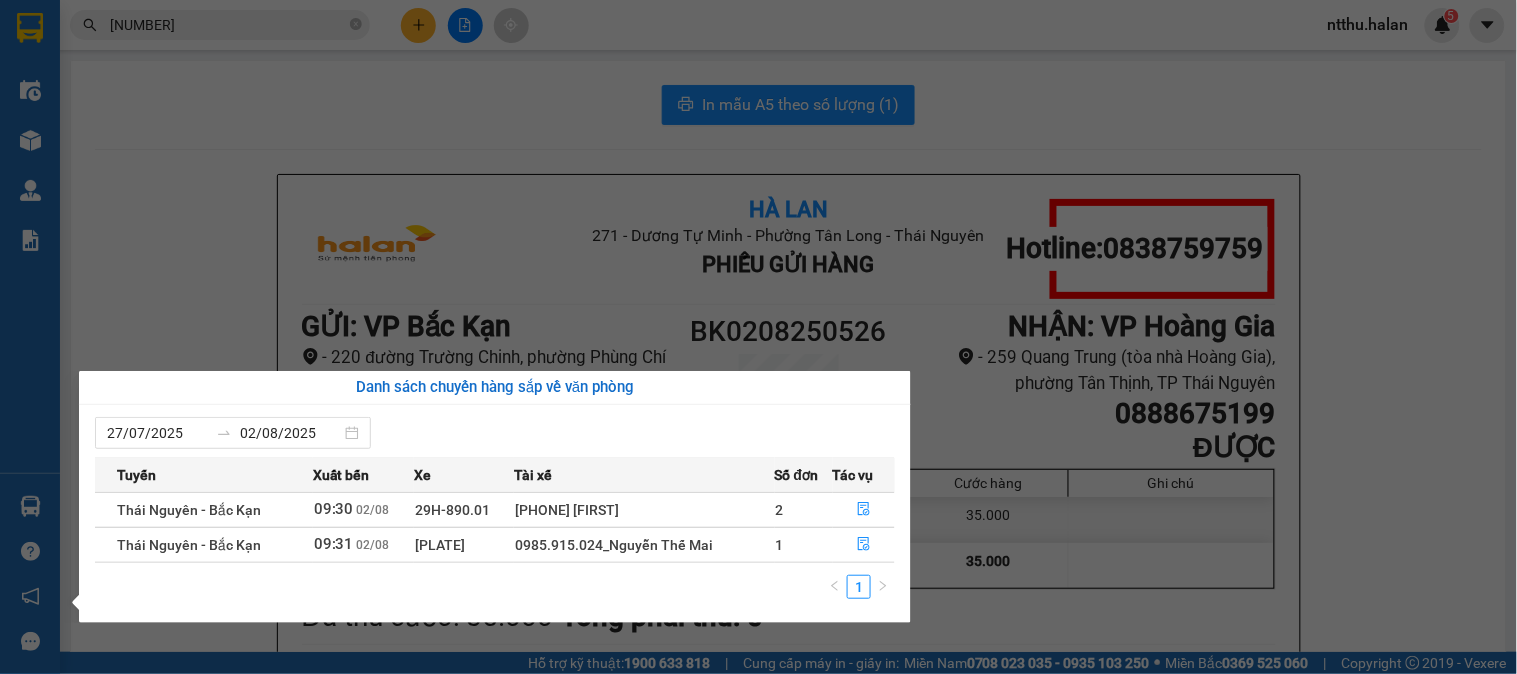 drag, startPoint x: 334, startPoint y: 62, endPoint x: 296, endPoint y: 64, distance: 38.052597 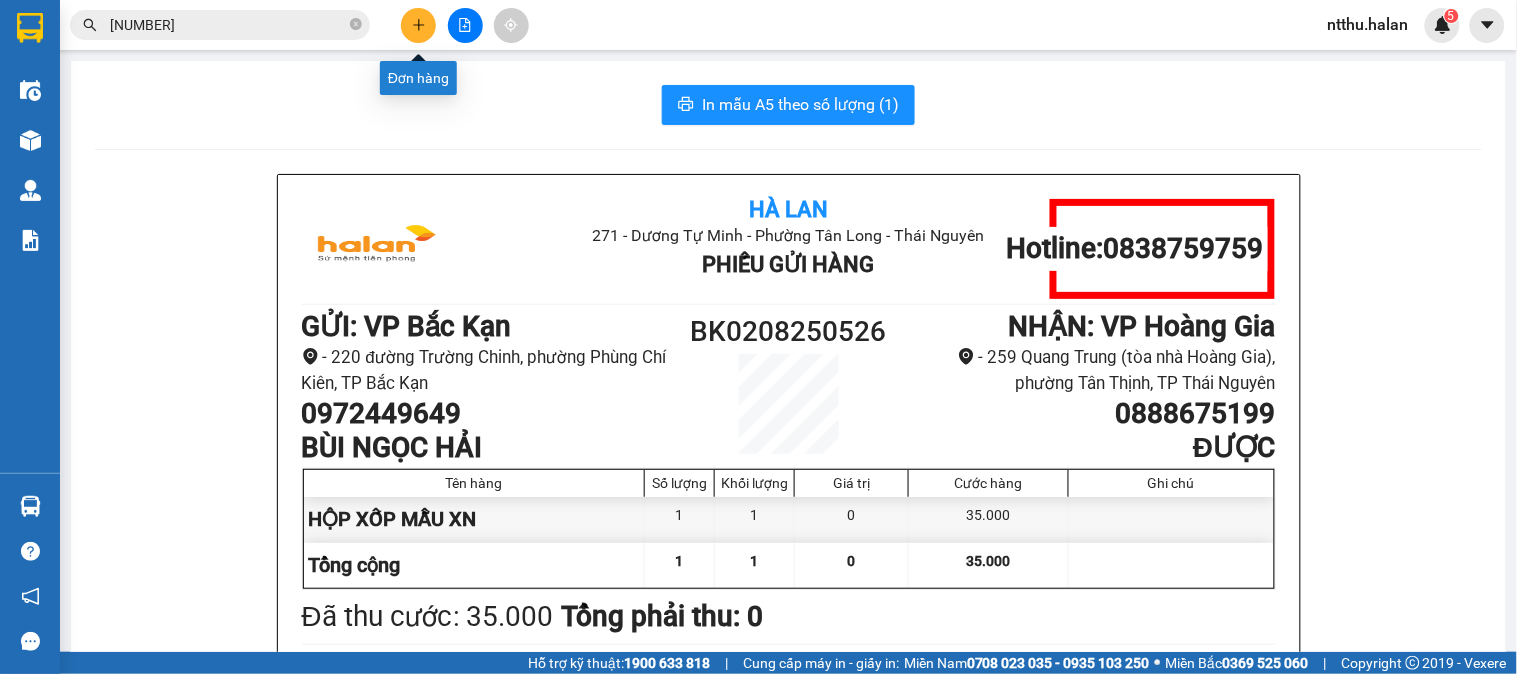 click 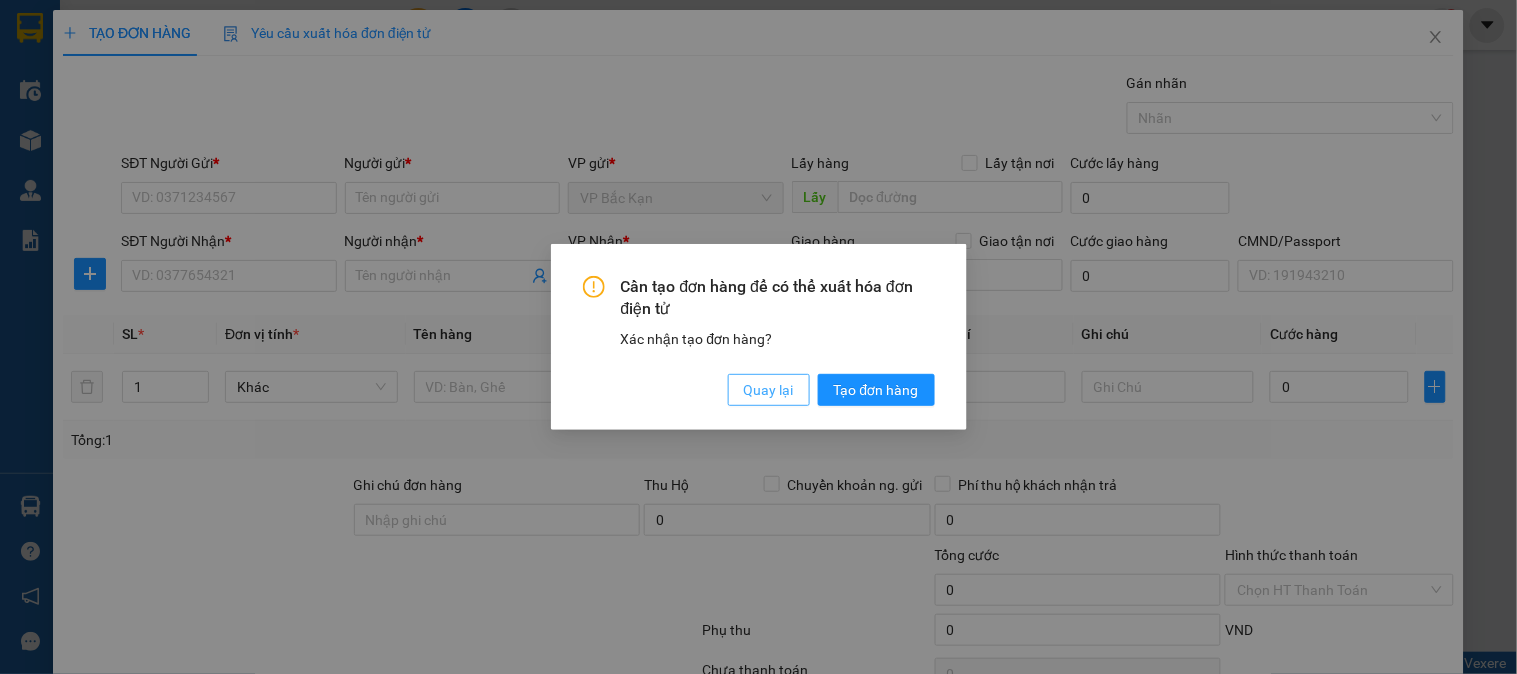 click on "Quay lại" at bounding box center [769, 390] 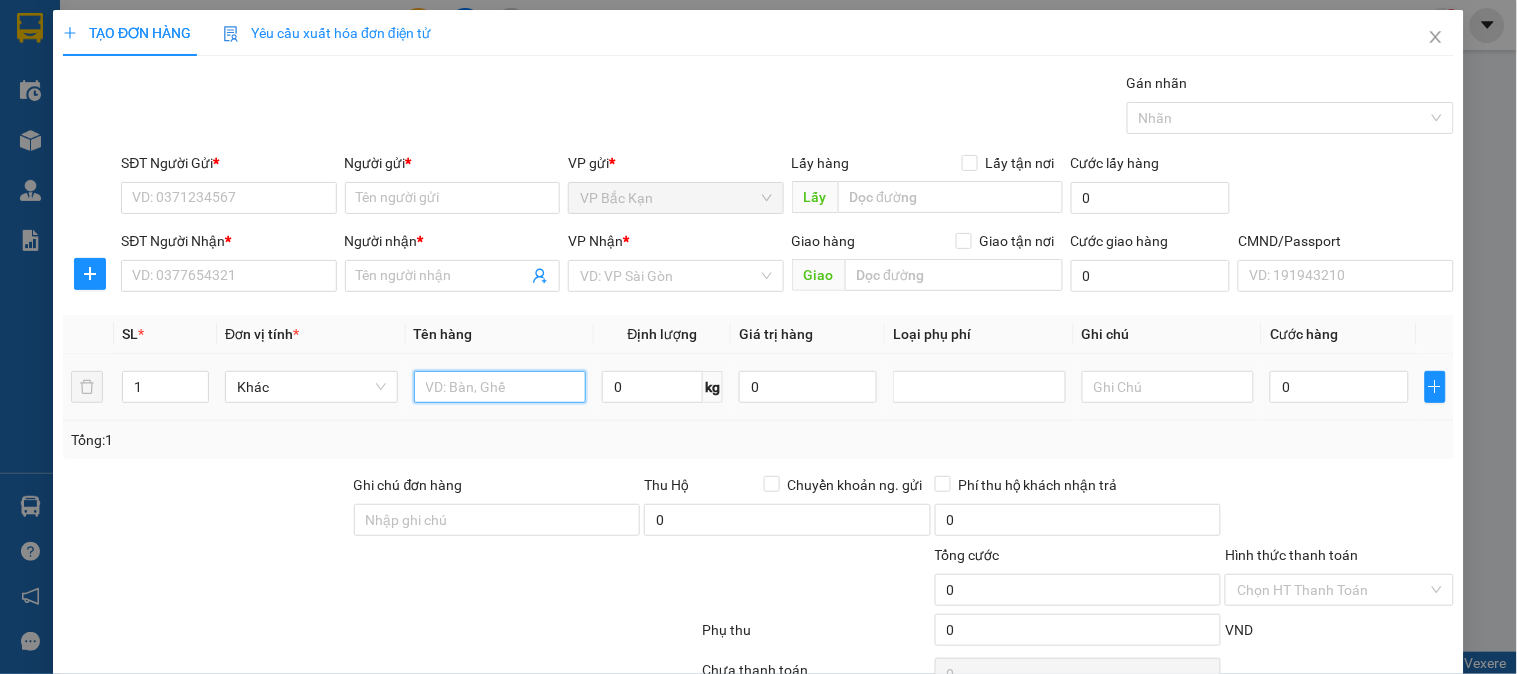 click at bounding box center [500, 387] 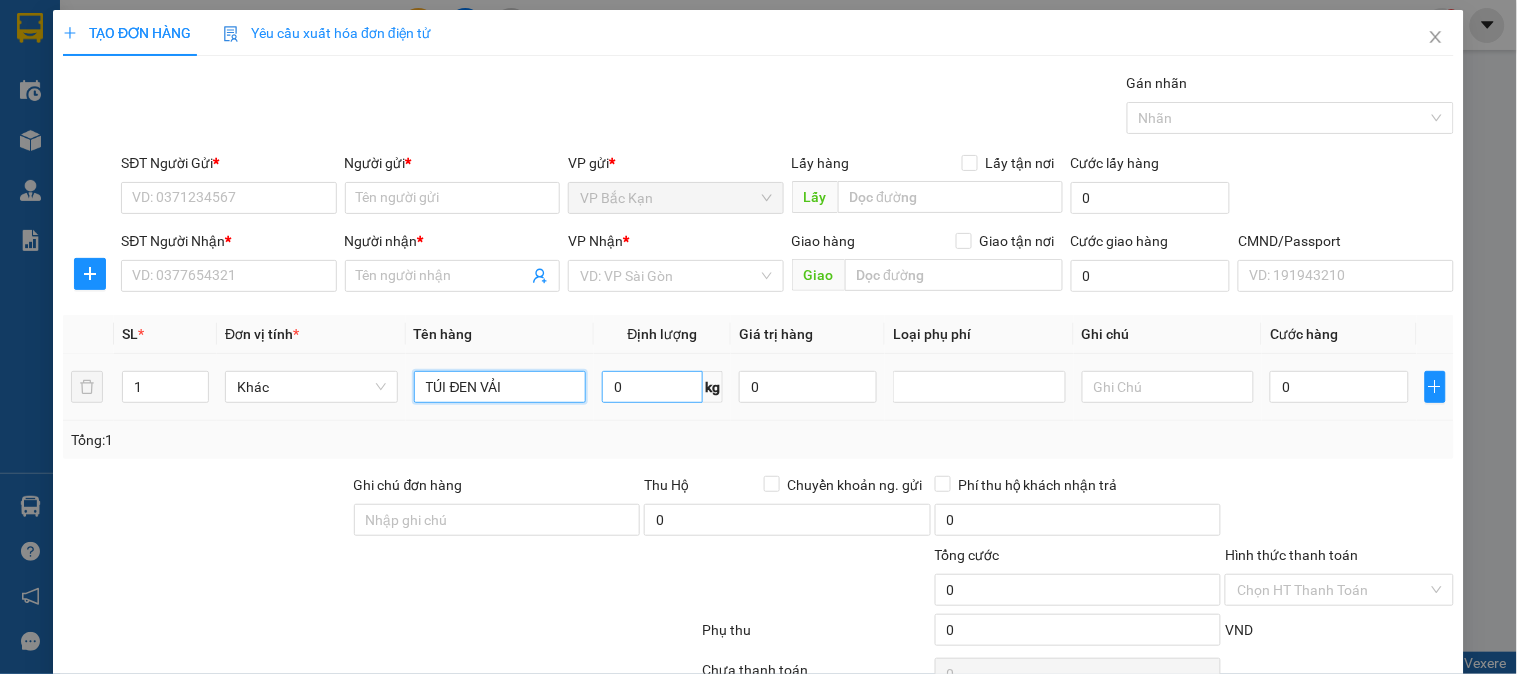 type on "TÚI ĐEN VẢI" 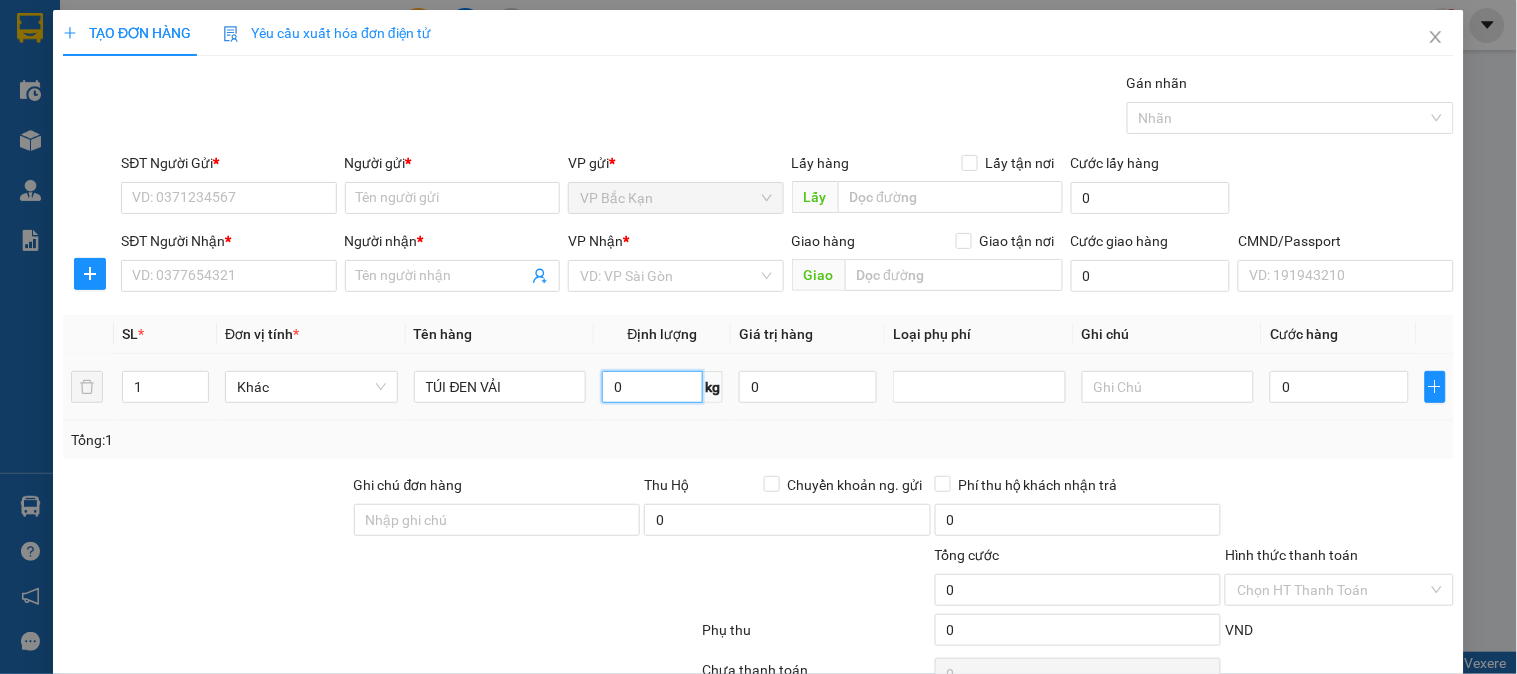 click on "0" at bounding box center (652, 387) 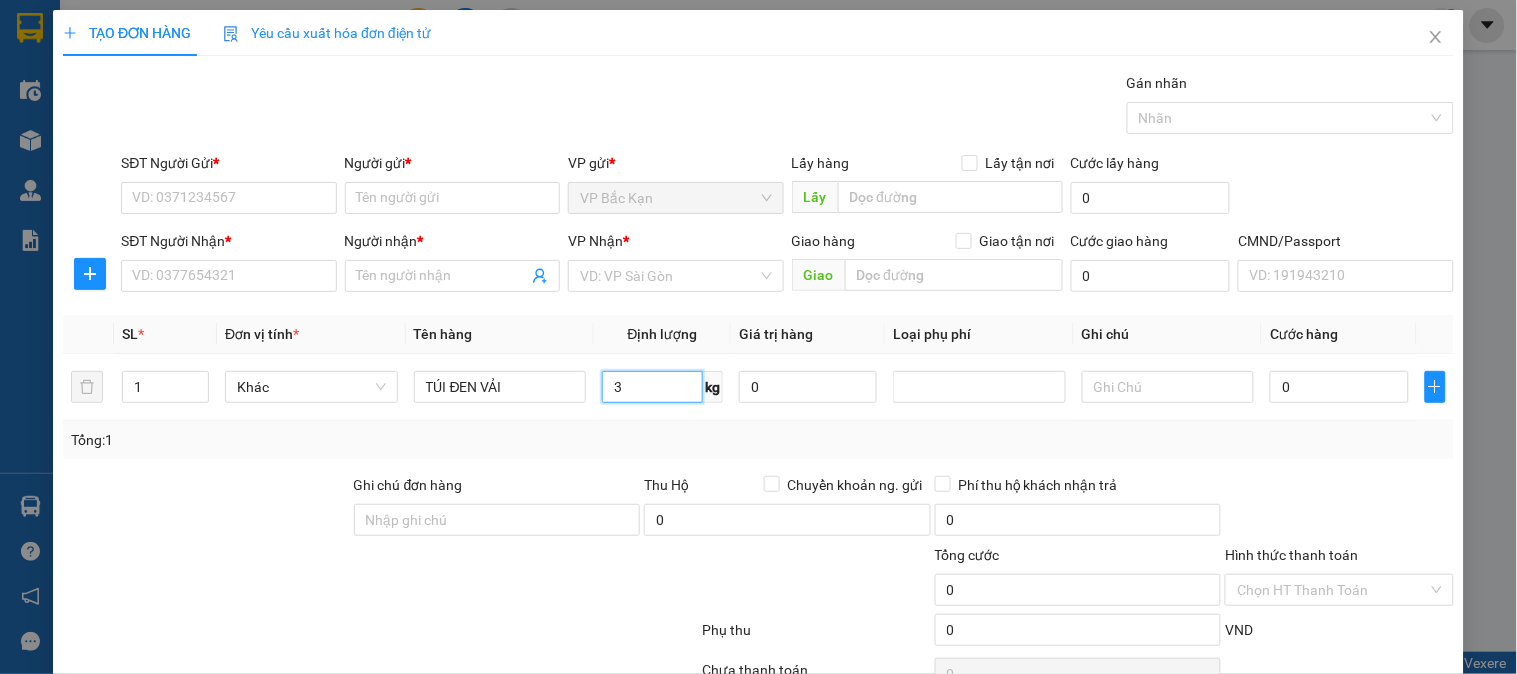 type on "3" 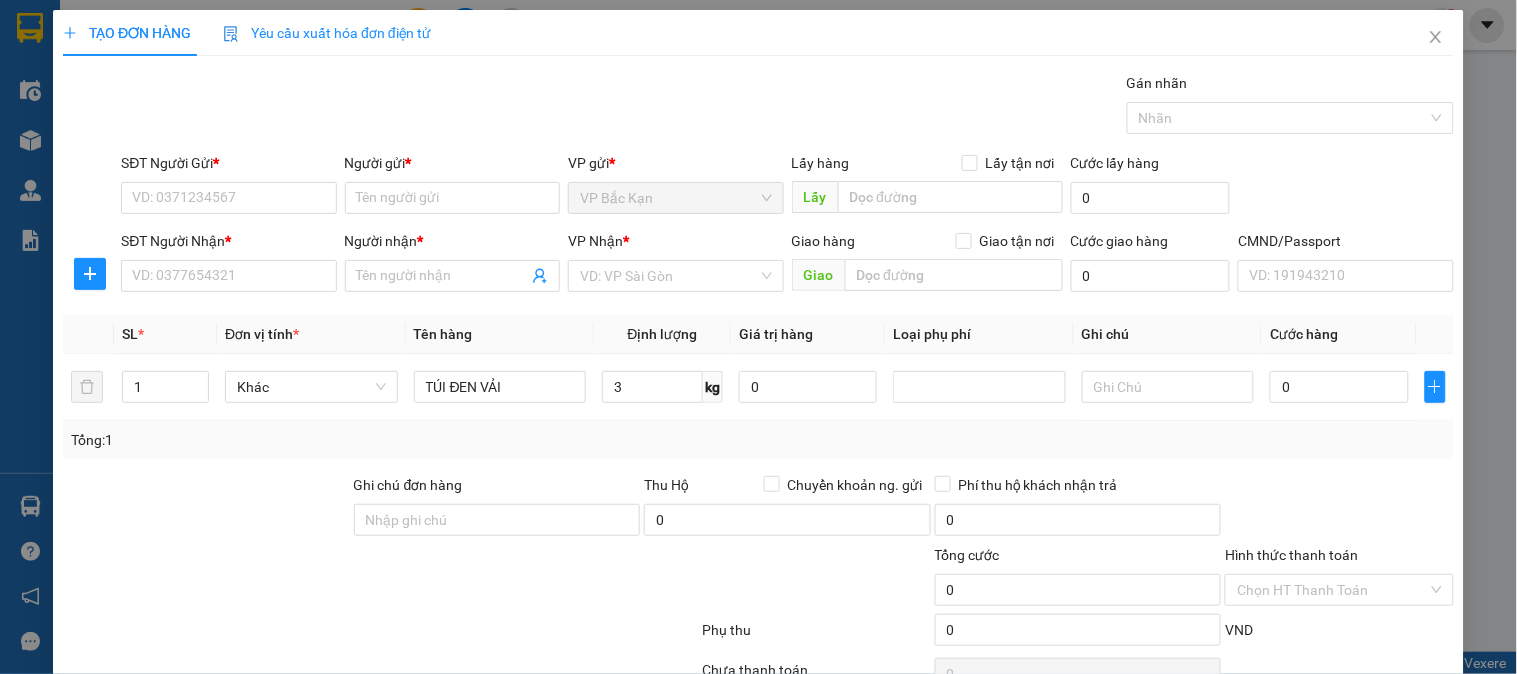 click on "SĐT Người Gửi  *" at bounding box center [228, 167] 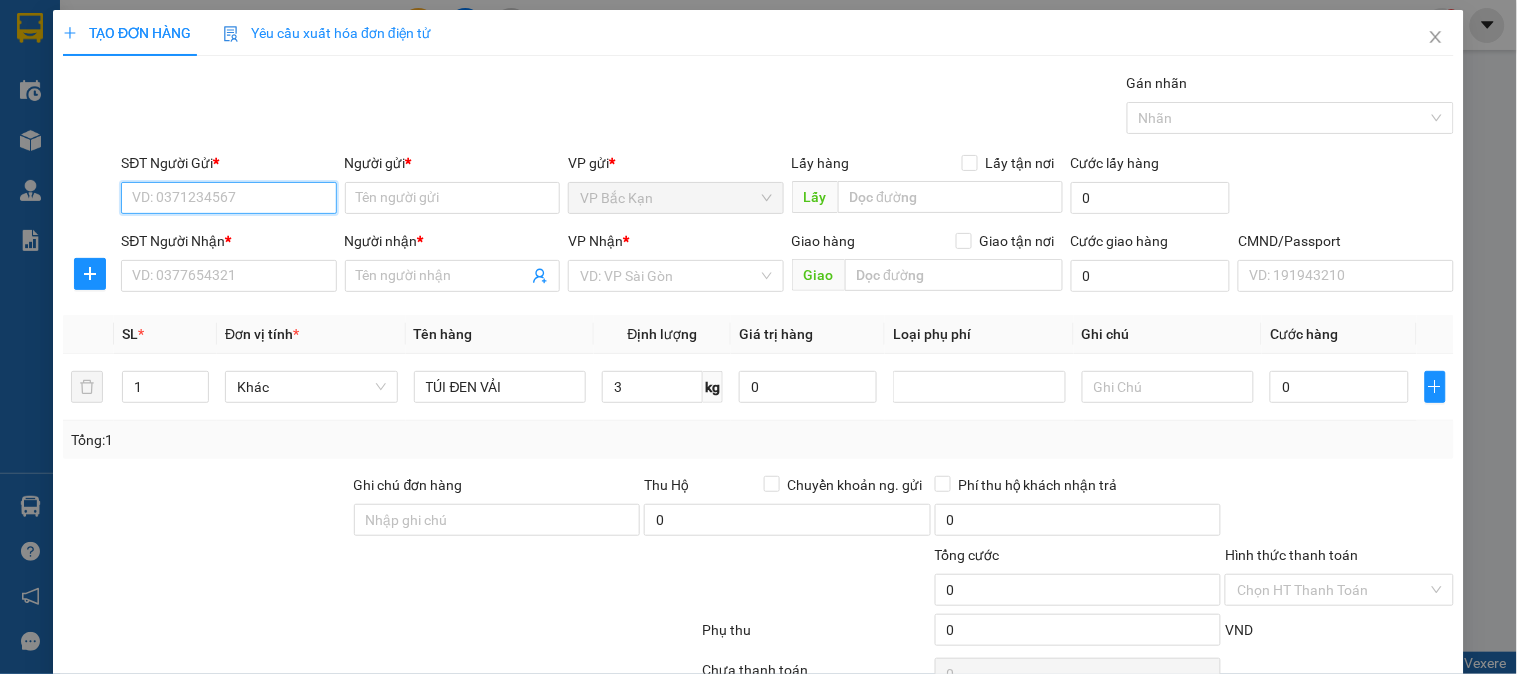 click on "SĐT Người Gửi  *" at bounding box center (228, 198) 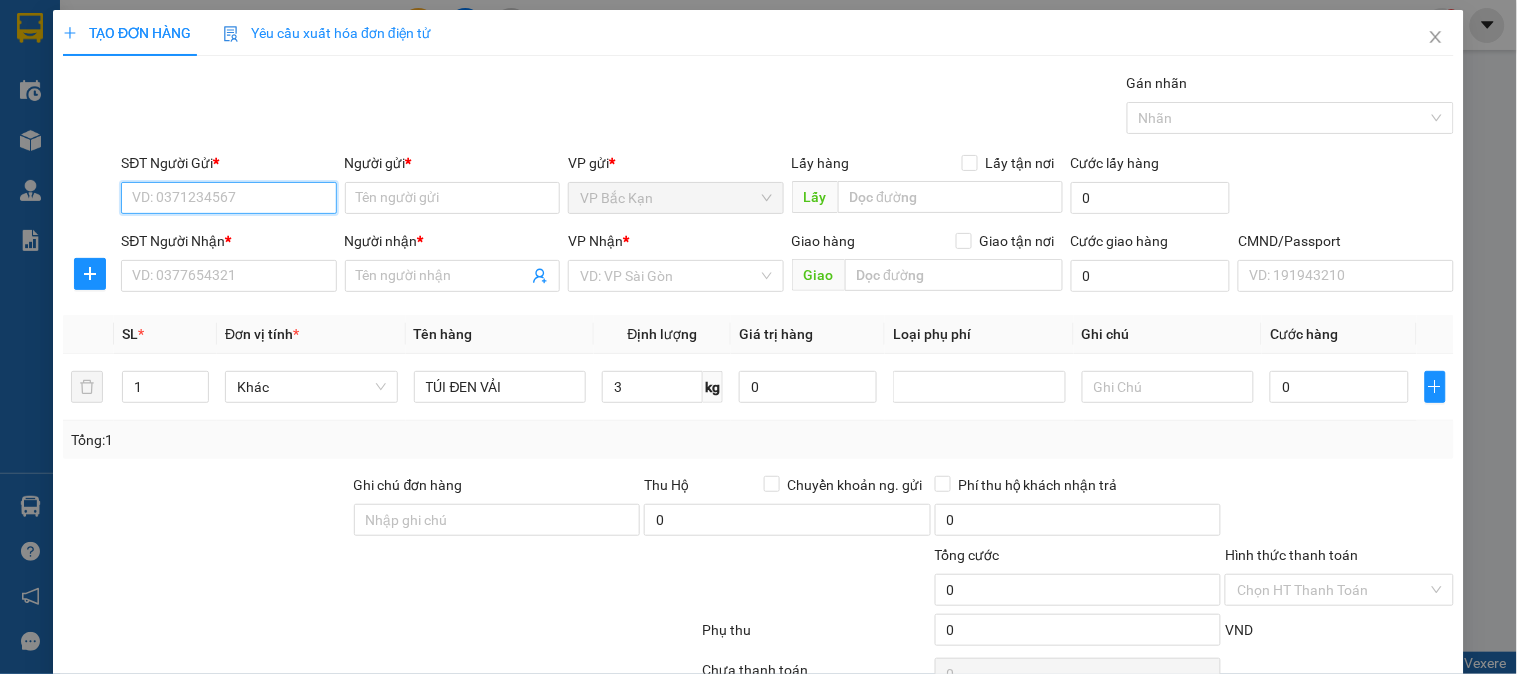 click on "SĐT Người Gửi  *" at bounding box center [228, 198] 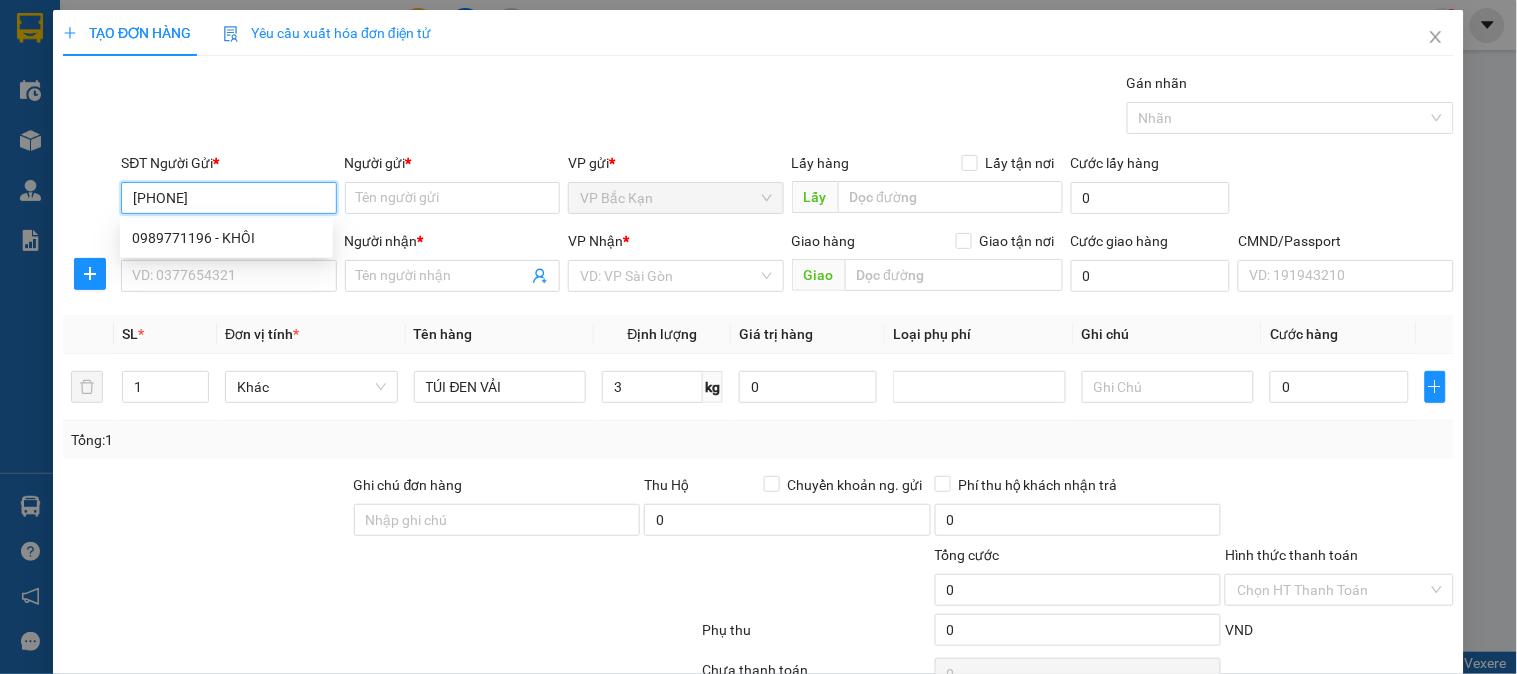 type on "0989771196" 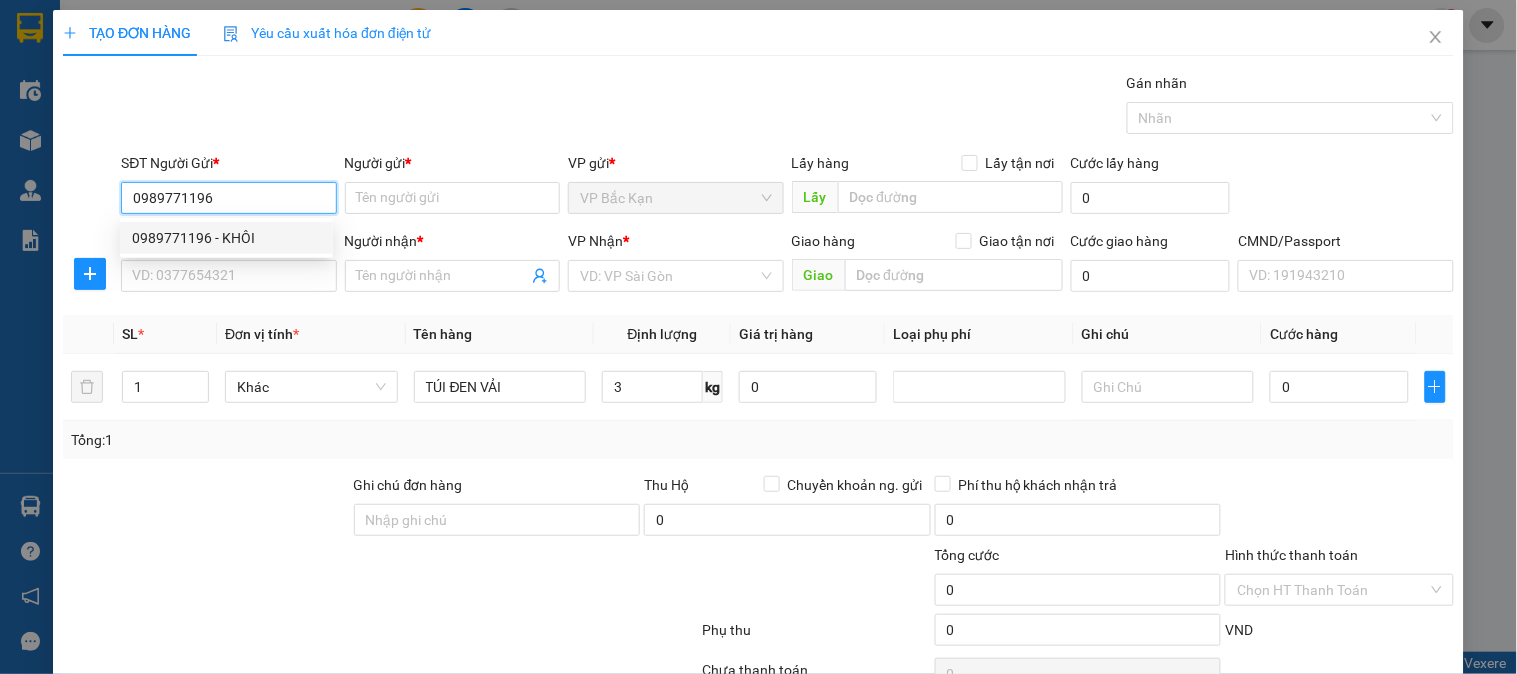 click on "0989771196 - KHÔI" at bounding box center (226, 238) 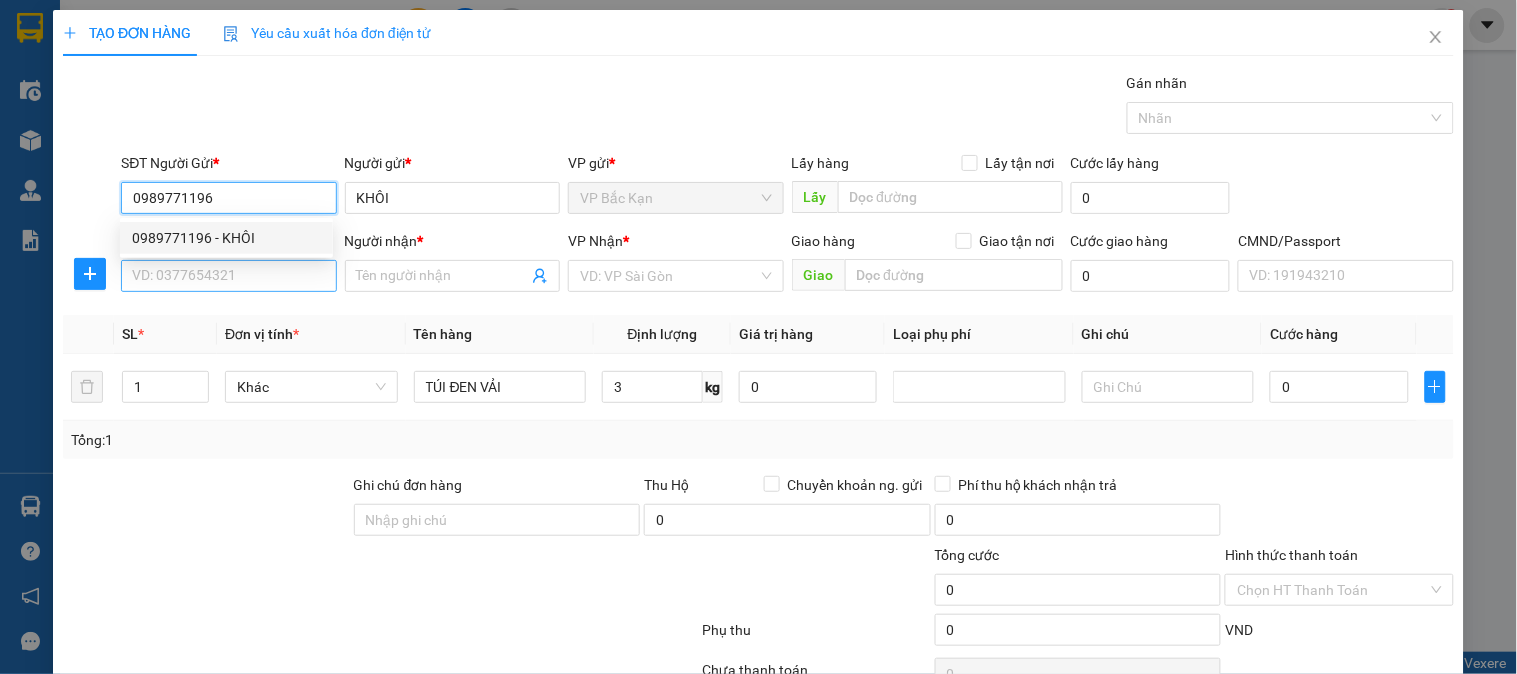 type on "0989771196" 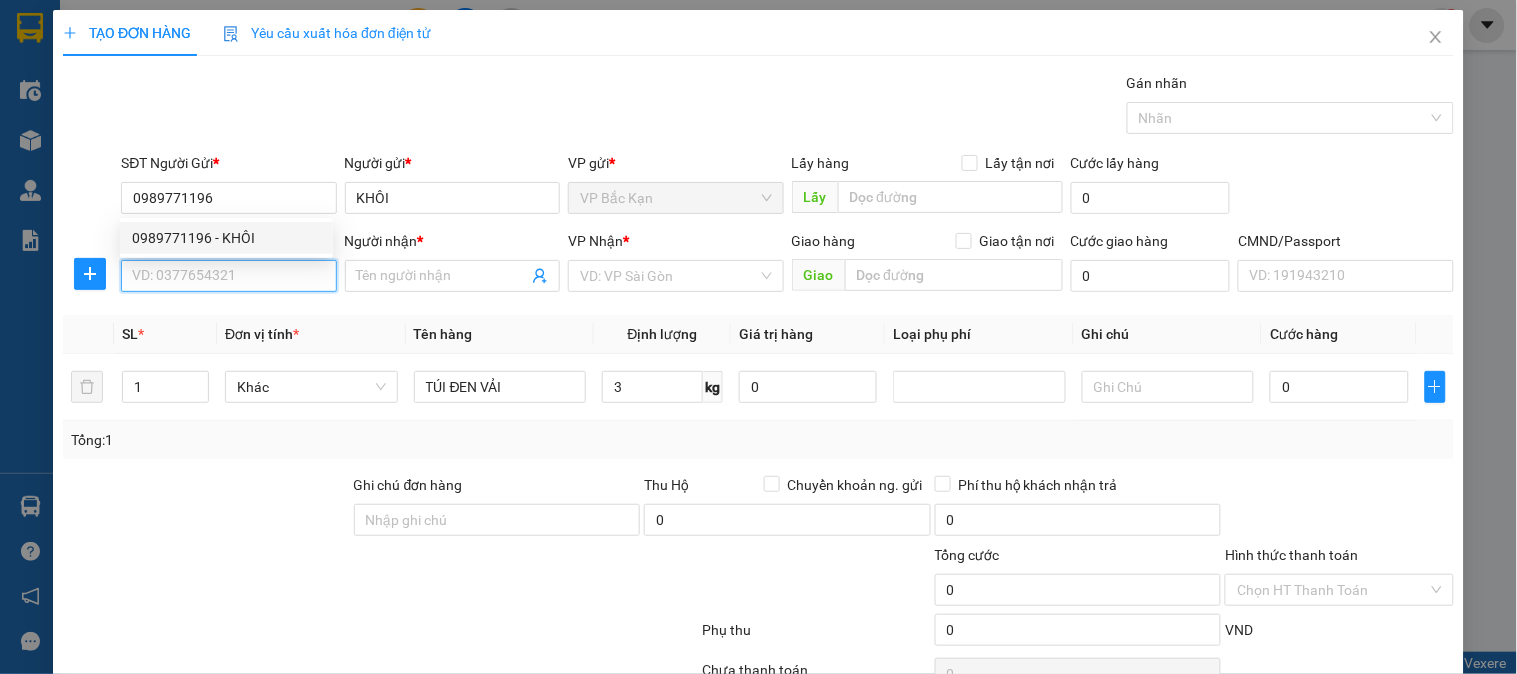 click on "SĐT Người Nhận  *" at bounding box center [228, 276] 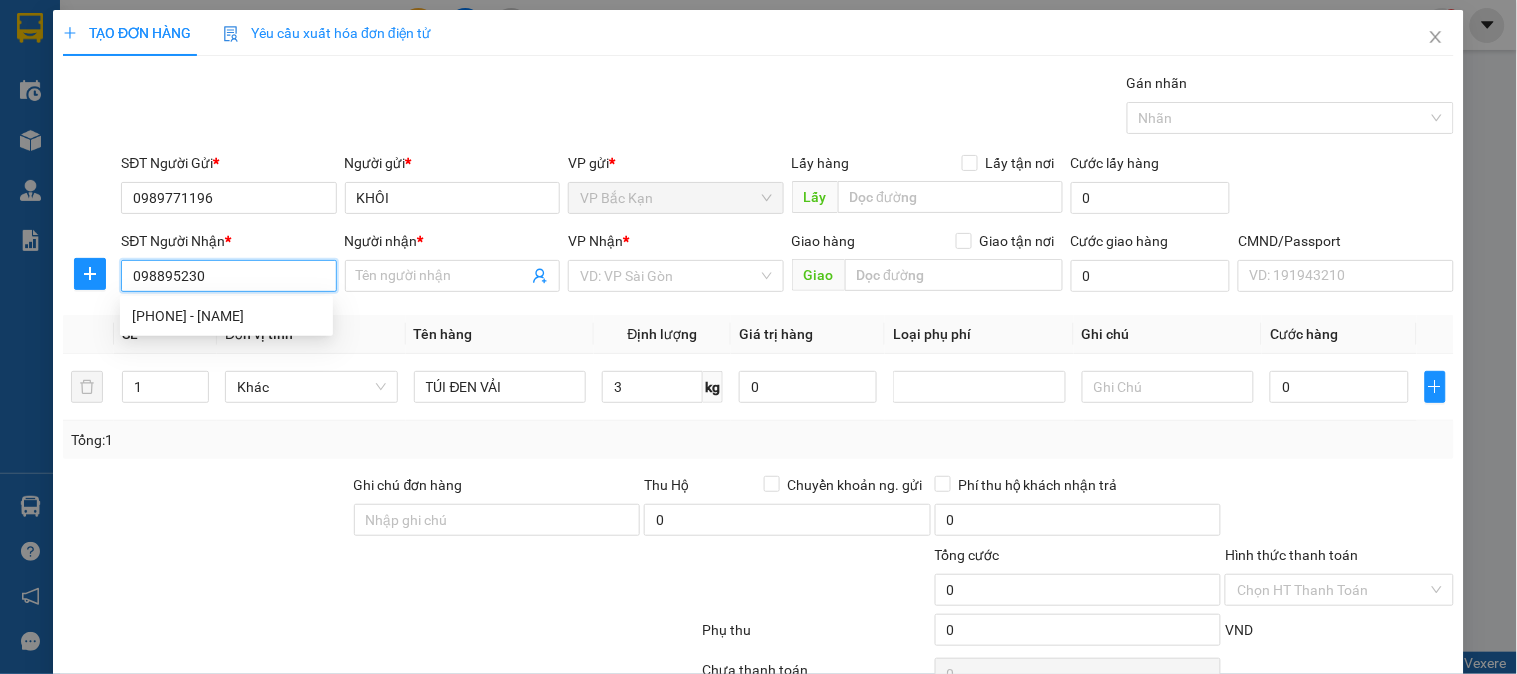 type on "0988952309" 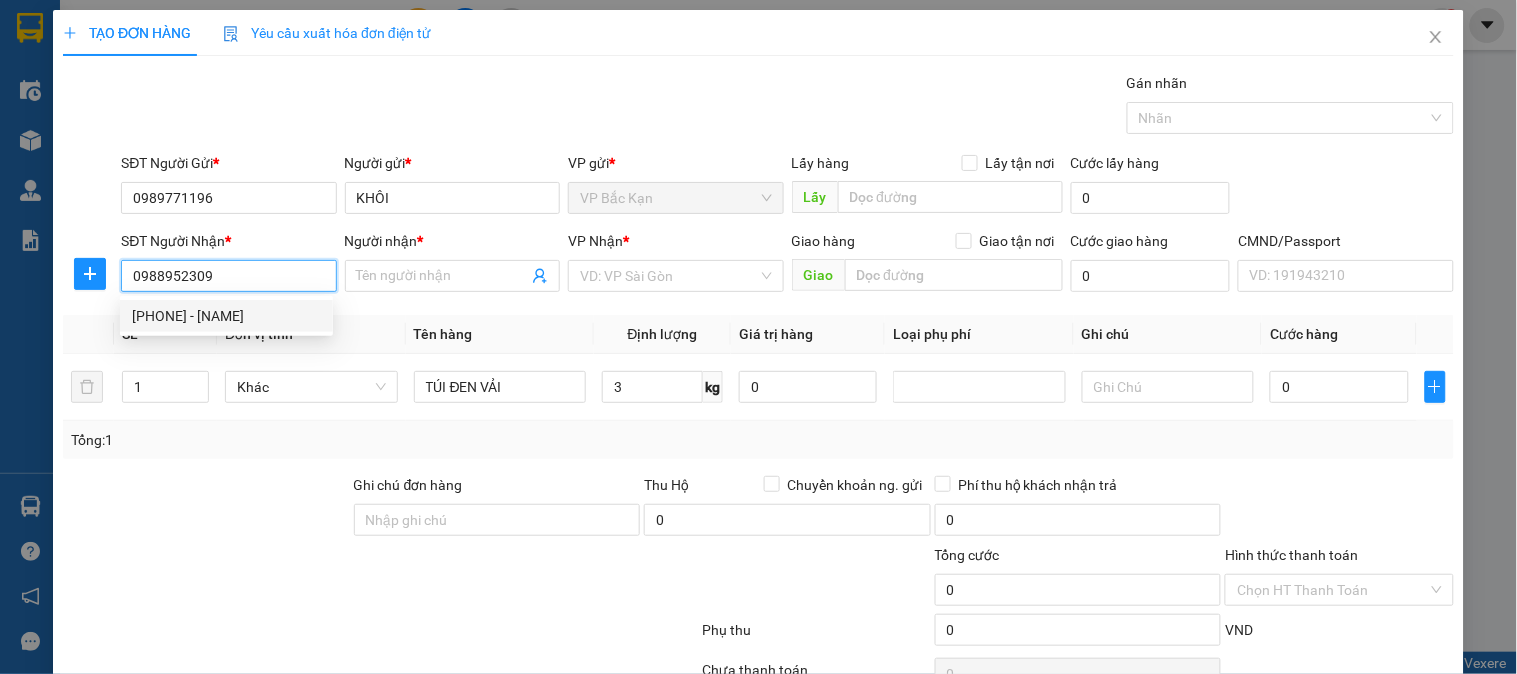 click on "[PHONE] - [NAME]" at bounding box center [226, 316] 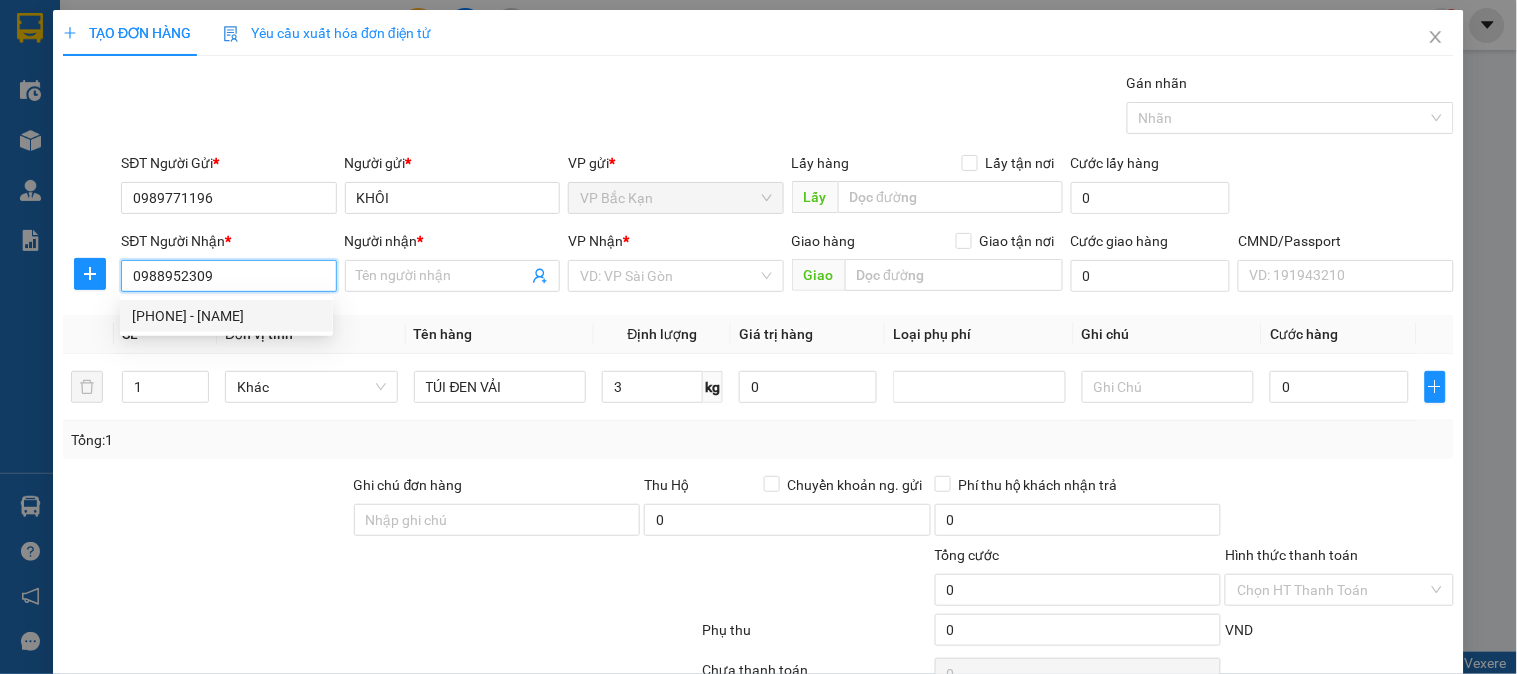 type on "HƯƠNG" 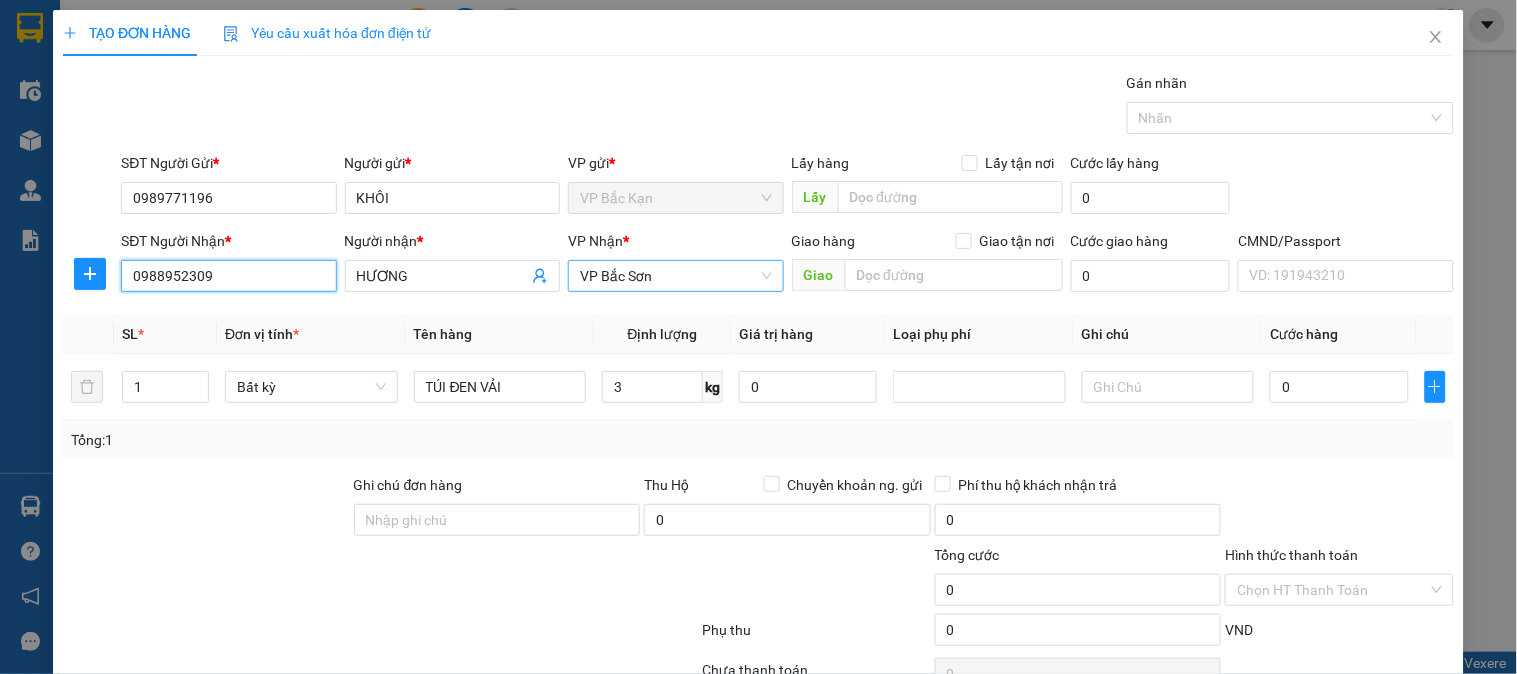 click on "VP Bắc Sơn" at bounding box center (675, 276) 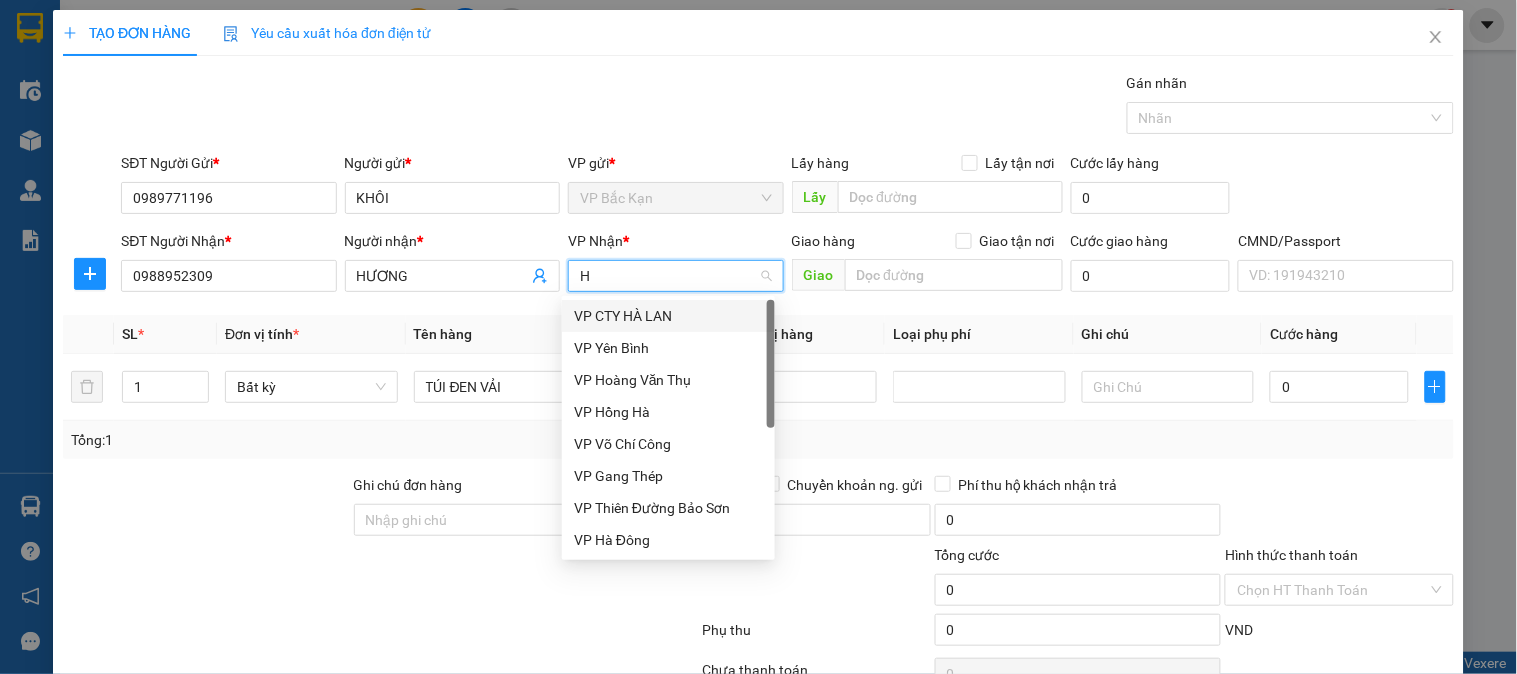 type on "HO" 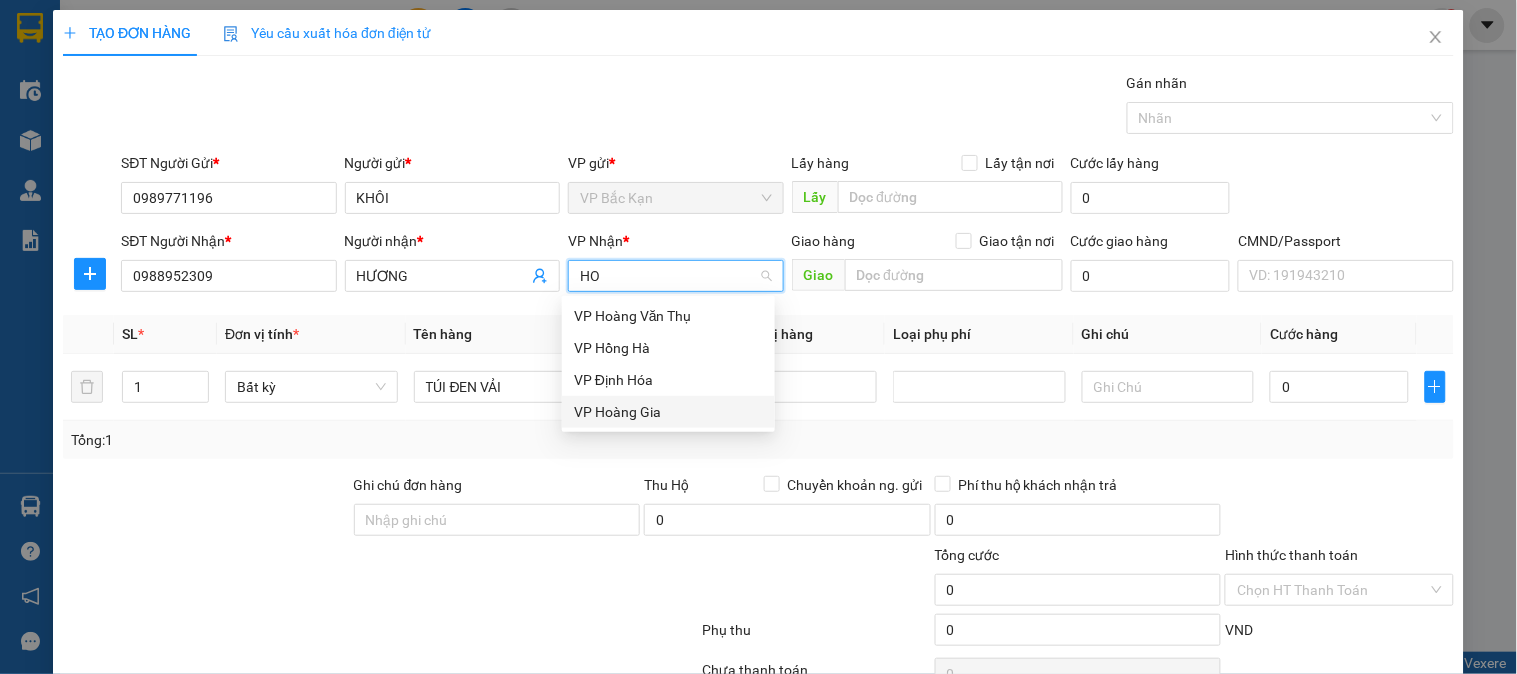 click on "VP Hoàng Gia" at bounding box center (668, 412) 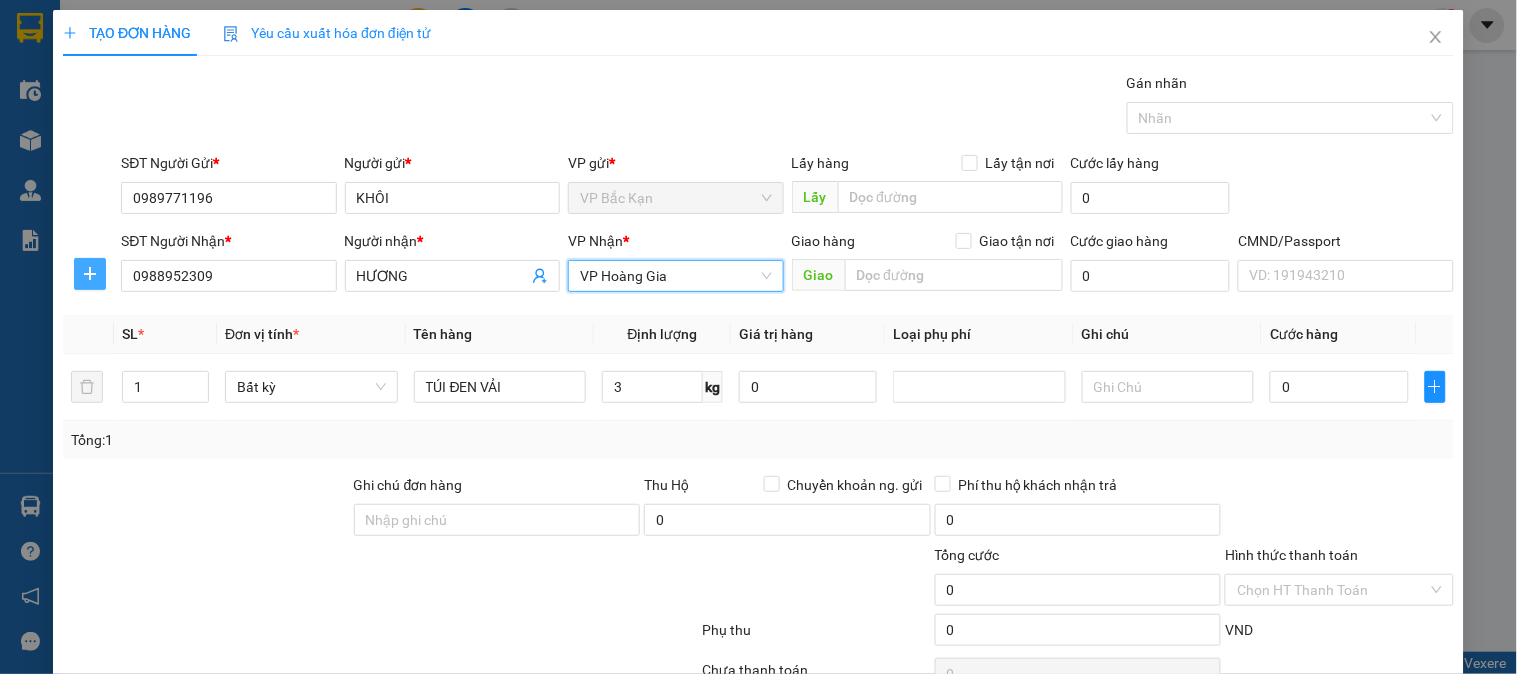 click at bounding box center (90, 274) 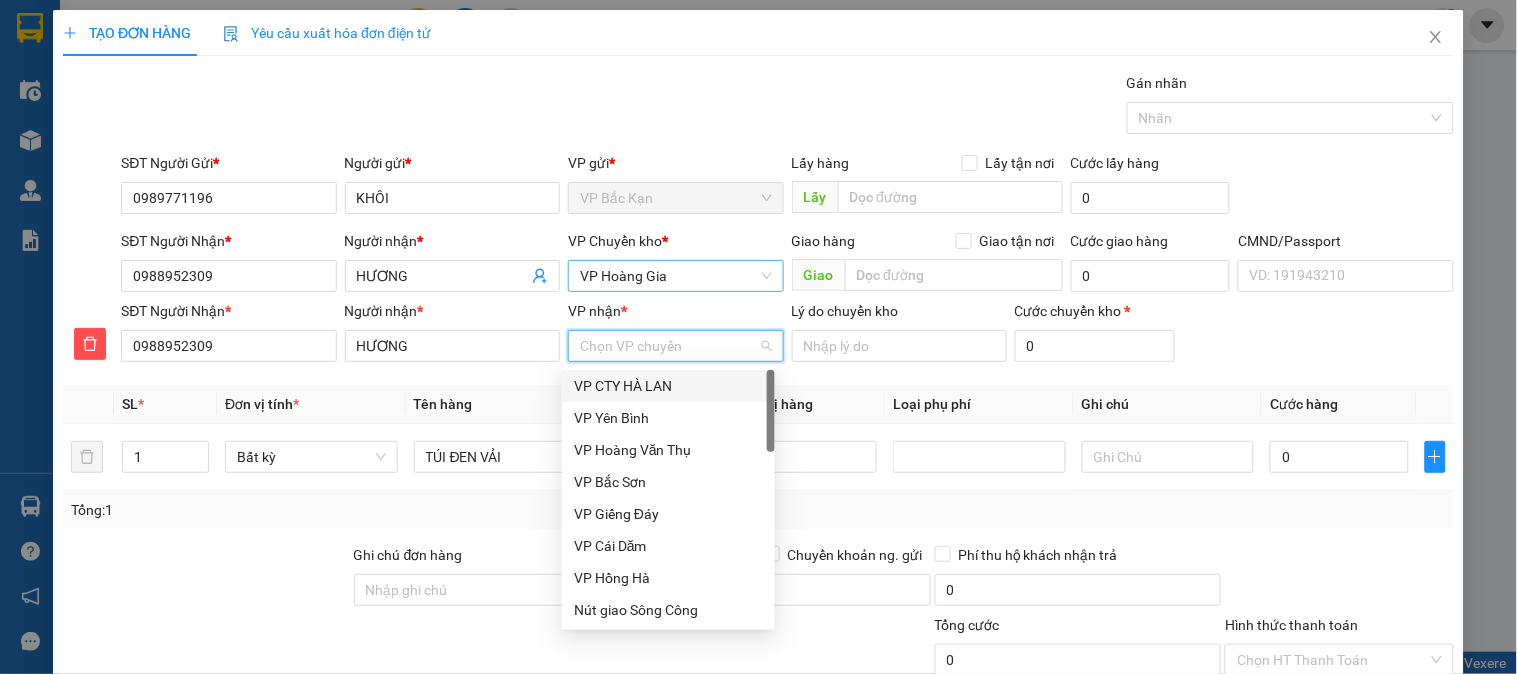 click on "VP nhận  *" at bounding box center (668, 346) 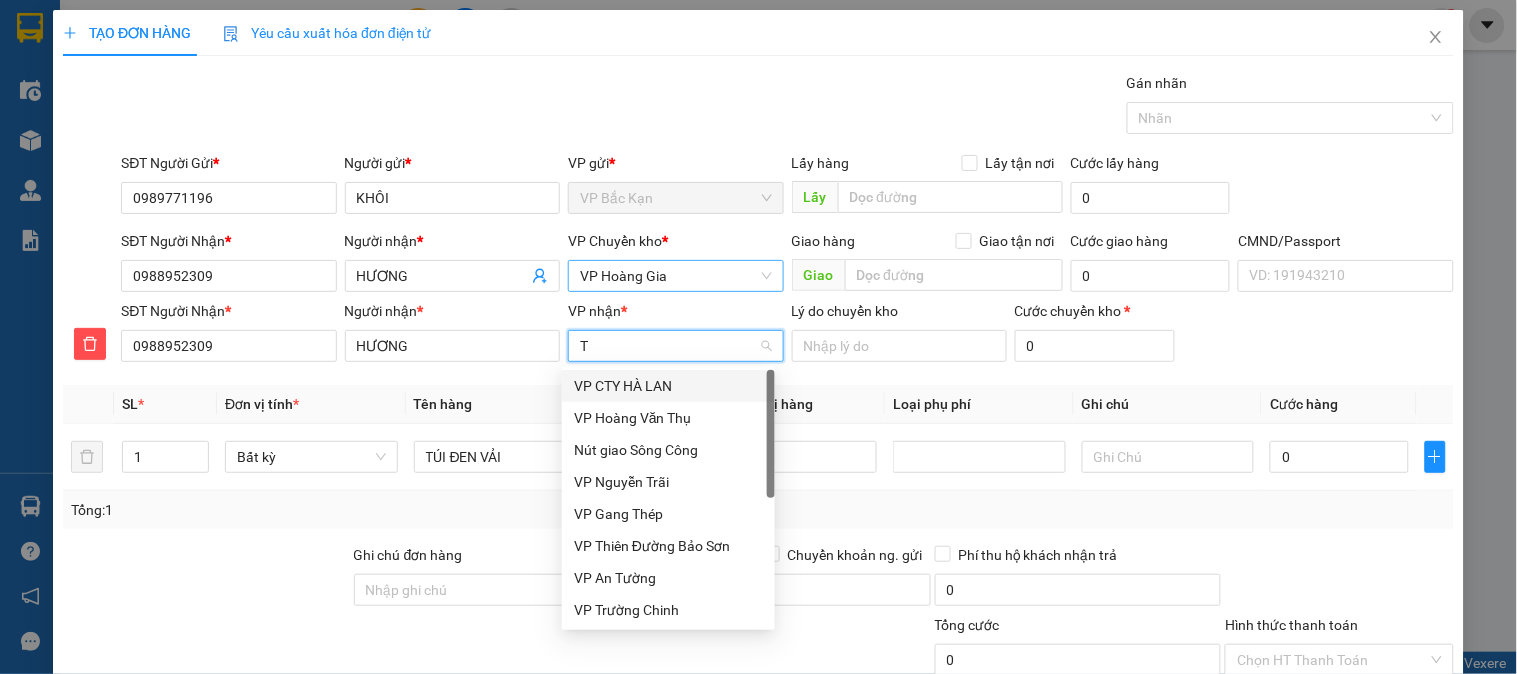 type on "TA" 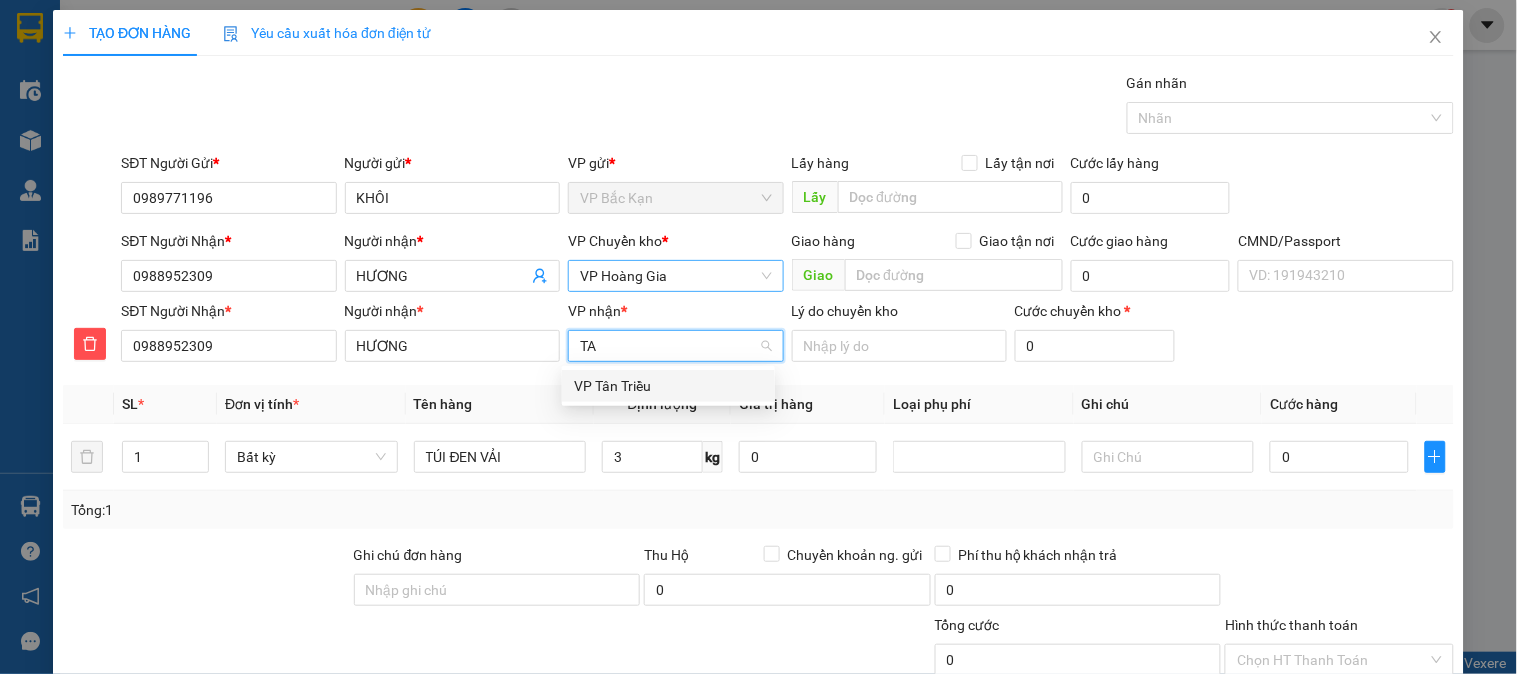 click on "VP Tân Triều" at bounding box center (668, 386) 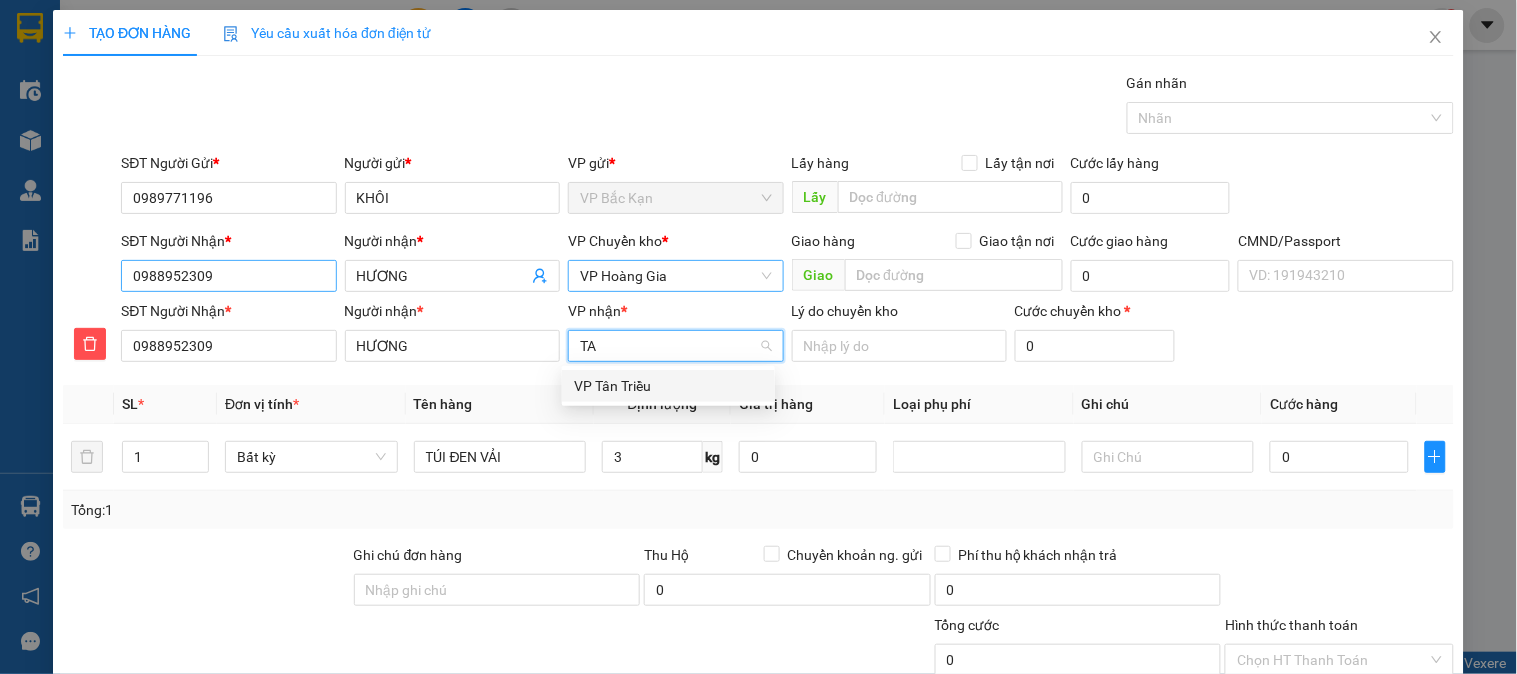 type 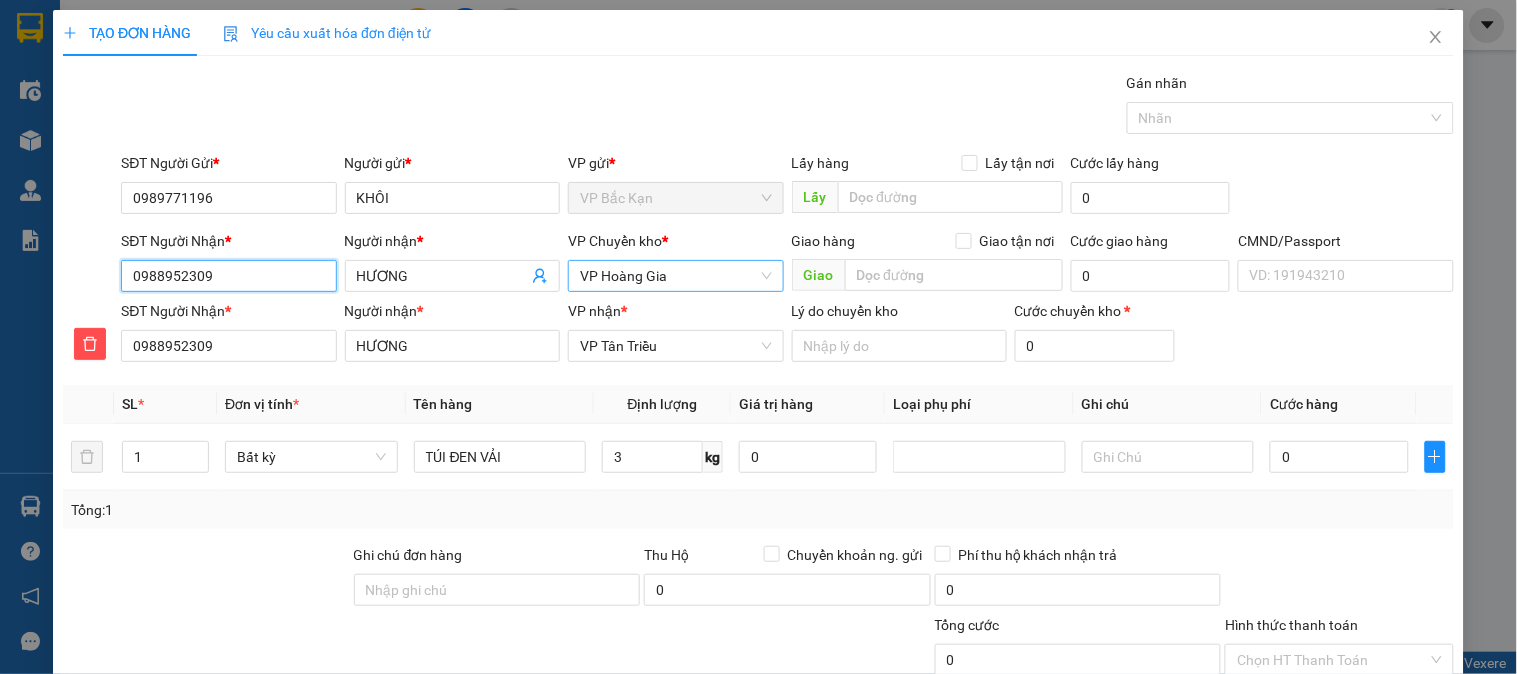 click on "0988952309" at bounding box center [228, 276] 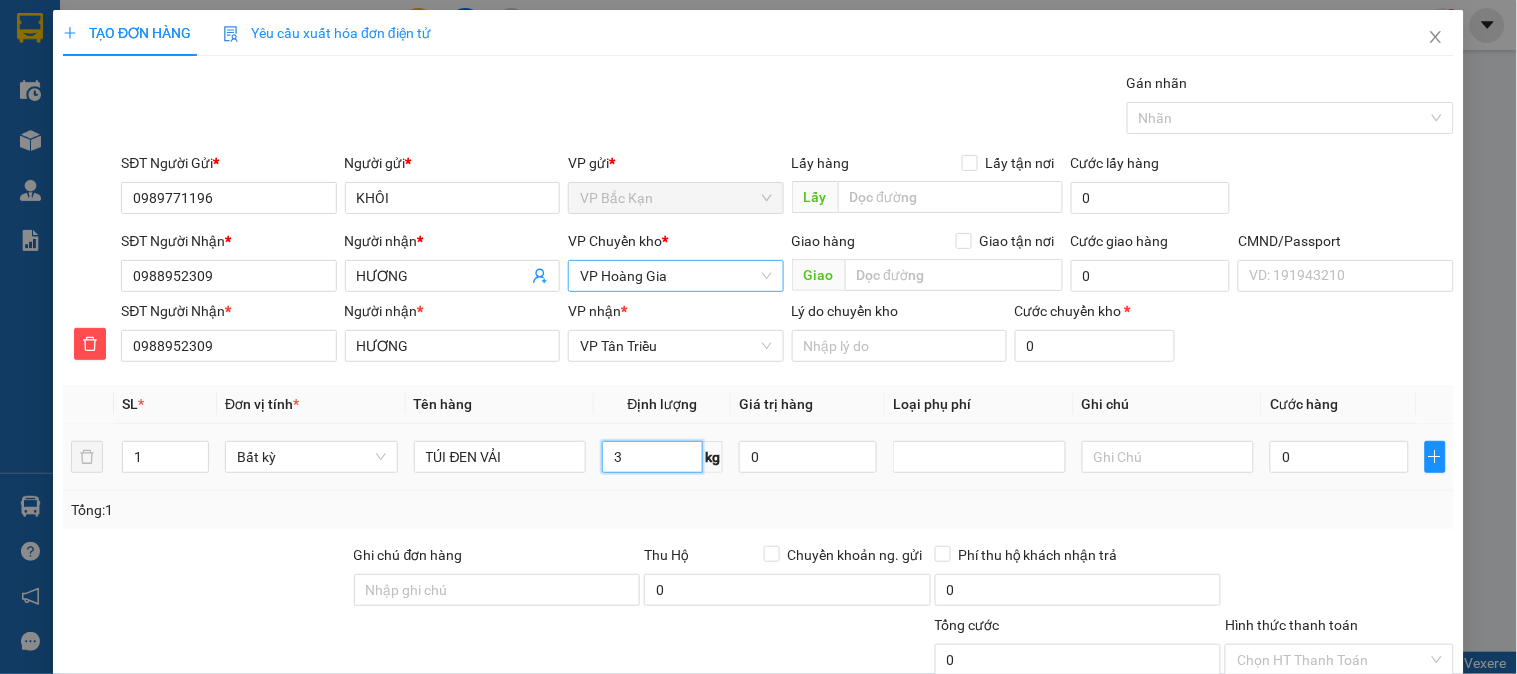click on "3" at bounding box center [652, 457] 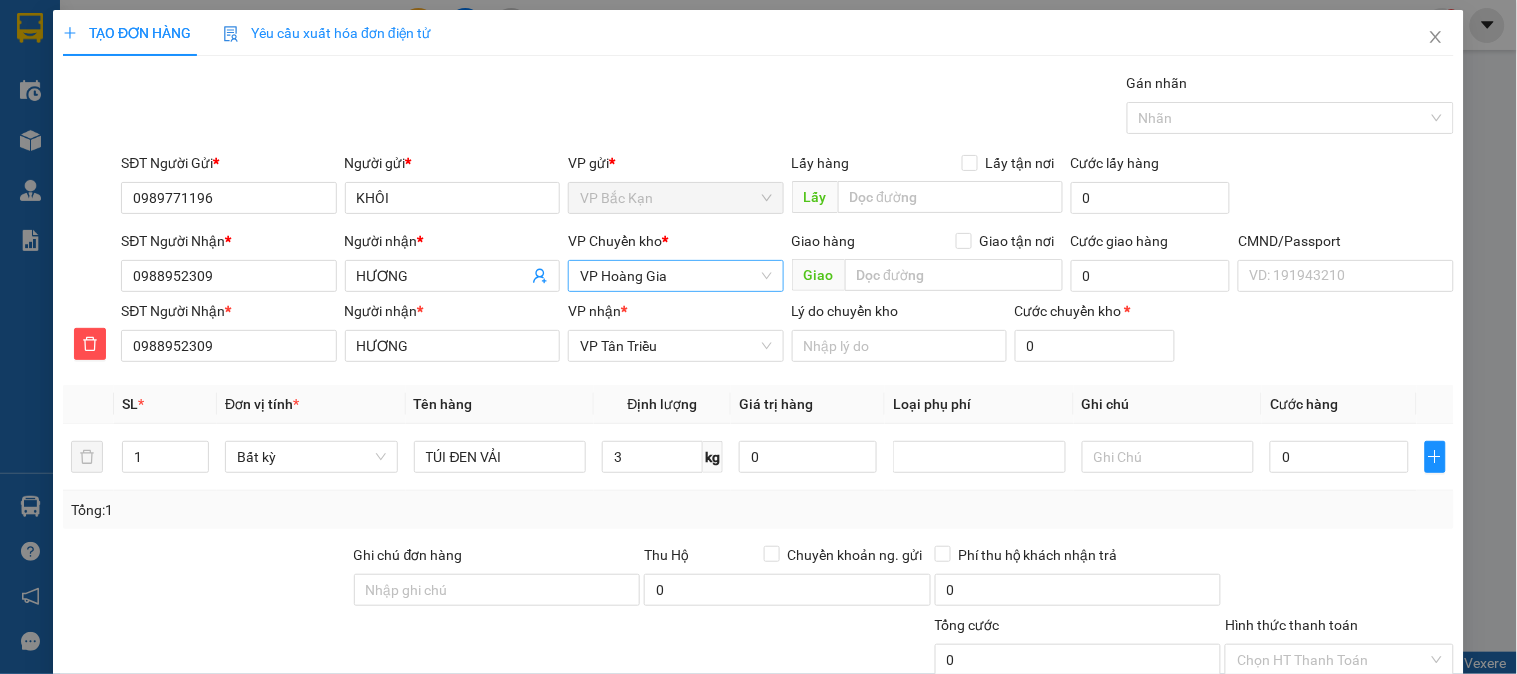 click on "Tổng:  1" at bounding box center [758, 510] 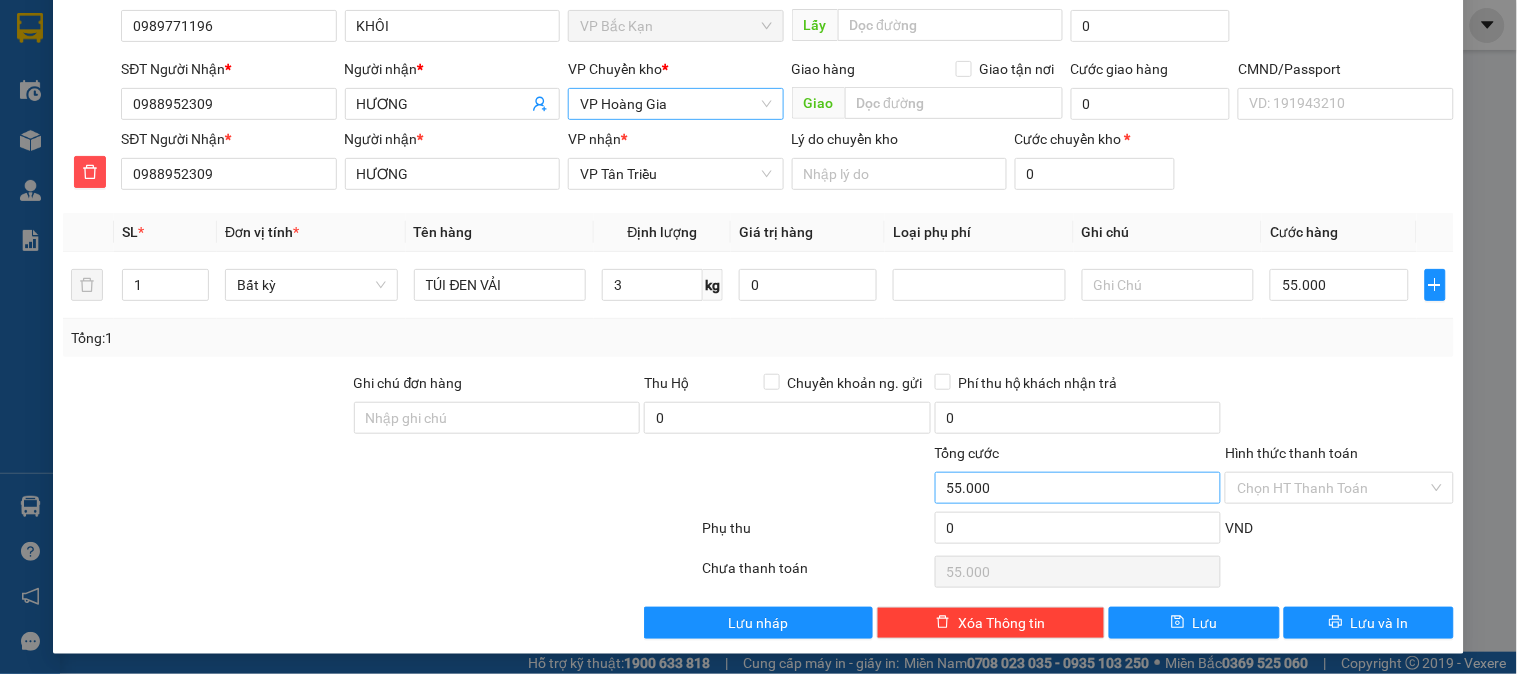 scroll, scrollTop: 176, scrollLeft: 0, axis: vertical 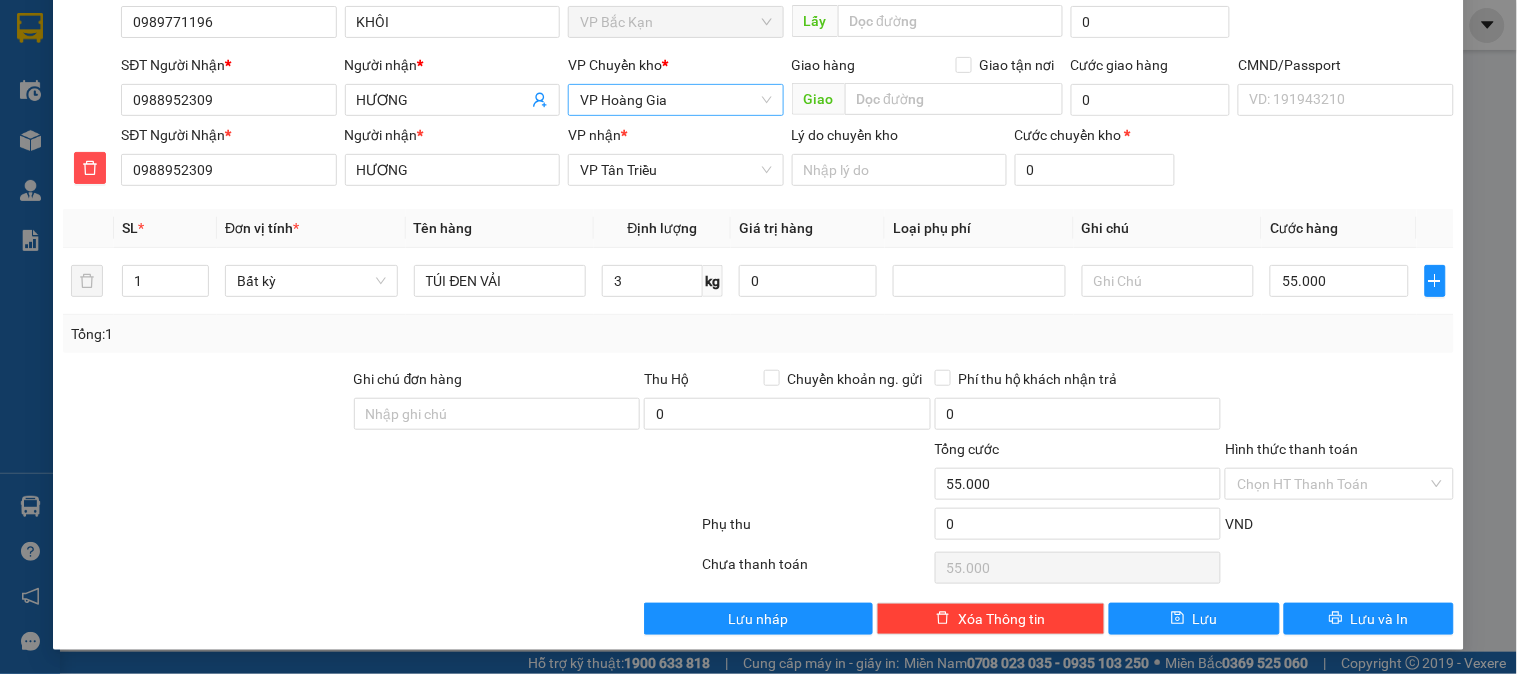 click at bounding box center [1339, 403] 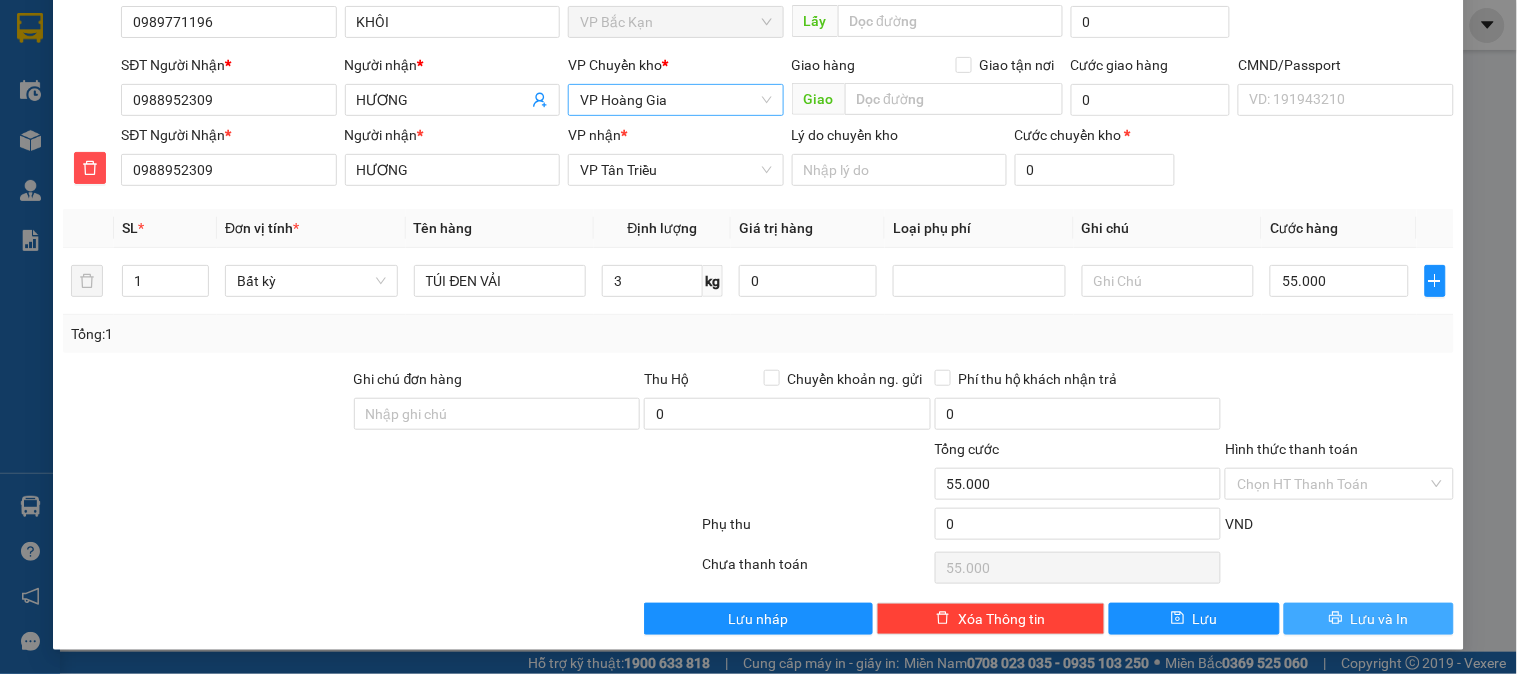 click on "Lưu và In" at bounding box center [1380, 619] 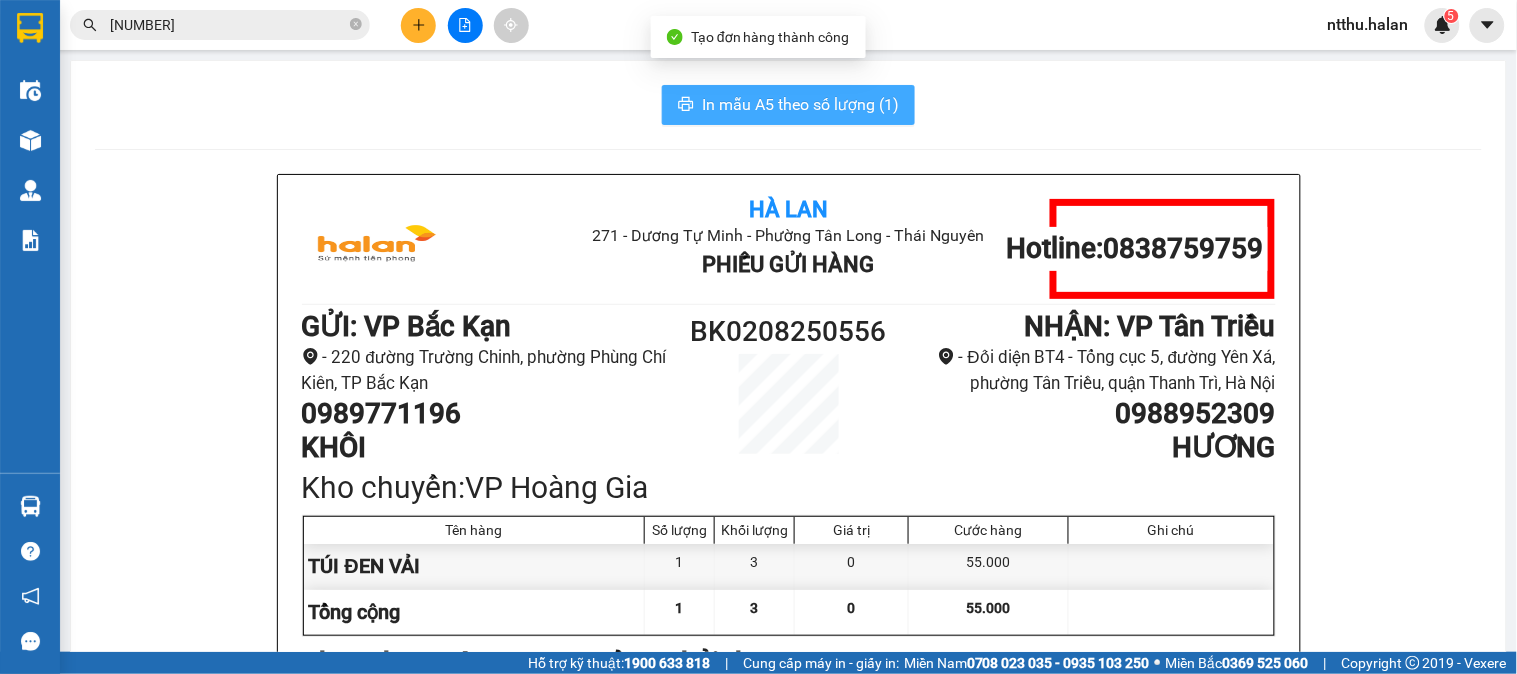 click on "In mẫu A5 theo số lượng
(1)" at bounding box center [800, 104] 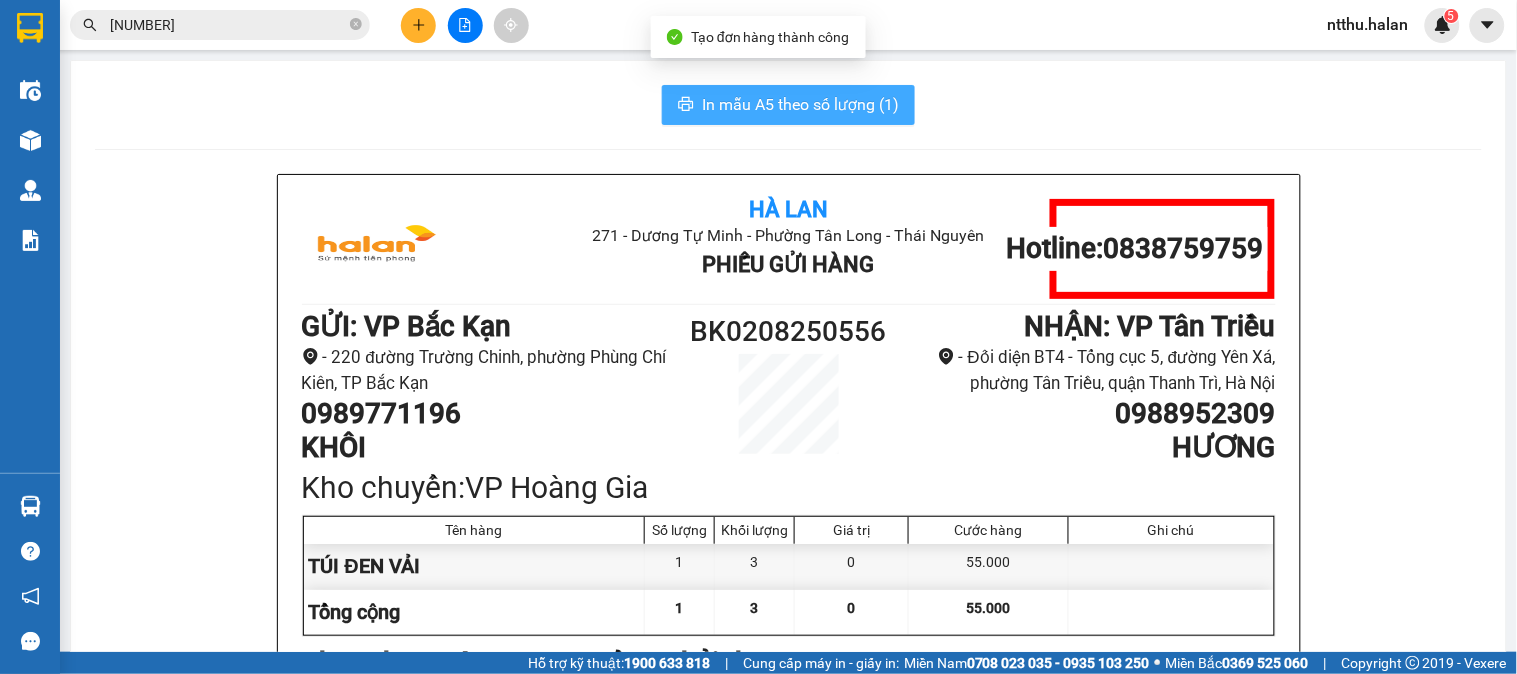 scroll, scrollTop: 0, scrollLeft: 0, axis: both 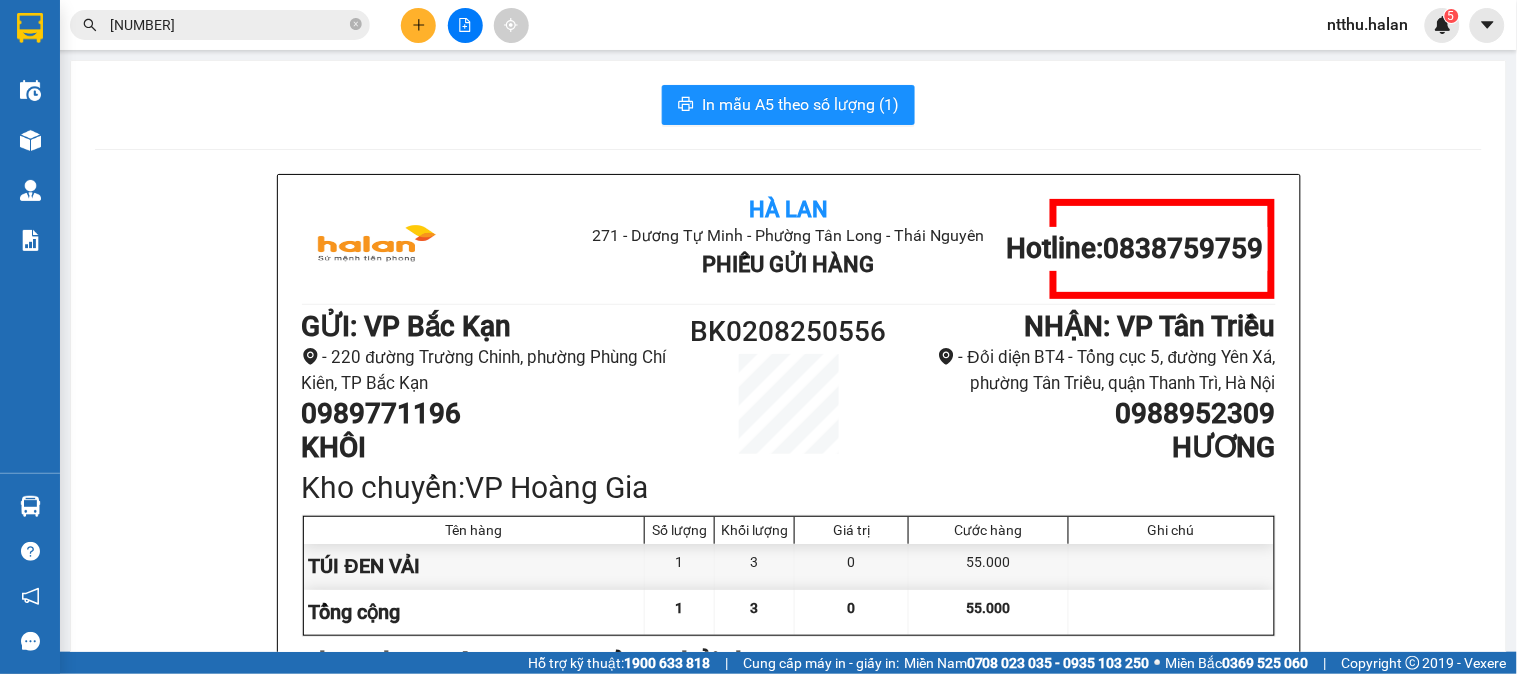 click on "In mẫu A5 theo số lượng
(1)" at bounding box center (788, 105) 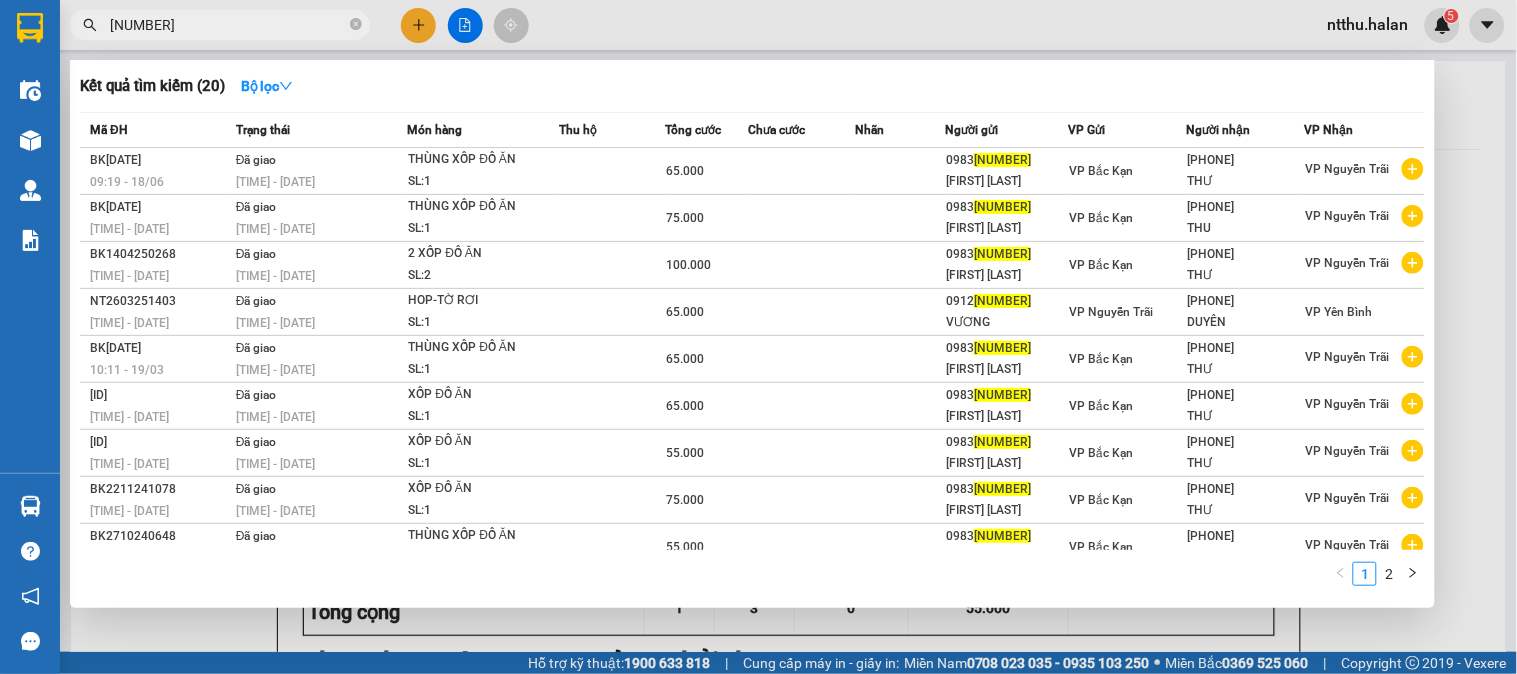 click on "[NUMBER]" at bounding box center (228, 25) 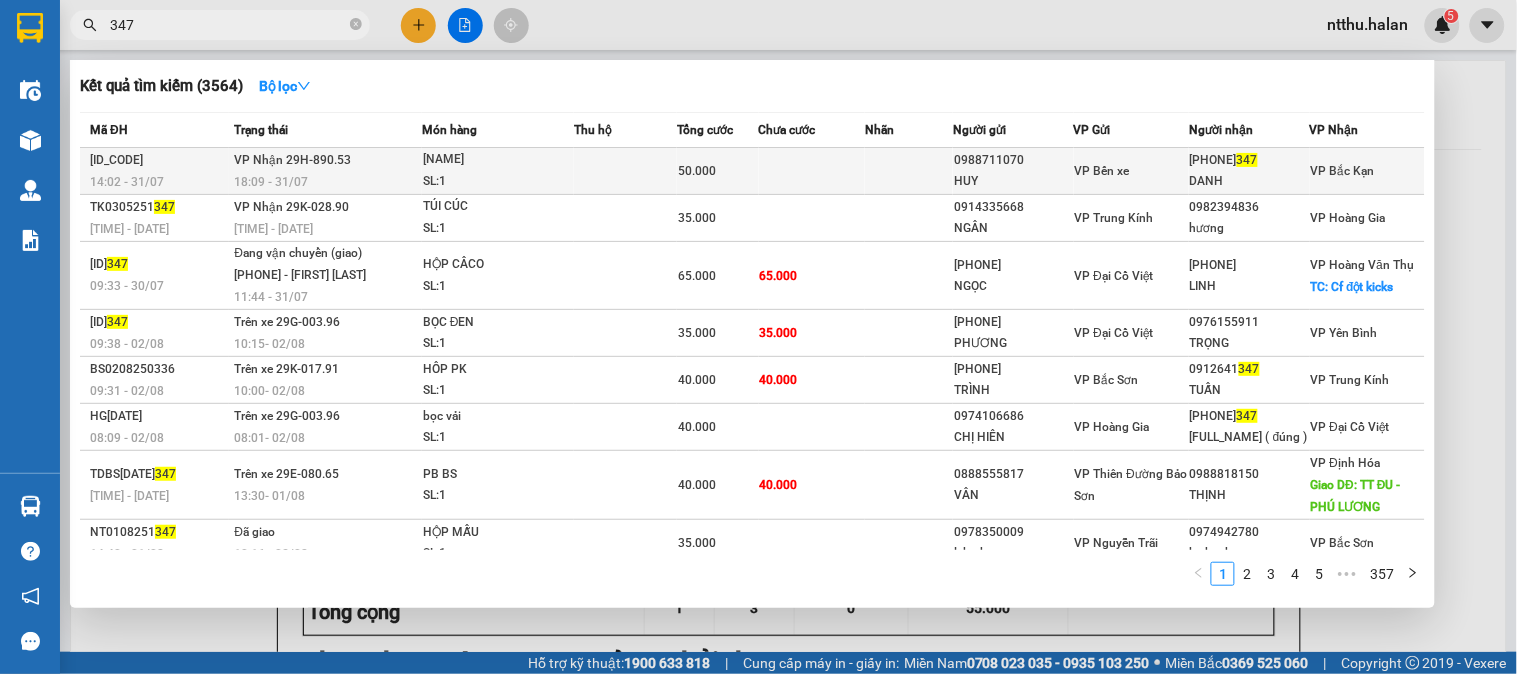type on "347" 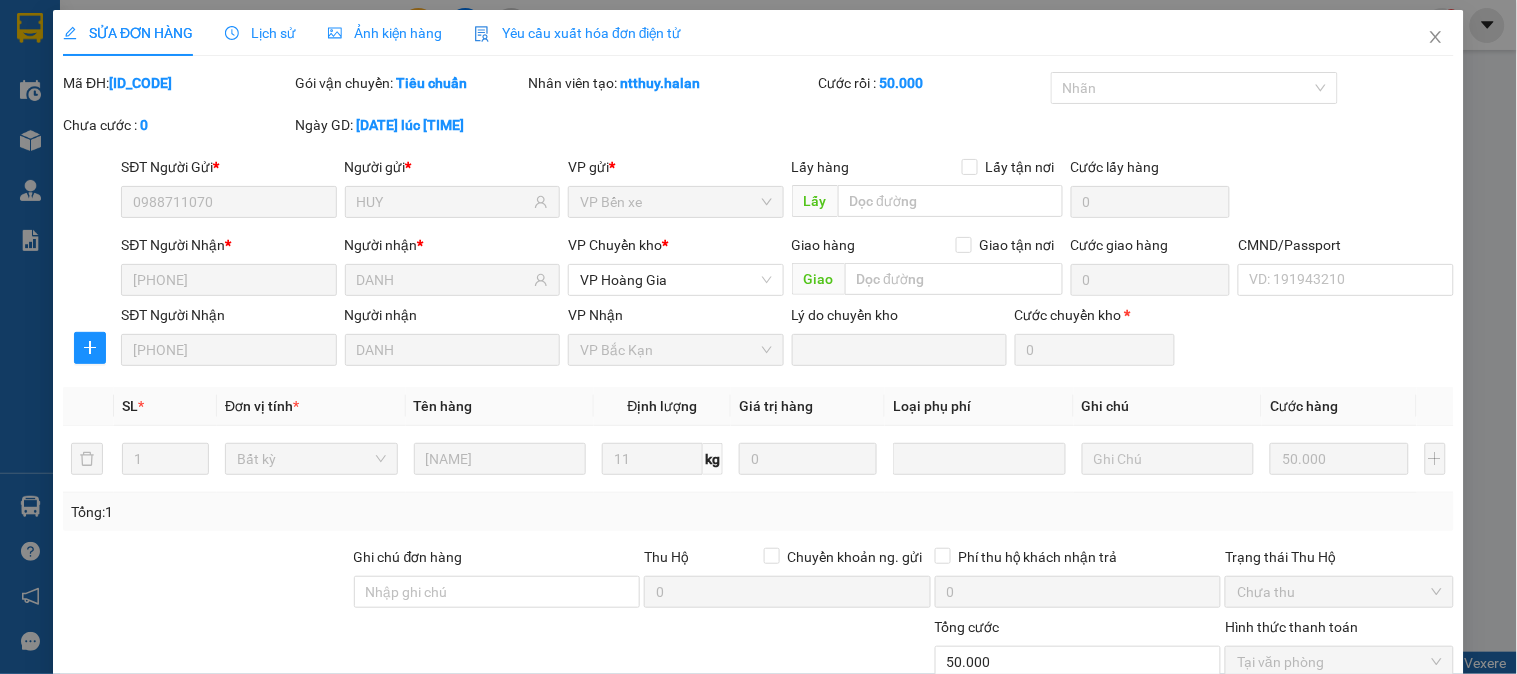 type on "0988711070" 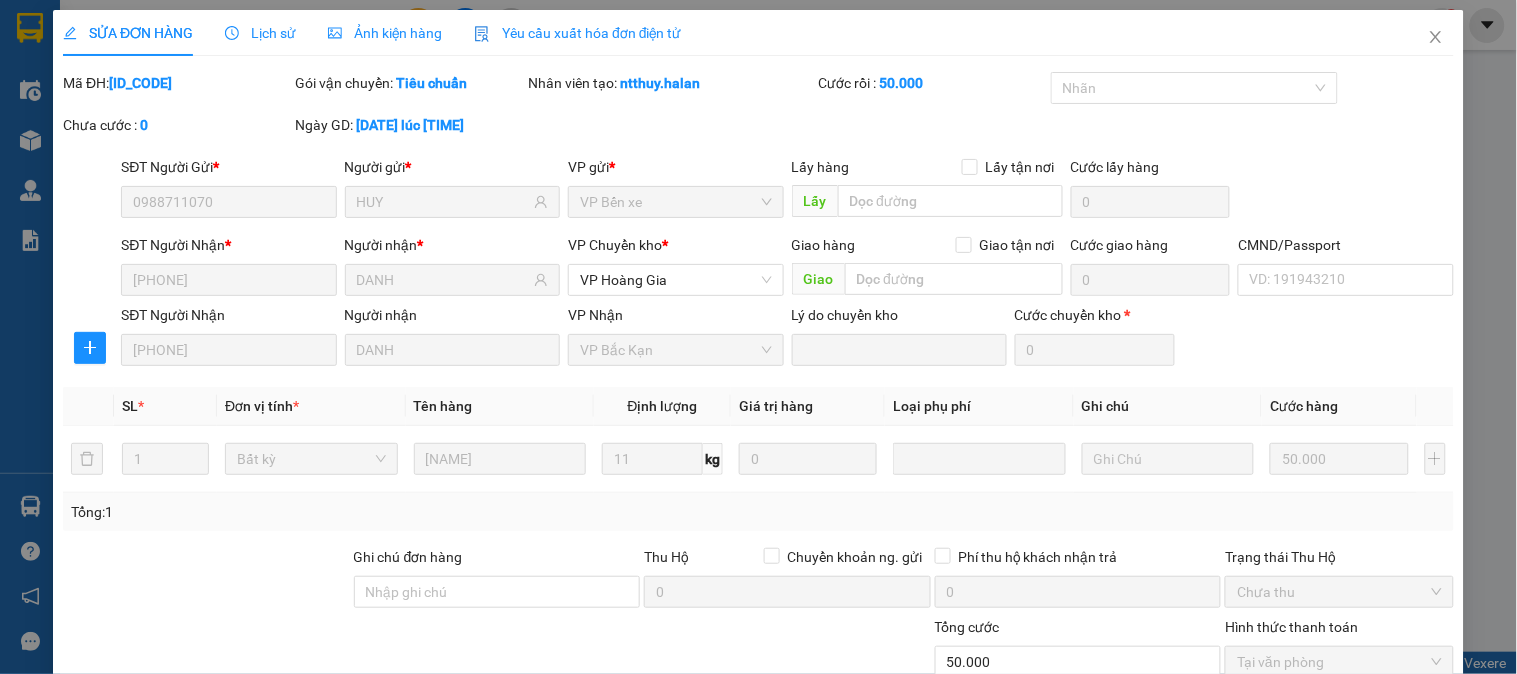 type on "HUY" 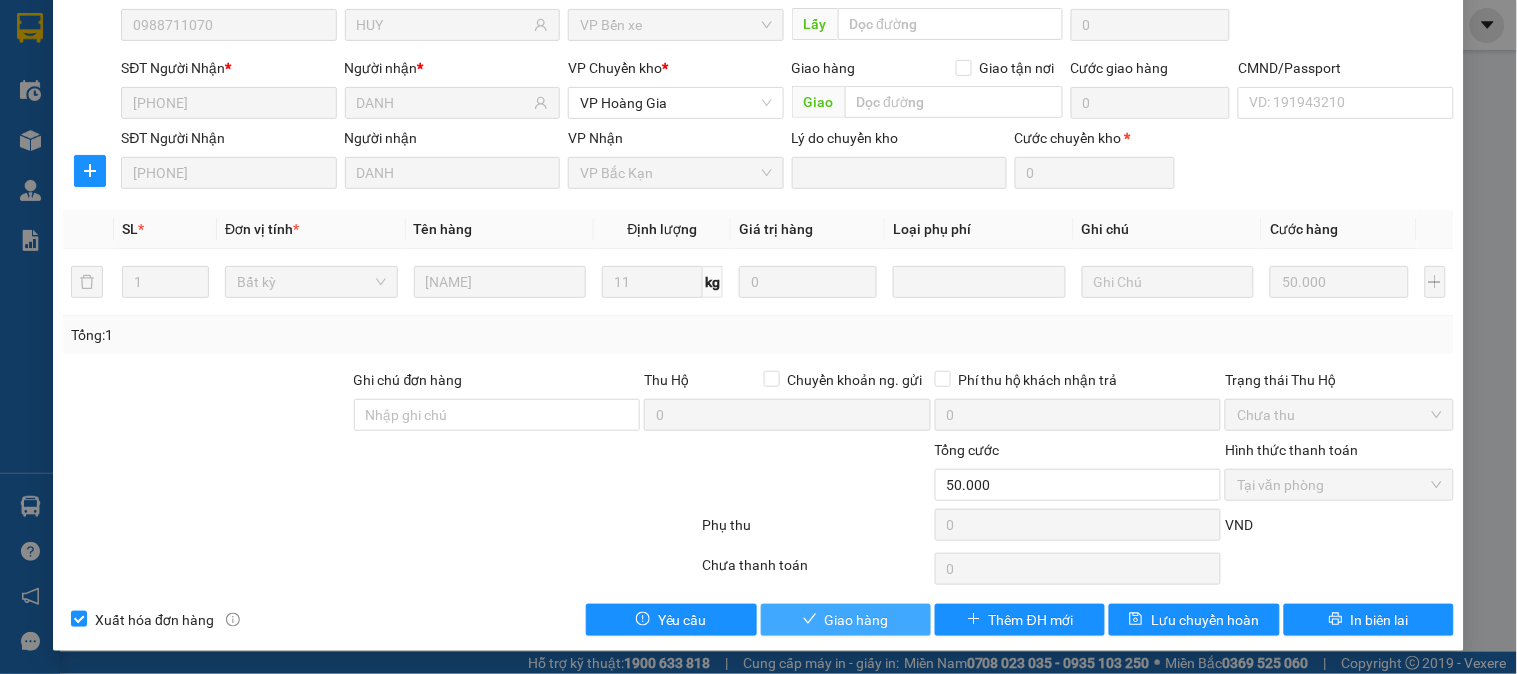 click on "Giao hàng" at bounding box center [846, 620] 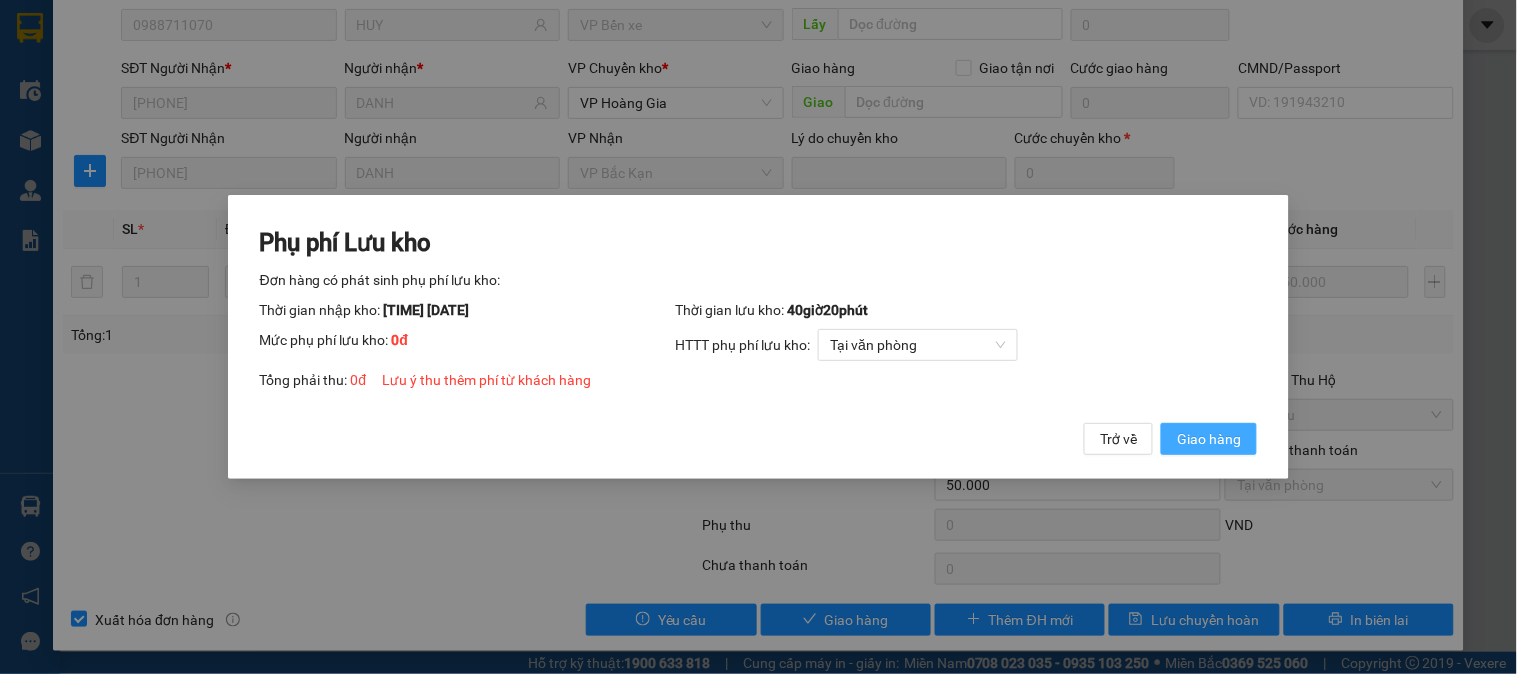 click on "Giao hàng" at bounding box center (1209, 439) 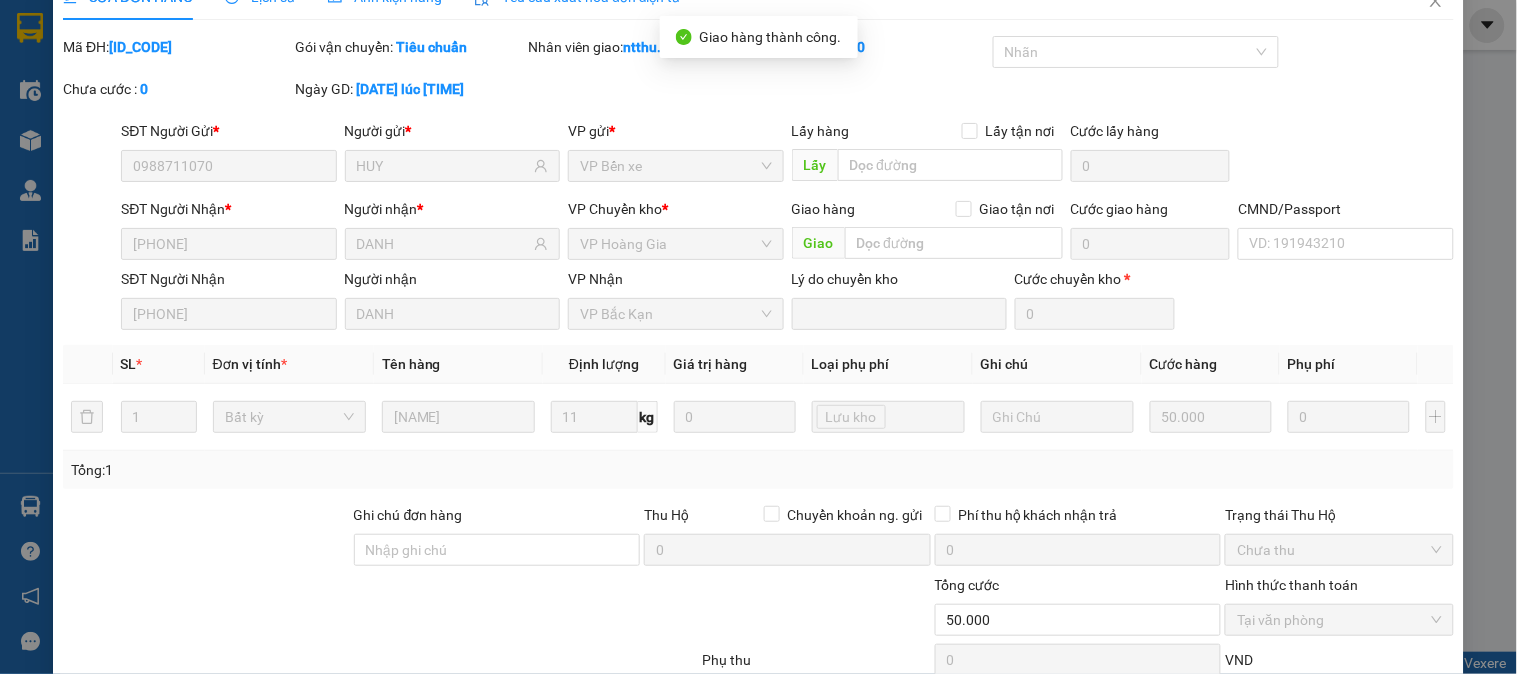 scroll, scrollTop: 0, scrollLeft: 0, axis: both 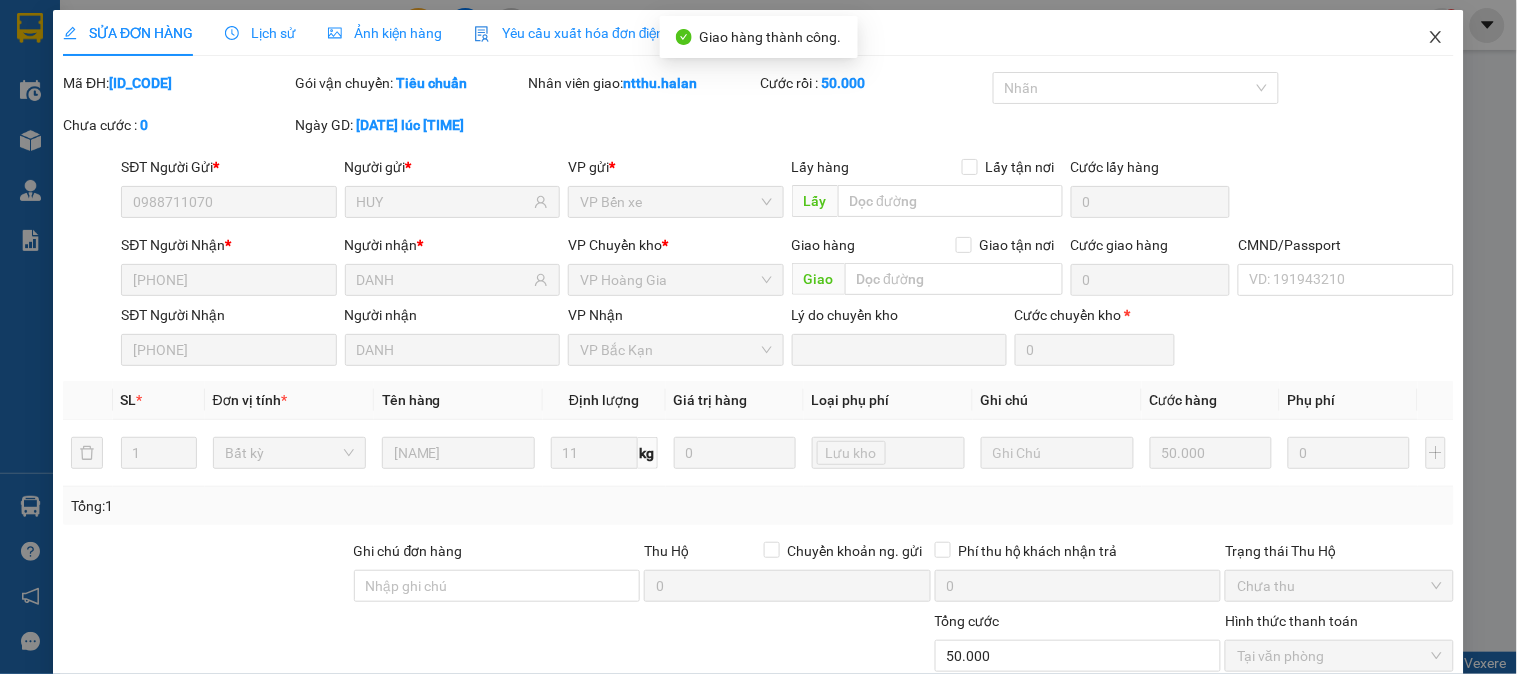 drag, startPoint x: 1415, startPoint y: 28, endPoint x: 558, endPoint y: 15, distance: 857.0986 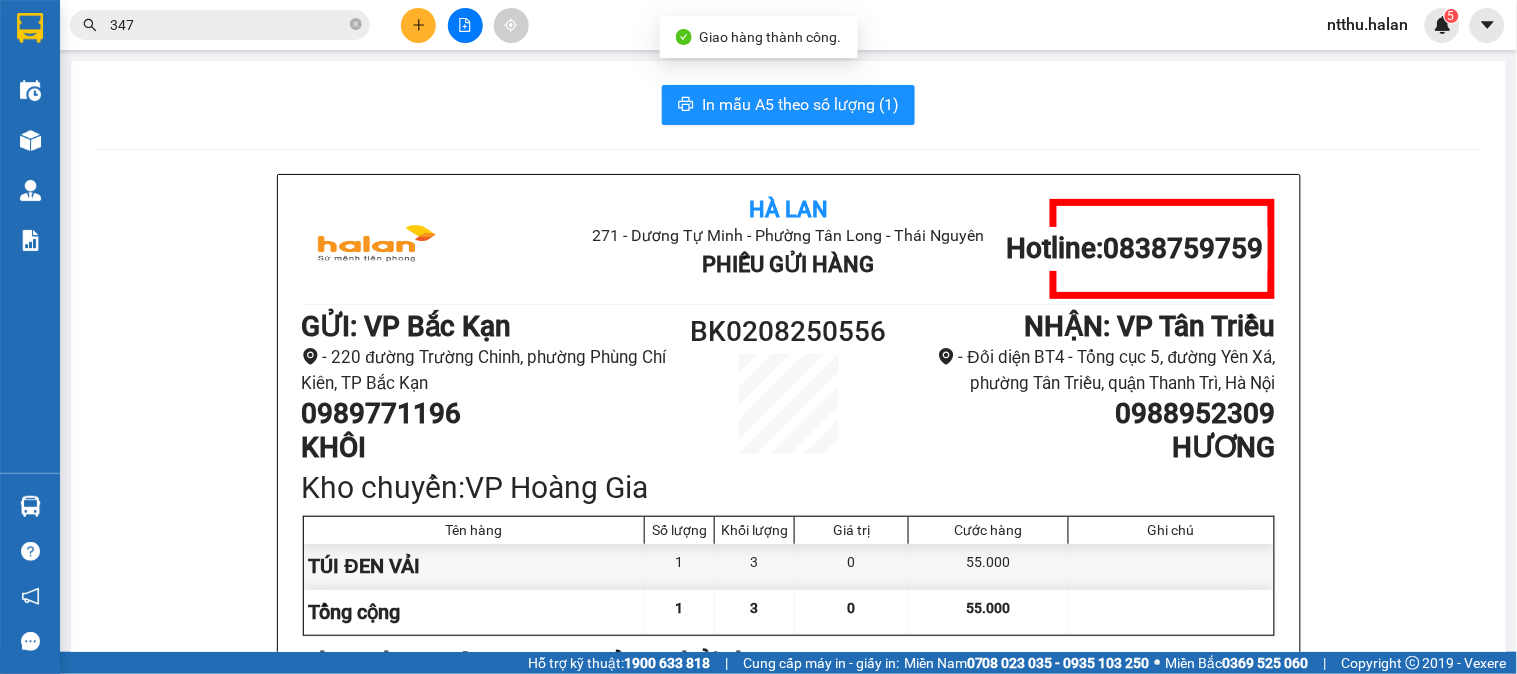 click on "347" at bounding box center (228, 25) 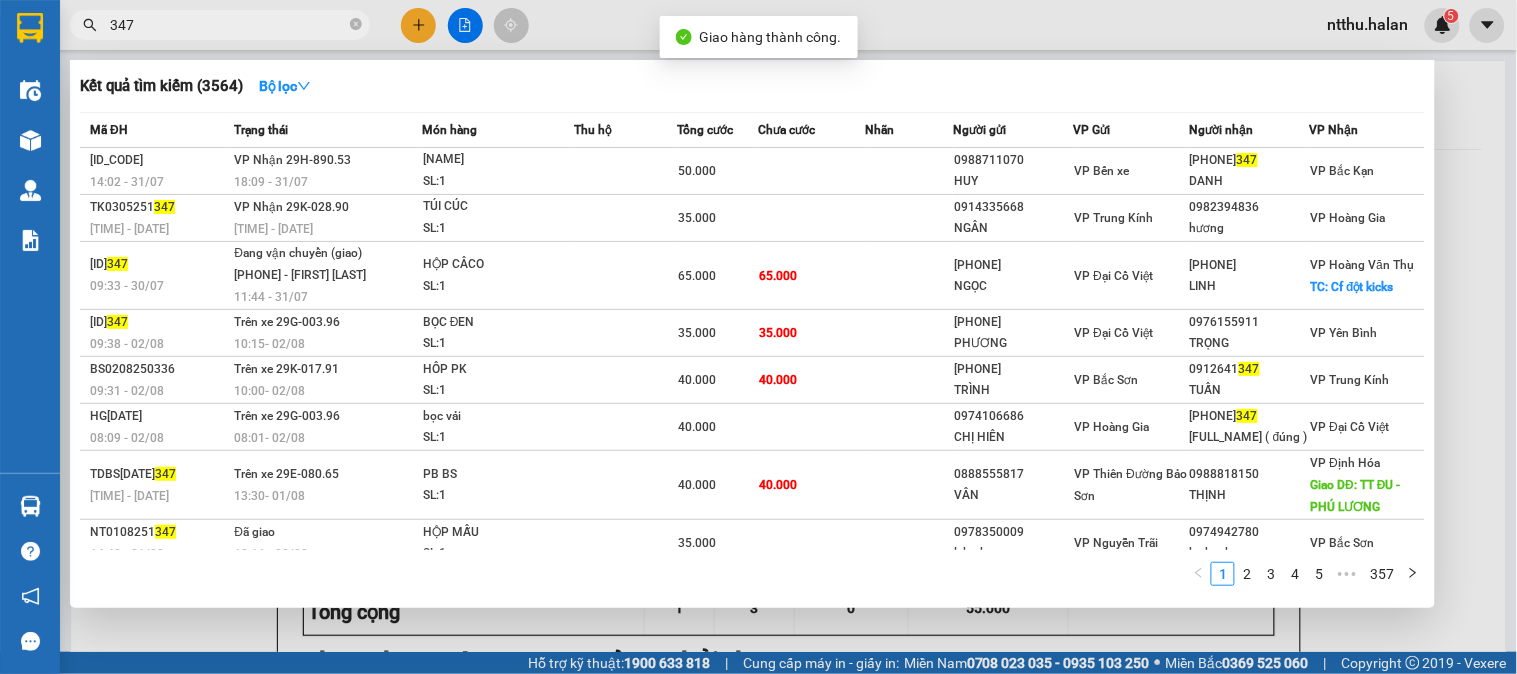 click on "347" at bounding box center (228, 25) 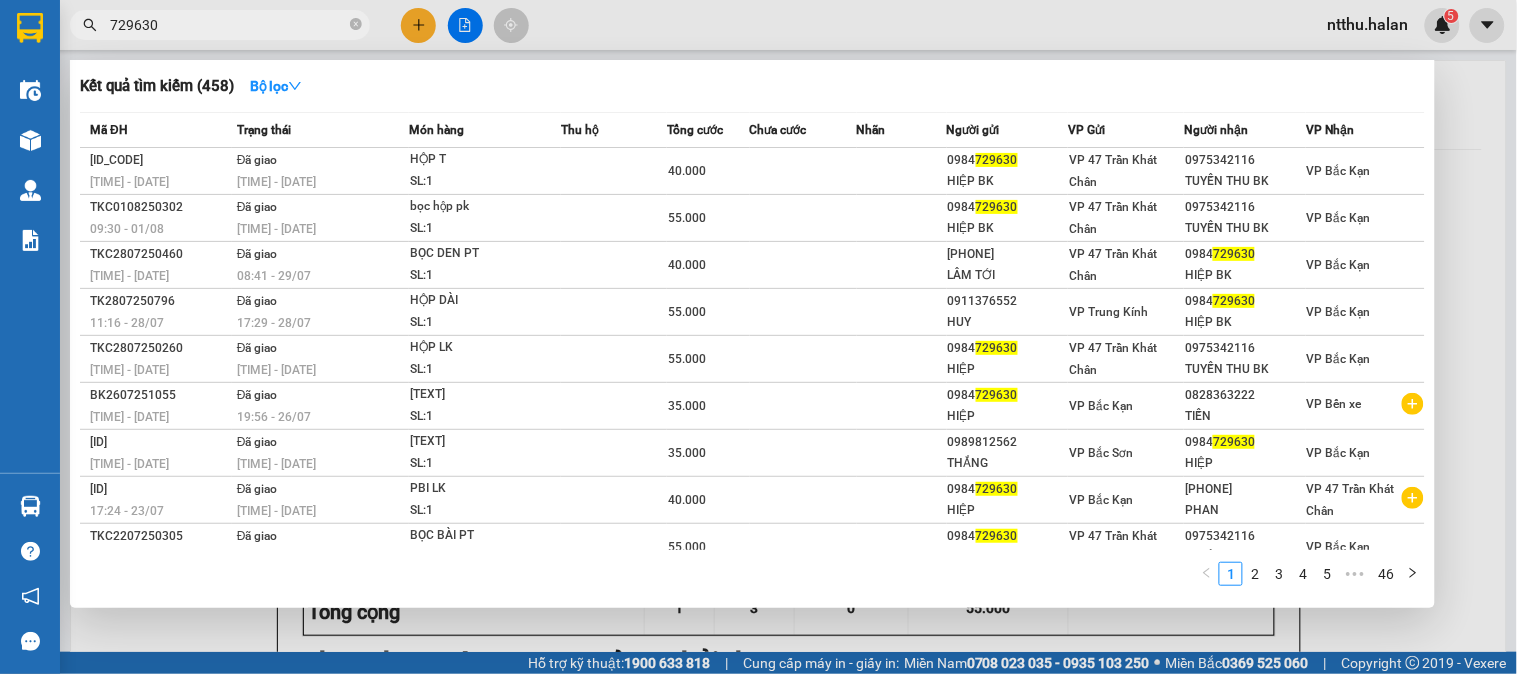 click on "729630" at bounding box center (228, 25) 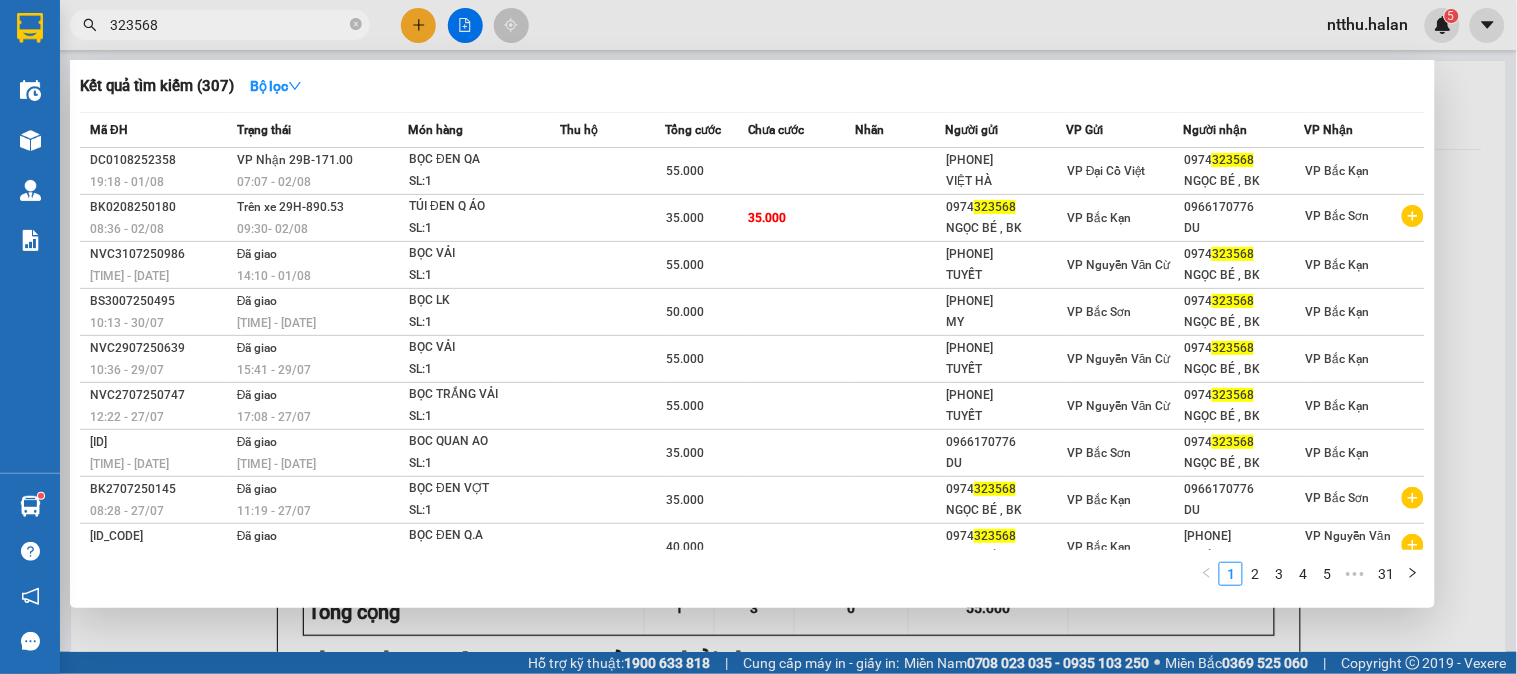 click on "323568" at bounding box center (228, 25) 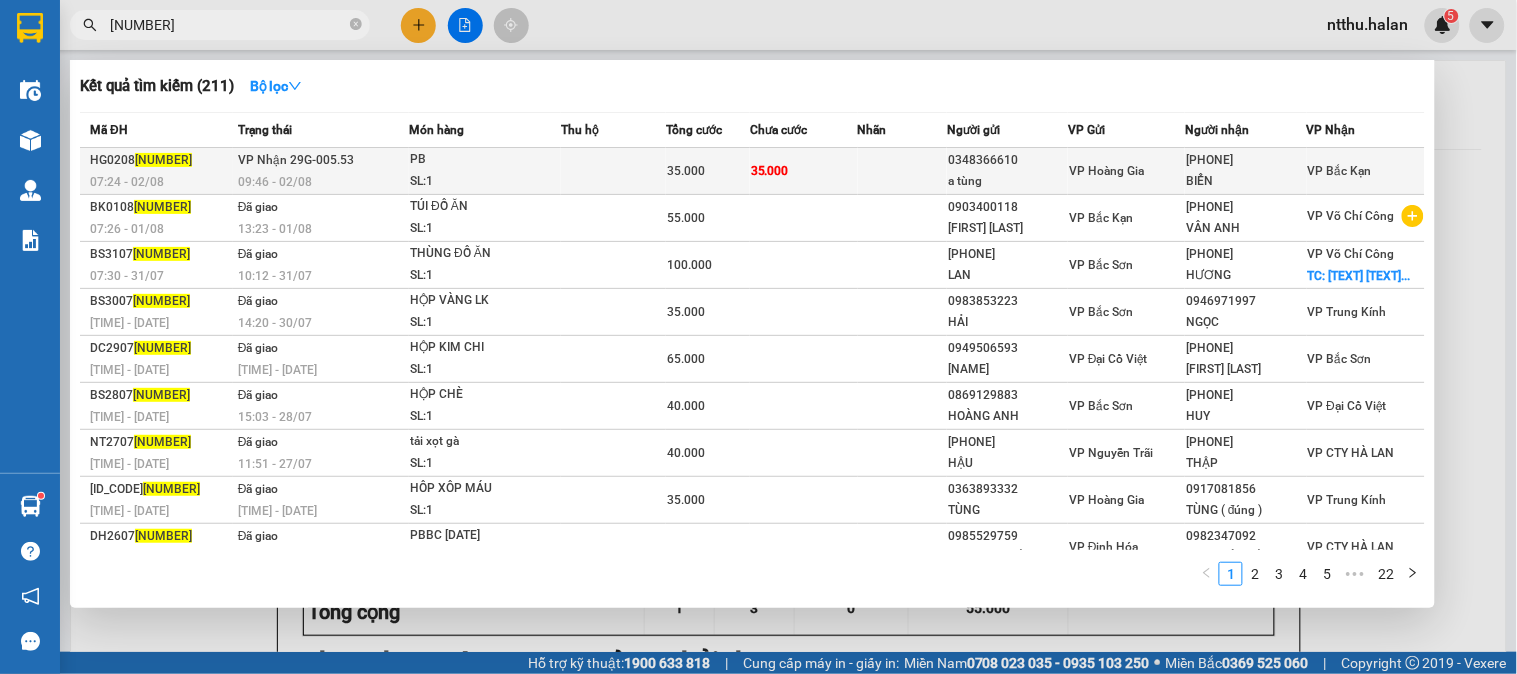 type on "[NUMBER]" 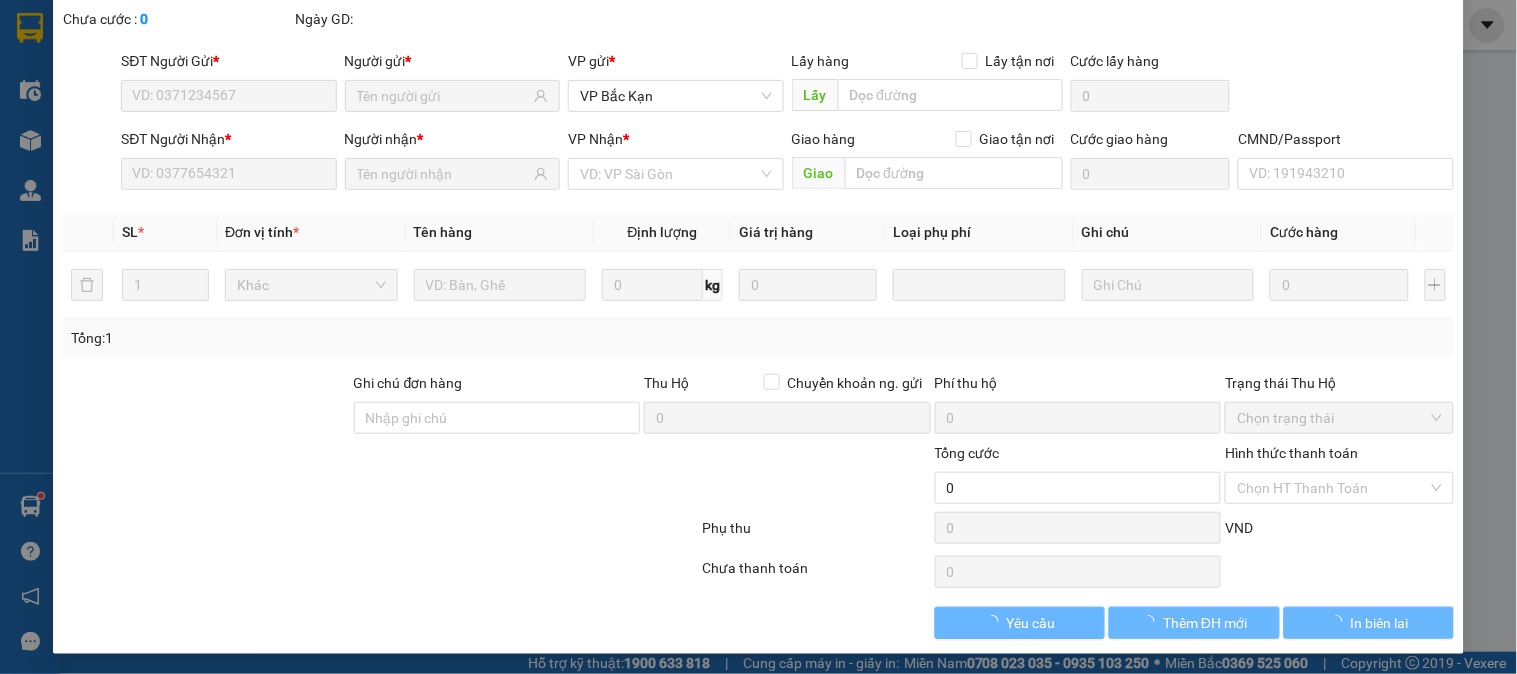 scroll, scrollTop: 110, scrollLeft: 0, axis: vertical 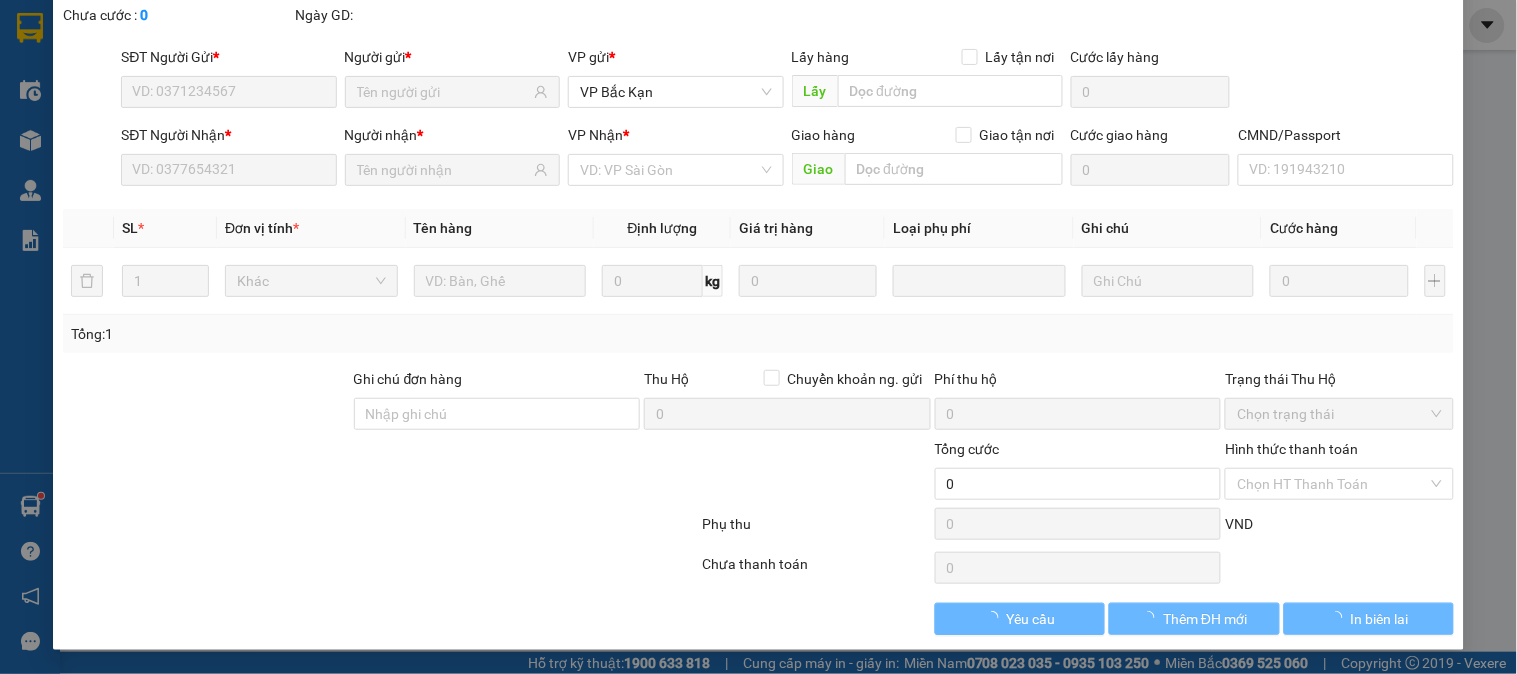 type on "0348366610" 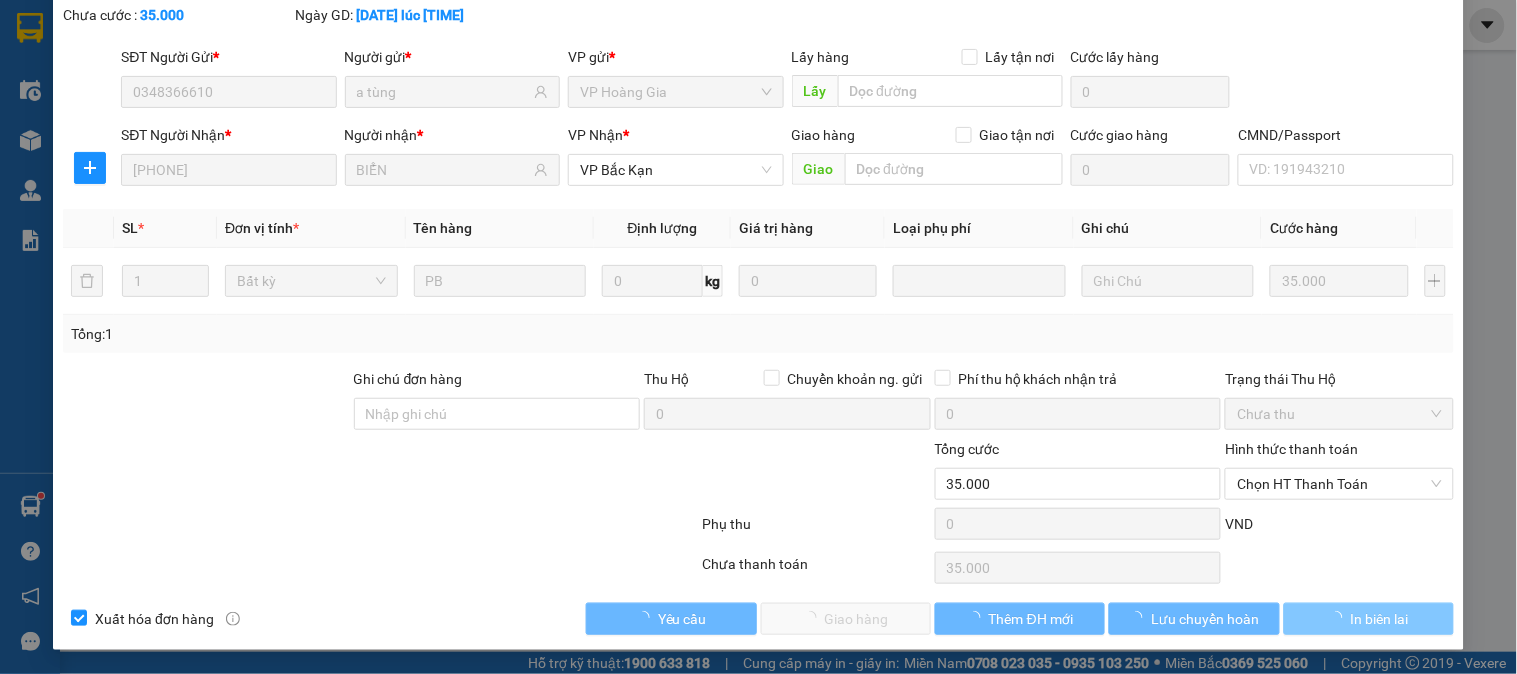 click on "In biên lai" at bounding box center [1380, 619] 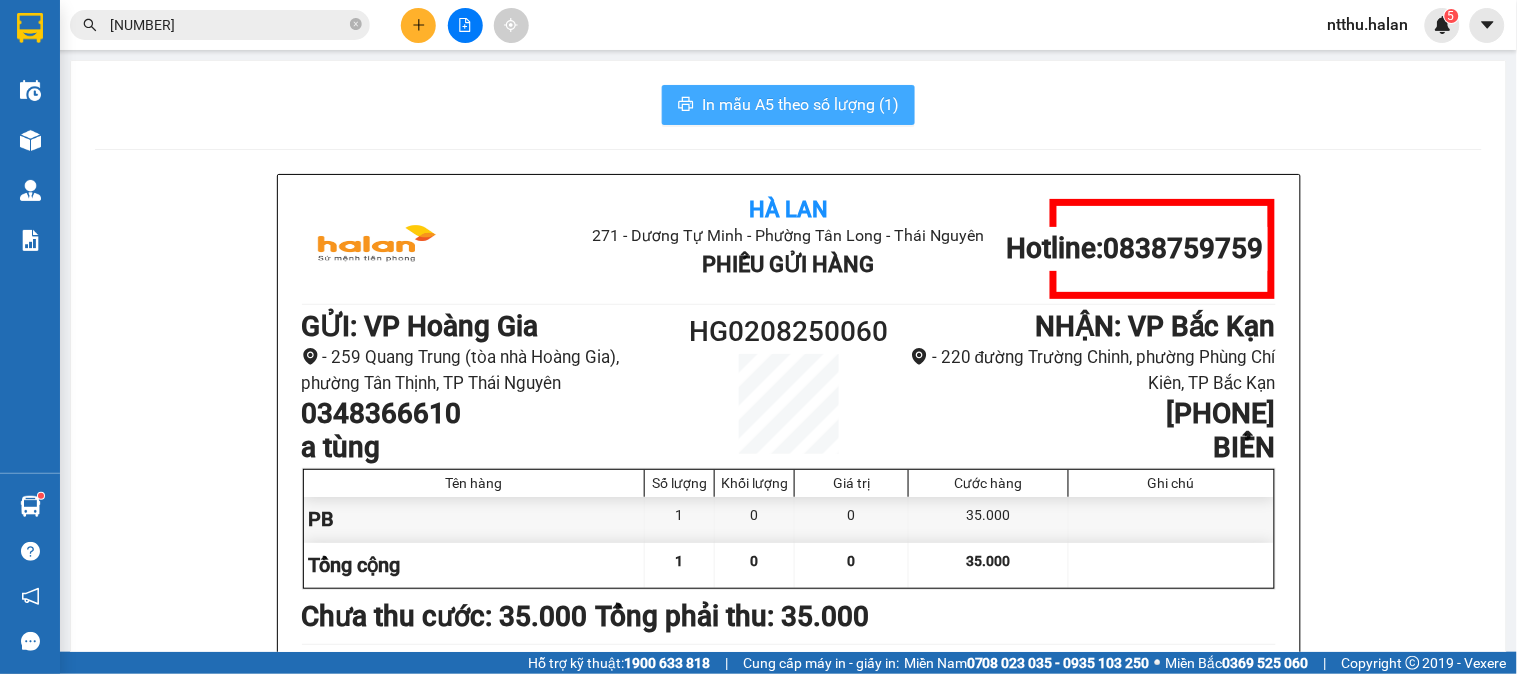click on "In mẫu A5 theo số lượng
(1)" at bounding box center (800, 104) 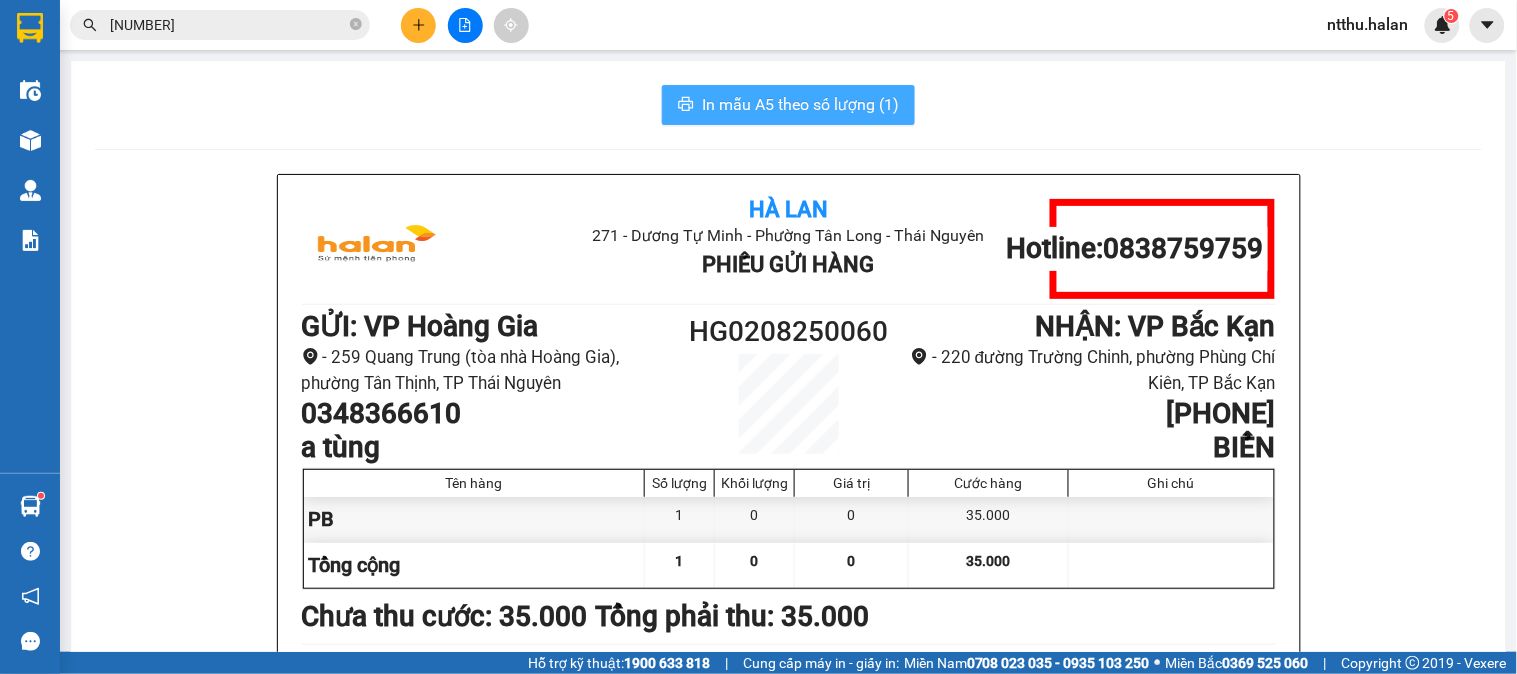 scroll, scrollTop: 0, scrollLeft: 0, axis: both 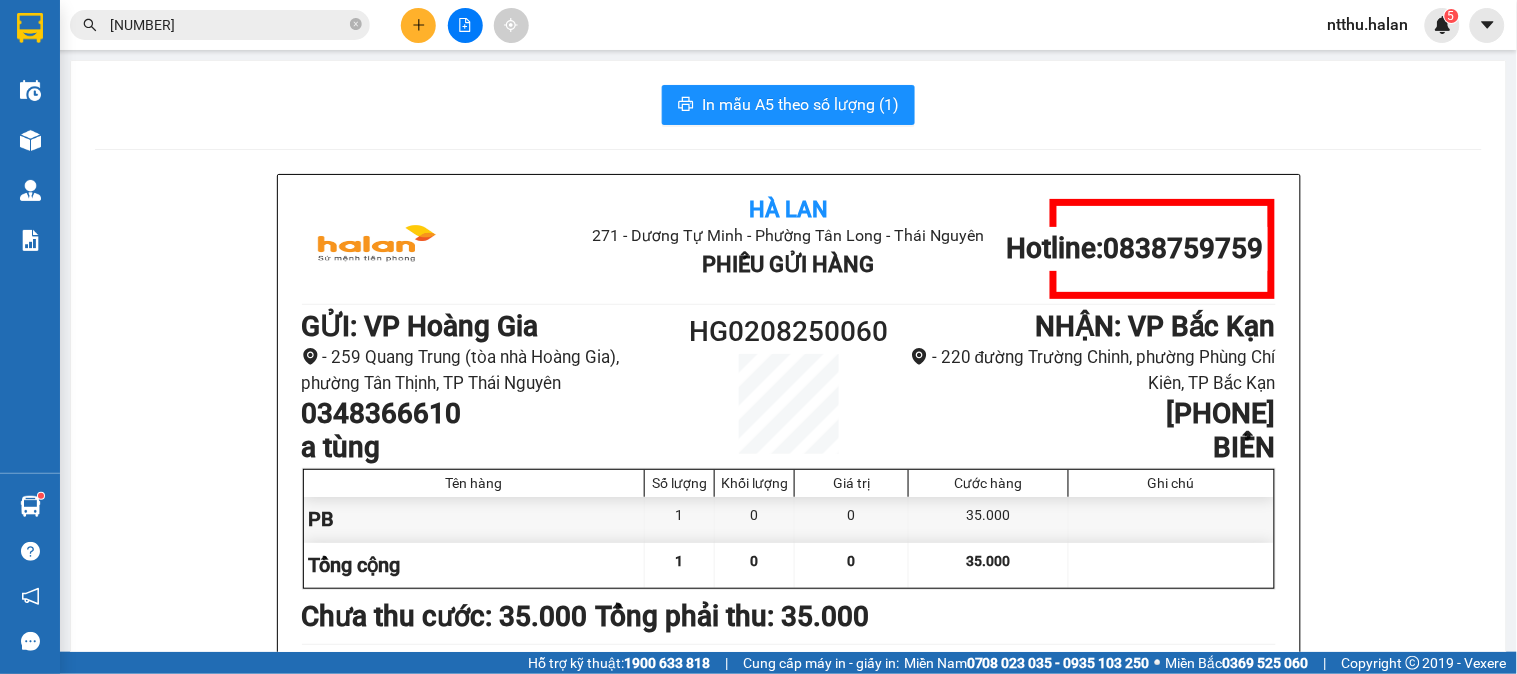 click on "[NUMBER]" at bounding box center (228, 25) 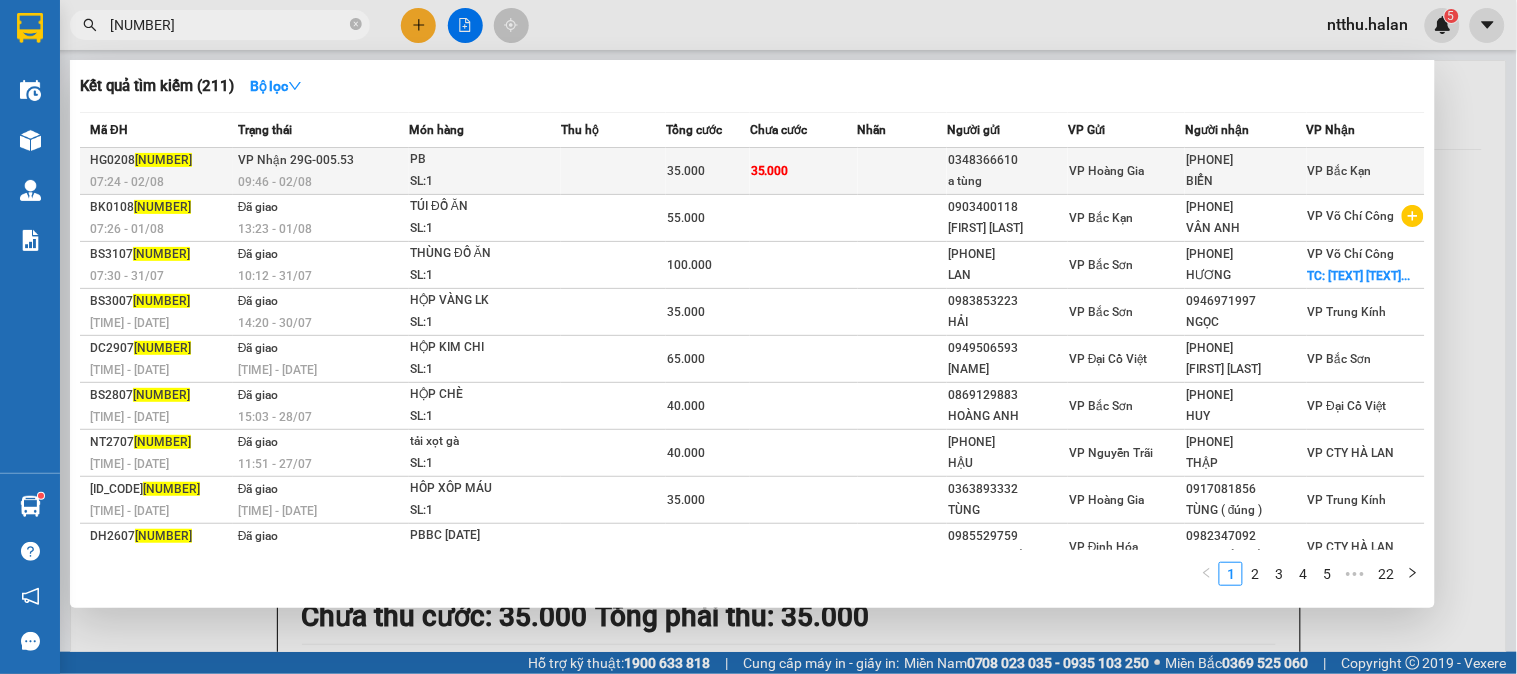 click on "VP Nhận   29G-005.53" at bounding box center (296, 160) 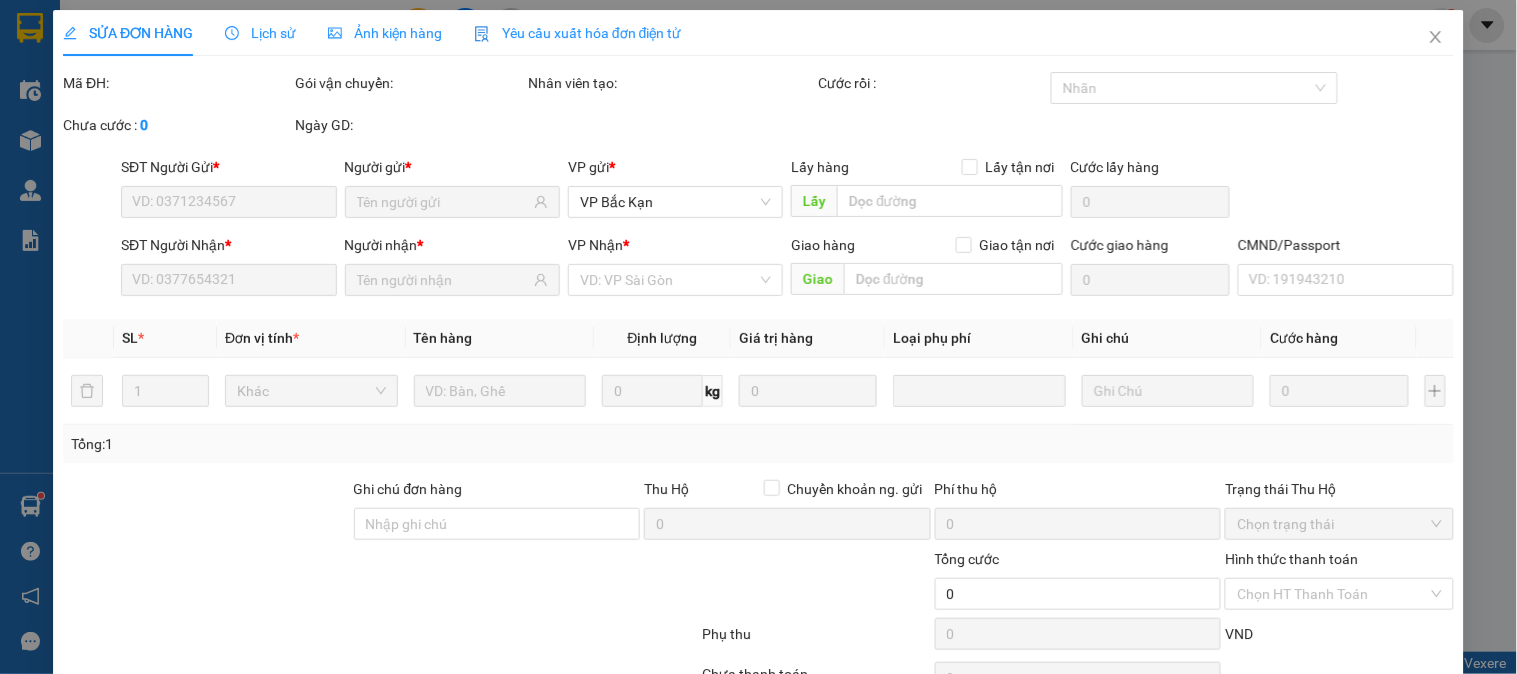 type on "0348366610" 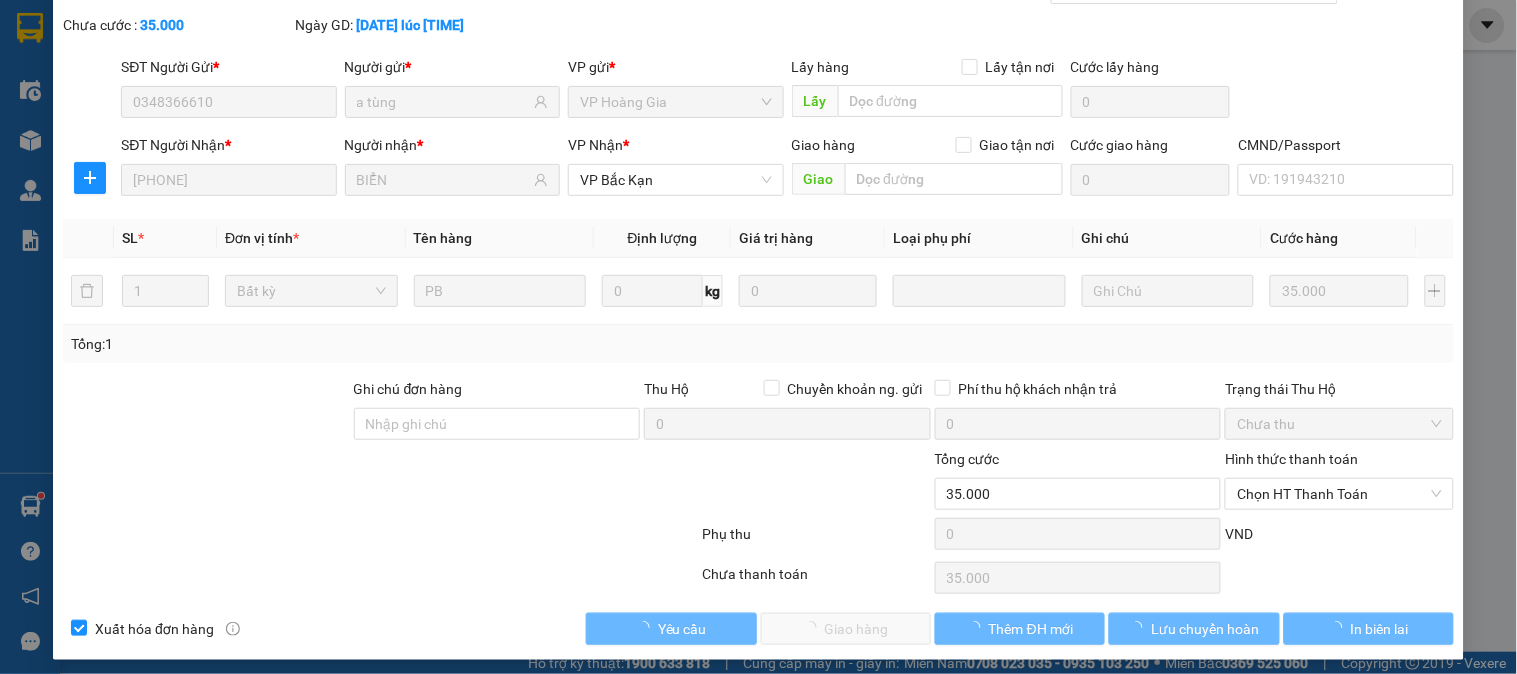 scroll, scrollTop: 110, scrollLeft: 0, axis: vertical 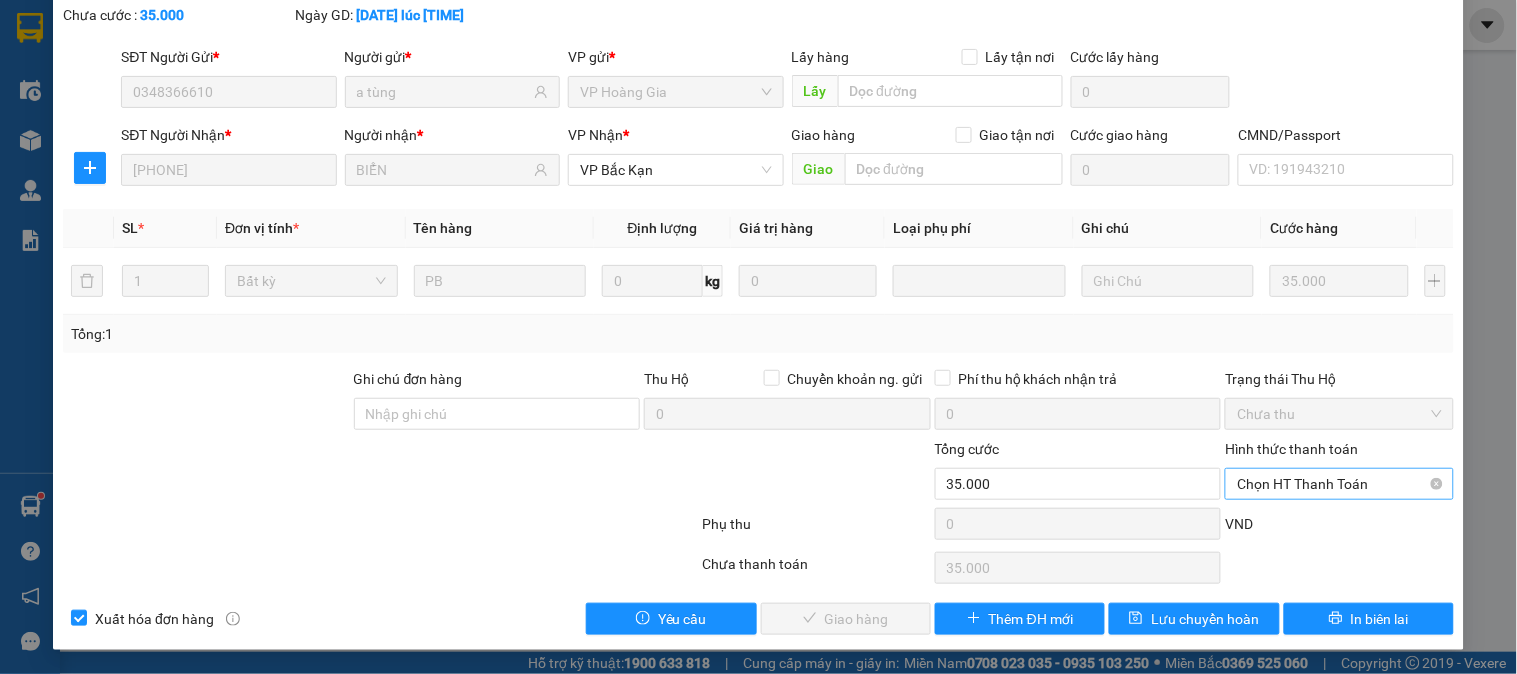 click on "Chọn HT Thanh Toán" at bounding box center [1339, 484] 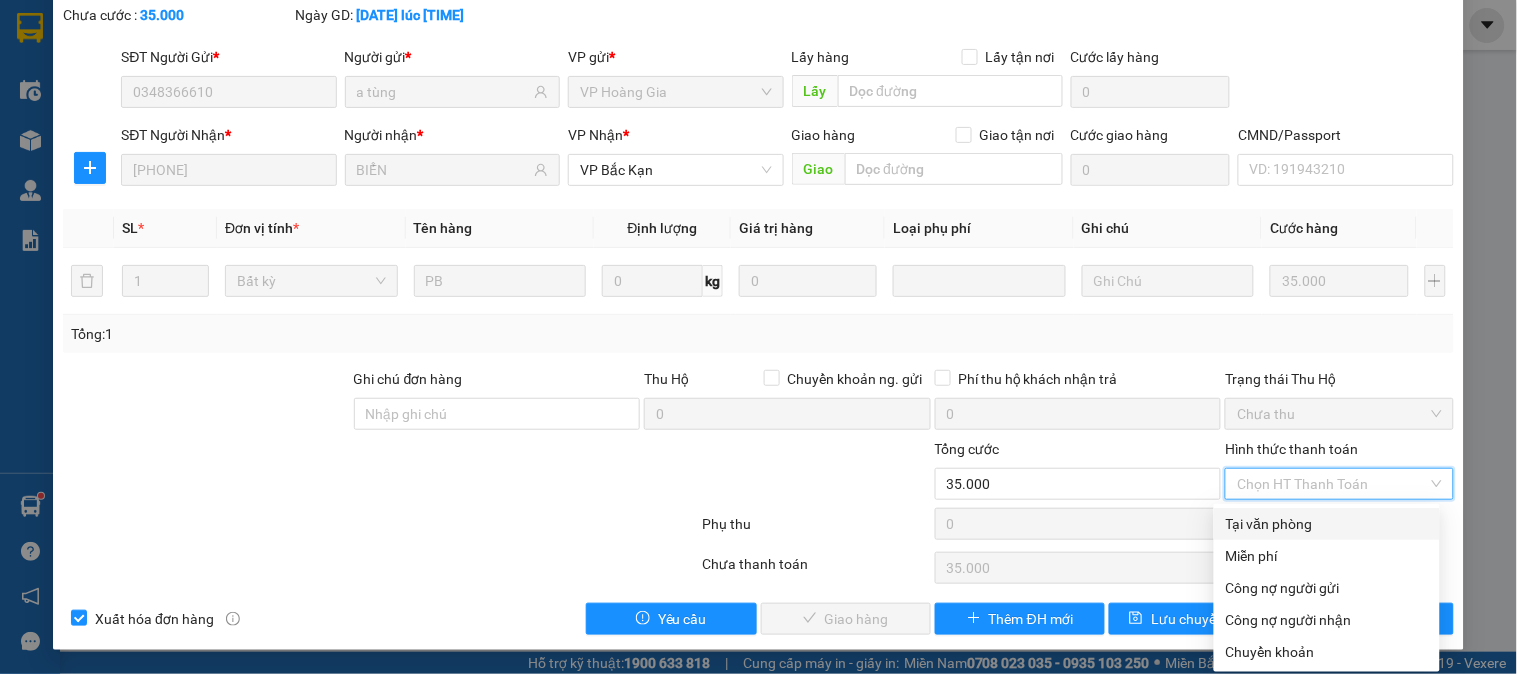 click on "Tại văn phòng" at bounding box center [1327, 524] 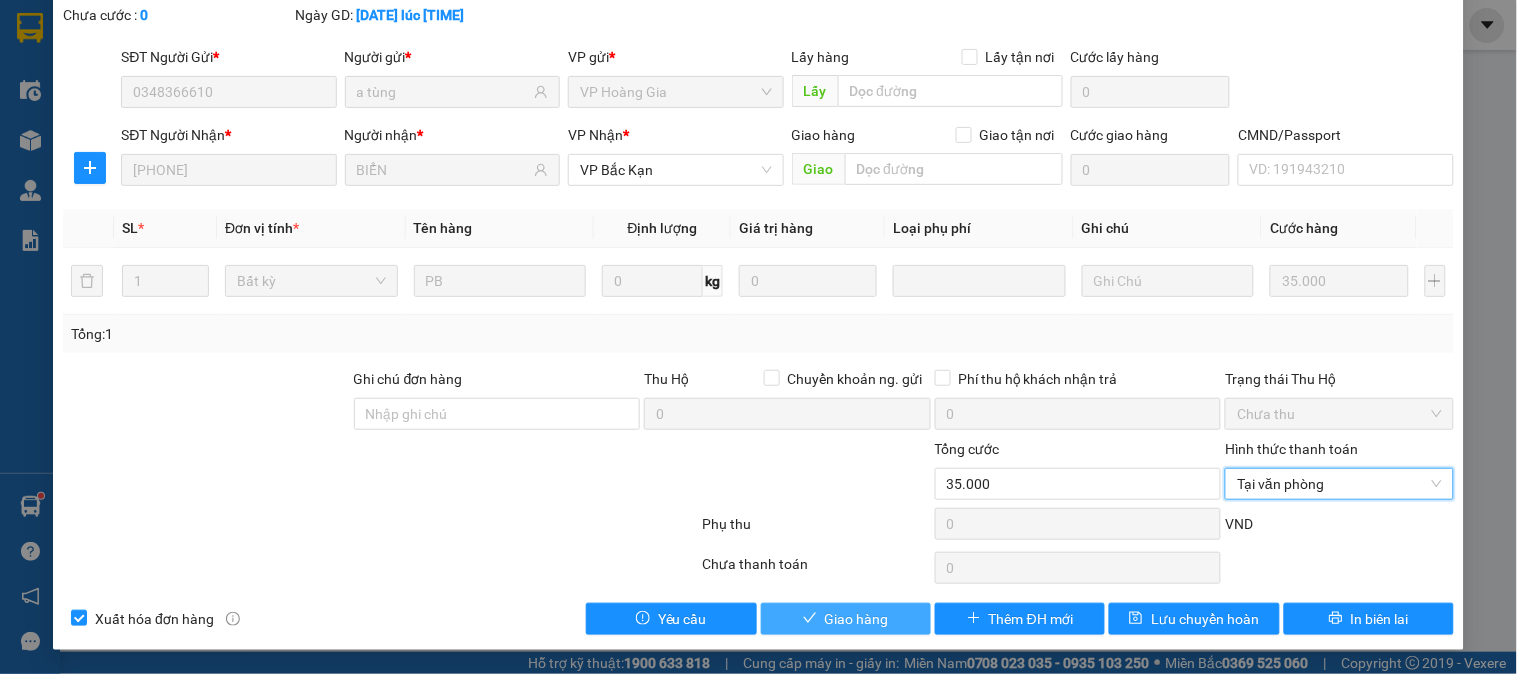 click on "Giao hàng" at bounding box center [846, 619] 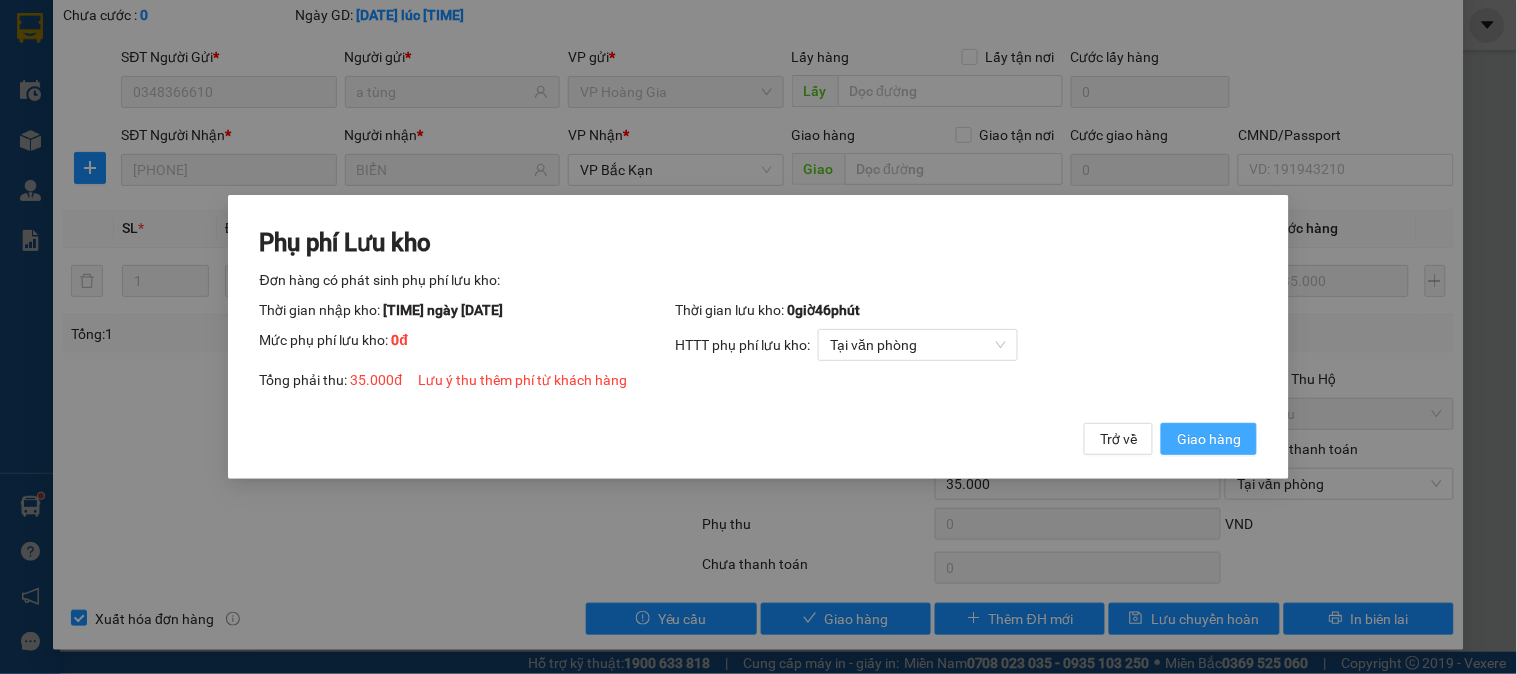 click on "Giao hàng" at bounding box center [1209, 439] 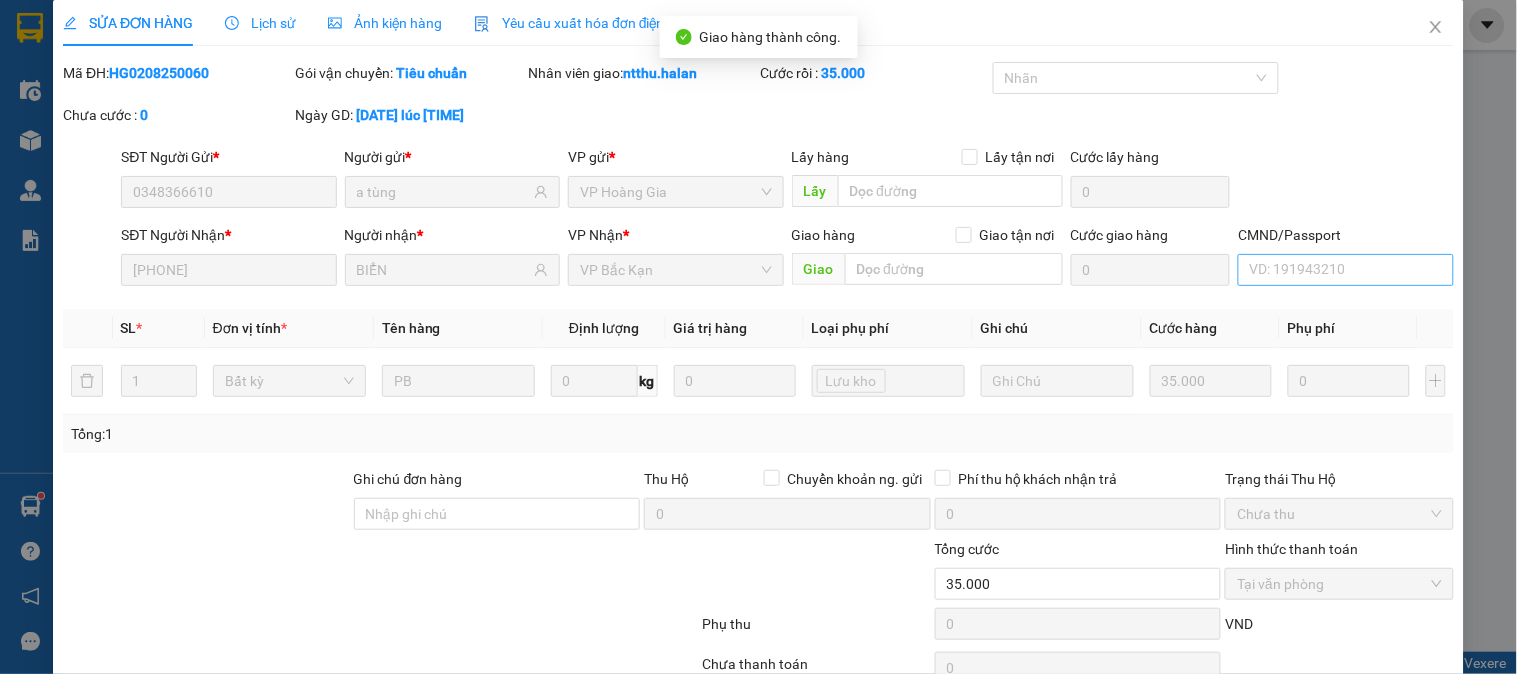 scroll, scrollTop: 0, scrollLeft: 0, axis: both 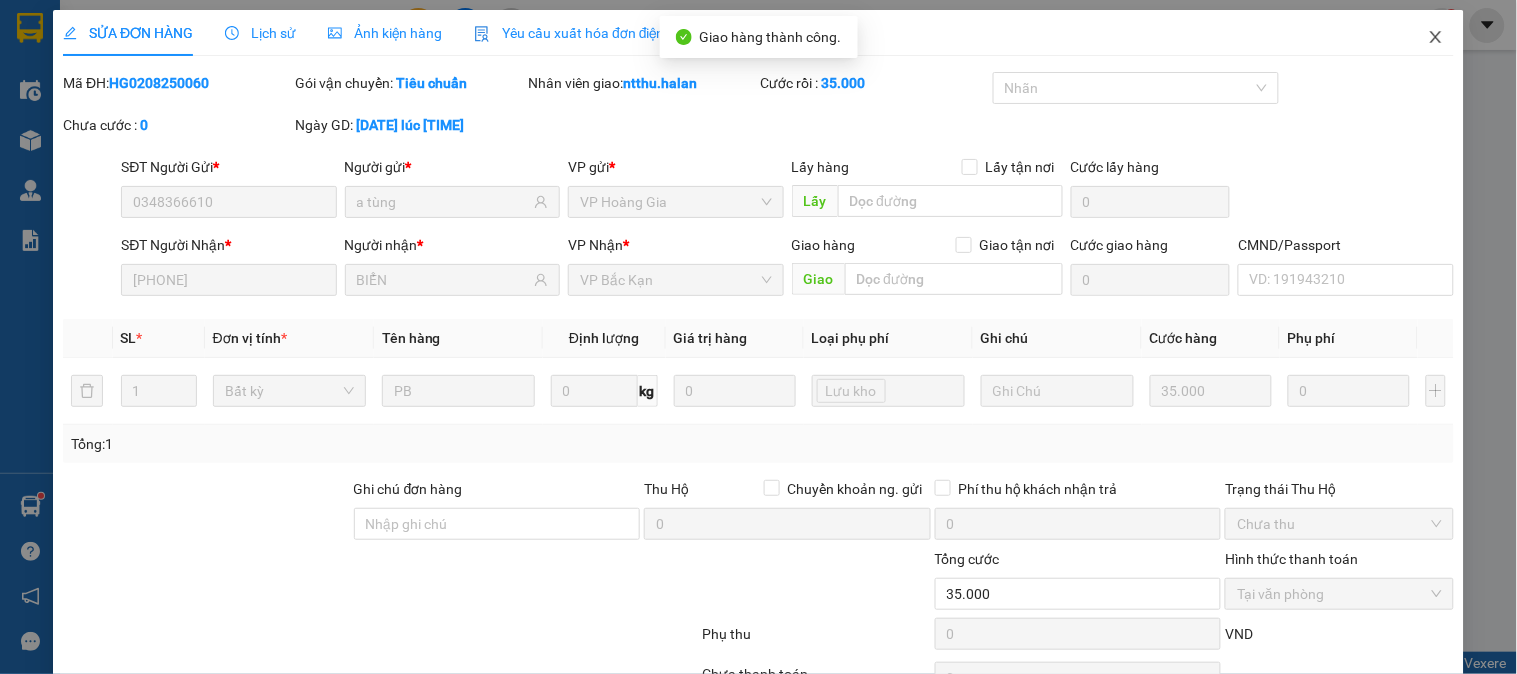 click at bounding box center (1436, 38) 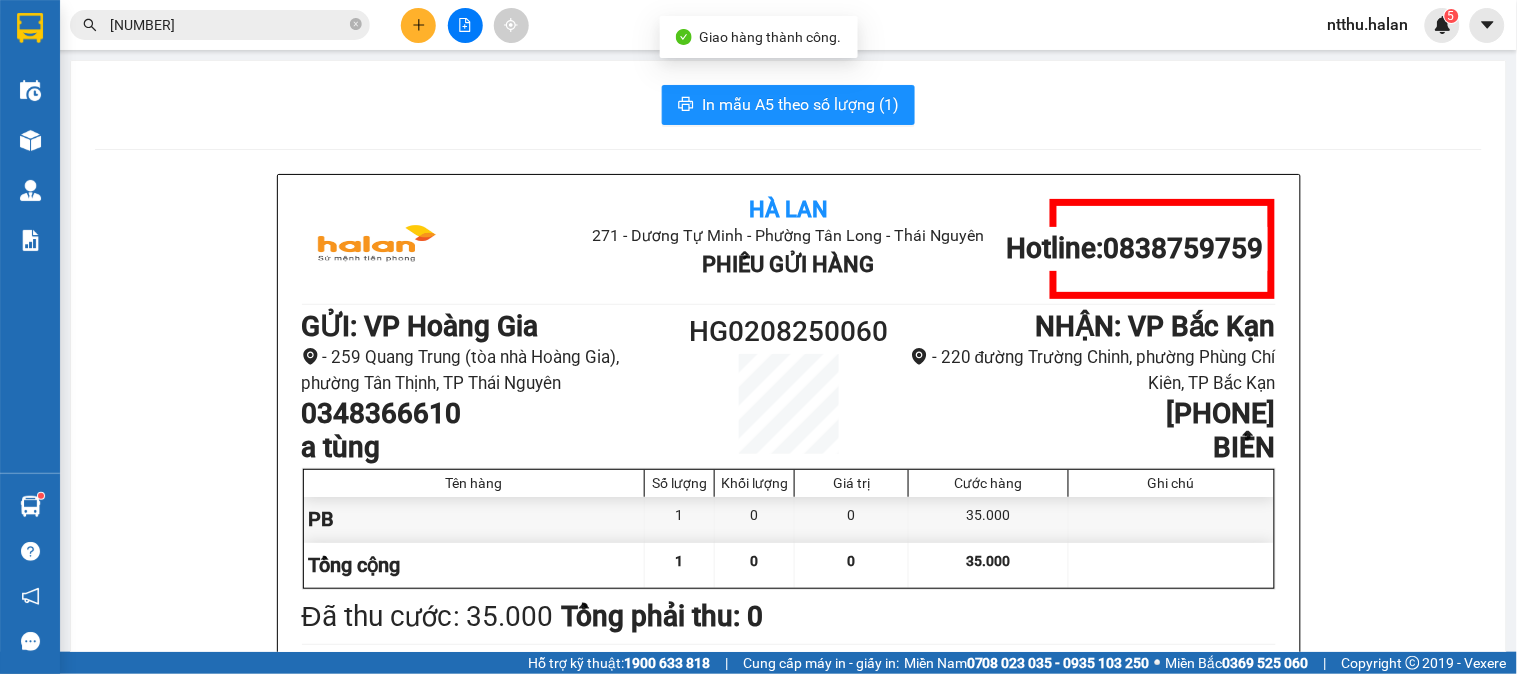 click on "[NUMBER]" at bounding box center [228, 25] 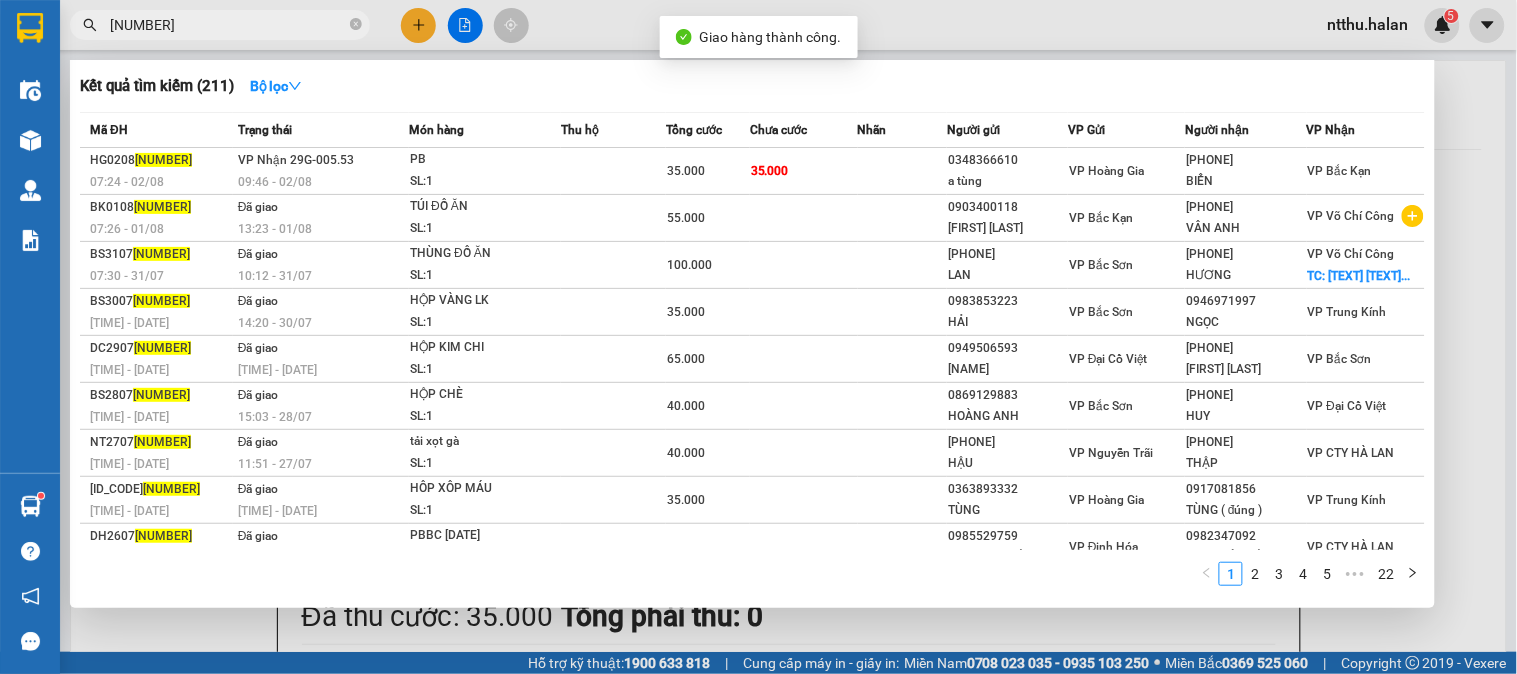 click on "[NUMBER]" at bounding box center [228, 25] 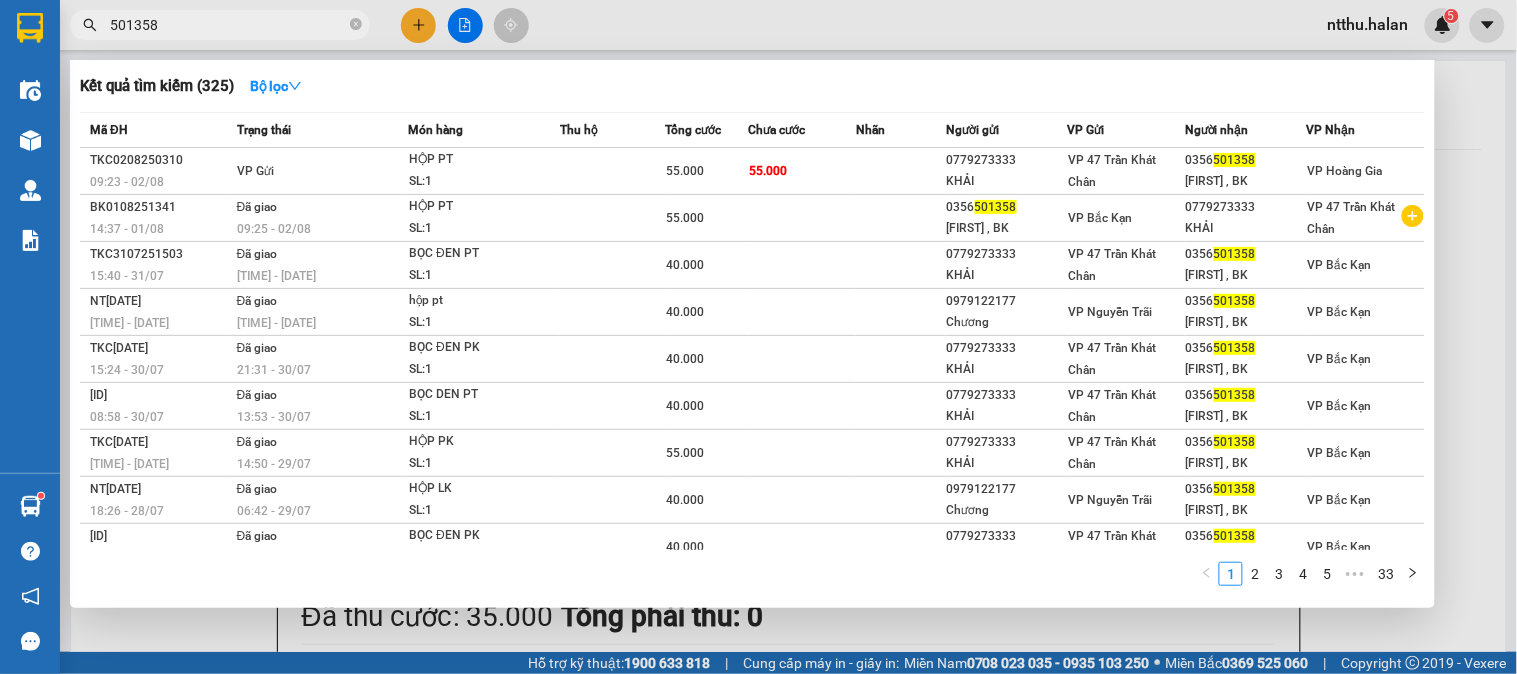 click on "501358" at bounding box center [228, 25] 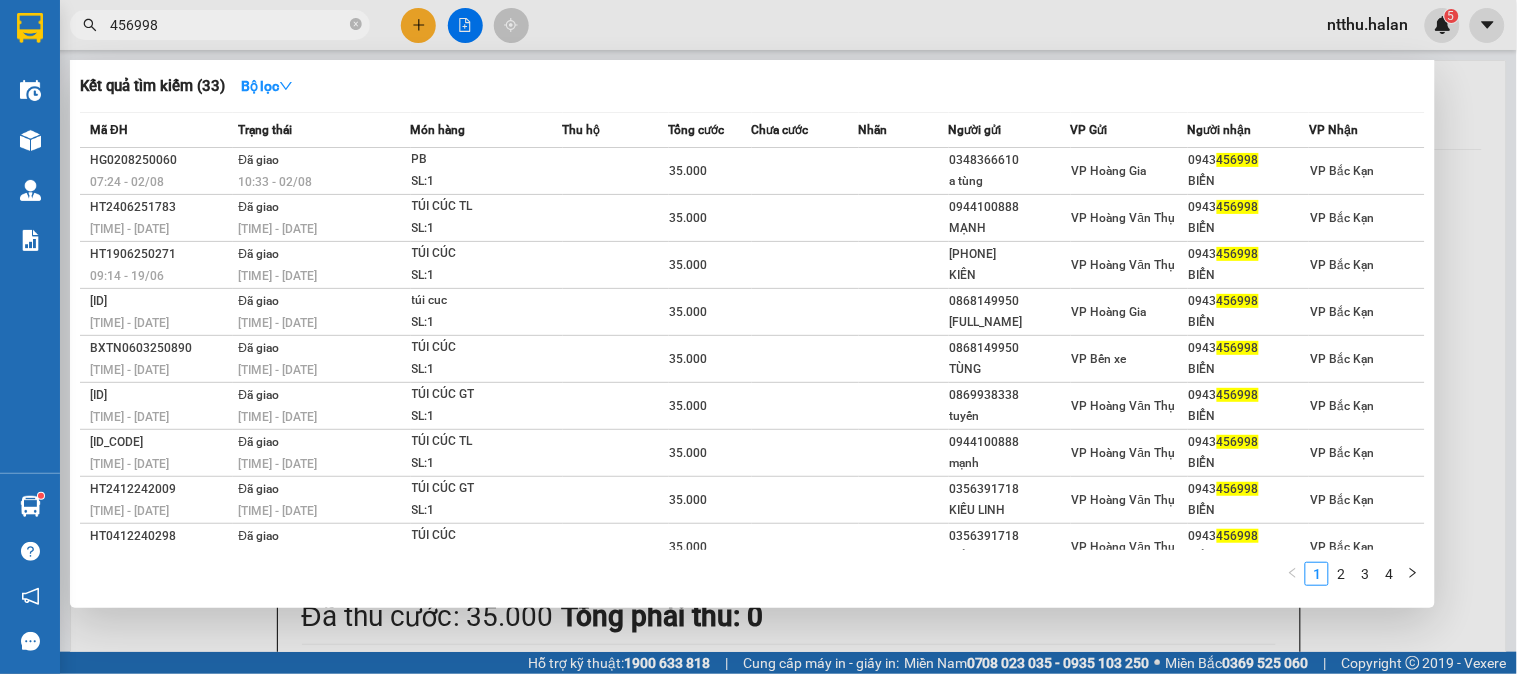 click on "456998" at bounding box center [228, 25] 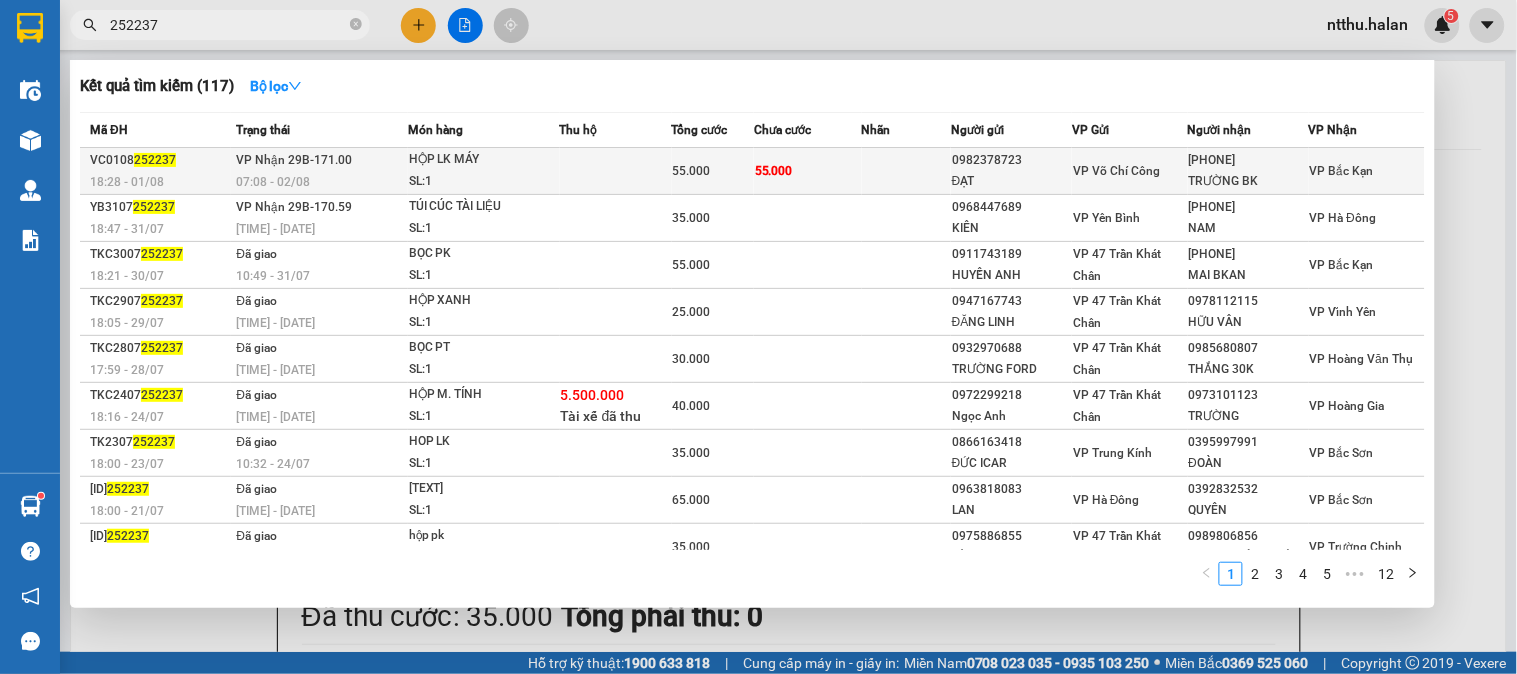 type on "252237" 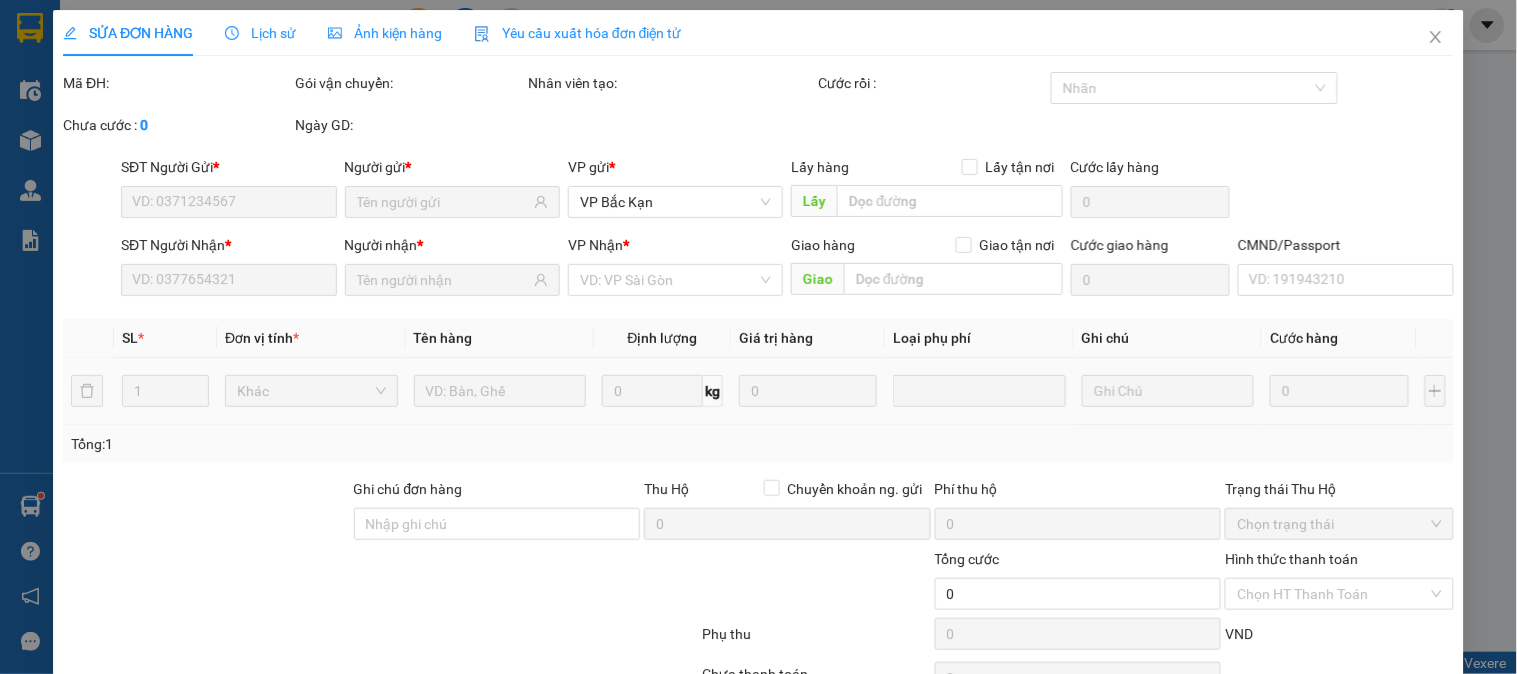 type on "0982378723" 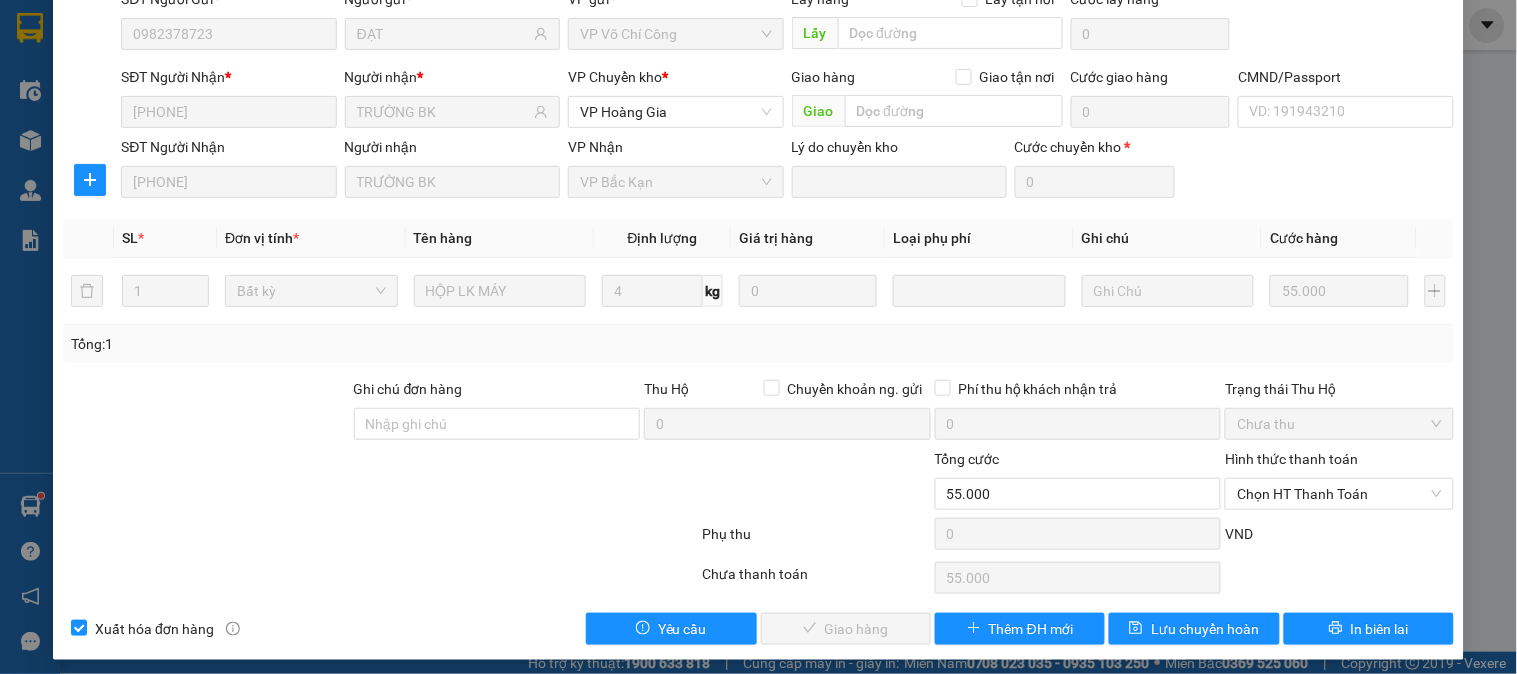 scroll, scrollTop: 177, scrollLeft: 0, axis: vertical 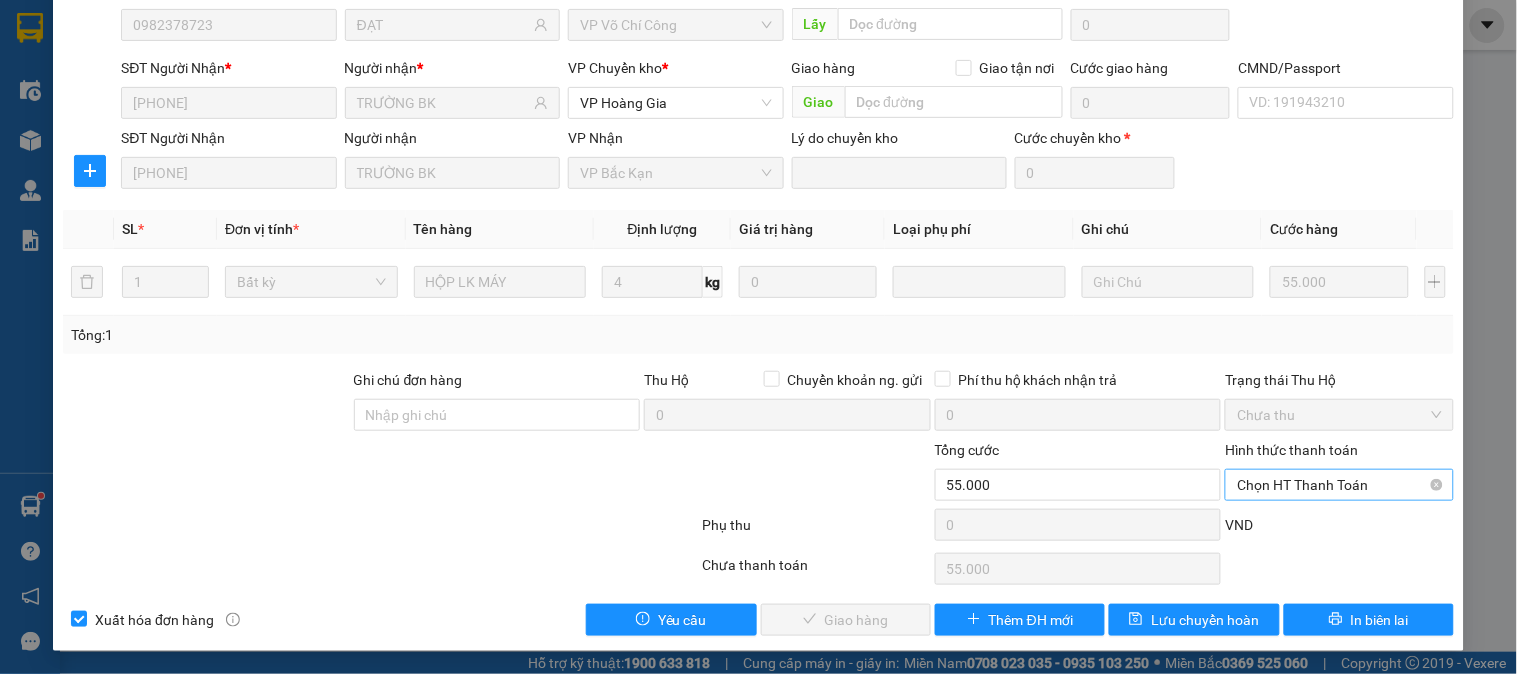 click on "Chọn HT Thanh Toán" at bounding box center (1339, 485) 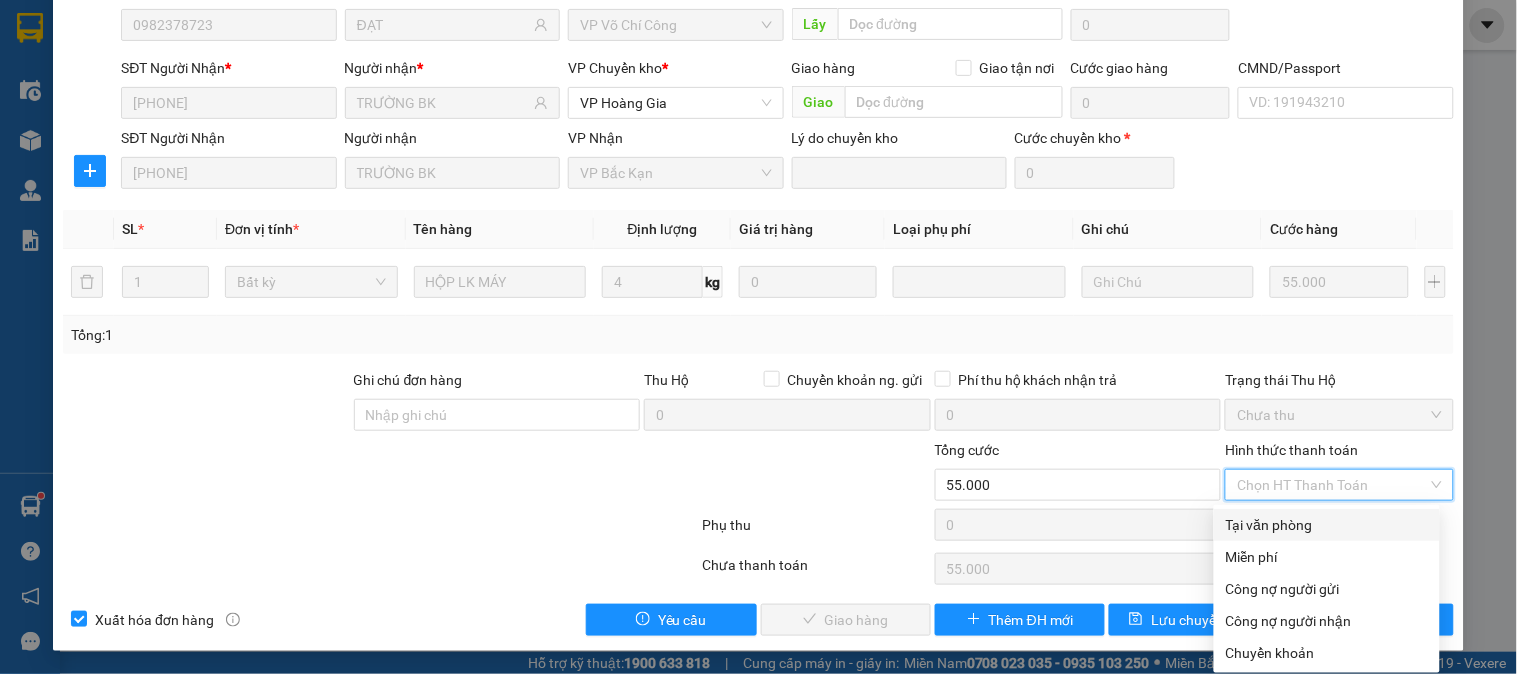 click on "Tại văn phòng" at bounding box center (1327, 525) 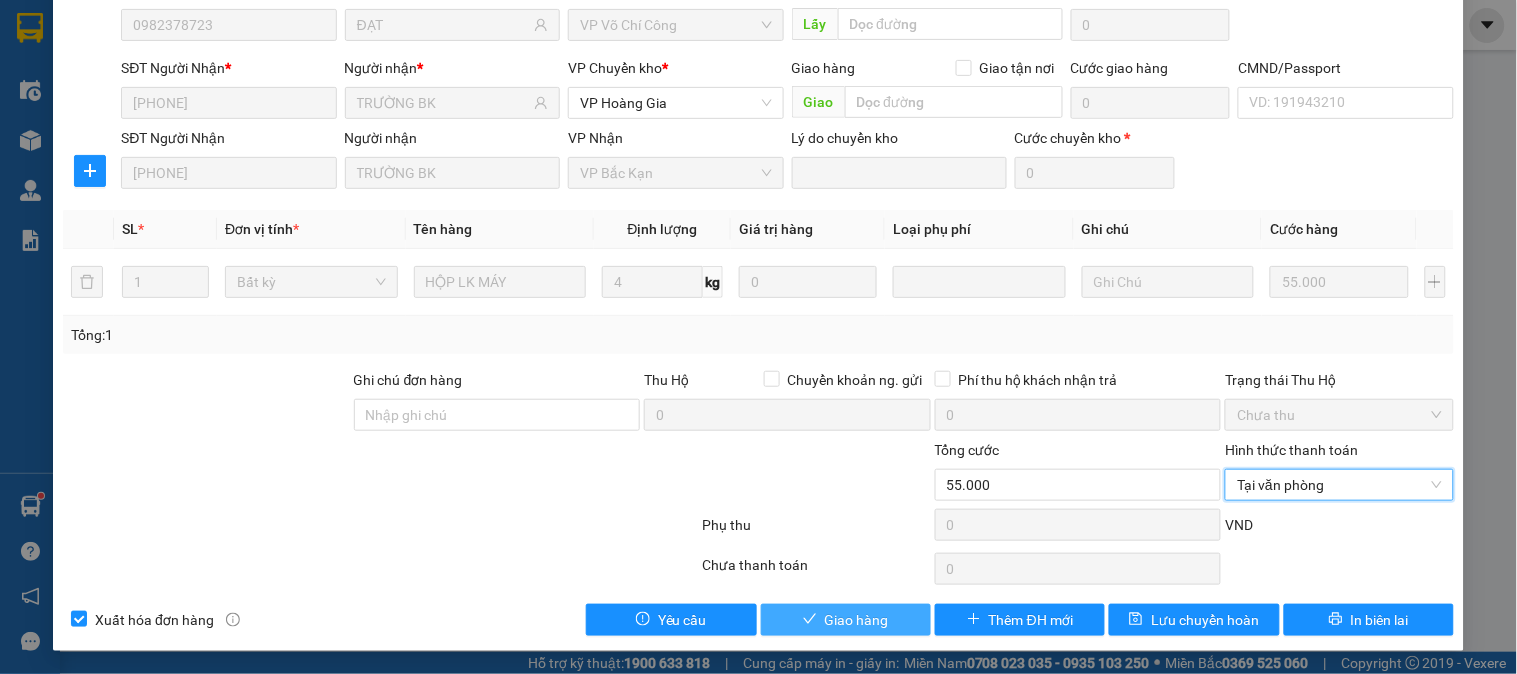 click on "Giao hàng" at bounding box center (857, 620) 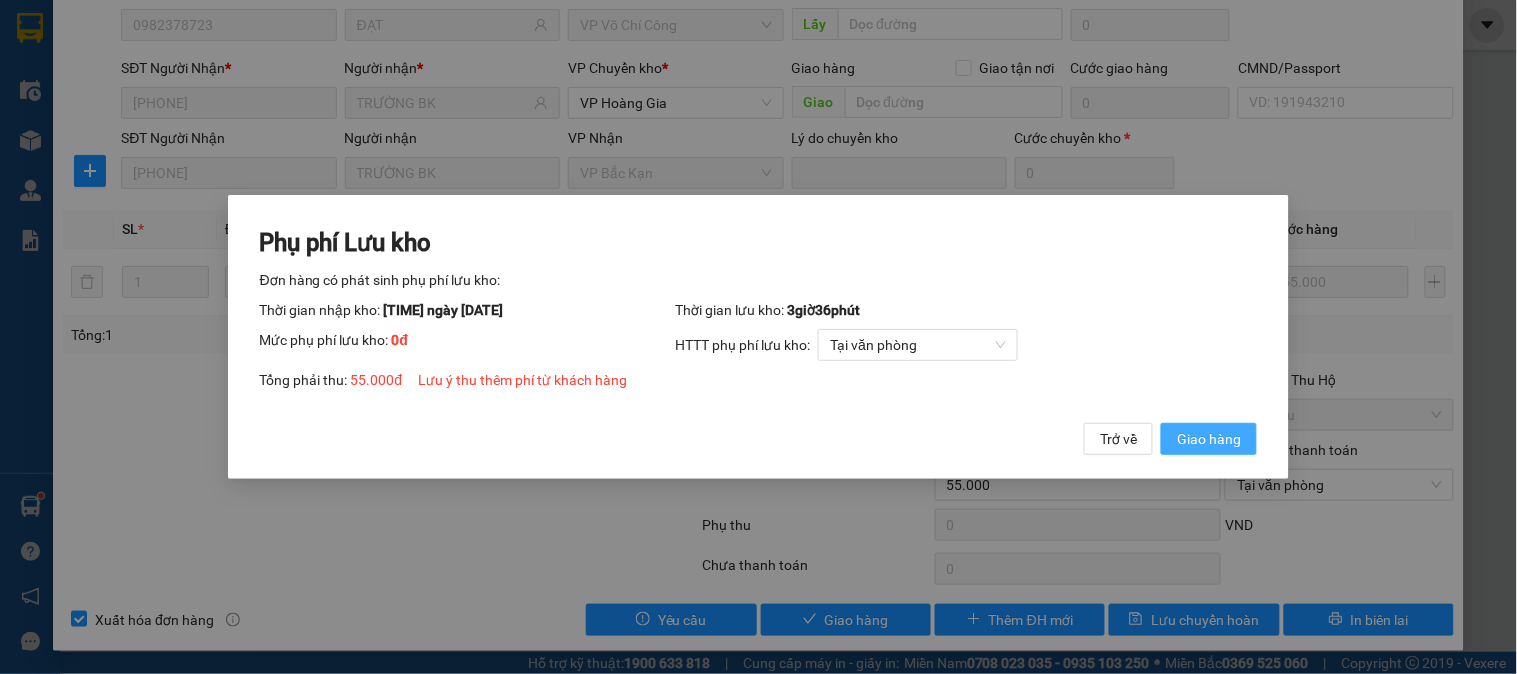 click on "Giao hàng" at bounding box center (1209, 439) 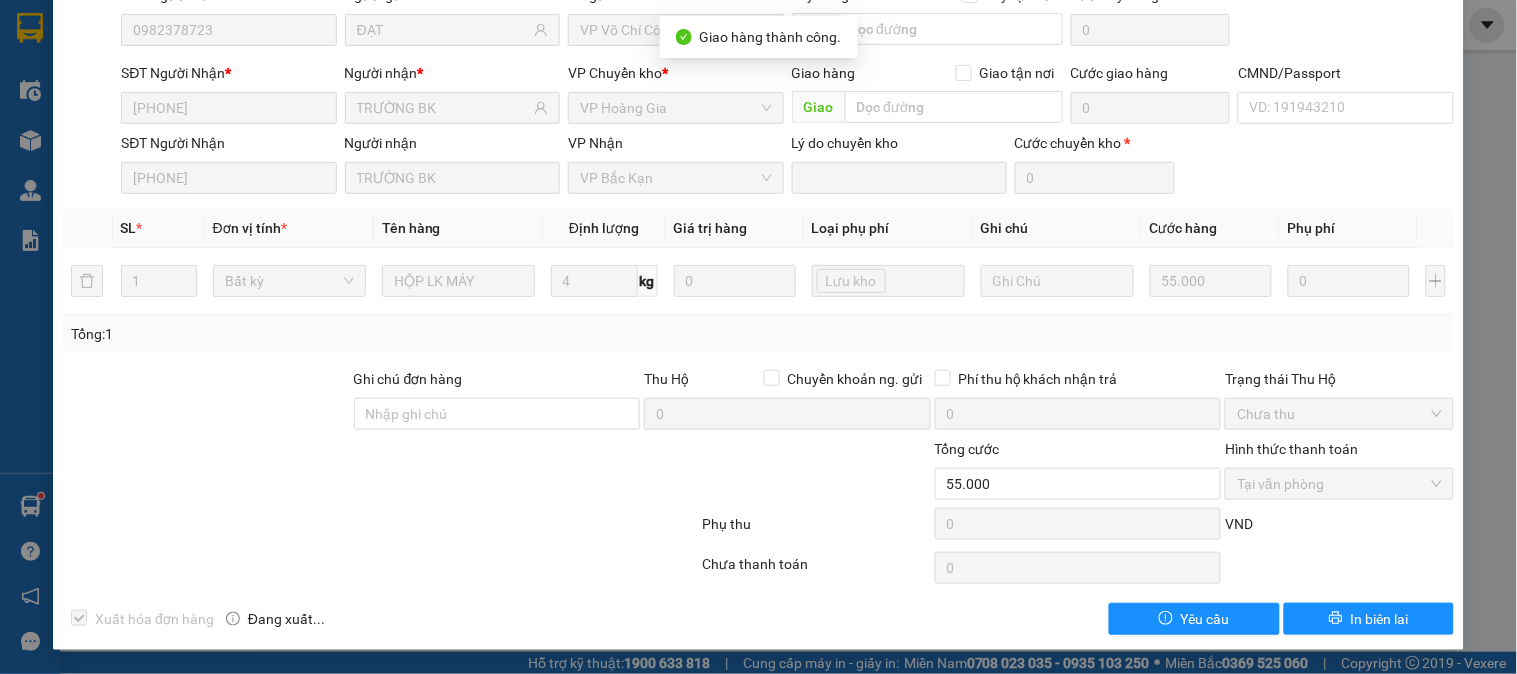 scroll, scrollTop: 0, scrollLeft: 0, axis: both 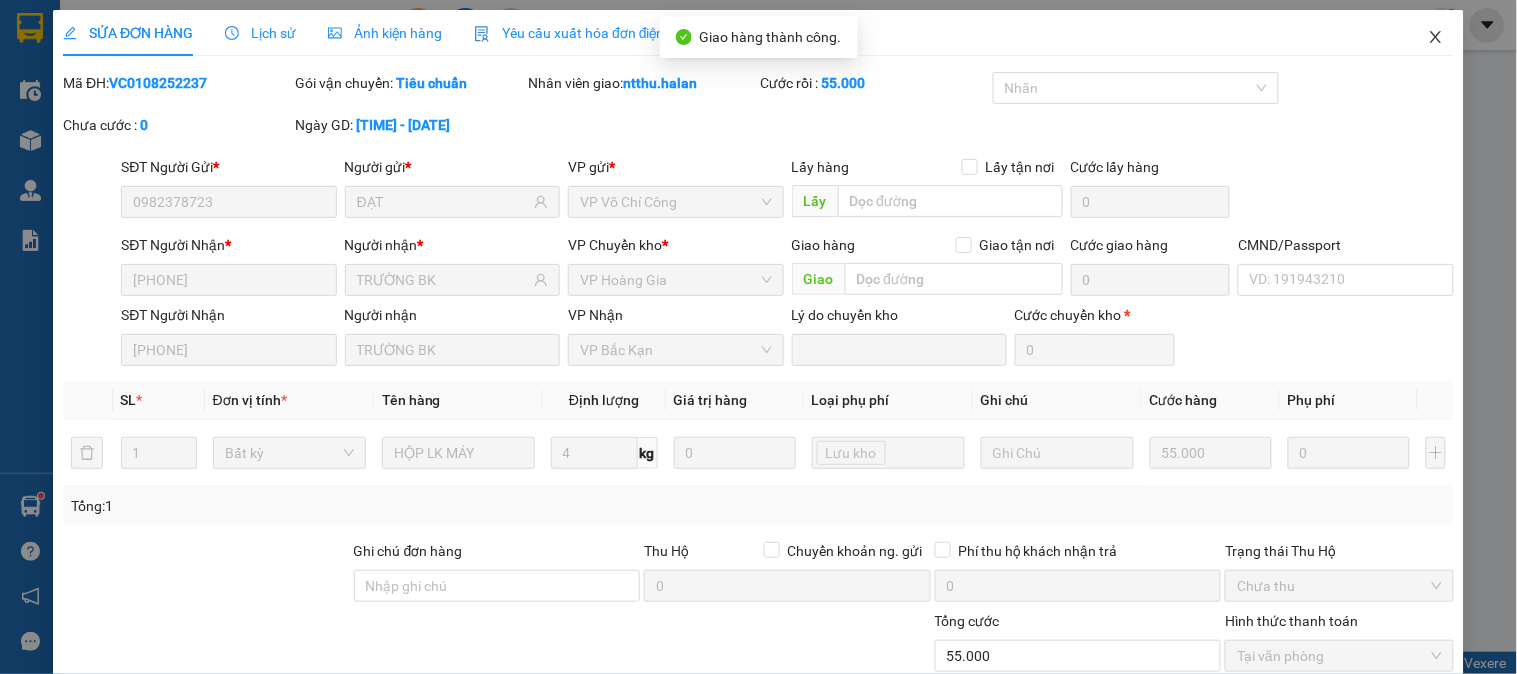 click 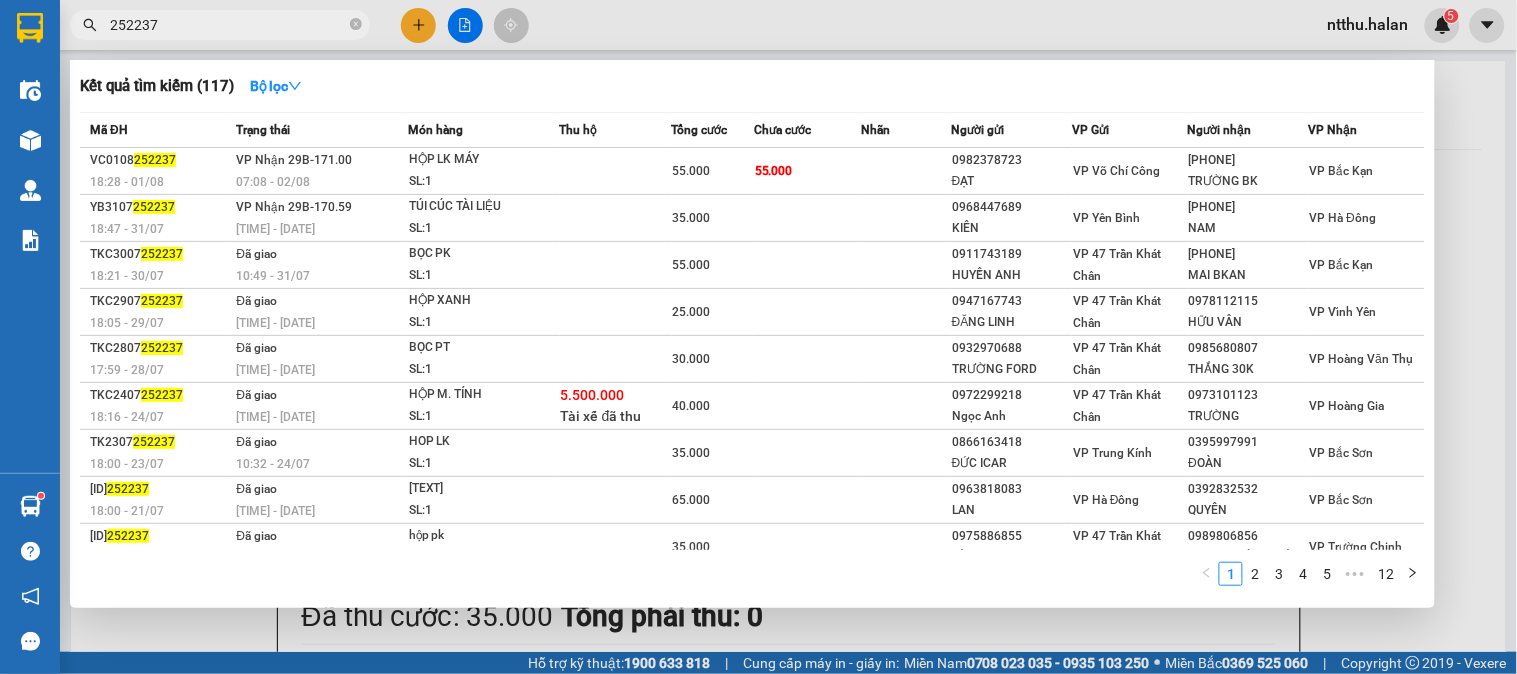 click on "252237" at bounding box center (228, 25) 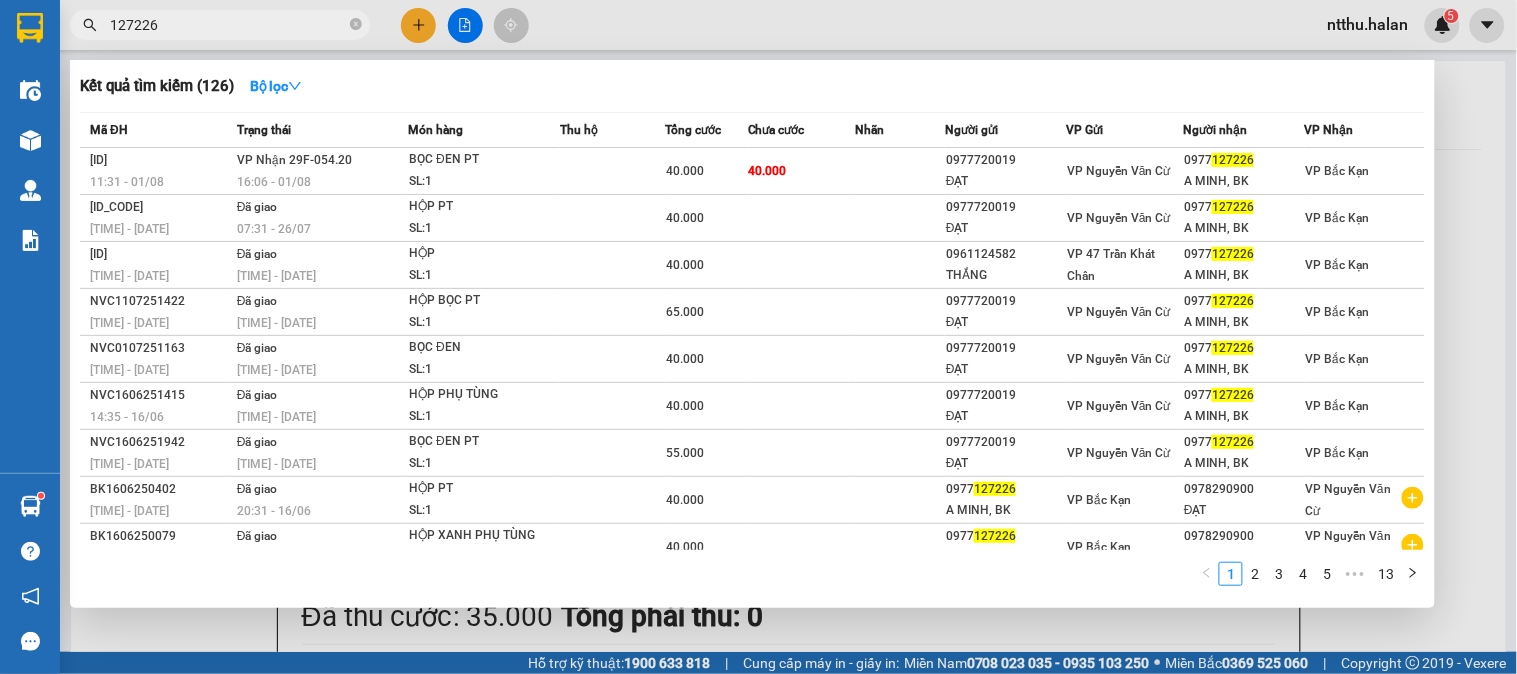 type on "127226" 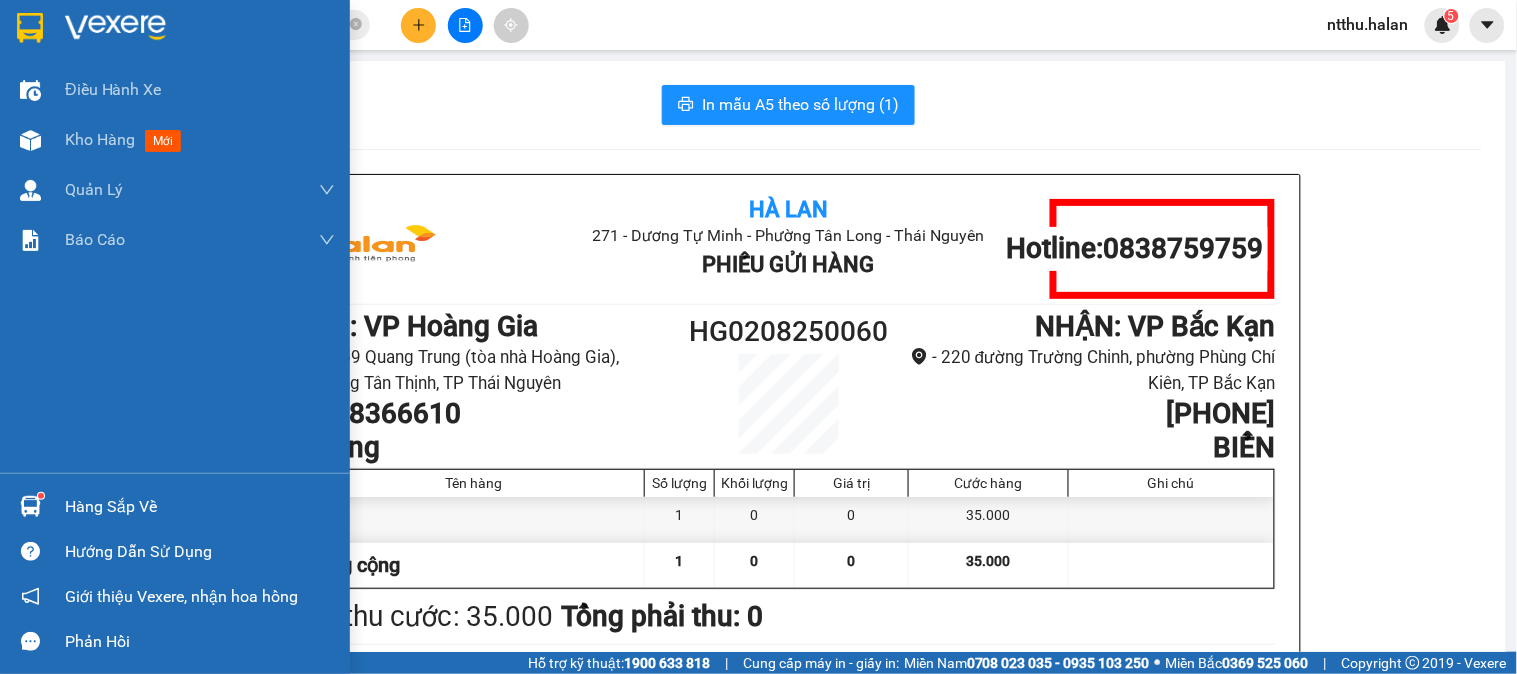 click on "Hàng sắp về" at bounding box center (200, 507) 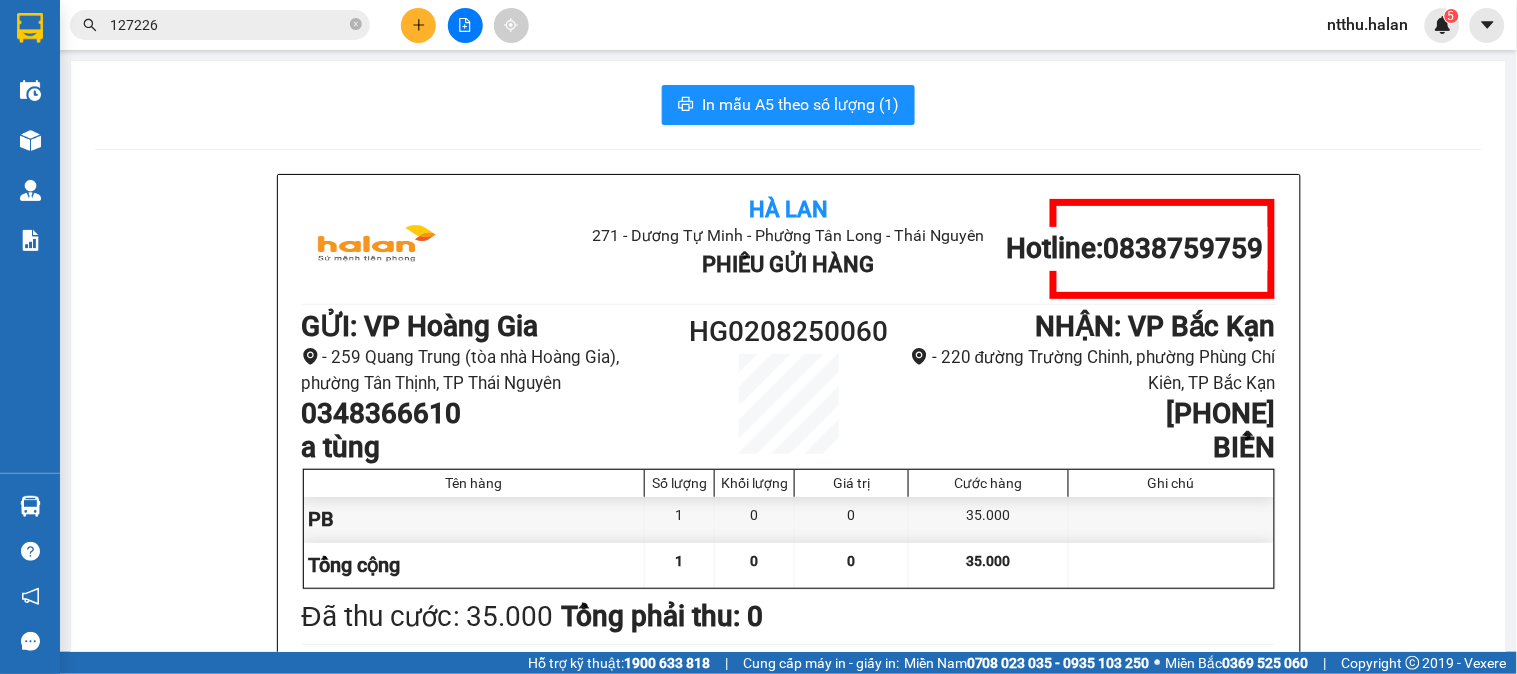 drag, startPoint x: 452, startPoint y: 80, endPoint x: 441, endPoint y: 56, distance: 26.400757 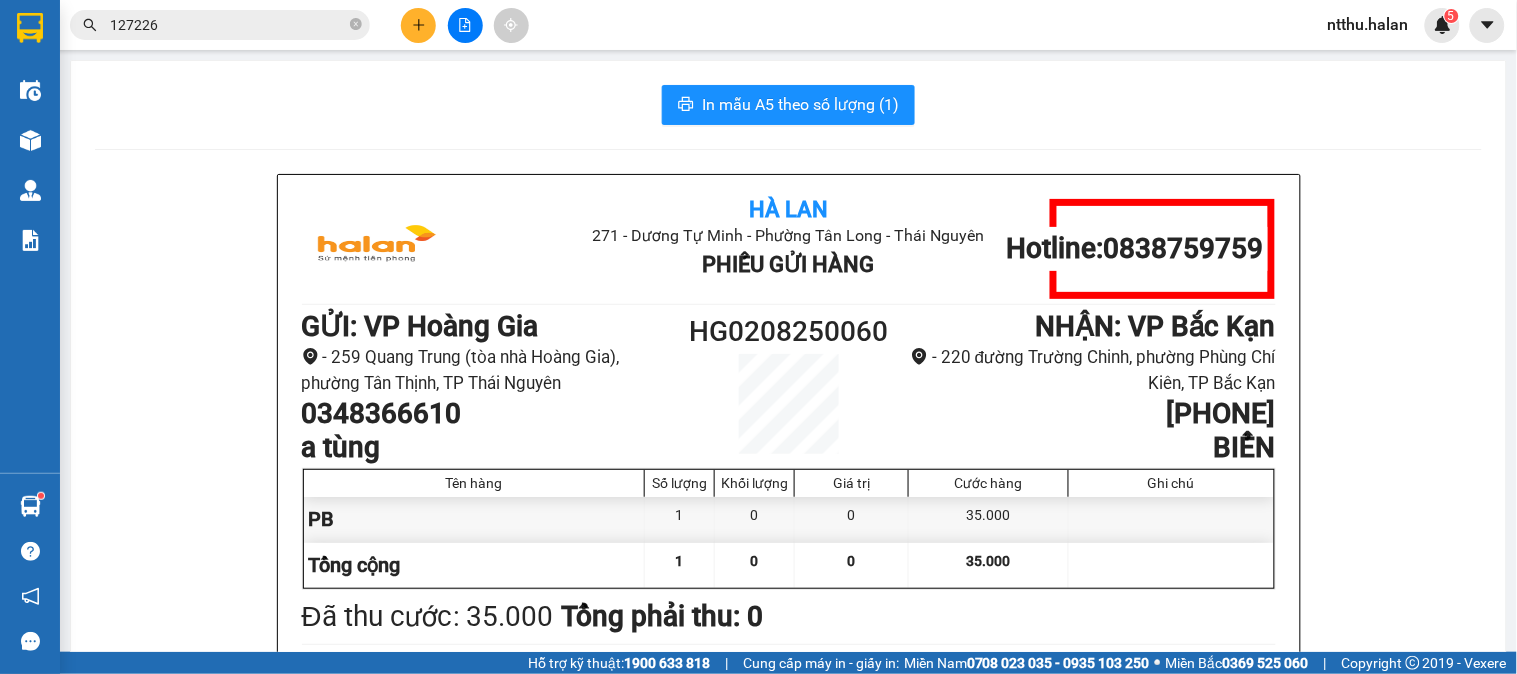 click 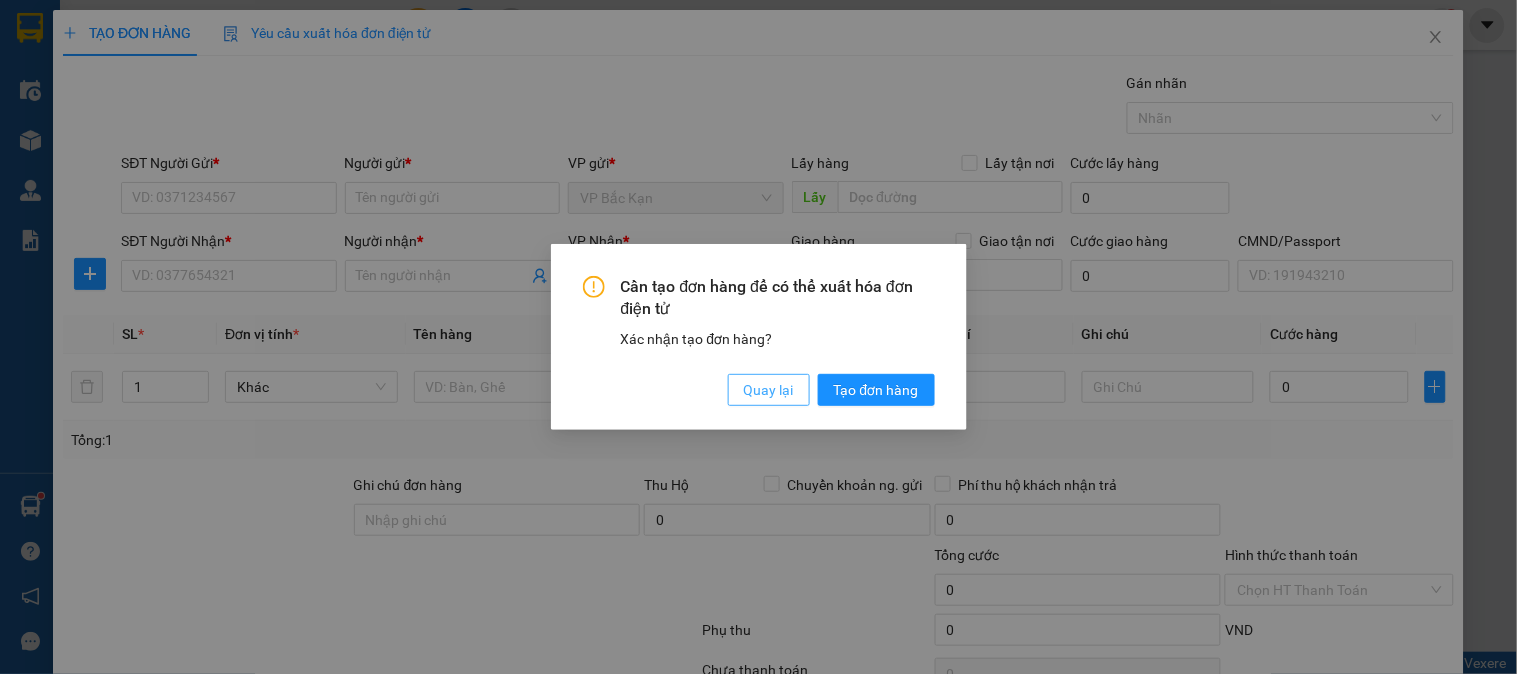 click on "Quay lại" at bounding box center (769, 390) 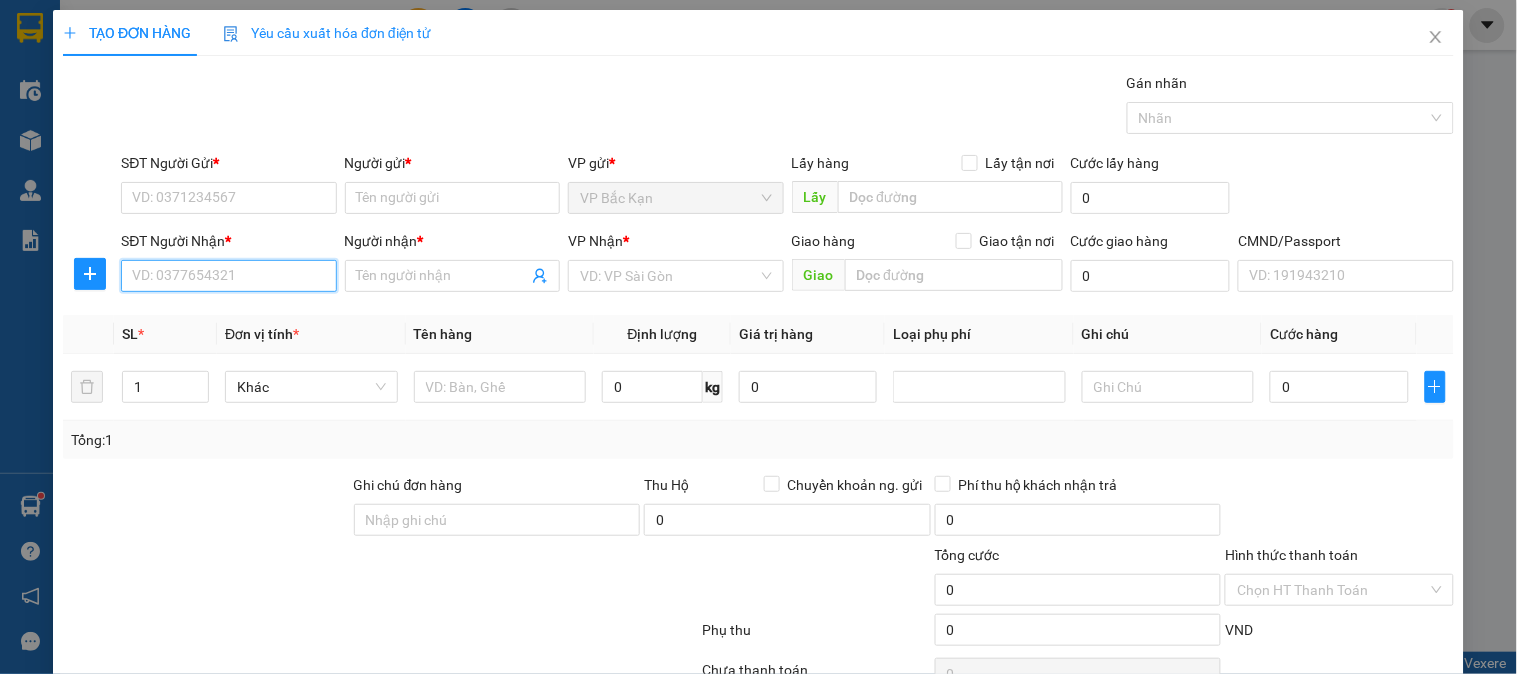 click on "SĐT Người Nhận  *" at bounding box center (228, 276) 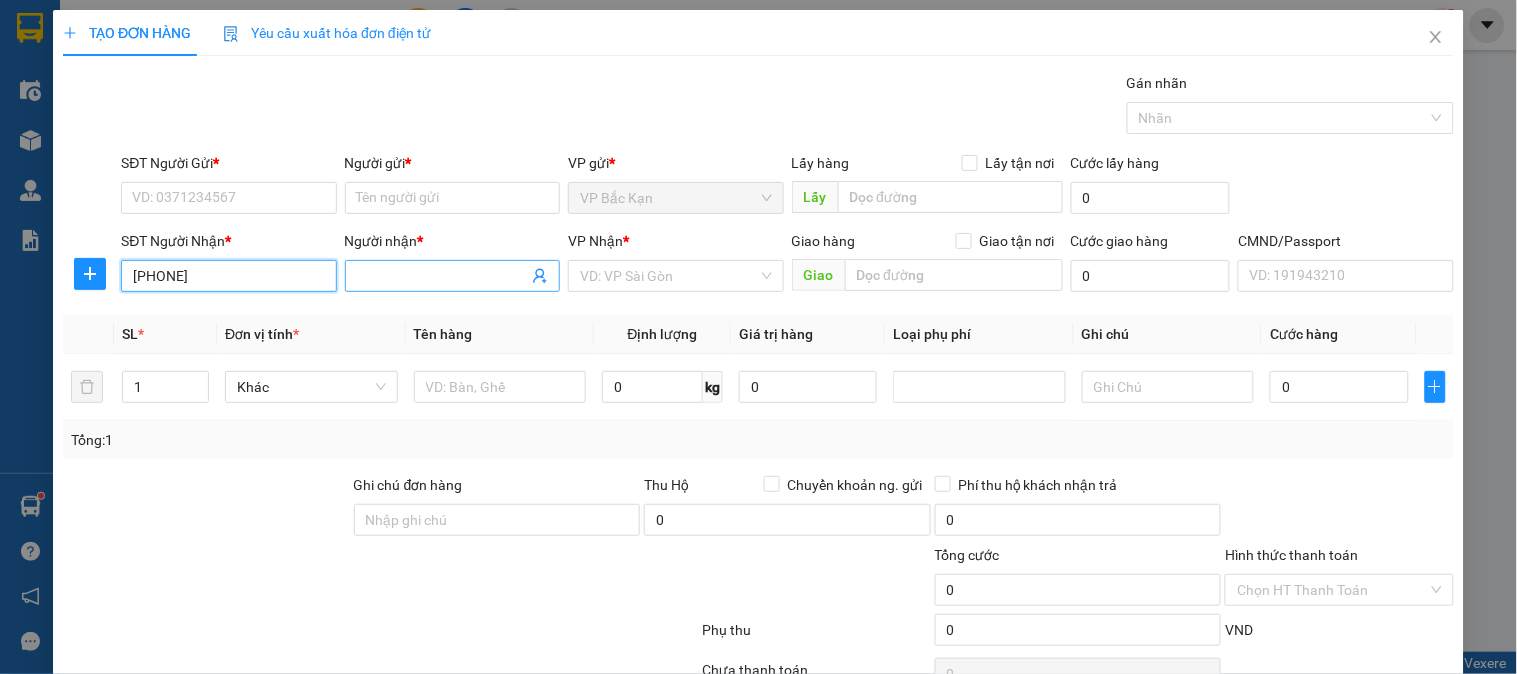 type on "[PHONE]" 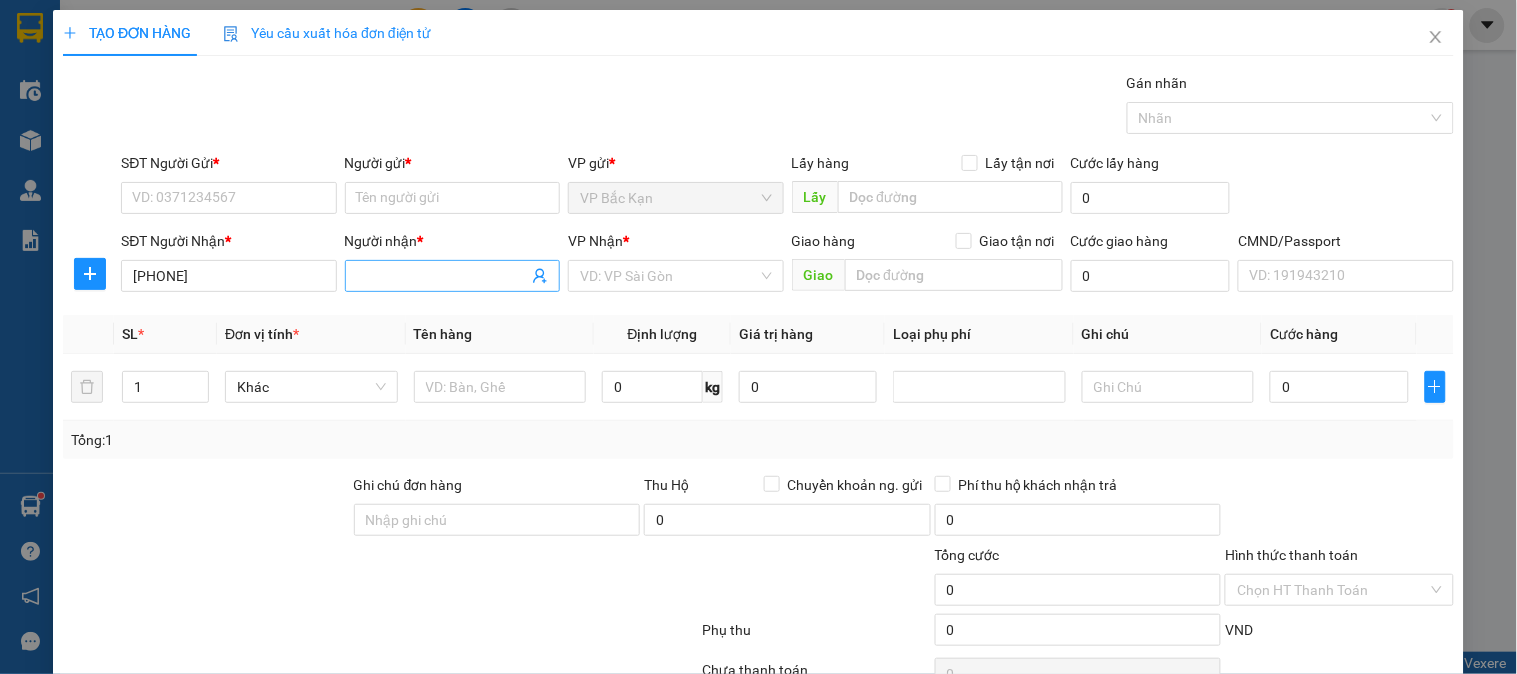 click on "Người nhận  *" at bounding box center (442, 276) 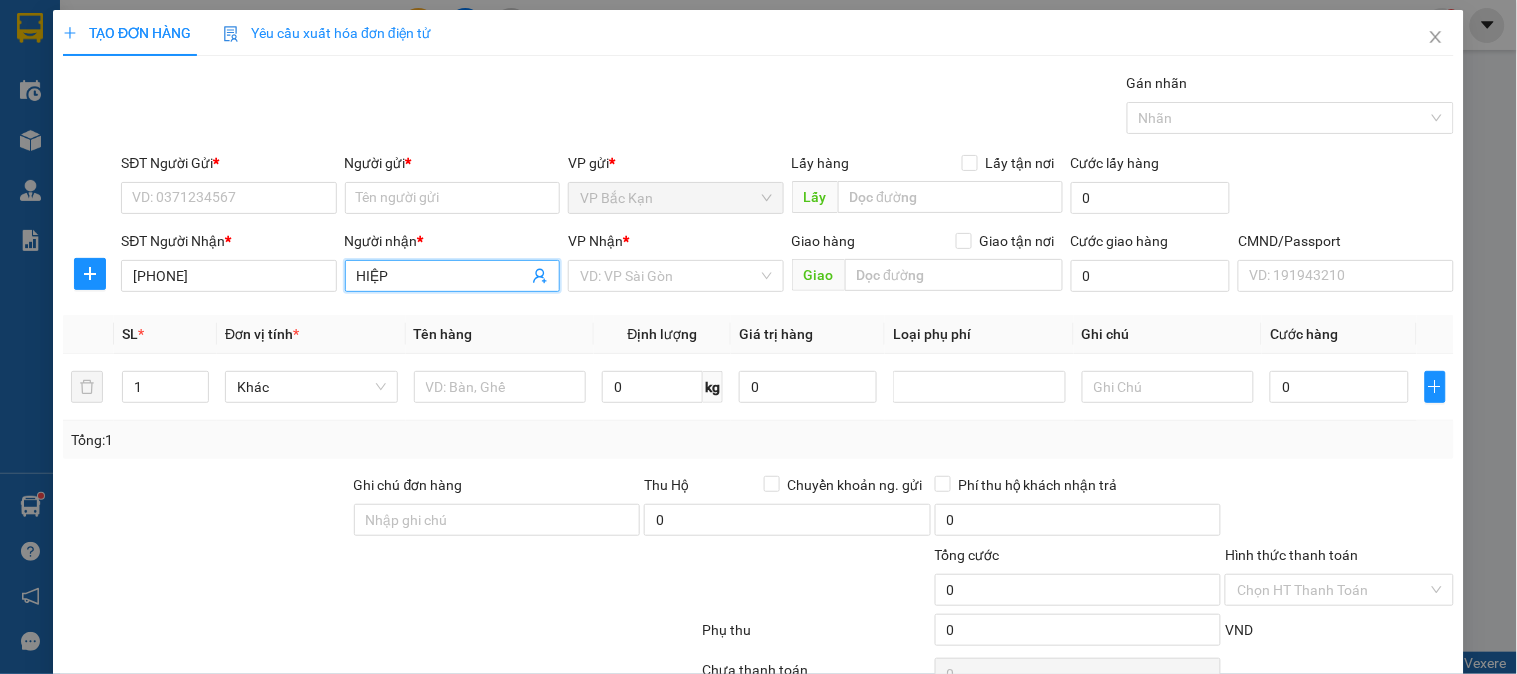 type on "HIỆP" 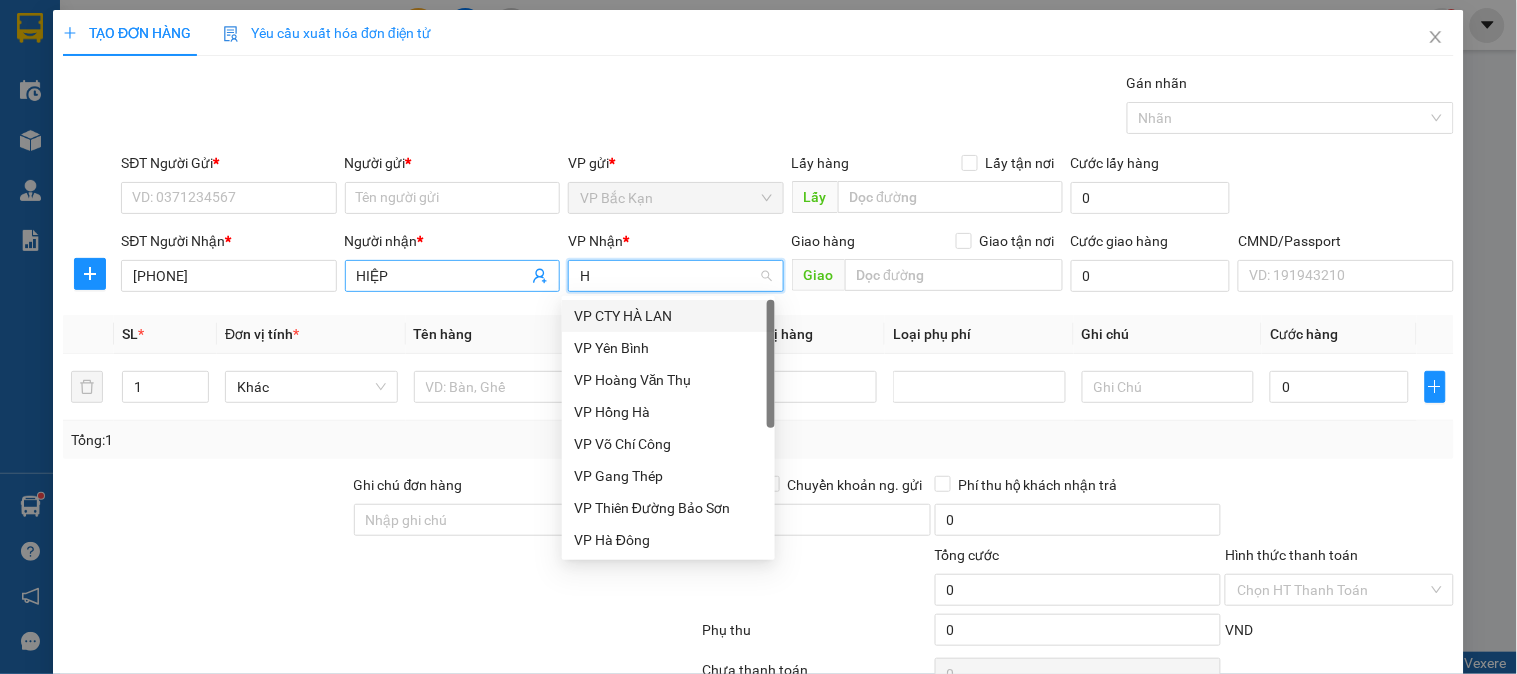 type on "HO" 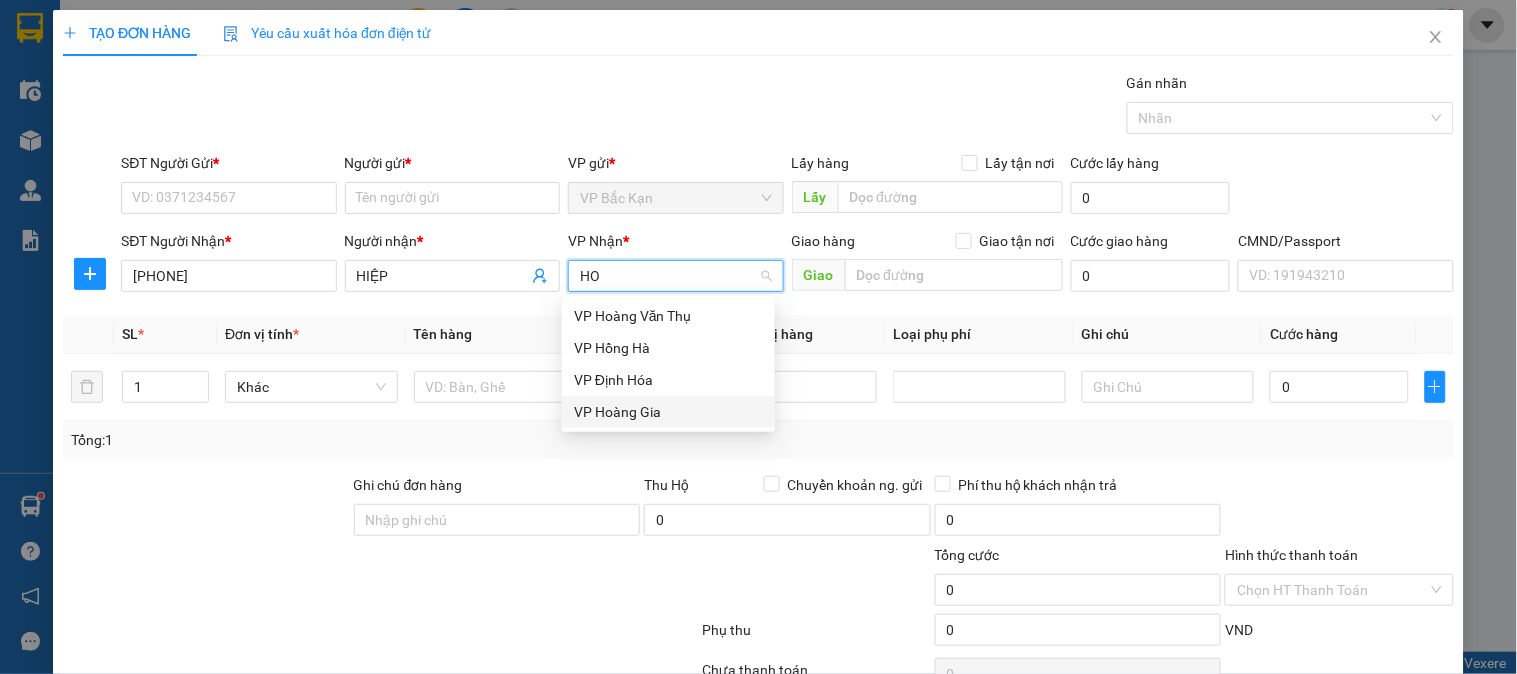 click on "VP Hoàng Gia" at bounding box center [668, 412] 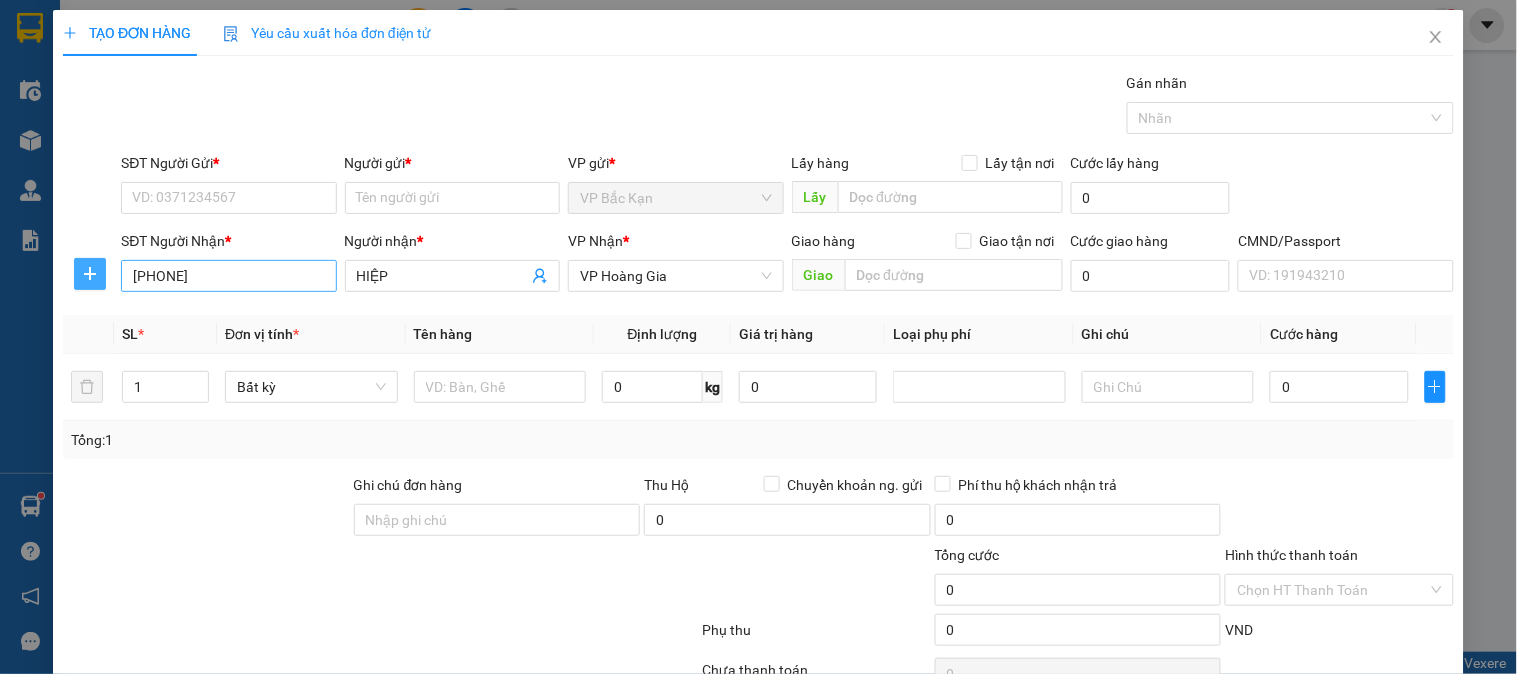 drag, startPoint x: 98, startPoint y: 270, endPoint x: 250, endPoint y: 292, distance: 153.58385 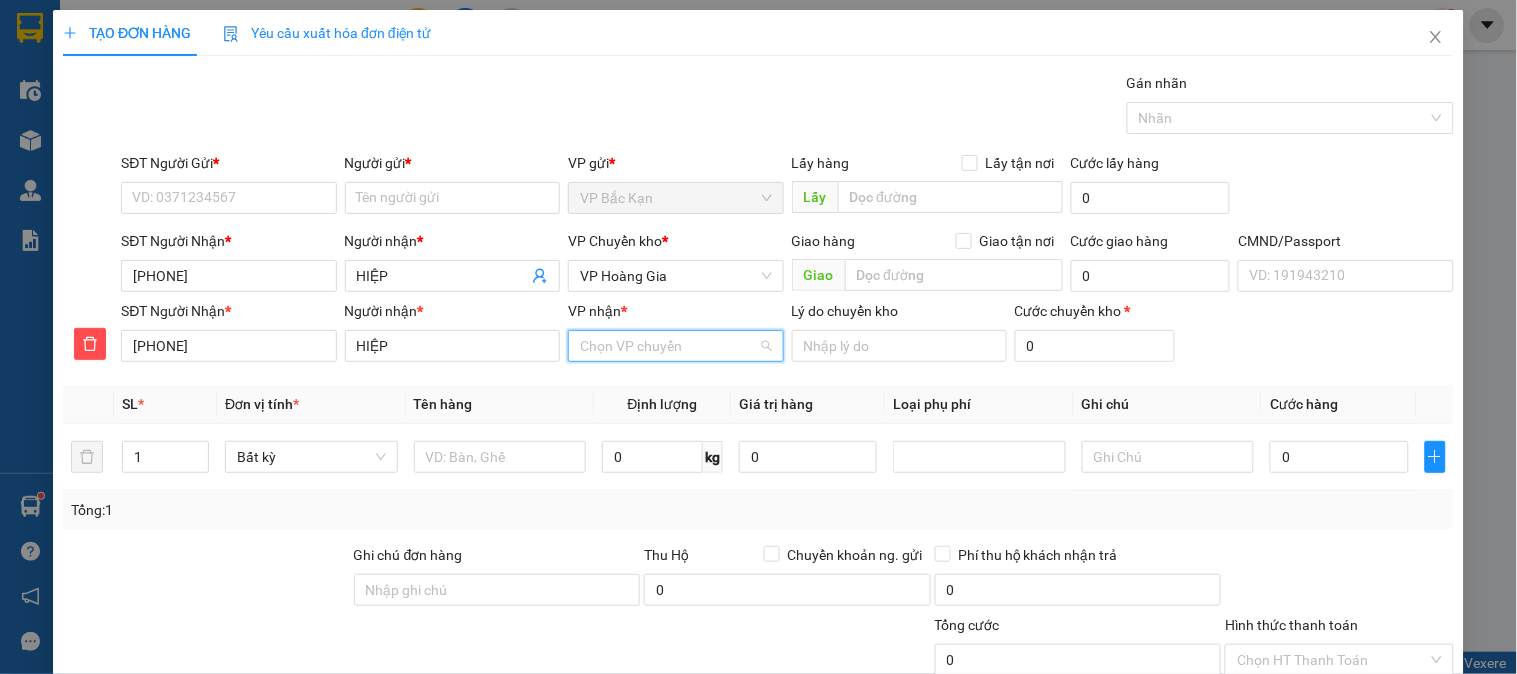 click on "VP nhận  *" at bounding box center (668, 346) 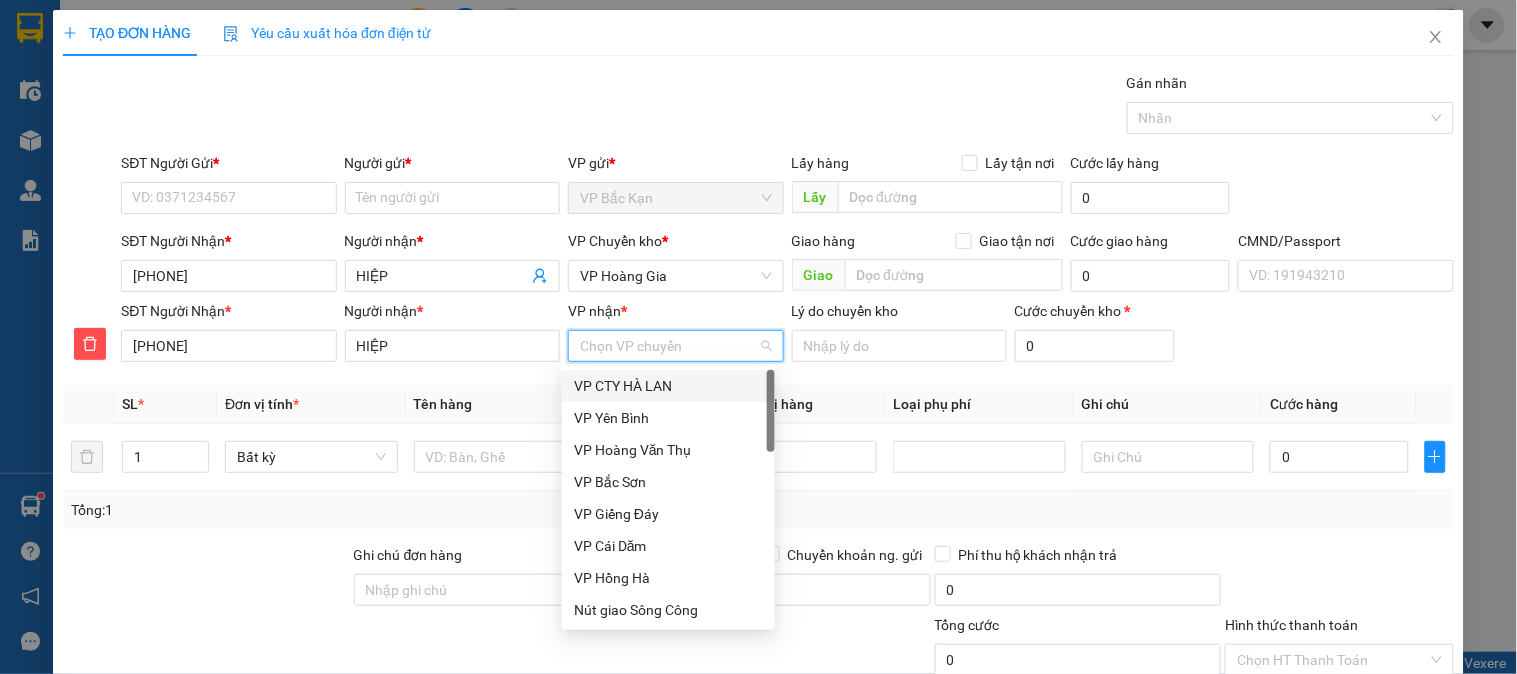 type on "R" 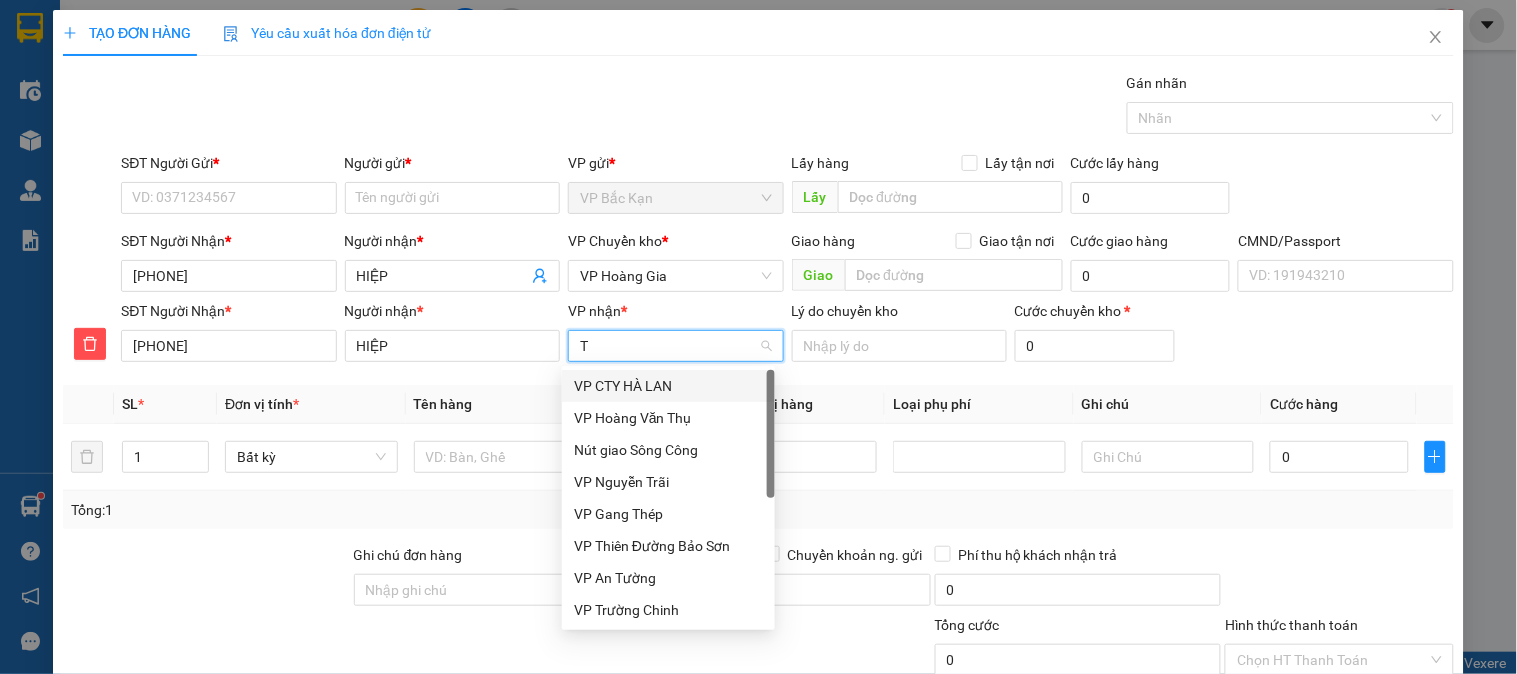 type on "TR" 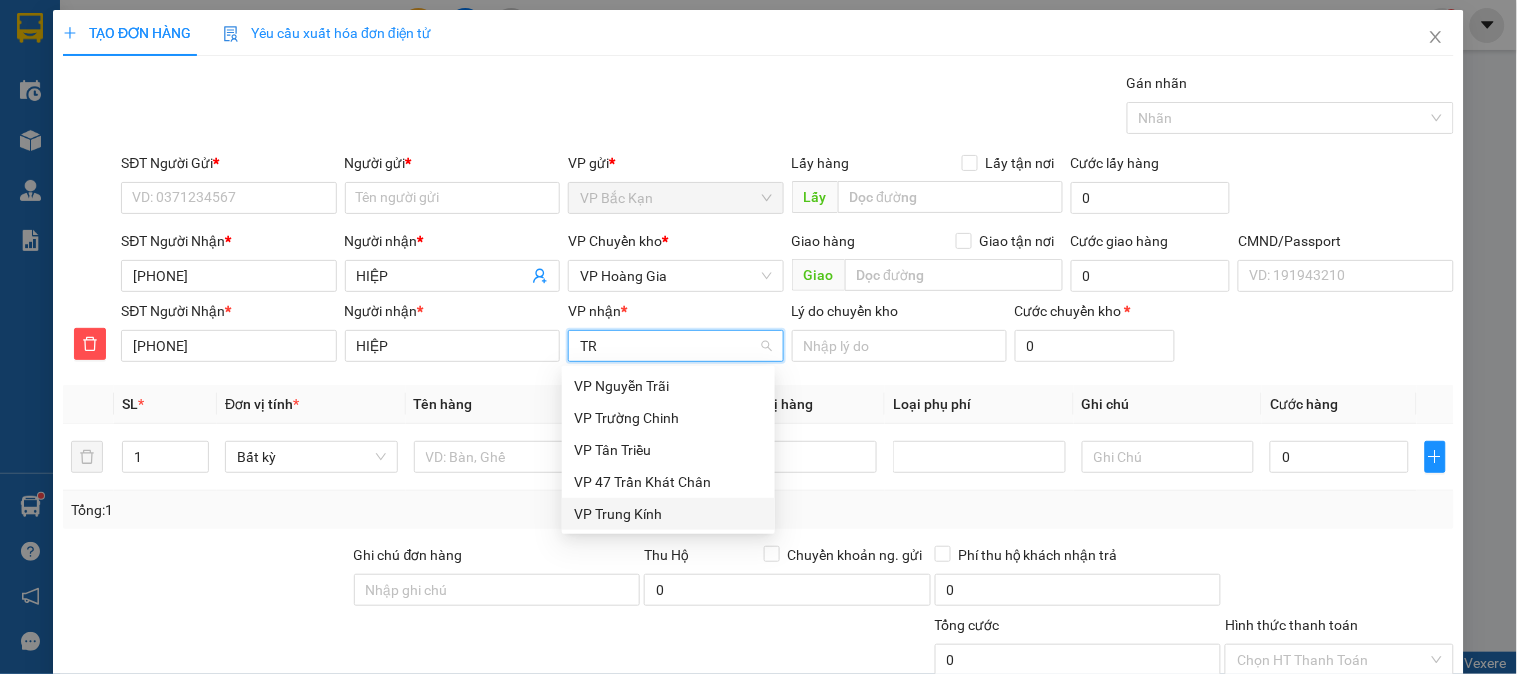 click on "VP Trung Kính" at bounding box center (668, 514) 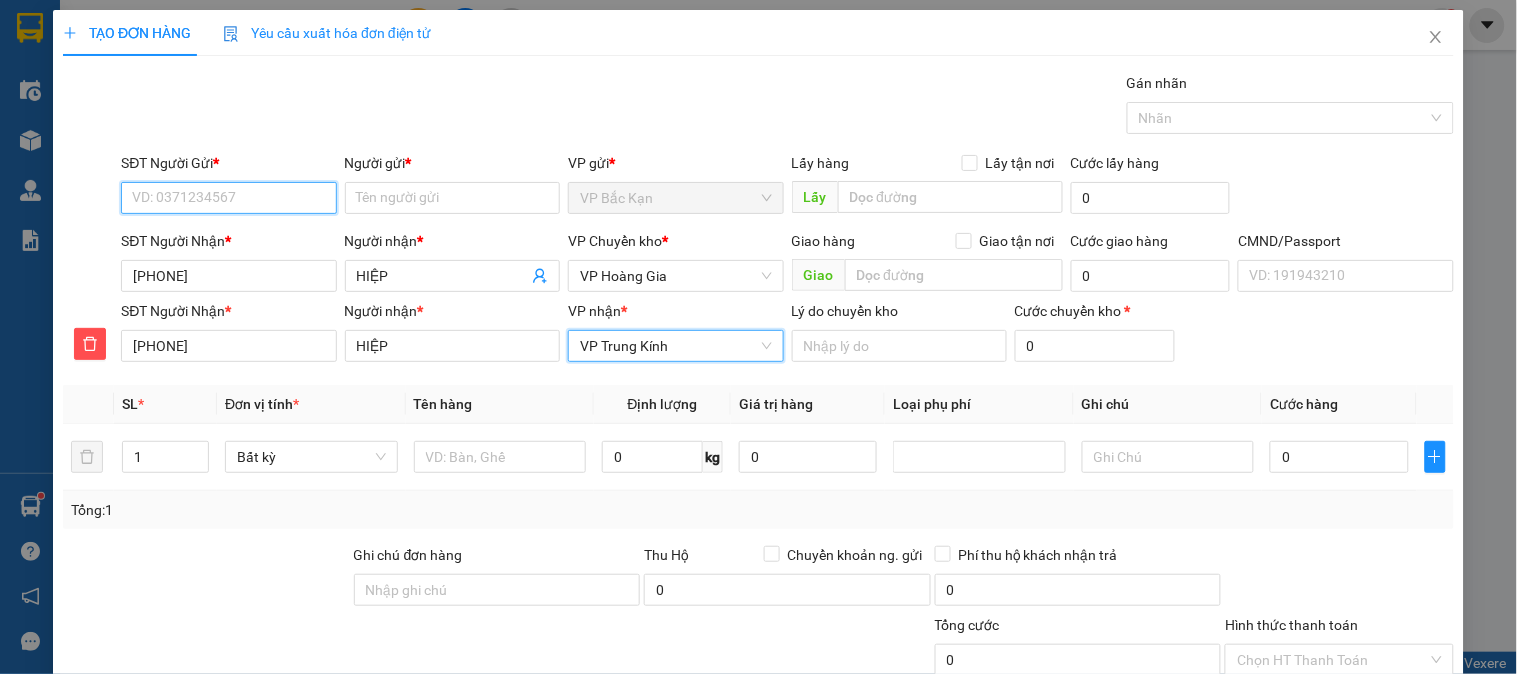 click on "SĐT Người Gửi  *" at bounding box center (228, 198) 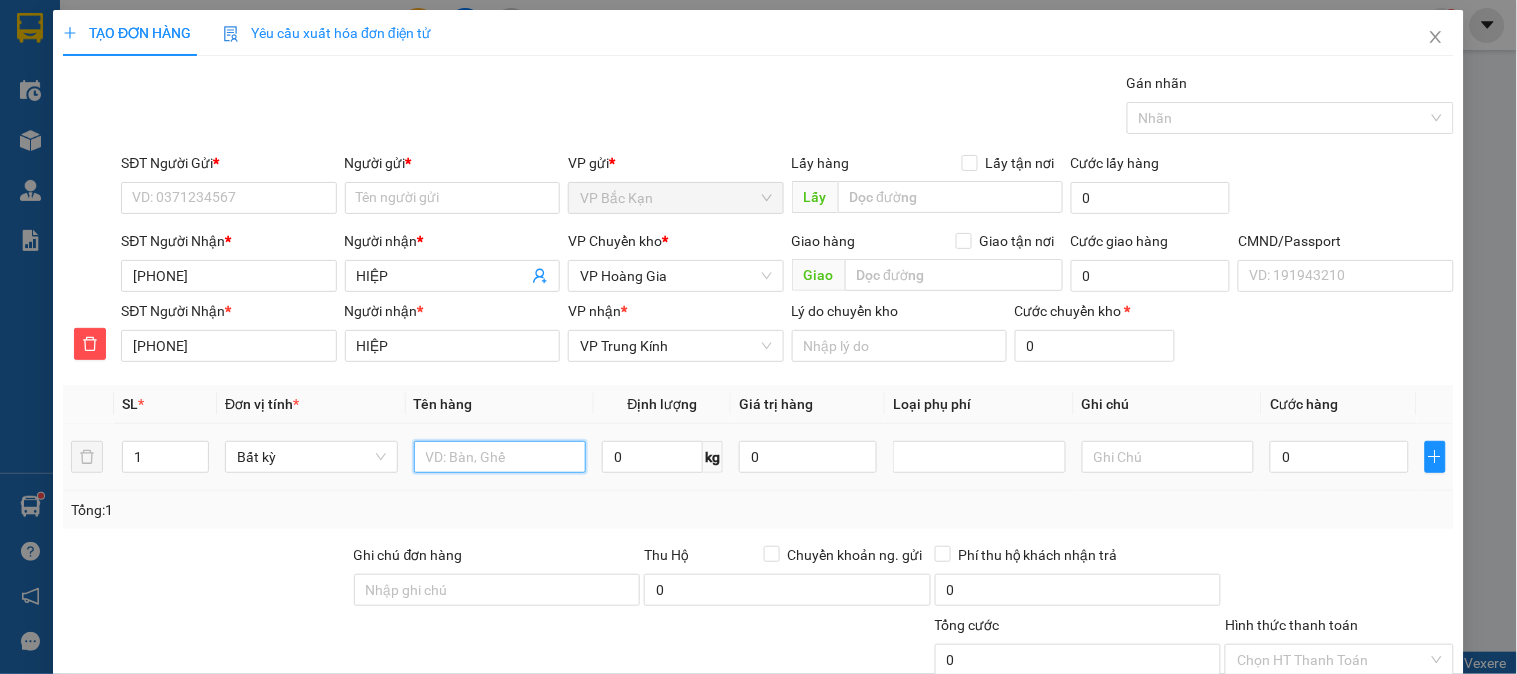 click at bounding box center (500, 457) 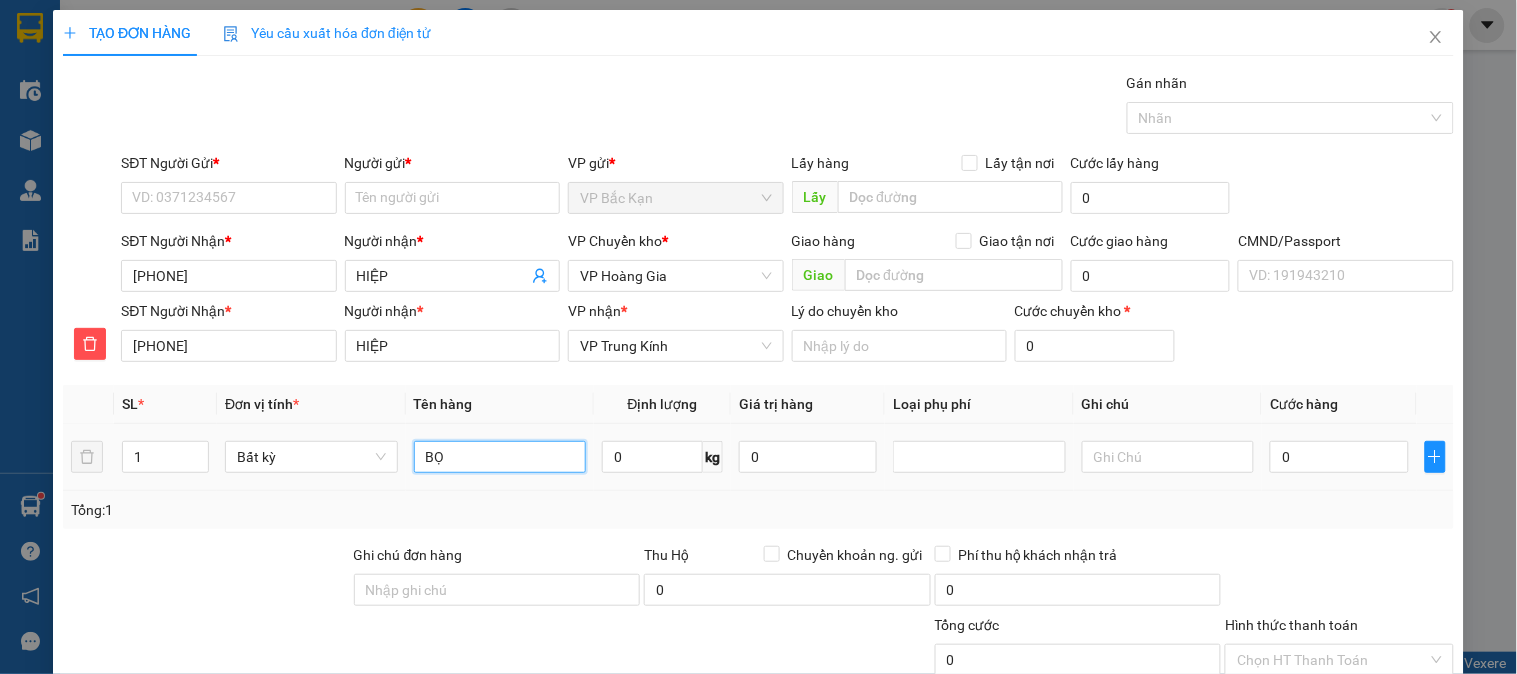 type on "B" 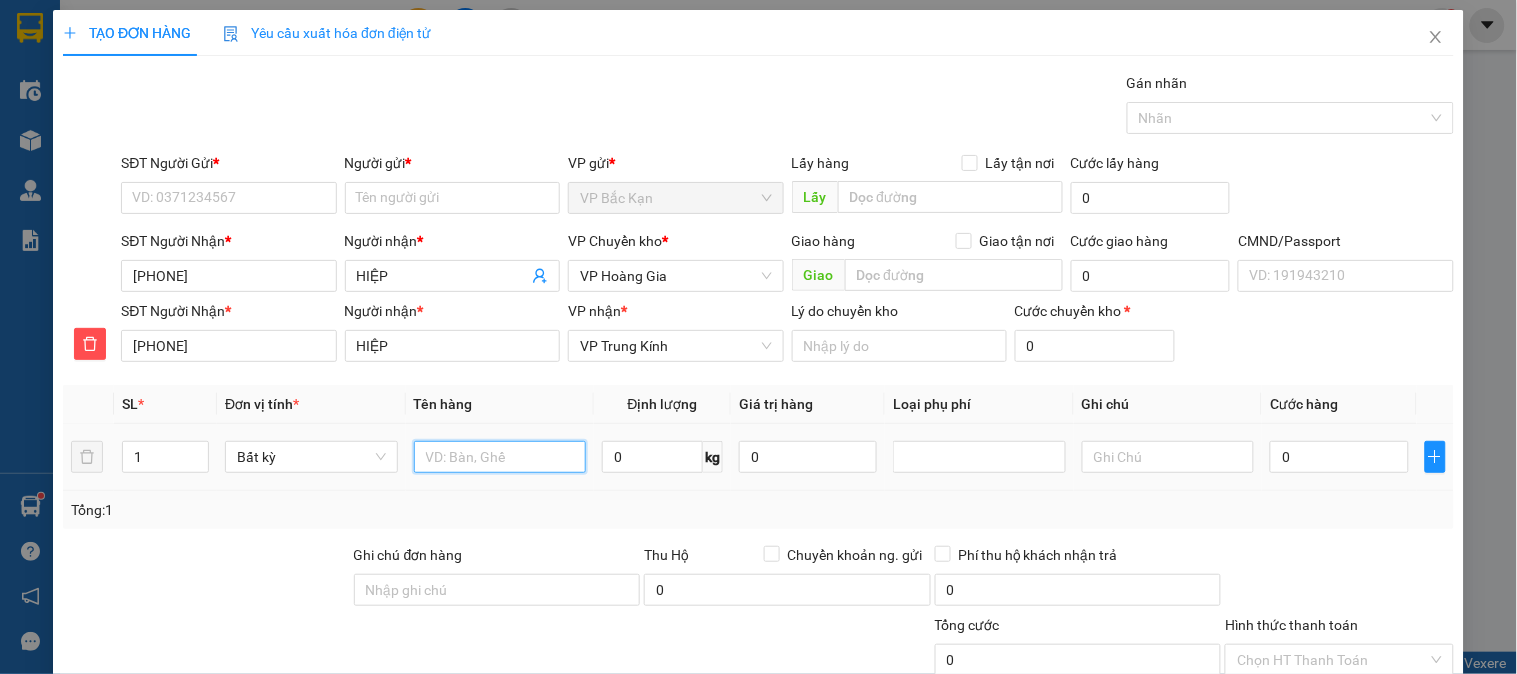 type on "N" 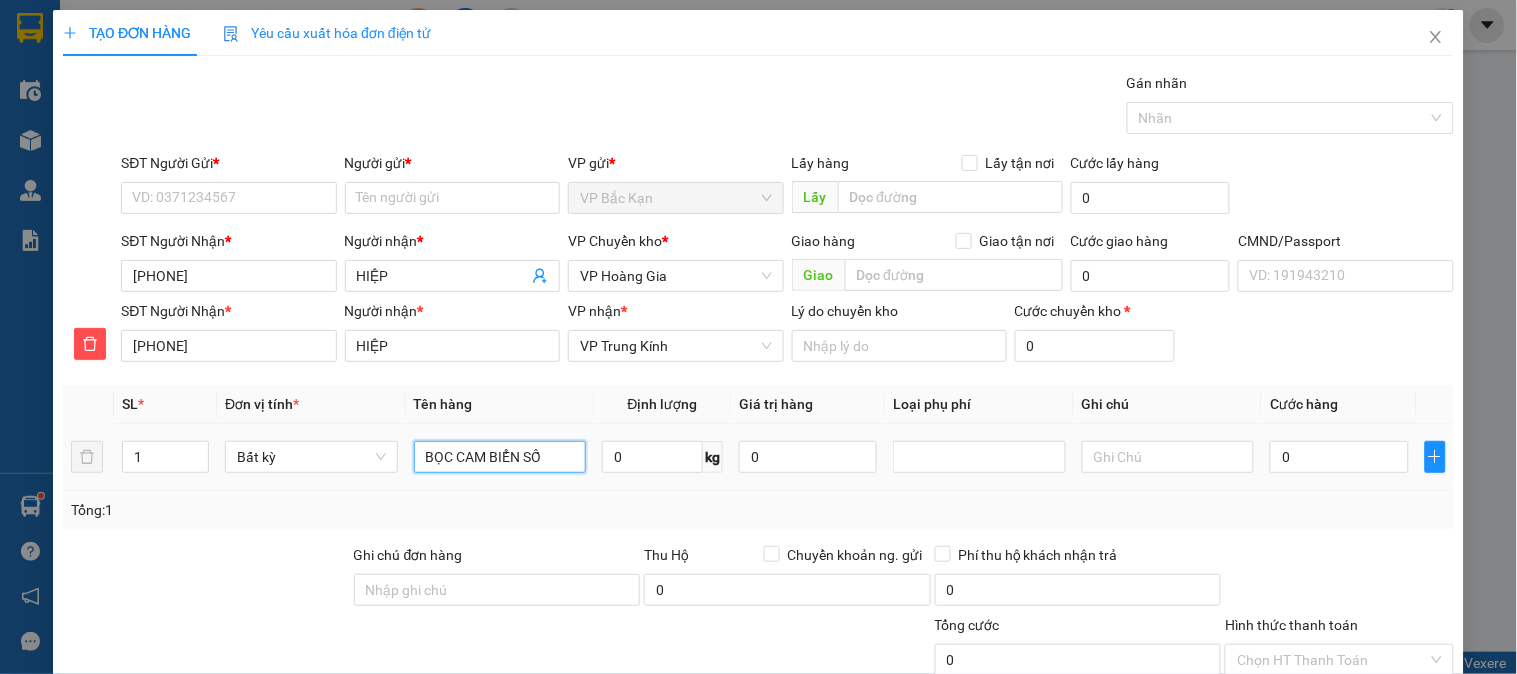 type on "BỌC CAM BIỂN SỐ" 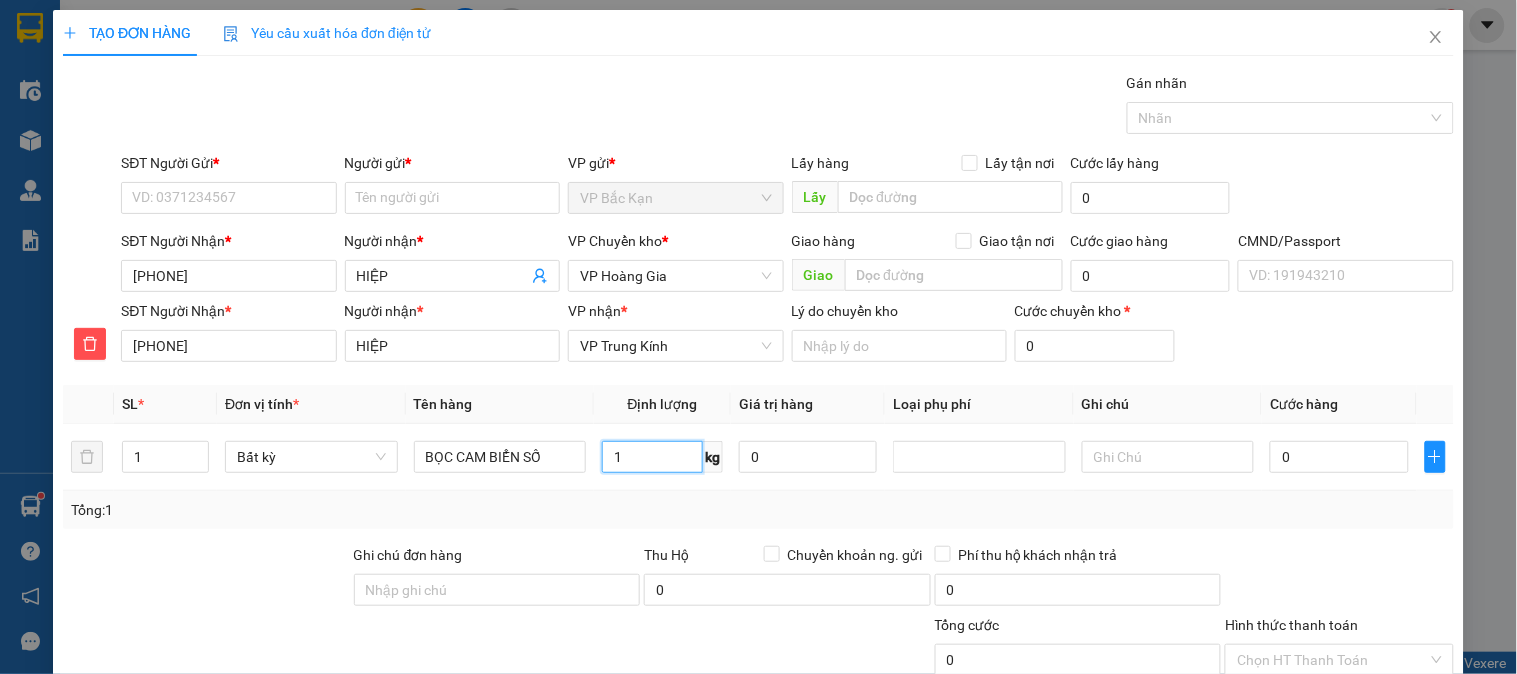 type on "1" 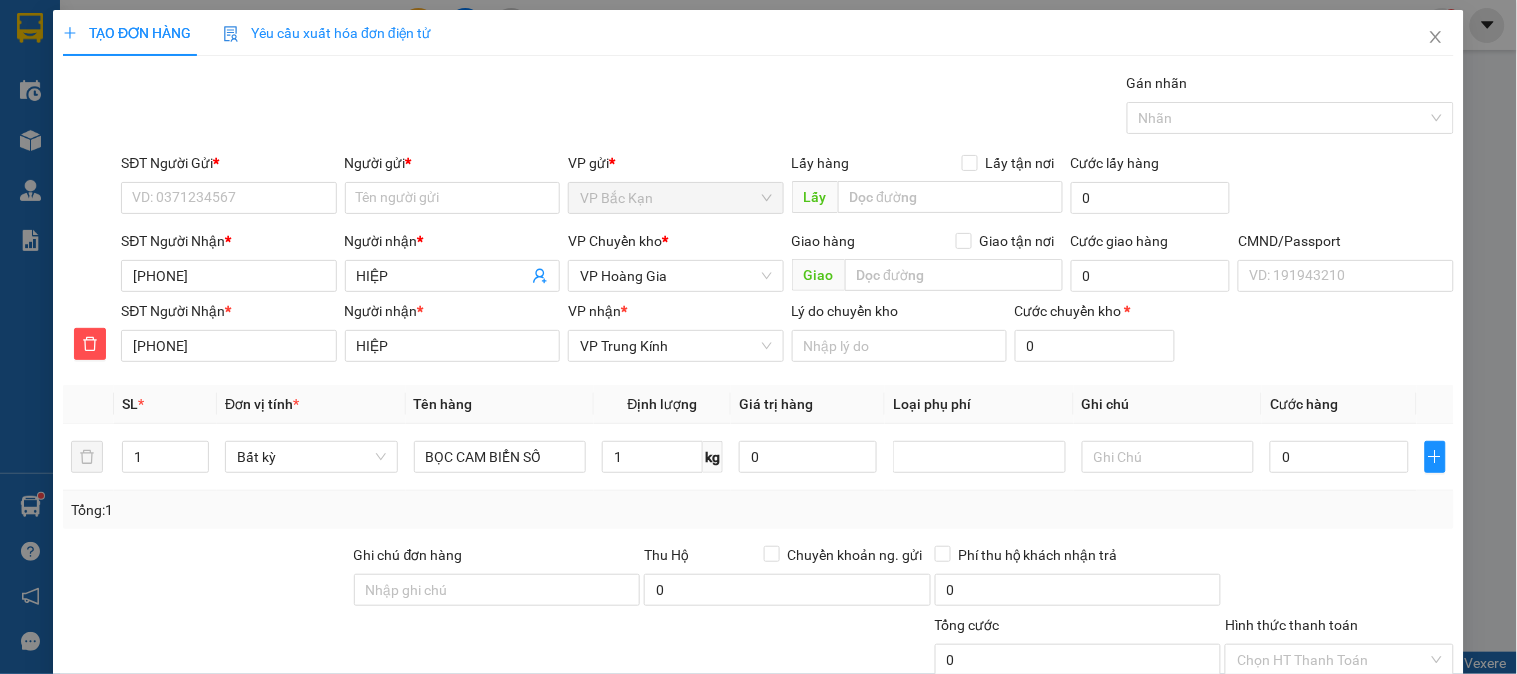 click on "Gói vận chuyển  * Tiêu chuẩn Gán nhãn   Nhãn" at bounding box center (787, 107) 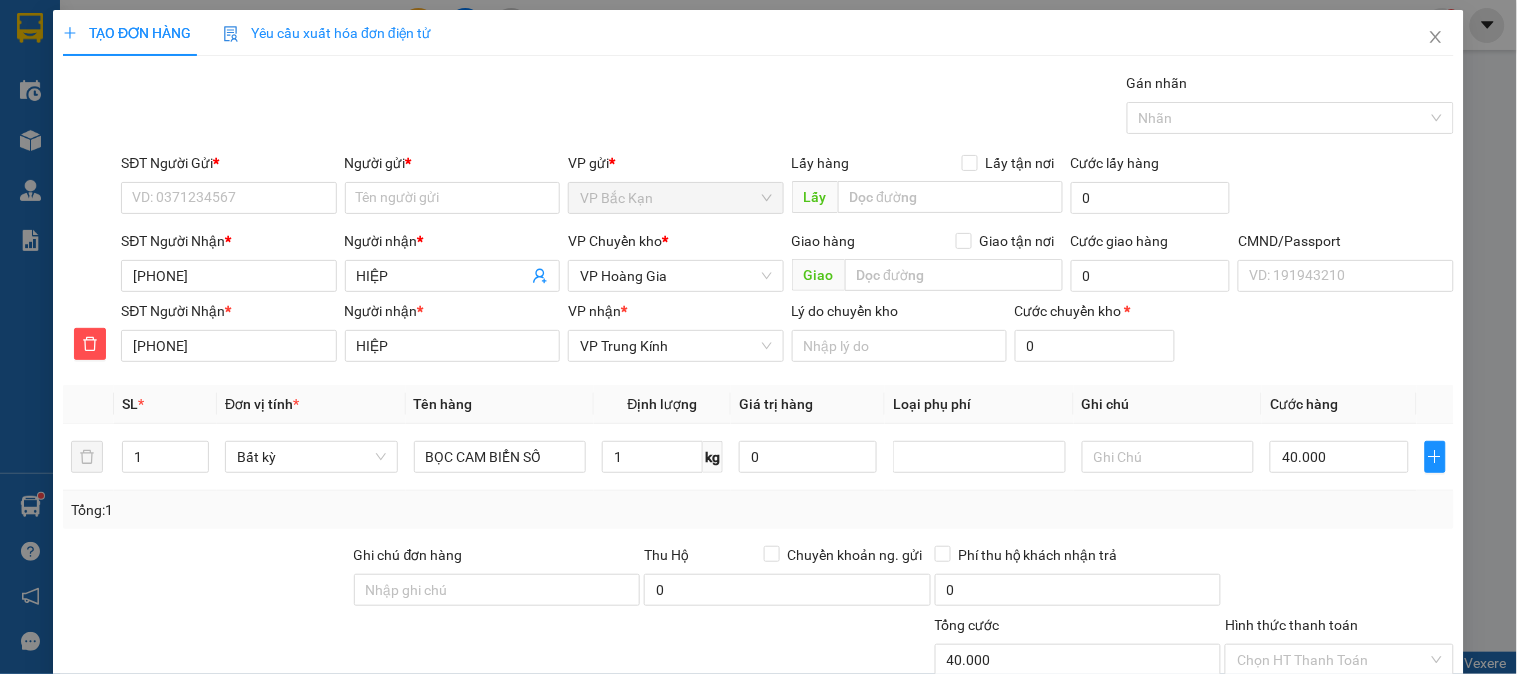 type on "40.000" 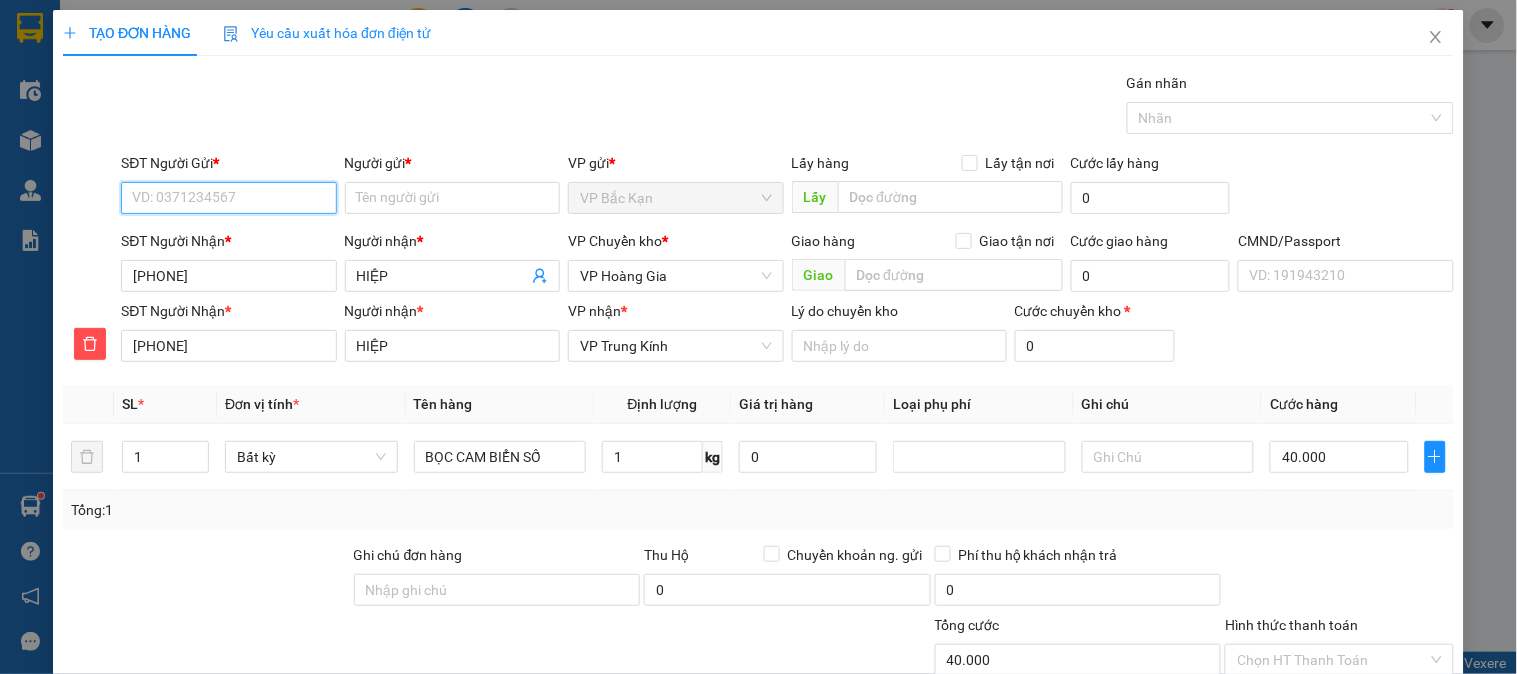 click on "SĐT Người Gửi  *" at bounding box center [228, 198] 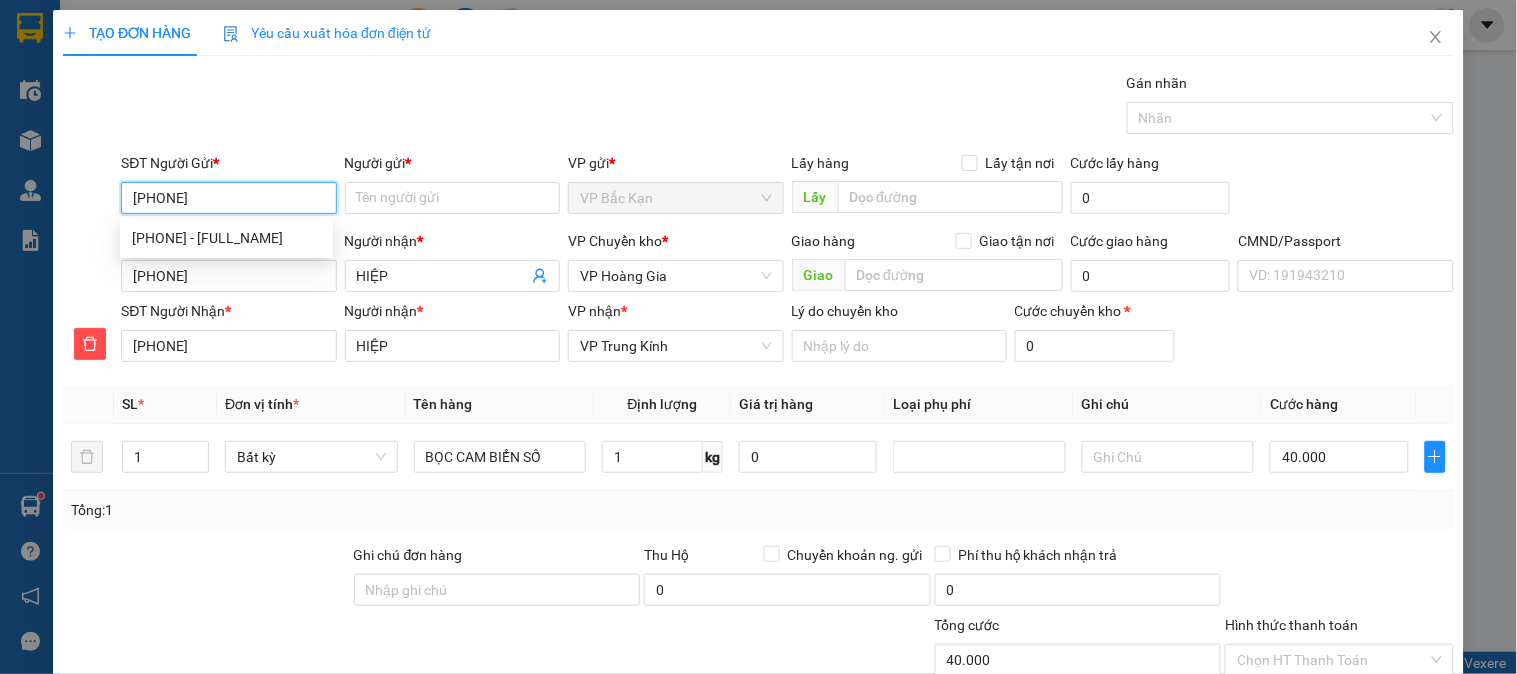 type on "[PHONE]" 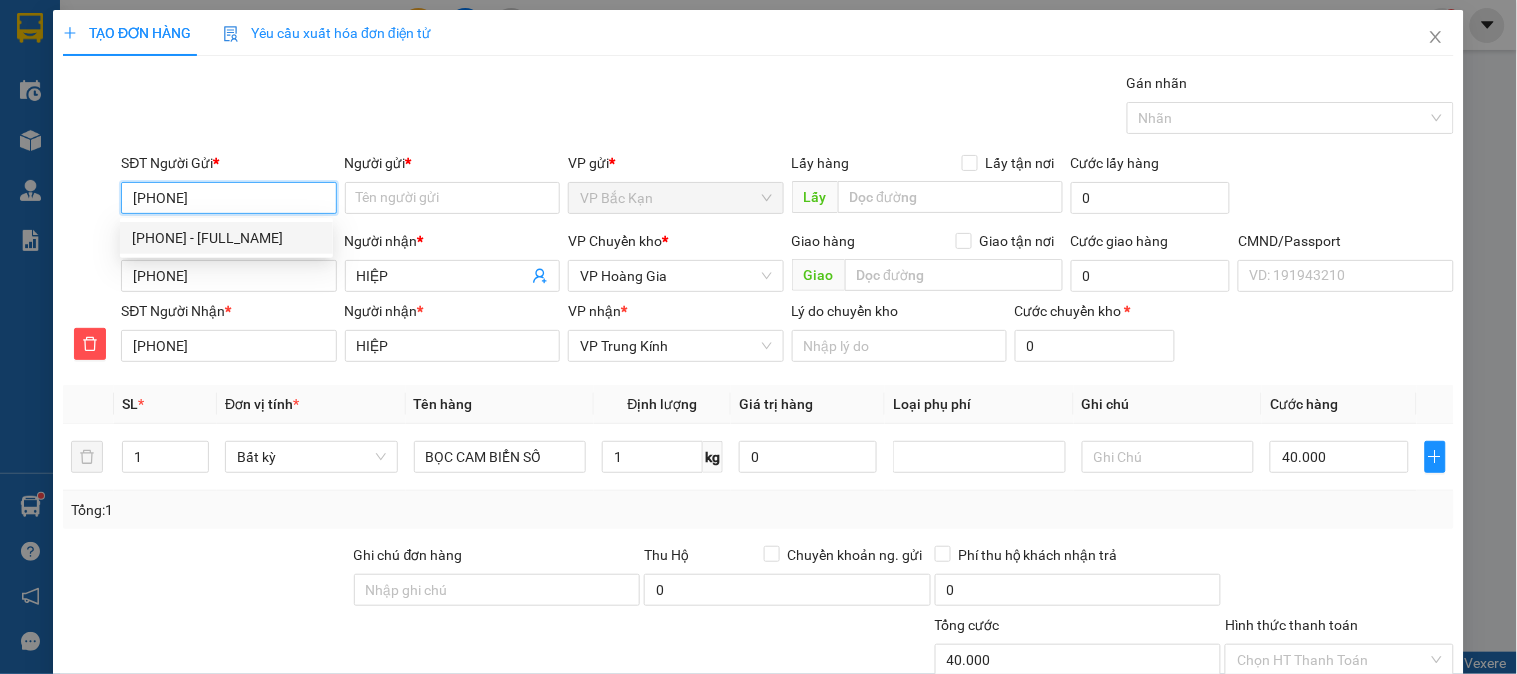 click on "[PHONE] - [FULL_NAME]" at bounding box center (226, 238) 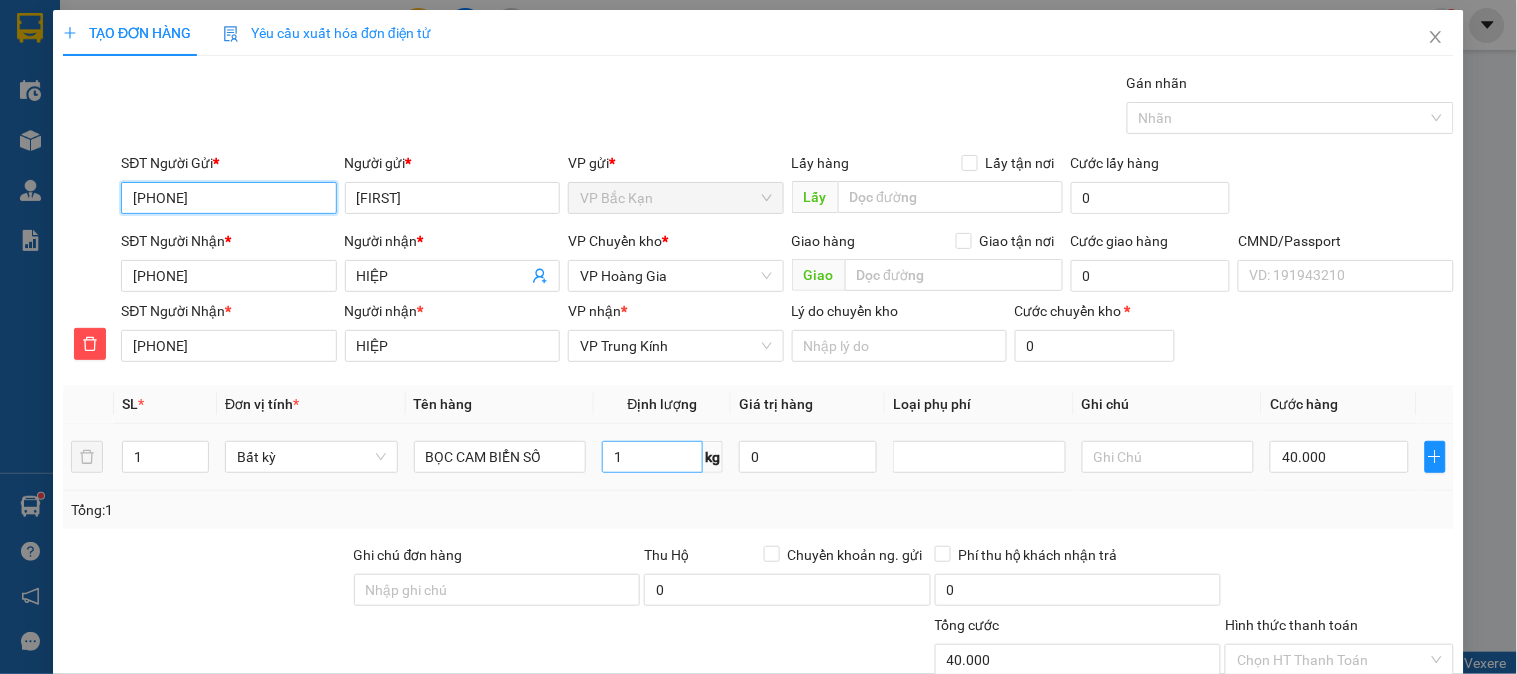 type on "[PHONE]" 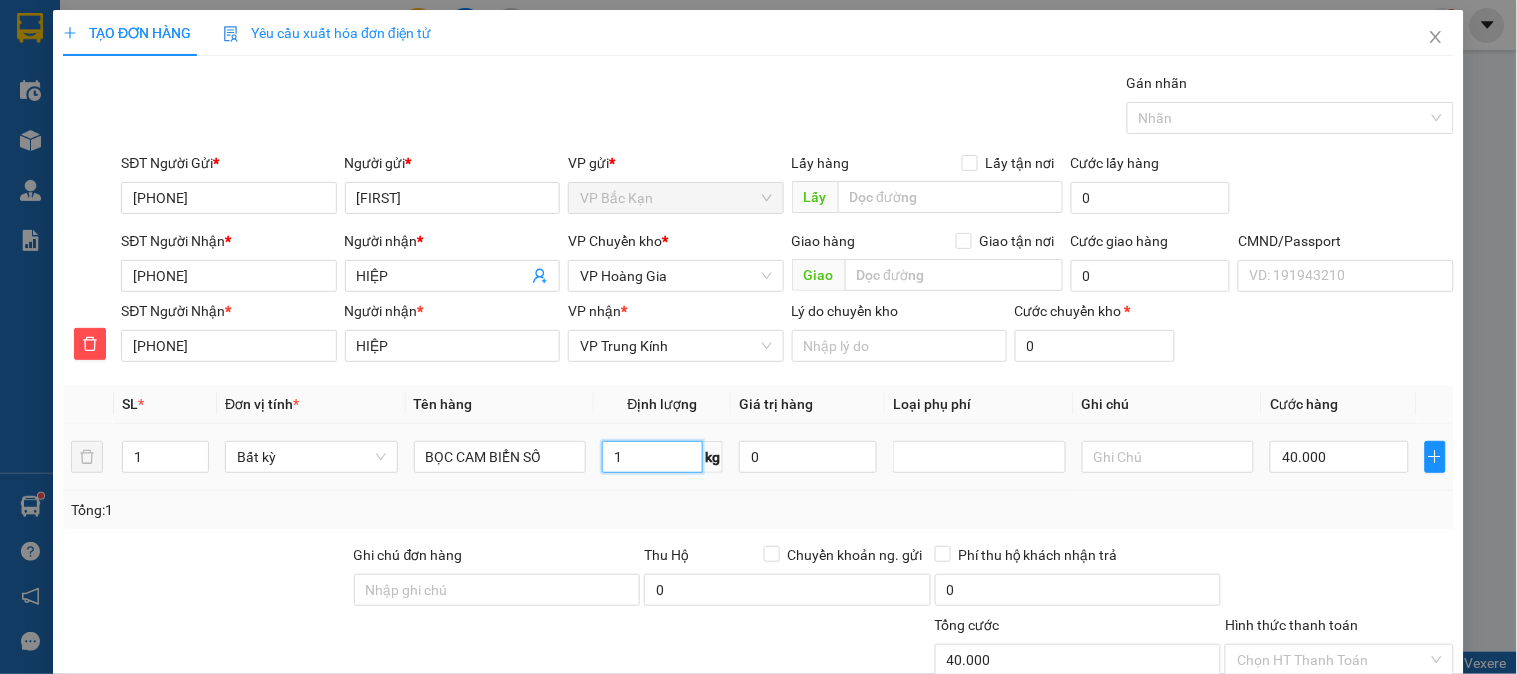 click on "1" at bounding box center (652, 457) 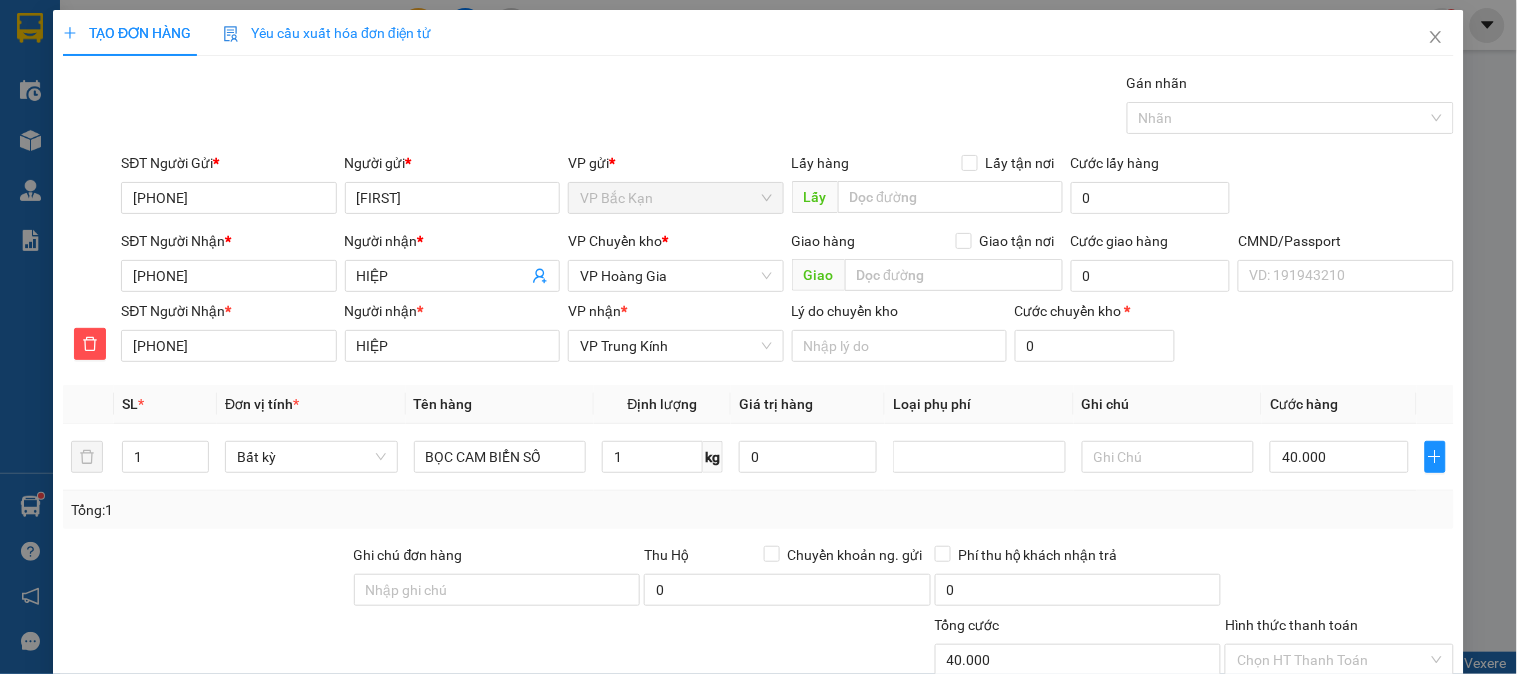 click on "Tổng:  1" at bounding box center [758, 510] 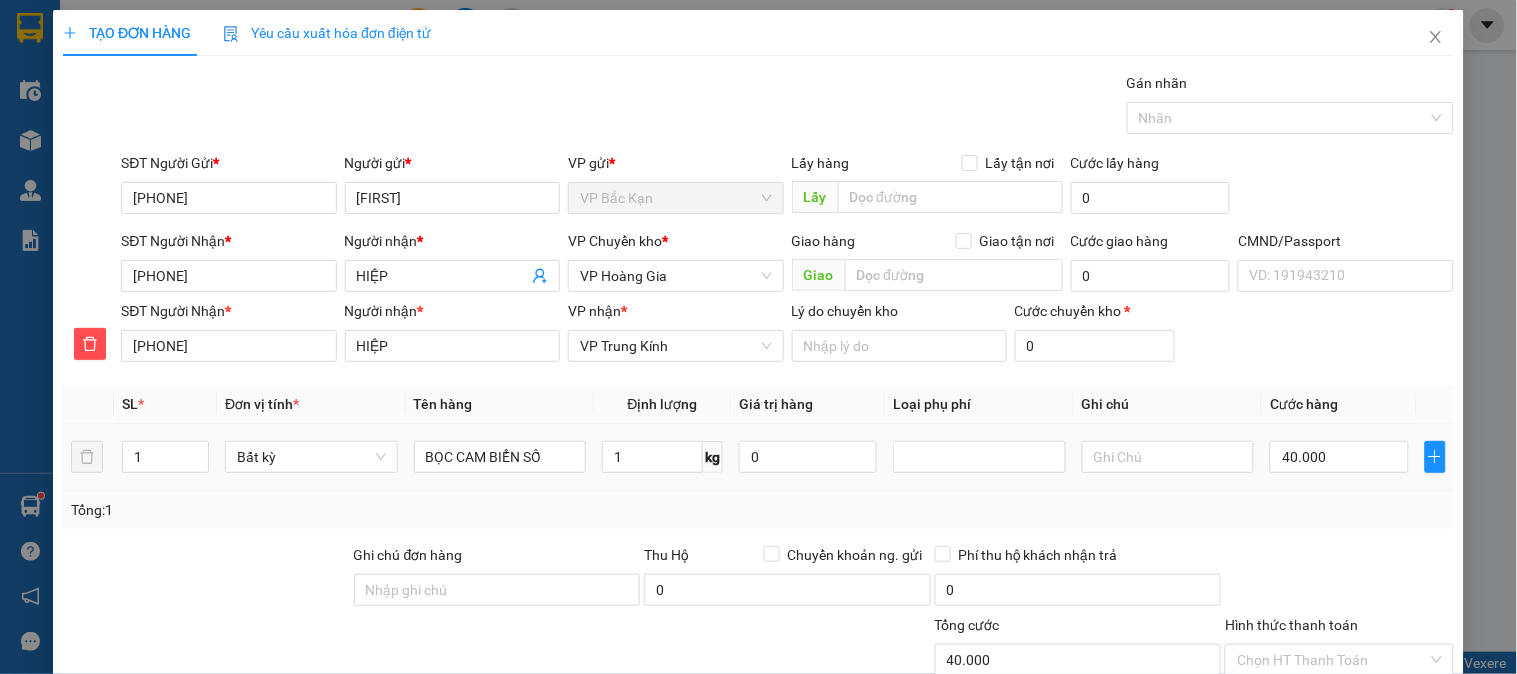 scroll, scrollTop: 176, scrollLeft: 0, axis: vertical 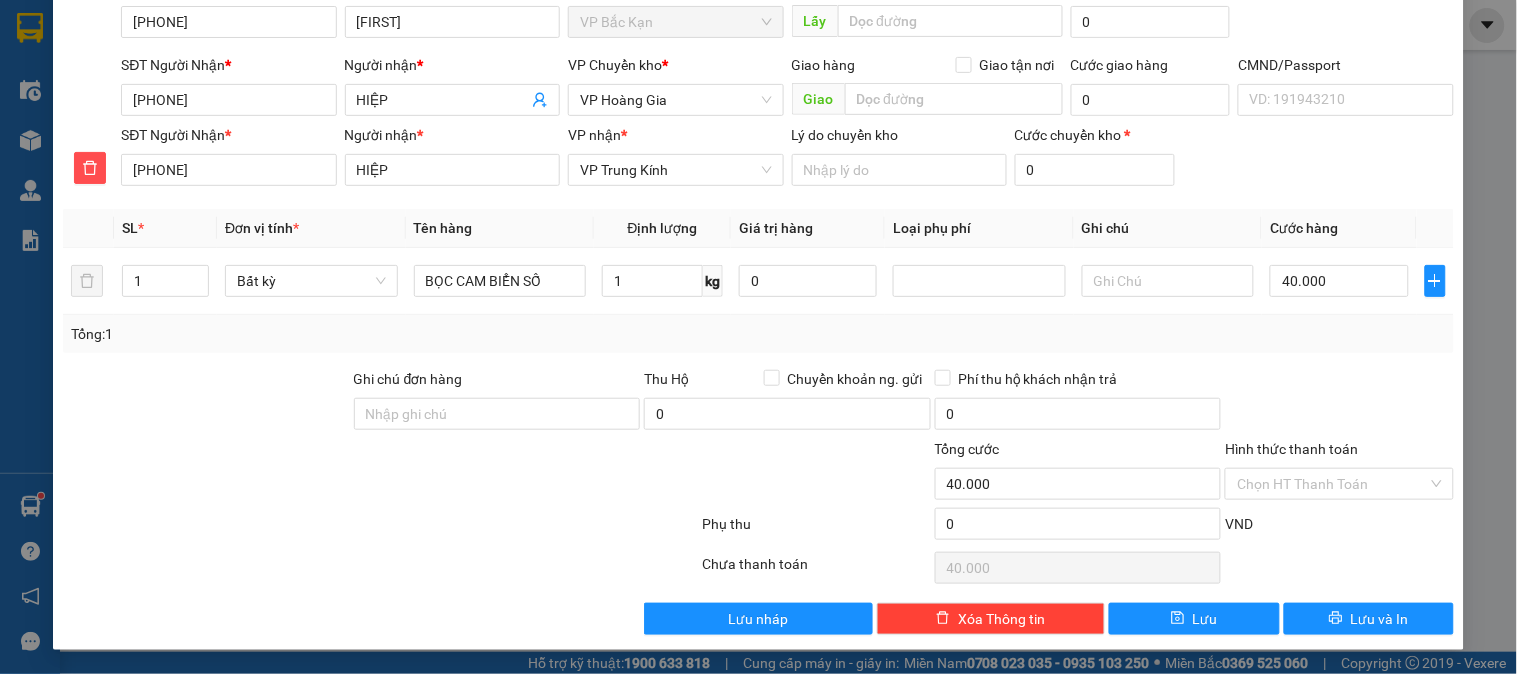 click on "SĐT Người Nhận   * [PHONE] Người nhận   * [NAME] VP nhận  * VP Trung Kính Lý do chuyển kho Cước chuyển kho    * 0" at bounding box center (787, 159) 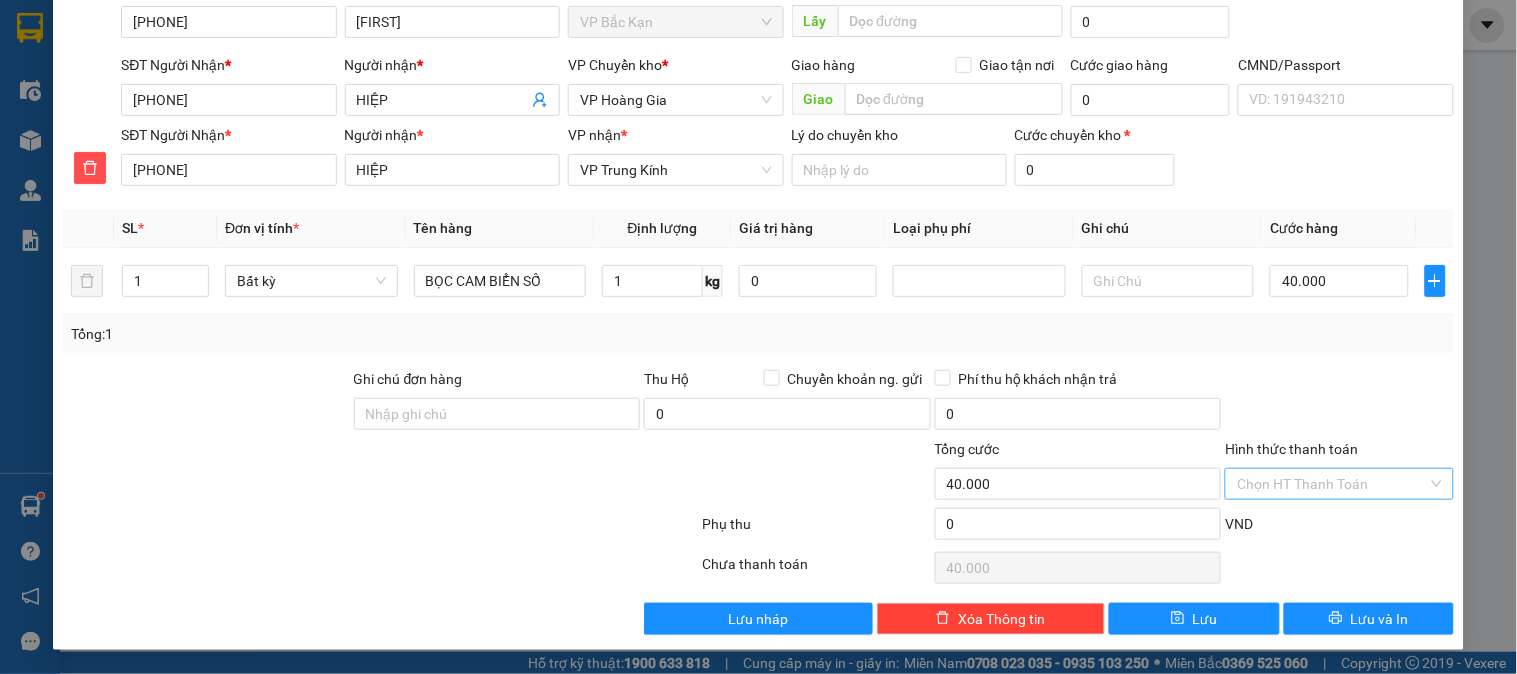 click on "Hình thức thanh toán" at bounding box center [1332, 484] 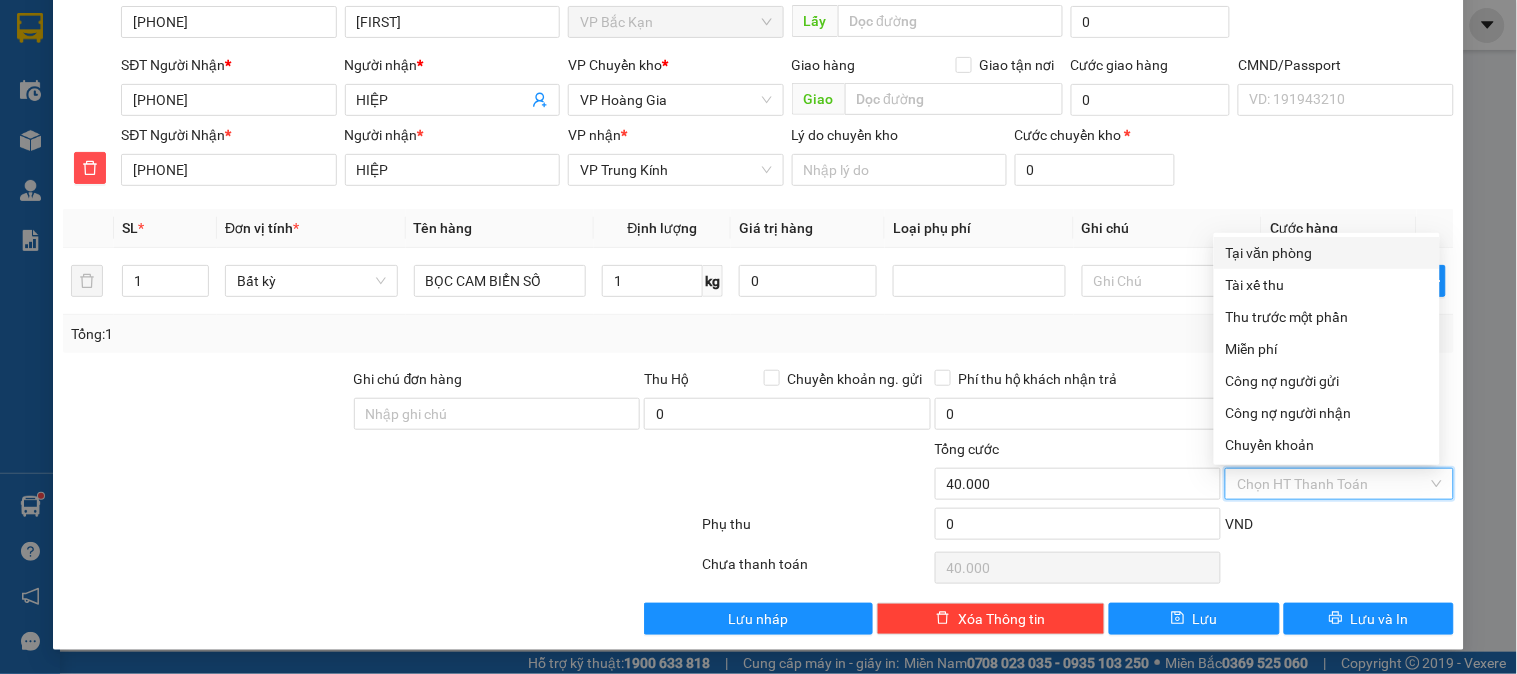 drag, startPoint x: 1283, startPoint y: 252, endPoint x: 1306, endPoint y: 354, distance: 104.56099 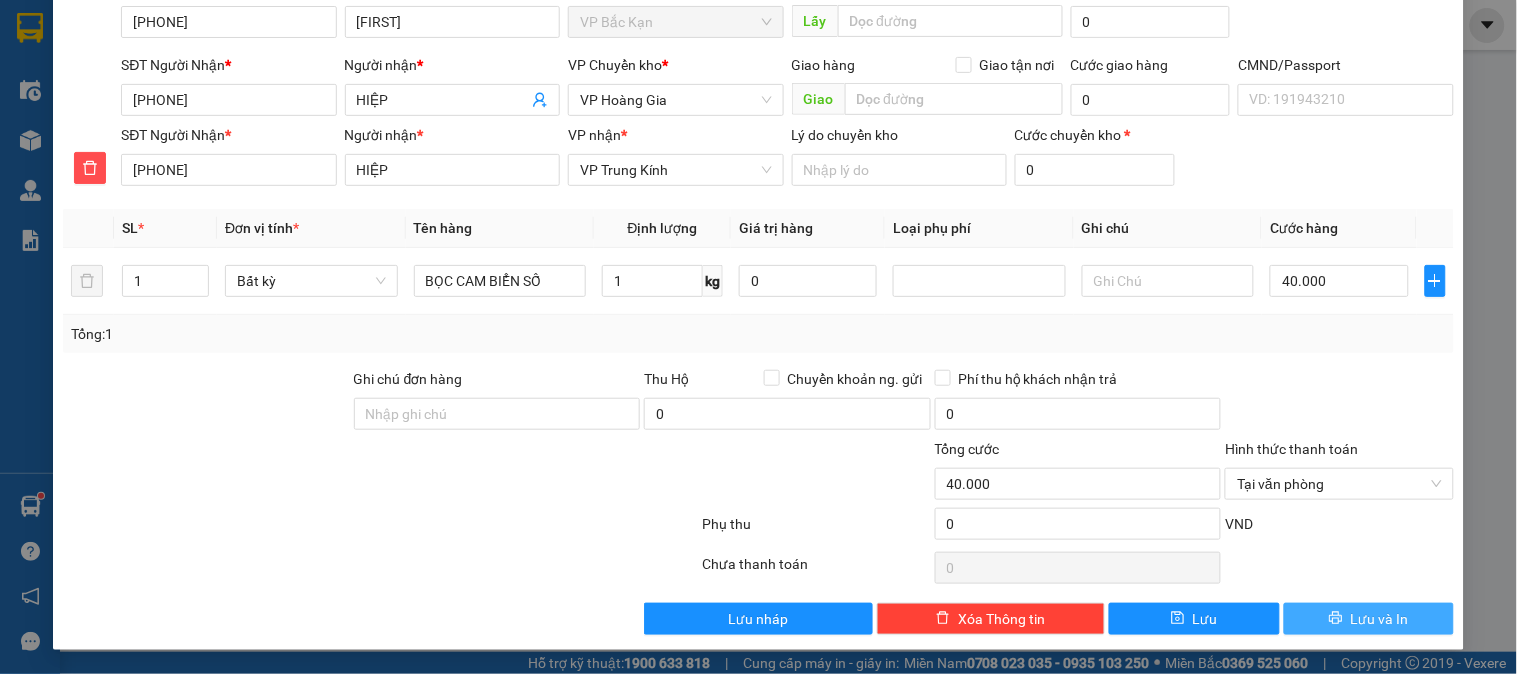 drag, startPoint x: 1396, startPoint y: 632, endPoint x: 1385, endPoint y: 627, distance: 12.083046 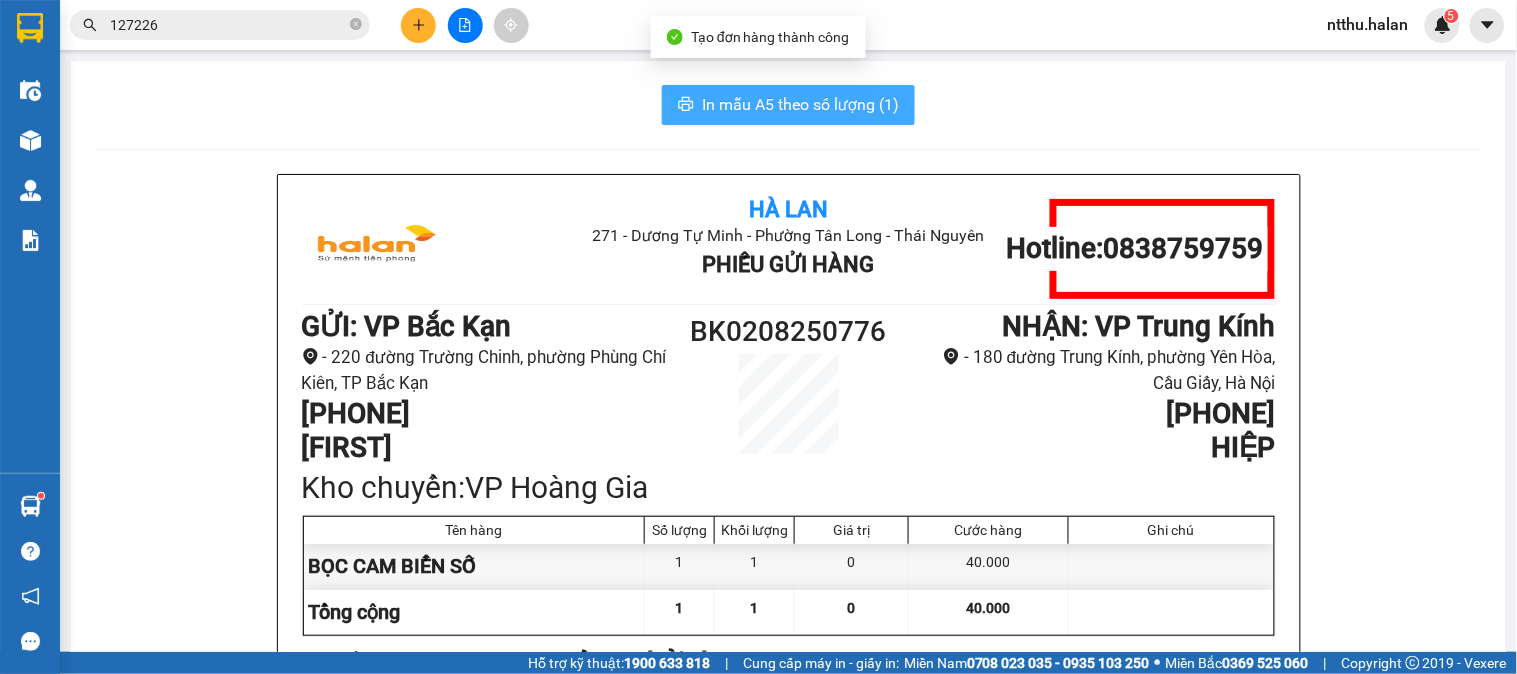 click on "In mẫu A5 theo số lượng
(1)" at bounding box center [800, 104] 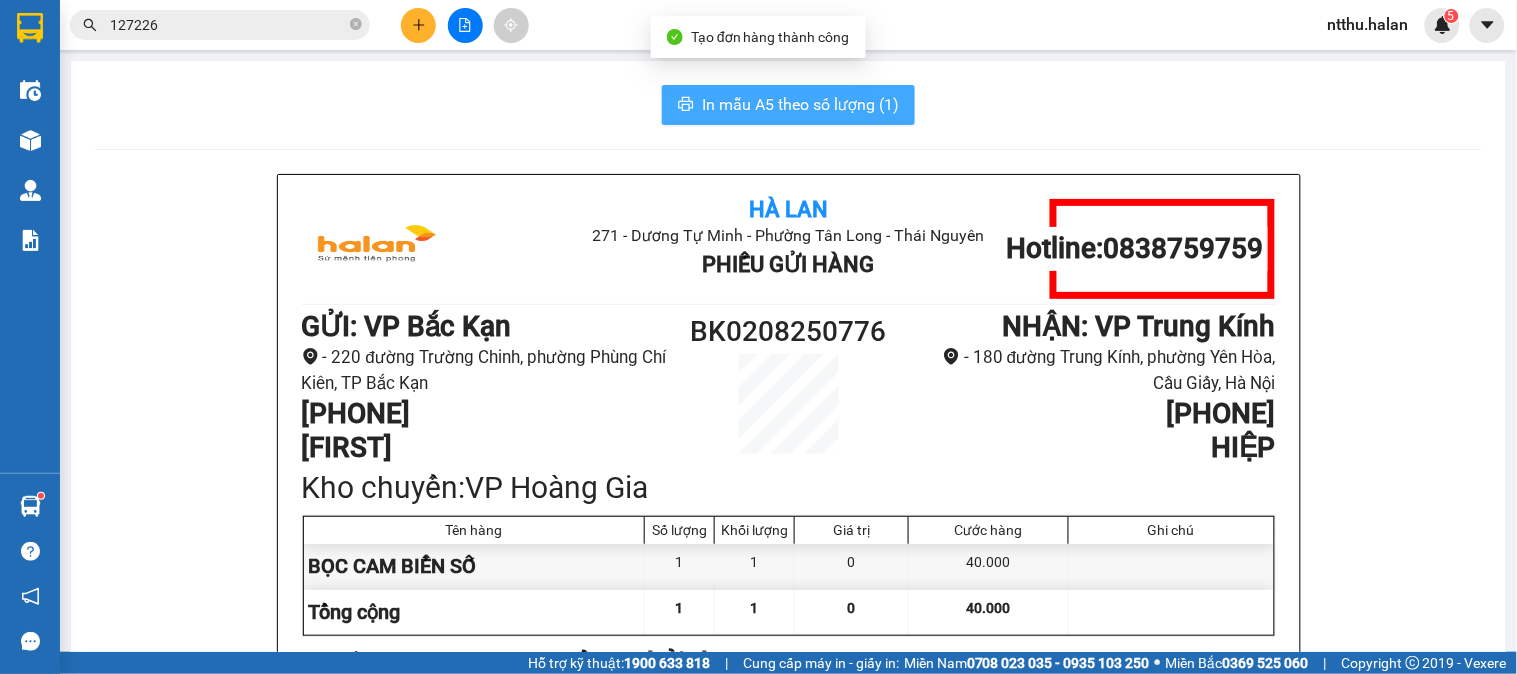 scroll, scrollTop: 0, scrollLeft: 0, axis: both 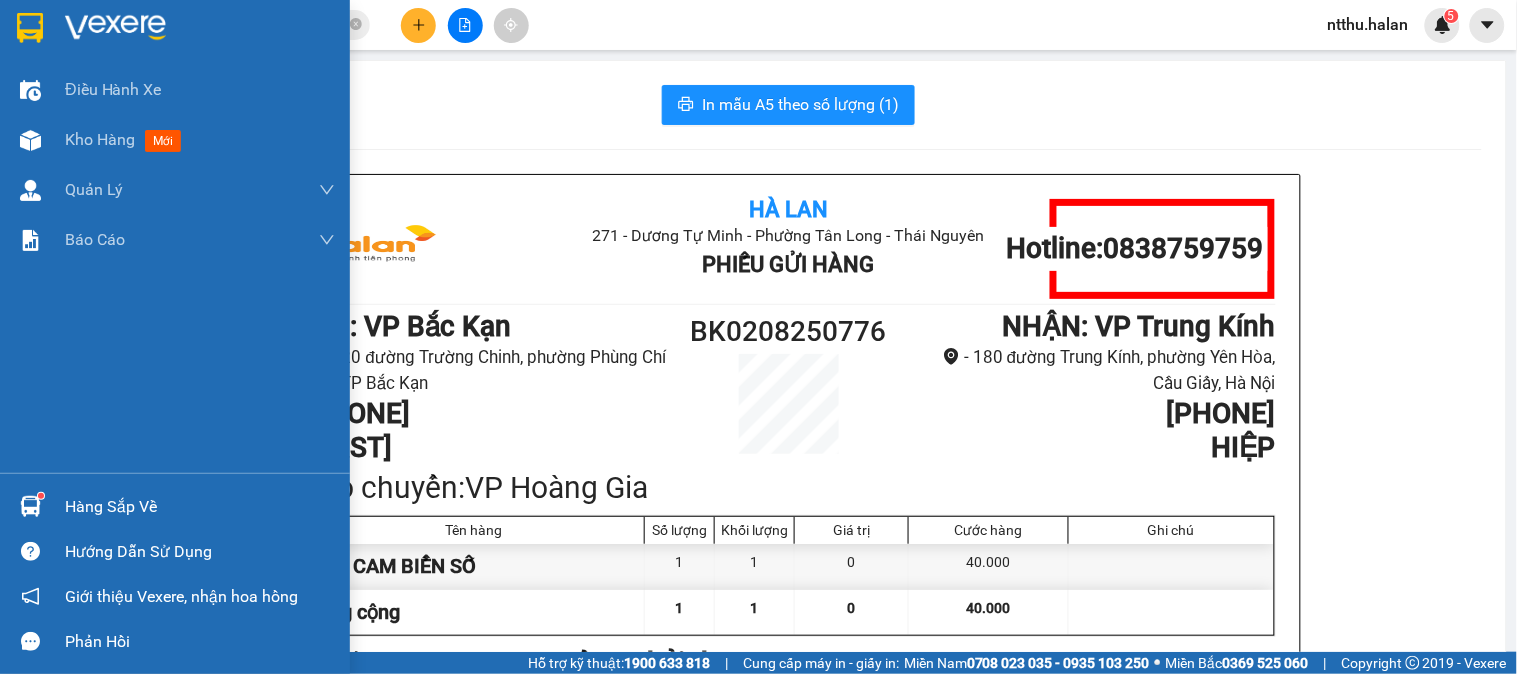 click on "Hàng sắp về" at bounding box center (200, 507) 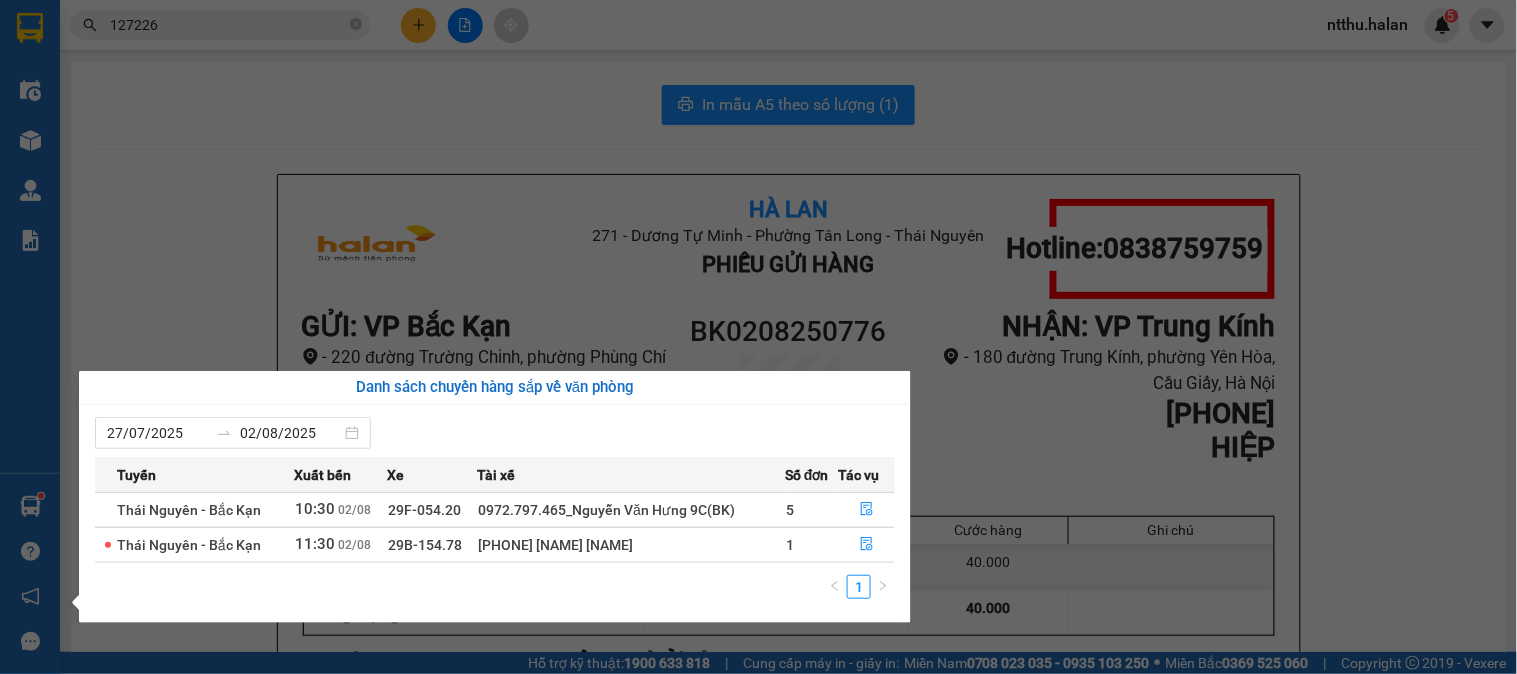 click on "Kết quả tìm kiếm ( 126 )  Bộ lọc  Mã ĐH Trạng thái Món hàng Thu hộ Tổng cước Chưa cước Nhãn Người gửi VP Gửi Người nhận VP Nhận NVC0108250804 11:31 - 01/08 VP Nhận   29F-054.20 16:06 - 01/08 BỌC ĐEN PT SL:  1 40.000 40.000 [PHONE] ĐẠT VP Nguyễn Văn Cừ [PHONE] A MINH, BK VP Bắc Kạn NVC2507251809 16:58 - 25/07 Đã giao   07:31 - 26/07 HỘP PT SL:  1 40.000 [PHONE] ĐẠT VP Nguyễn Văn Cừ [PHONE] A MINH, BK VP Bắc Kạn TKC1707252081 17:31 - 17/07 Đã giao   06:59 - 18/07 HỘP SL:  1 40.000 [PHONE] THẮNG VP 47 Trần Khát Chân [PHONE] A MINH, BK VP Bắc Kạn NVC1107251422 15:10 - 11/07 Đã giao   05:56 - 12/07 HỘP BỌC PT SL:  1 65.000 [PHONE] ĐẠT VP Nguyễn Văn Cừ [PHONE] A MINH, BK VP Bắc Kạn NVC0107251163 13:13 - 01/07 Đã giao   09:14 - 02/07 BỌC ĐEN SL:  1 40.000 [PHONE] ĐẠT VP Nguyễn Văn Cừ [PHONE] A MINH, BK VP Bắc Kạn NVC1606251415 14:35 - 16/06 Đã giao   SL:" at bounding box center (758, 337) 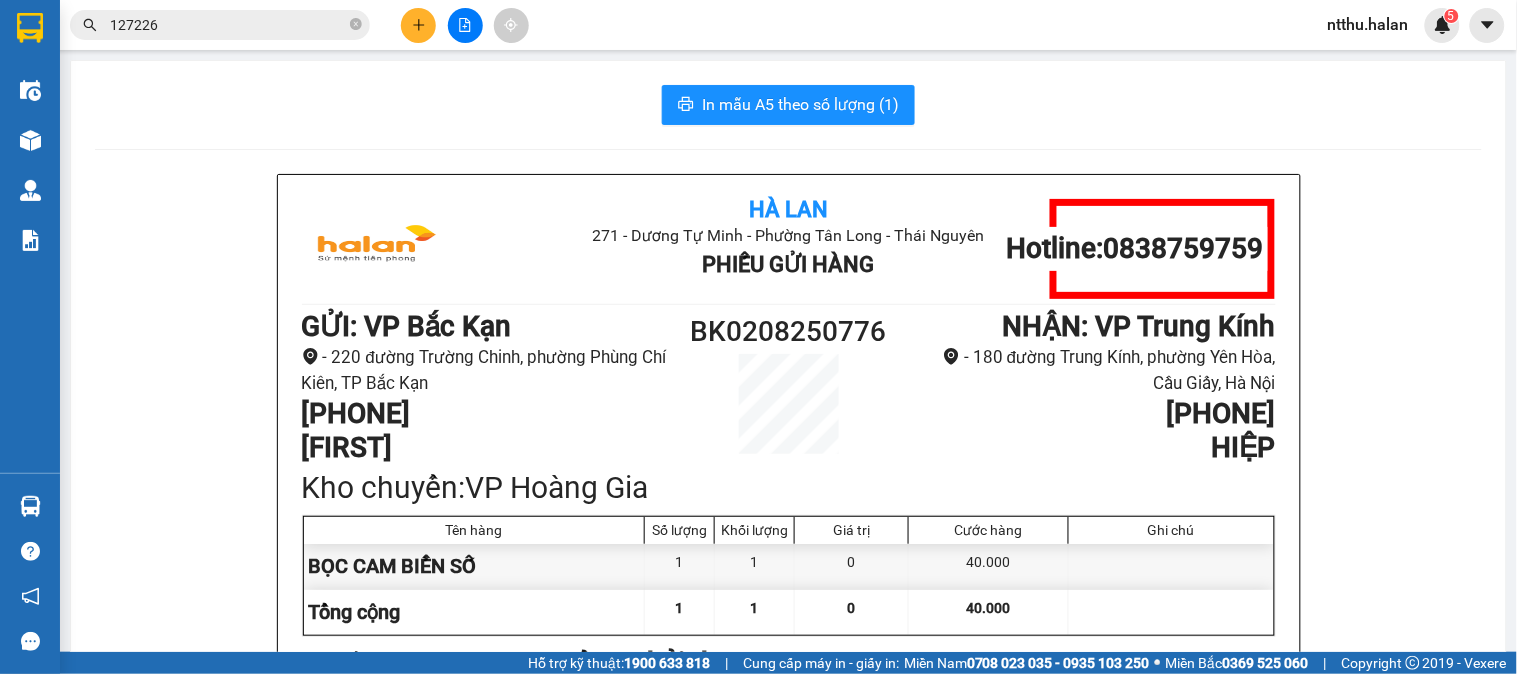click on "127226" at bounding box center [228, 25] 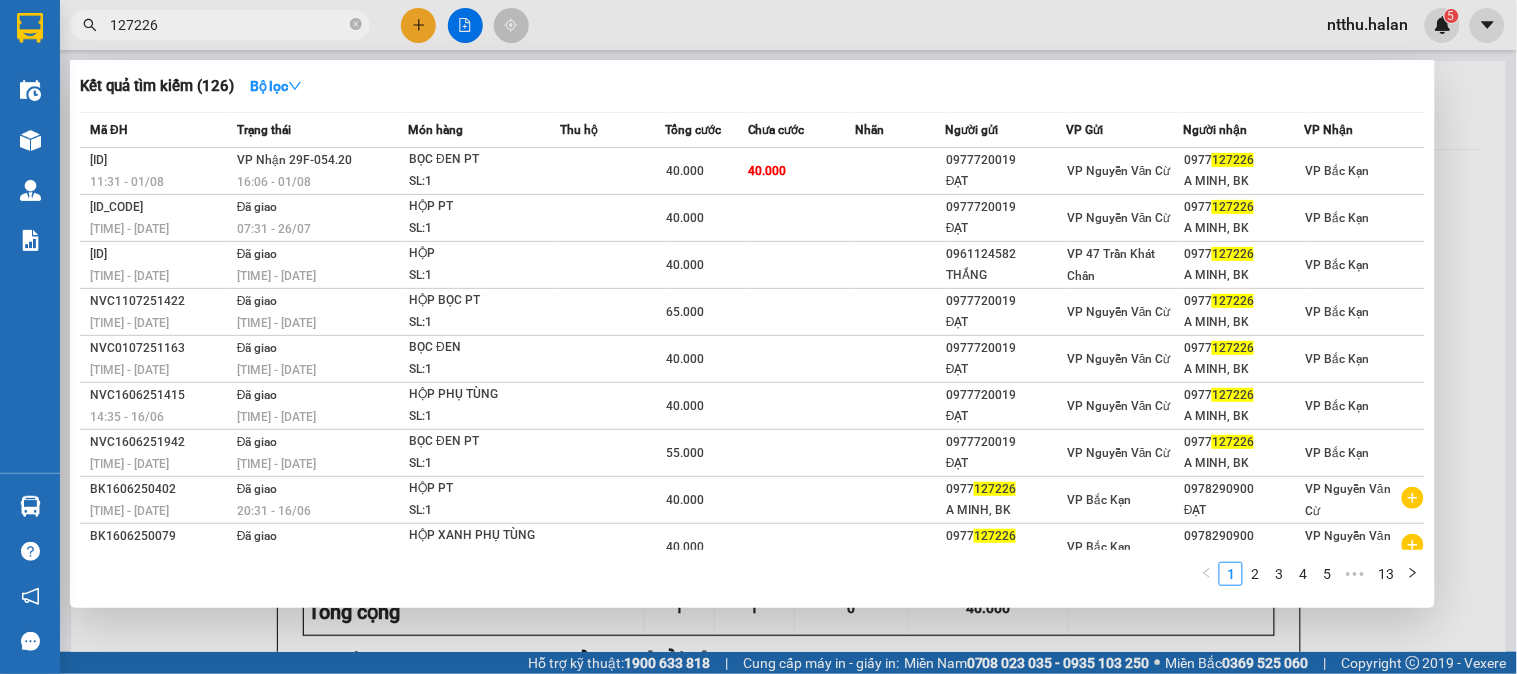 click on "127226" at bounding box center (228, 25) 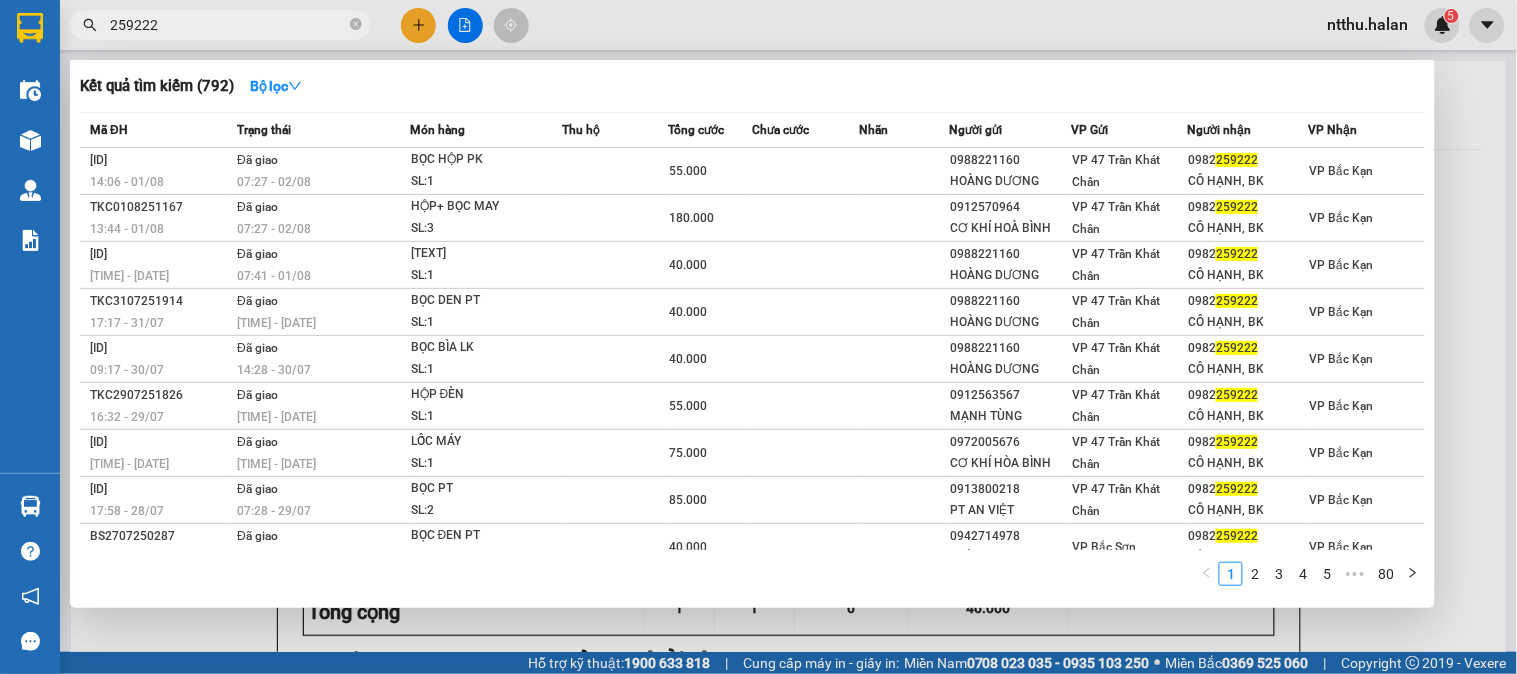 click on "259222" at bounding box center (228, 25) 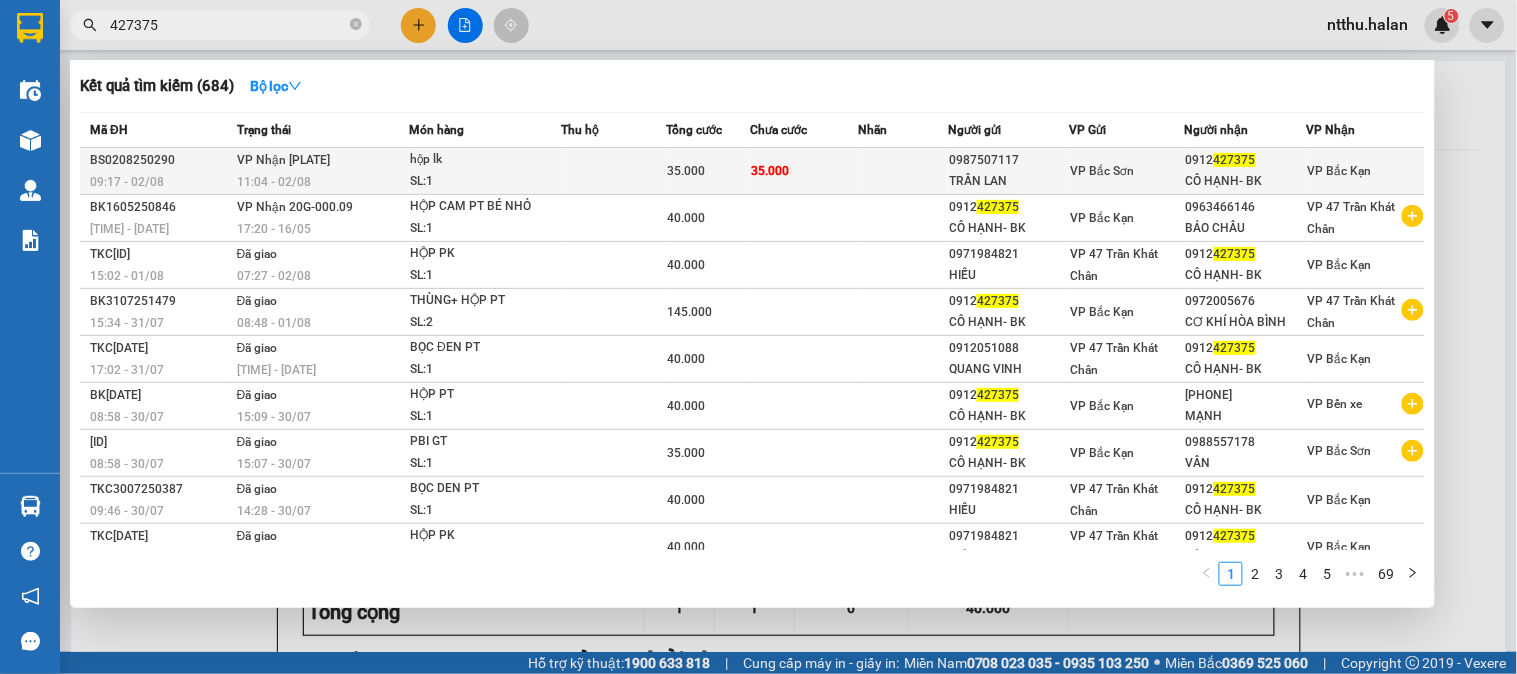 type on "427375" 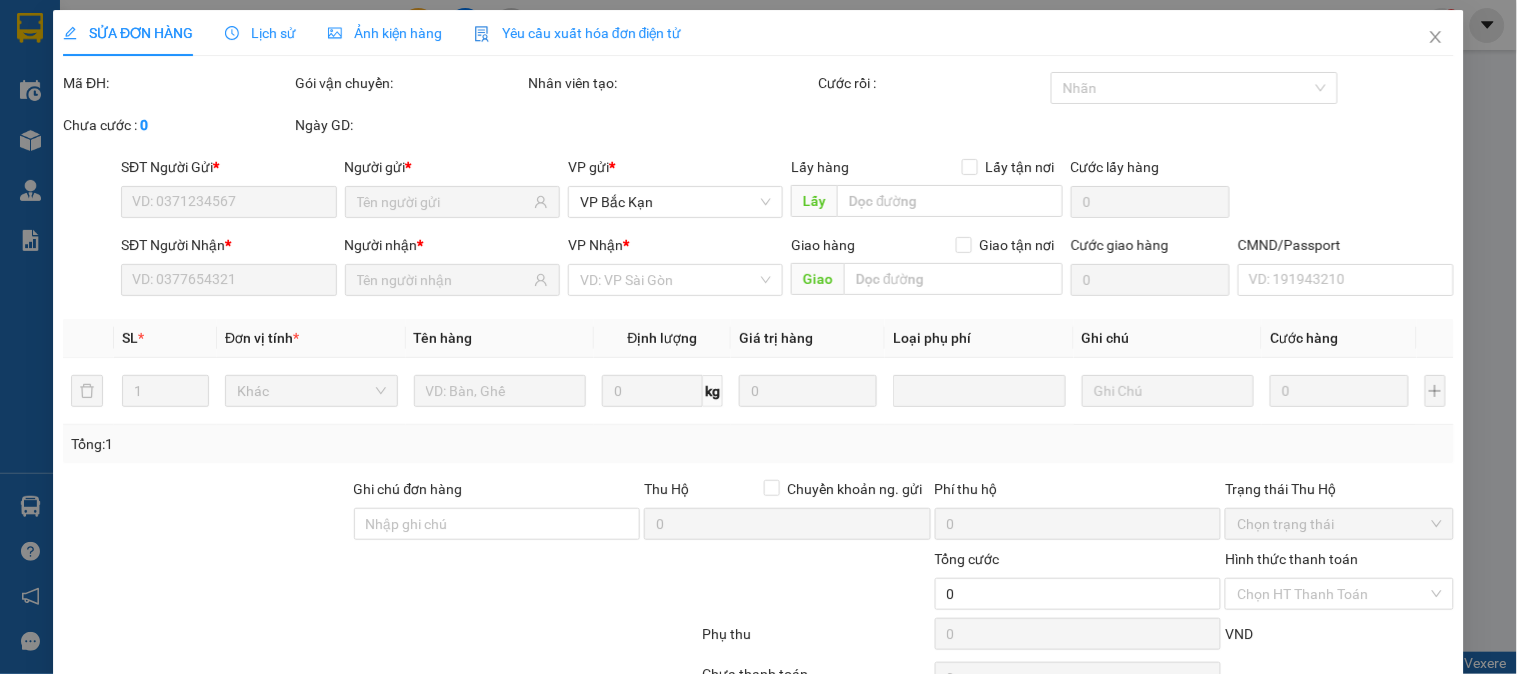 type on "0987507117" 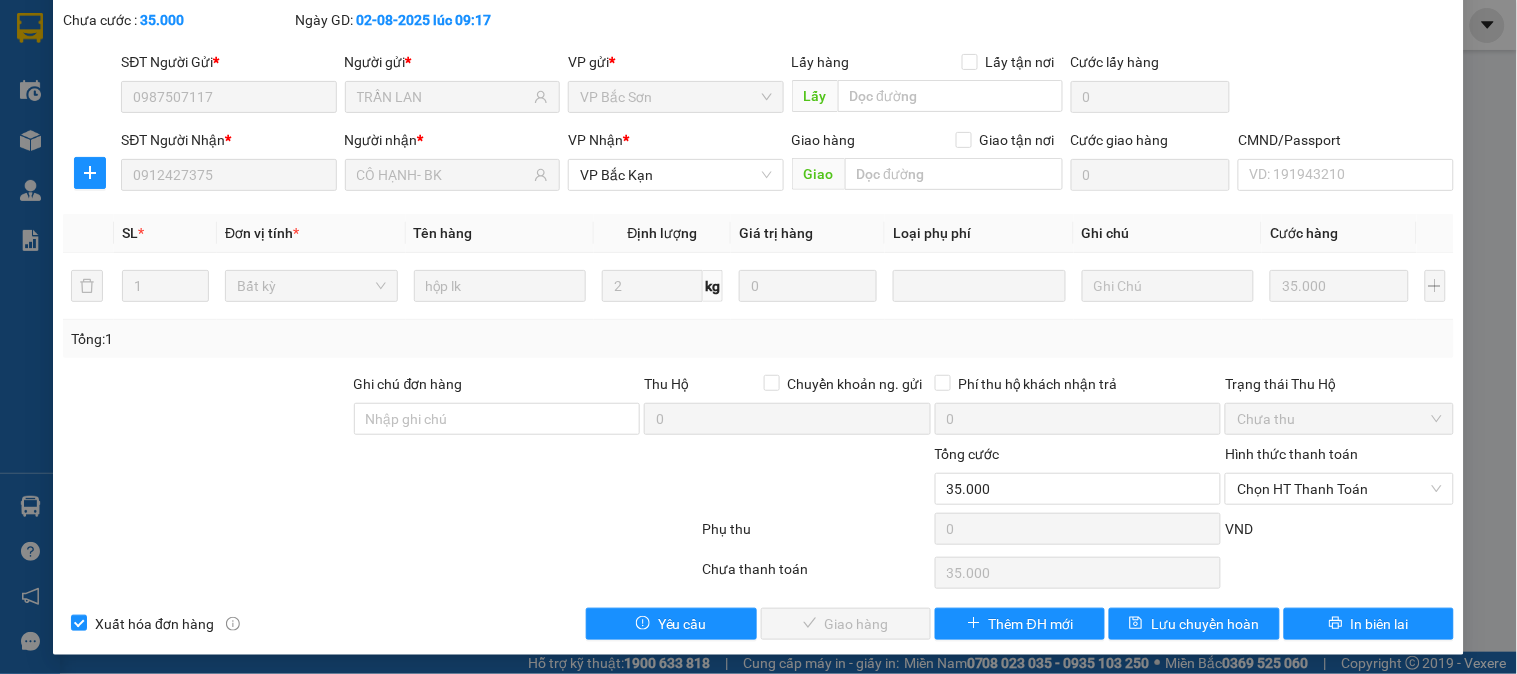 scroll, scrollTop: 110, scrollLeft: 0, axis: vertical 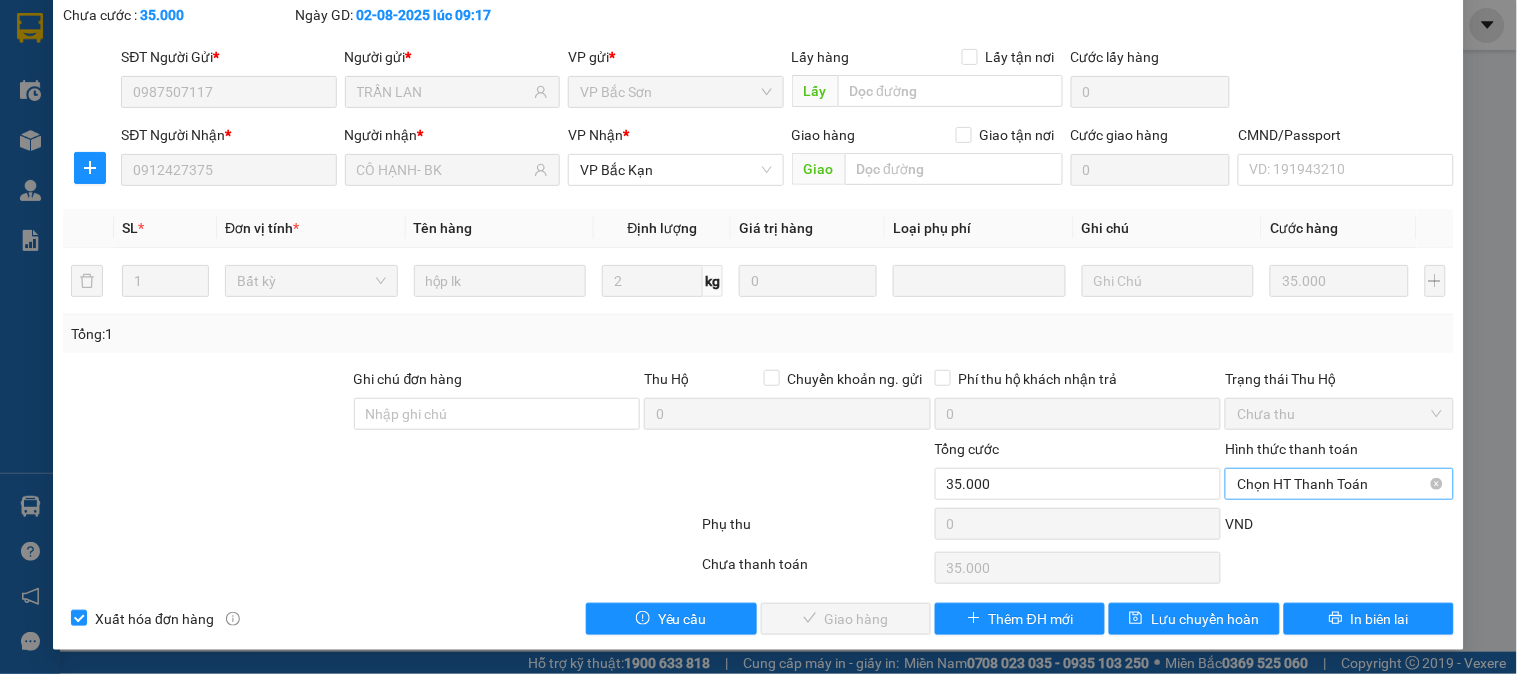 click on "Chọn HT Thanh Toán" at bounding box center [1339, 484] 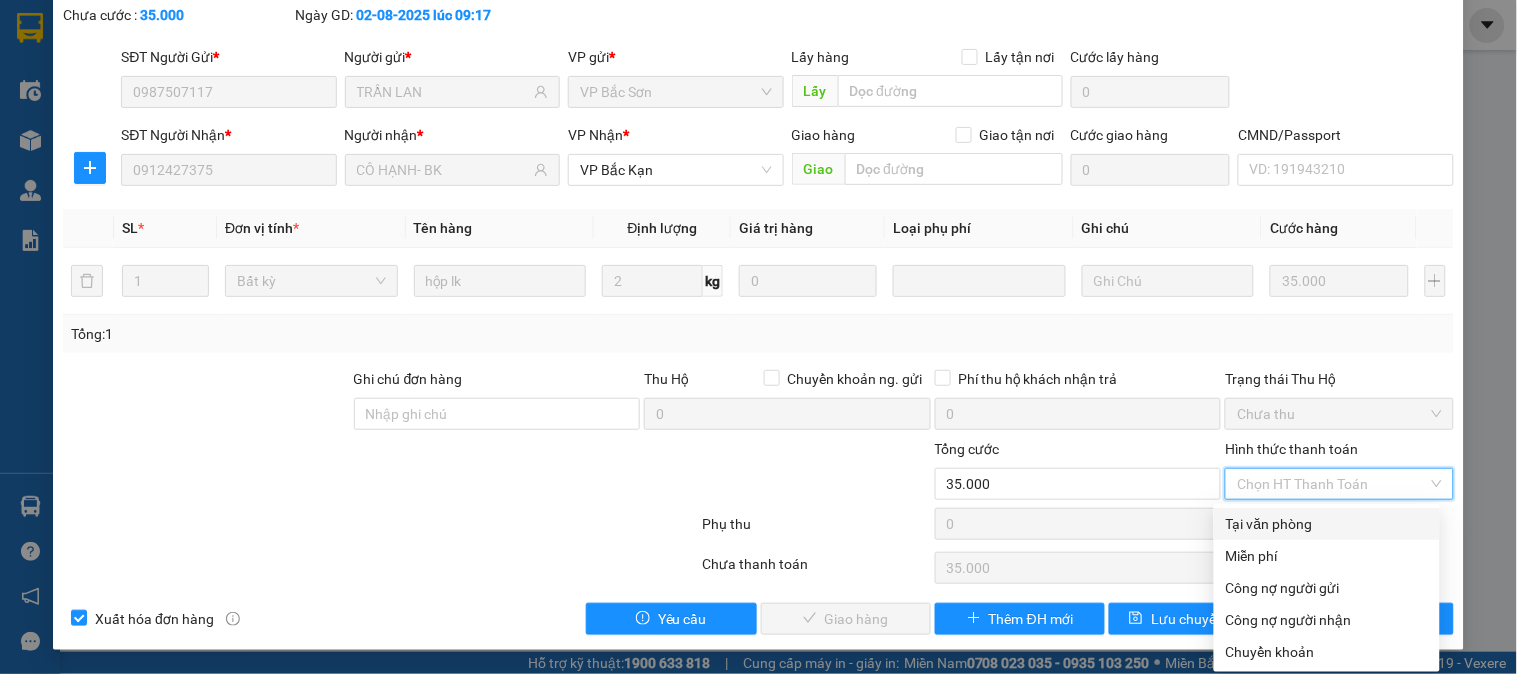 click on "Tại văn phòng" at bounding box center [1327, 524] 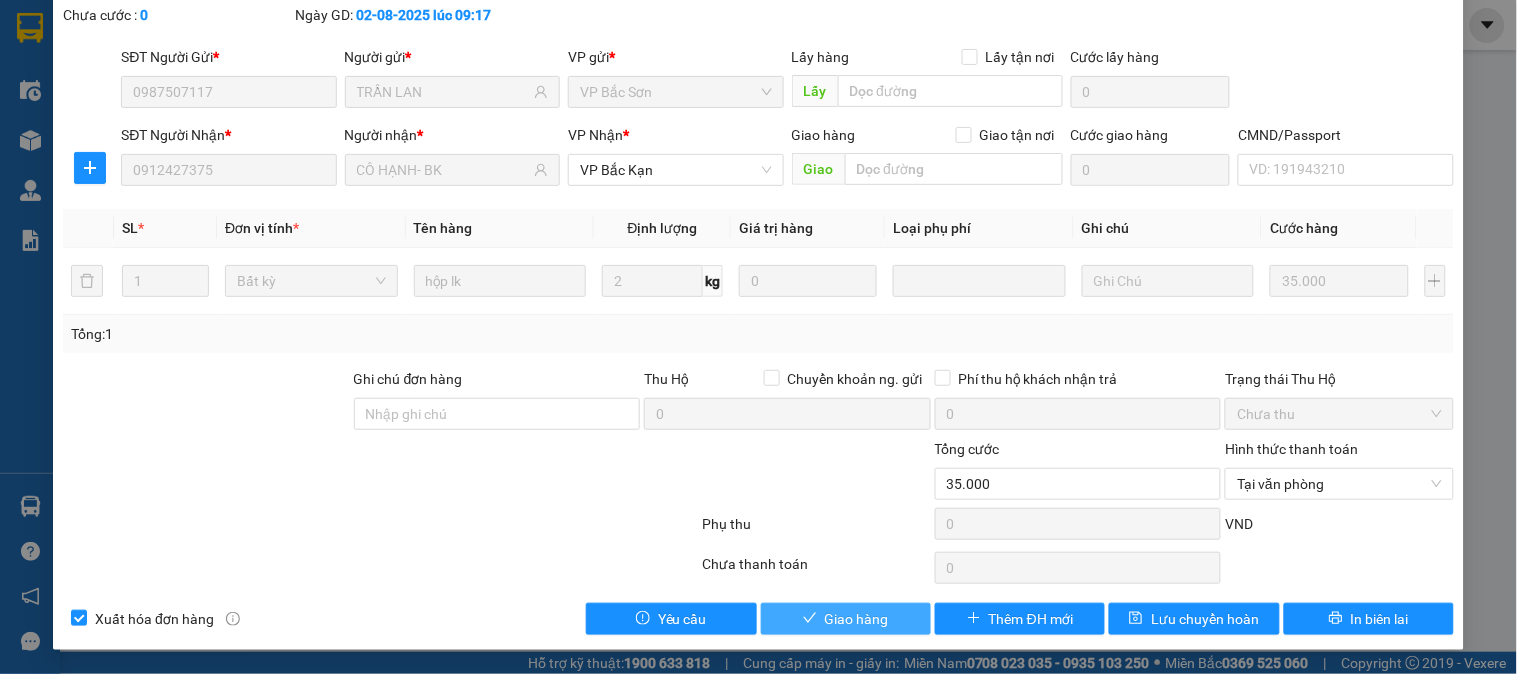 click on "Giao hàng" at bounding box center [857, 619] 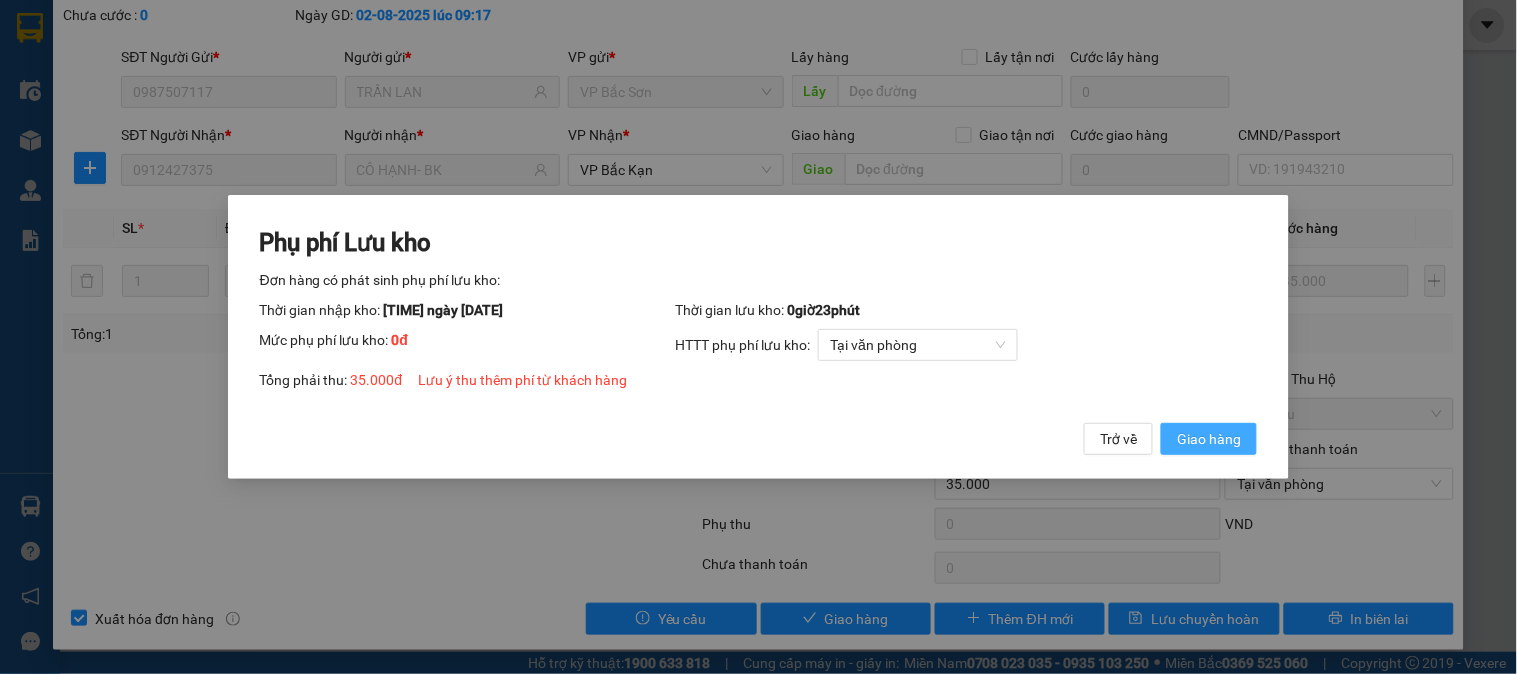 click on "Giao hàng" at bounding box center [1209, 439] 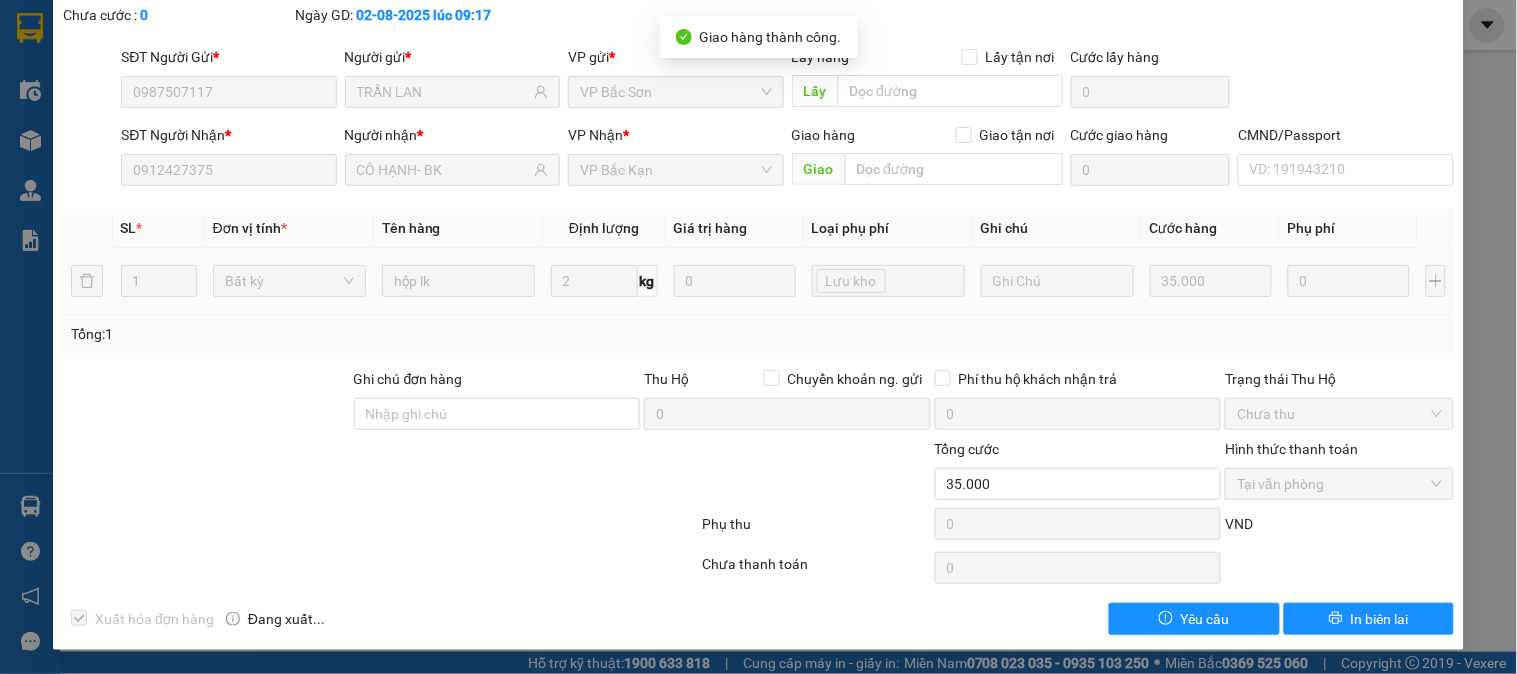 scroll, scrollTop: 0, scrollLeft: 0, axis: both 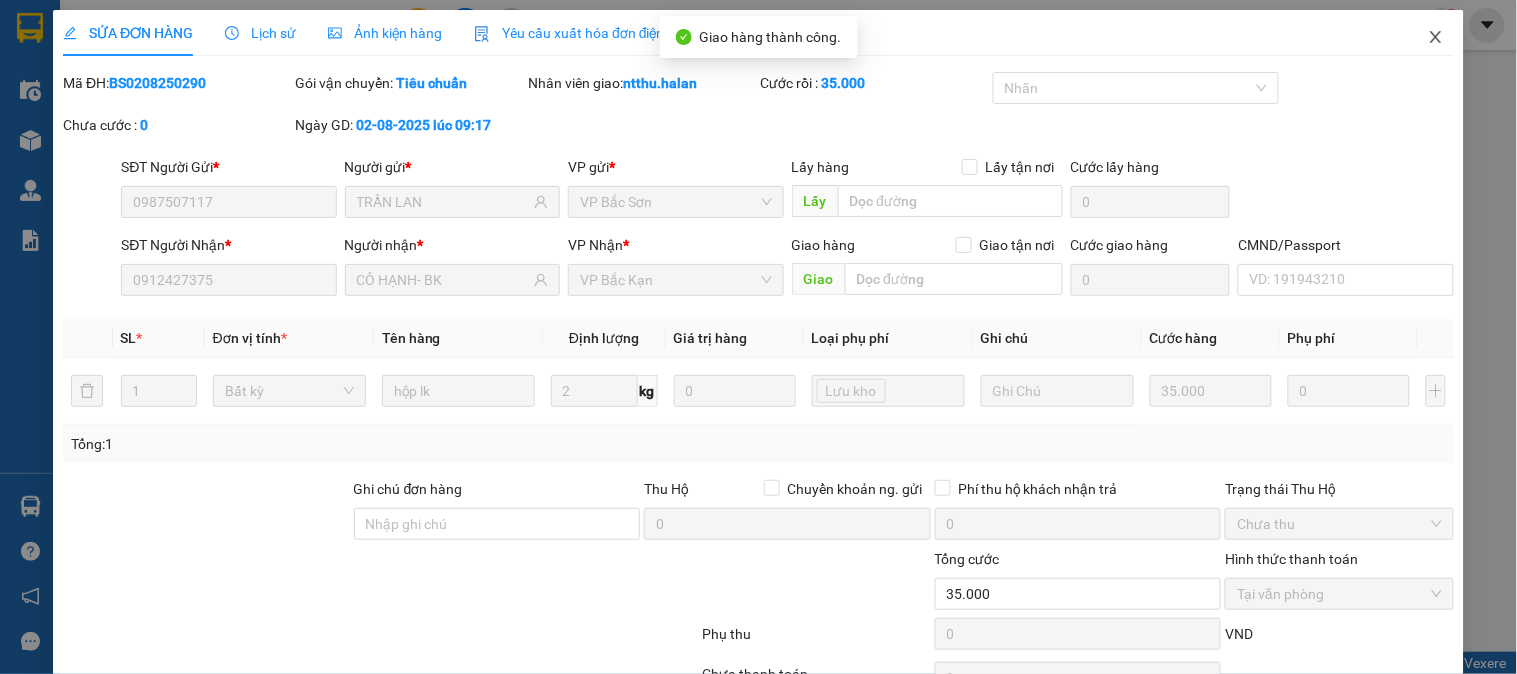 click 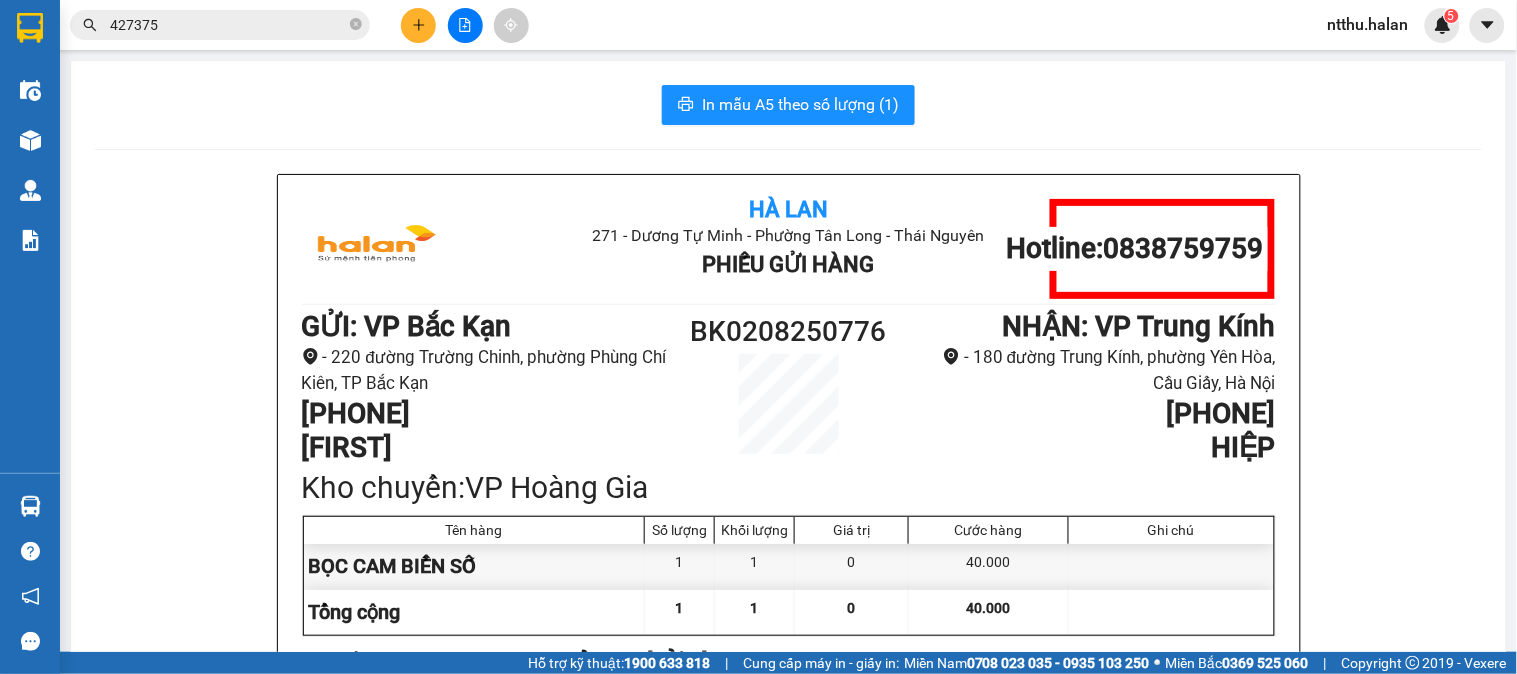 click 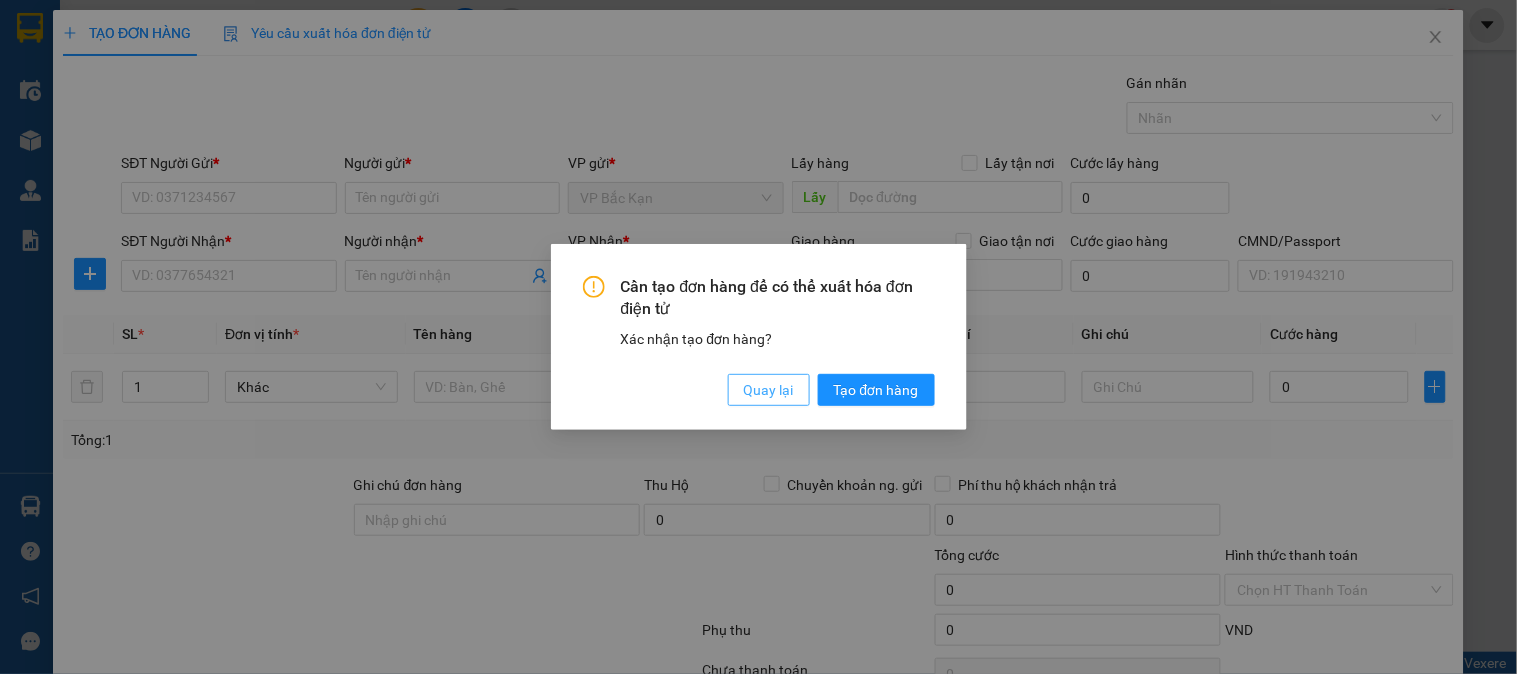click on "Quay lại" at bounding box center [769, 390] 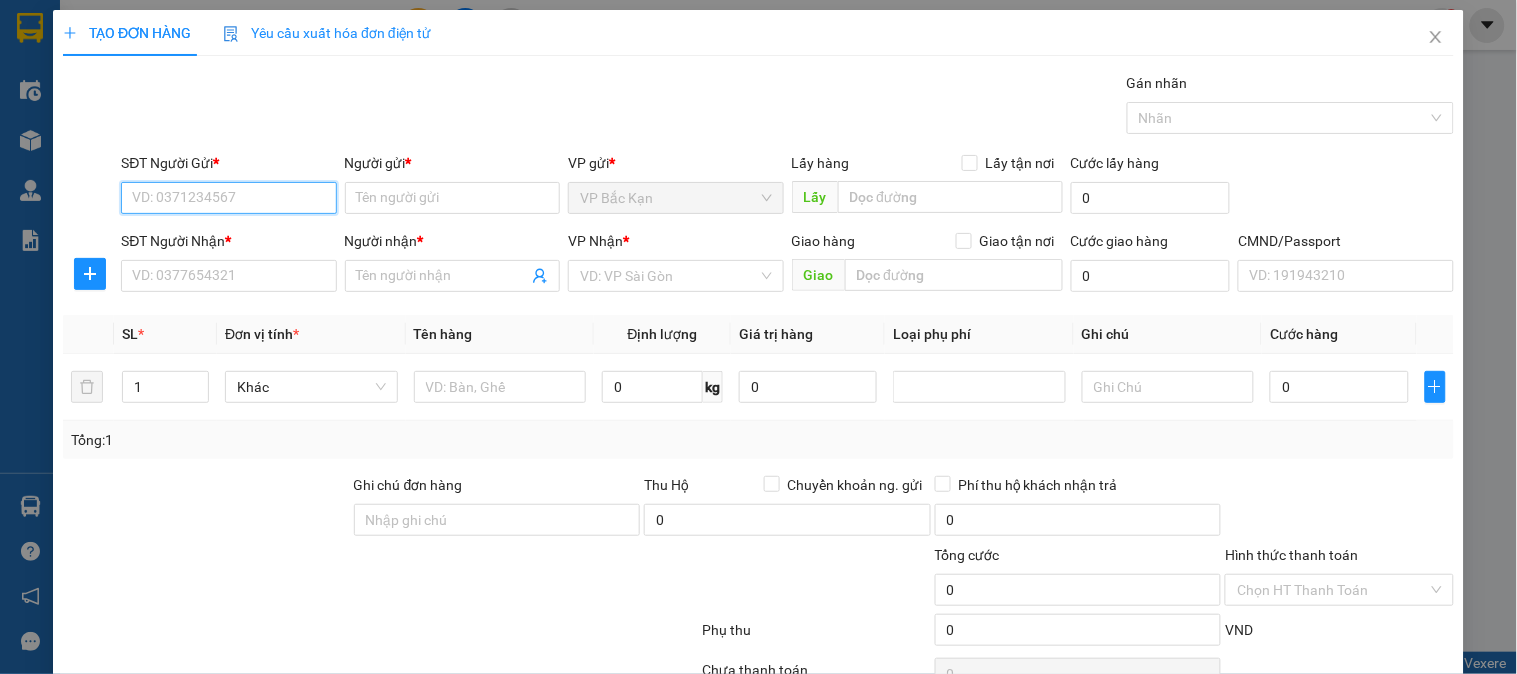 click on "SĐT Người Gửi  *" at bounding box center [228, 198] 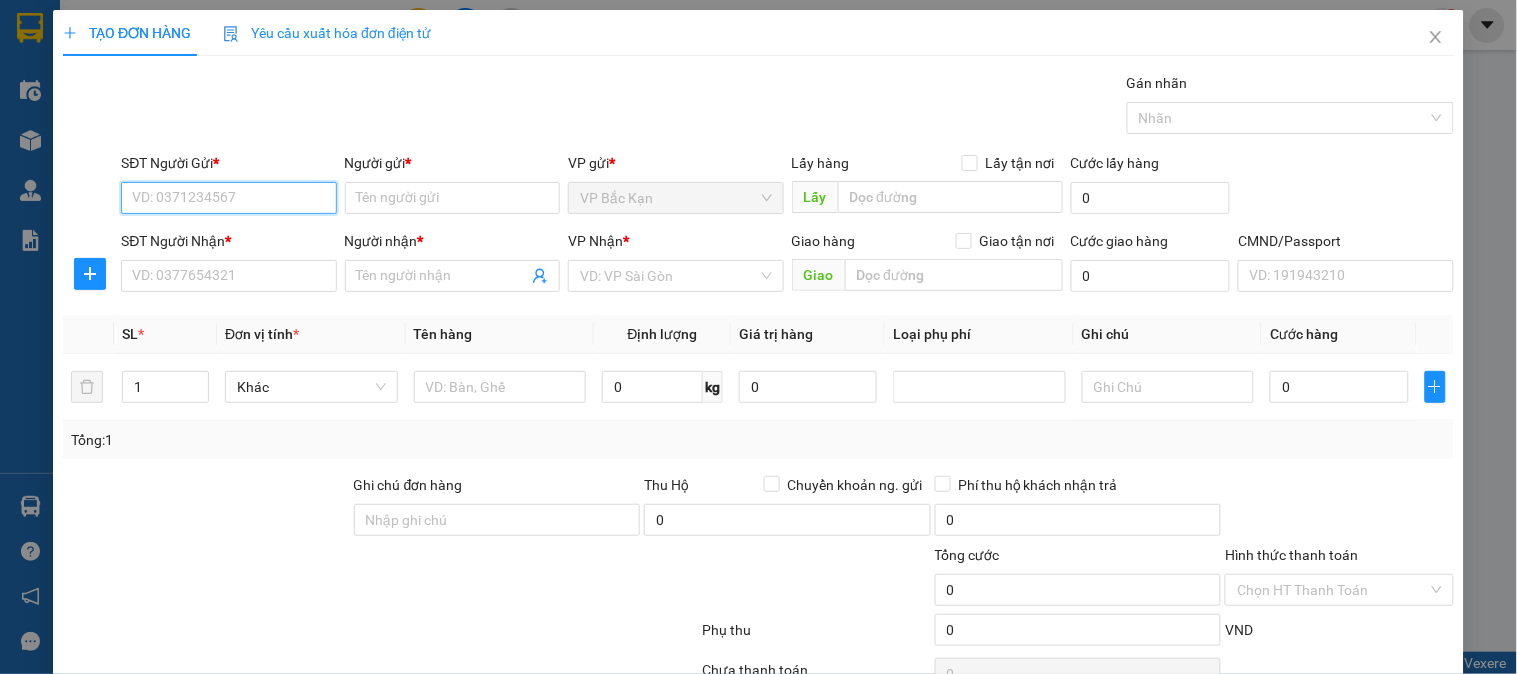 click on "SĐT Người Gửi  *" at bounding box center [228, 198] 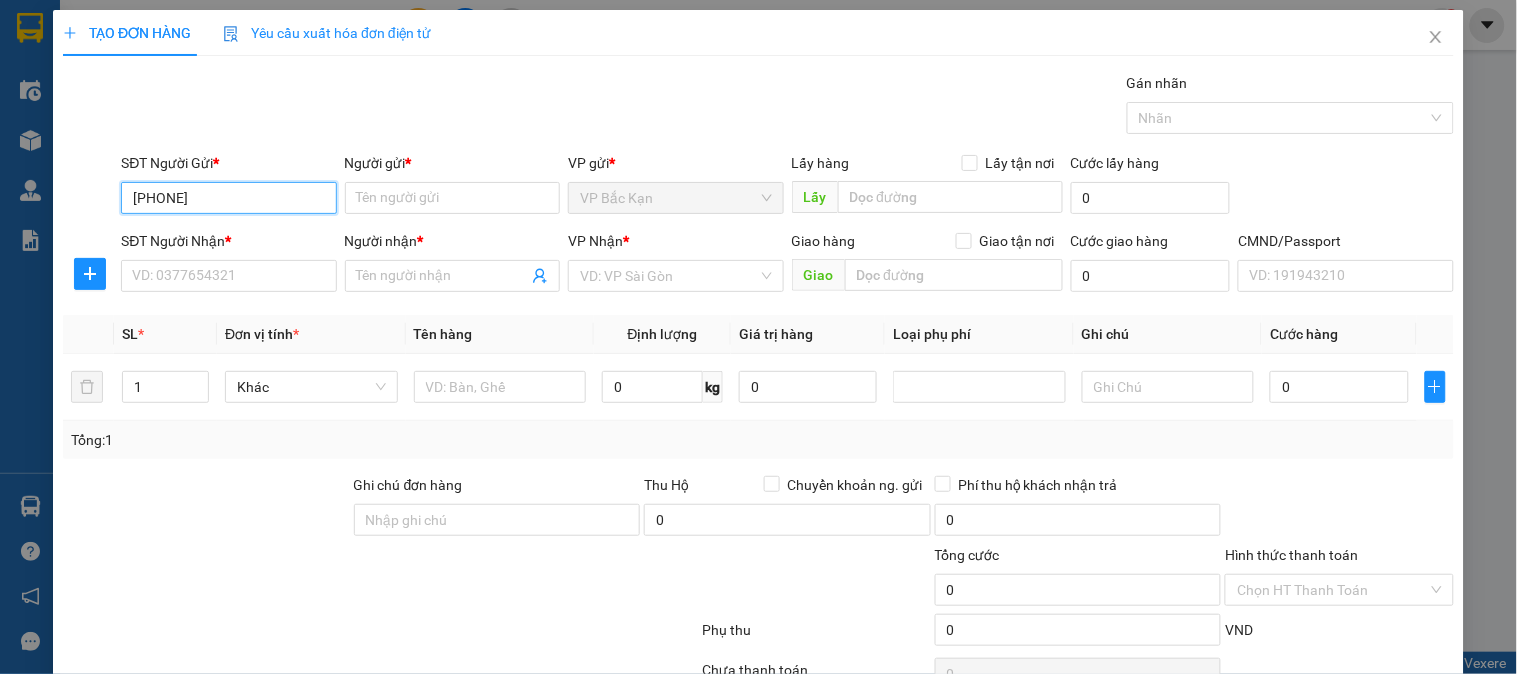 type on "[PHONE]" 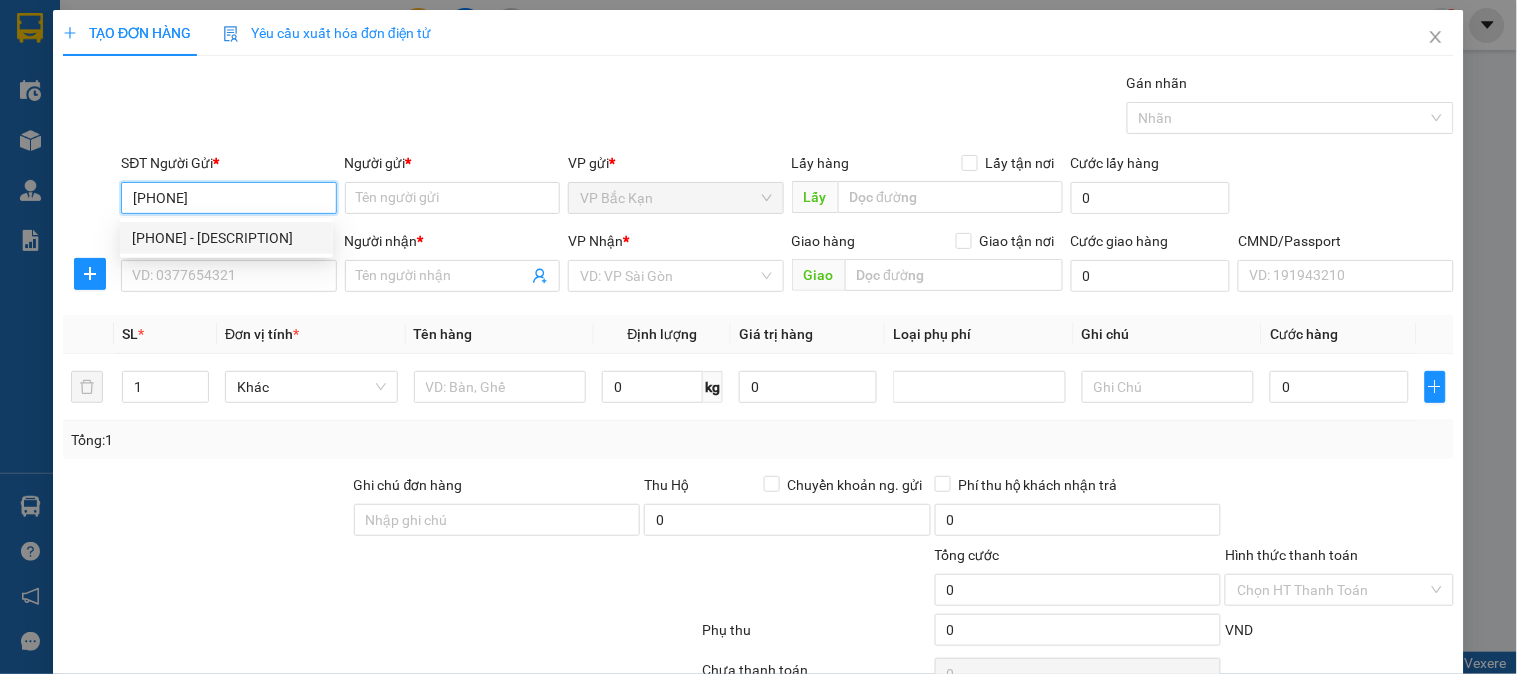 click on "[PHONE] - [DESCRIPTION]" at bounding box center [226, 238] 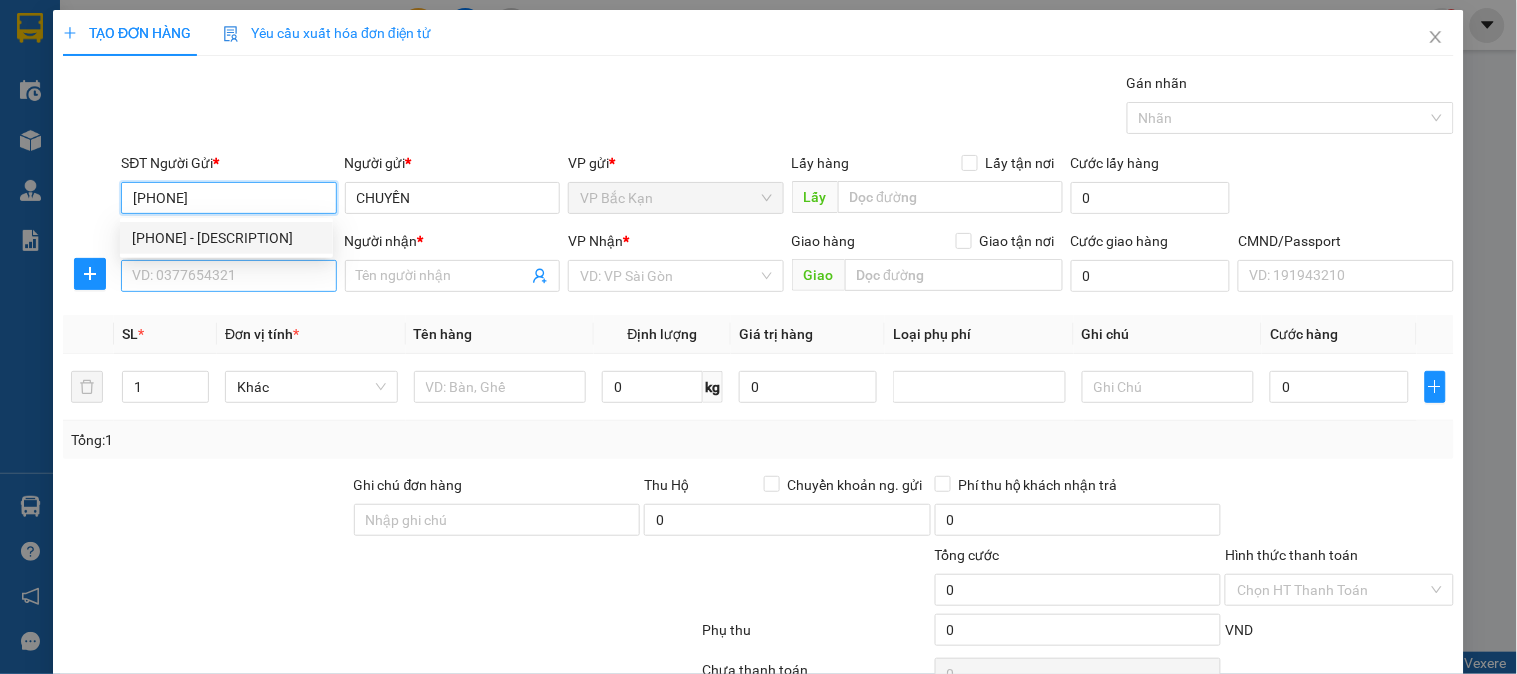 type on "[PHONE]" 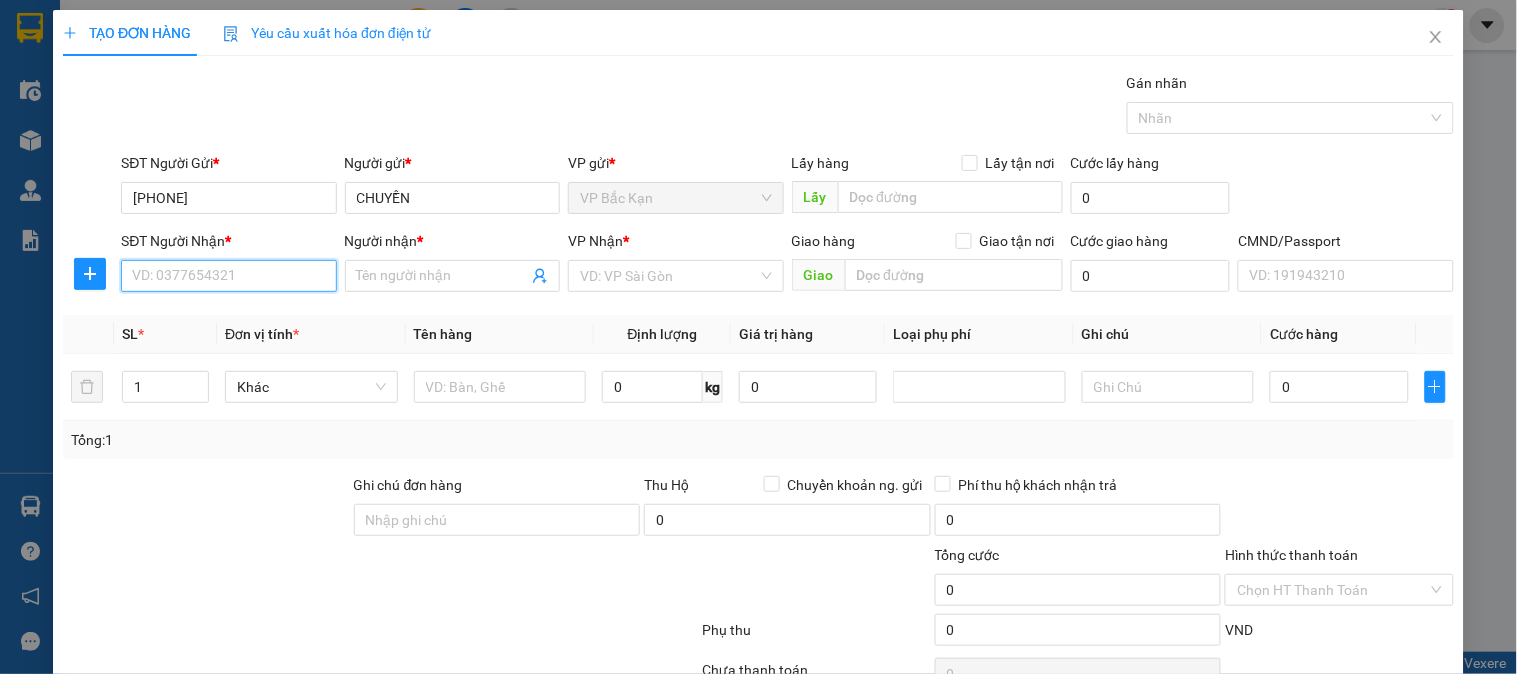 click on "SĐT Người Nhận  *" at bounding box center [228, 276] 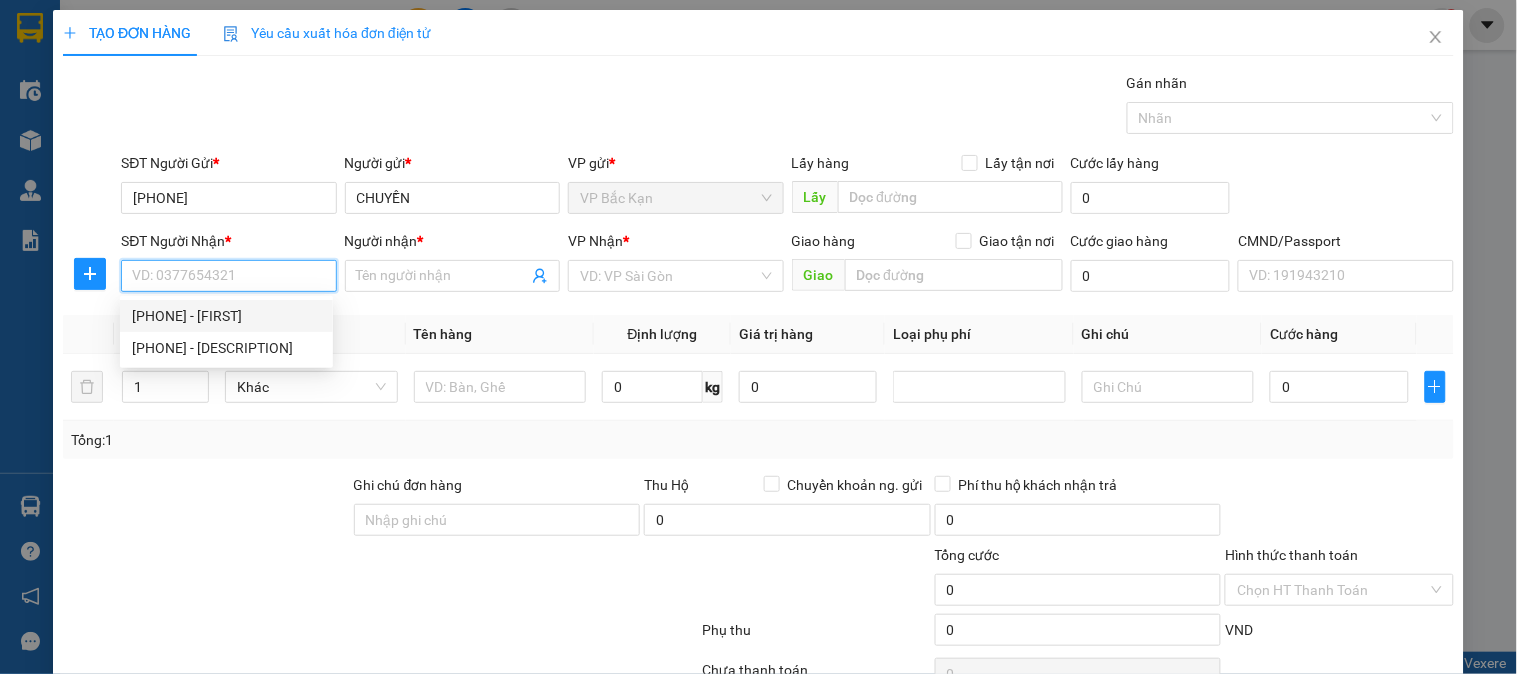 click on "[PHONE] - [FIRST]" at bounding box center (226, 316) 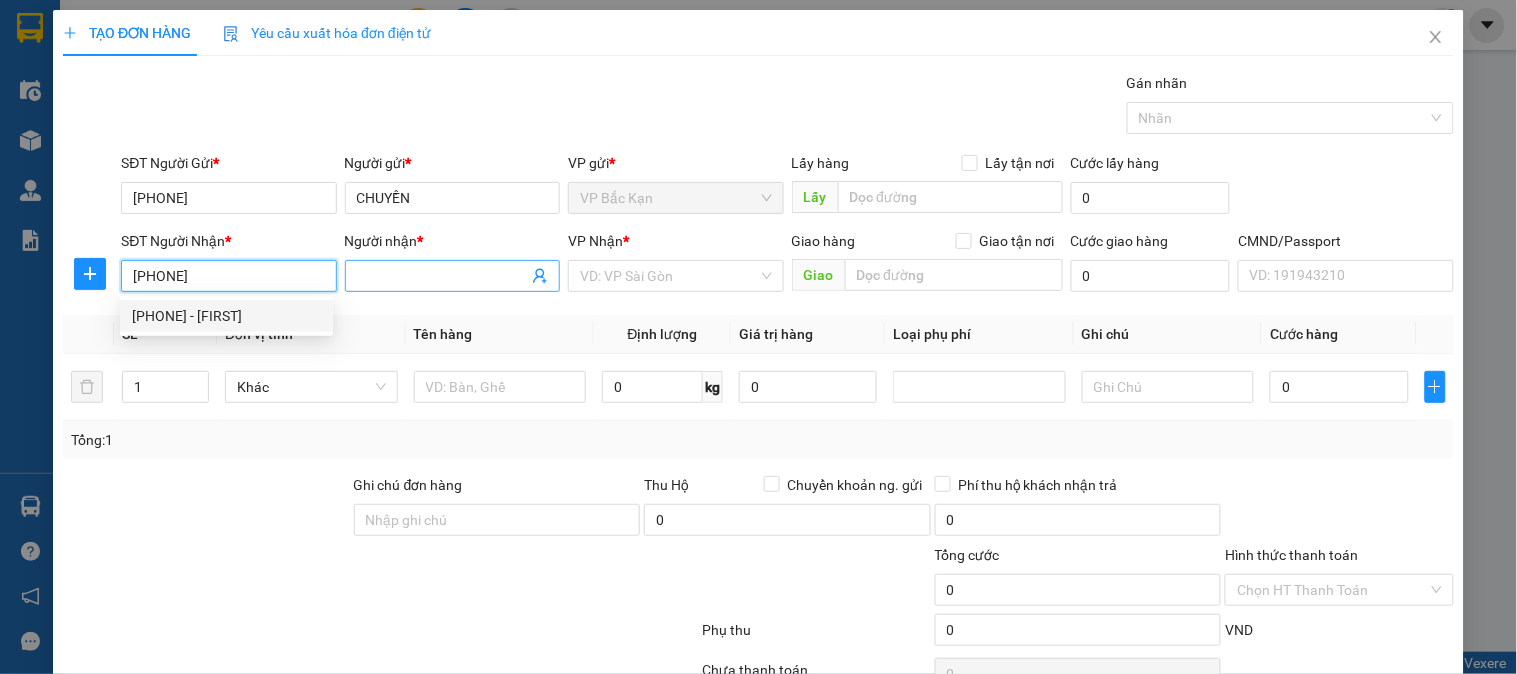 type on "ĐẠI TÍN" 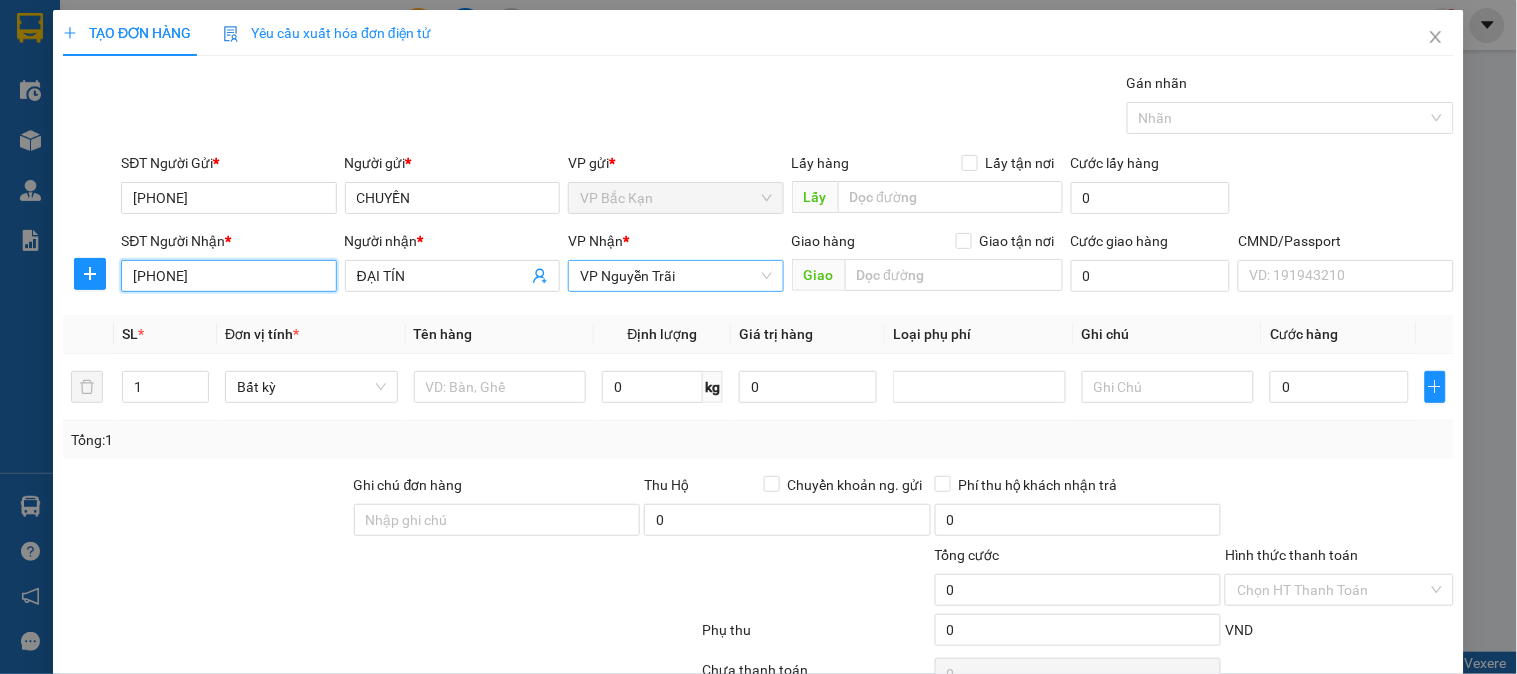 click on "VP Nguyễn Trãi" at bounding box center [675, 276] 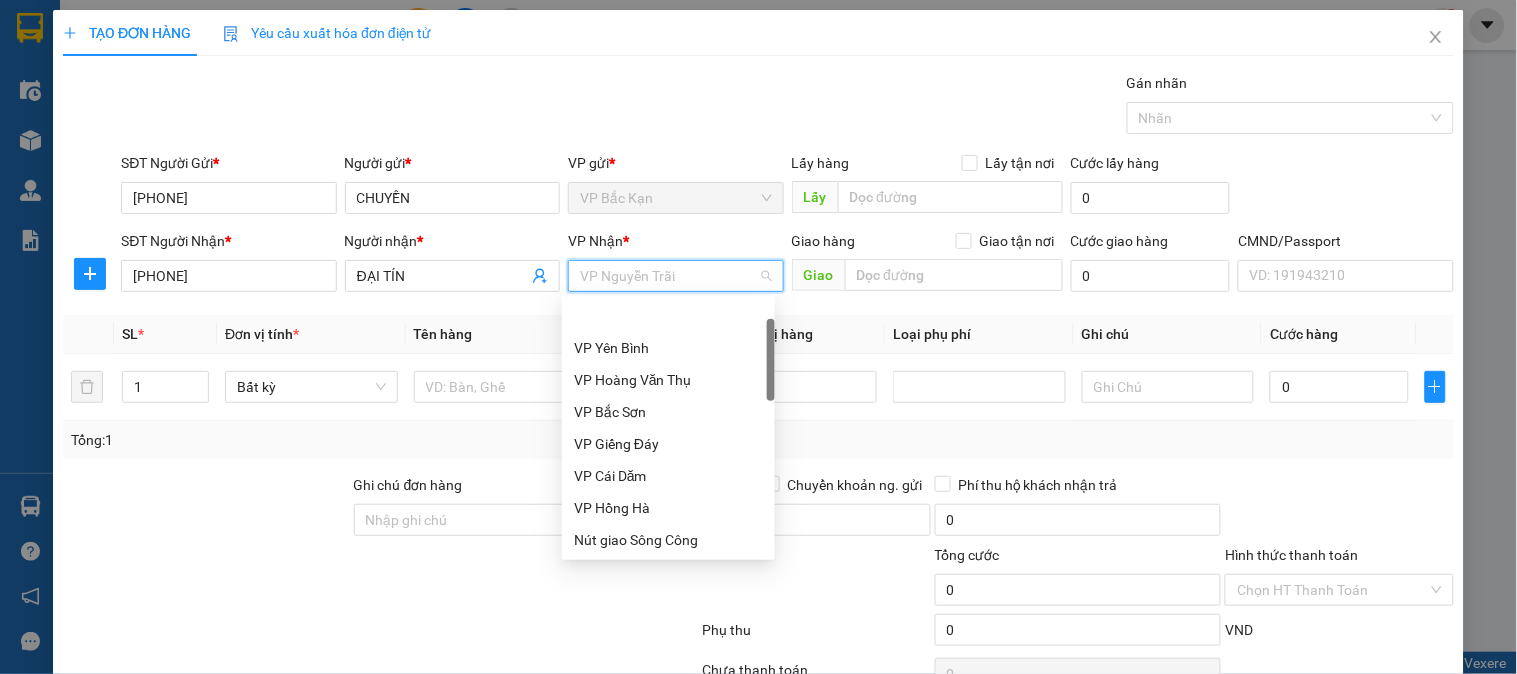 scroll, scrollTop: 64, scrollLeft: 0, axis: vertical 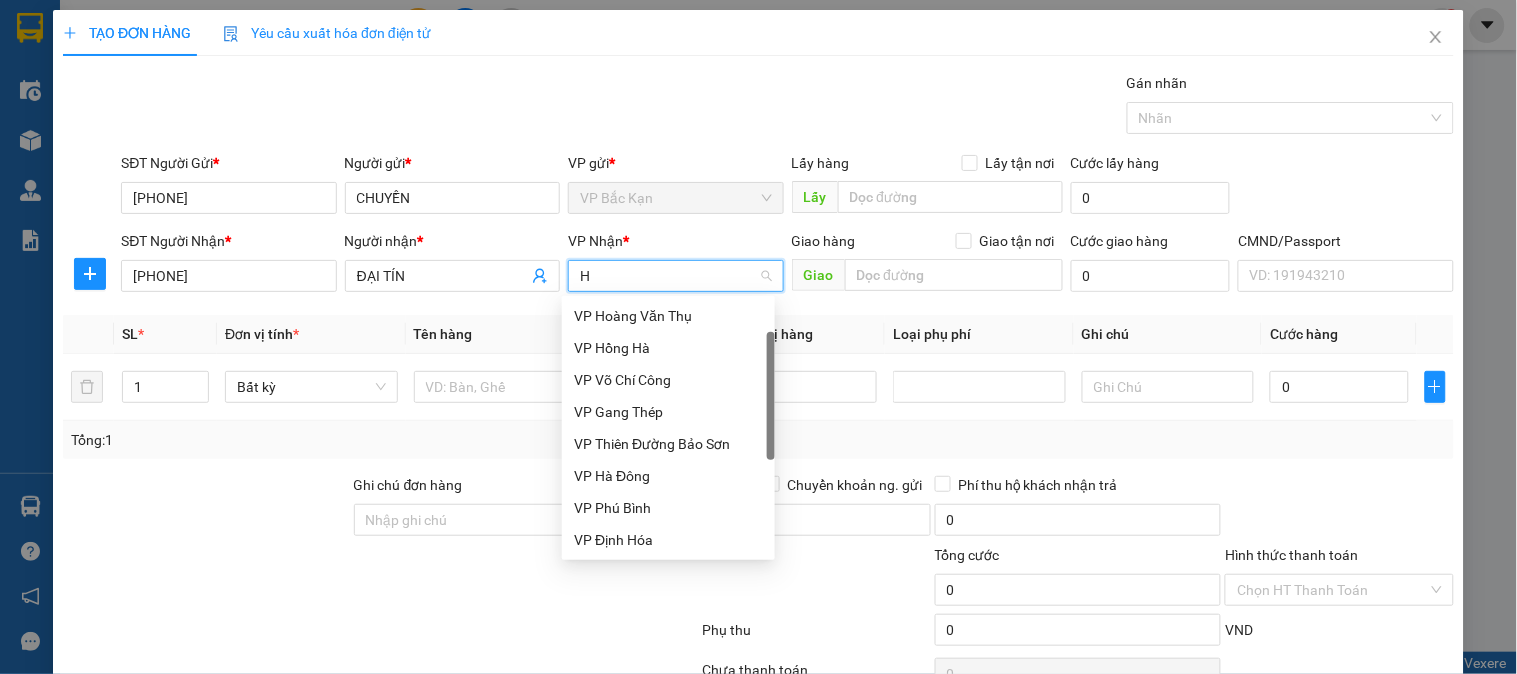 type on "HO" 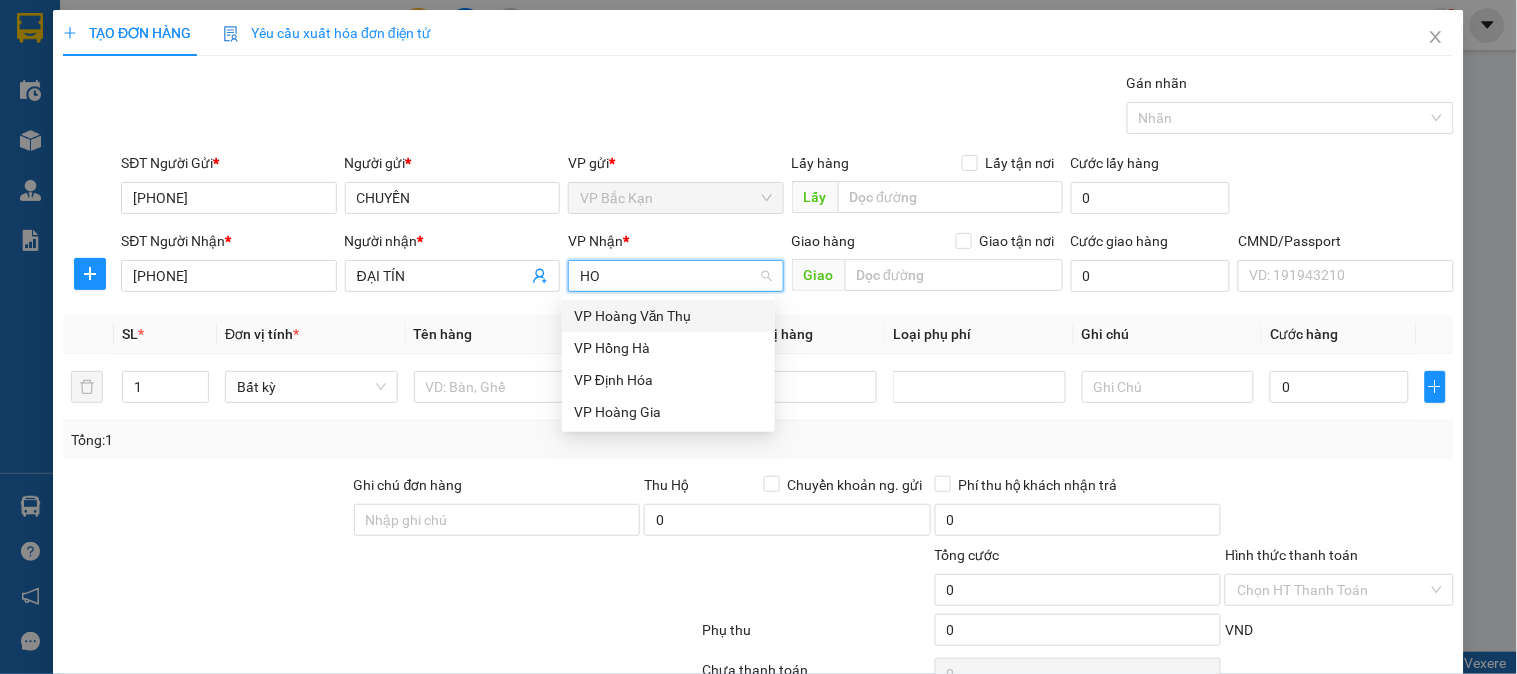 scroll, scrollTop: 0, scrollLeft: 0, axis: both 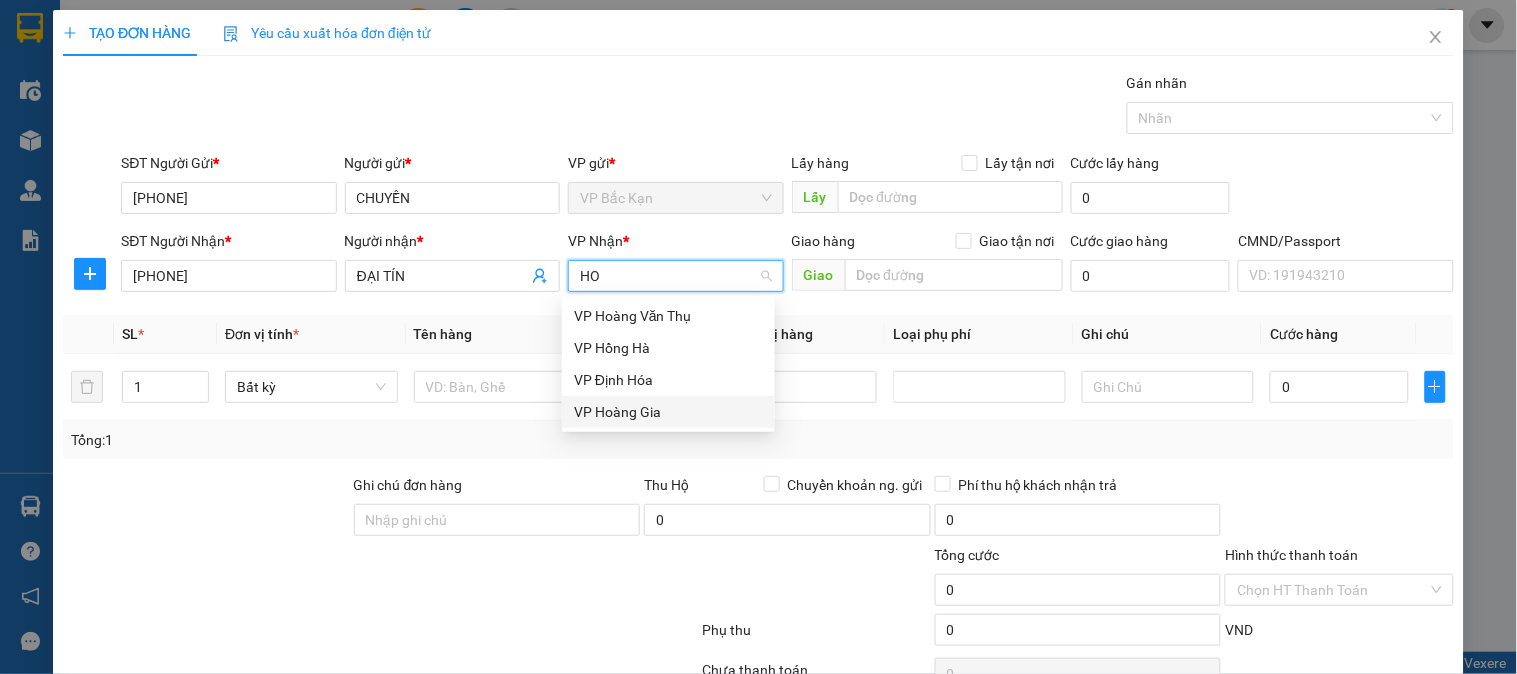 click on "VP Hoàng Gia" at bounding box center [668, 412] 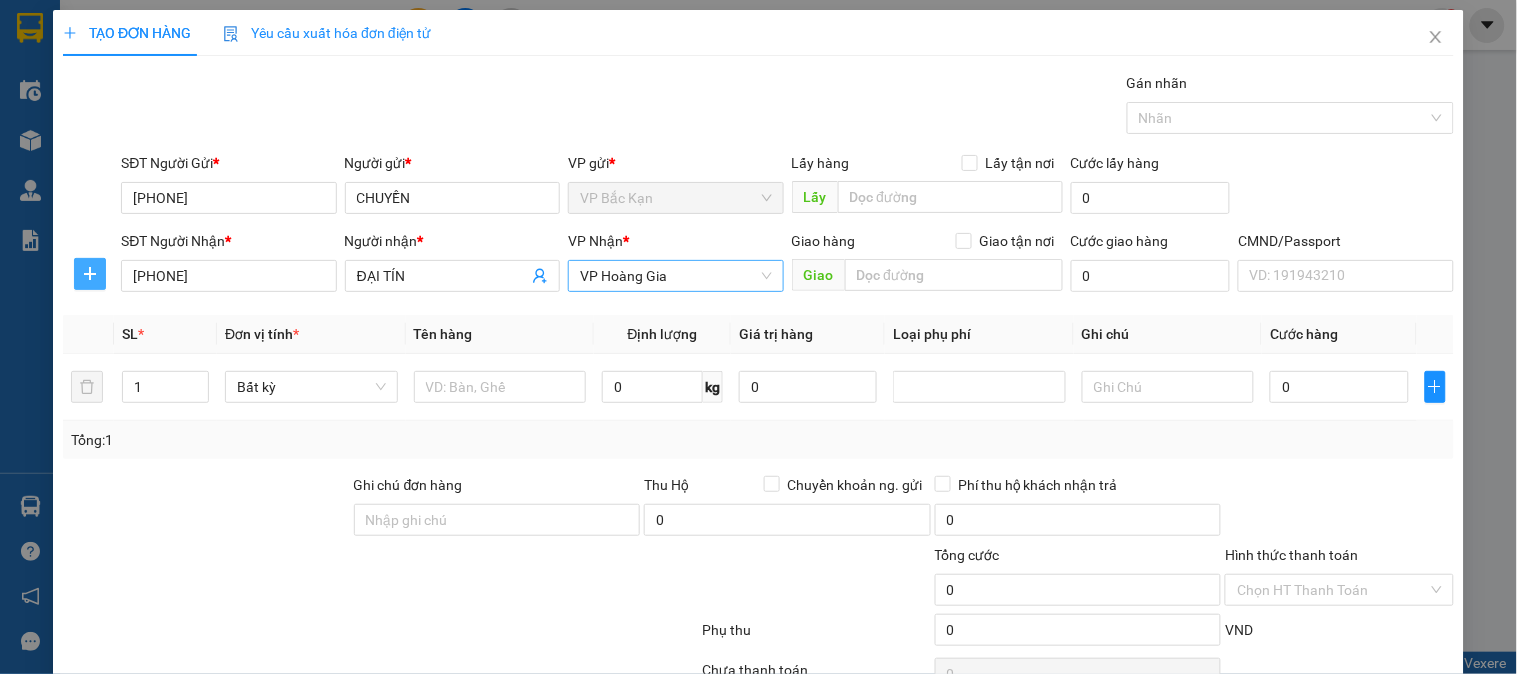 click at bounding box center [90, 274] 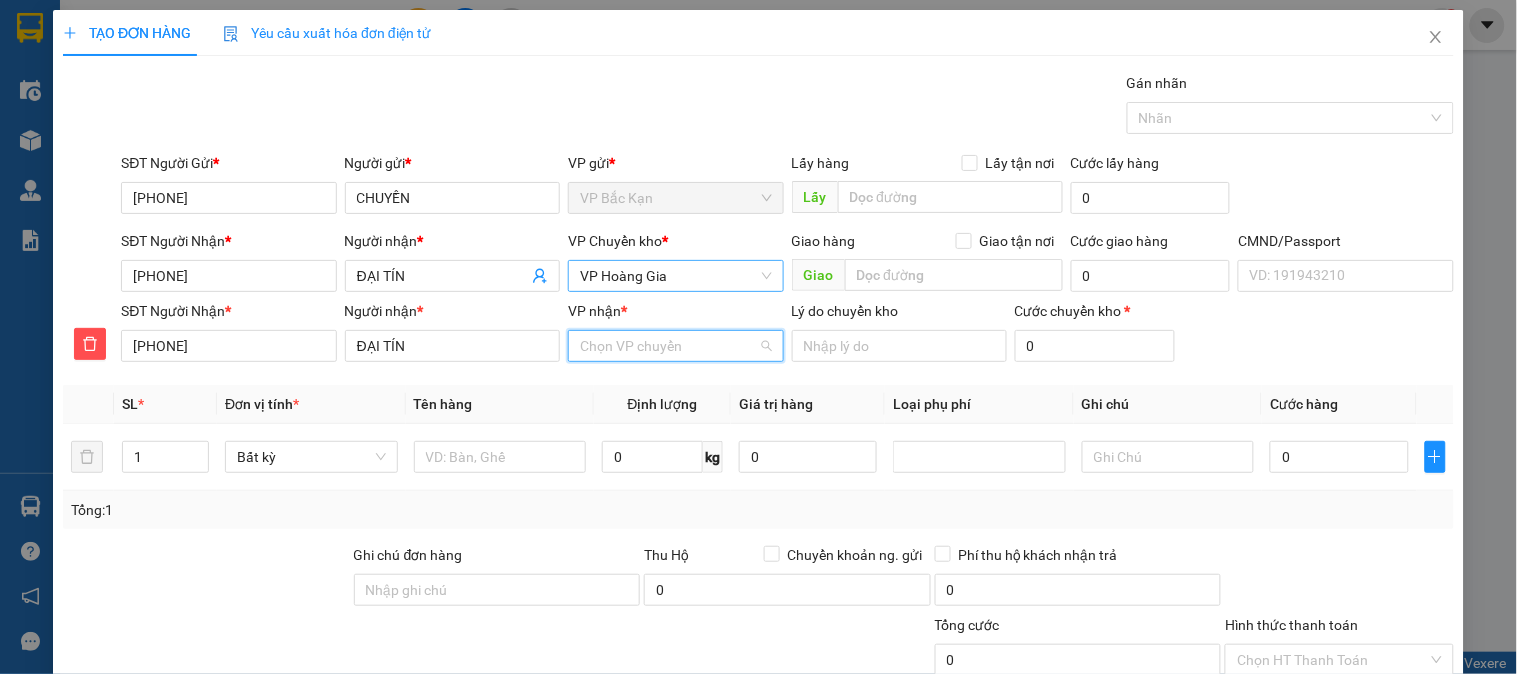 click on "VP nhận  *" at bounding box center [668, 346] 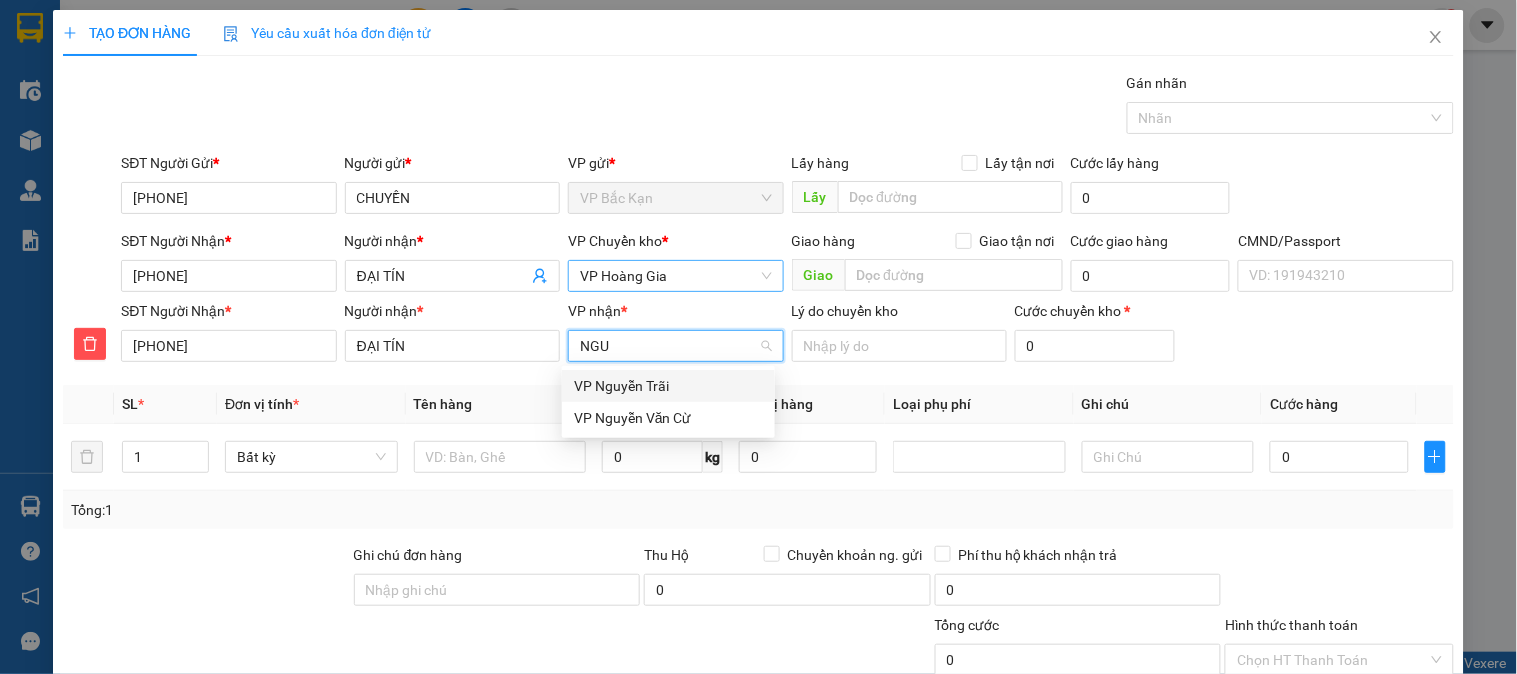type on "NGUY" 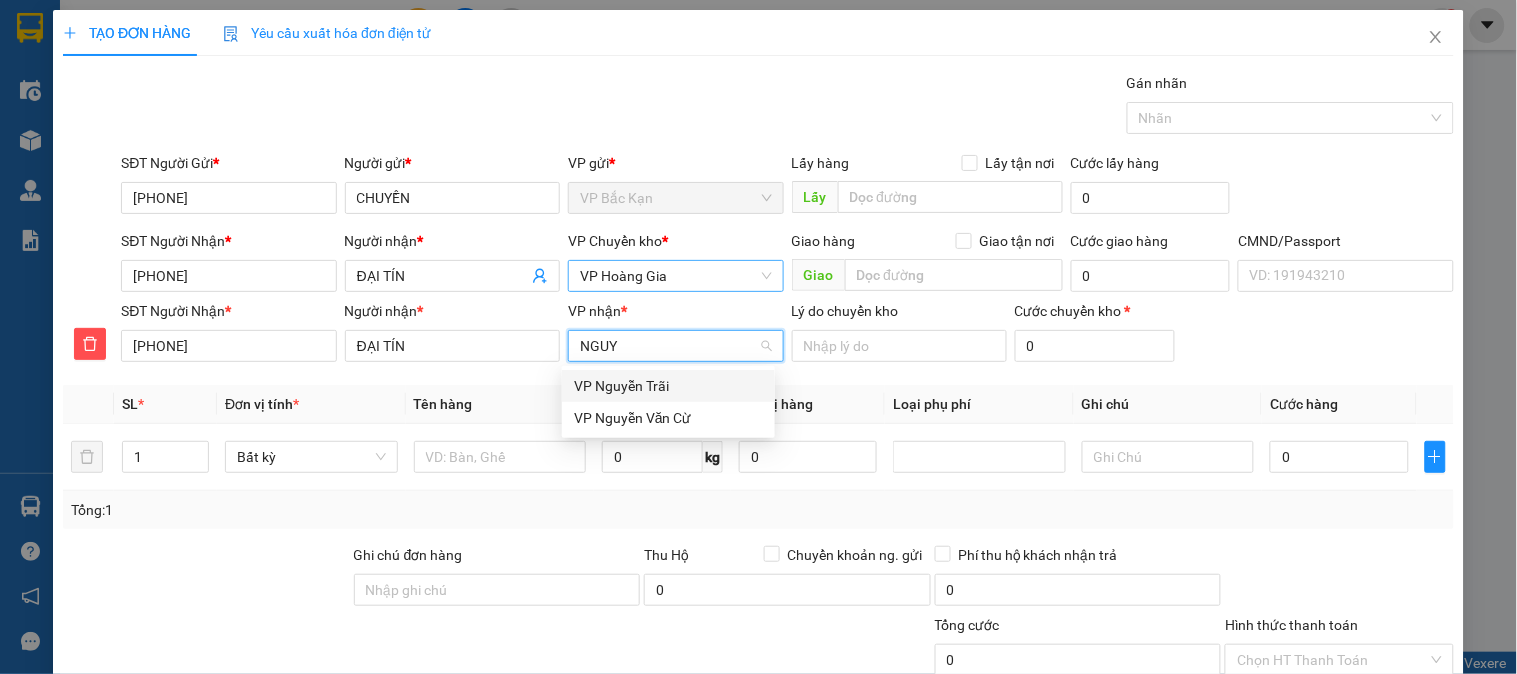 click on "VP Nguyễn Trãi" at bounding box center [668, 386] 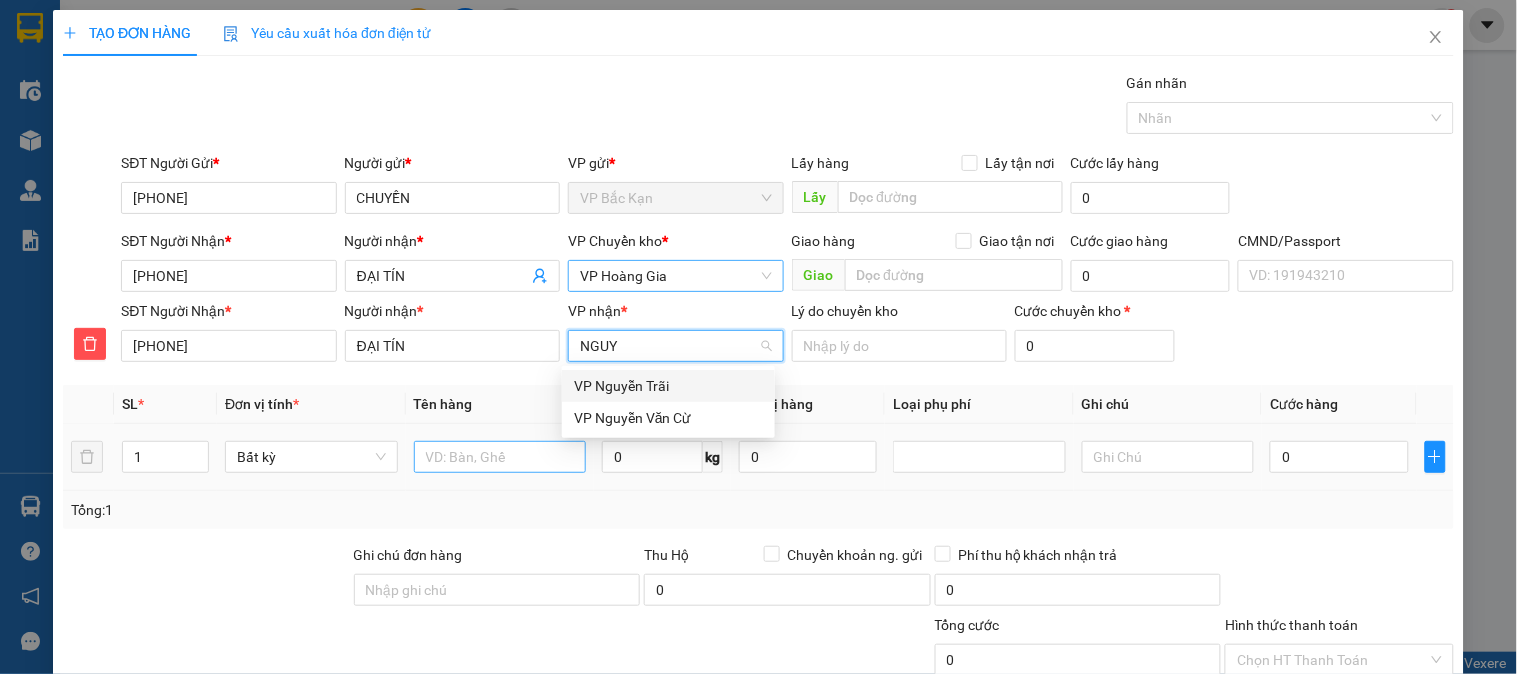 type 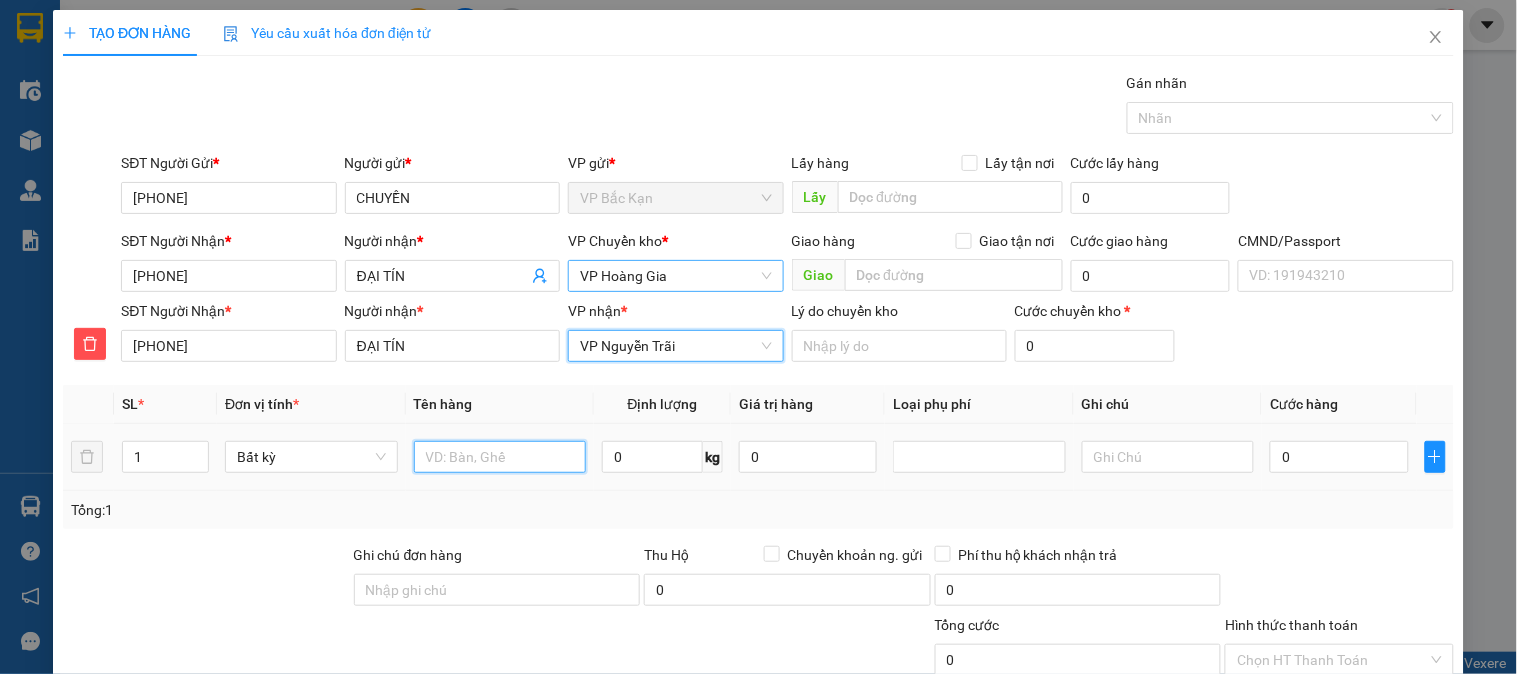 click at bounding box center [500, 457] 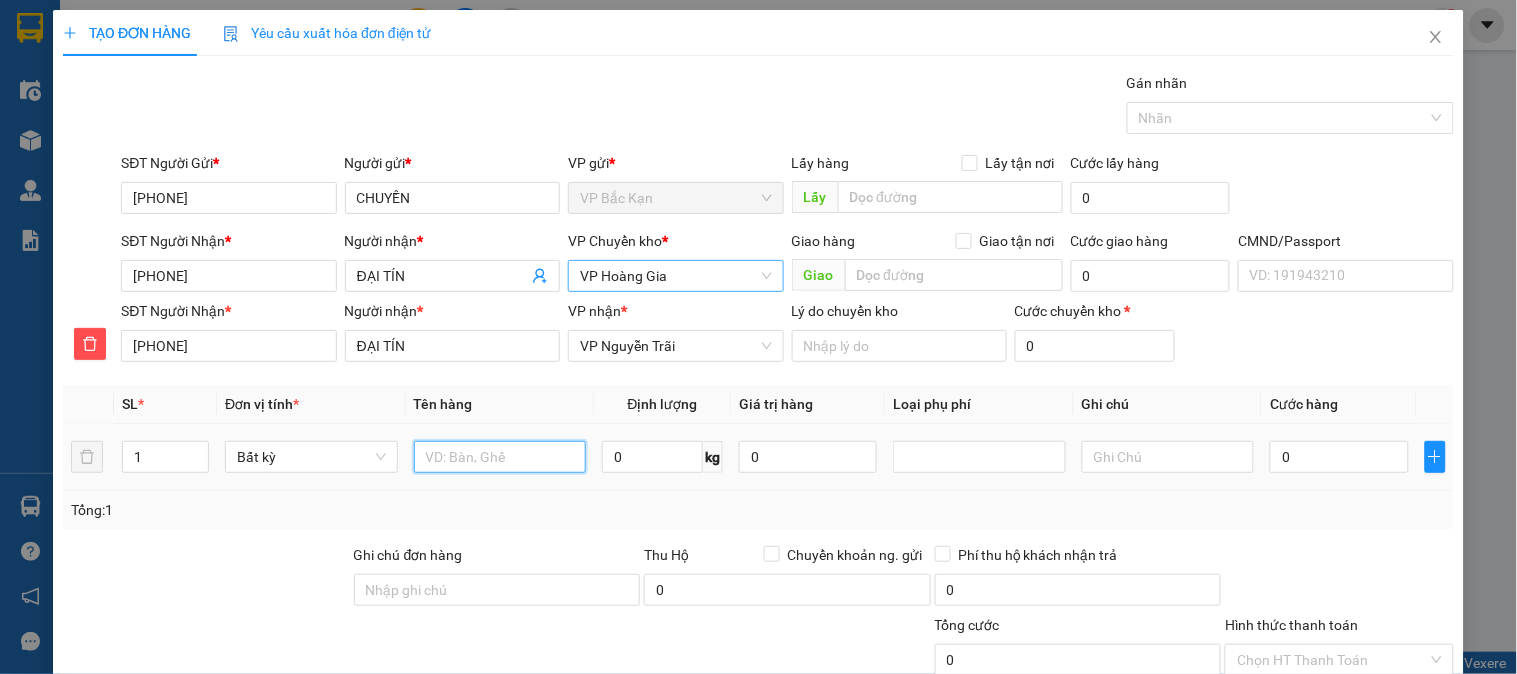 click at bounding box center (500, 457) 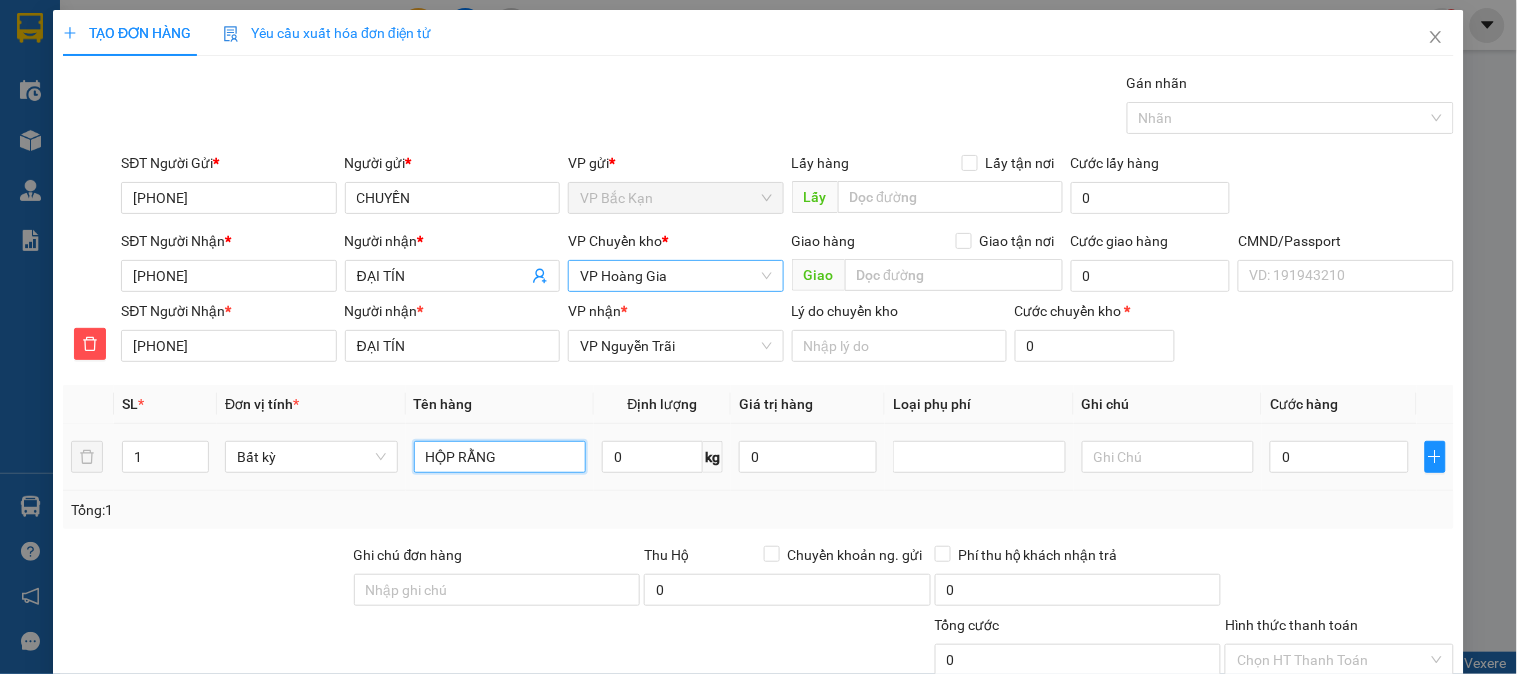 type 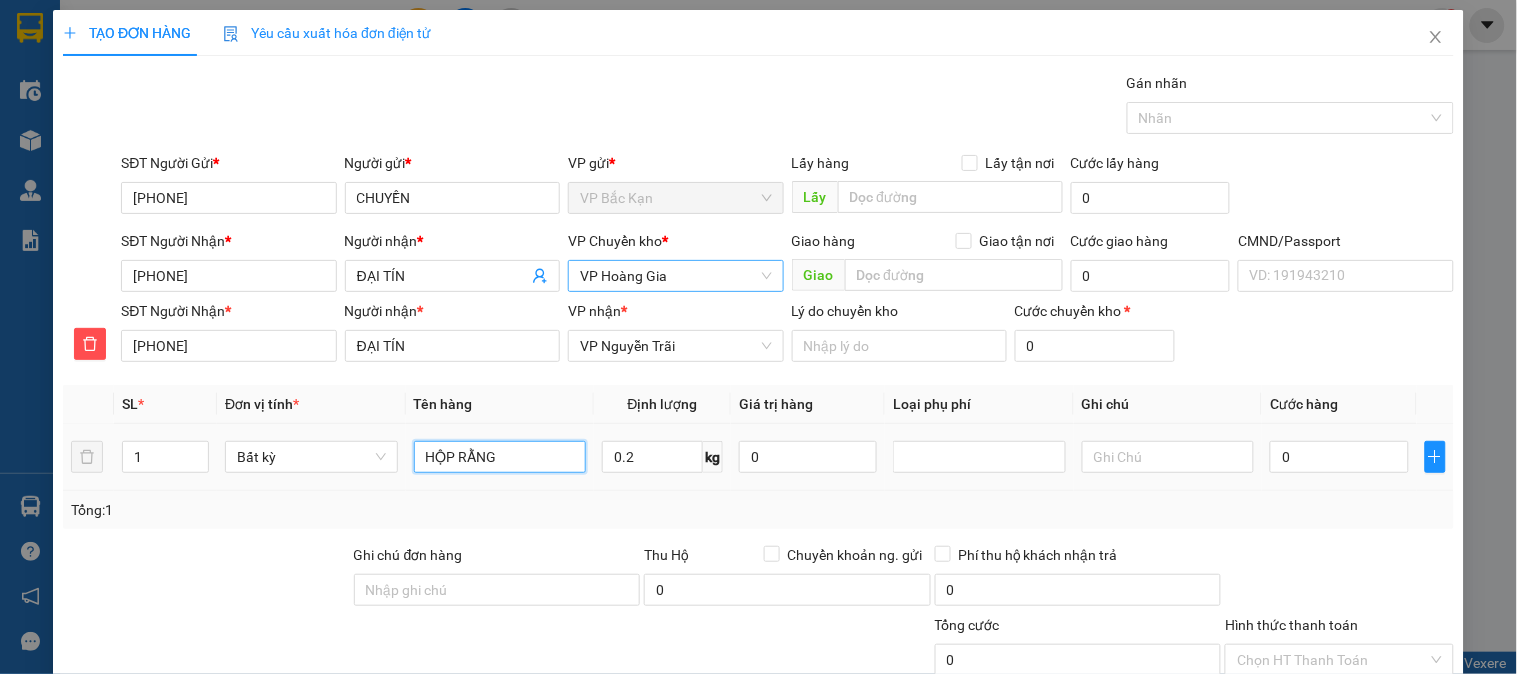 click on "HỘP RẰNG" at bounding box center [500, 457] 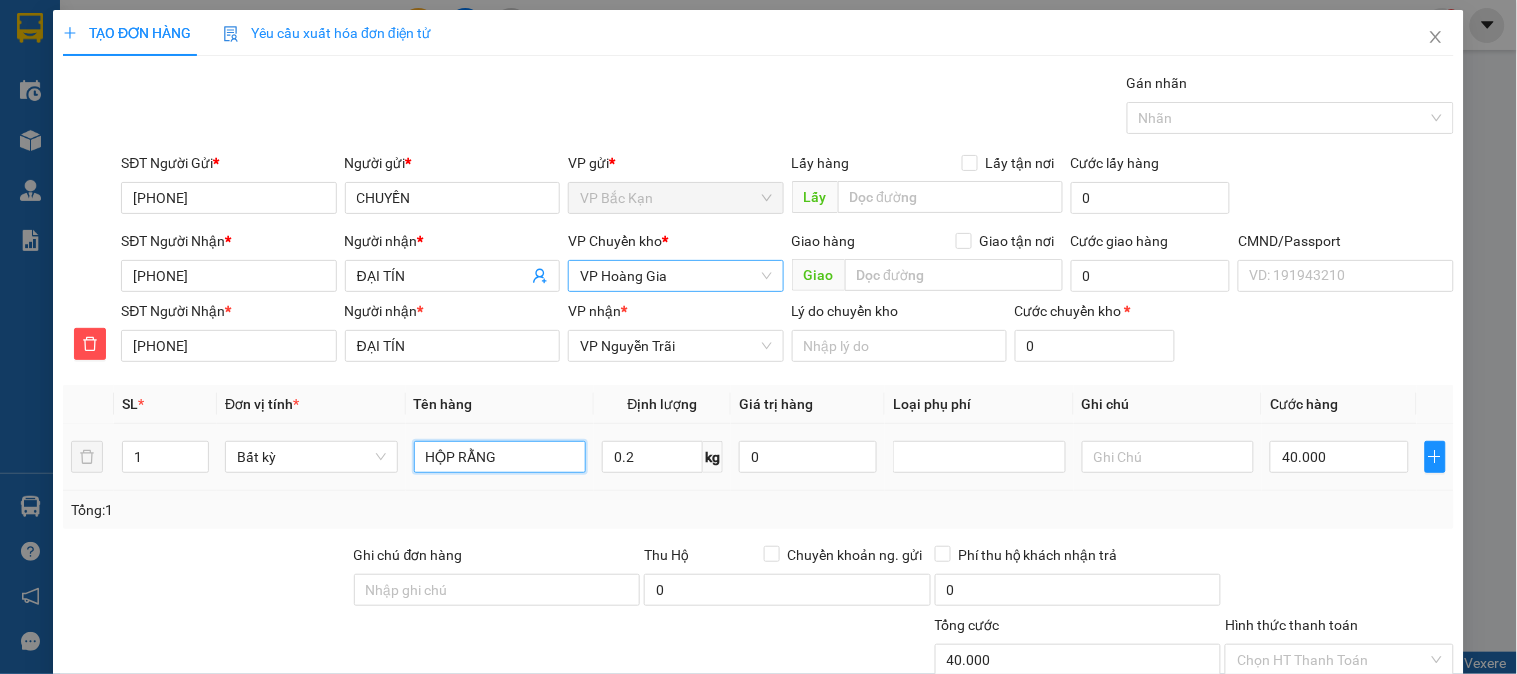 click on "HỘP RẰNG" at bounding box center [500, 457] 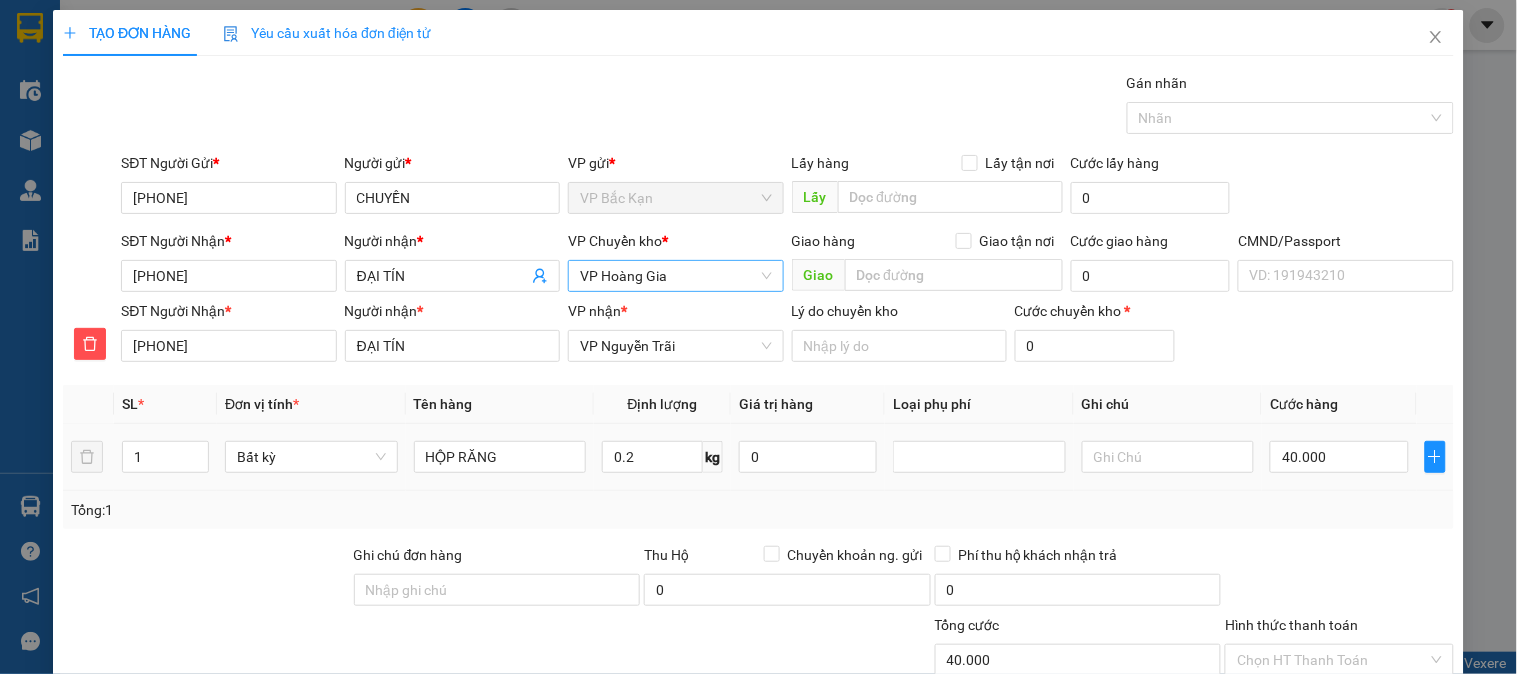 click on "HỘP RĂNG" at bounding box center (500, 457) 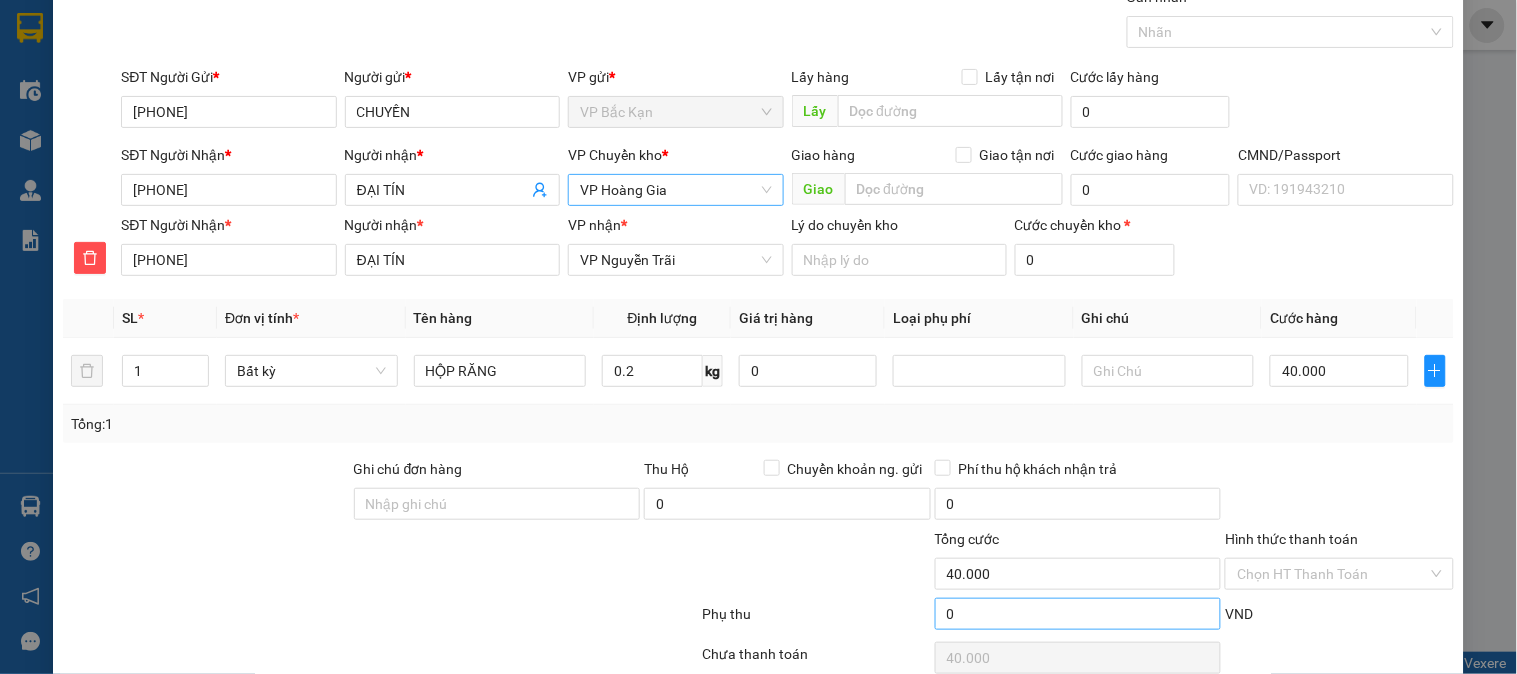 scroll, scrollTop: 176, scrollLeft: 0, axis: vertical 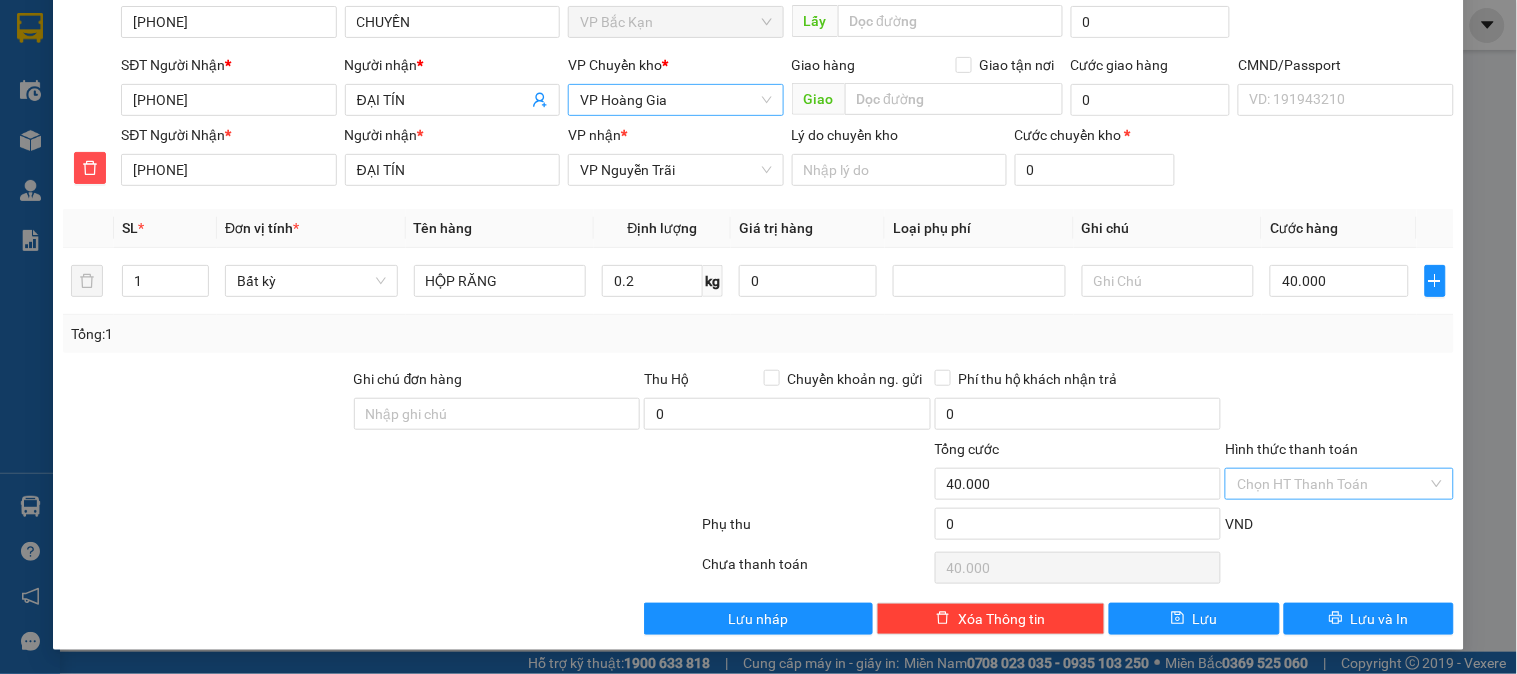 click on "Hình thức thanh toán" at bounding box center (1332, 484) 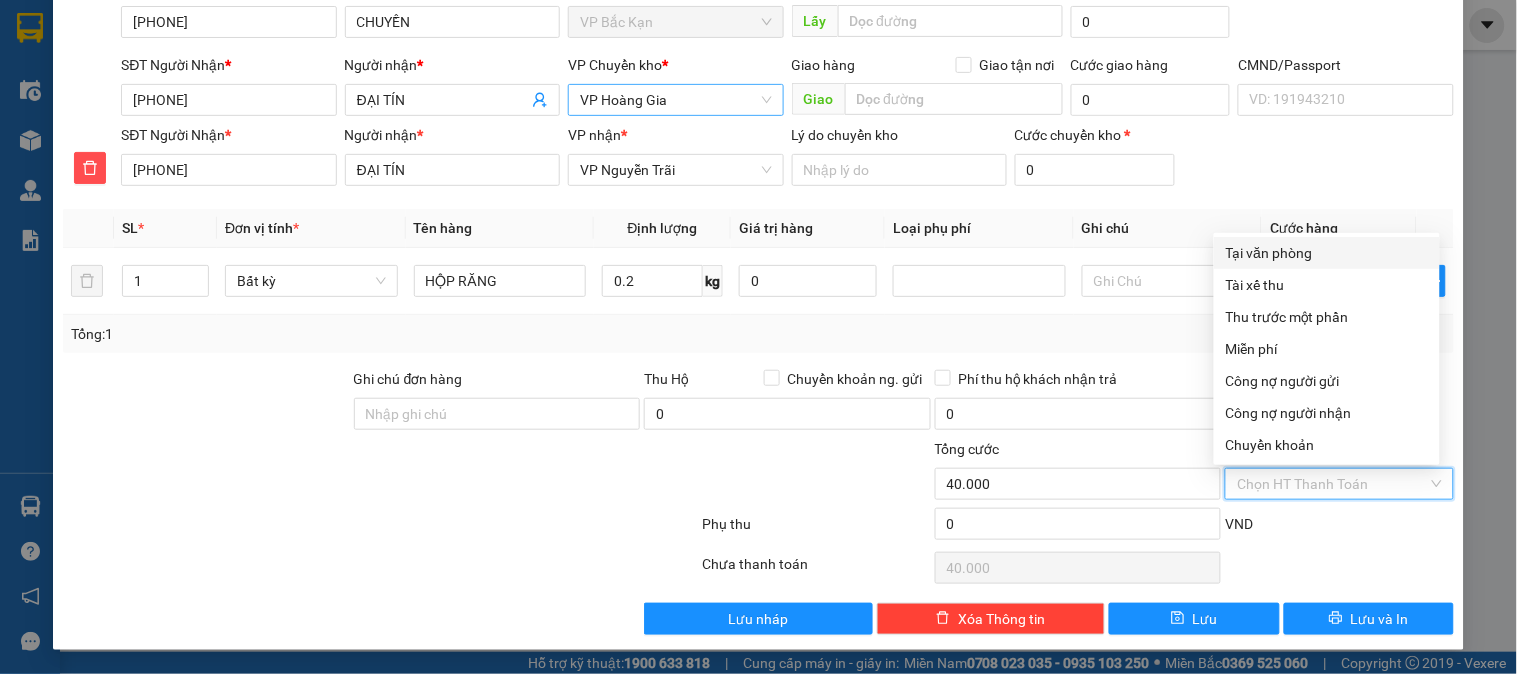 click on "Tại văn phòng" at bounding box center [1327, 253] 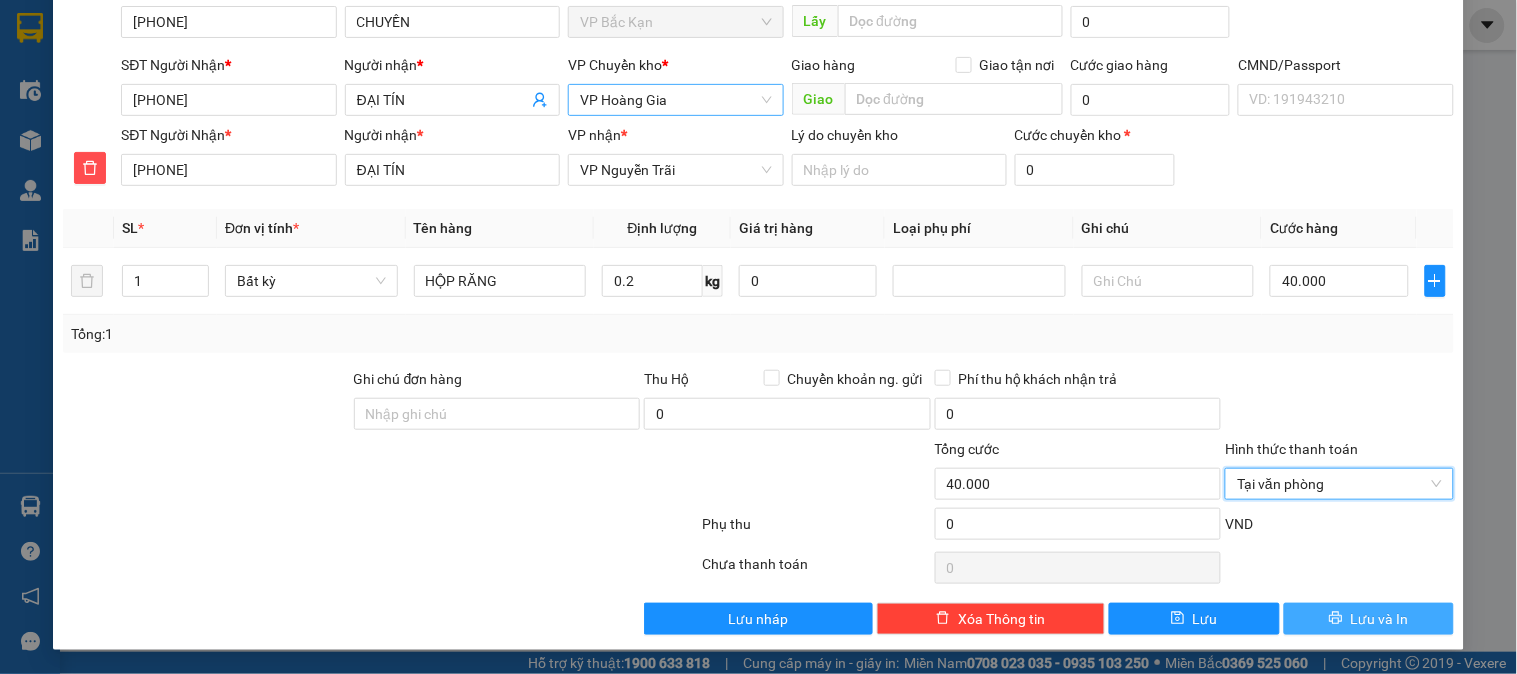 click on "Lưu và In" at bounding box center (1369, 619) 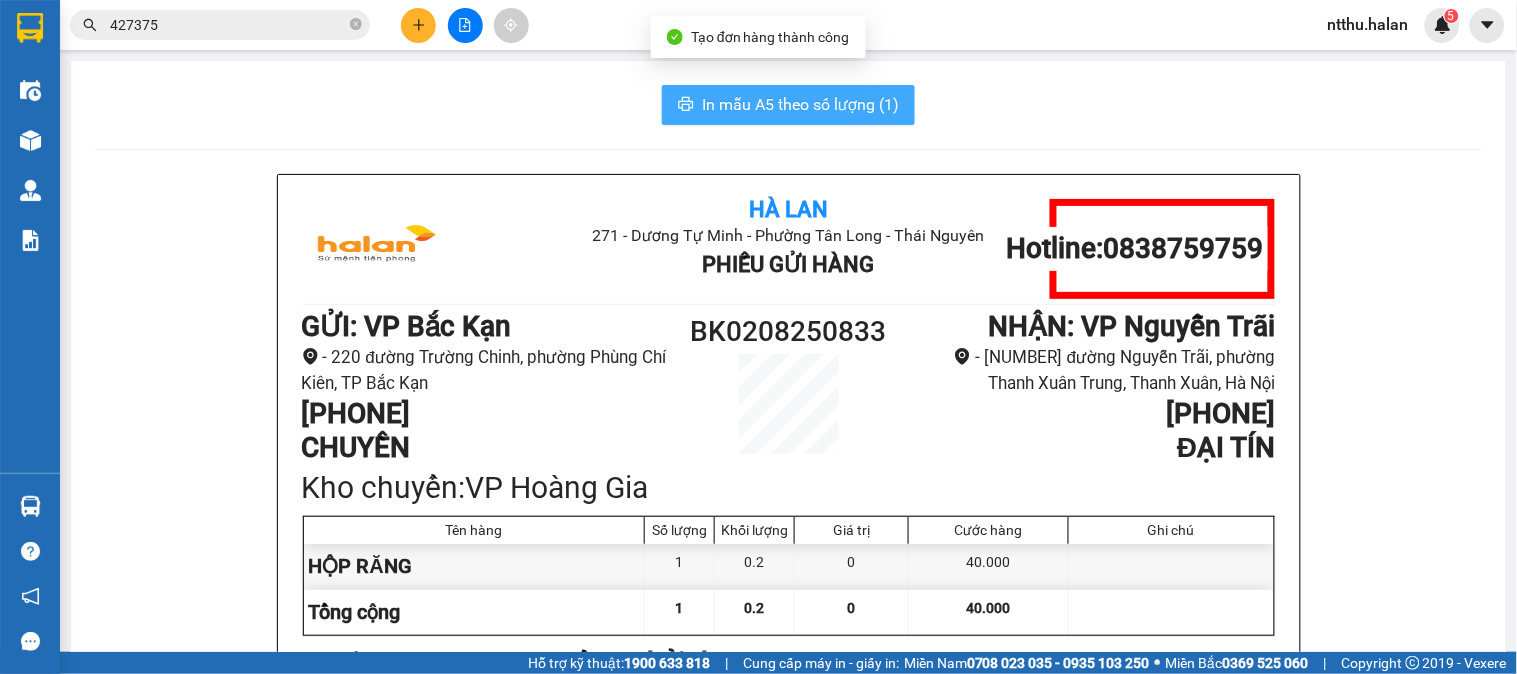 click on "In mẫu A5 theo số lượng
(1)" at bounding box center [800, 104] 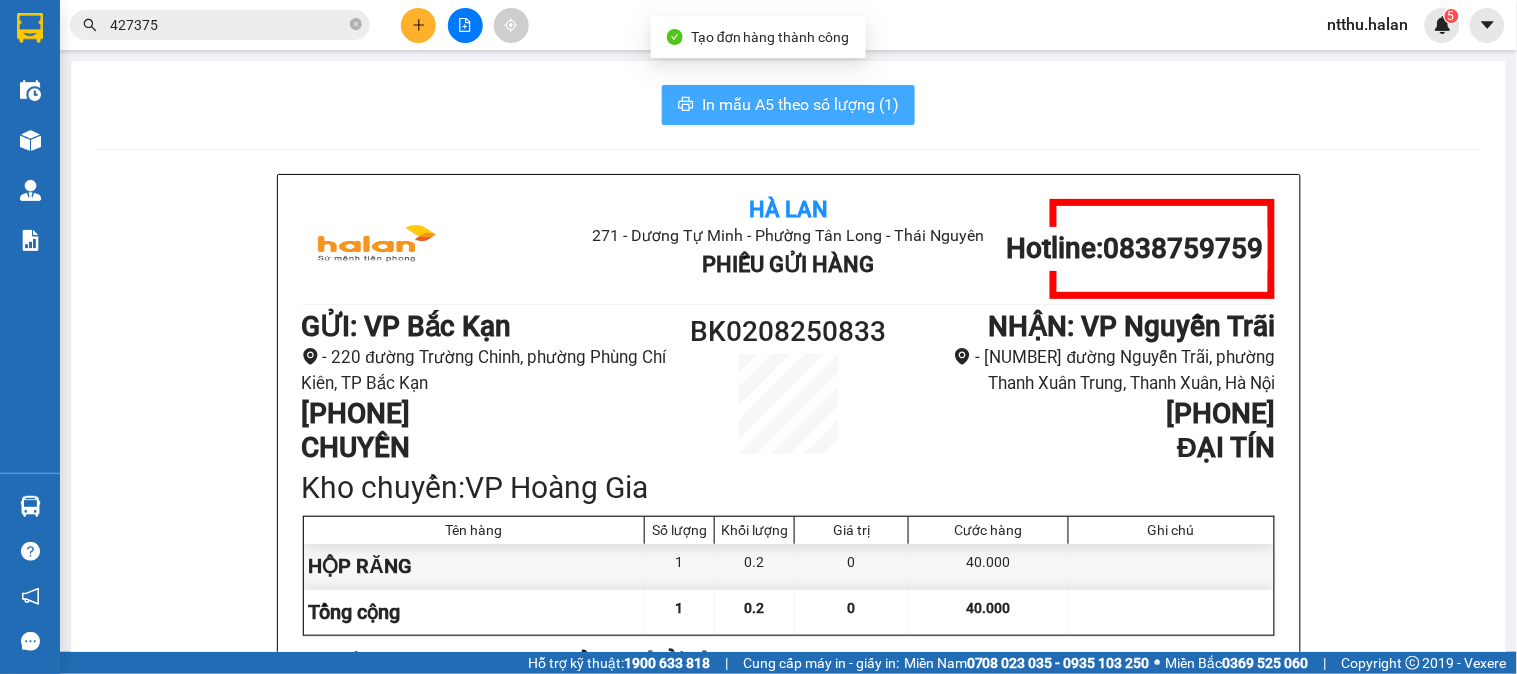scroll, scrollTop: 0, scrollLeft: 0, axis: both 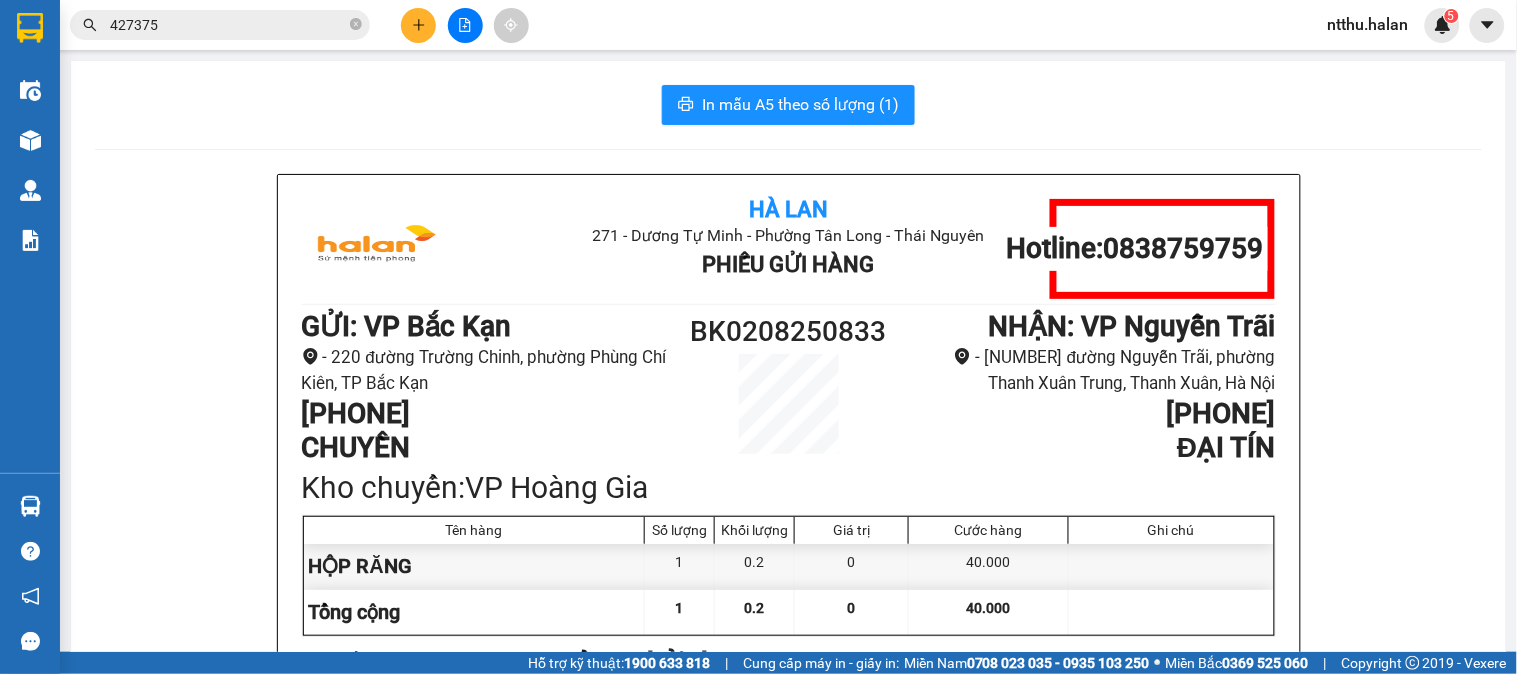 drag, startPoint x: 441, startPoint y: 93, endPoint x: 385, endPoint y: 50, distance: 70.60453 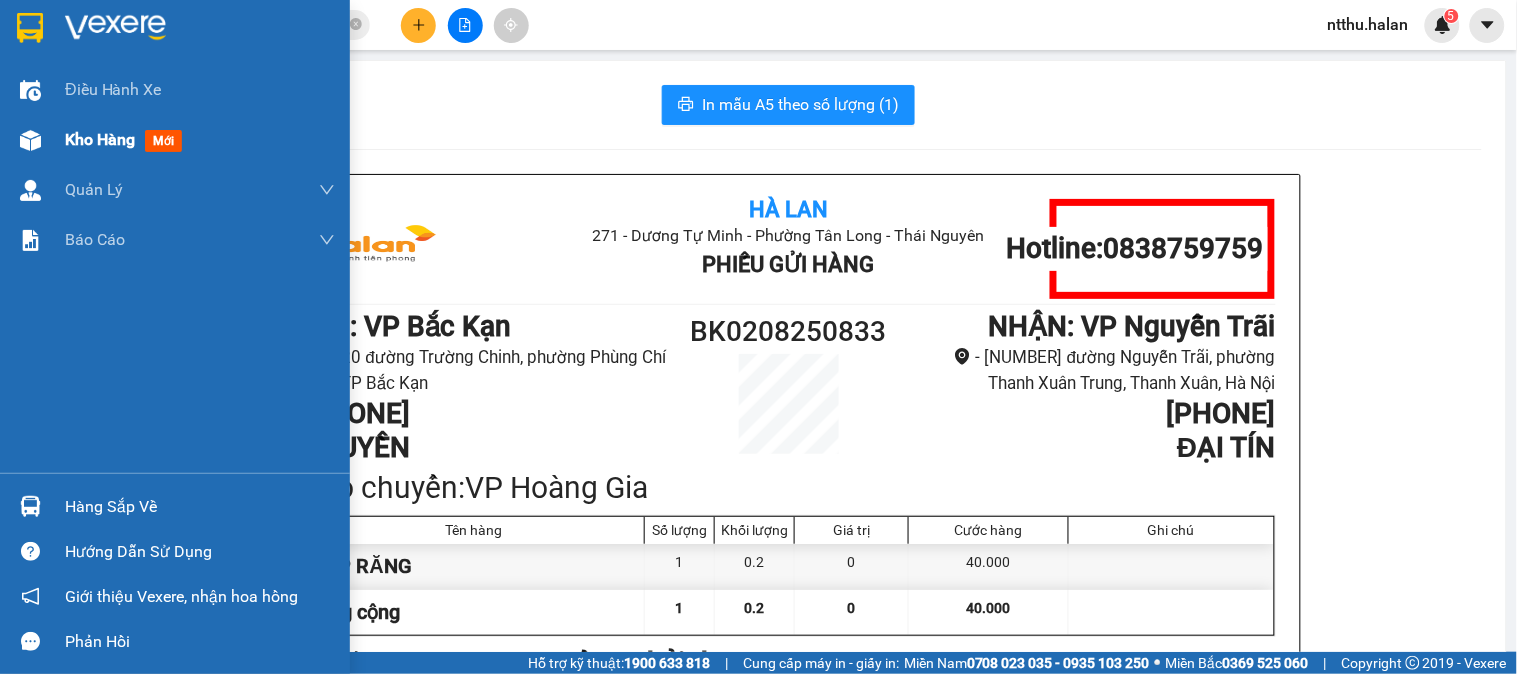 click at bounding box center (30, 140) 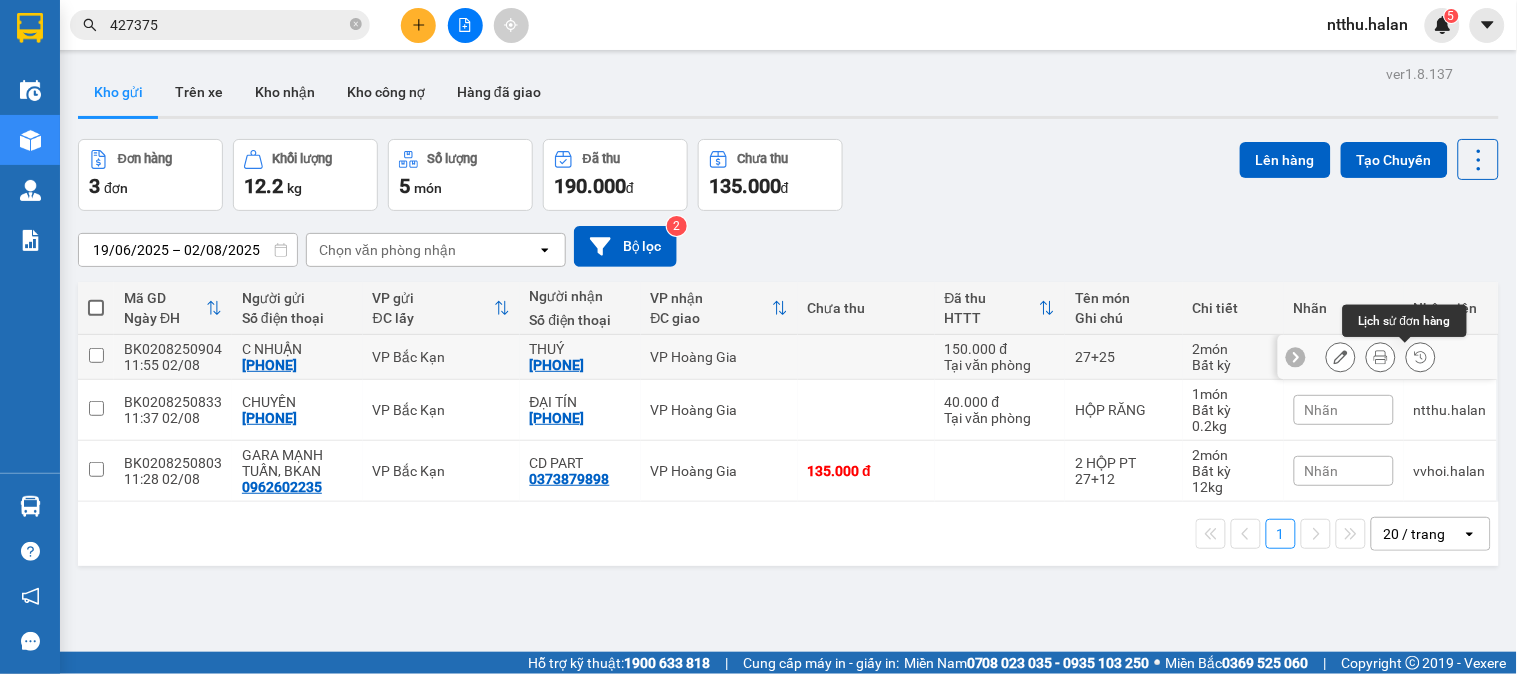 click 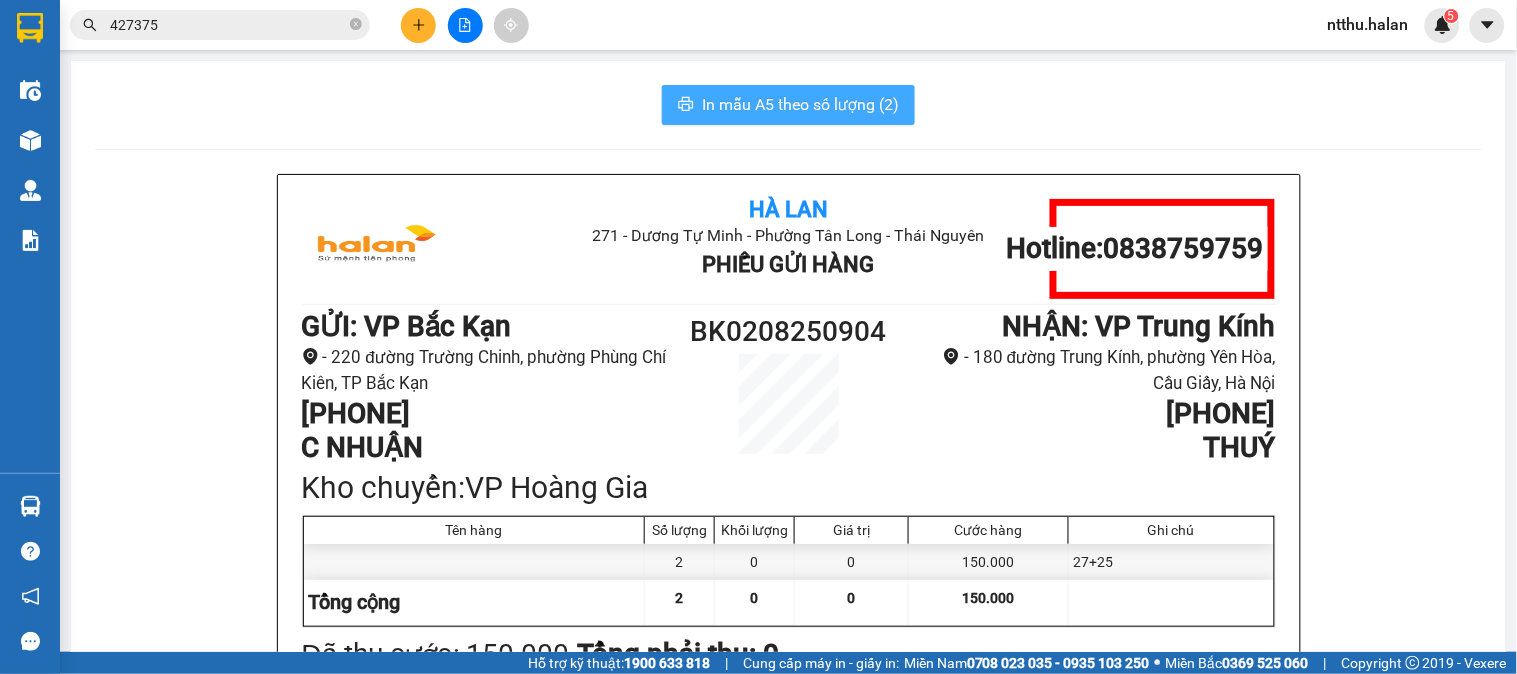 click on "In mẫu A5 theo số lượng
(2)" at bounding box center (800, 104) 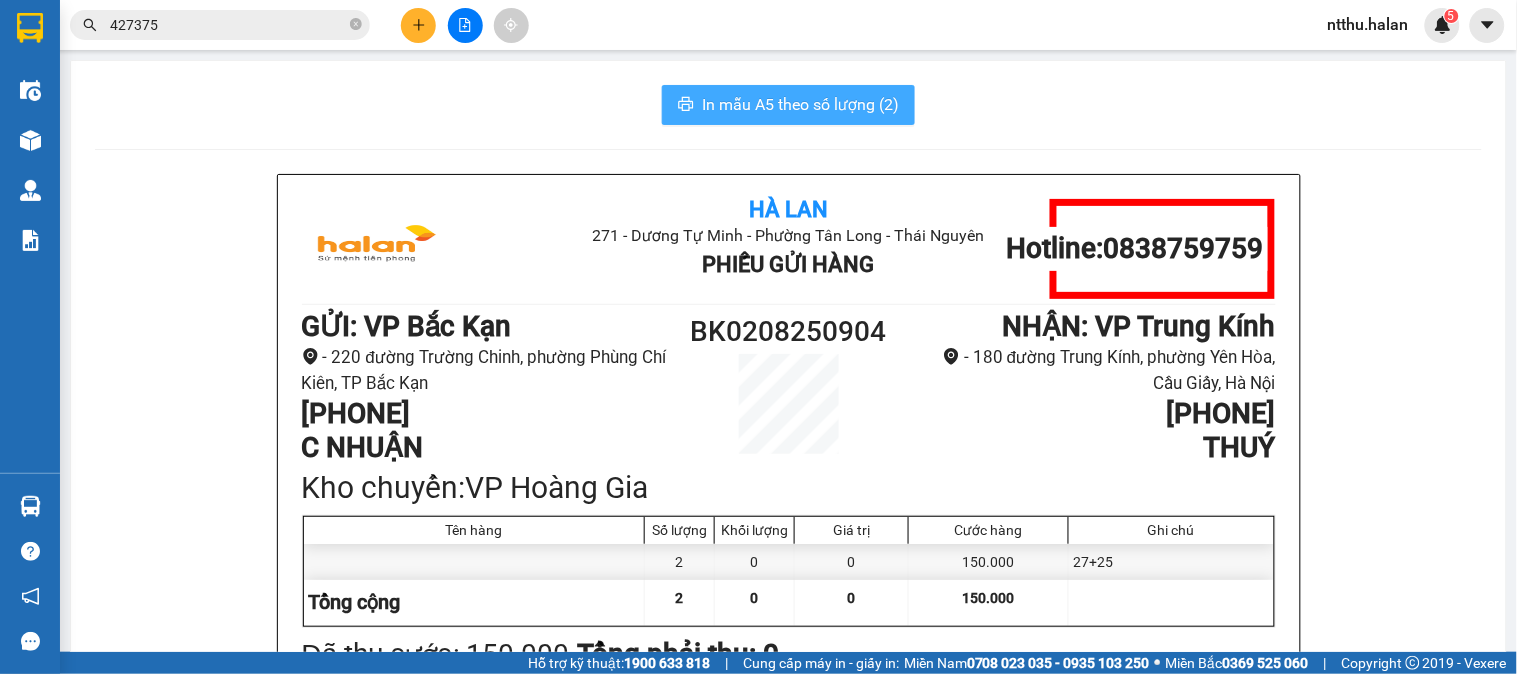 scroll, scrollTop: 0, scrollLeft: 0, axis: both 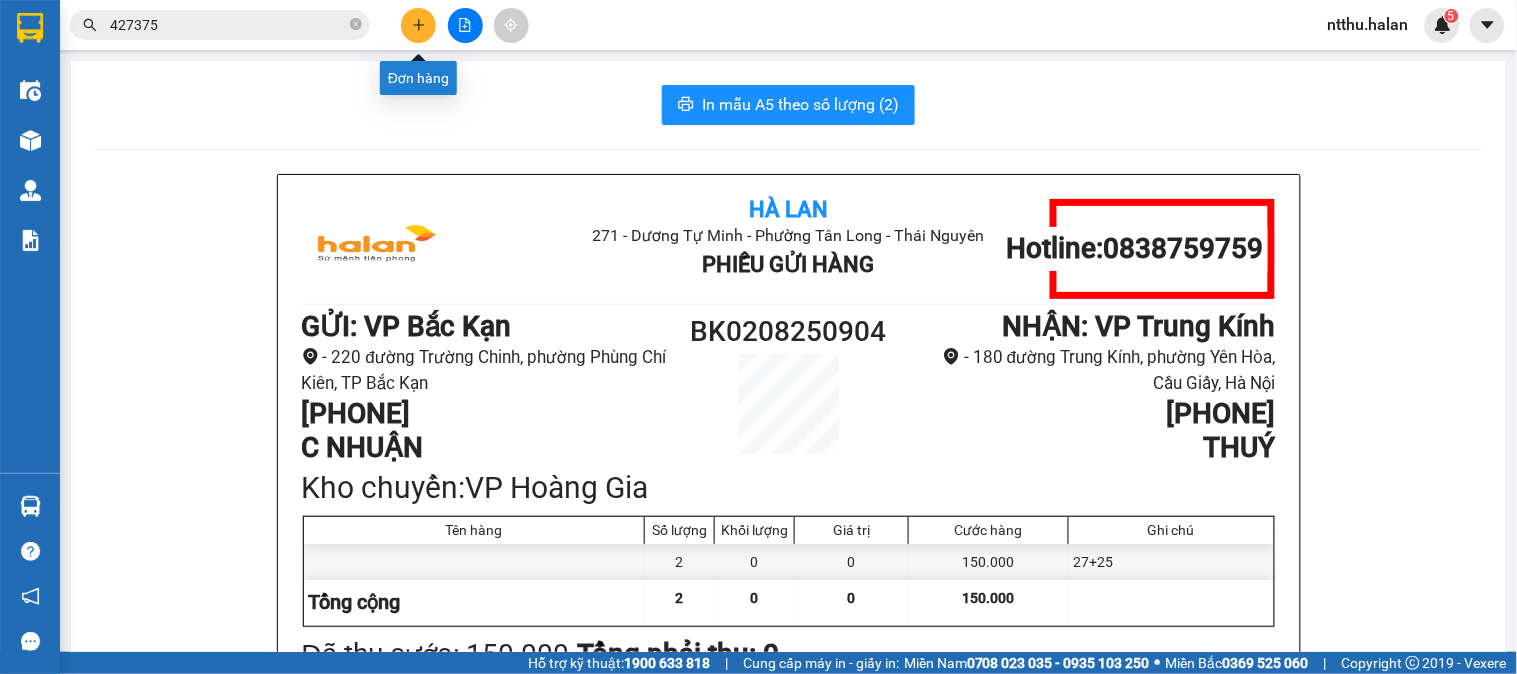 click at bounding box center [418, 25] 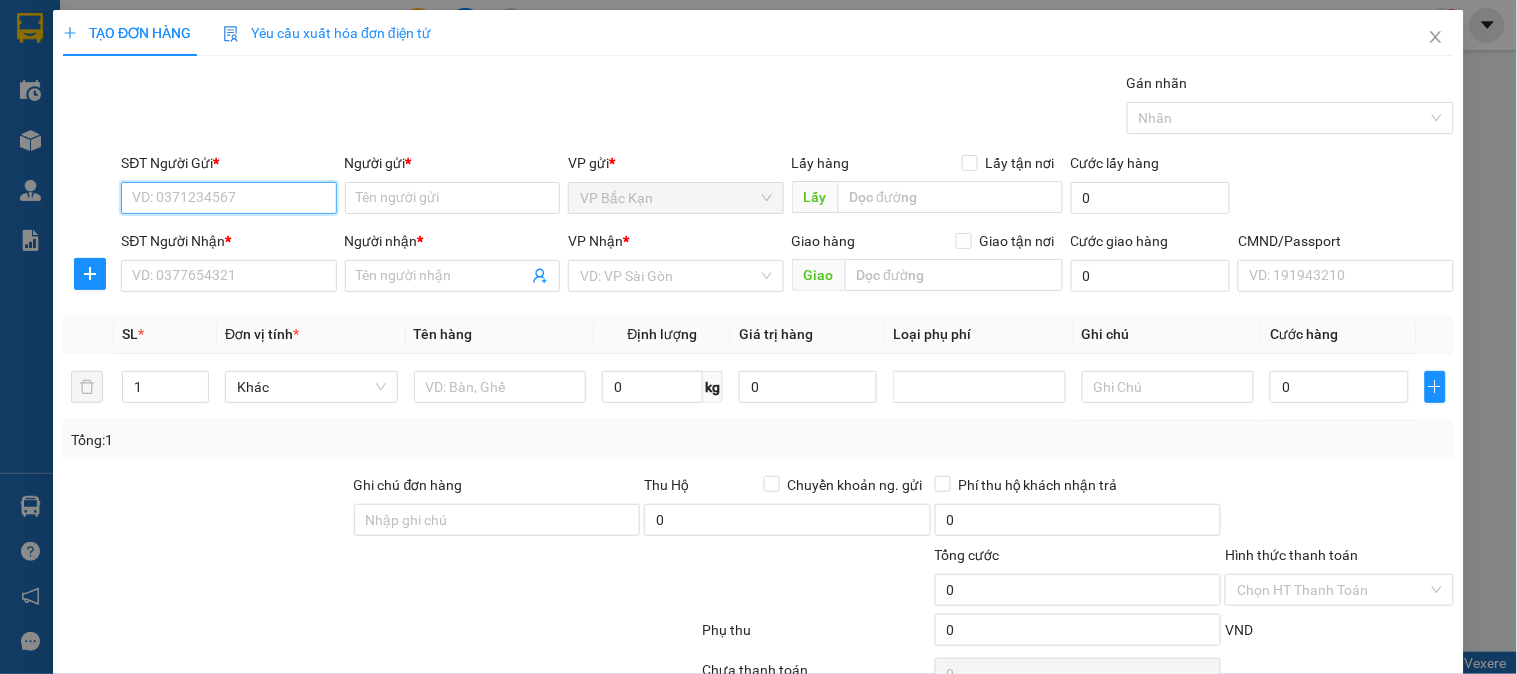 click on "SĐT Người Gửi  *" at bounding box center [228, 198] 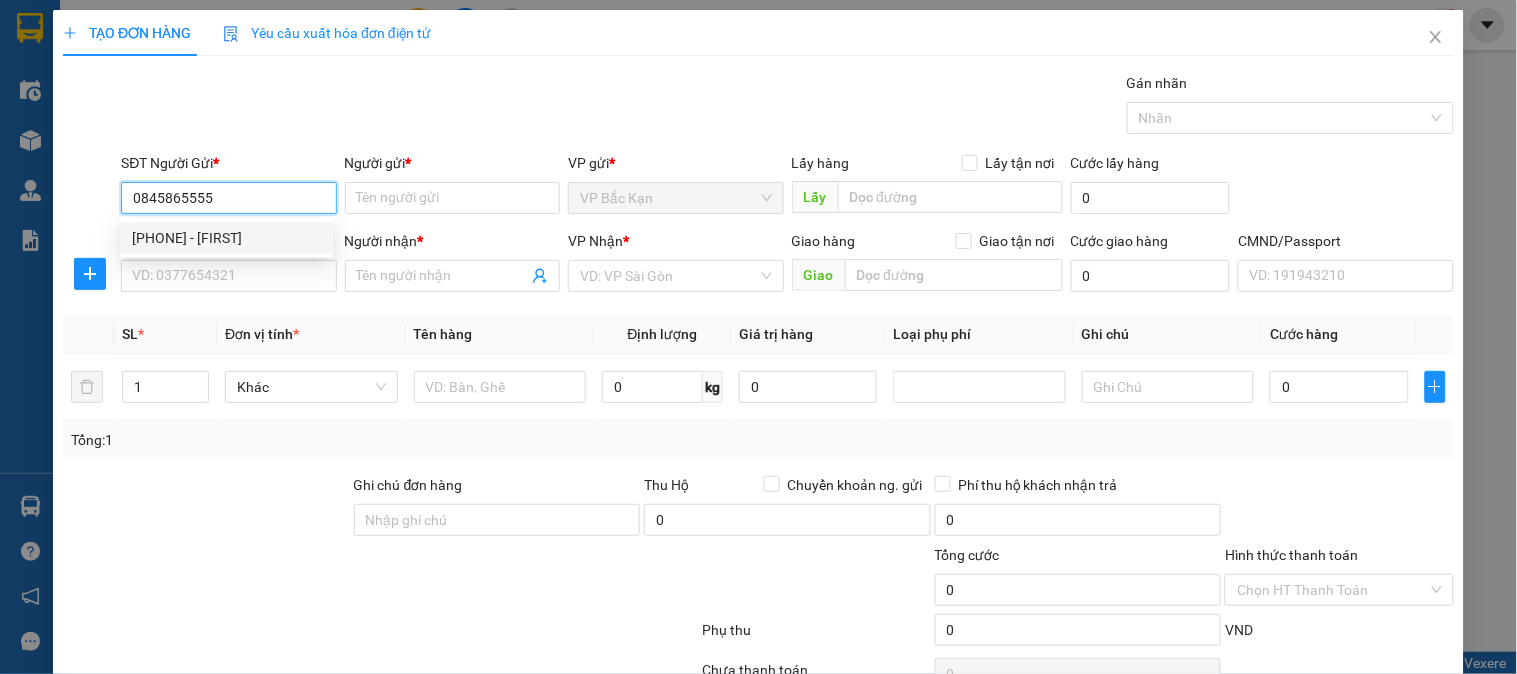 click on "[PHONE] - [FIRST]" at bounding box center [226, 238] 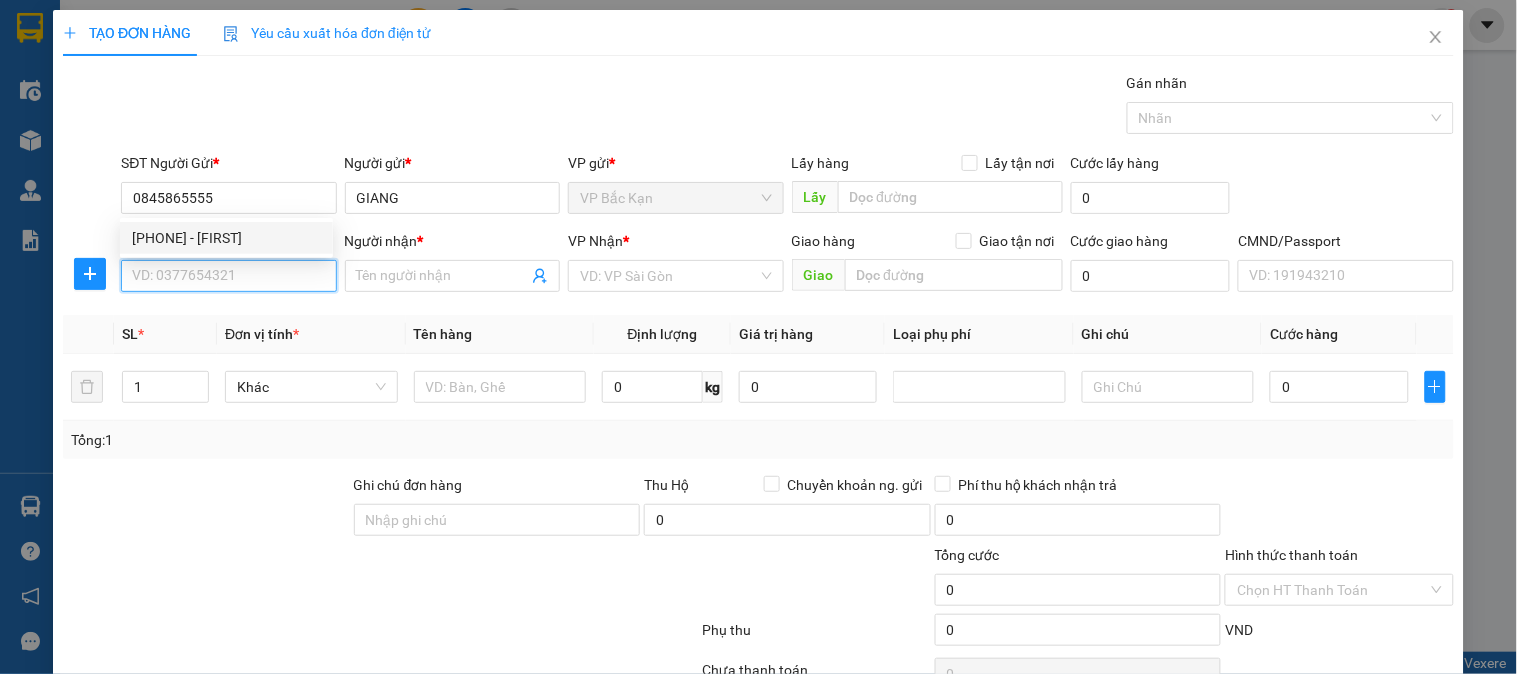 click on "SĐT Người Nhận  *" at bounding box center (228, 276) 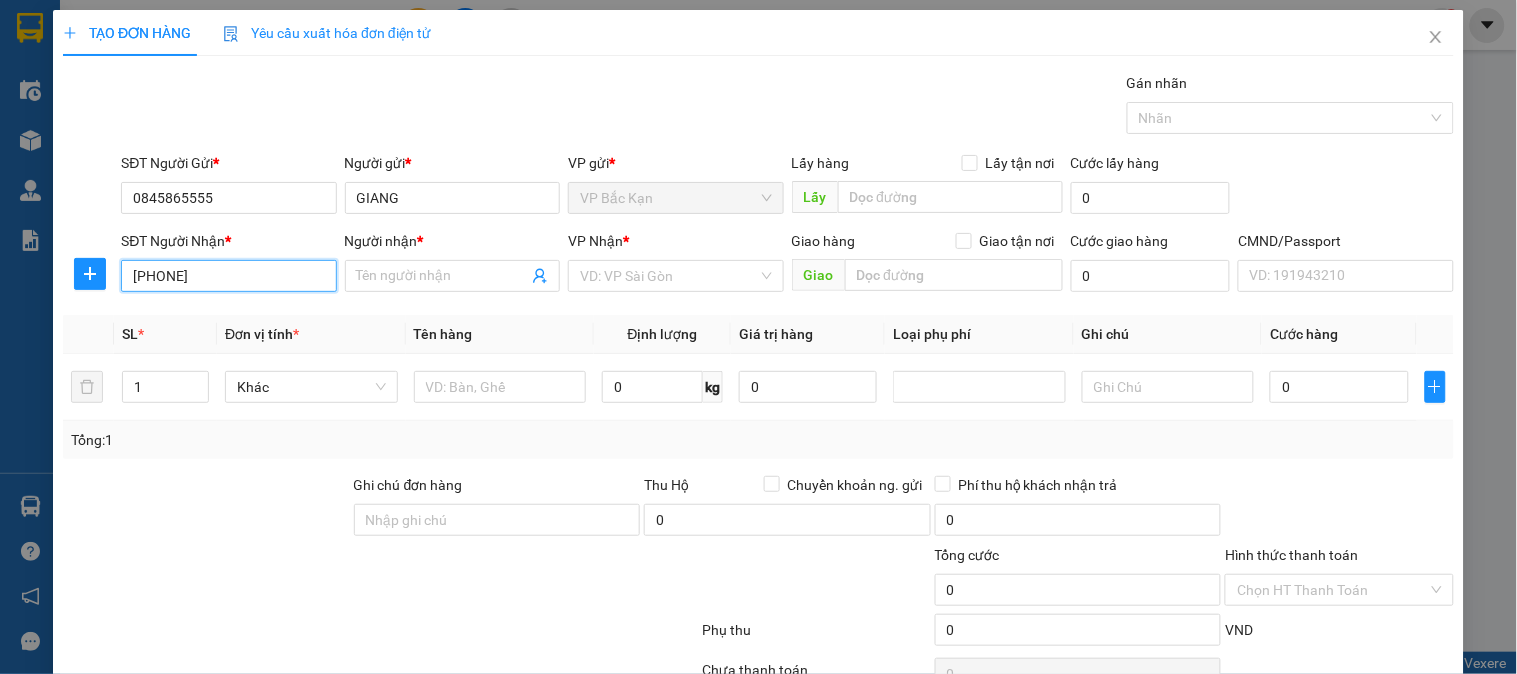 click on "[PHONE]" at bounding box center [228, 276] 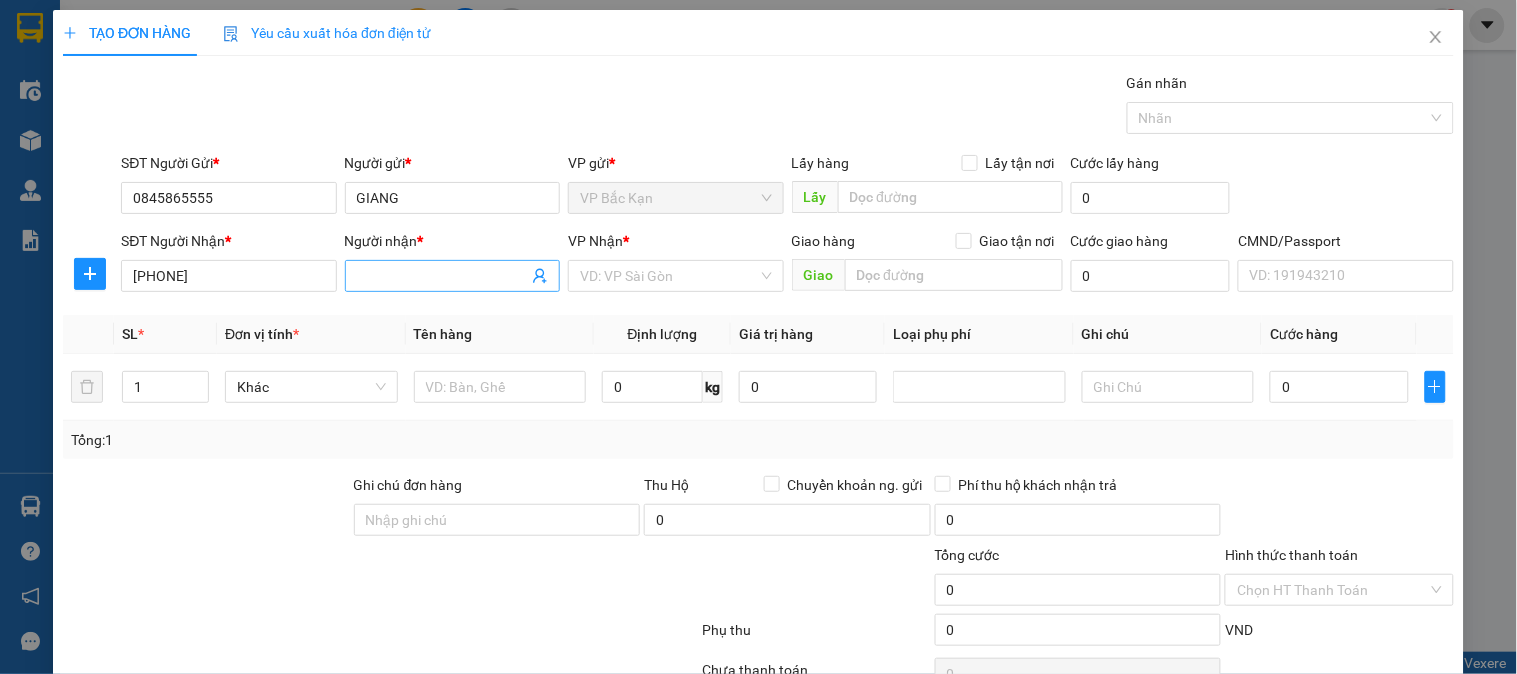 click on "Người nhận  *" at bounding box center (442, 276) 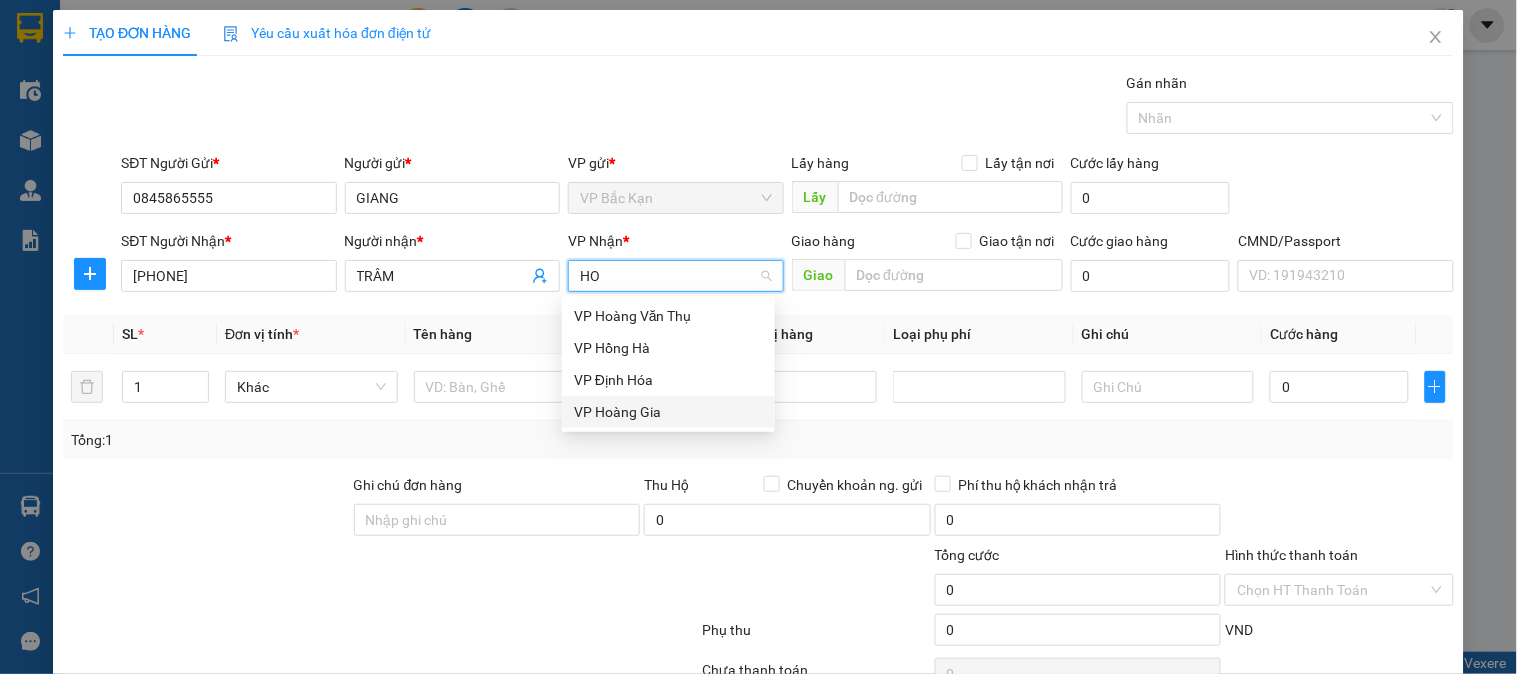 click on "VP Hoàng Gia" at bounding box center (668, 412) 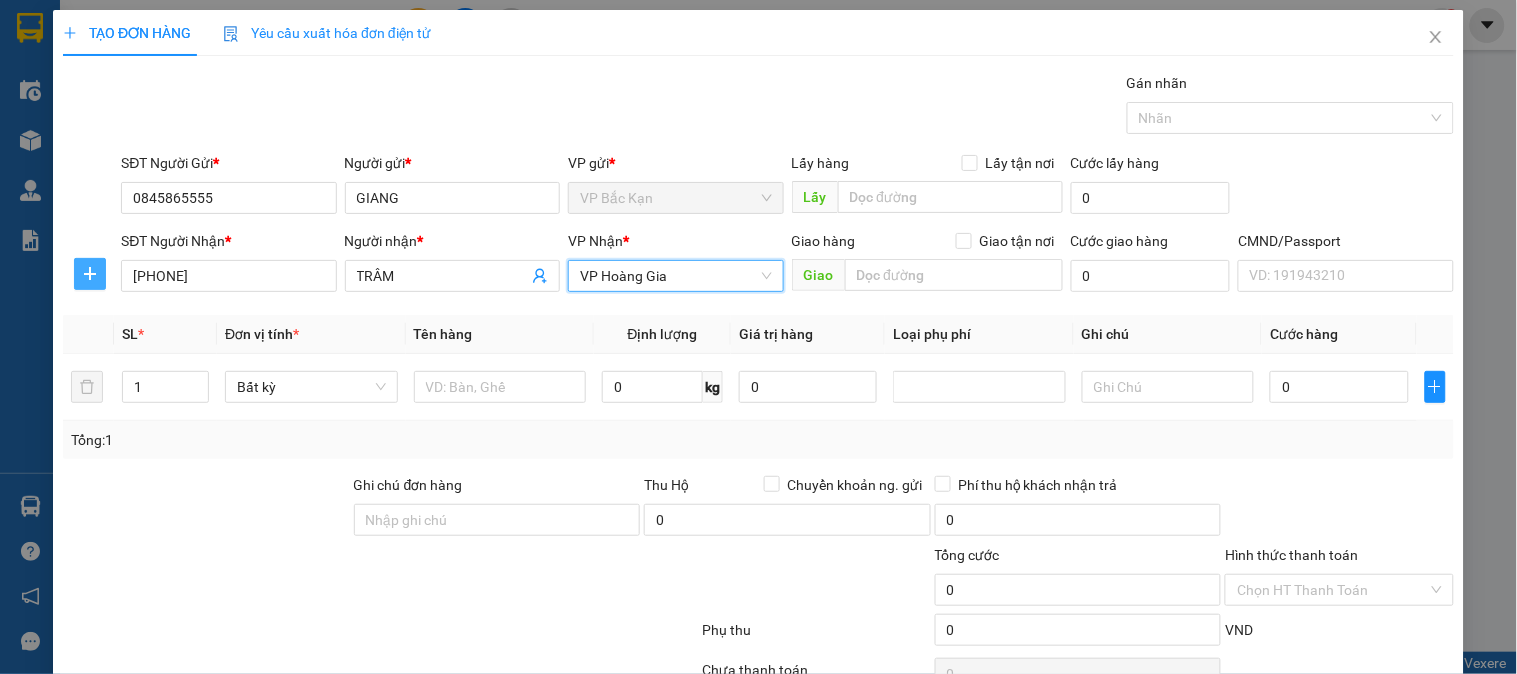 click 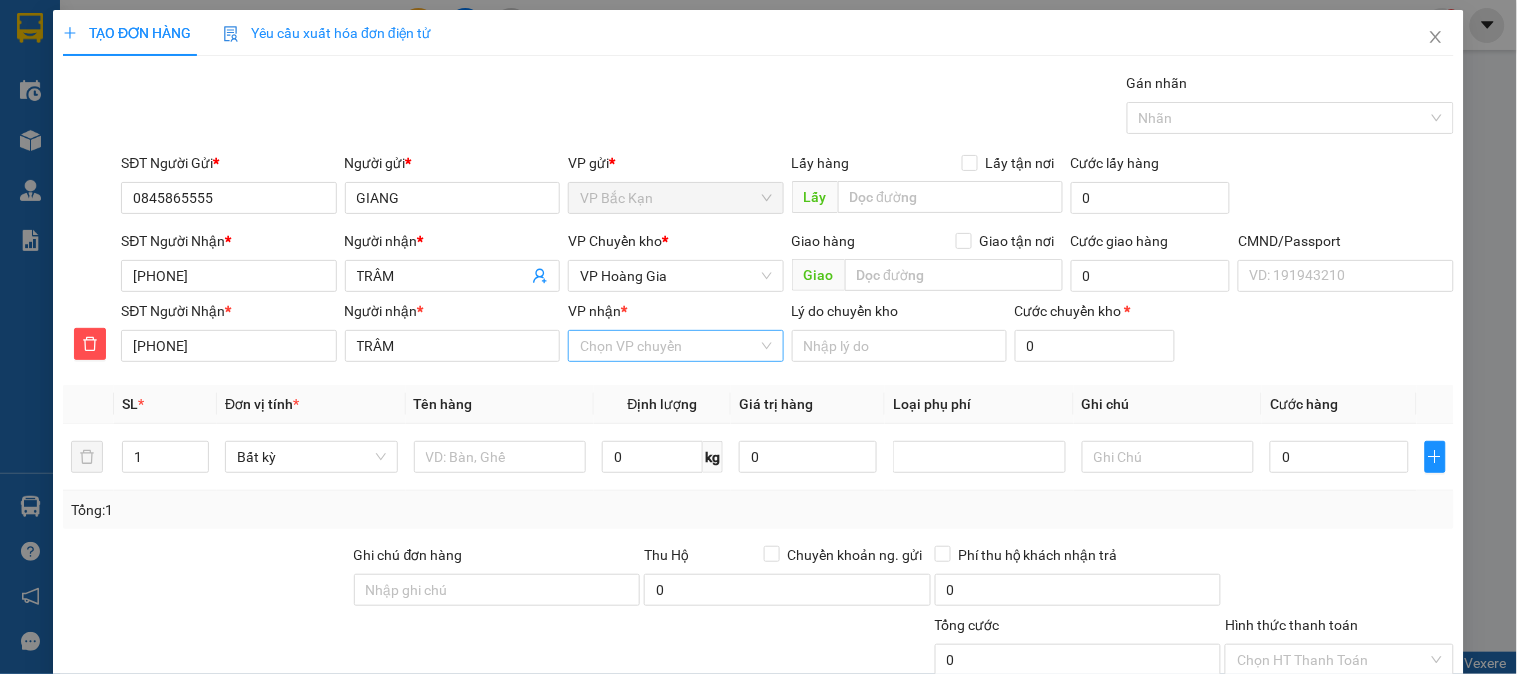 click on "VP nhận  *" at bounding box center (668, 346) 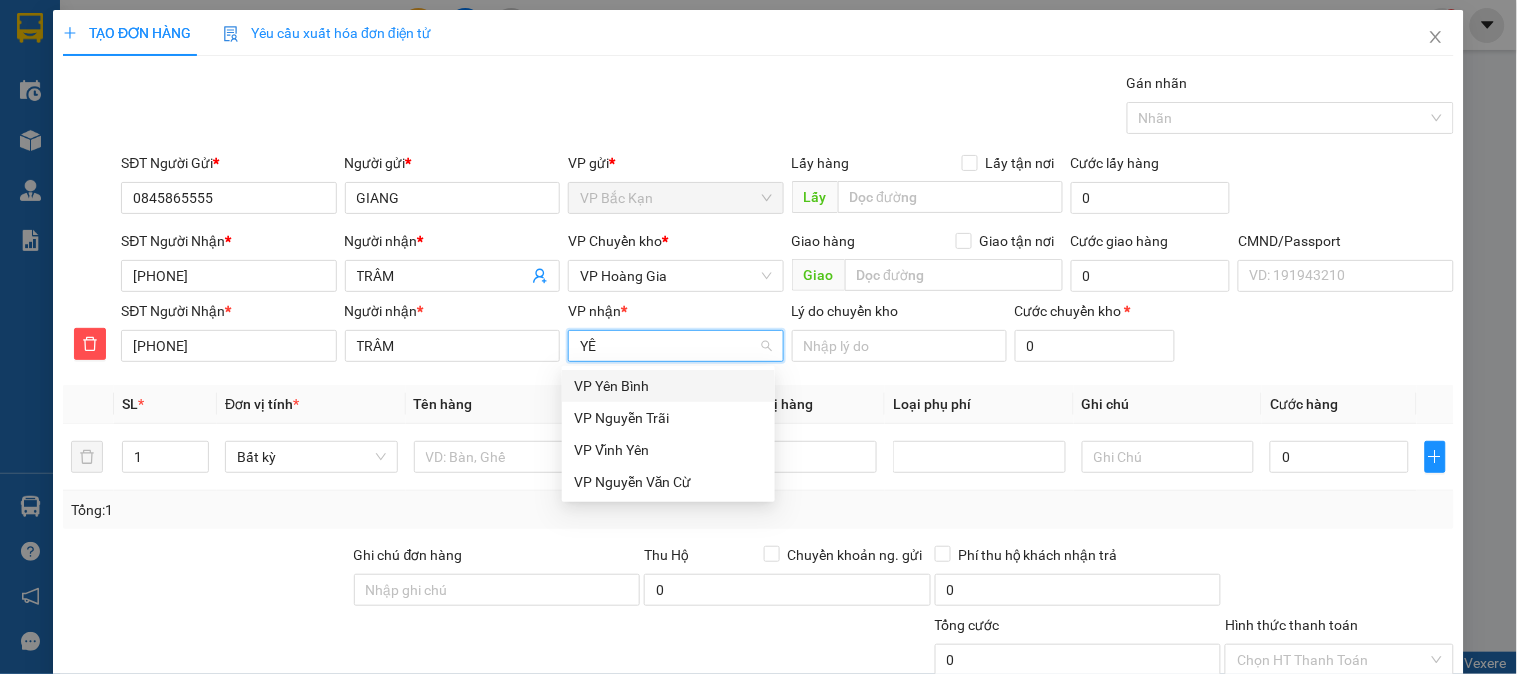 click on "VP Yên Bình" at bounding box center (668, 386) 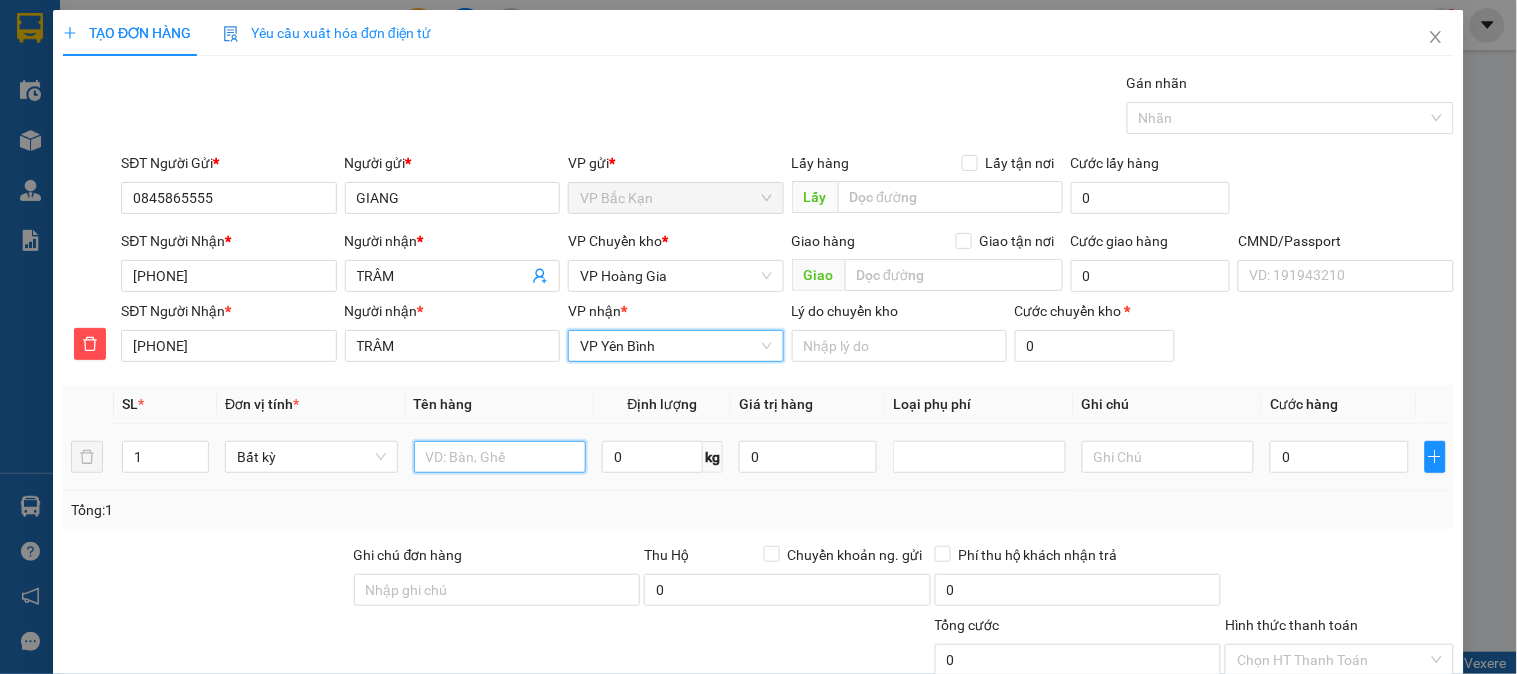 click at bounding box center [500, 457] 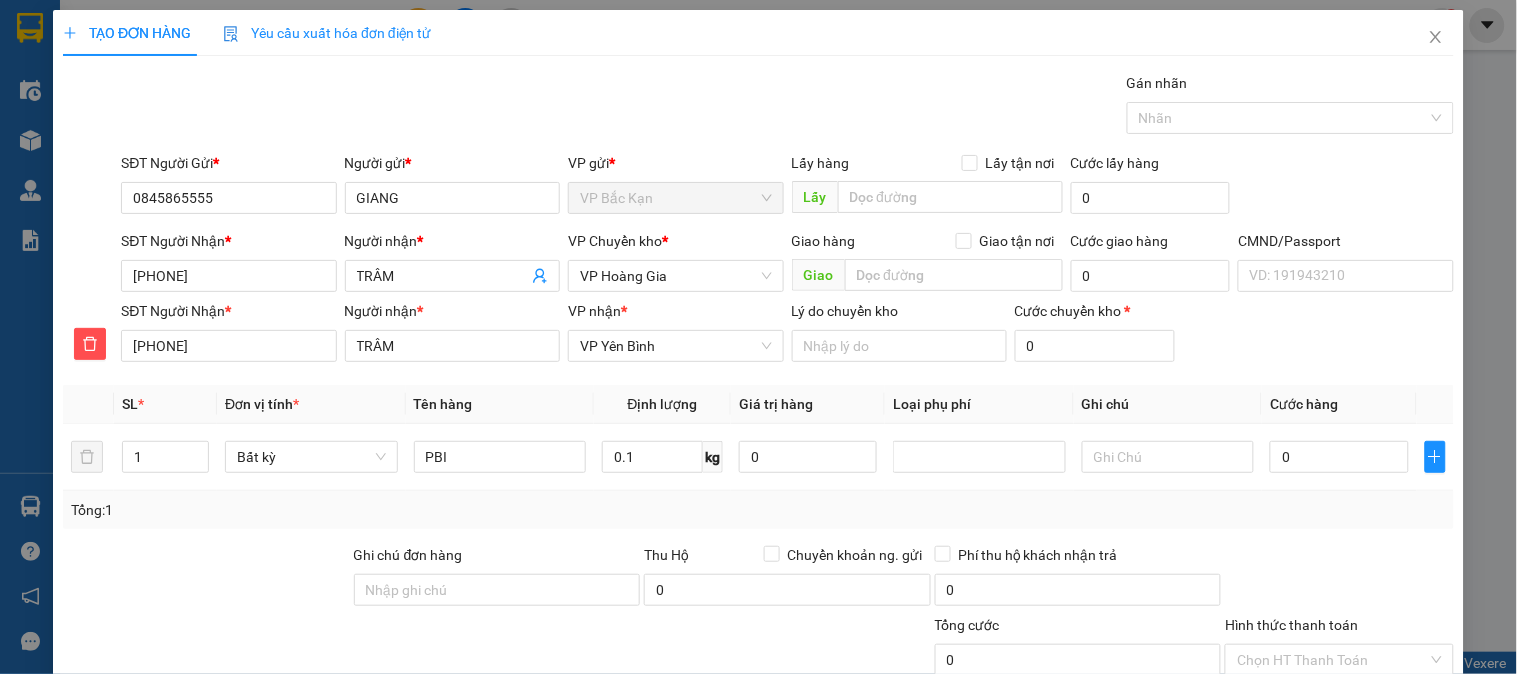 click on "Tên hàng" at bounding box center [500, 404] 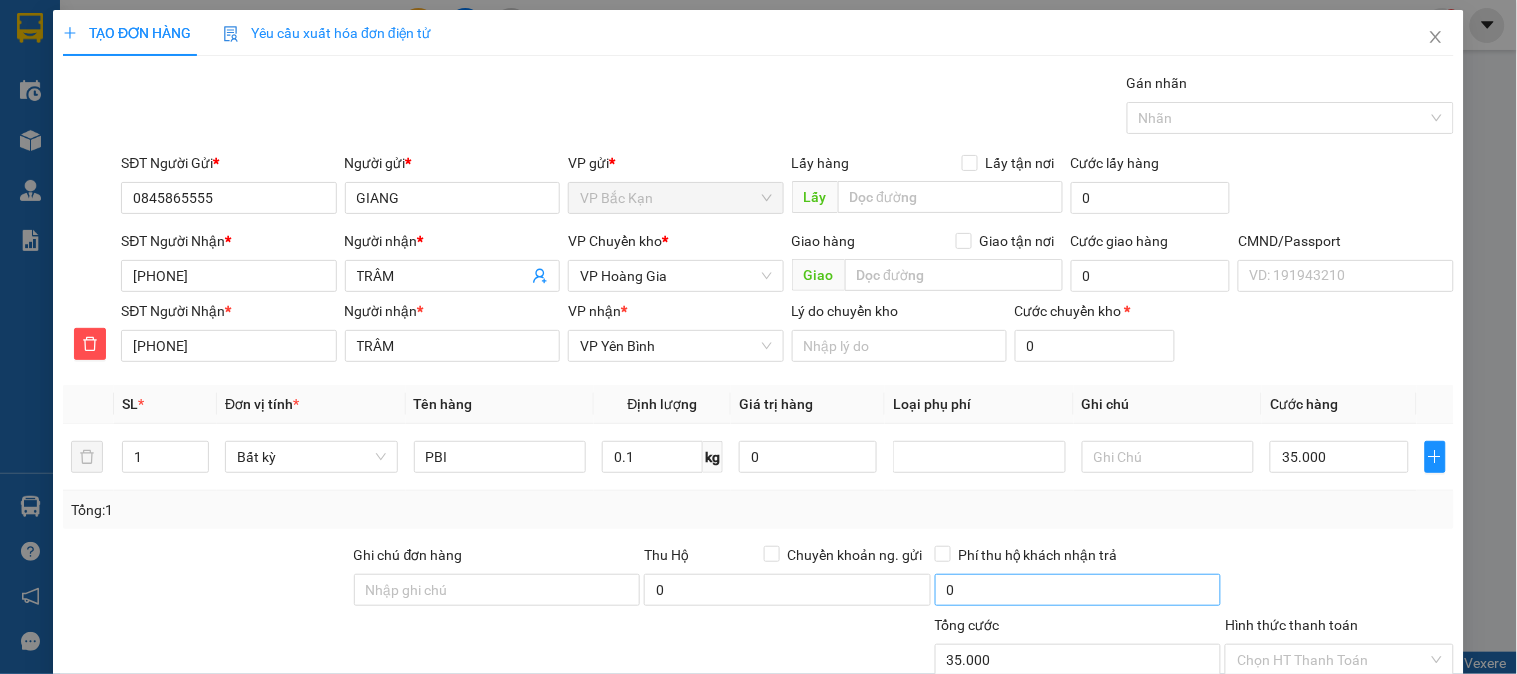 scroll, scrollTop: 176, scrollLeft: 0, axis: vertical 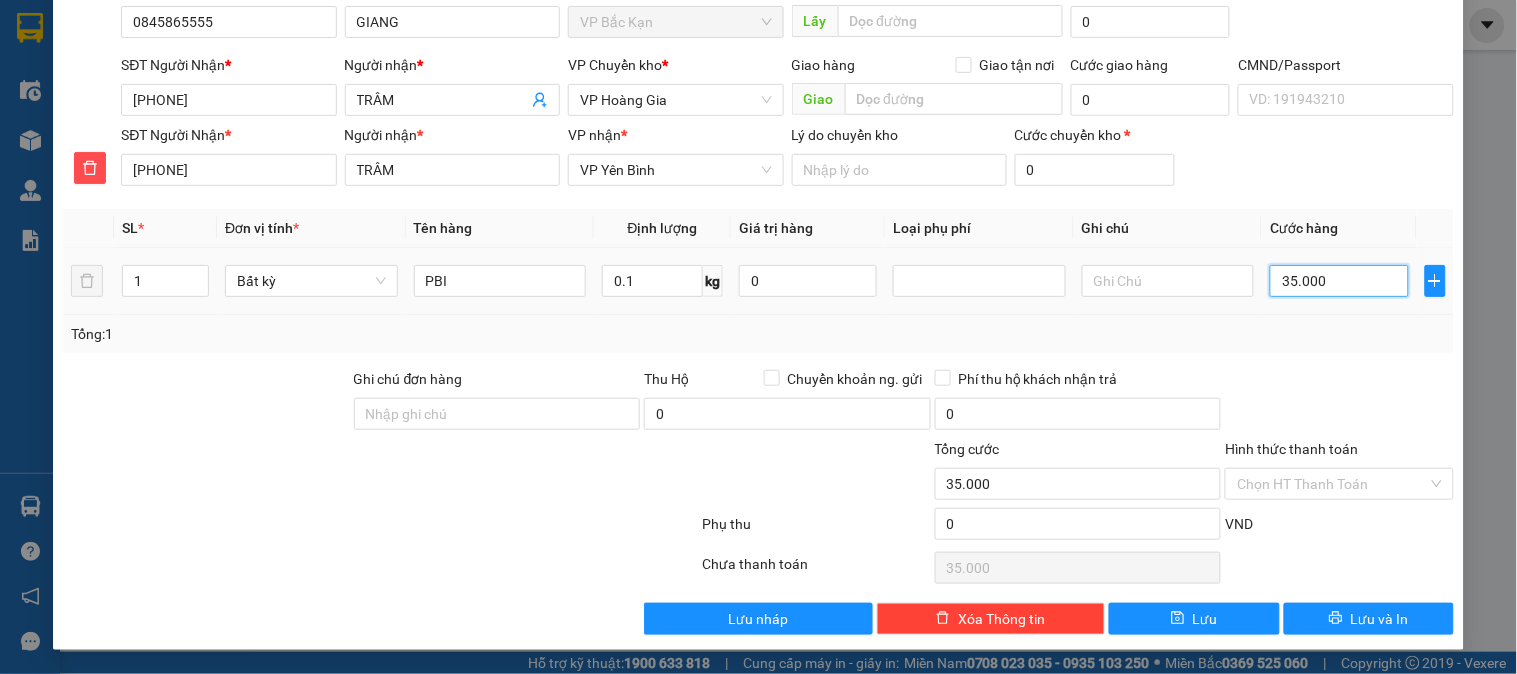 click on "35.000" at bounding box center [1339, 281] 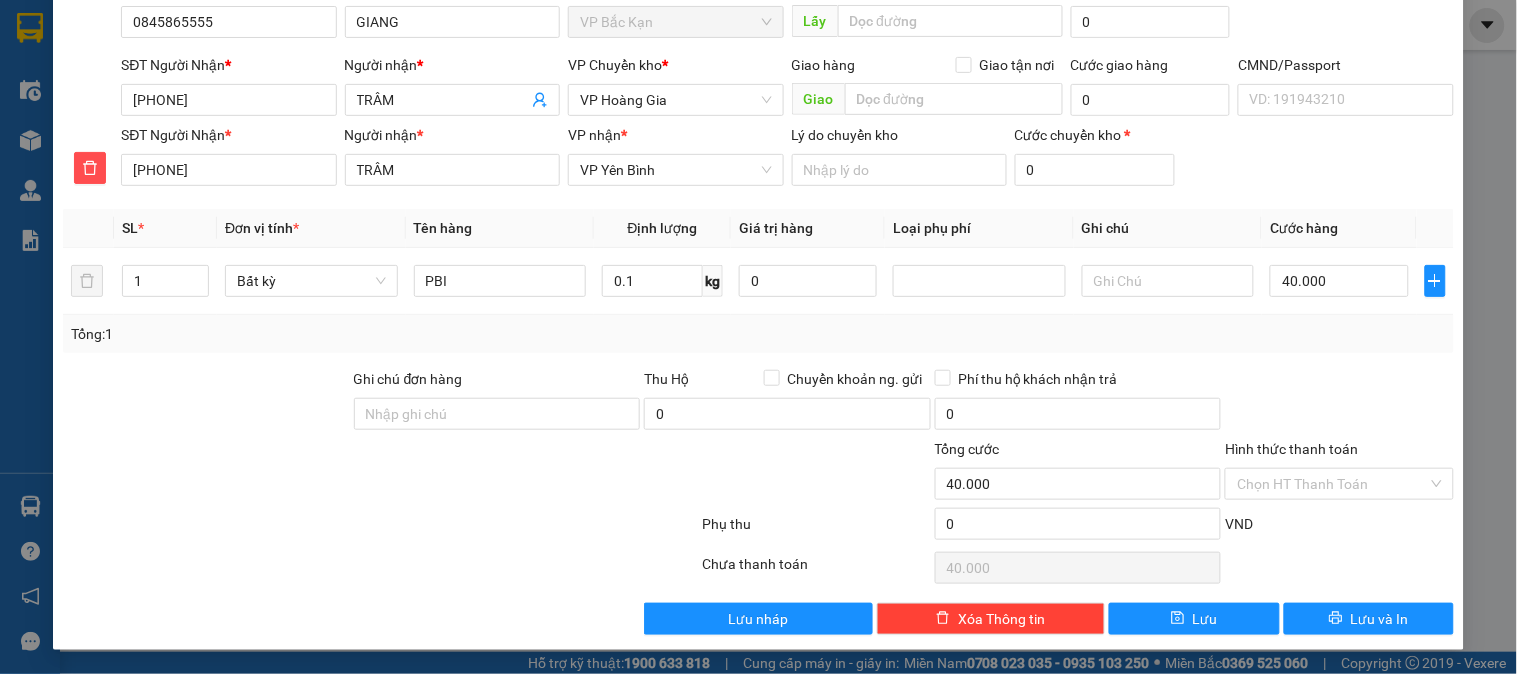 click on "Ghi chú" at bounding box center (1168, 228) 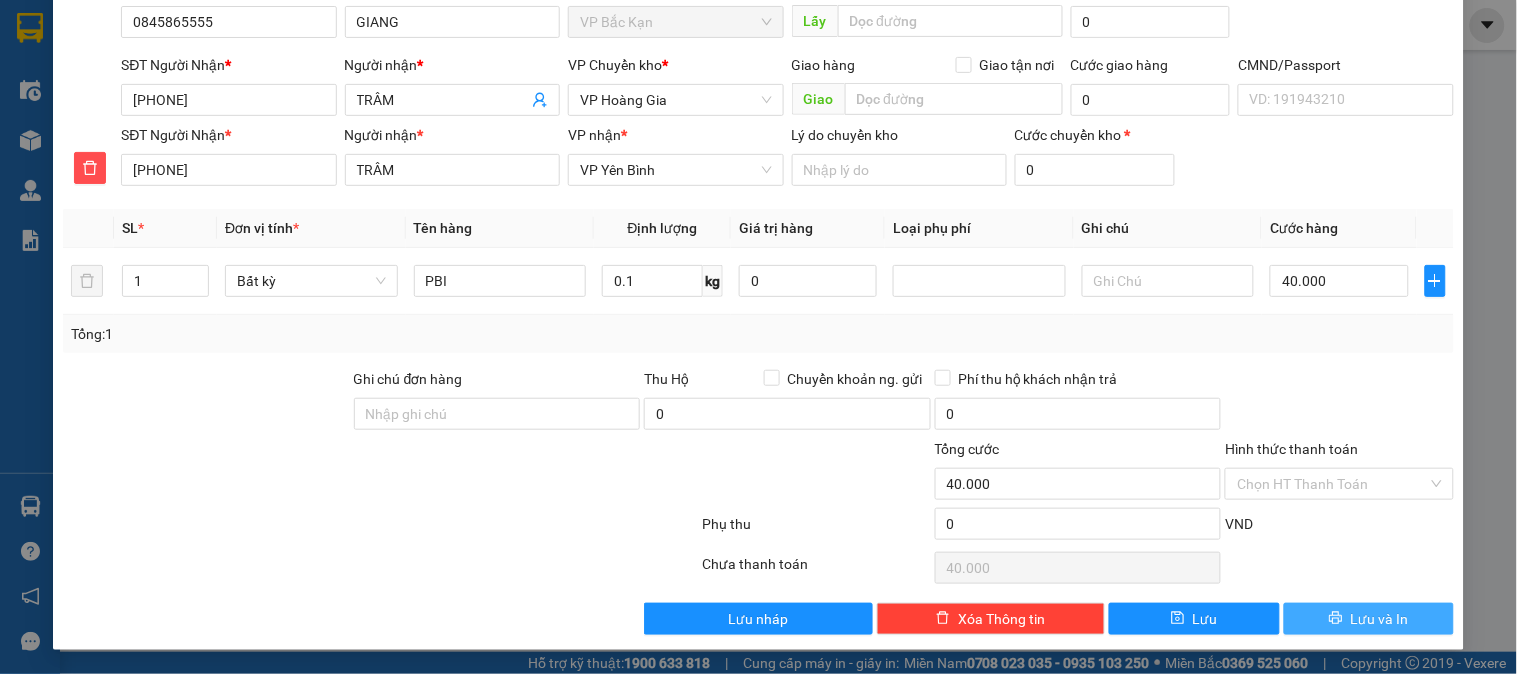 click on "Lưu và In" at bounding box center (1369, 619) 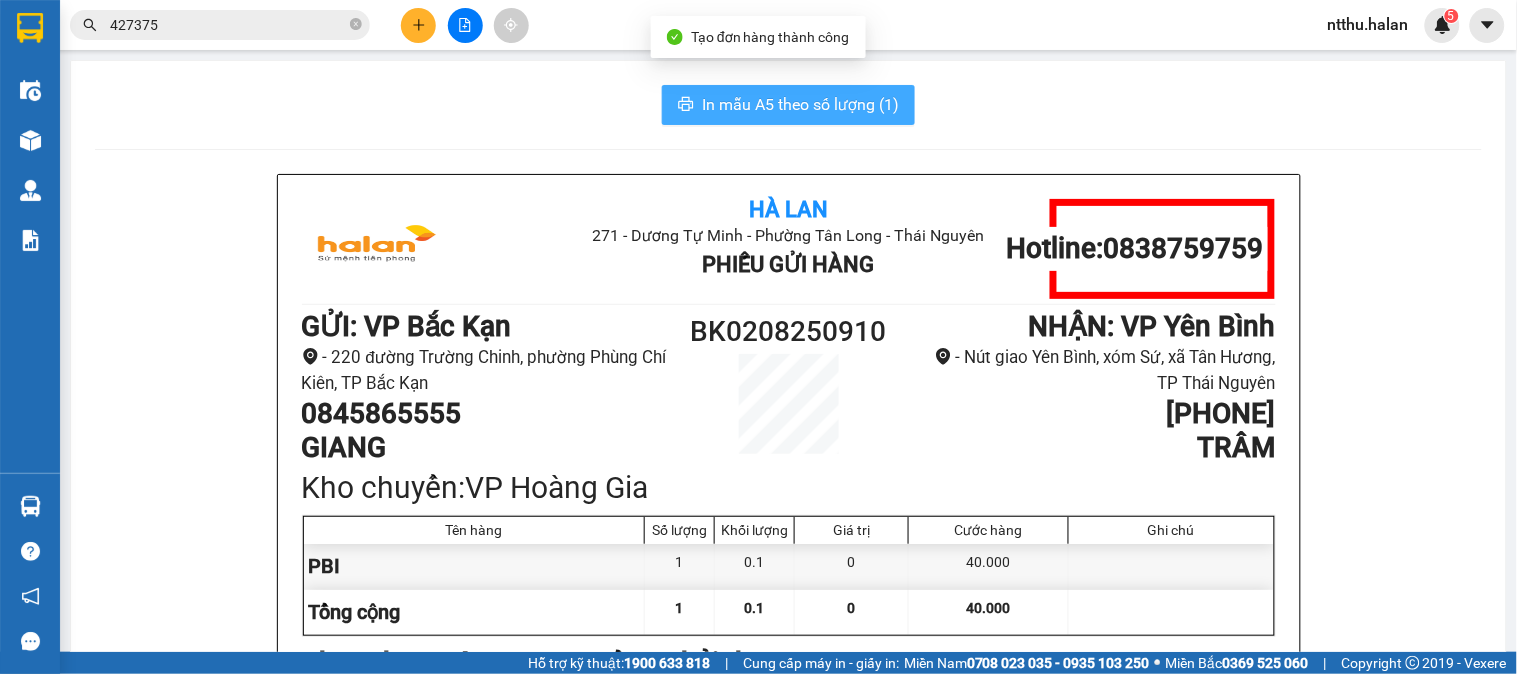 click on "In mẫu A5 theo số lượng
(1)" at bounding box center (800, 104) 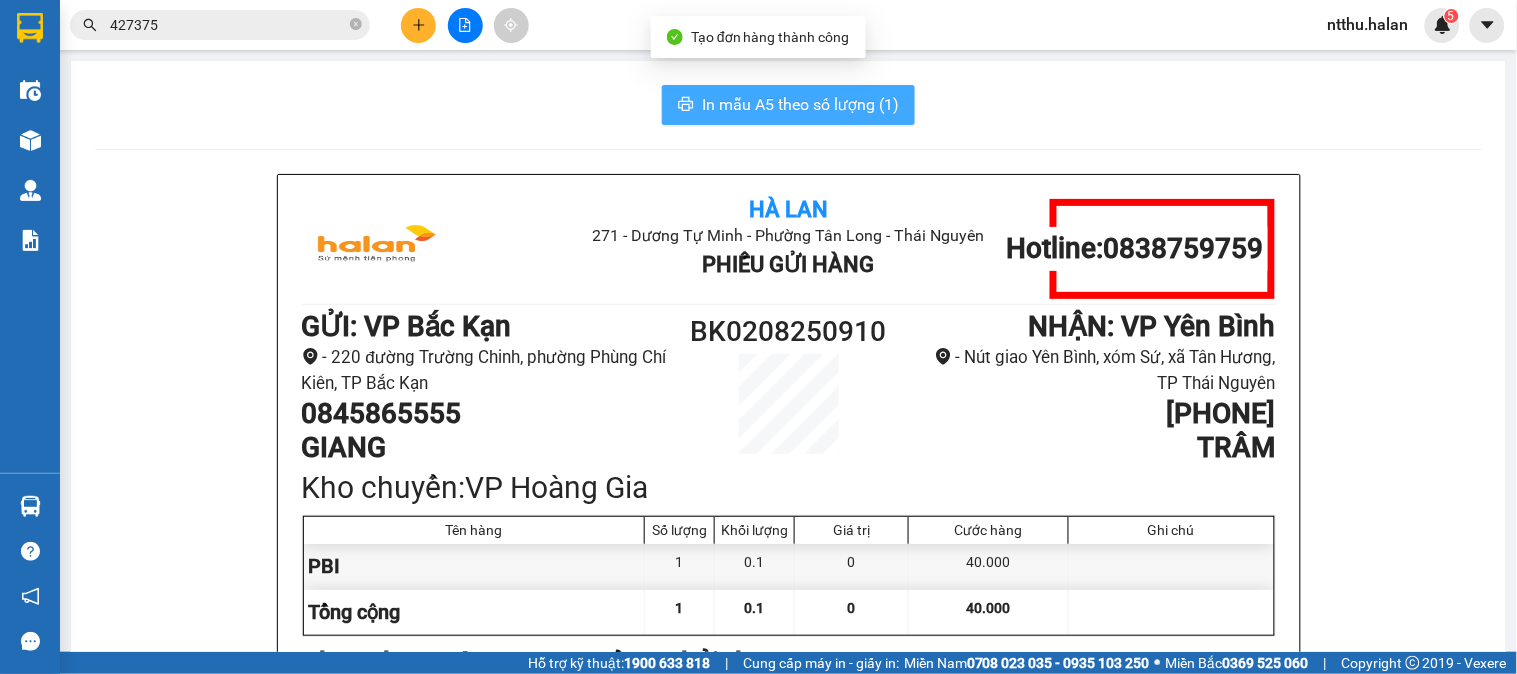 scroll, scrollTop: 0, scrollLeft: 0, axis: both 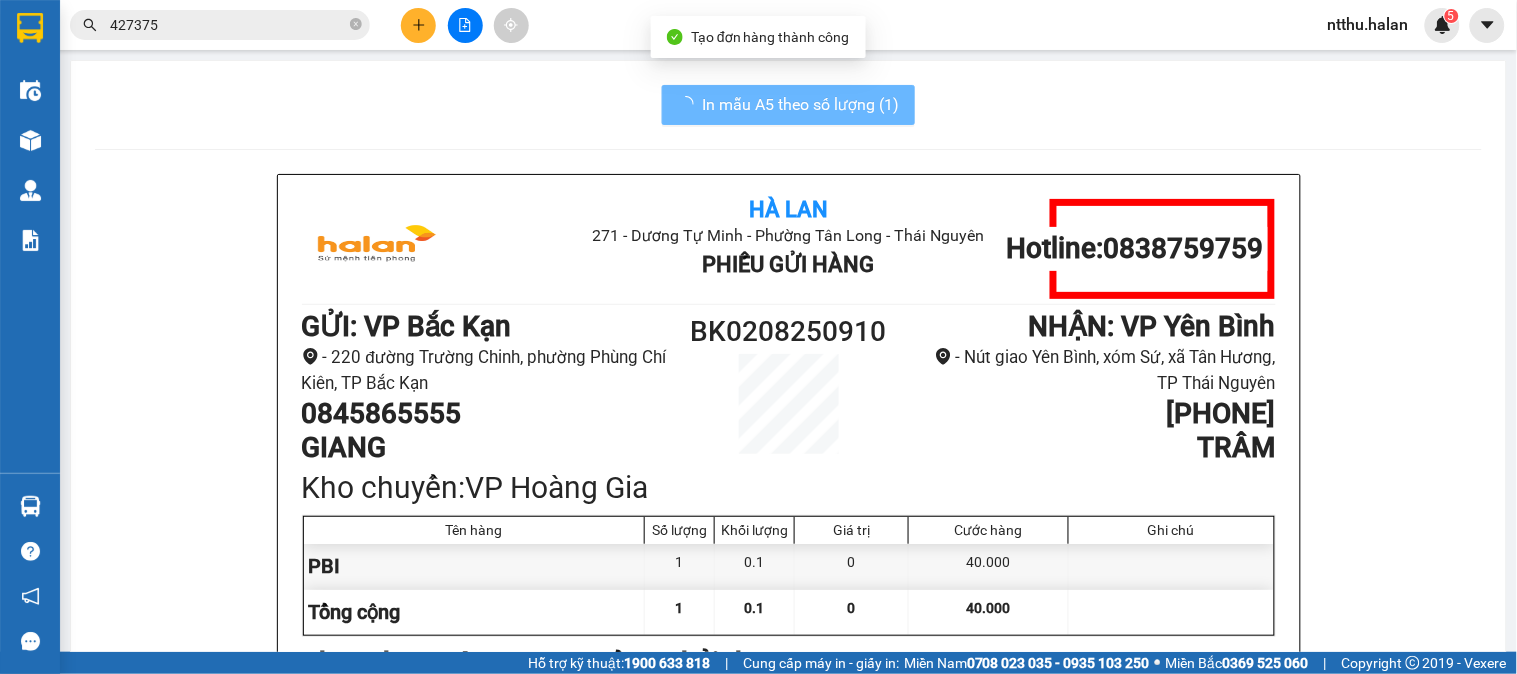 drag, startPoint x: 1105, startPoint y: 144, endPoint x: 211, endPoint y: 5, distance: 904.7414 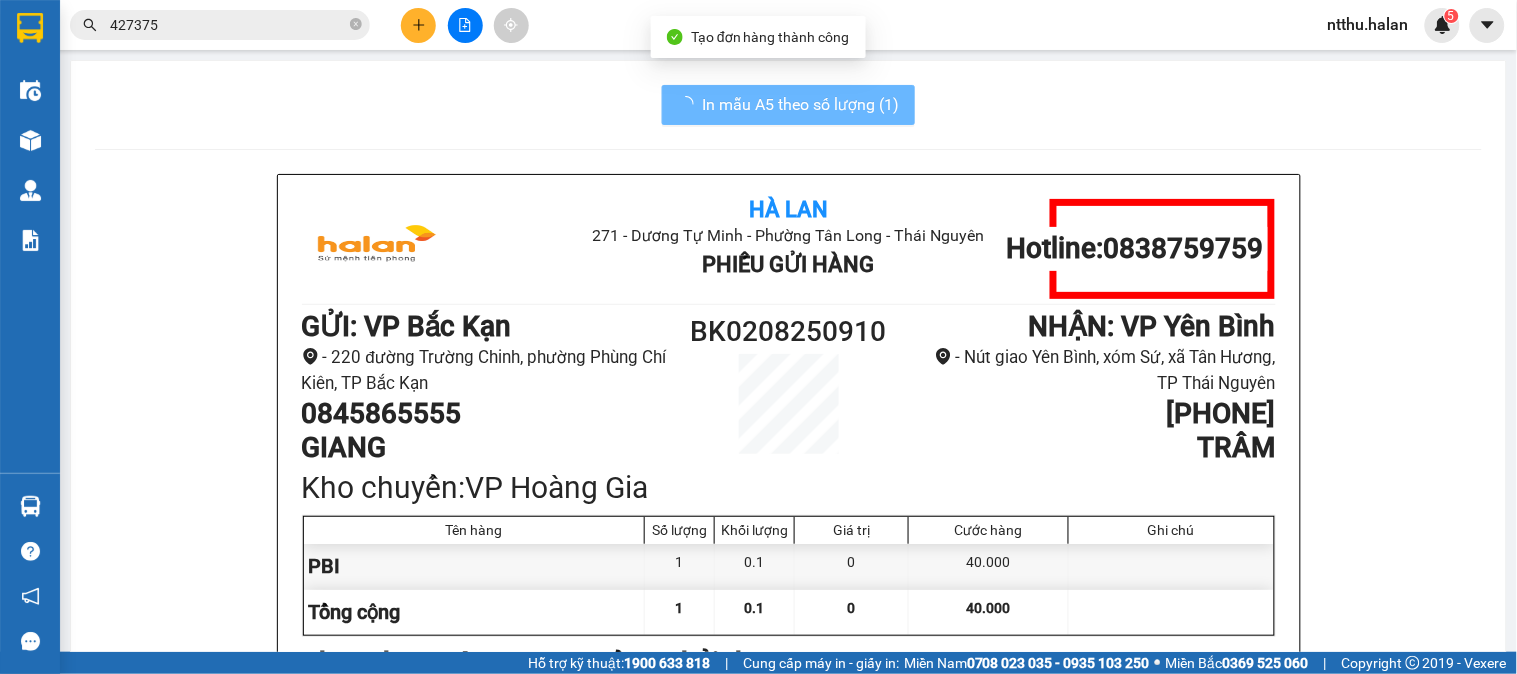 click on "In mẫu A5 theo số lượng
(1)" at bounding box center (788, 105) 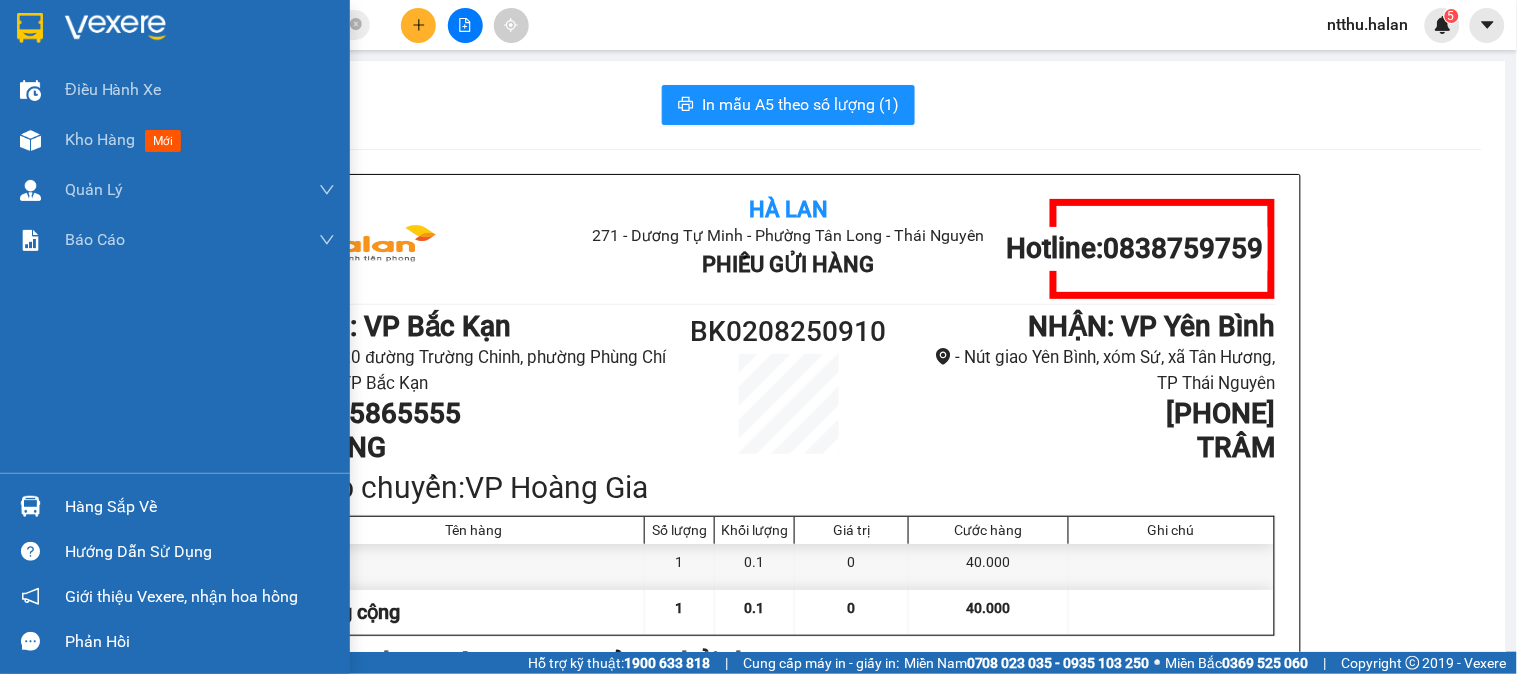 click on "Hàng sắp về" at bounding box center (200, 507) 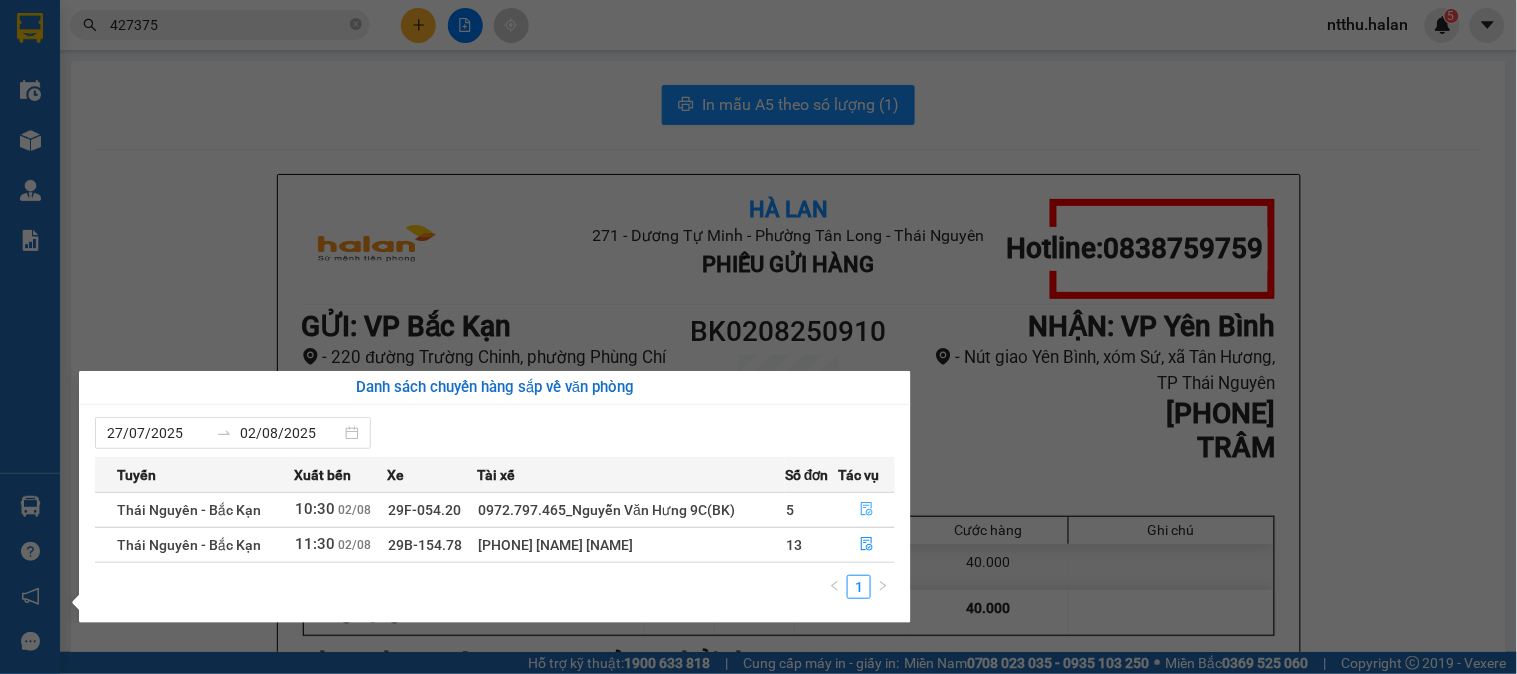 click 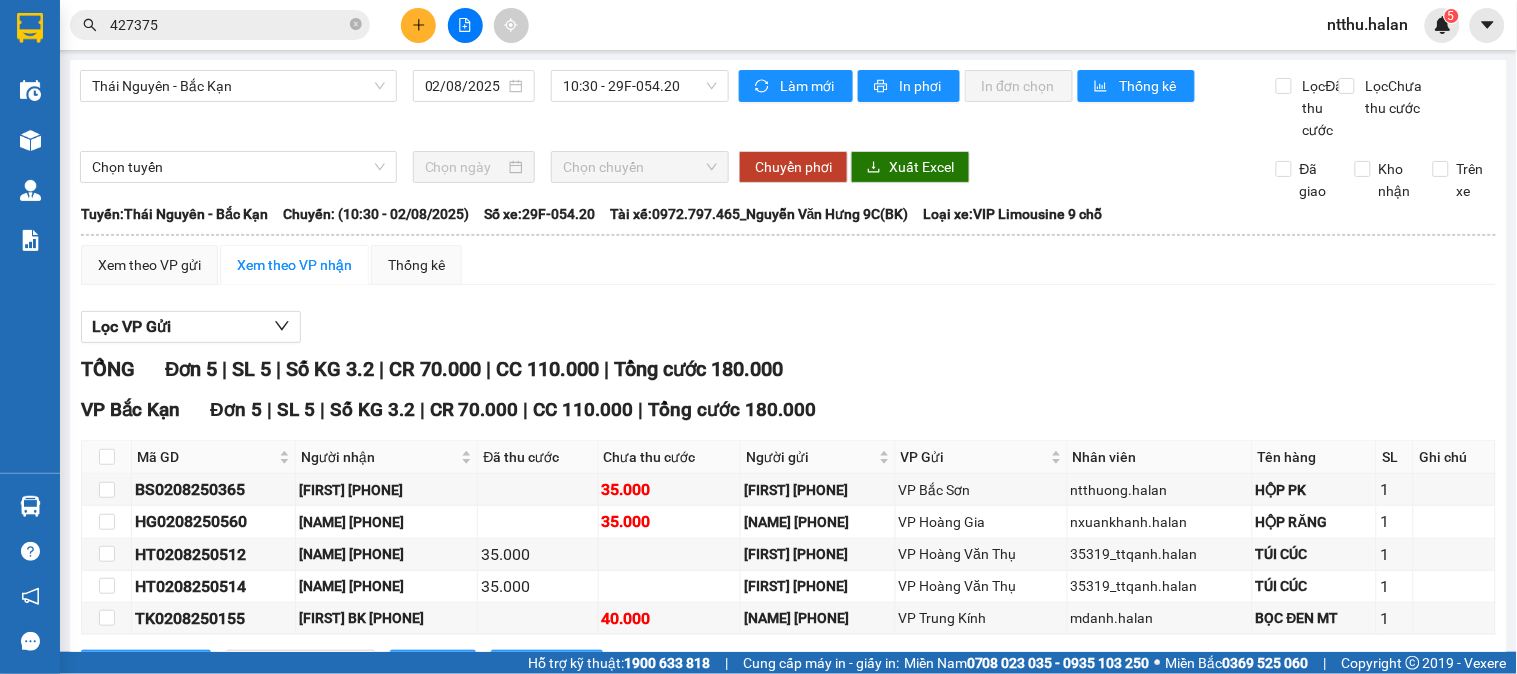 scroll, scrollTop: 108, scrollLeft: 0, axis: vertical 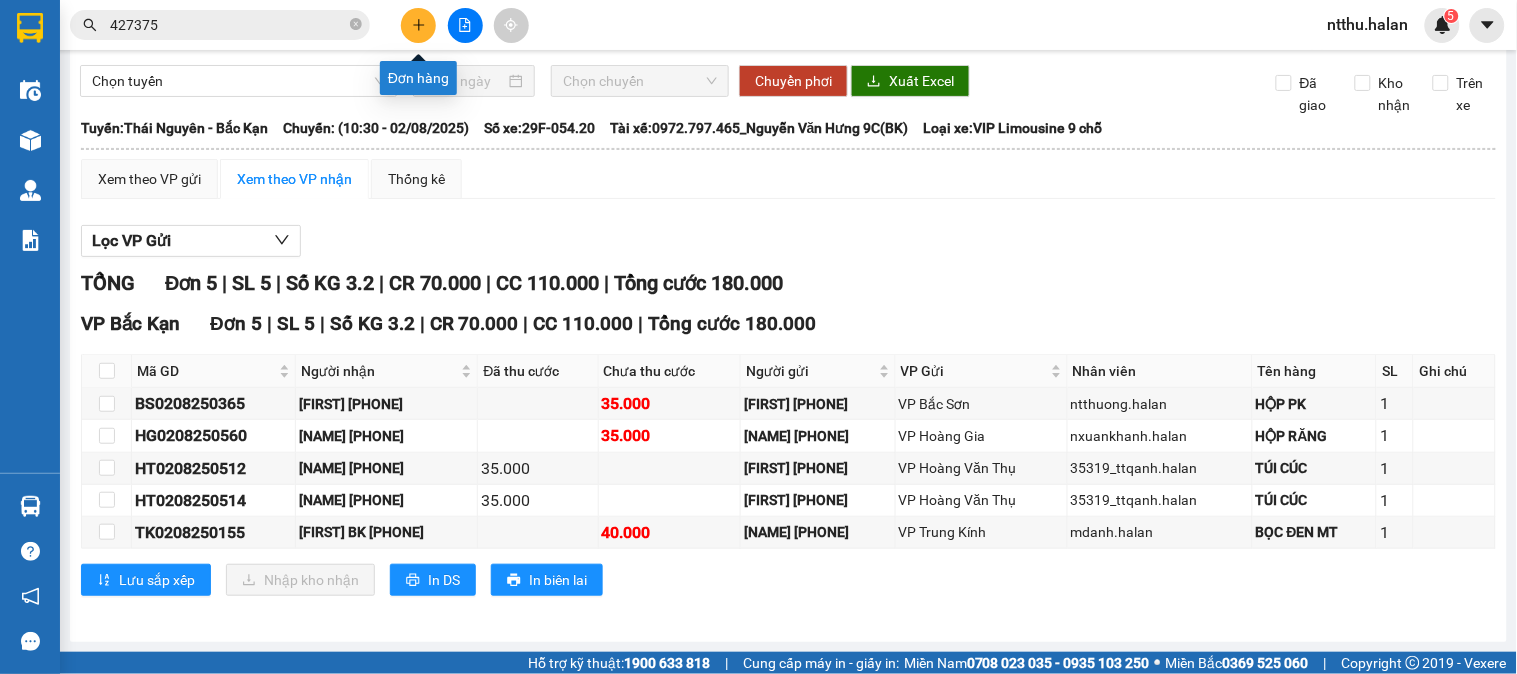click 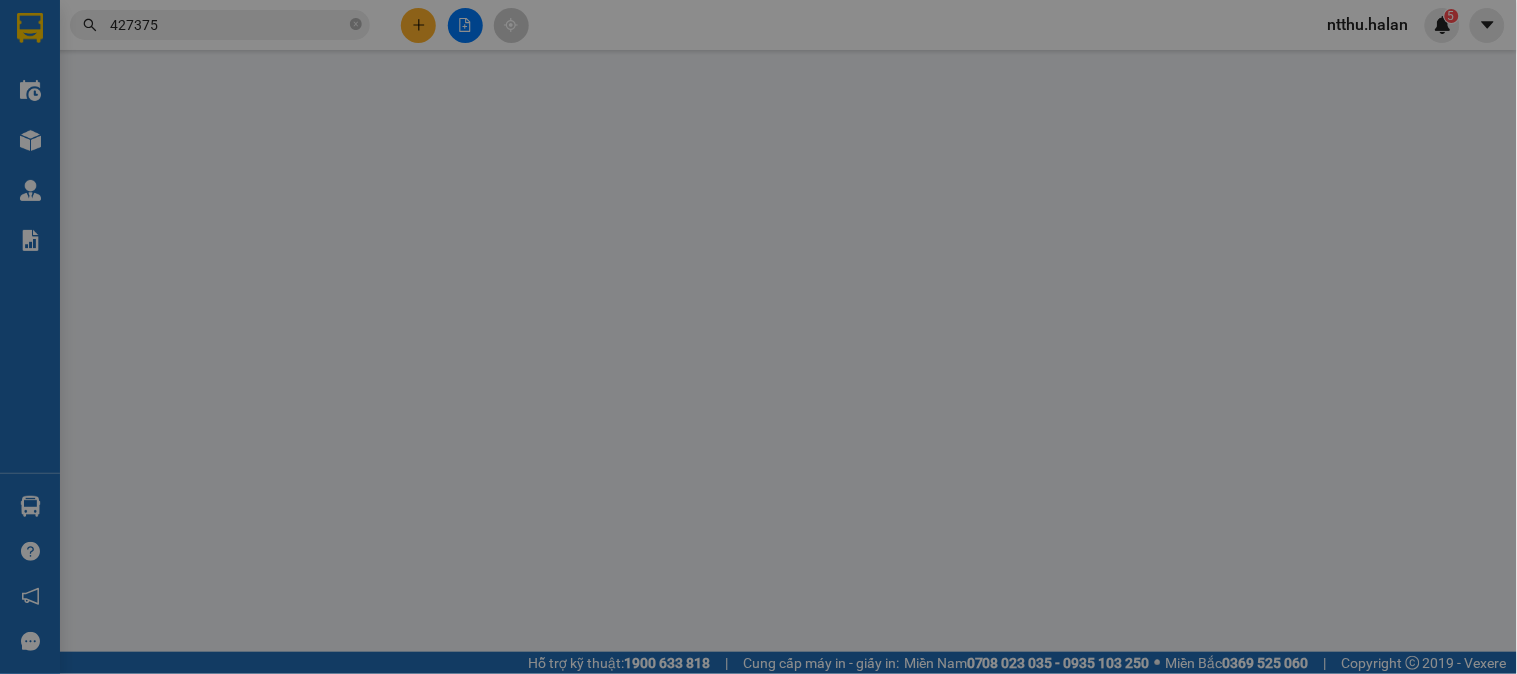 scroll, scrollTop: 0, scrollLeft: 0, axis: both 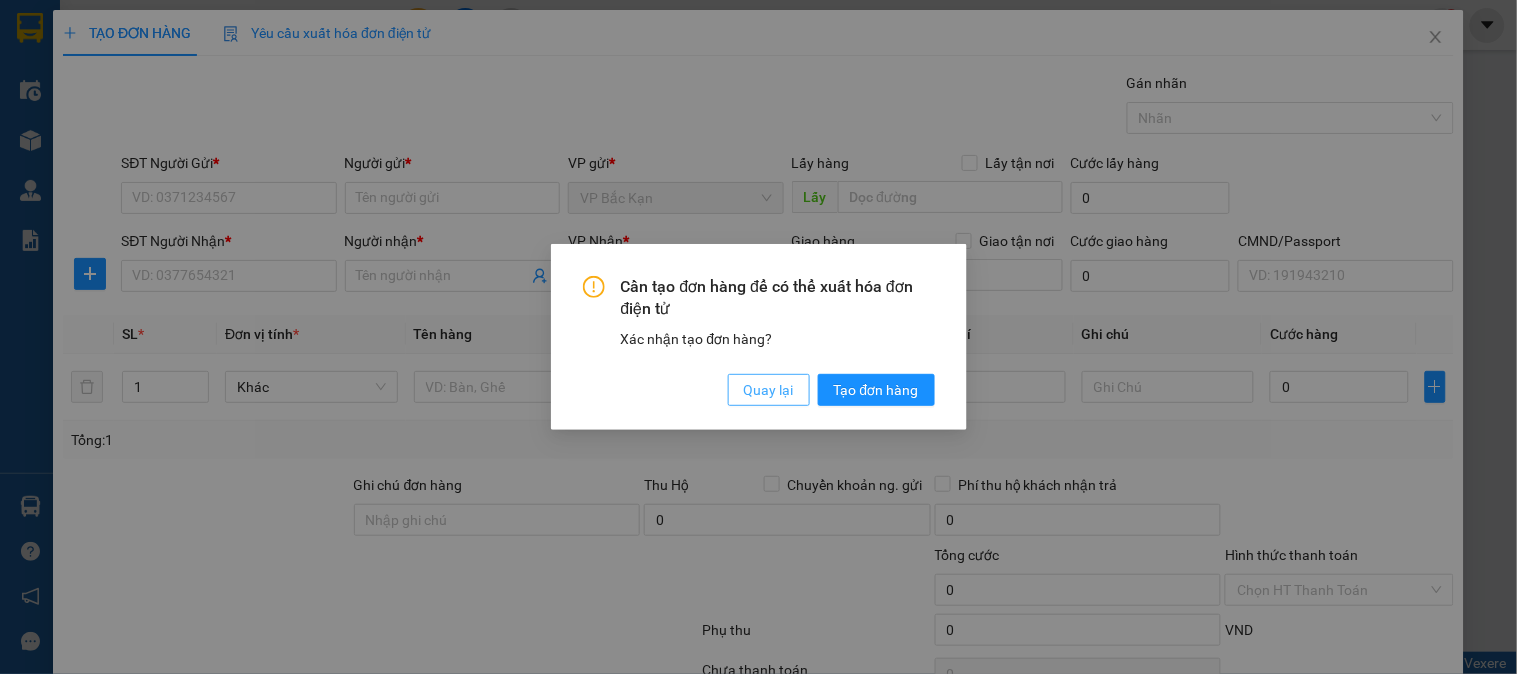 click on "Quay lại" at bounding box center (769, 390) 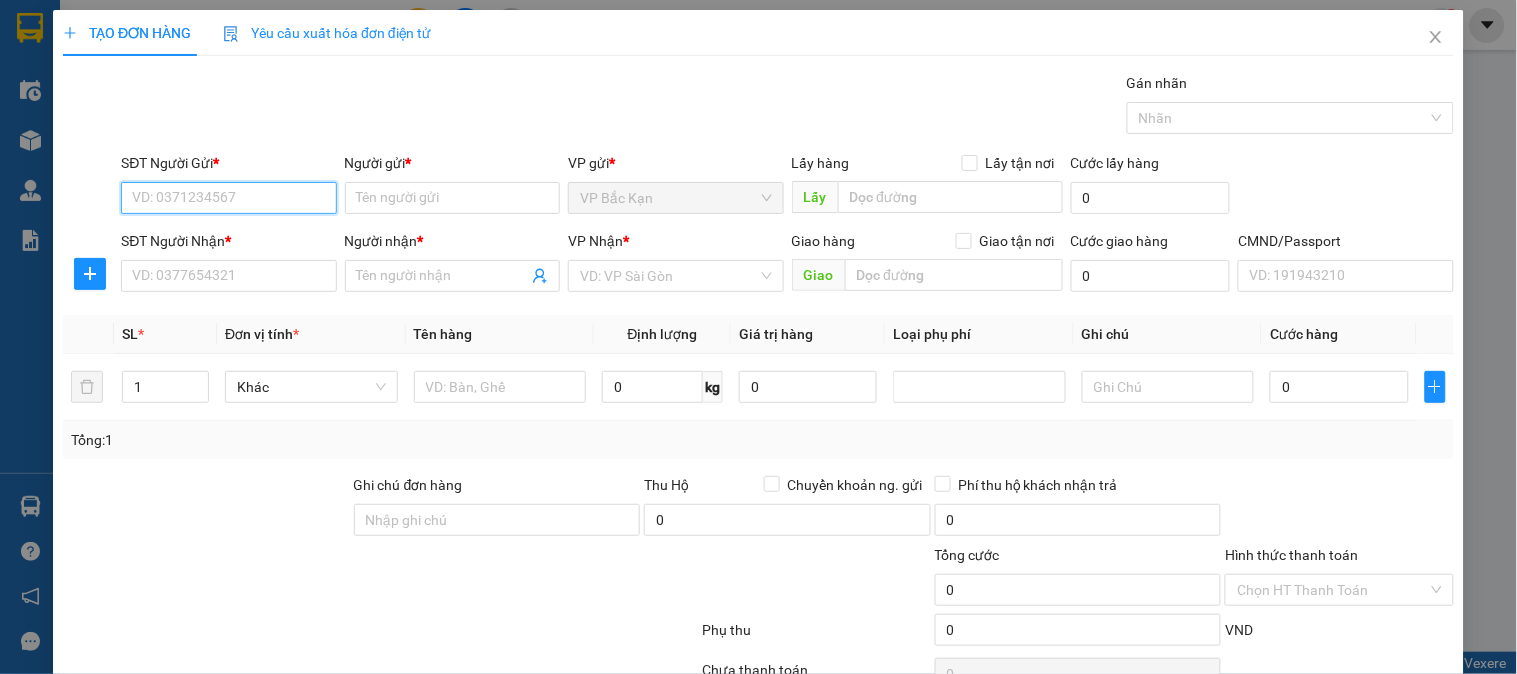 click on "SĐT Người Gửi  *" at bounding box center [228, 198] 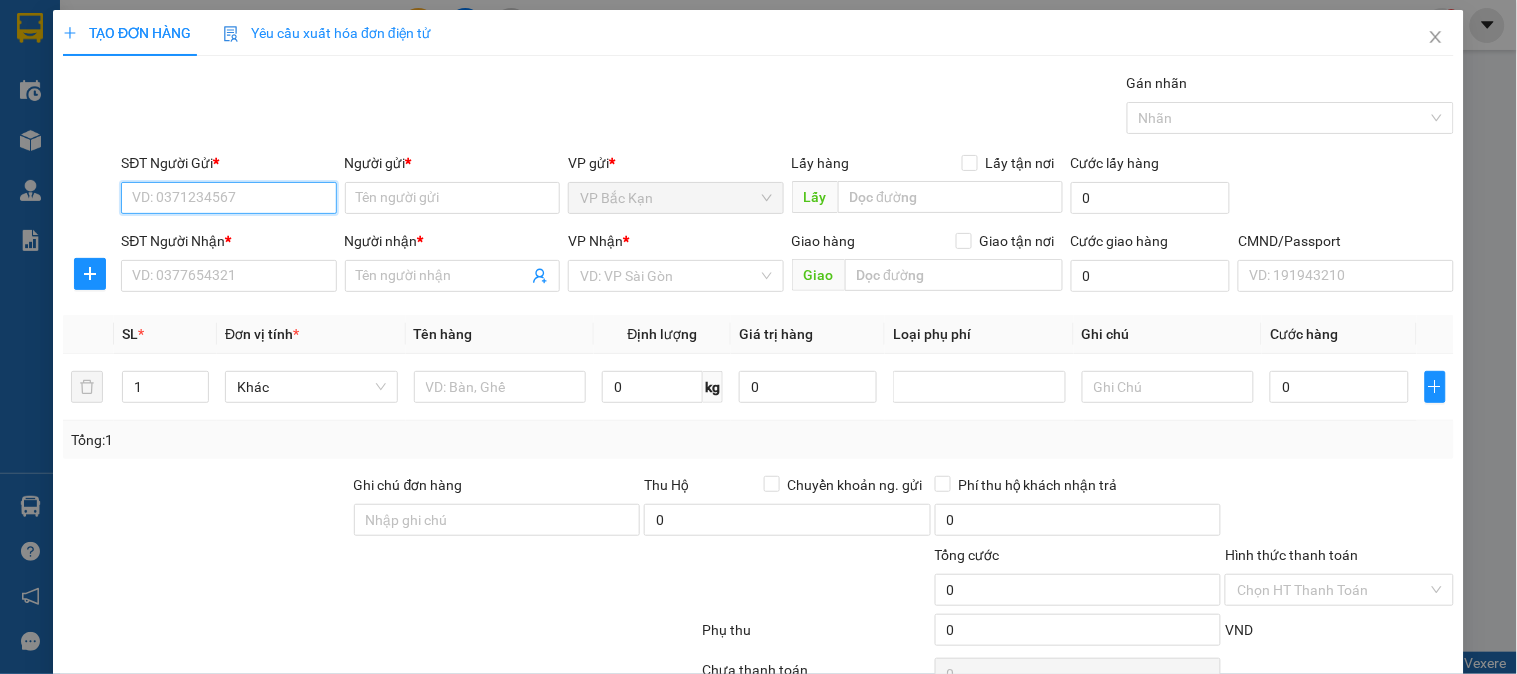 click on "SĐT Người Gửi  *" at bounding box center (228, 198) 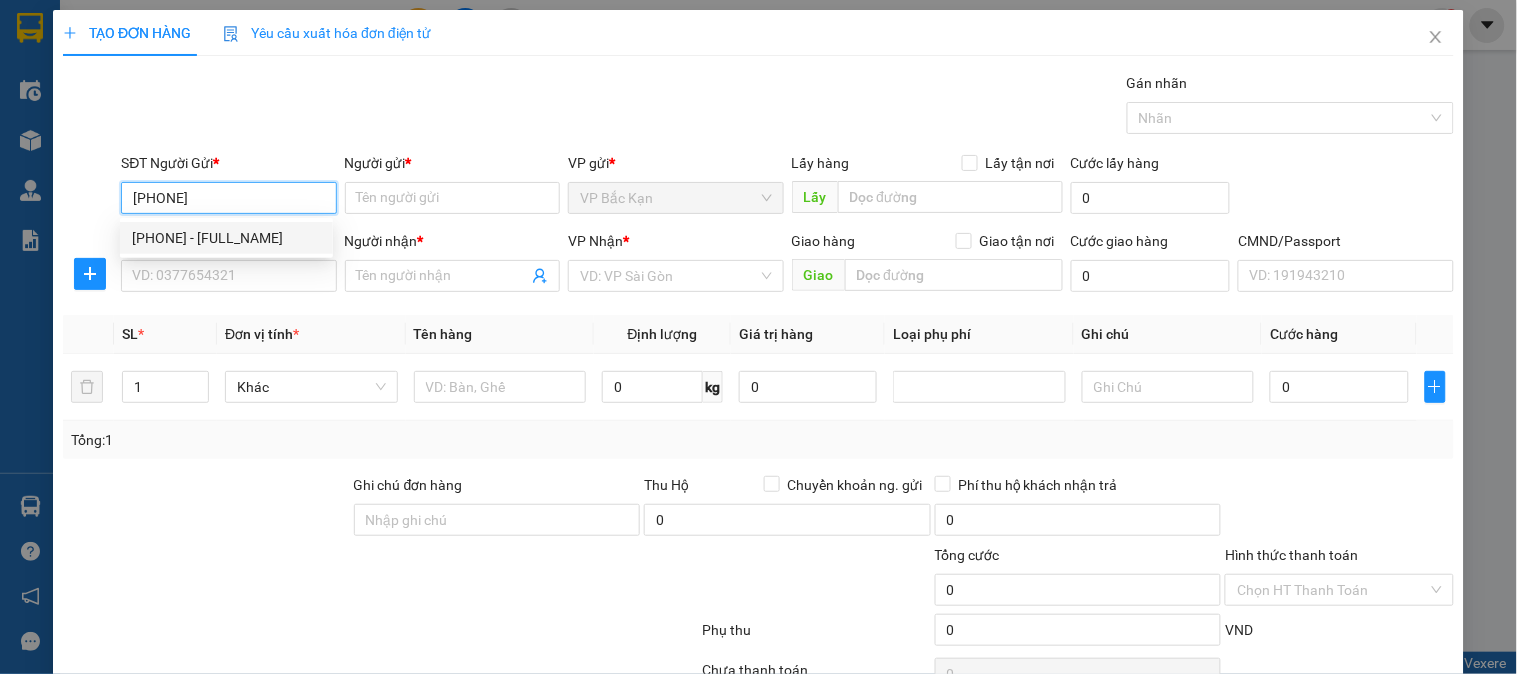 click on "[PHONE] - [FULL_NAME]" at bounding box center (226, 238) 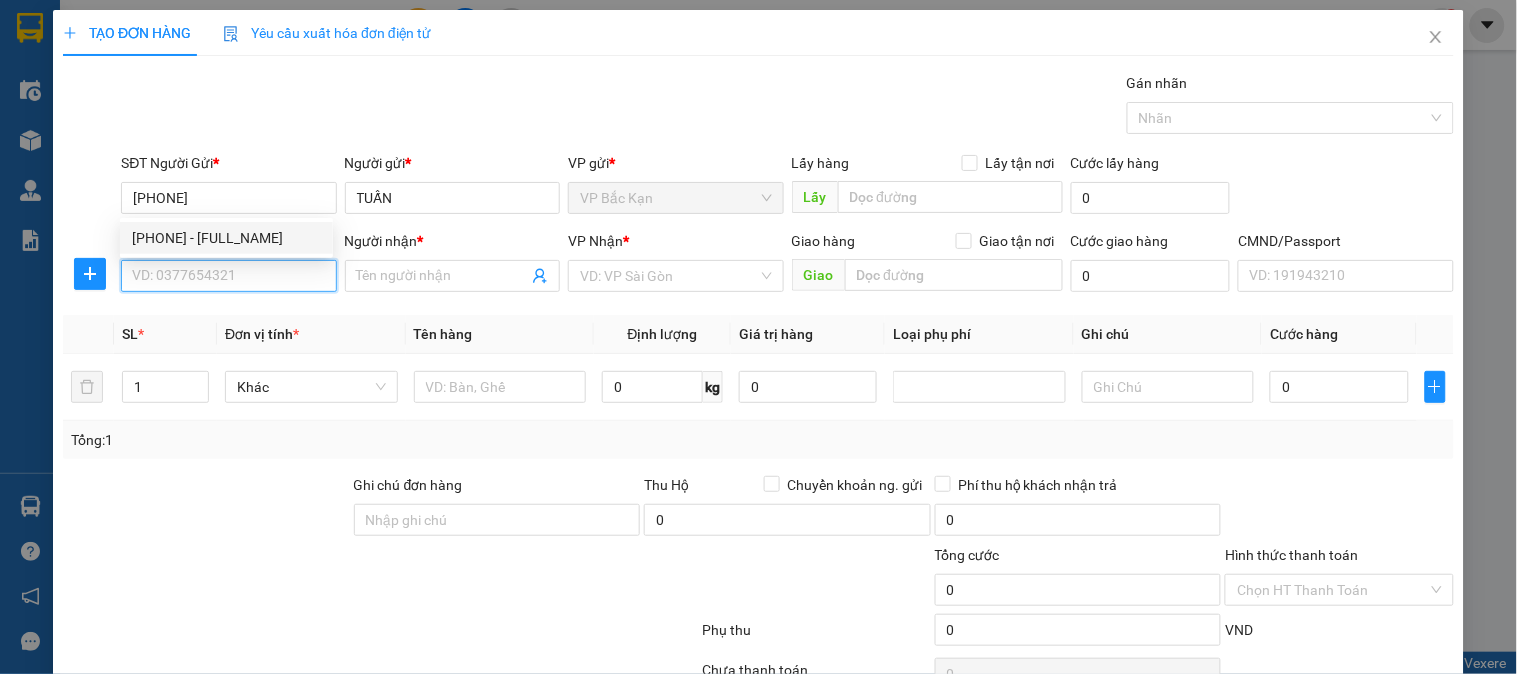 click on "SĐT Người Nhận  *" at bounding box center (228, 276) 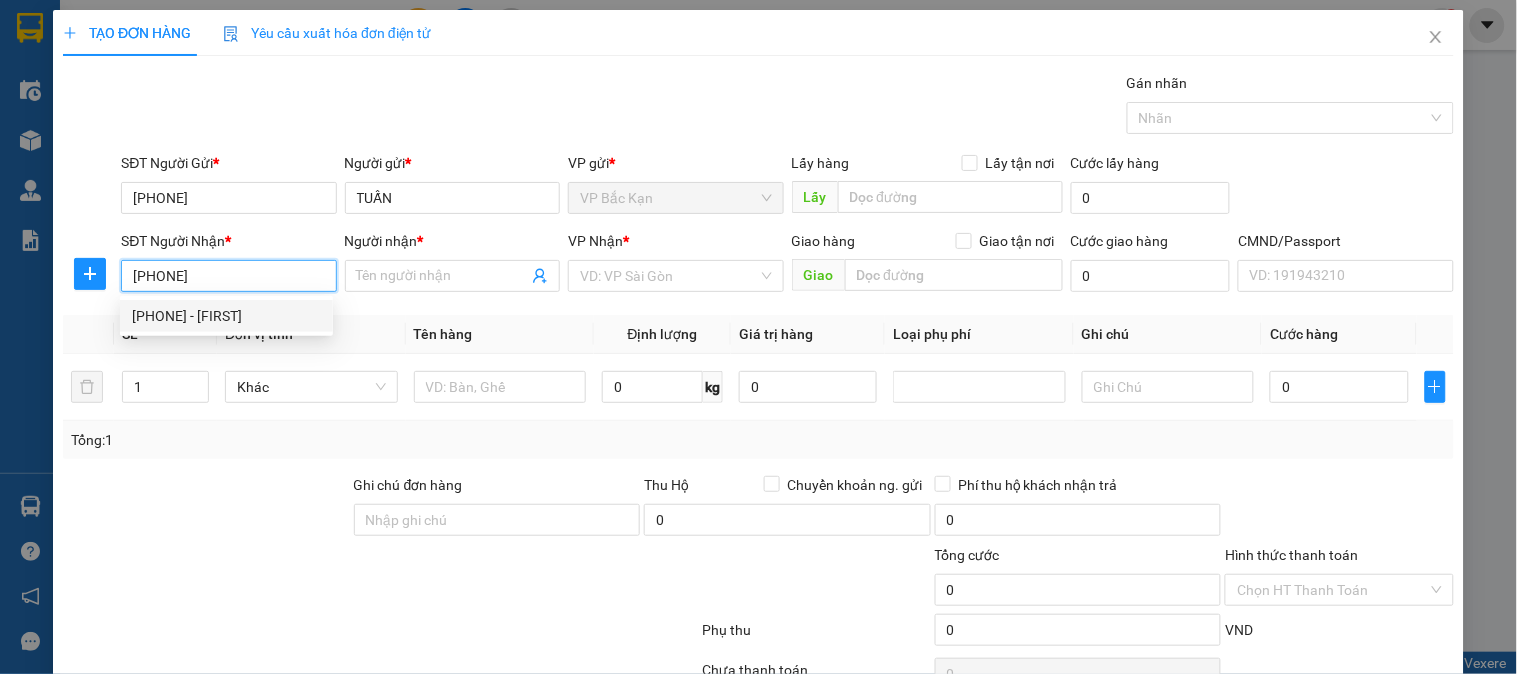 click on "[PHONE] - [FIRST]" at bounding box center [226, 316] 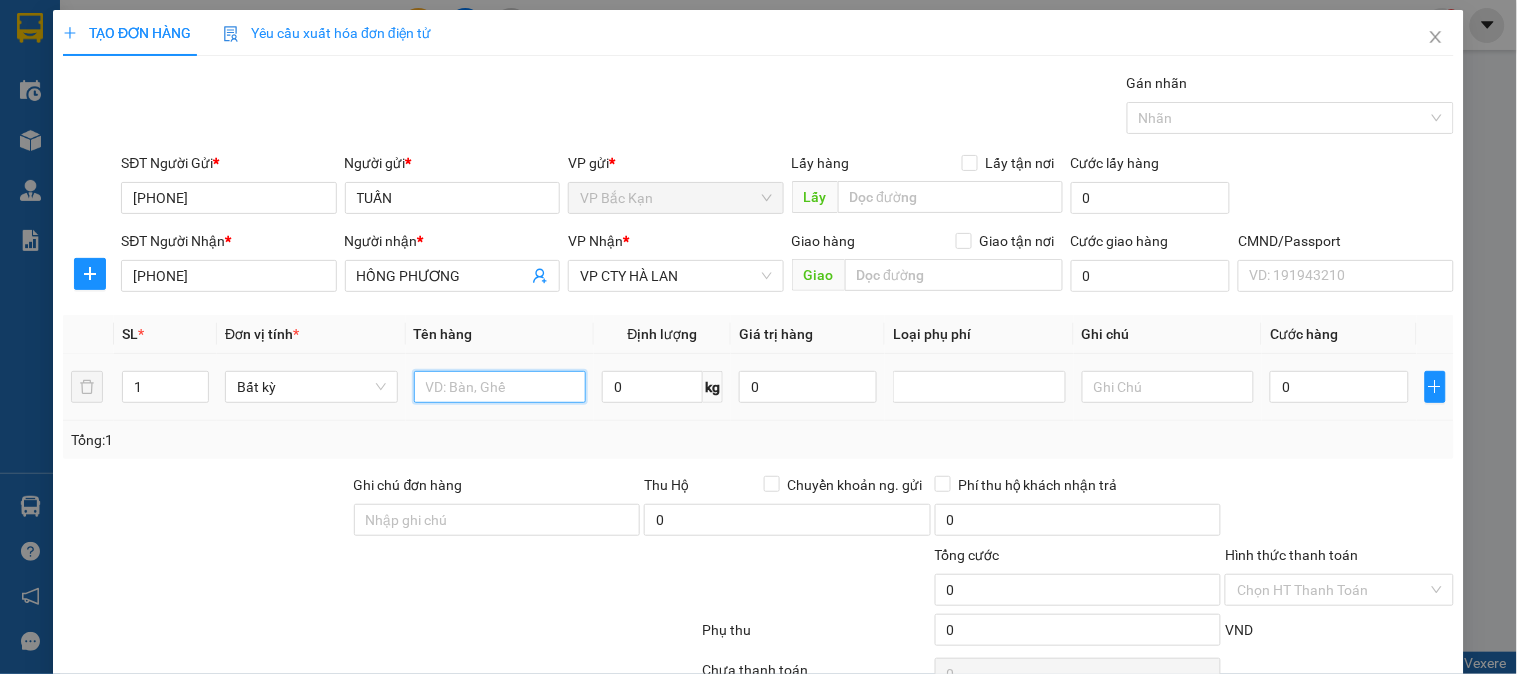 click at bounding box center [500, 387] 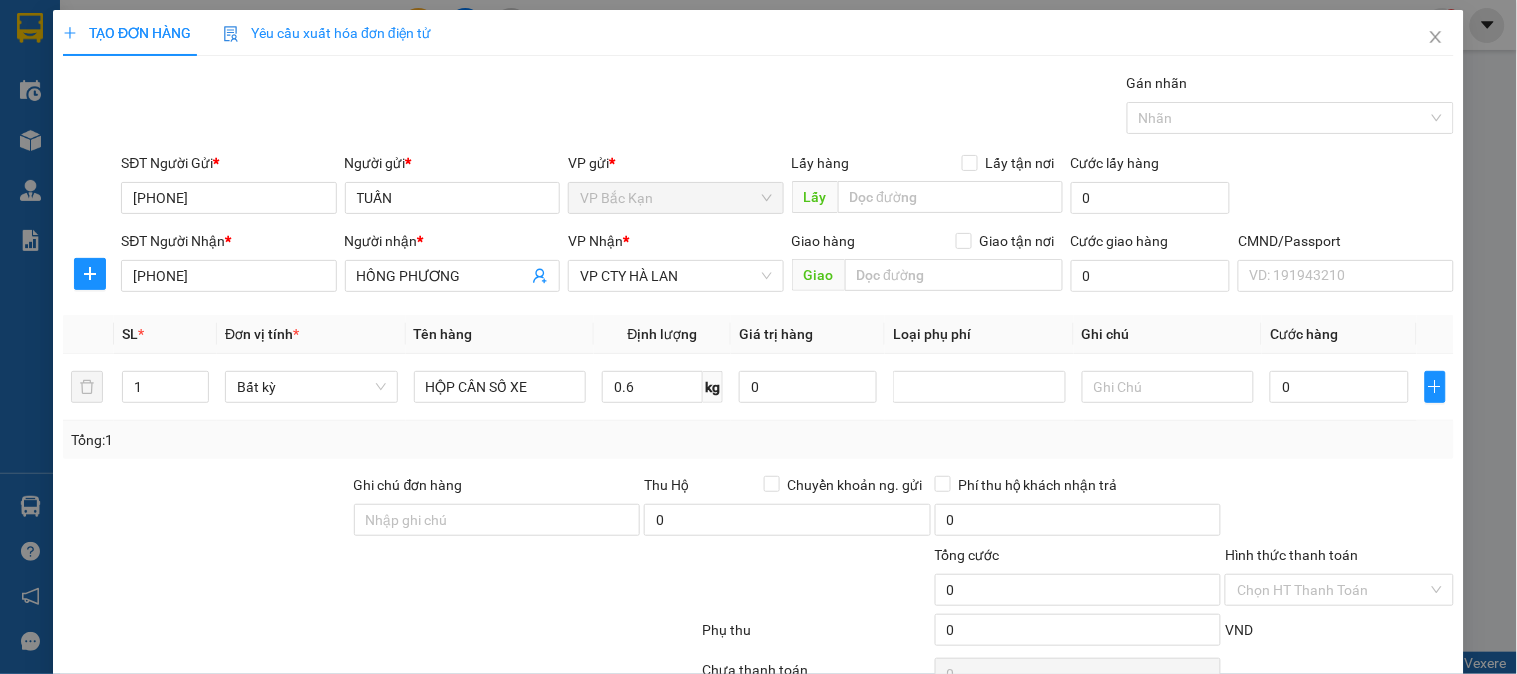 click on "Gói vận chuyển  * Tiêu chuẩn Gán nhãn   Nhãn" at bounding box center (787, 107) 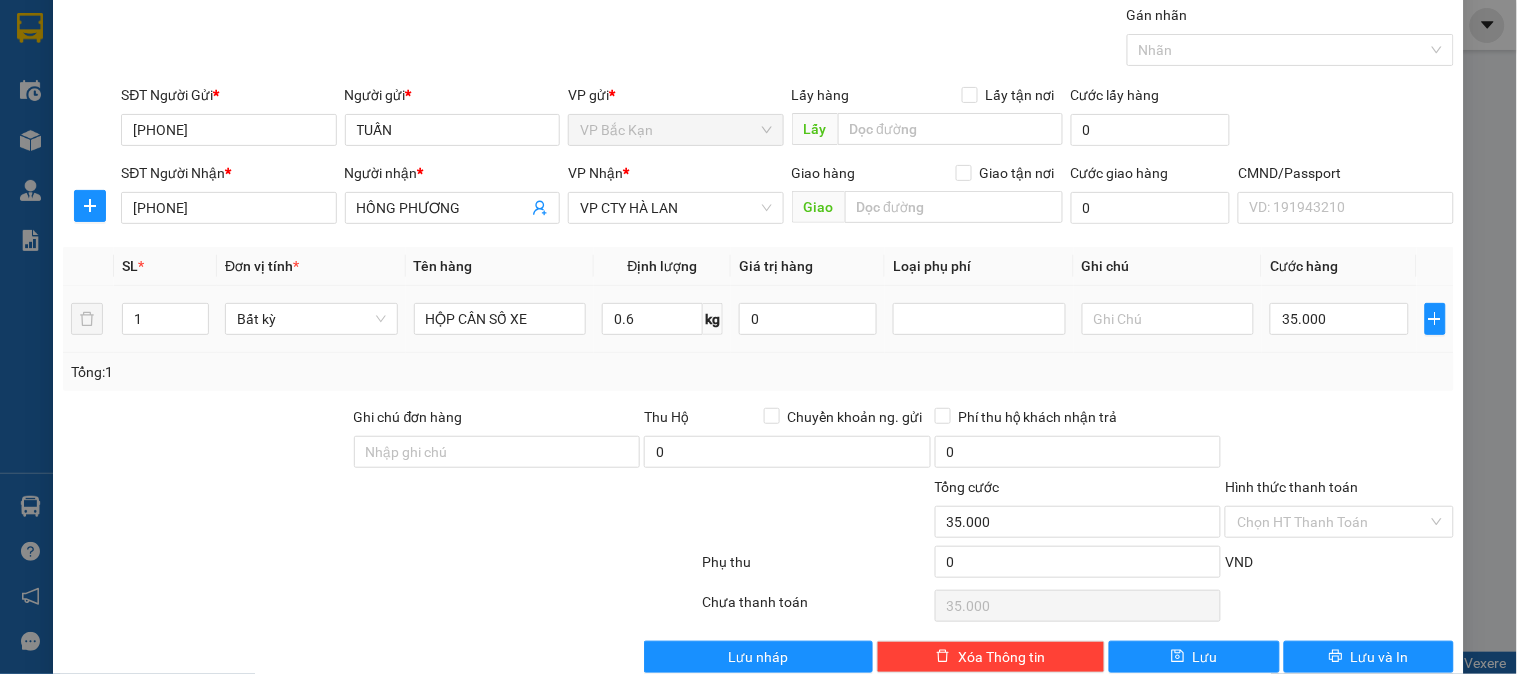 scroll, scrollTop: 105, scrollLeft: 0, axis: vertical 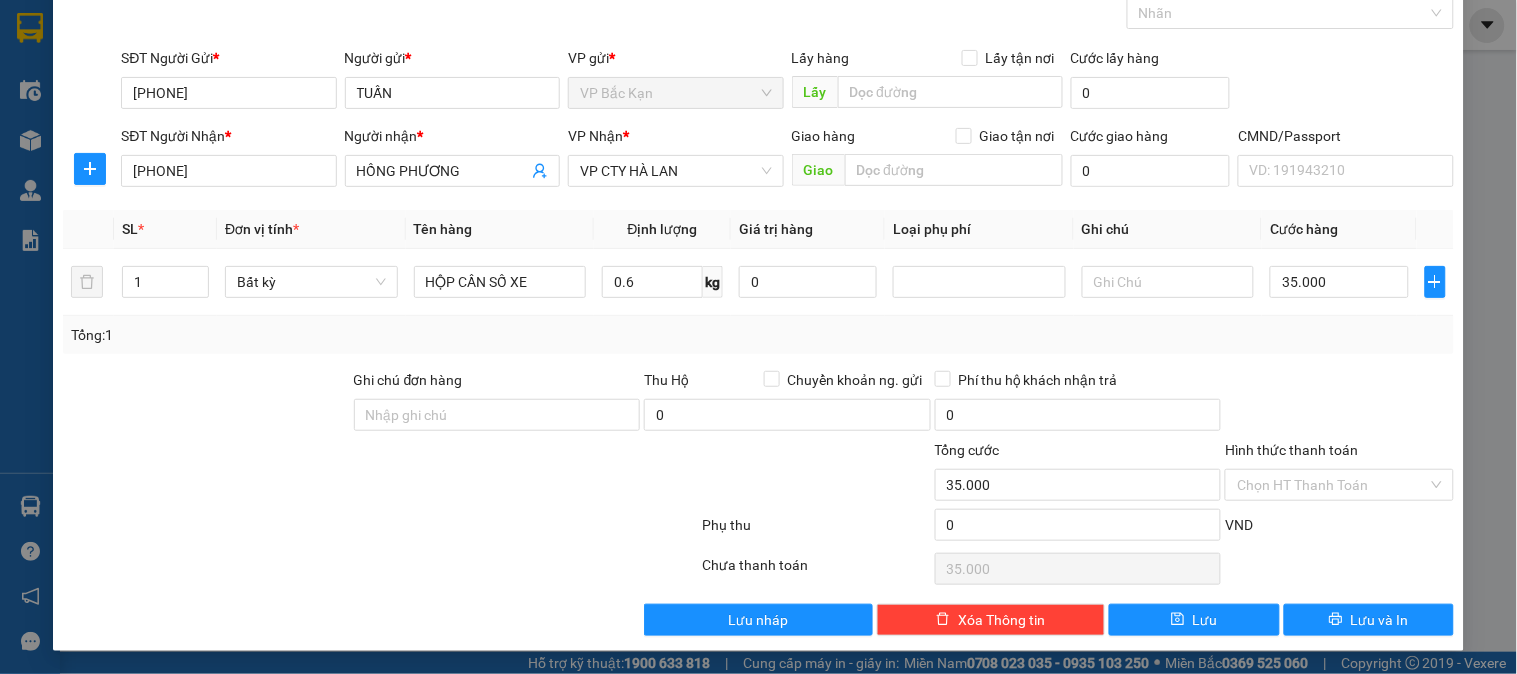 click at bounding box center (1339, 404) 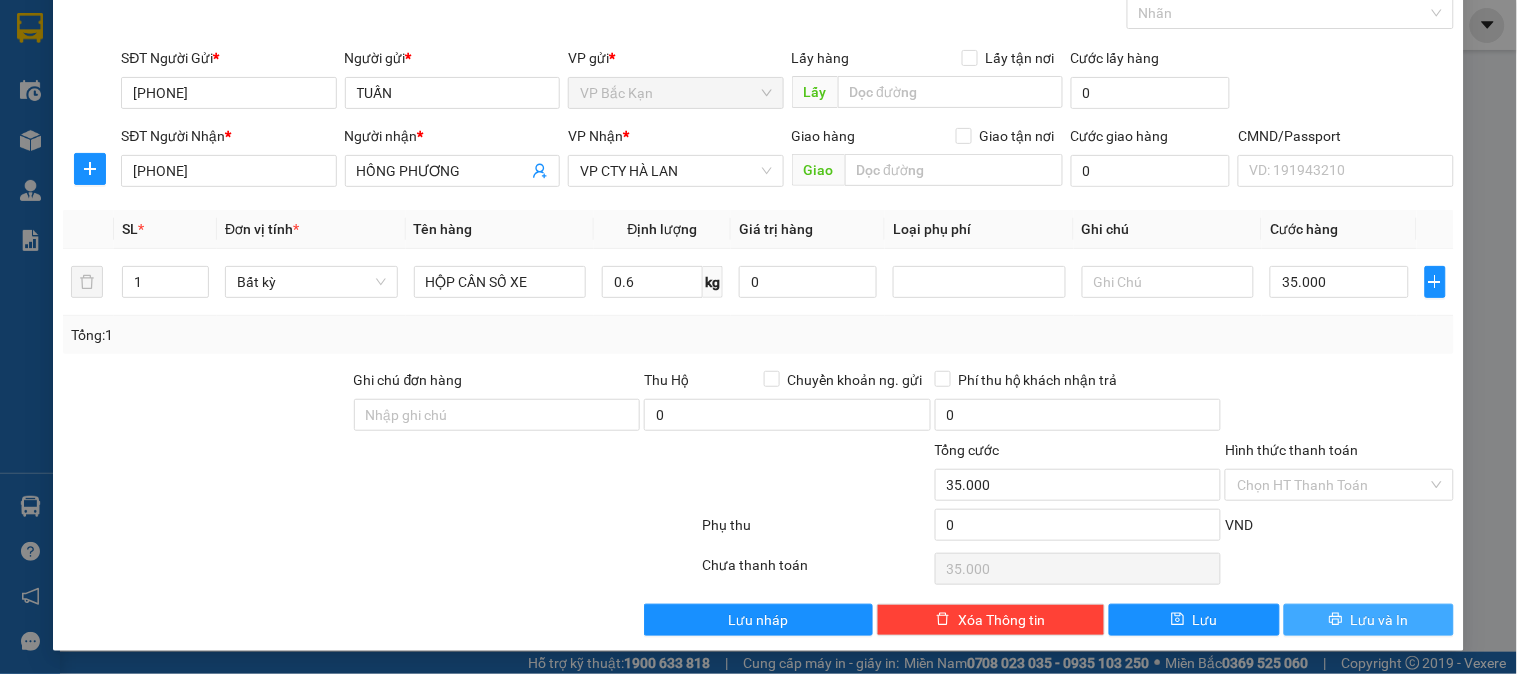 click 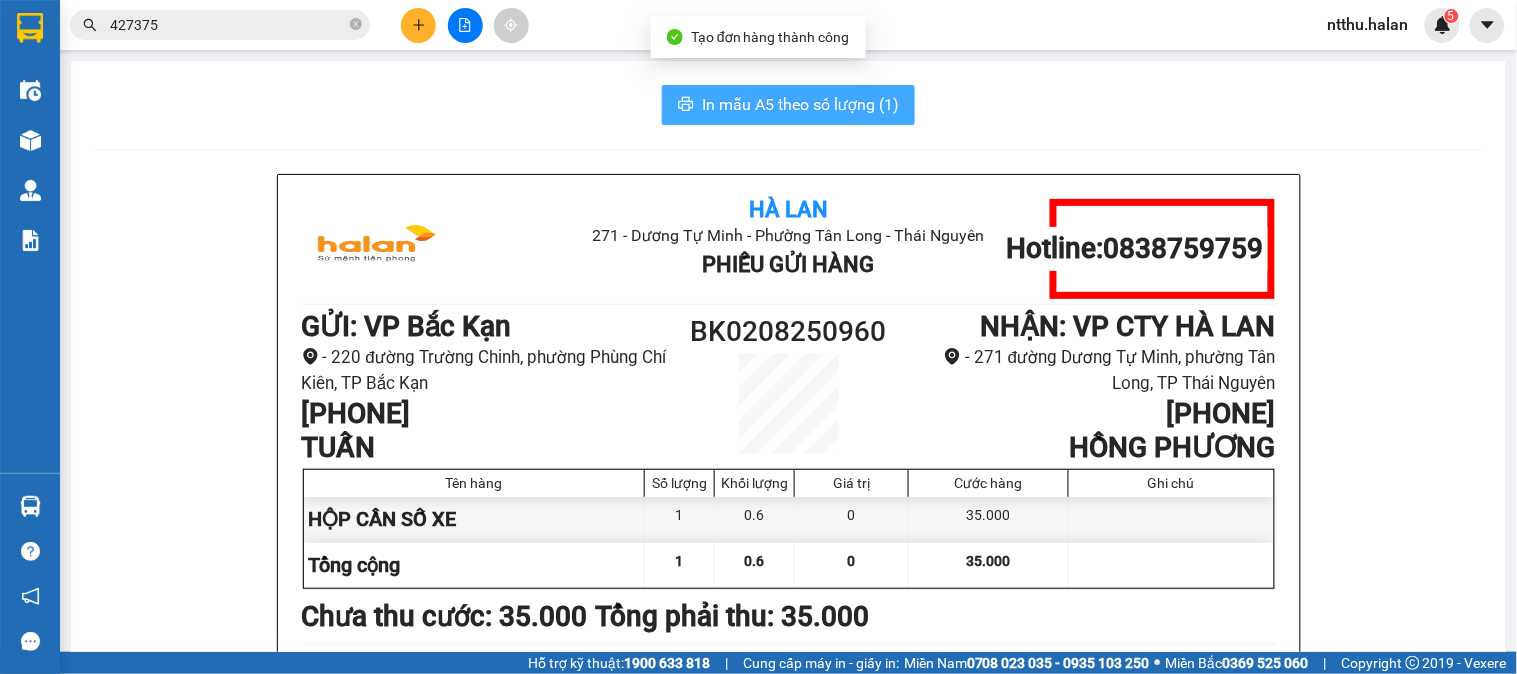 click on "In mẫu A5 theo số lượng
(1)" at bounding box center (800, 104) 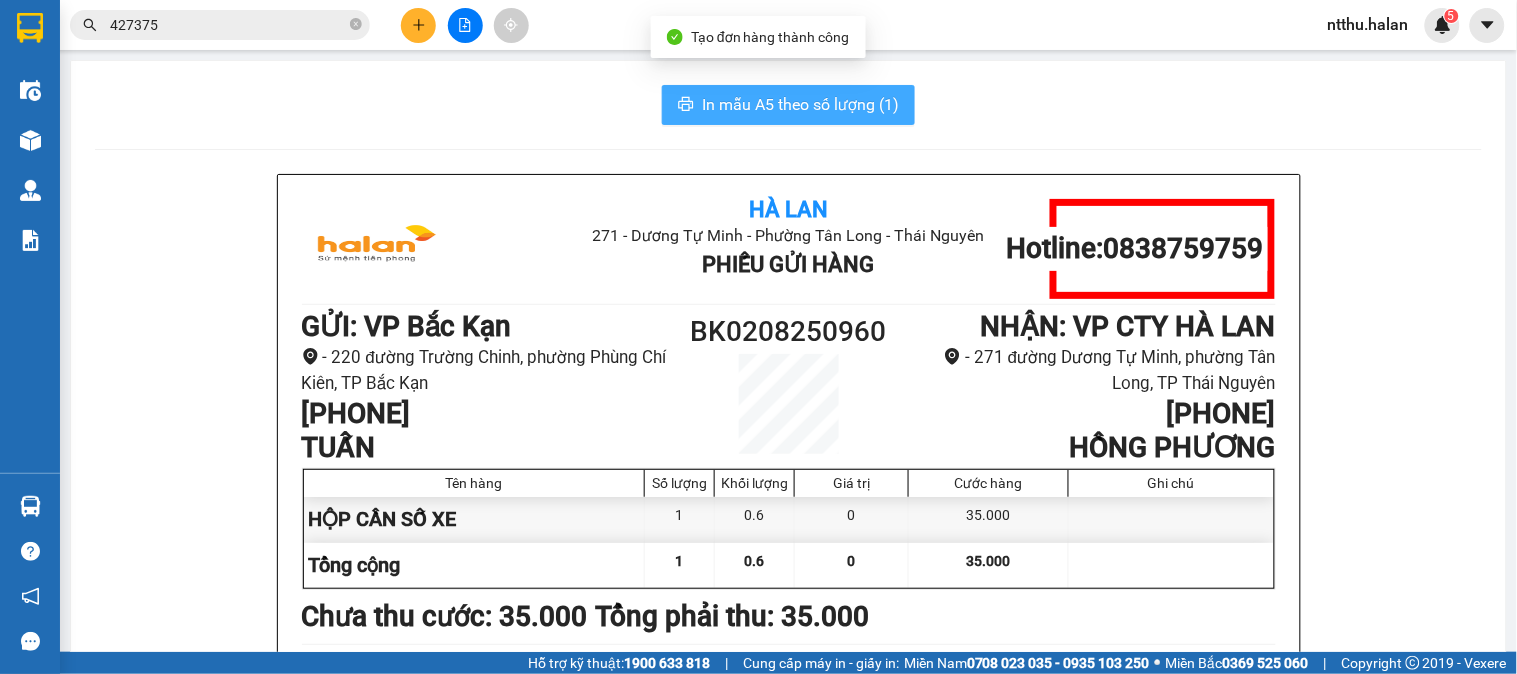 scroll, scrollTop: 0, scrollLeft: 0, axis: both 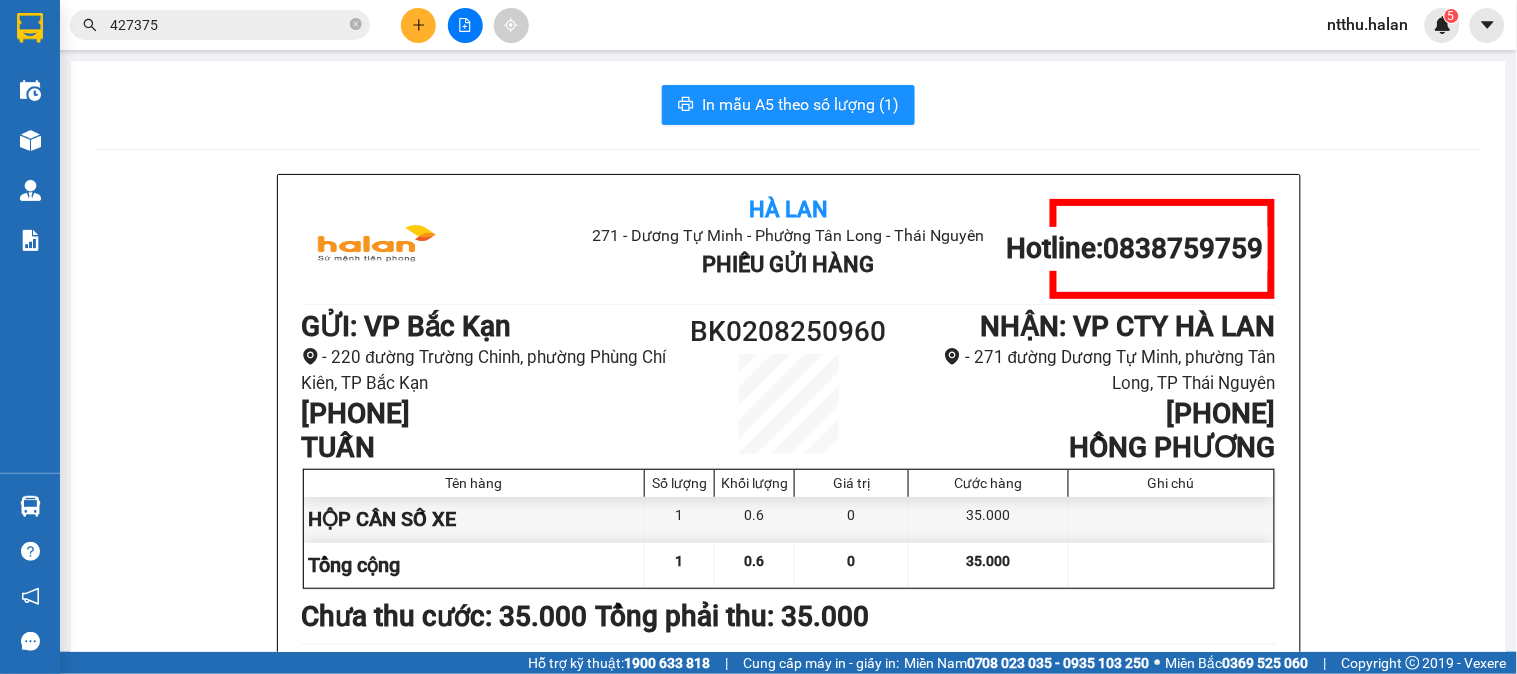 click on "In mẫu A5 theo số lượng
(1)" at bounding box center [788, 105] 